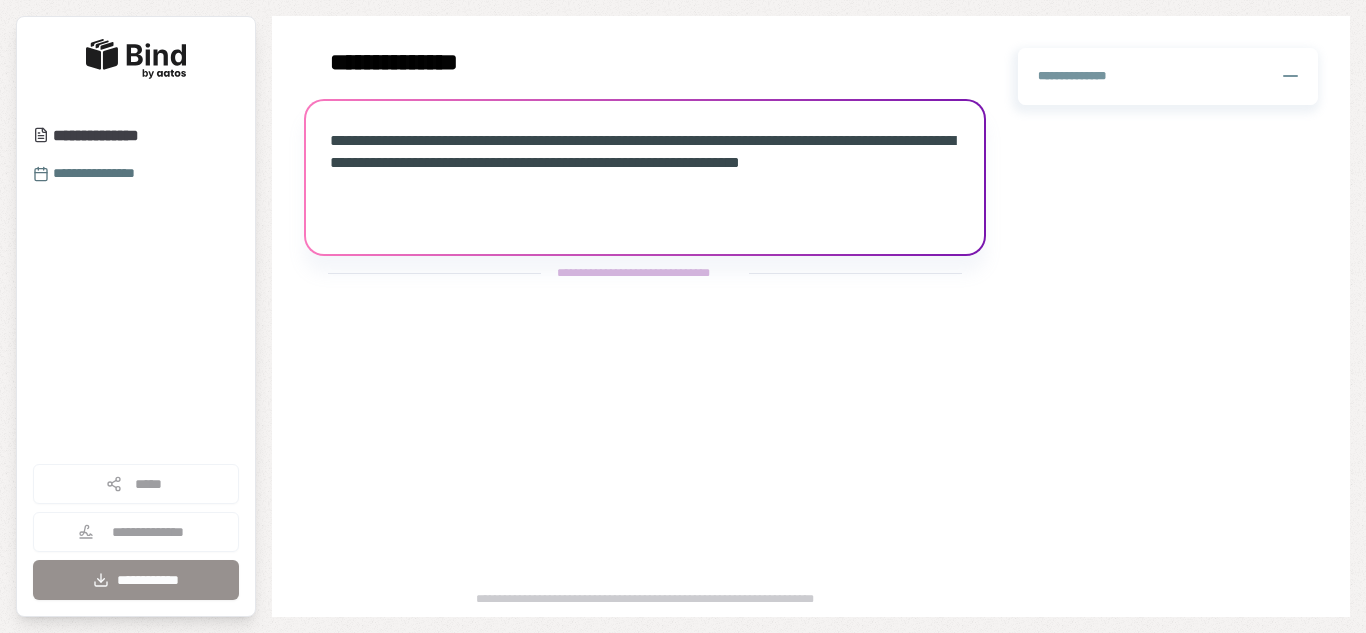 scroll, scrollTop: 0, scrollLeft: 0, axis: both 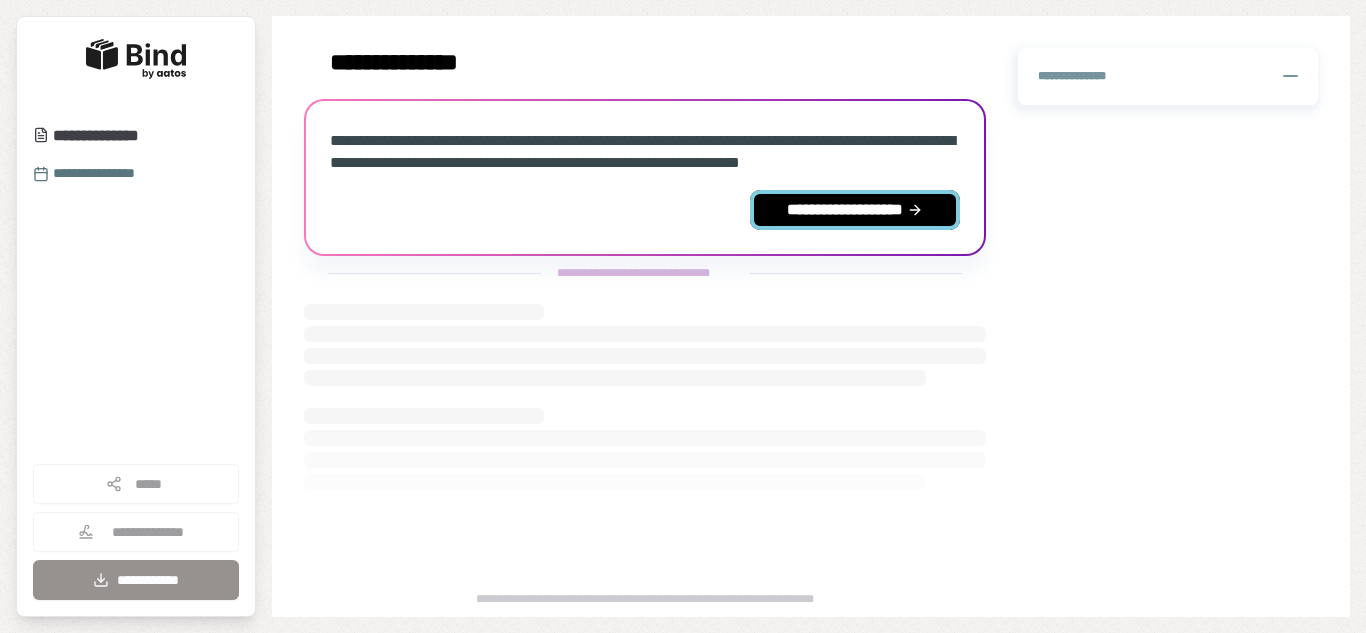 click on "**********" at bounding box center (855, 210) 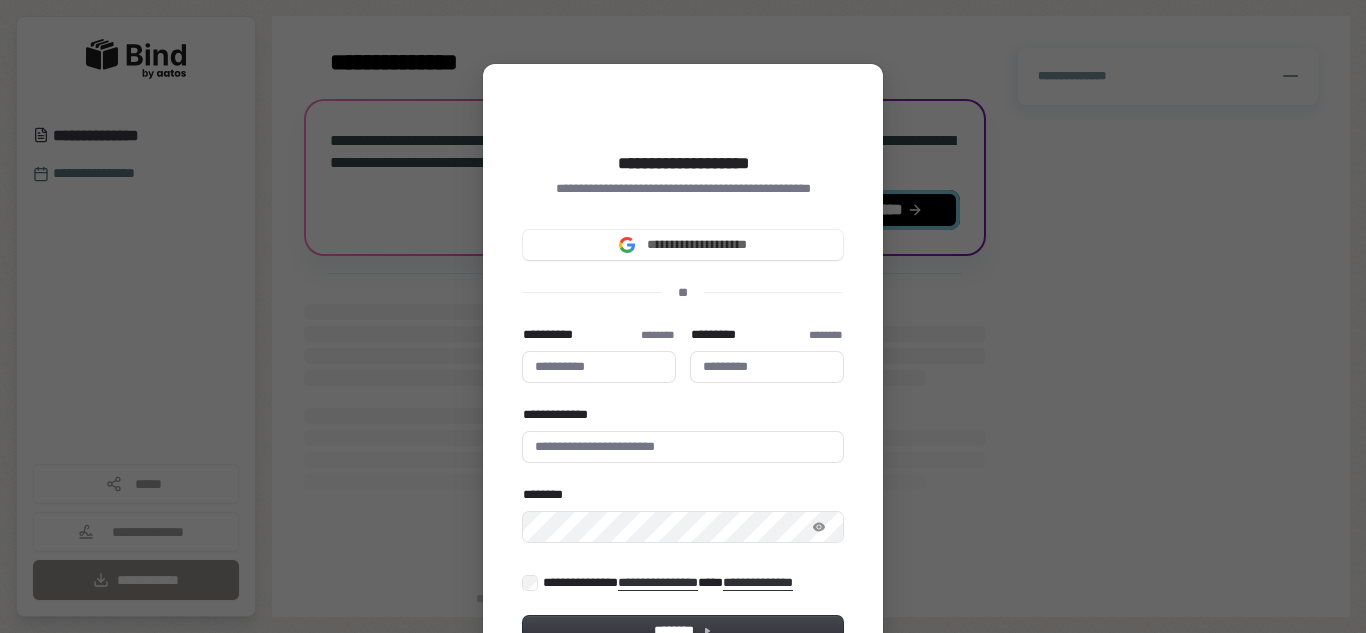 type 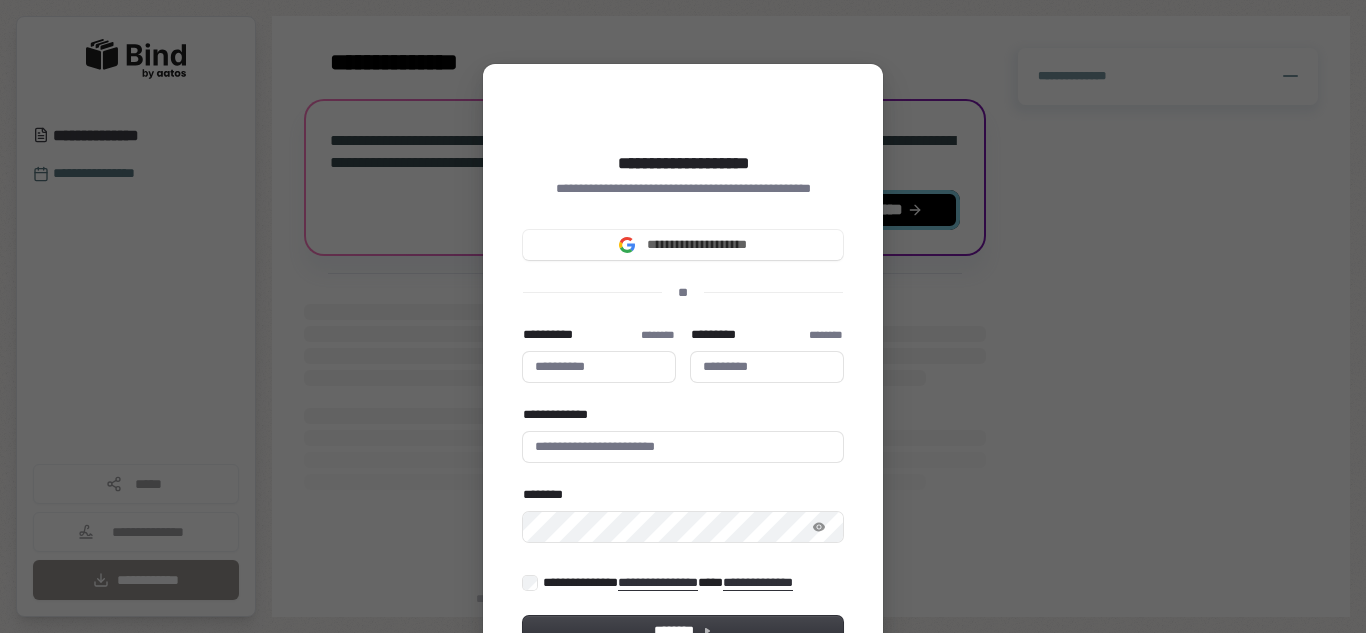 type 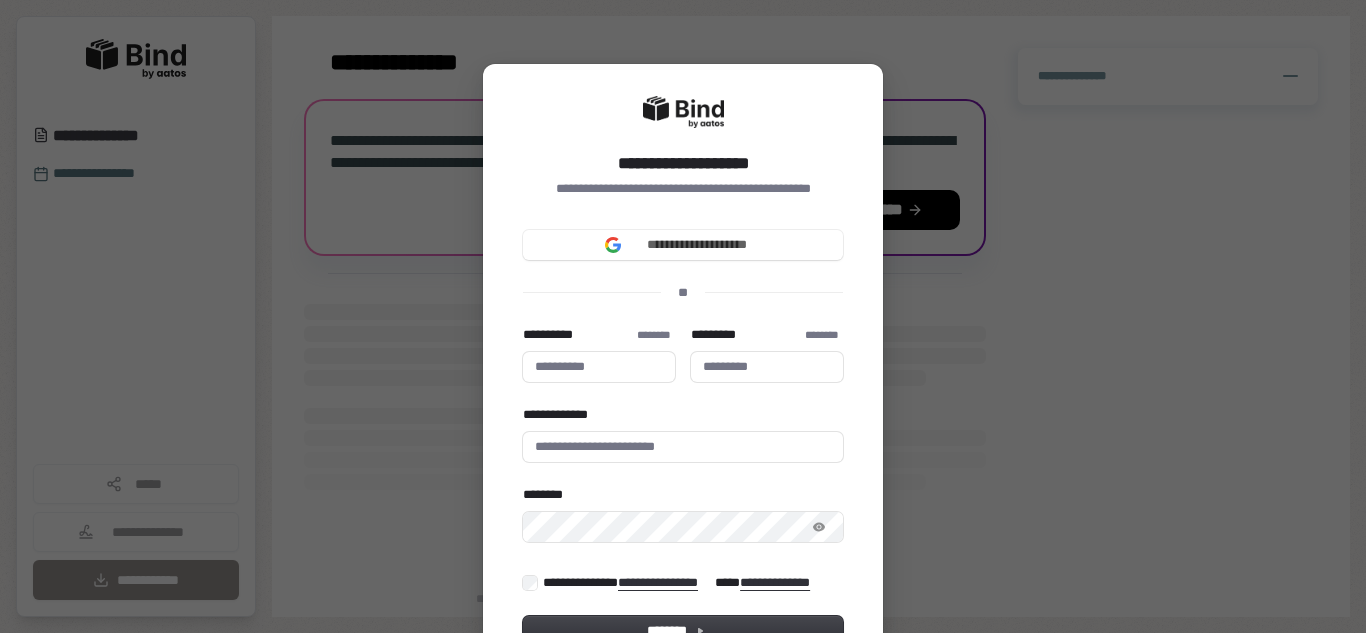 click on "**********" at bounding box center [683, 316] 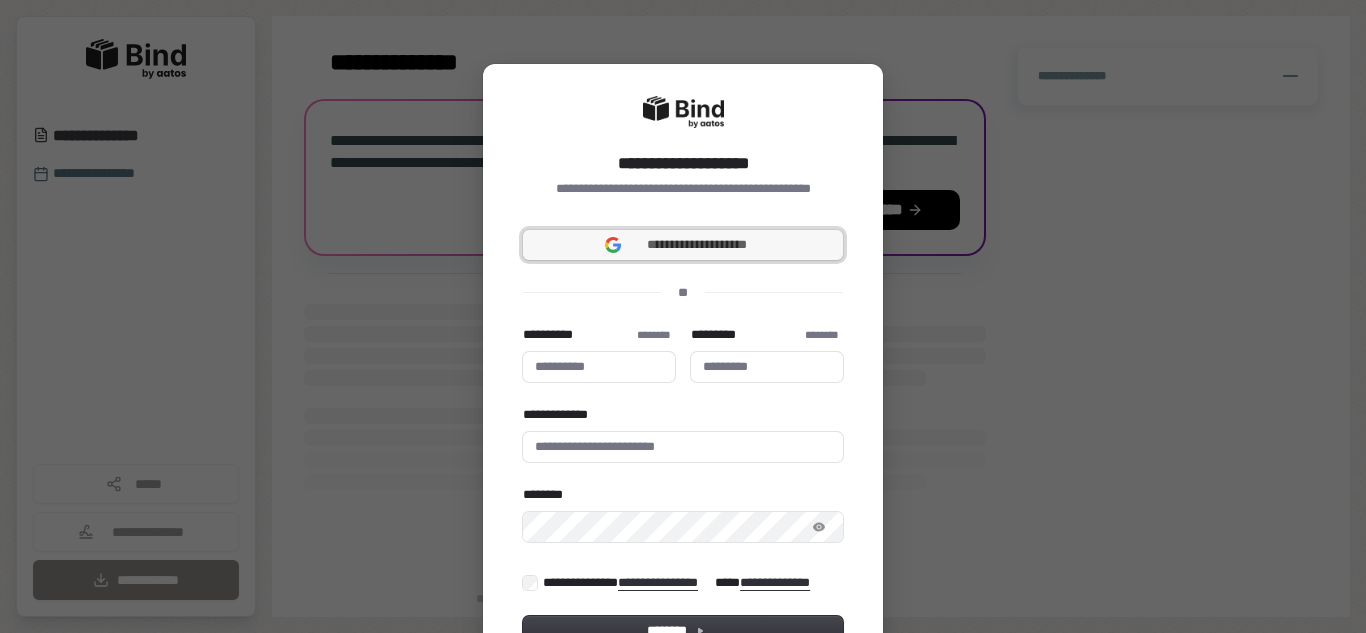 click on "**********" at bounding box center (683, 245) 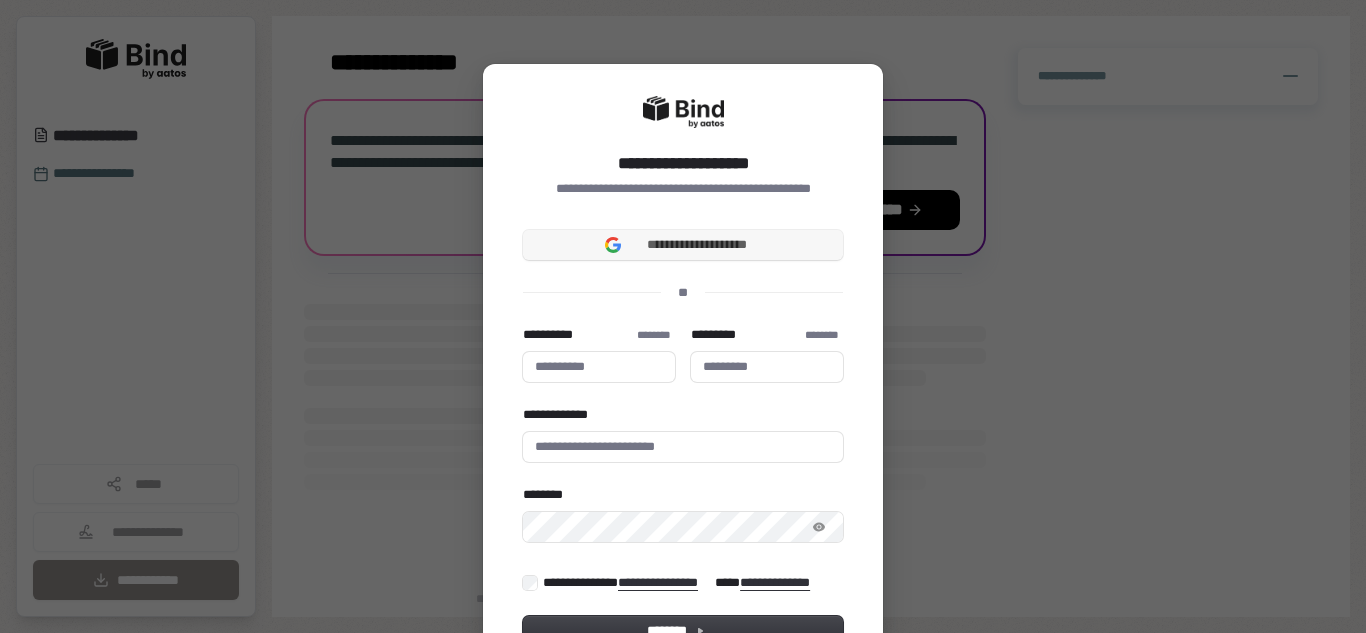 type 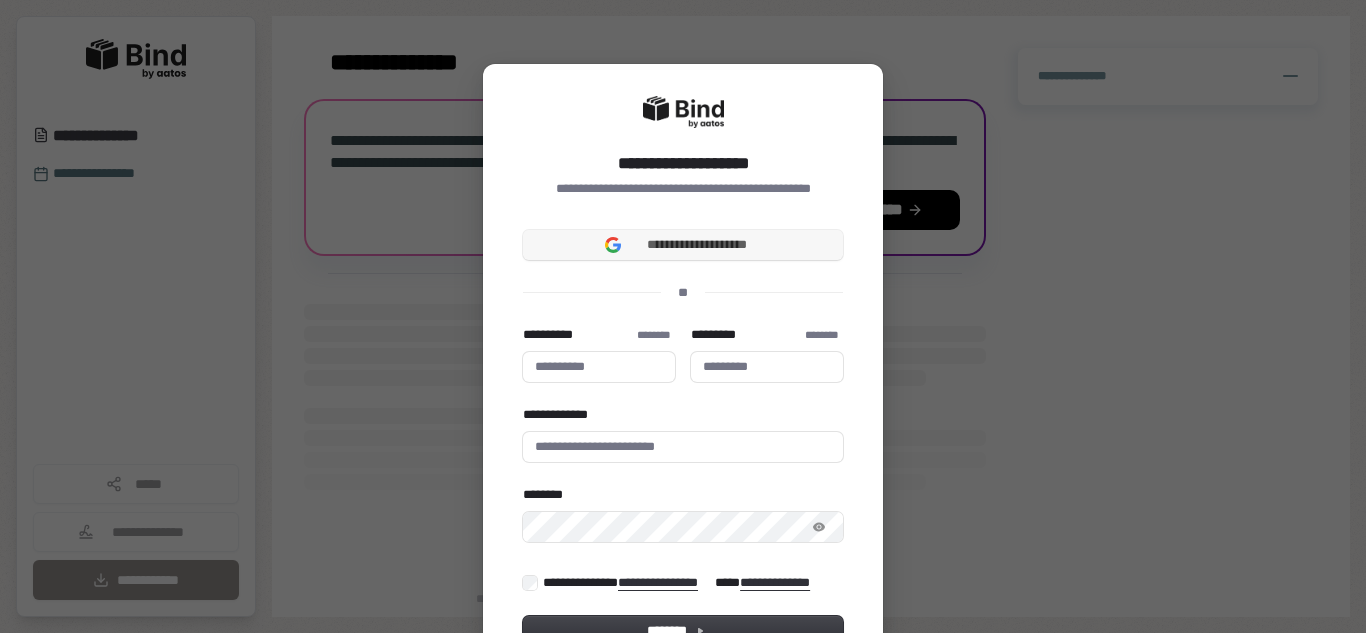 type 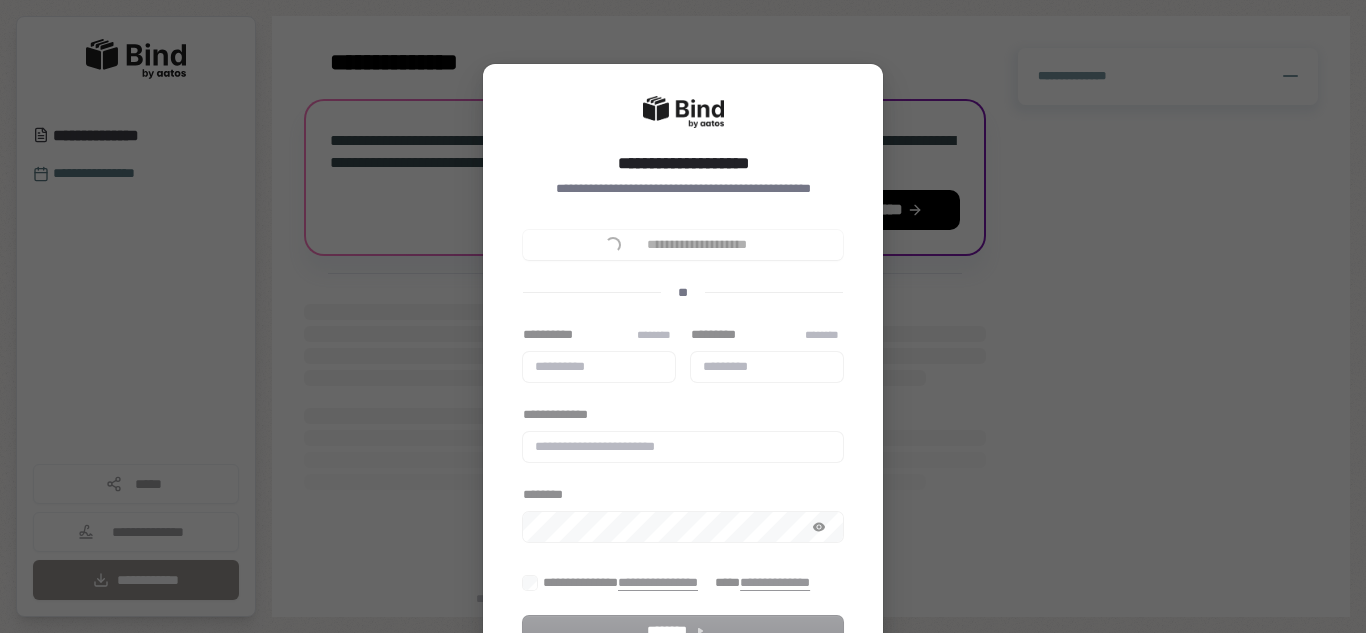 click on "**********" at bounding box center (683, 316) 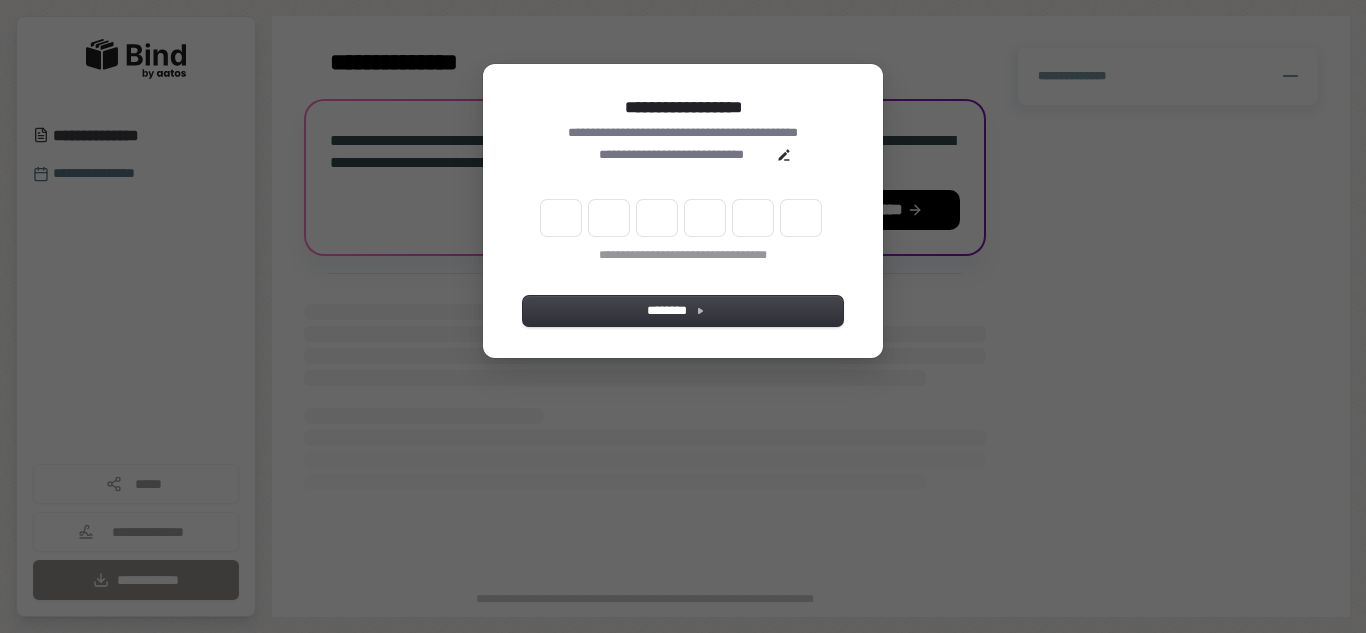 scroll, scrollTop: 0, scrollLeft: 0, axis: both 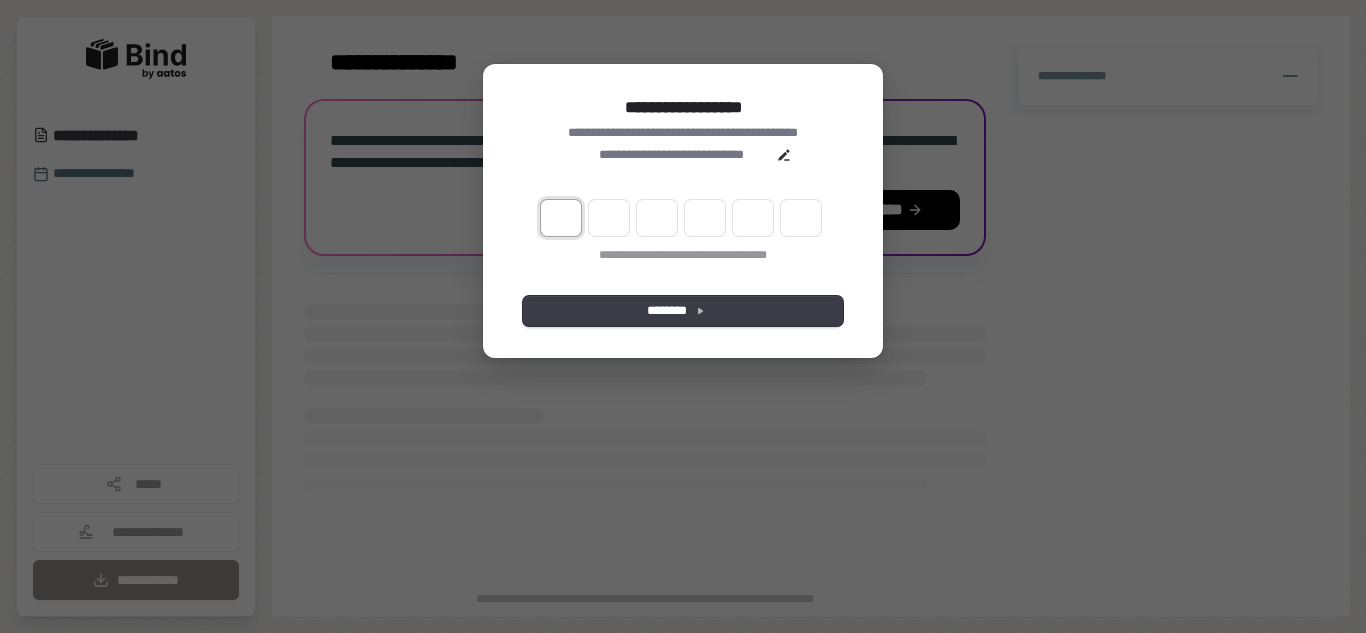 type on "*" 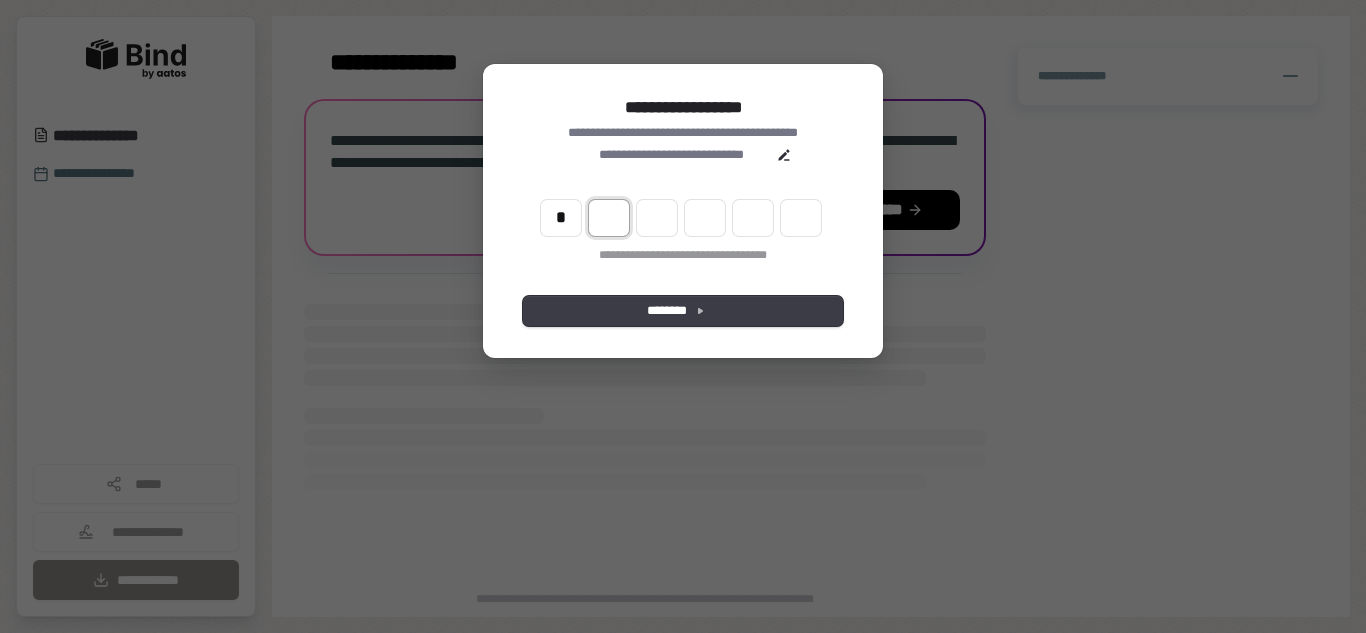 type on "*" 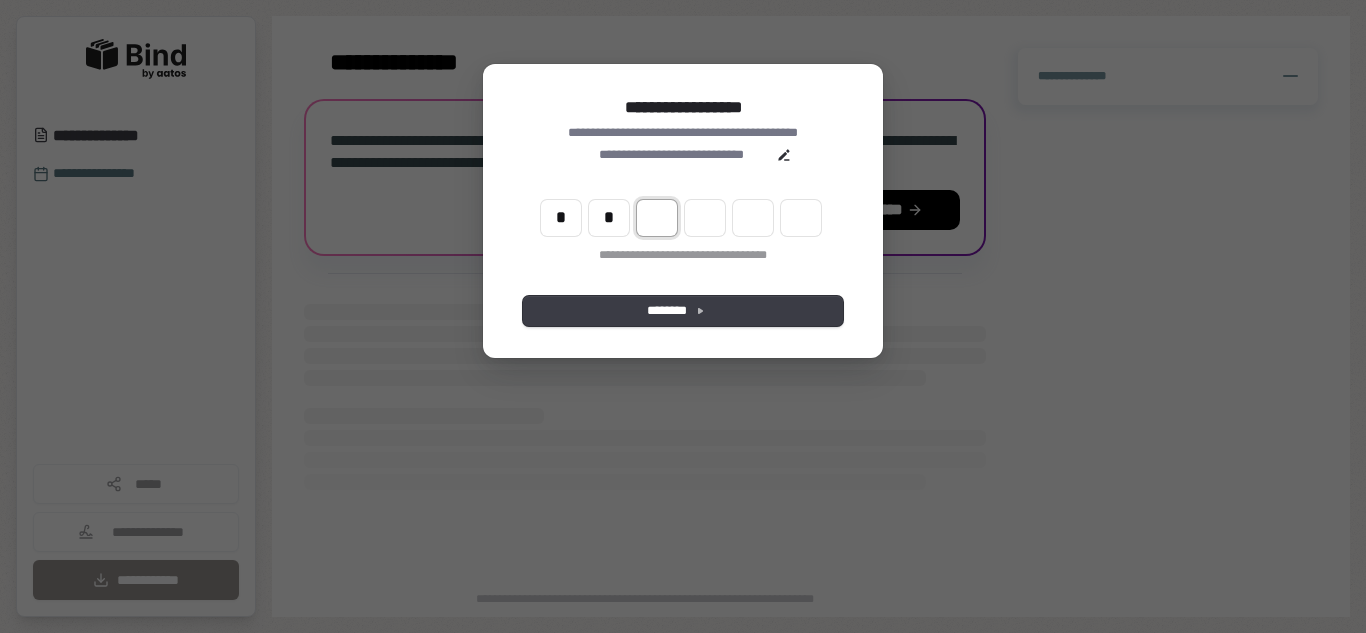type on "**" 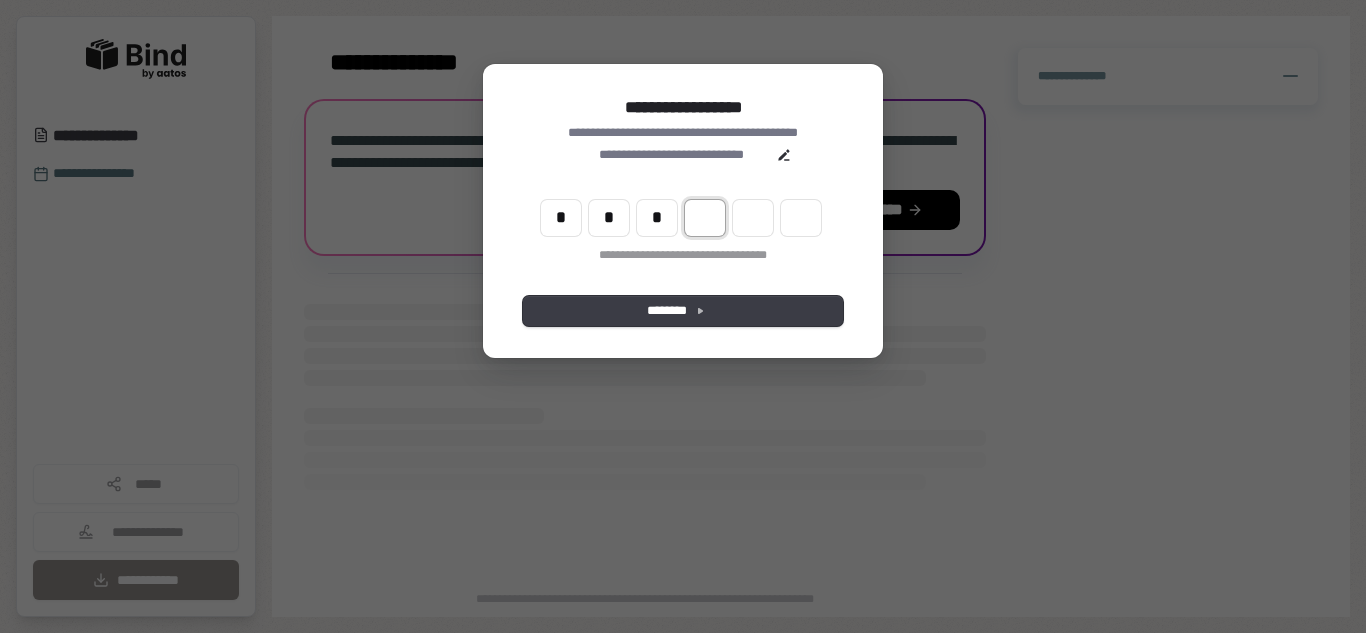 type on "***" 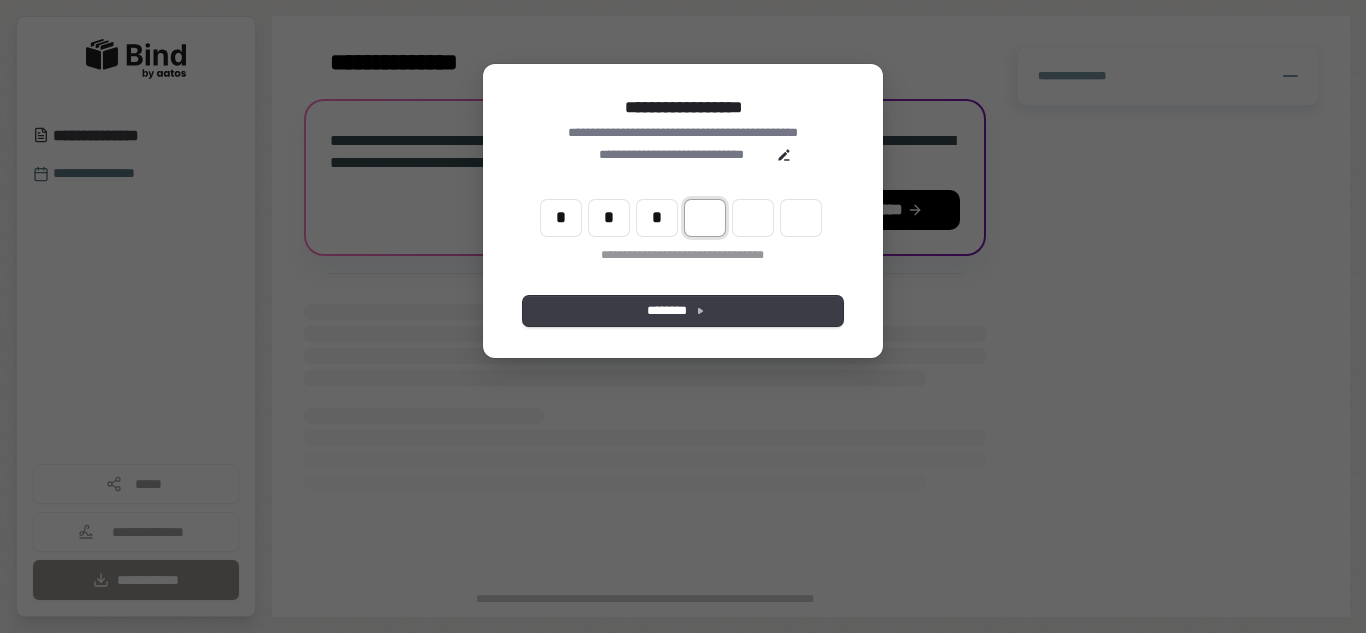 type on "*" 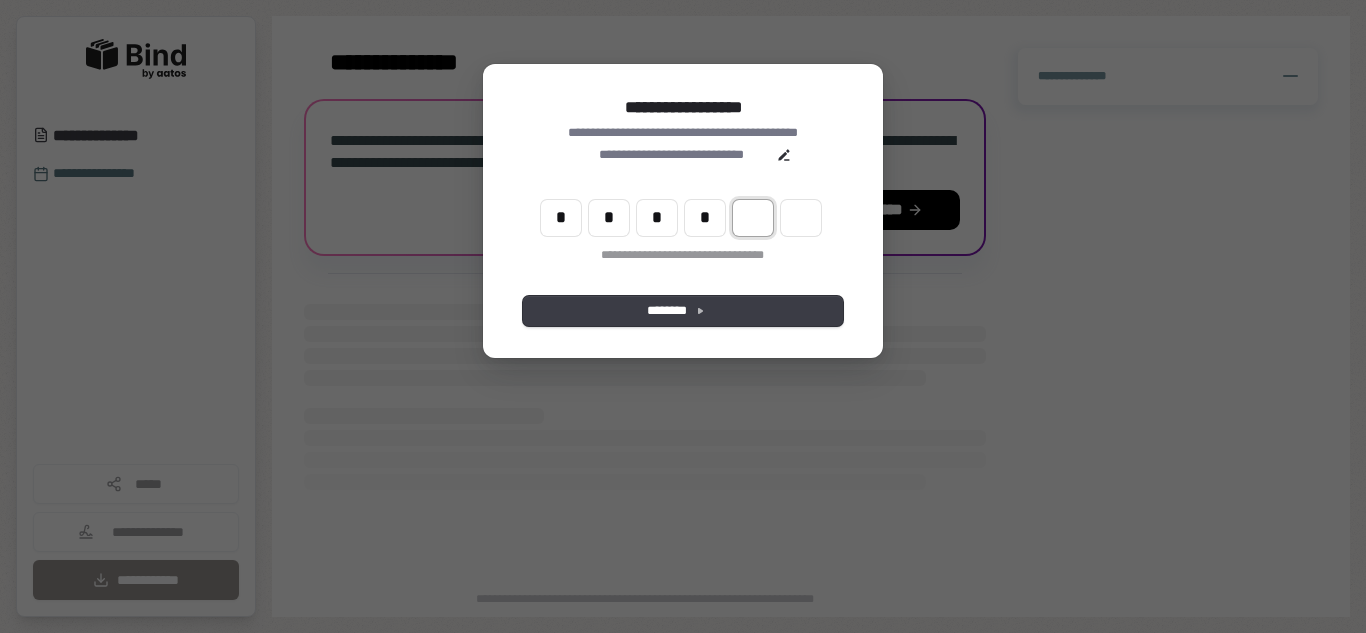 type on "****" 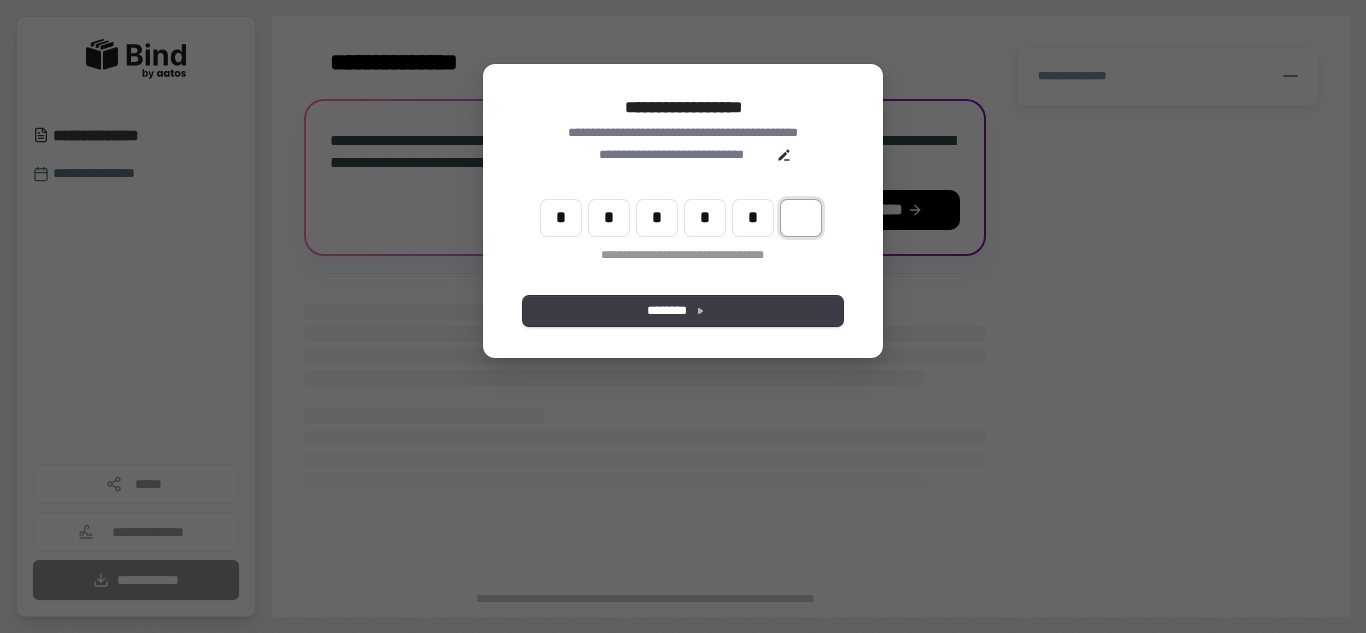 type on "******" 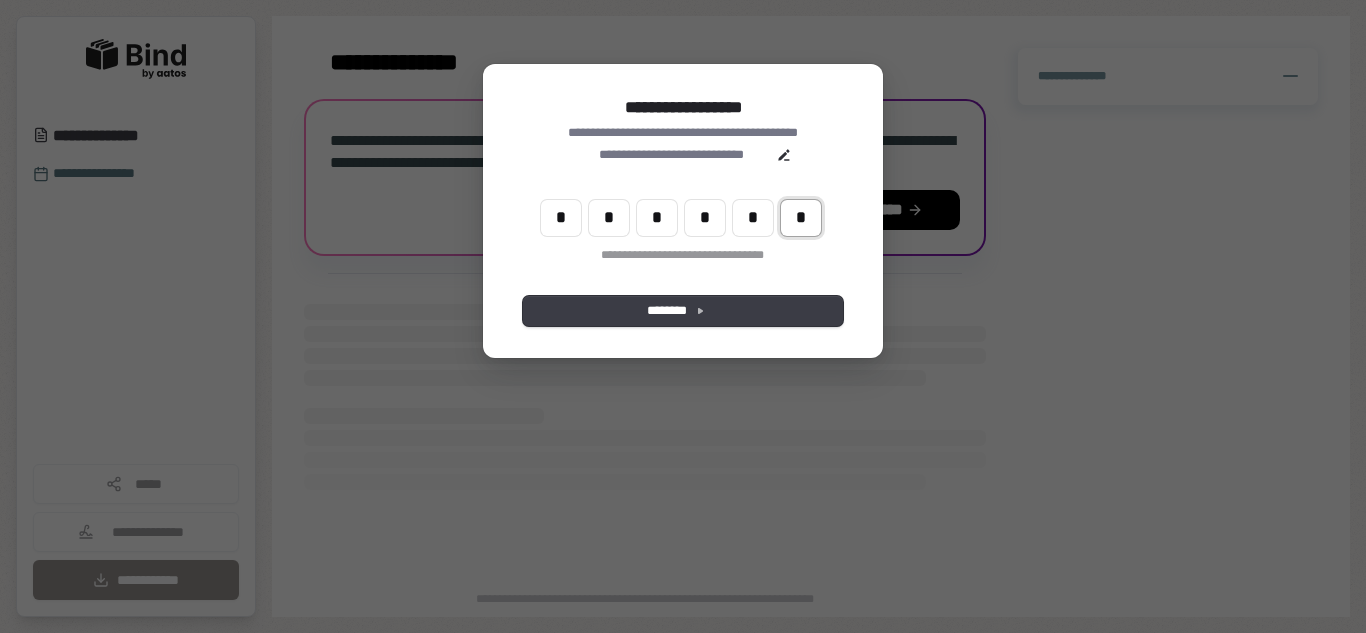 type on "*" 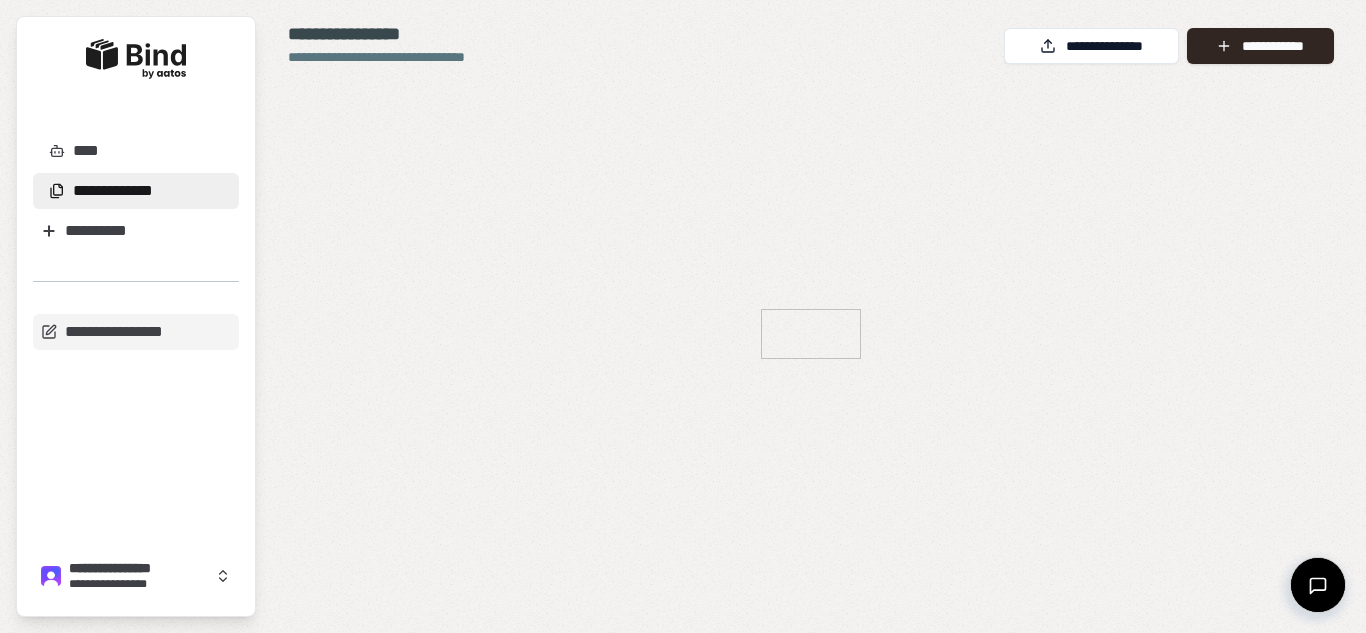 scroll, scrollTop: 0, scrollLeft: 0, axis: both 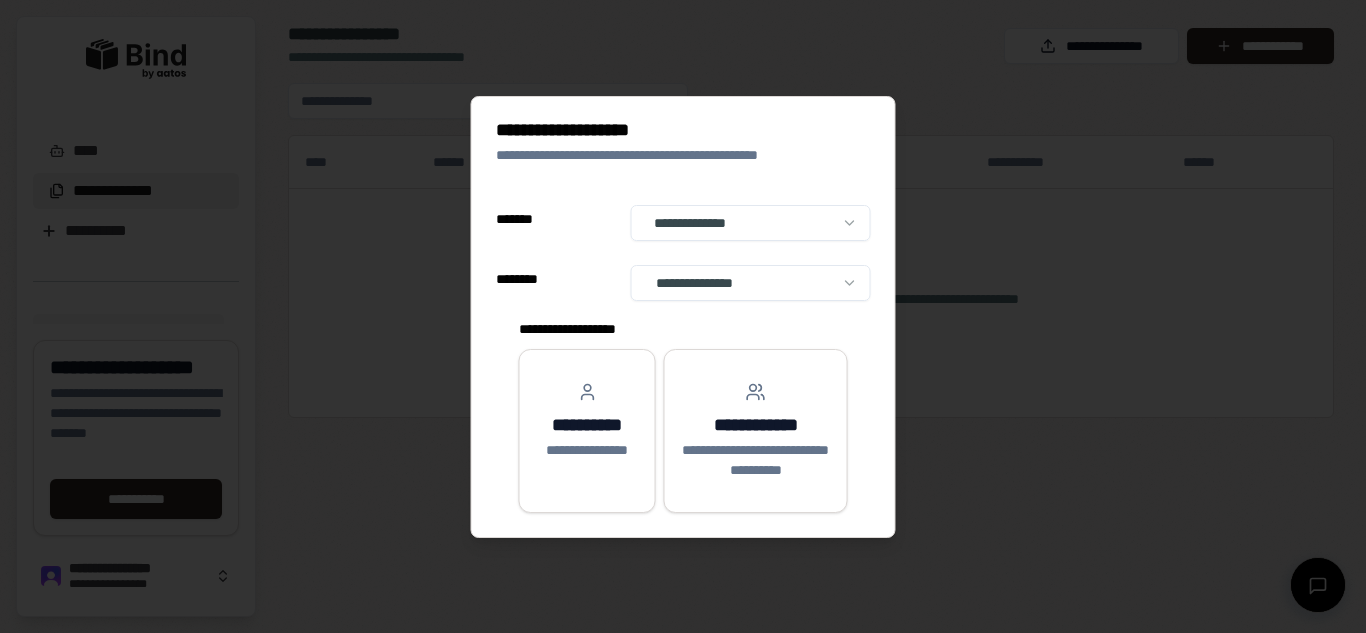 select on "**" 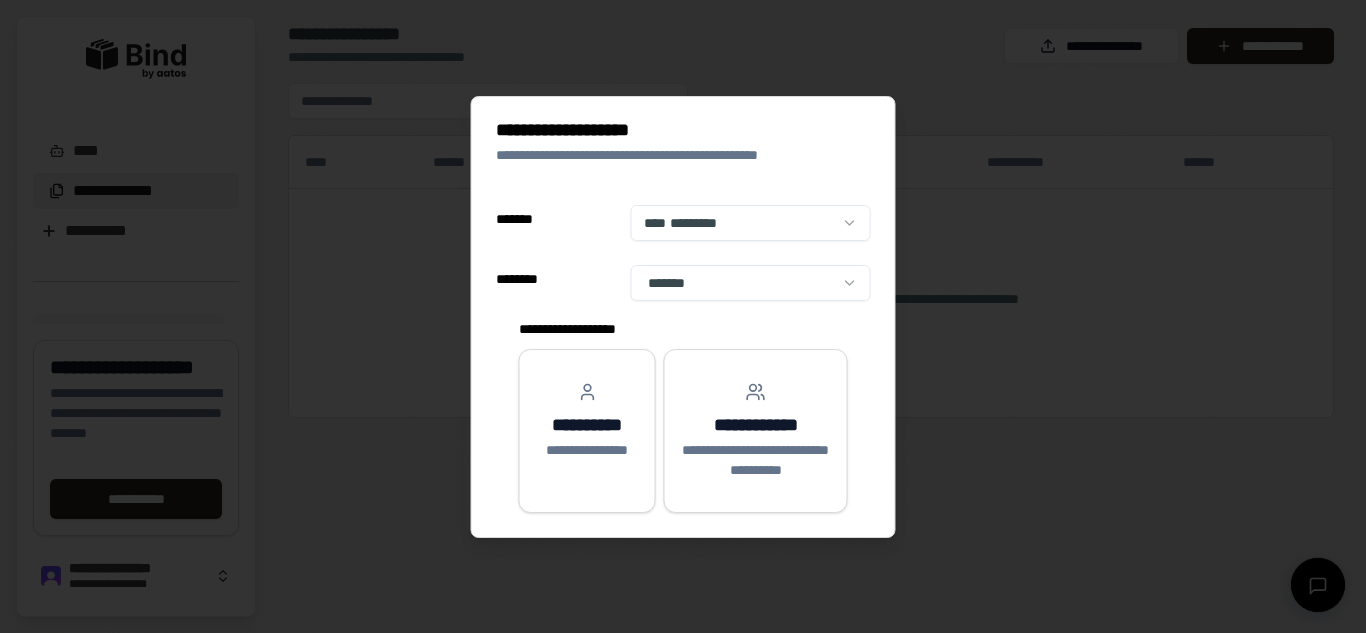 type 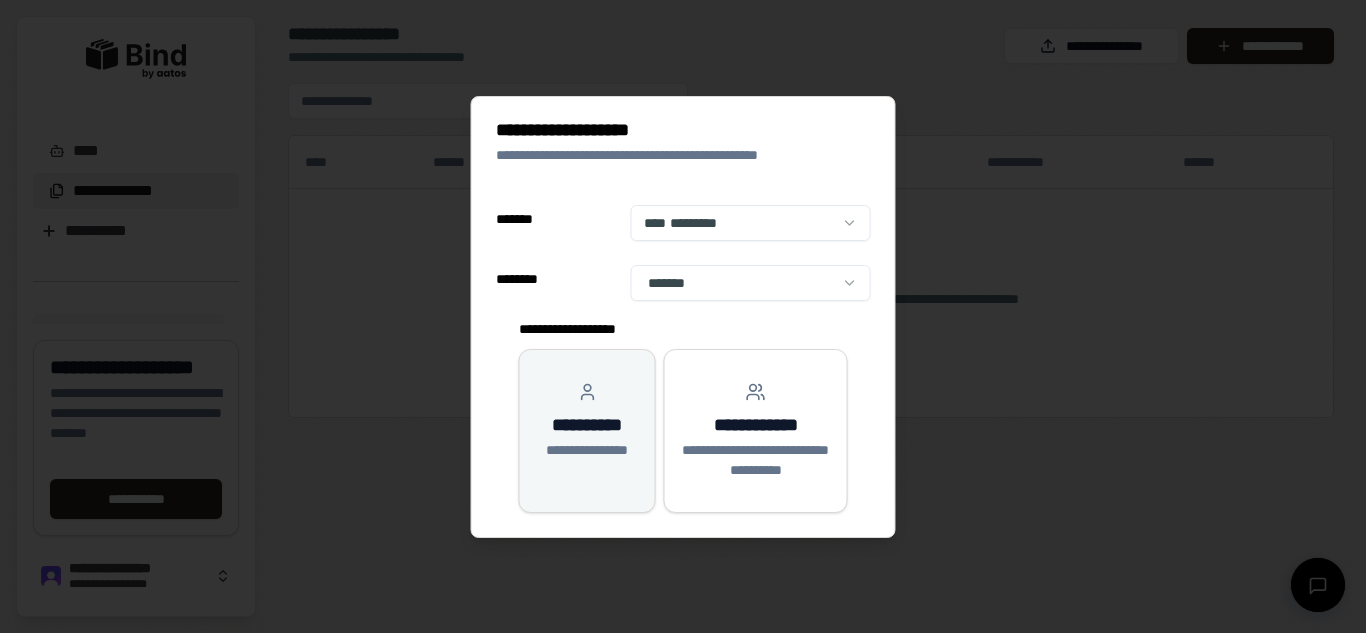 click on "**********" at bounding box center (587, 431) 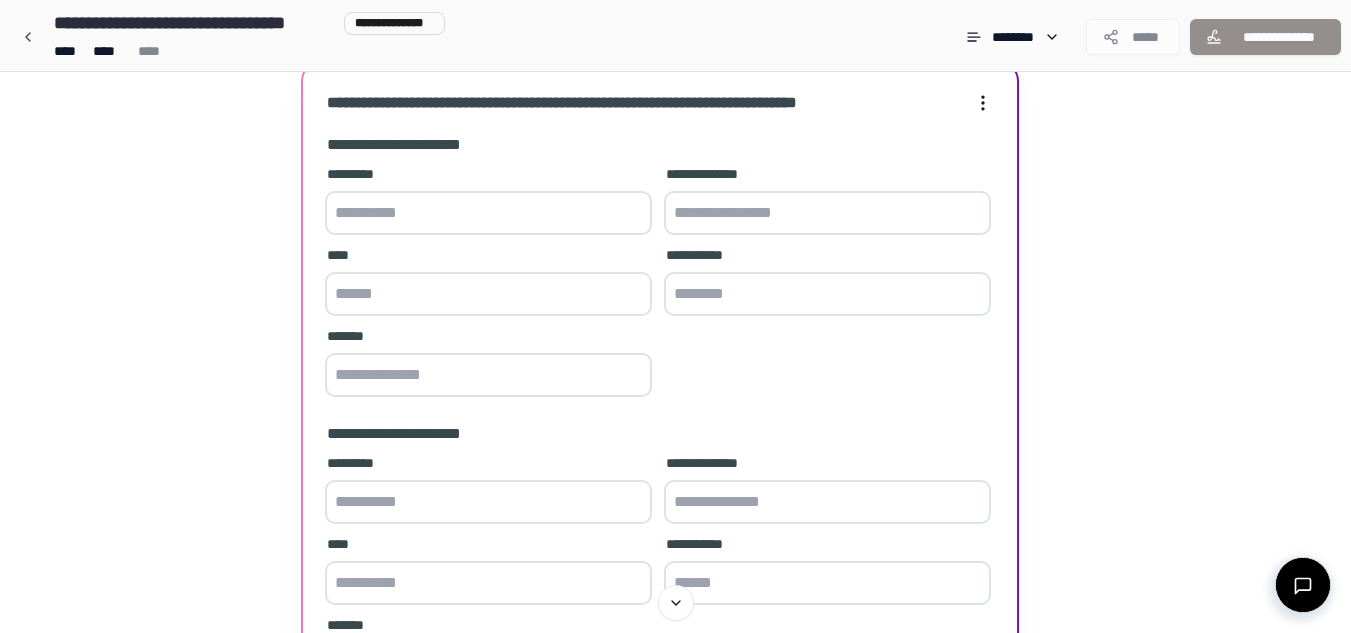 scroll, scrollTop: 0, scrollLeft: 0, axis: both 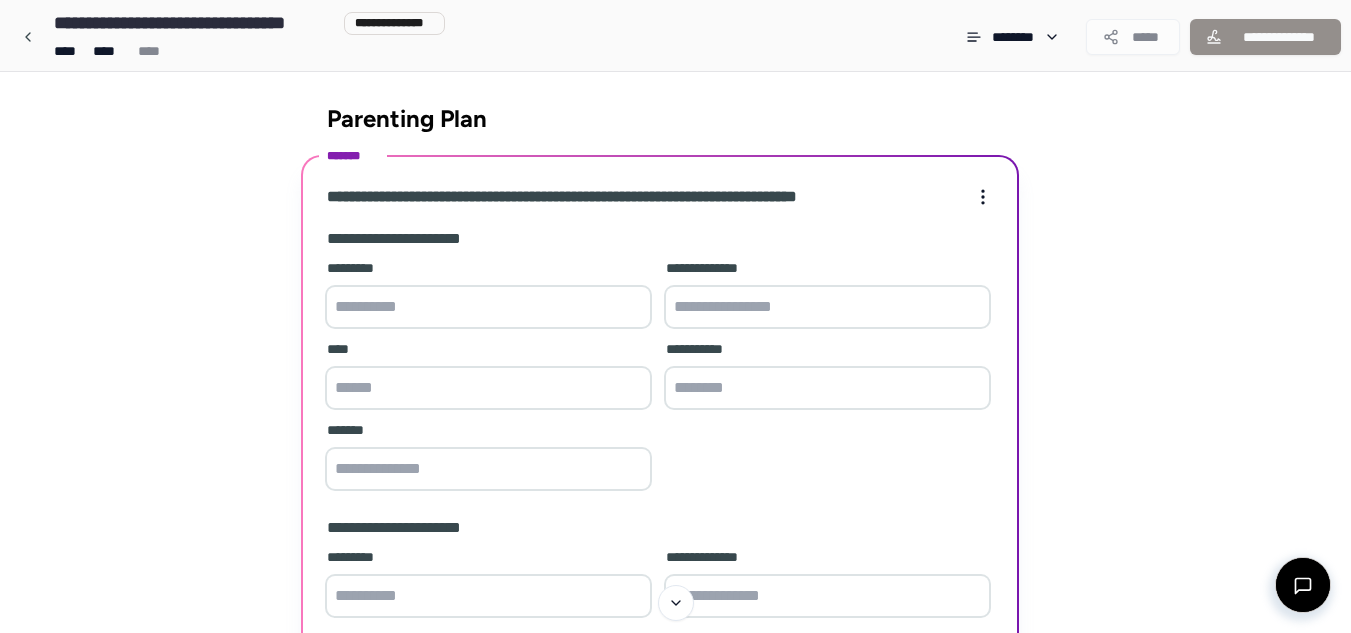 click at bounding box center [488, 307] 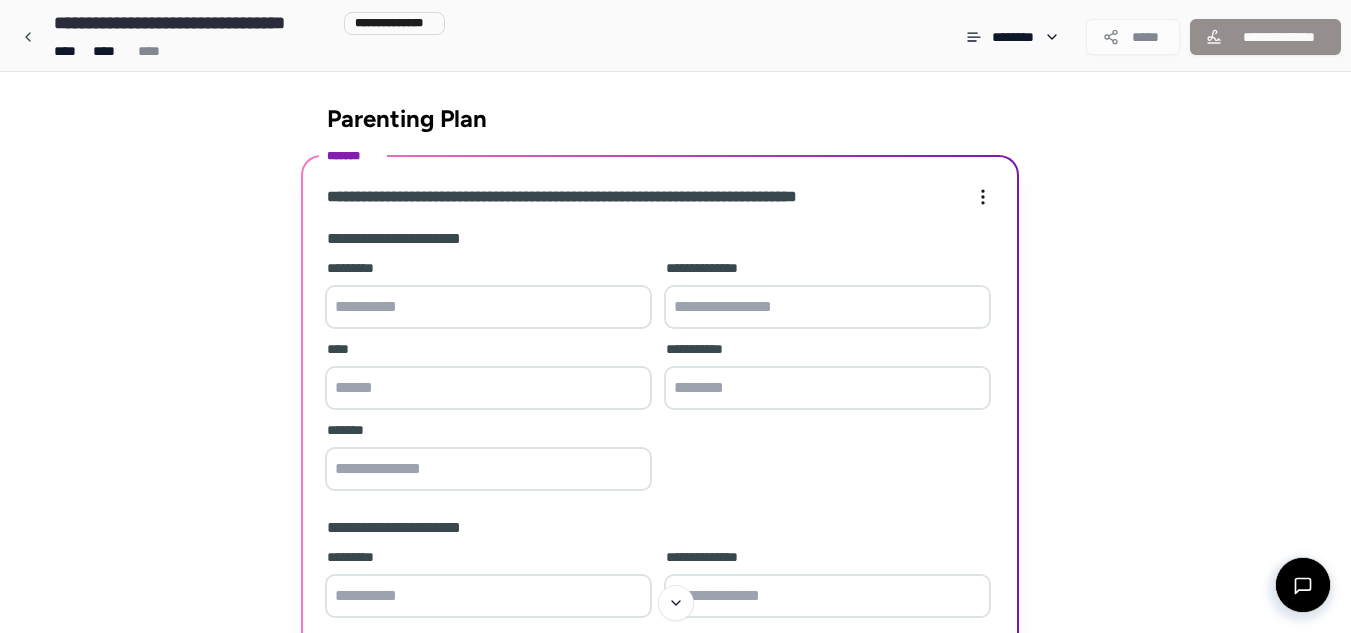 type on "**********" 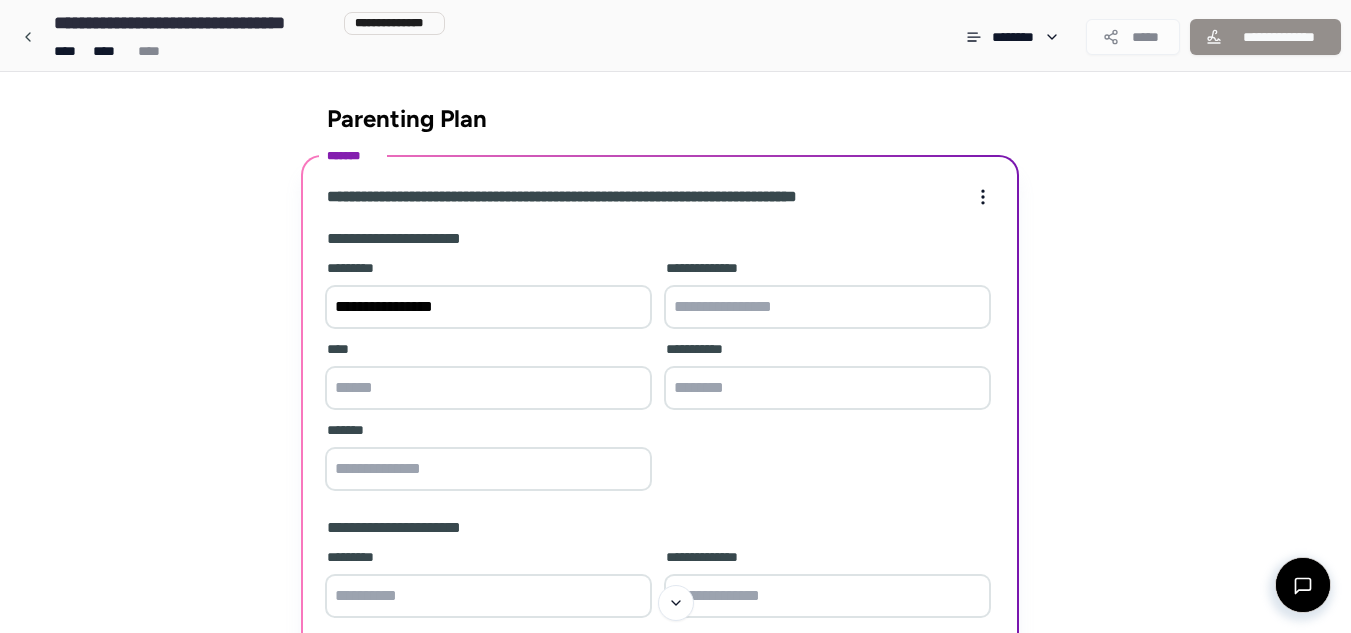 type on "**********" 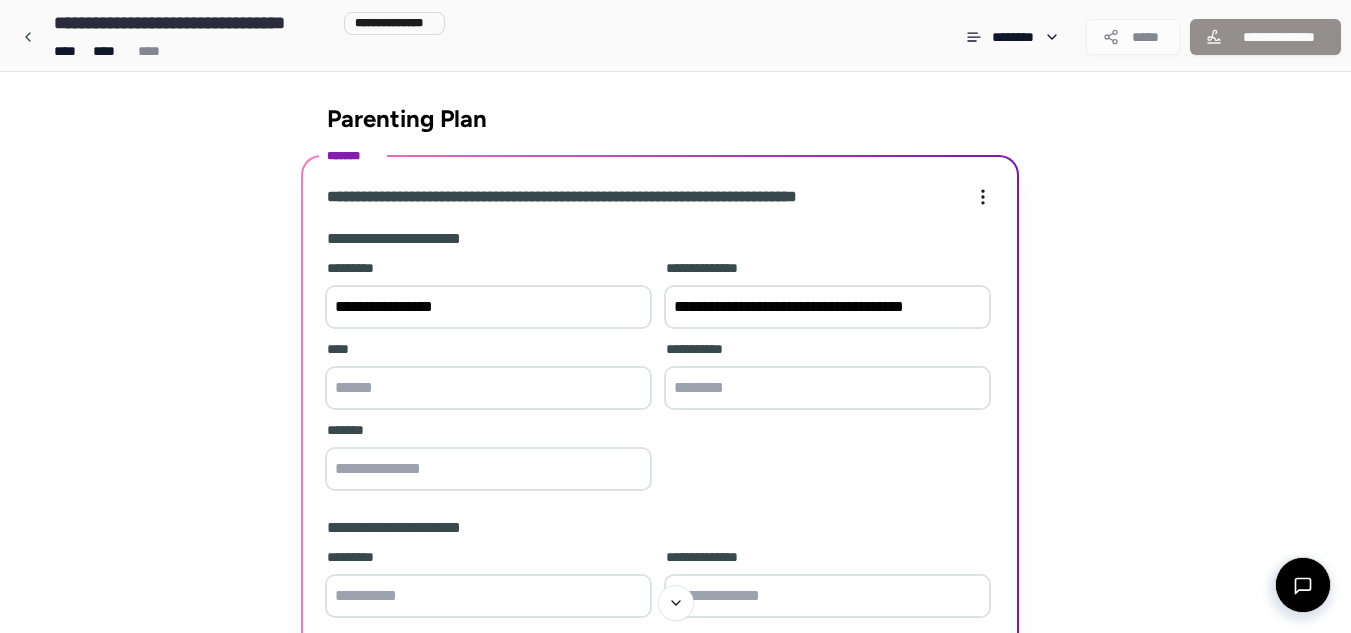 type on "********" 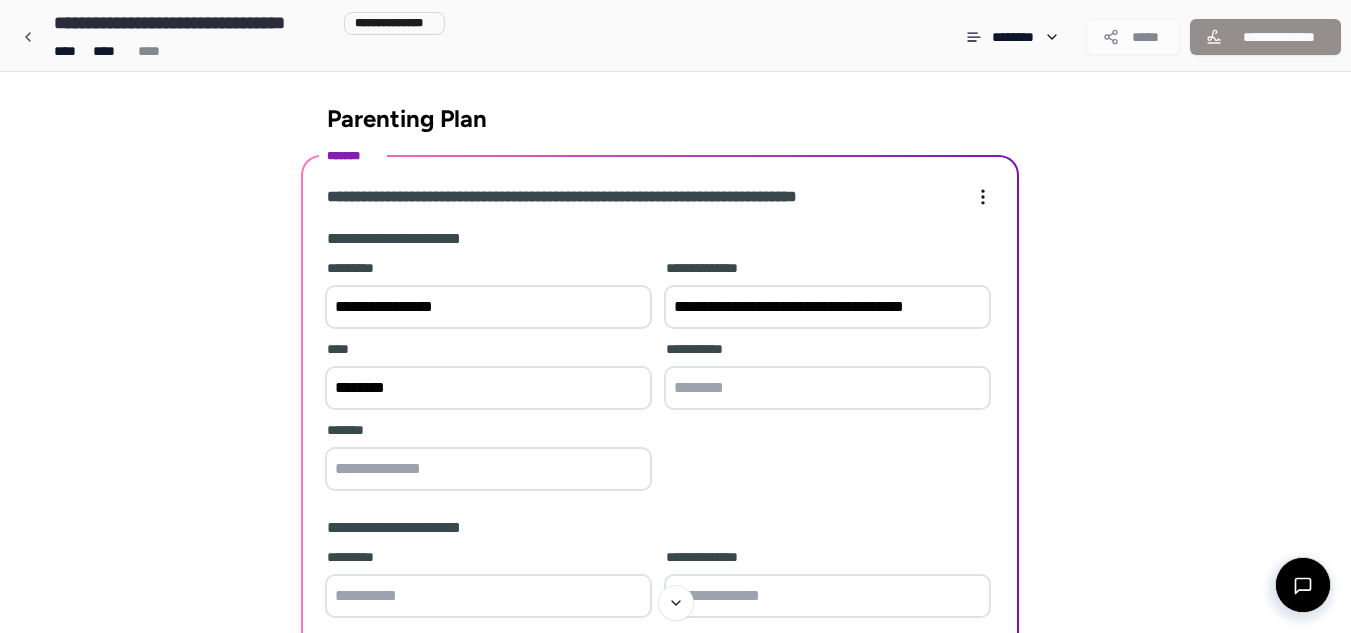 type on "****" 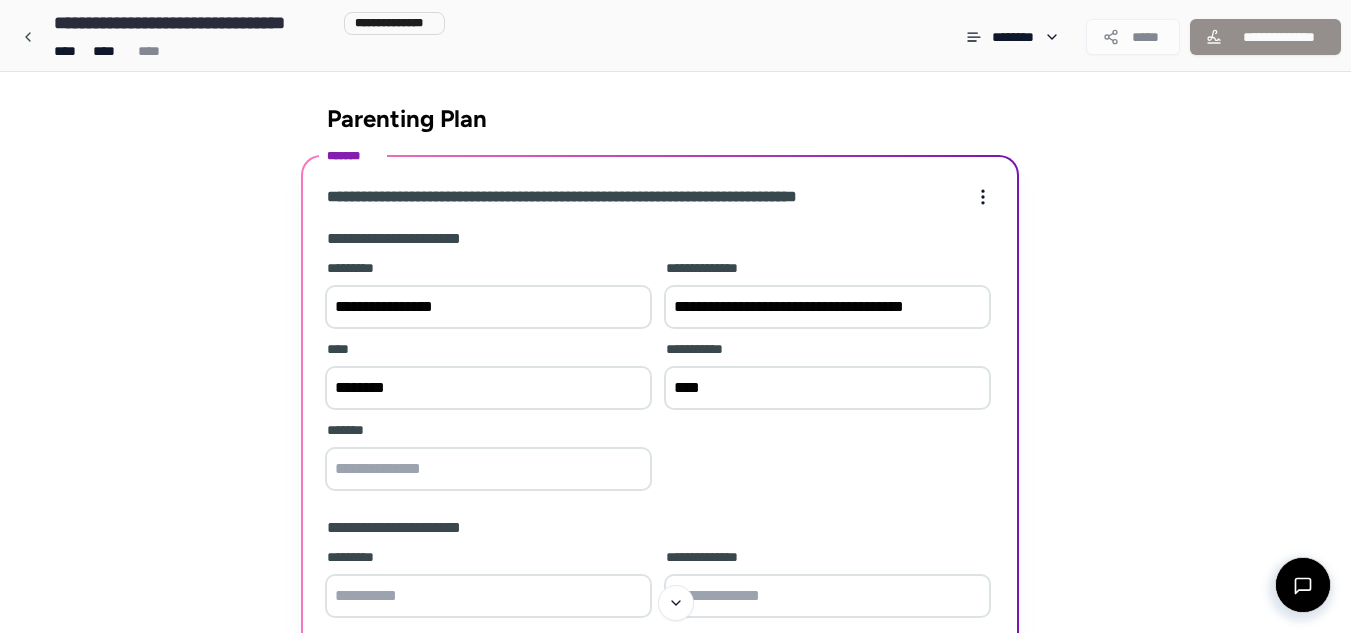 type on "*********" 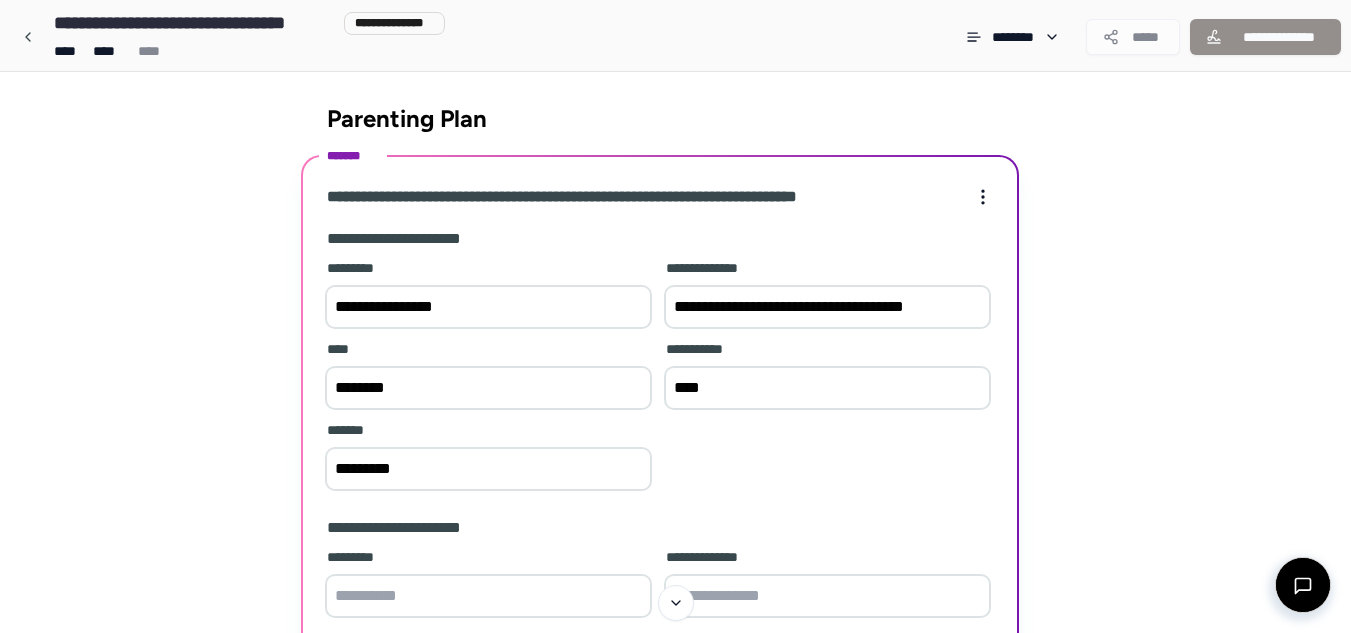click on "**********" at bounding box center (827, 307) 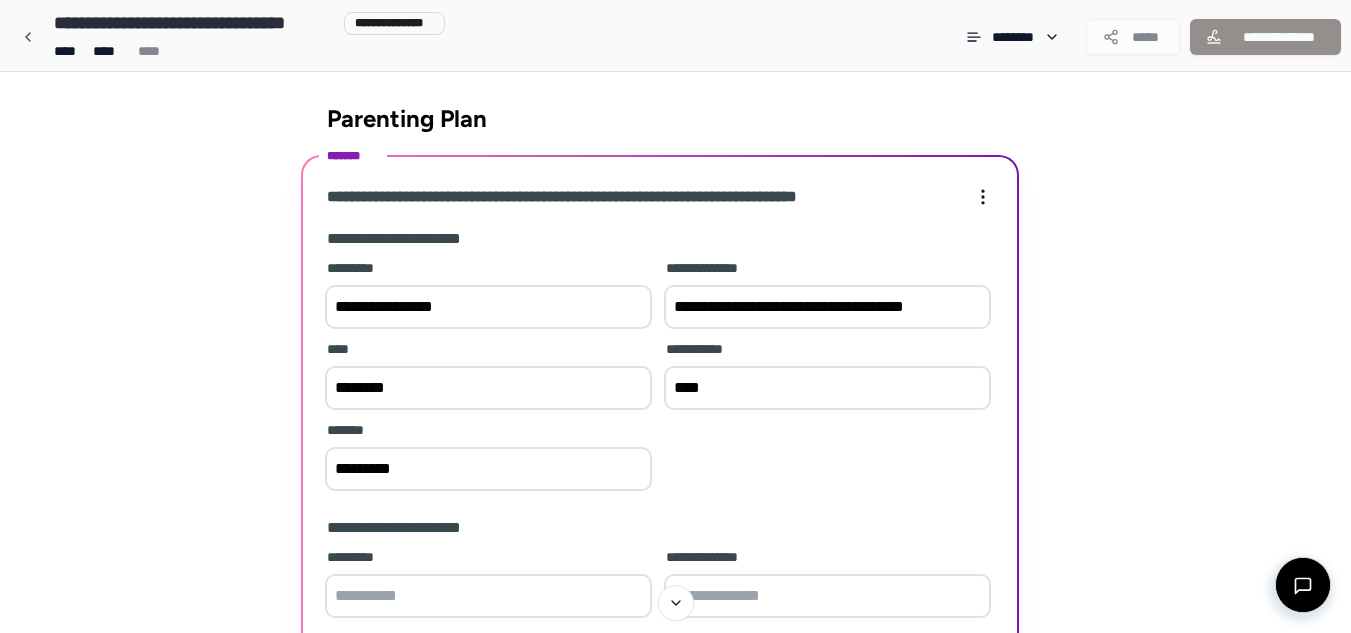 drag, startPoint x: 679, startPoint y: 301, endPoint x: 978, endPoint y: 296, distance: 299.0418 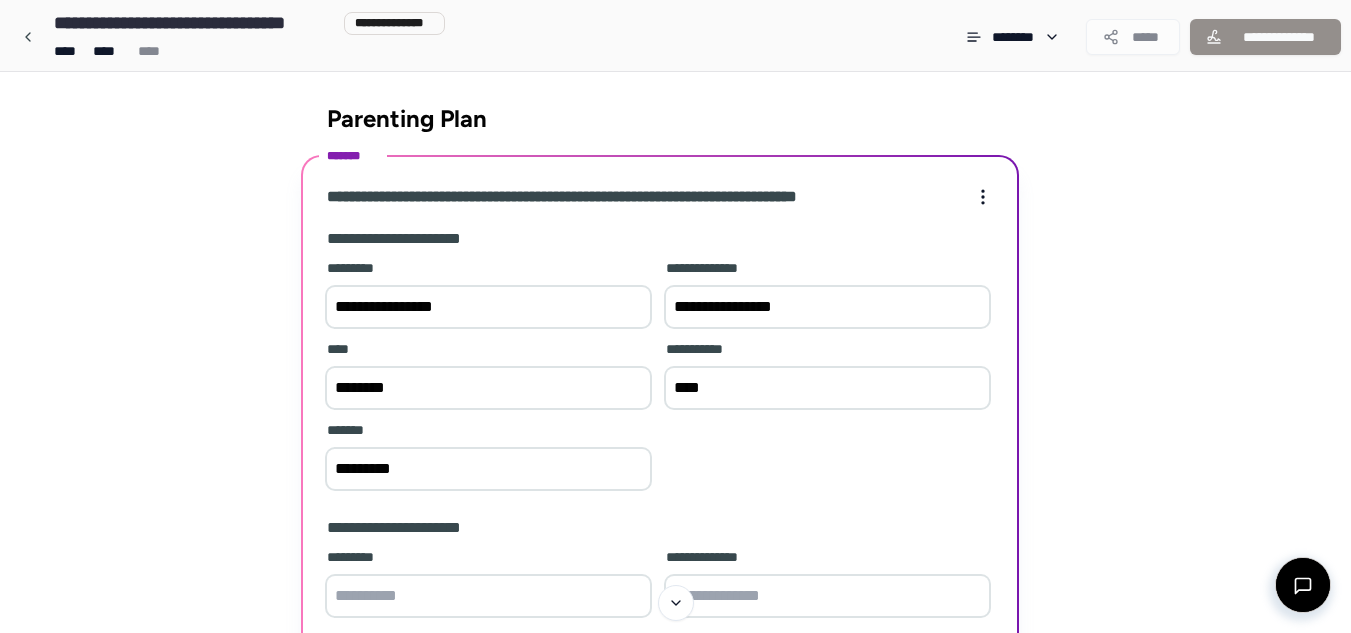 type on "**********" 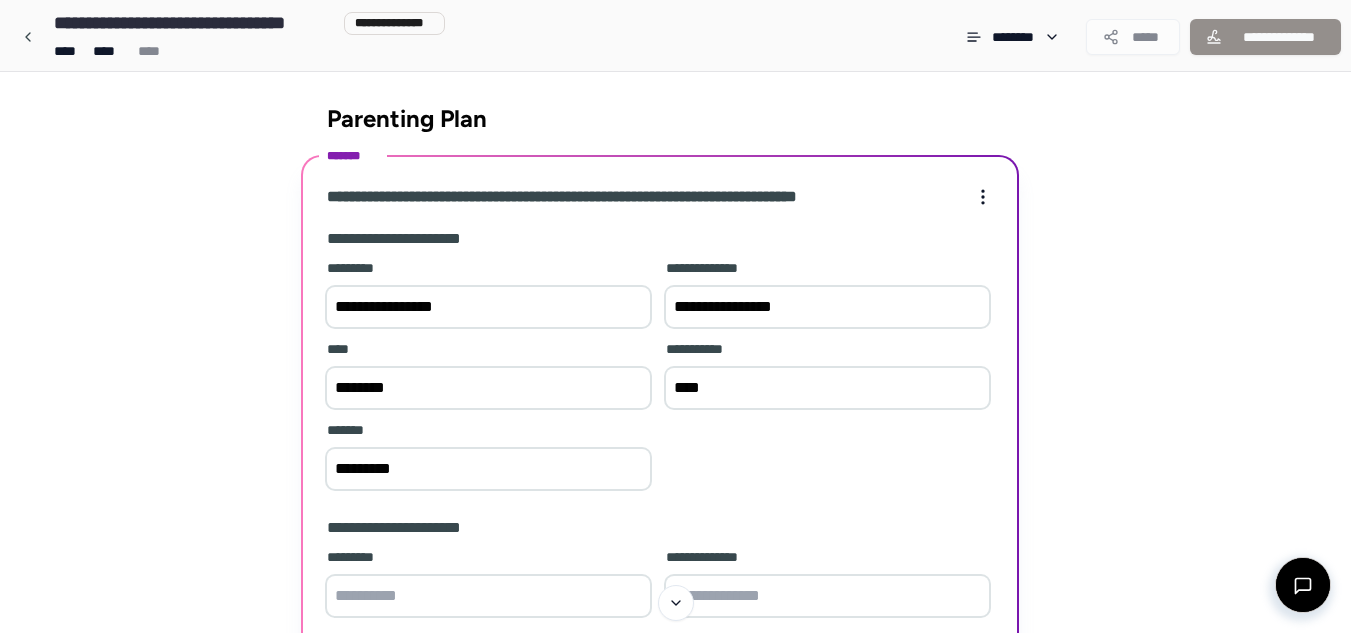 click on "********" at bounding box center (488, 388) 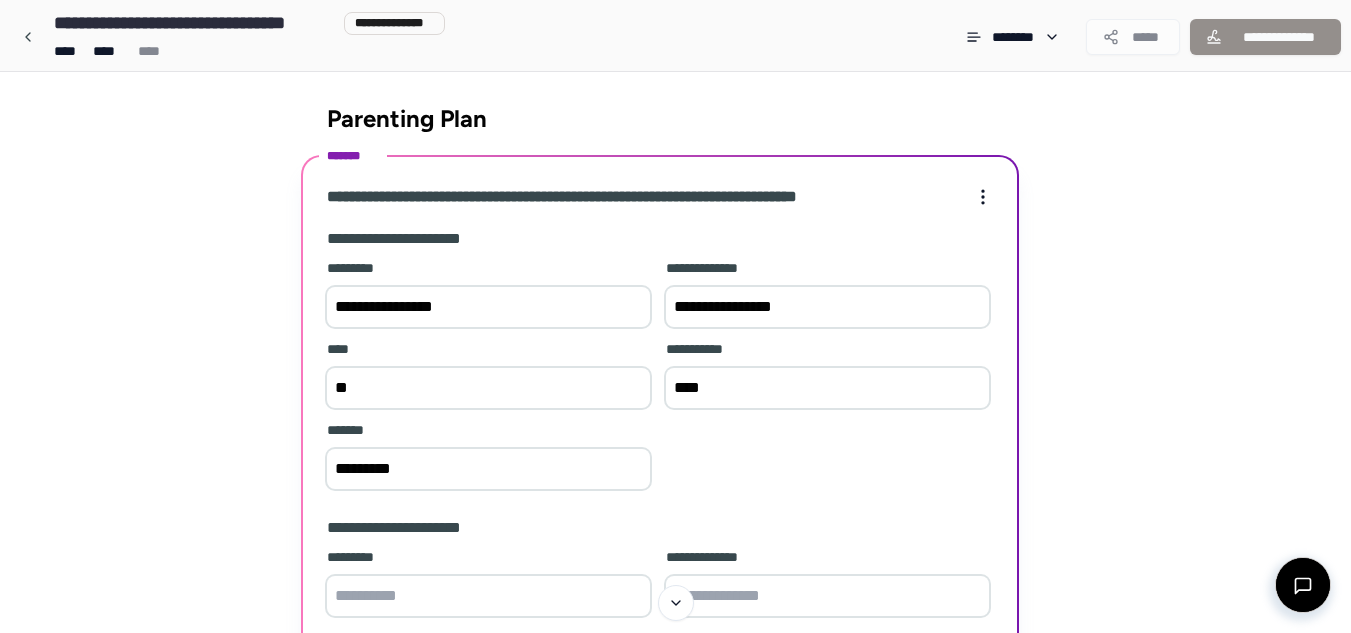 type on "*" 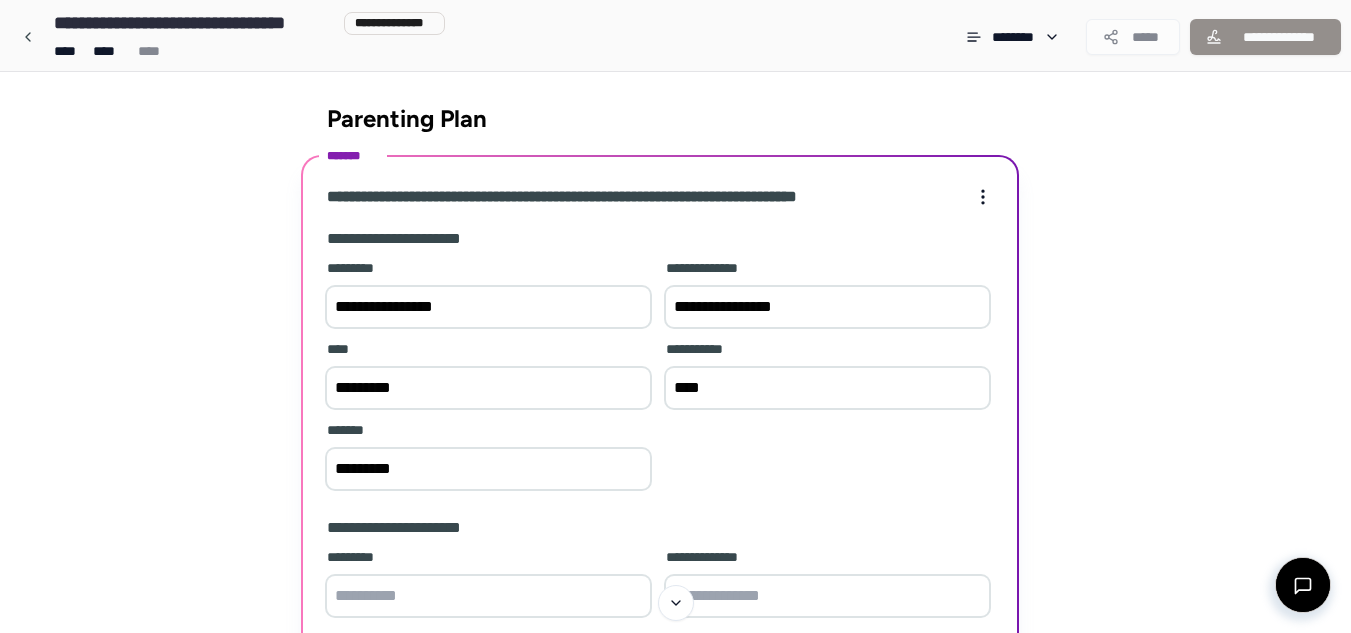 type on "*********" 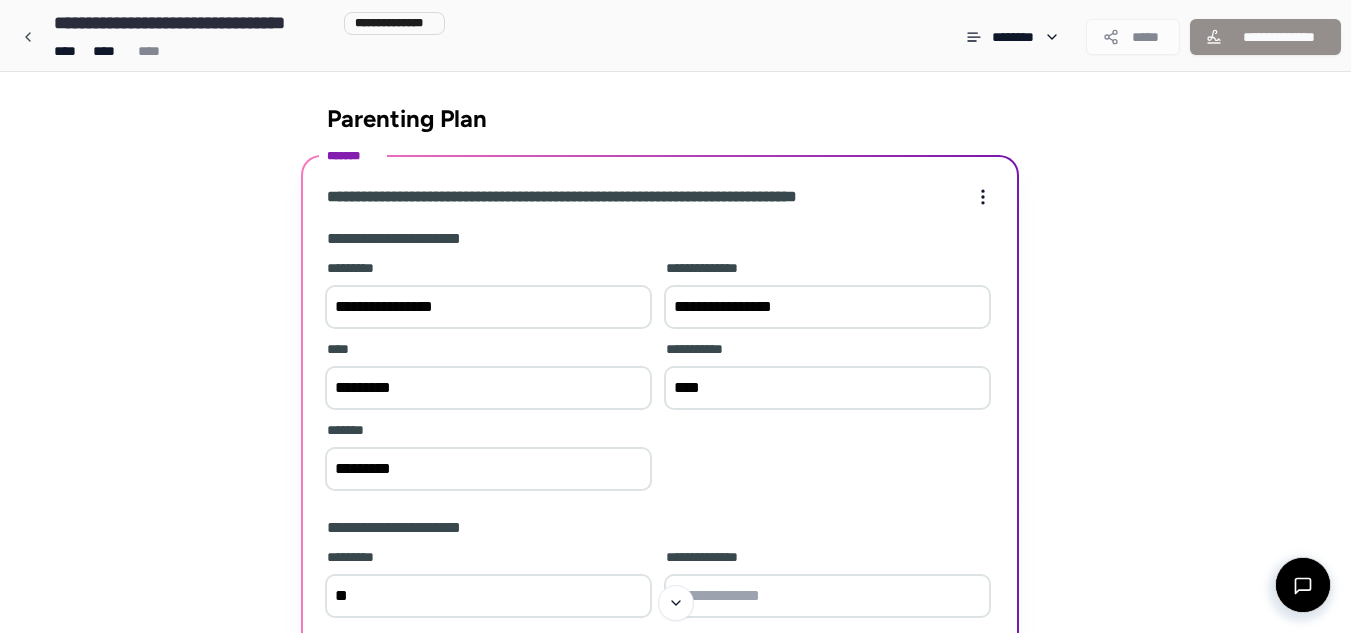 type on "*" 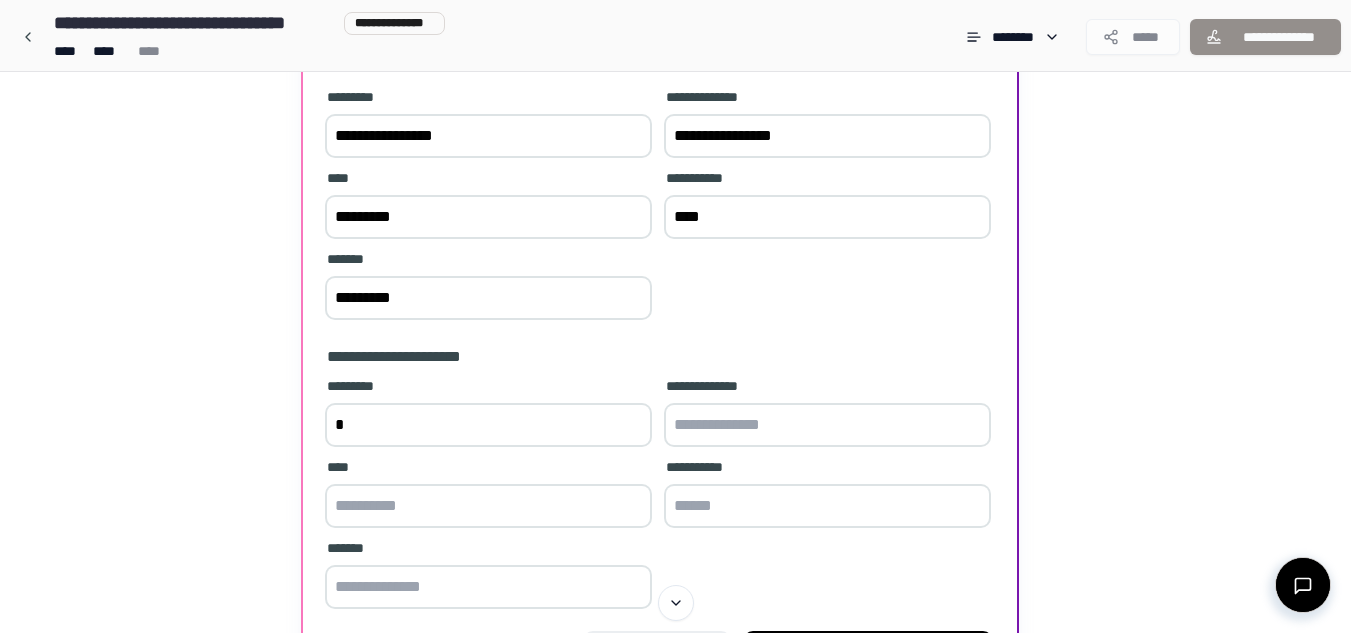 scroll, scrollTop: 194, scrollLeft: 0, axis: vertical 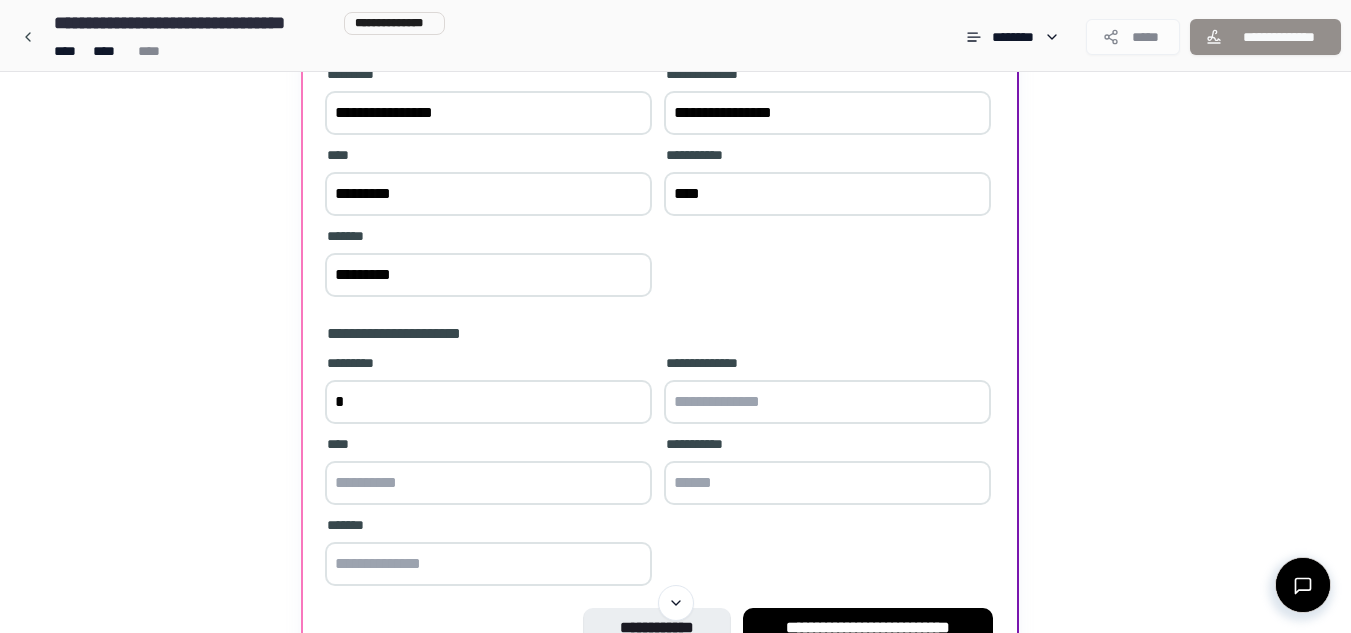type 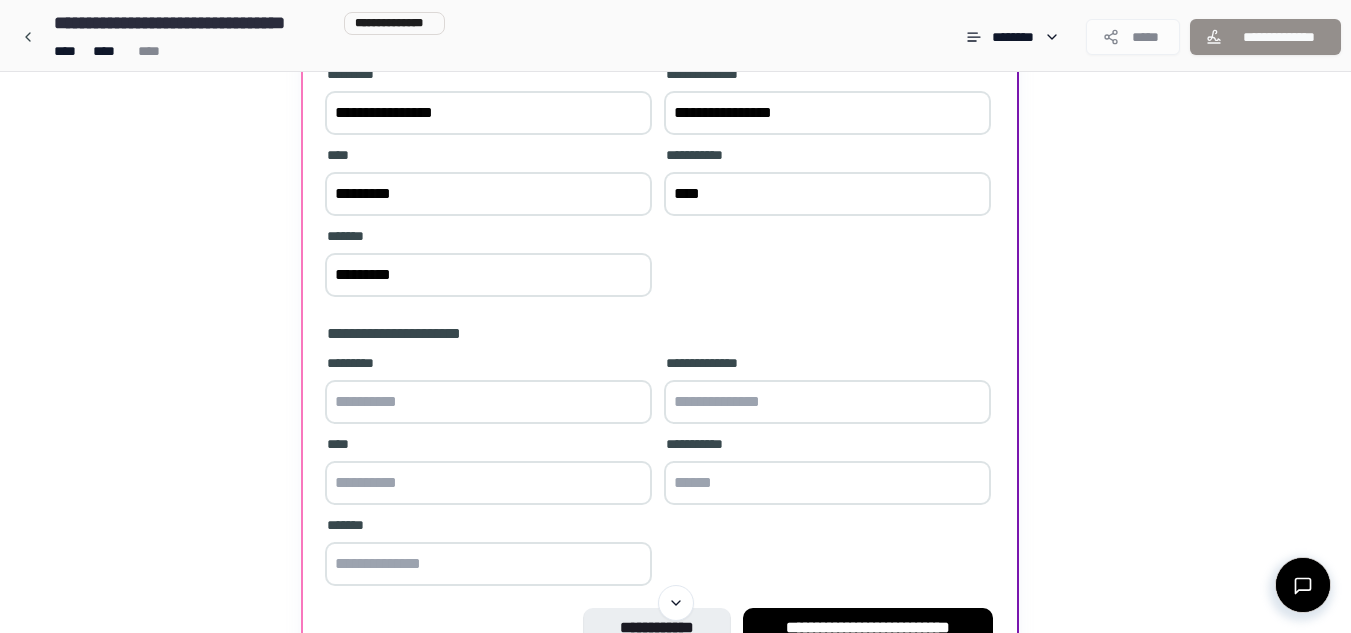 drag, startPoint x: 842, startPoint y: 107, endPoint x: 613, endPoint y: 140, distance: 231.36551 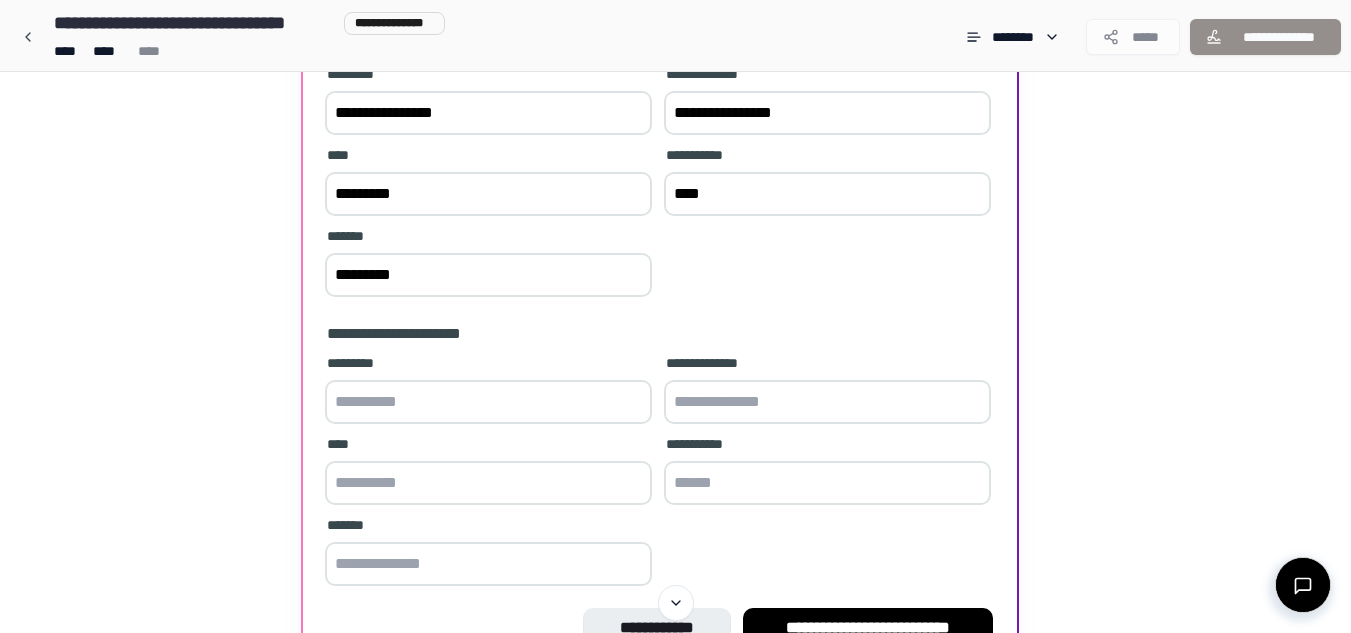 click on "**********" at bounding box center [660, 183] 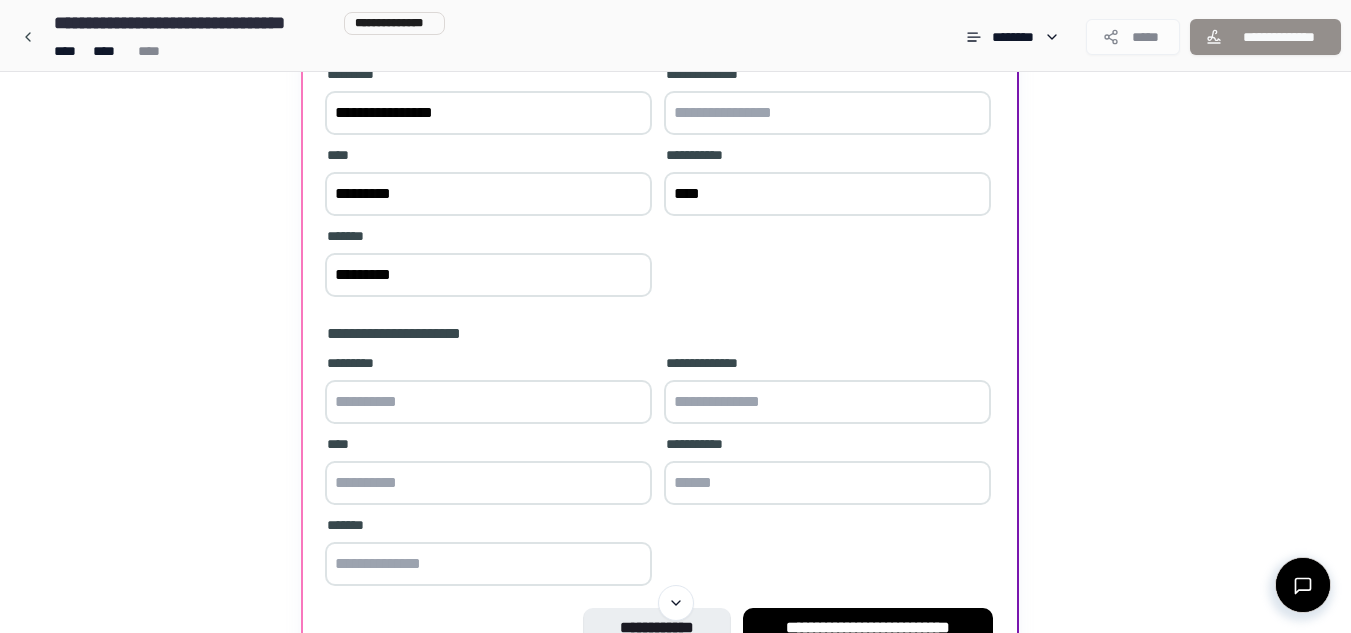 type 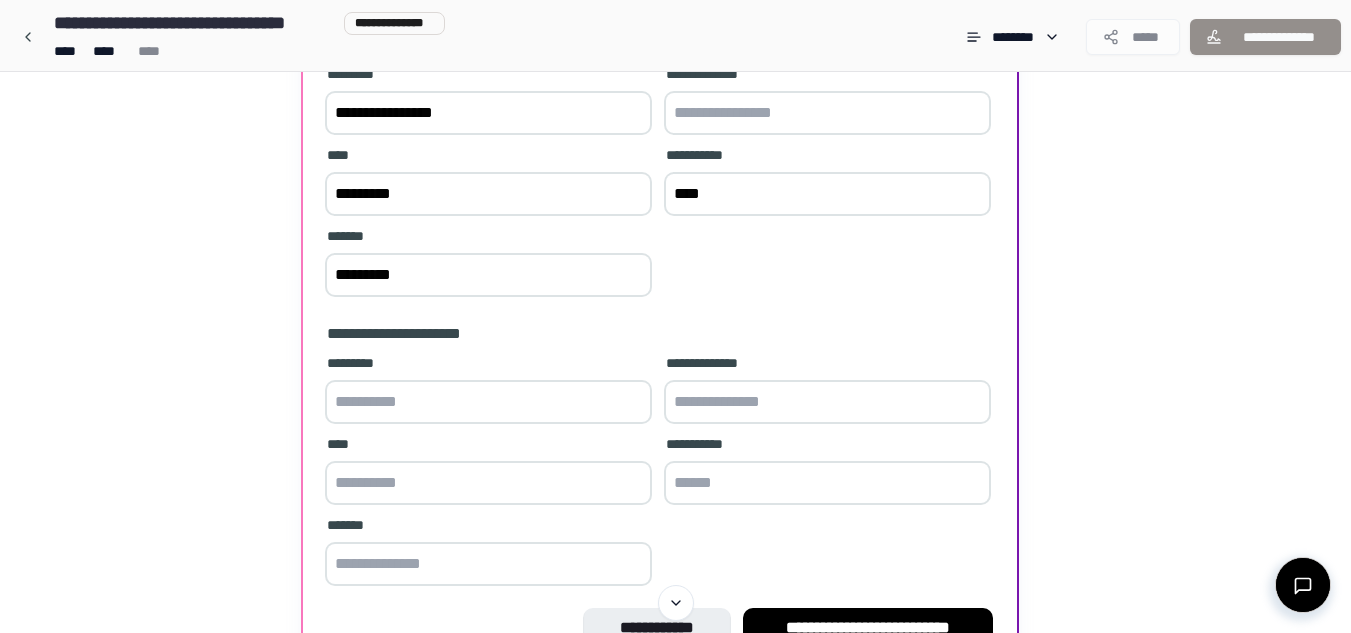 click at bounding box center [488, 402] 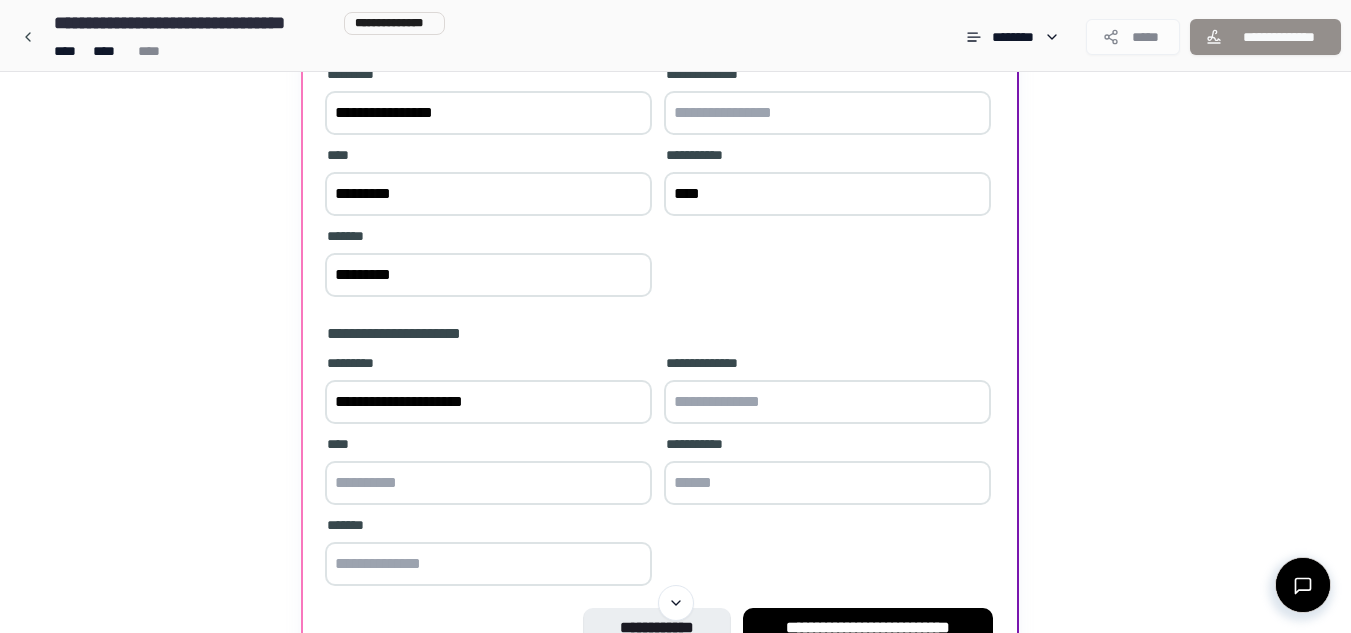 type on "**********" 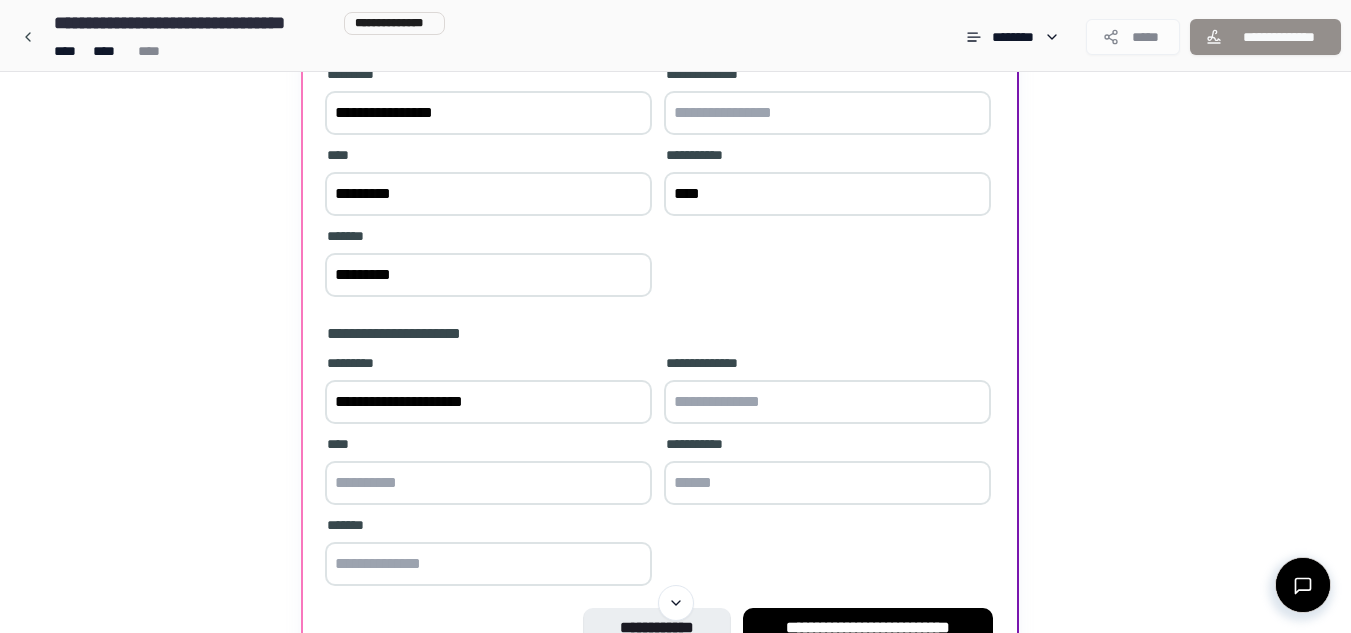 drag, startPoint x: 438, startPoint y: 192, endPoint x: 313, endPoint y: 214, distance: 126.921234 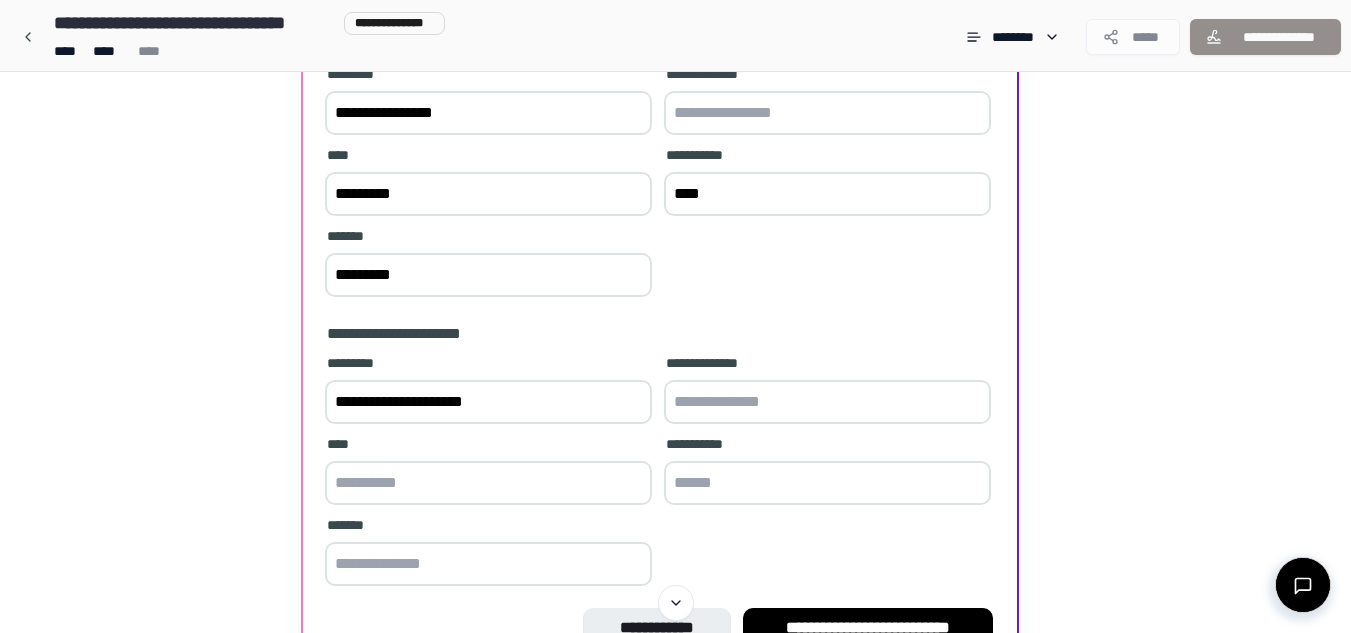click on "**********" at bounding box center (660, 317) 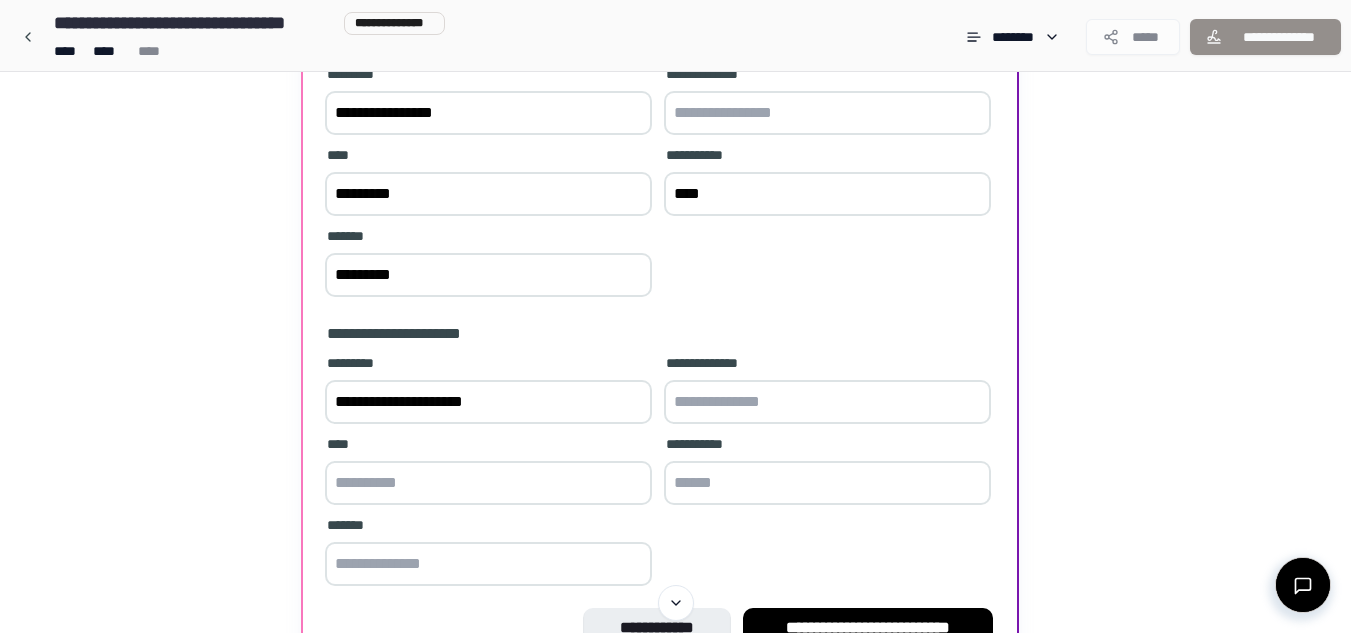 type on "*********" 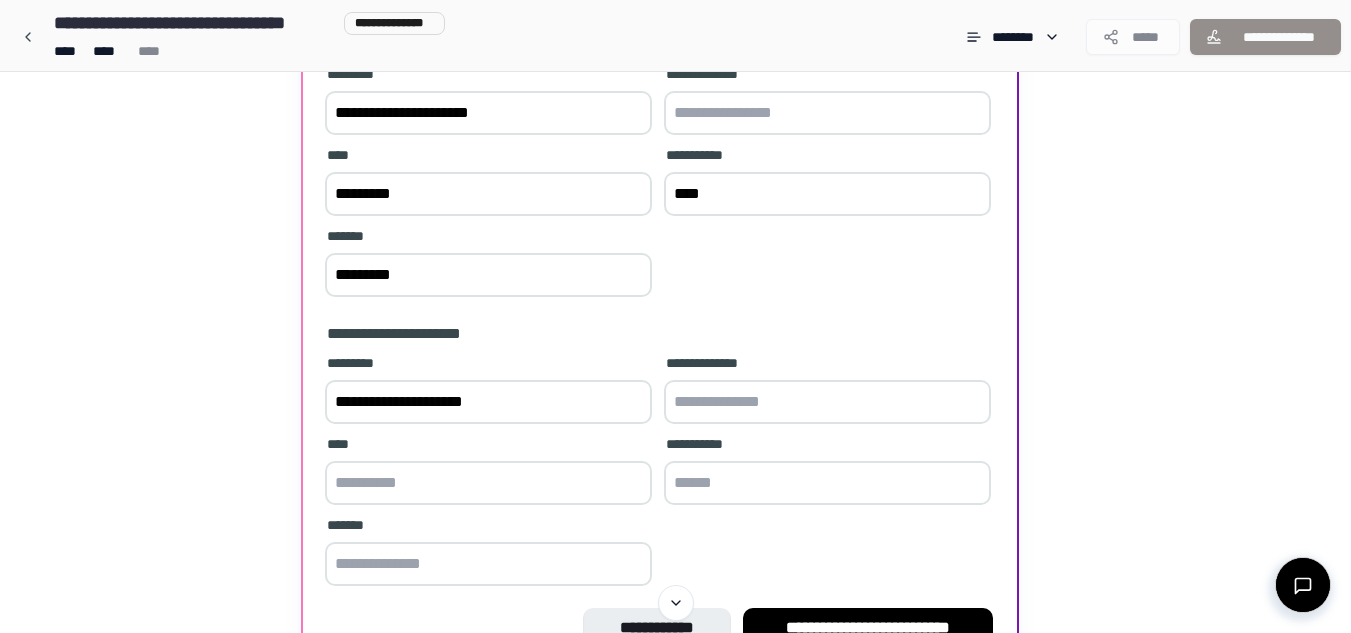 type on "**********" 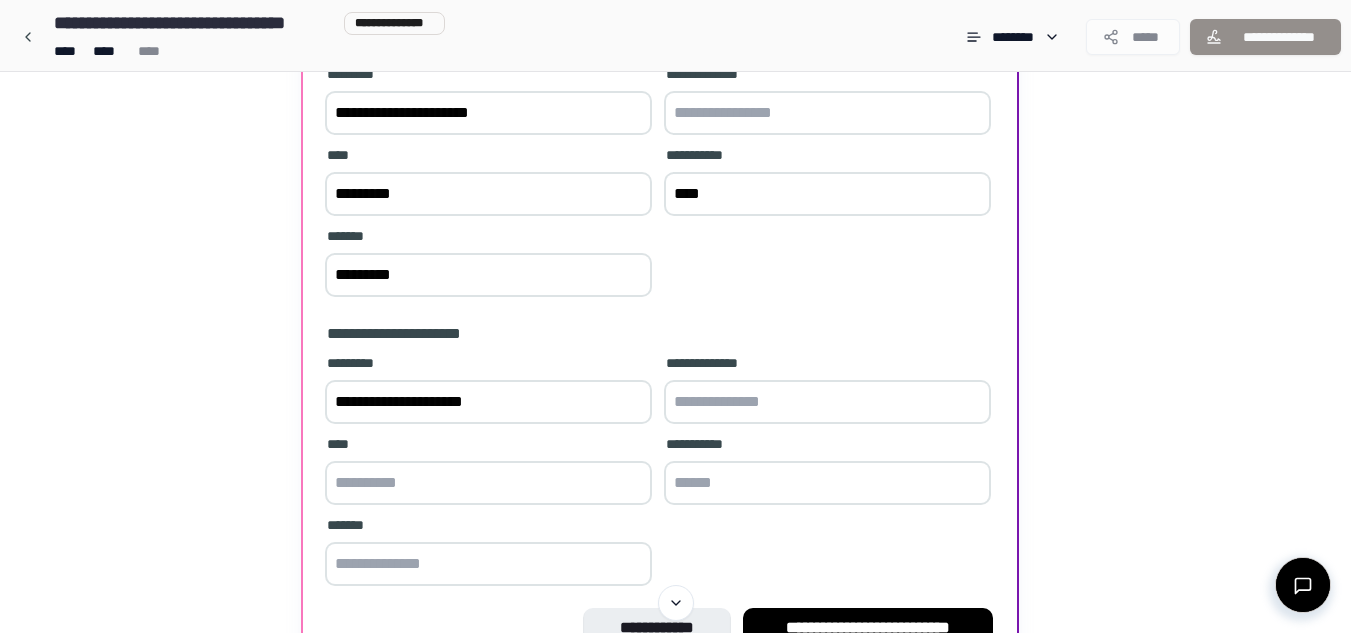 click at bounding box center (488, 483) 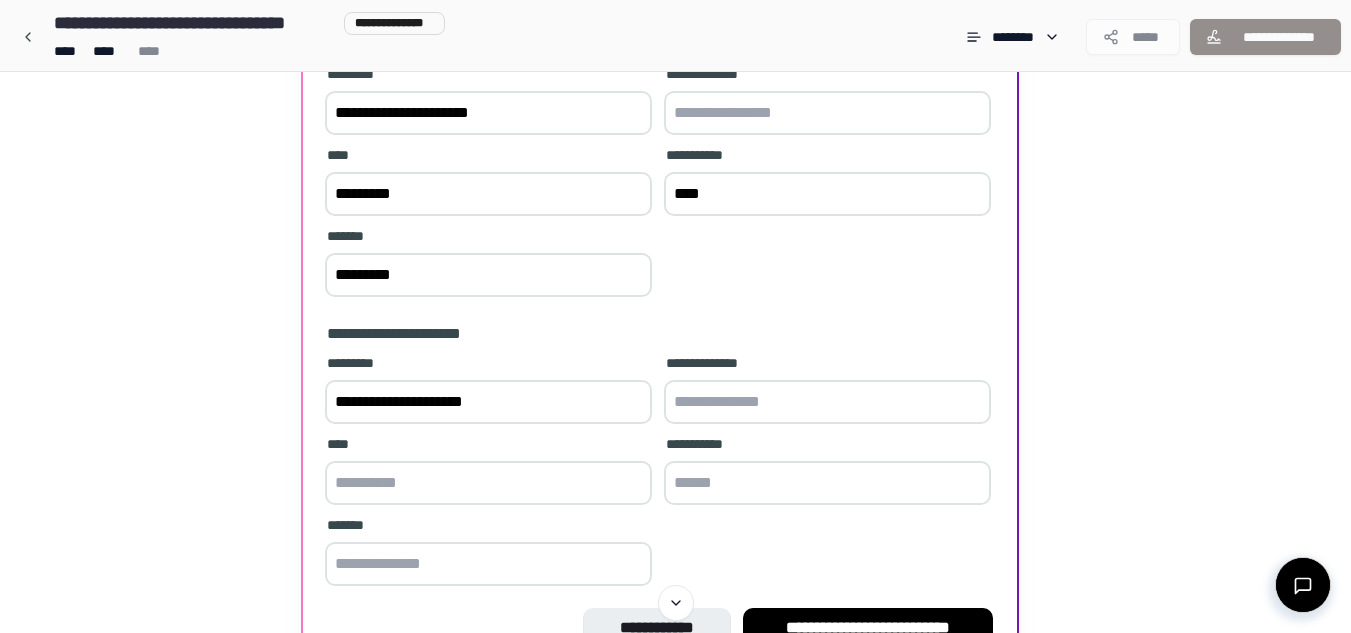 click at bounding box center [827, 402] 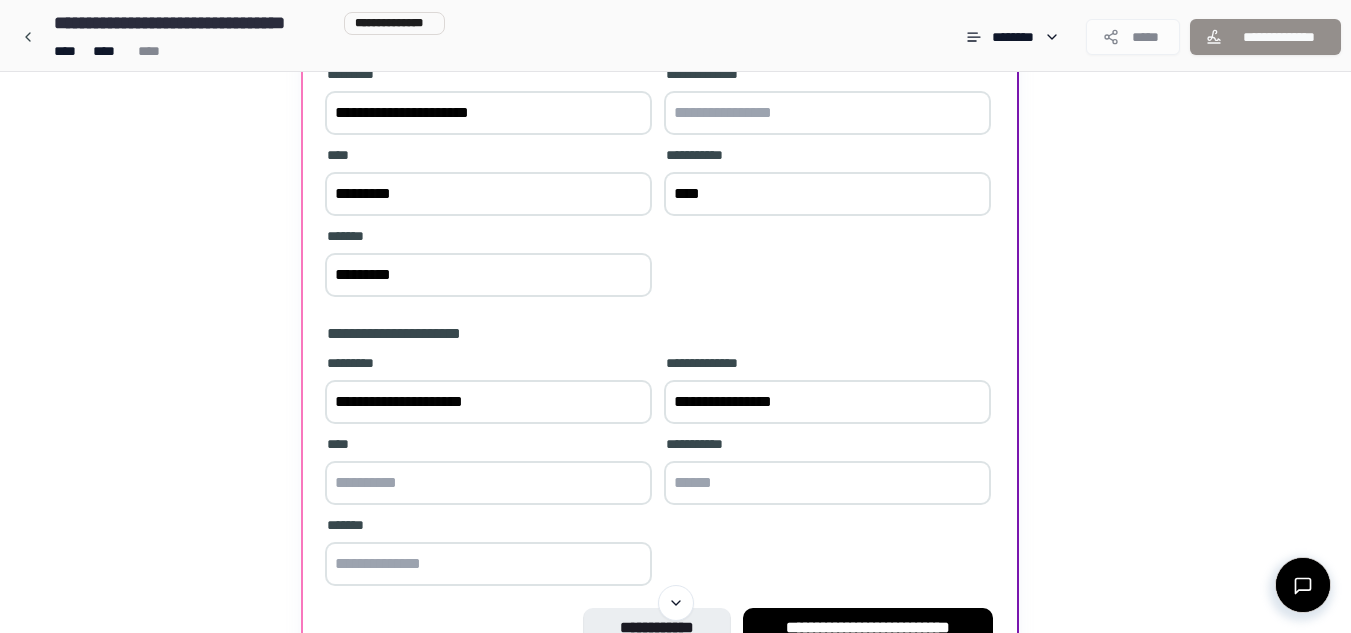 type on "**********" 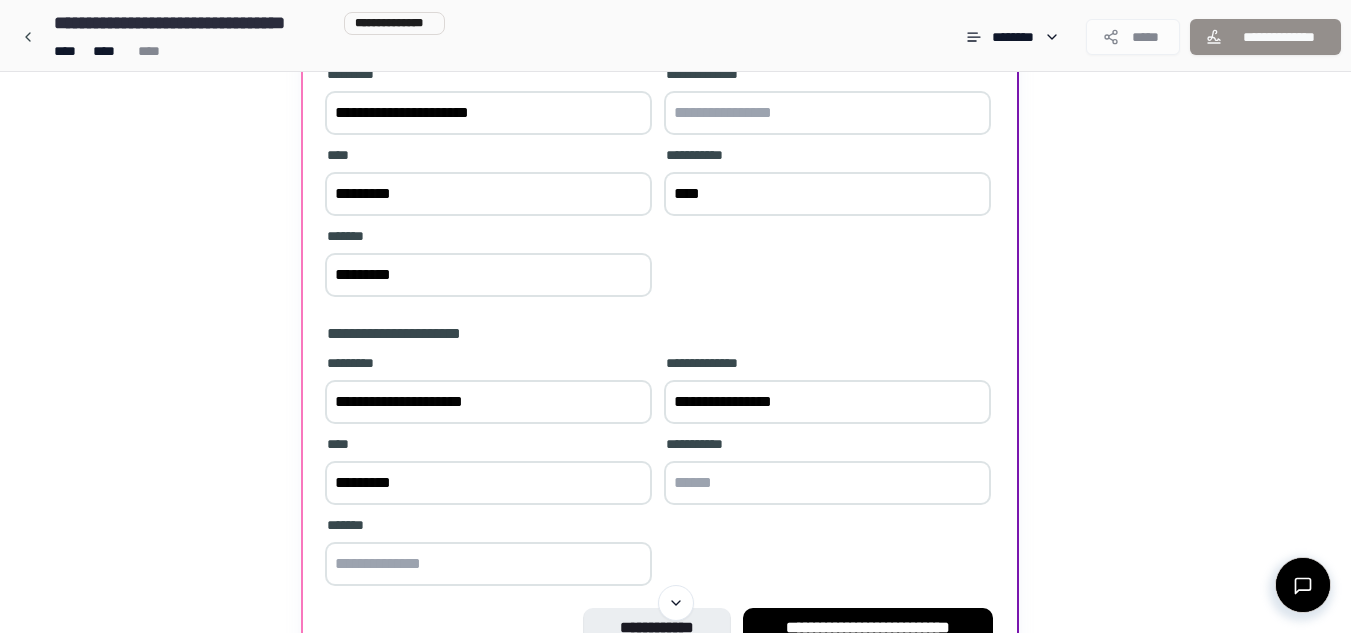 type on "*********" 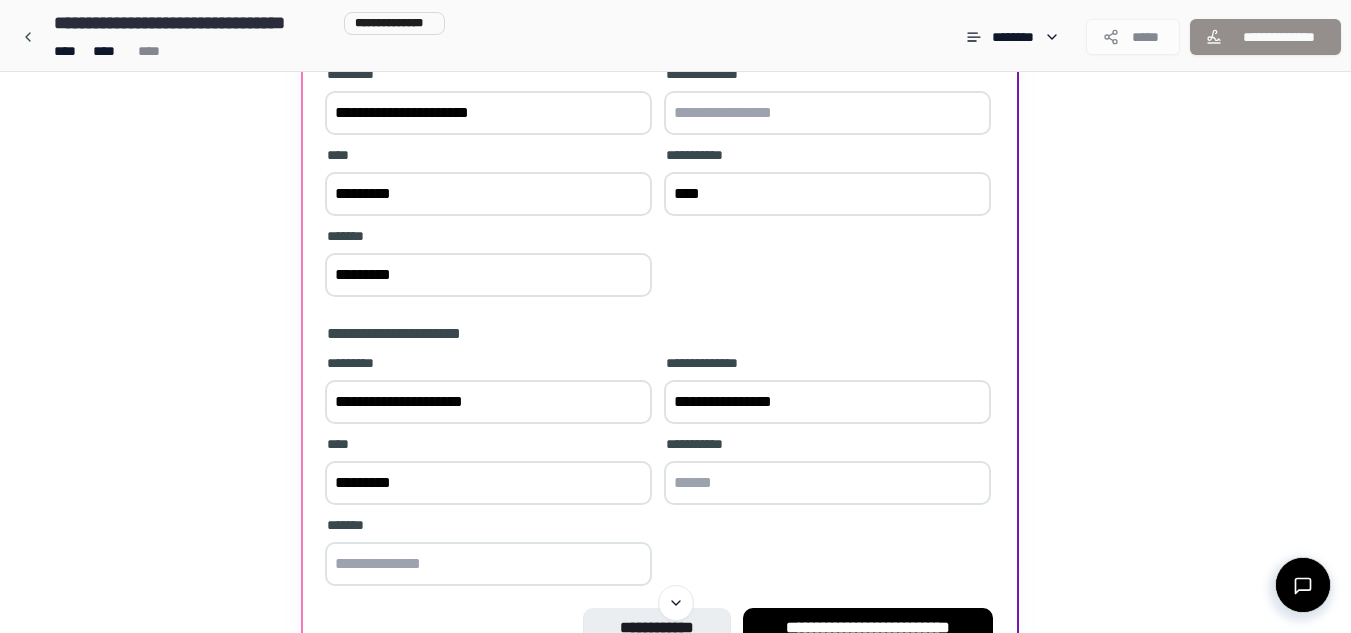 click at bounding box center (488, 564) 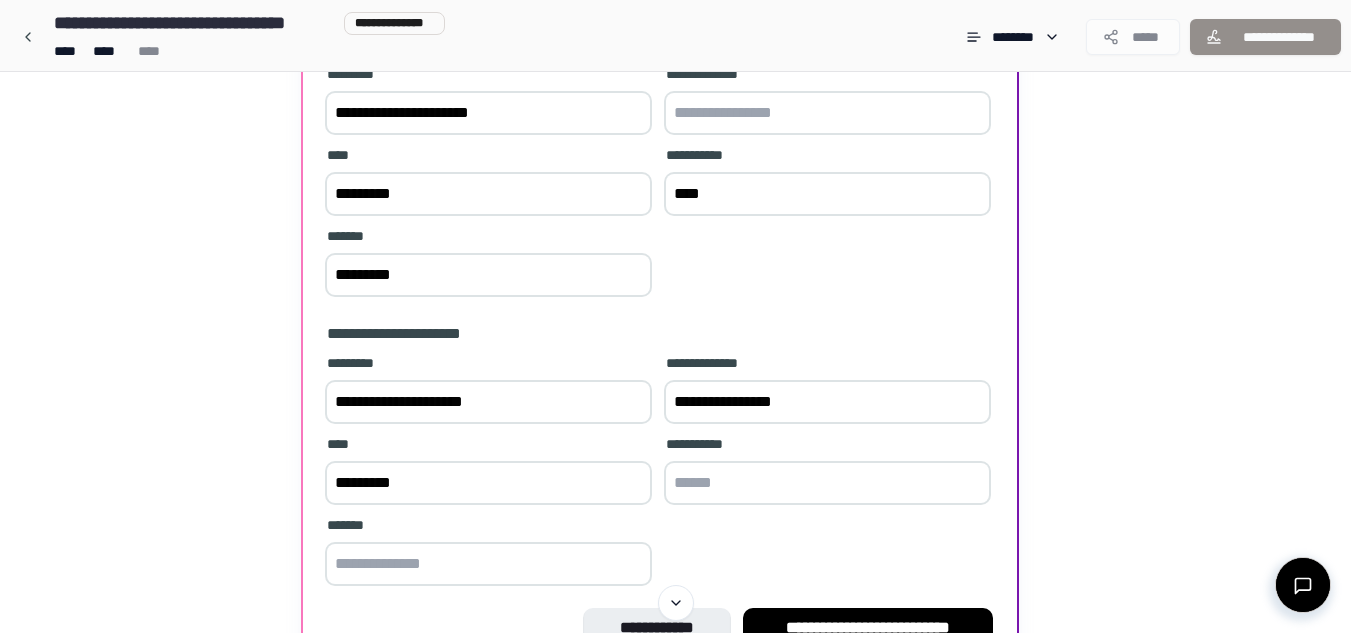 type on "*********" 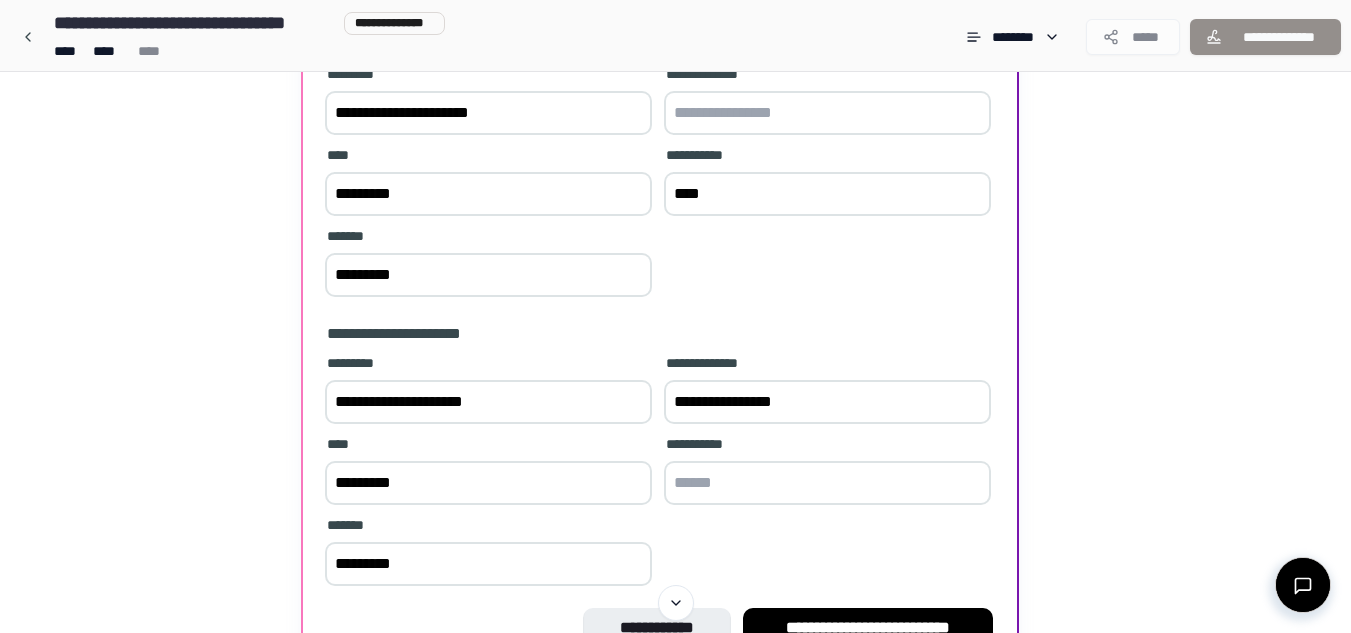 type on "****" 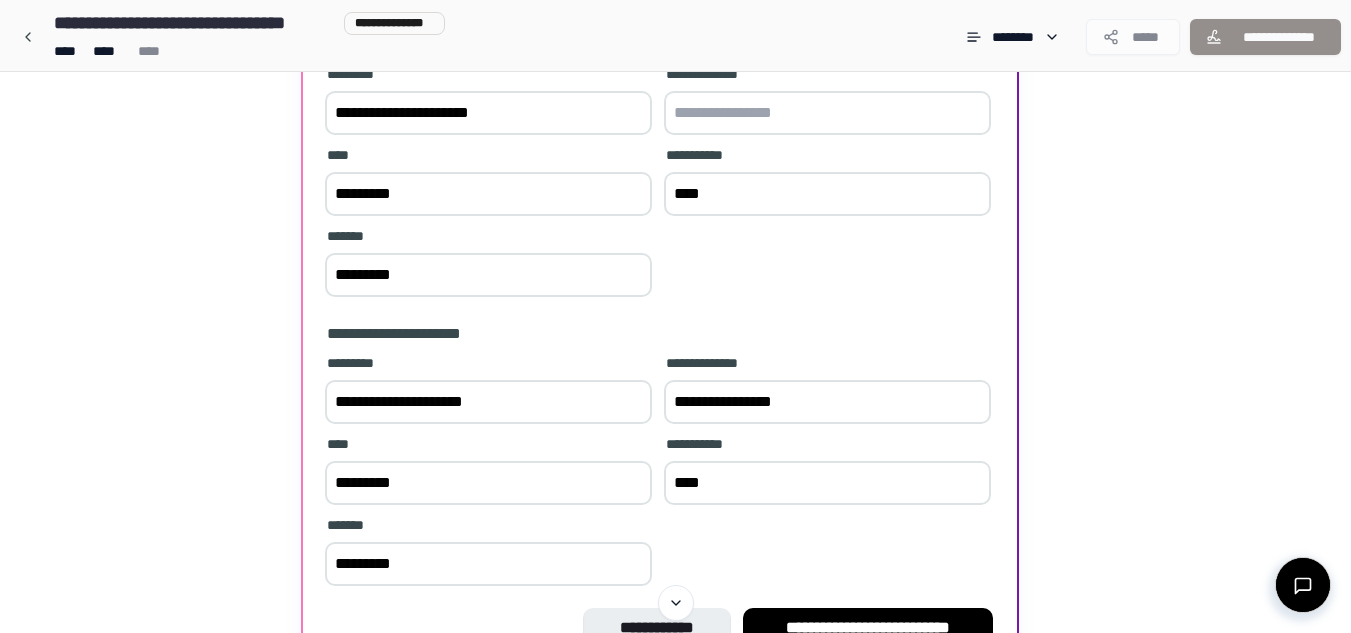 click on "**********" at bounding box center [660, 472] 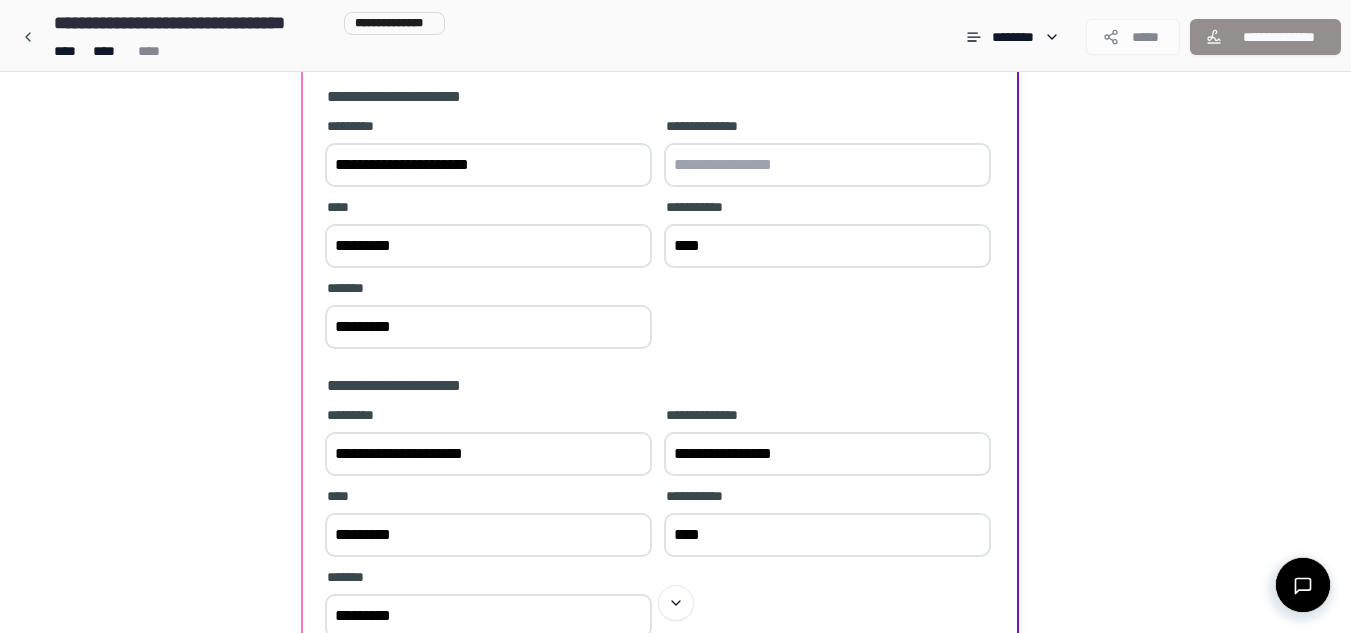 scroll, scrollTop: 87, scrollLeft: 0, axis: vertical 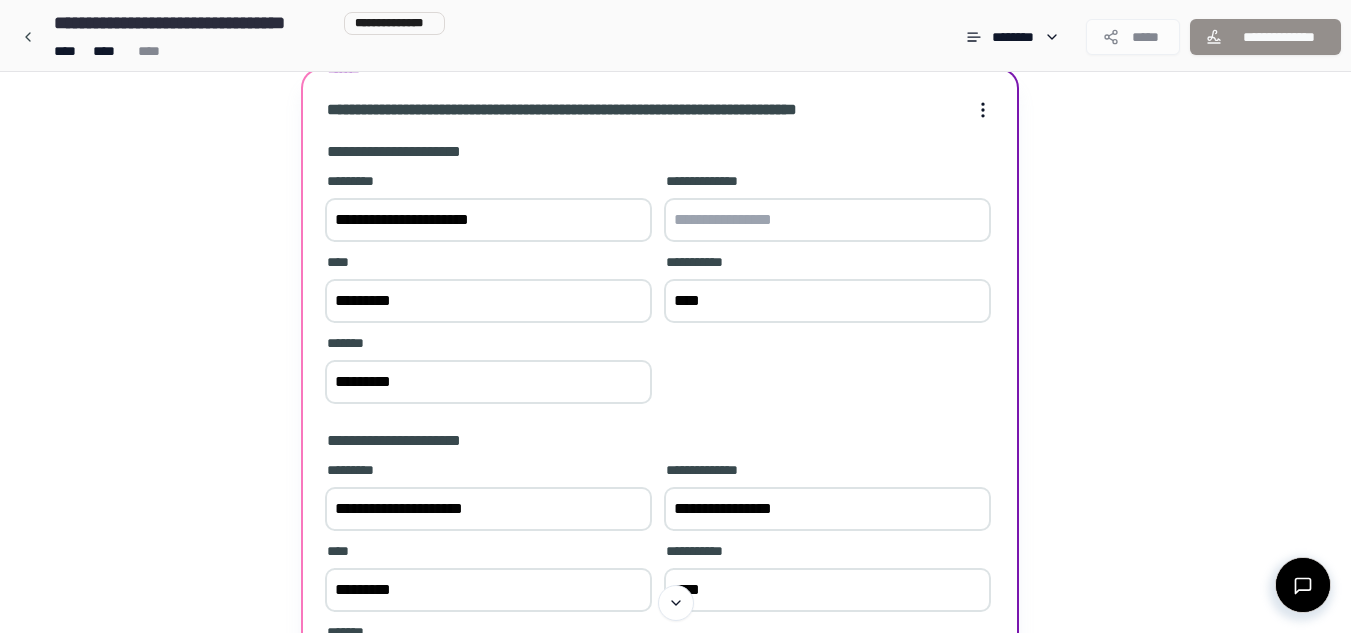 click at bounding box center (827, 220) 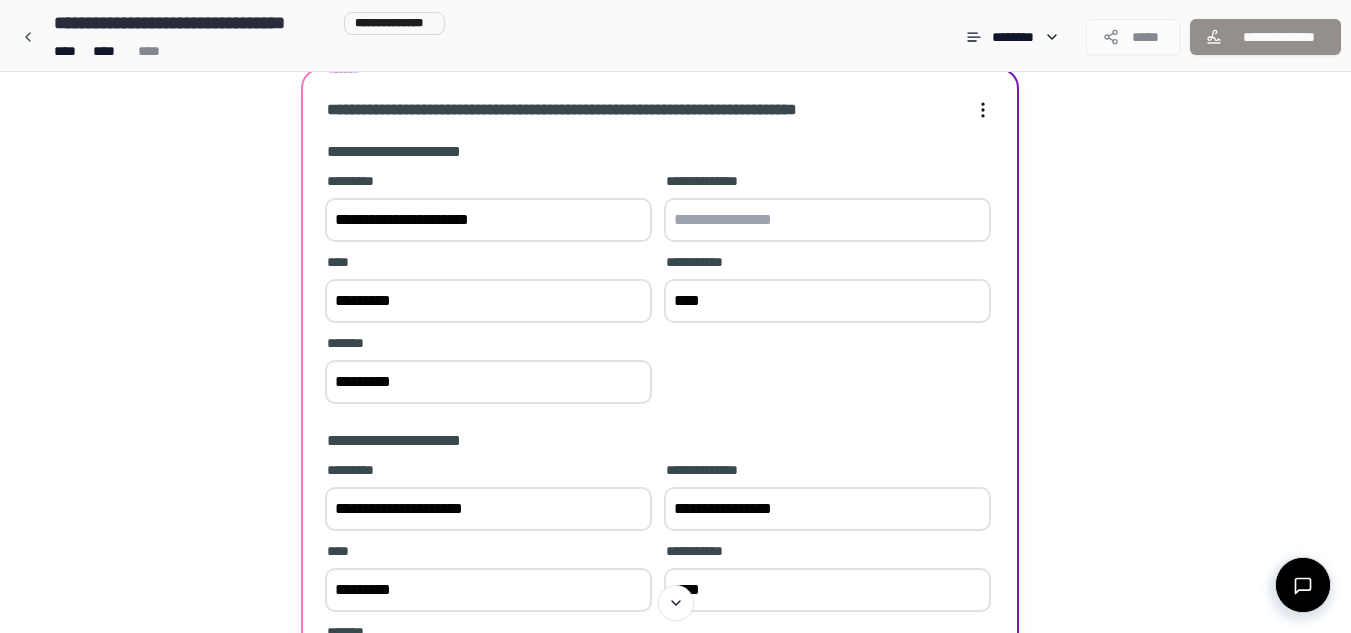 click on "**********" at bounding box center (660, 564) 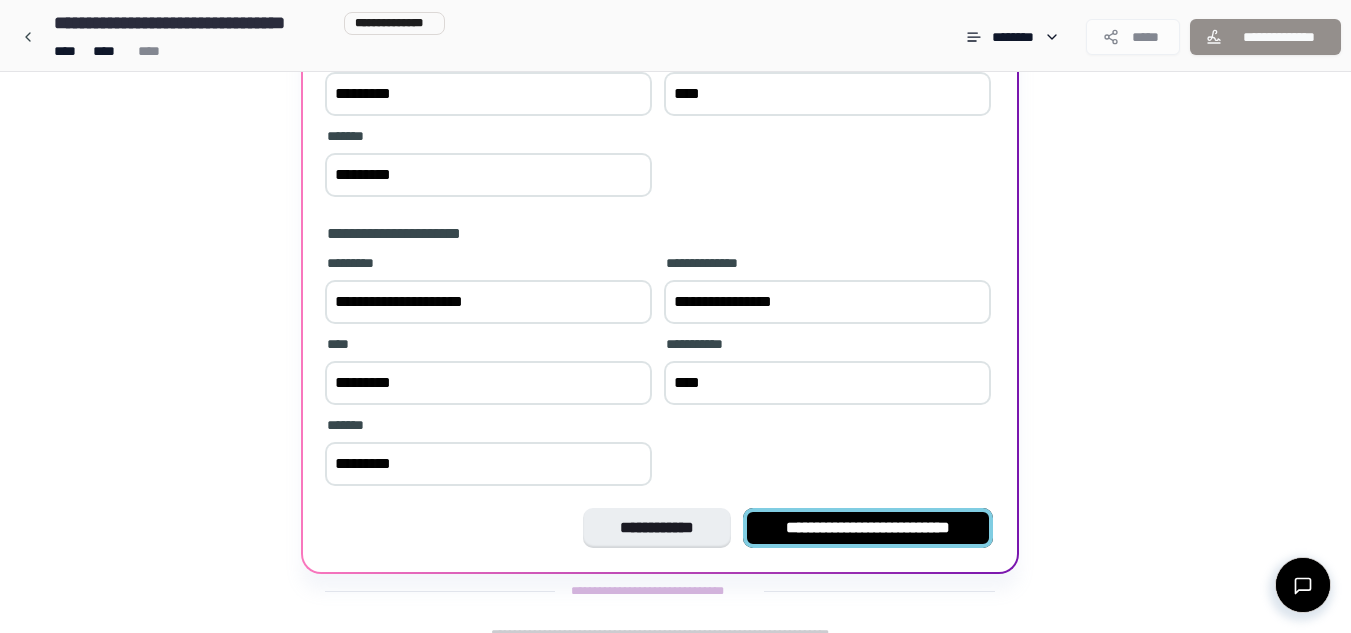 scroll, scrollTop: 313, scrollLeft: 0, axis: vertical 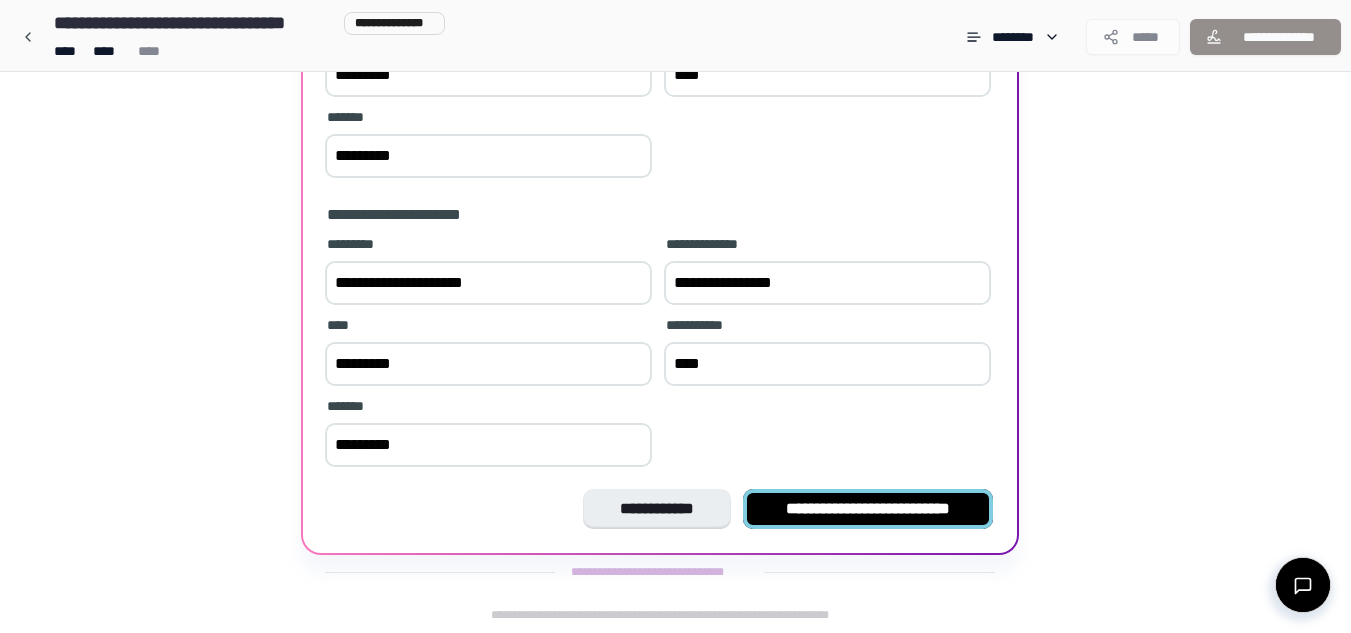 click on "**********" at bounding box center (868, 509) 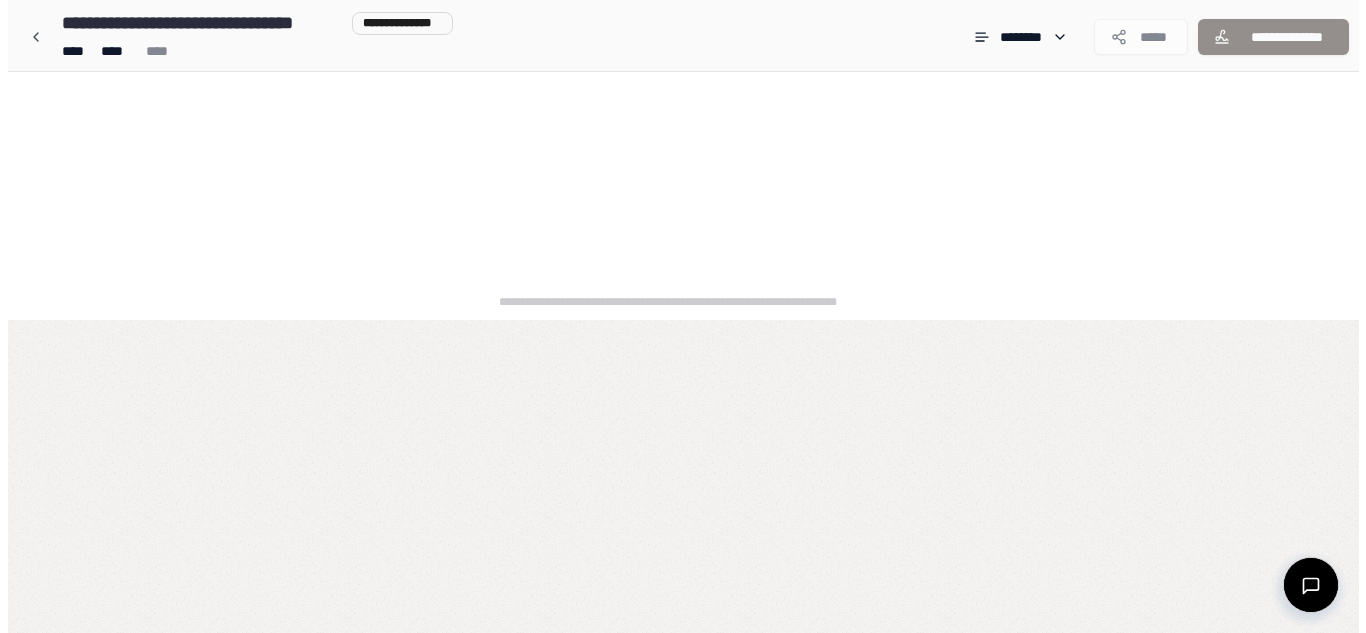 scroll, scrollTop: 0, scrollLeft: 0, axis: both 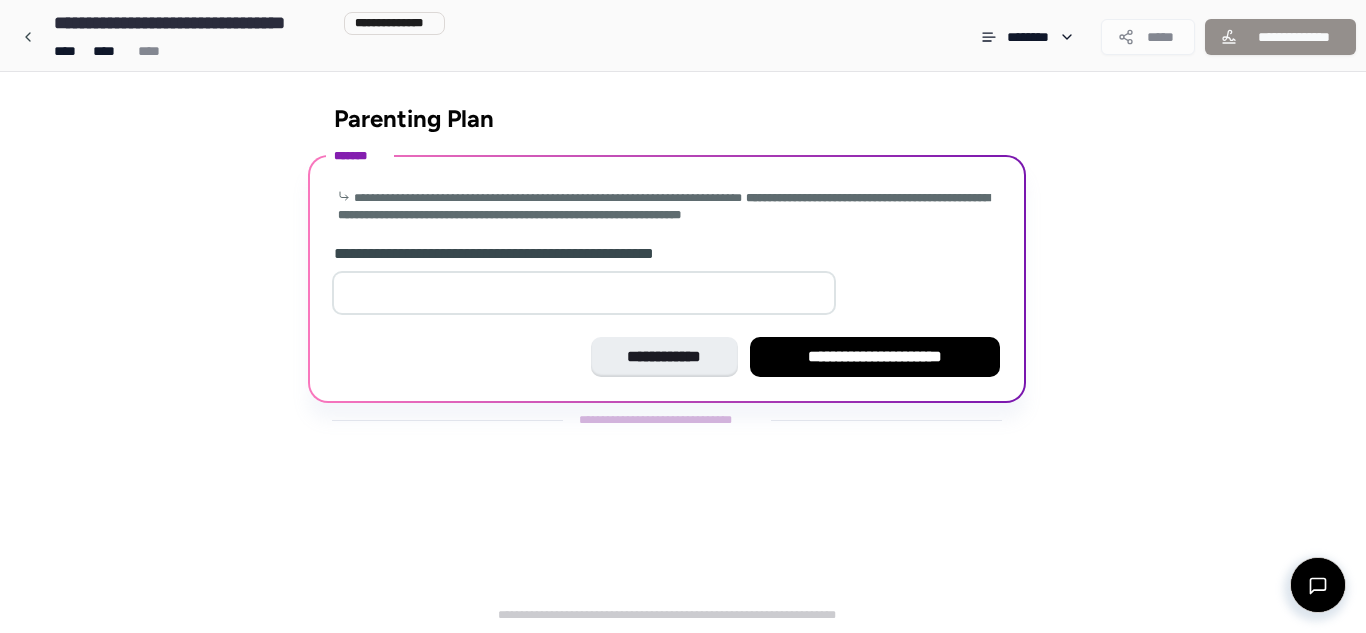 click at bounding box center (584, 293) 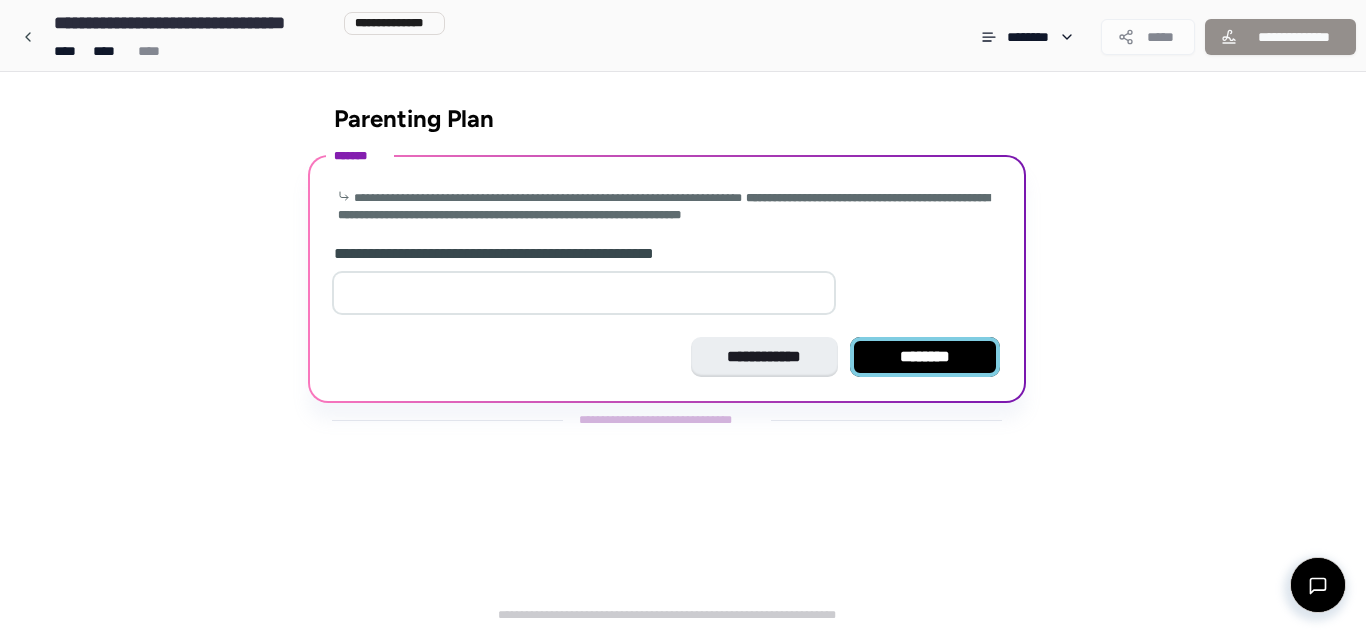 type on "*" 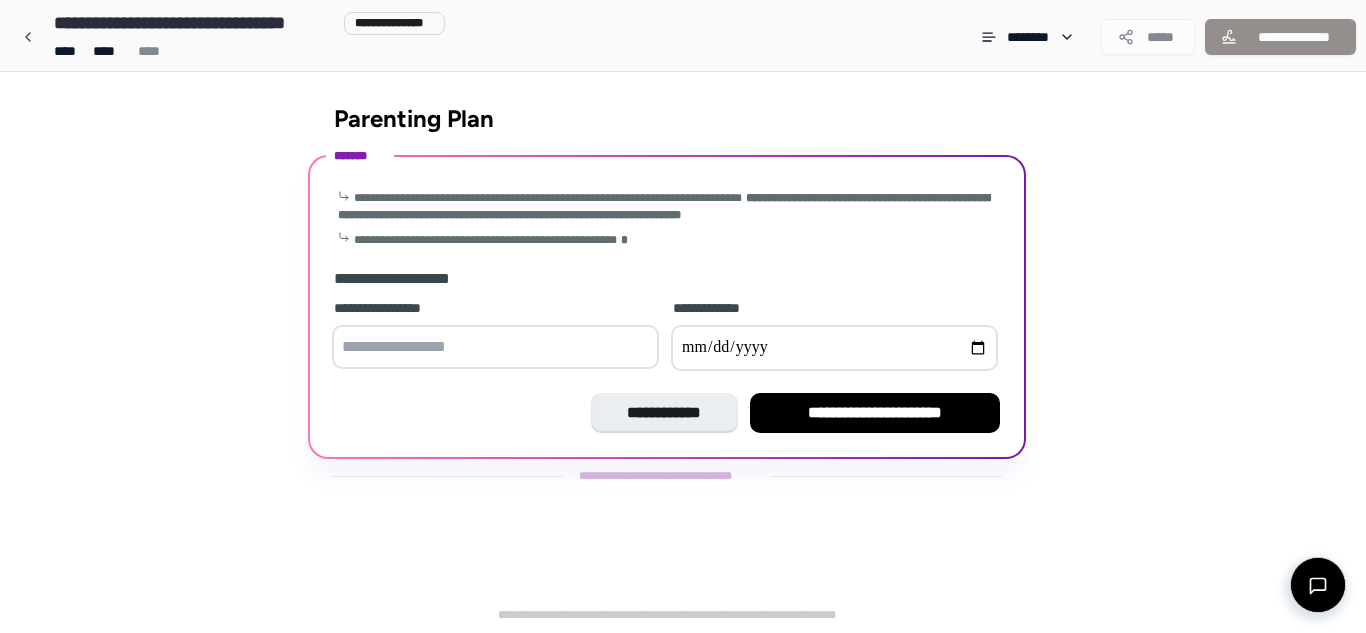 click at bounding box center [495, 347] 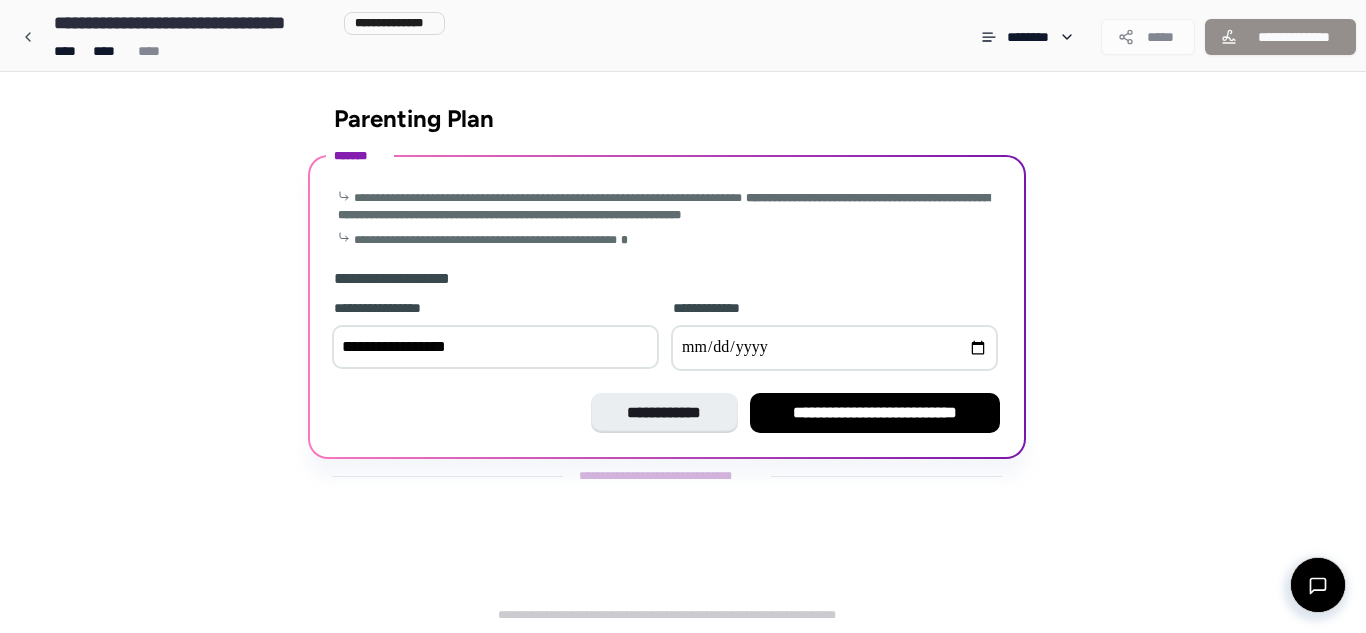type on "**********" 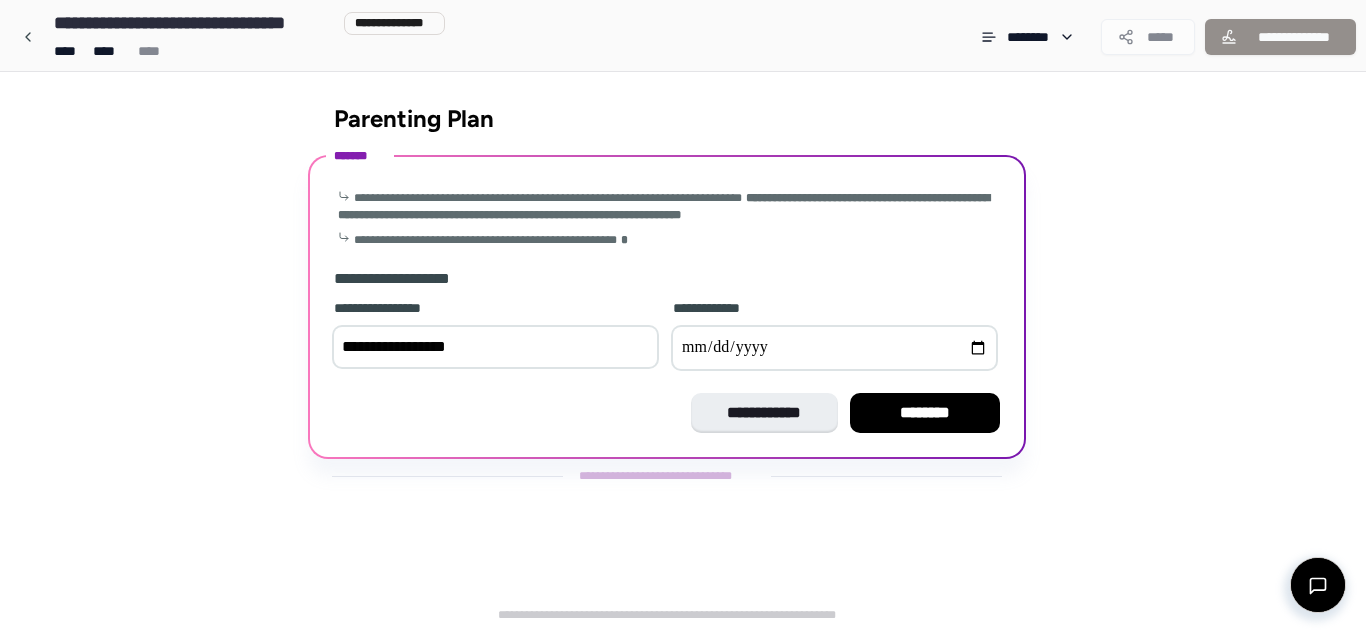 type on "**********" 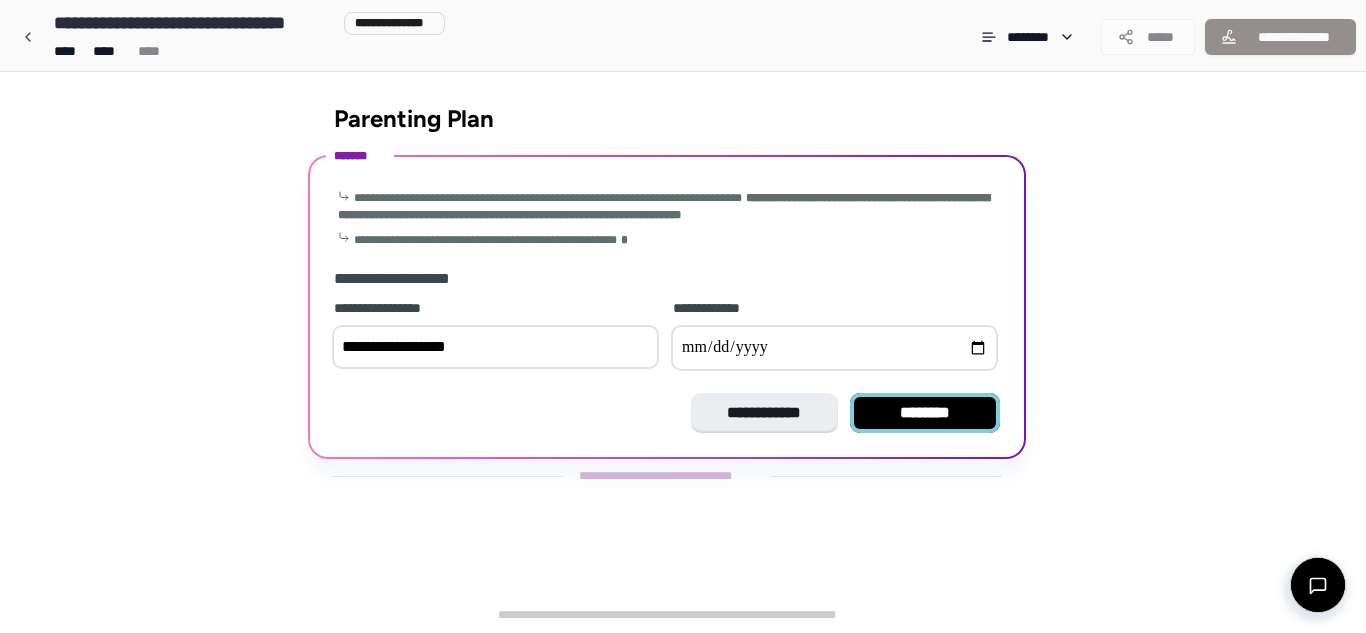 click on "********" at bounding box center (925, 413) 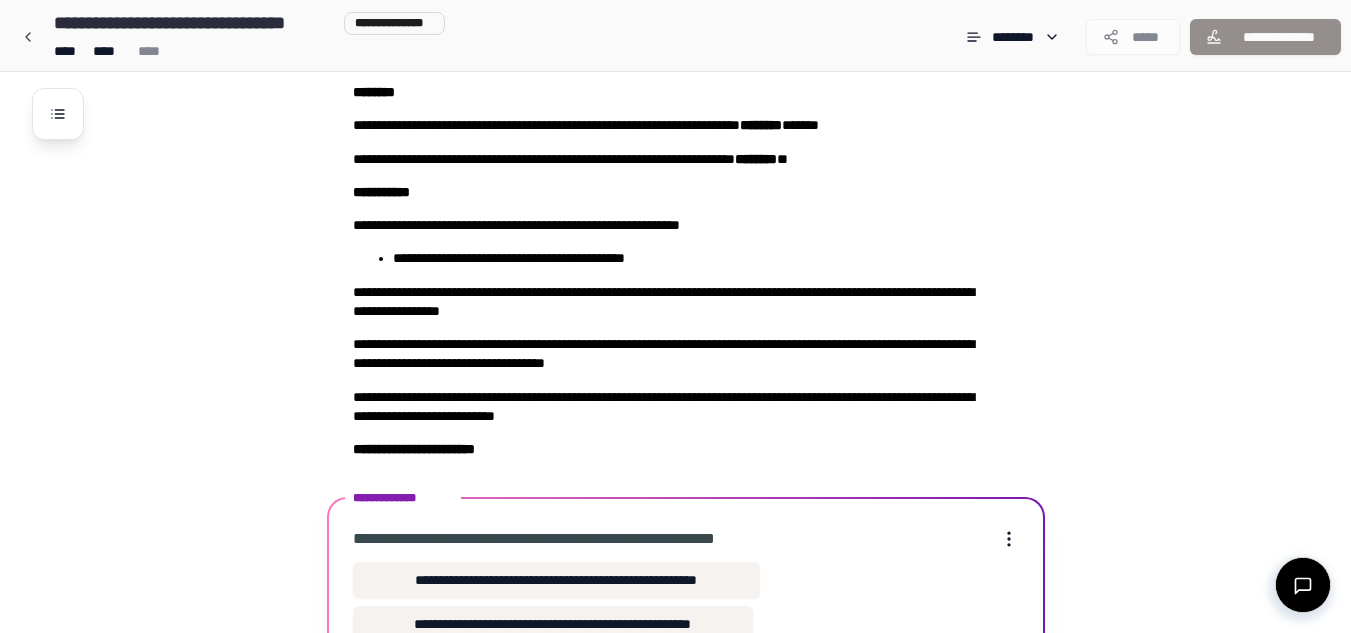 scroll, scrollTop: 227, scrollLeft: 0, axis: vertical 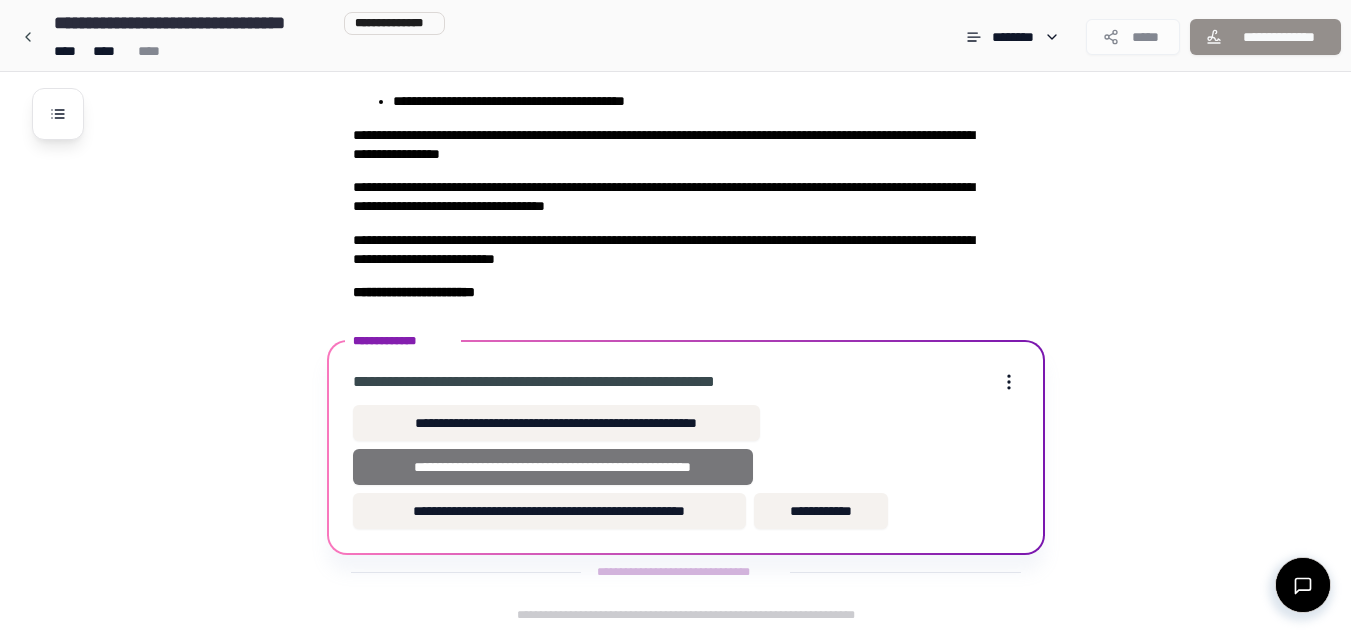click on "**********" at bounding box center [553, 467] 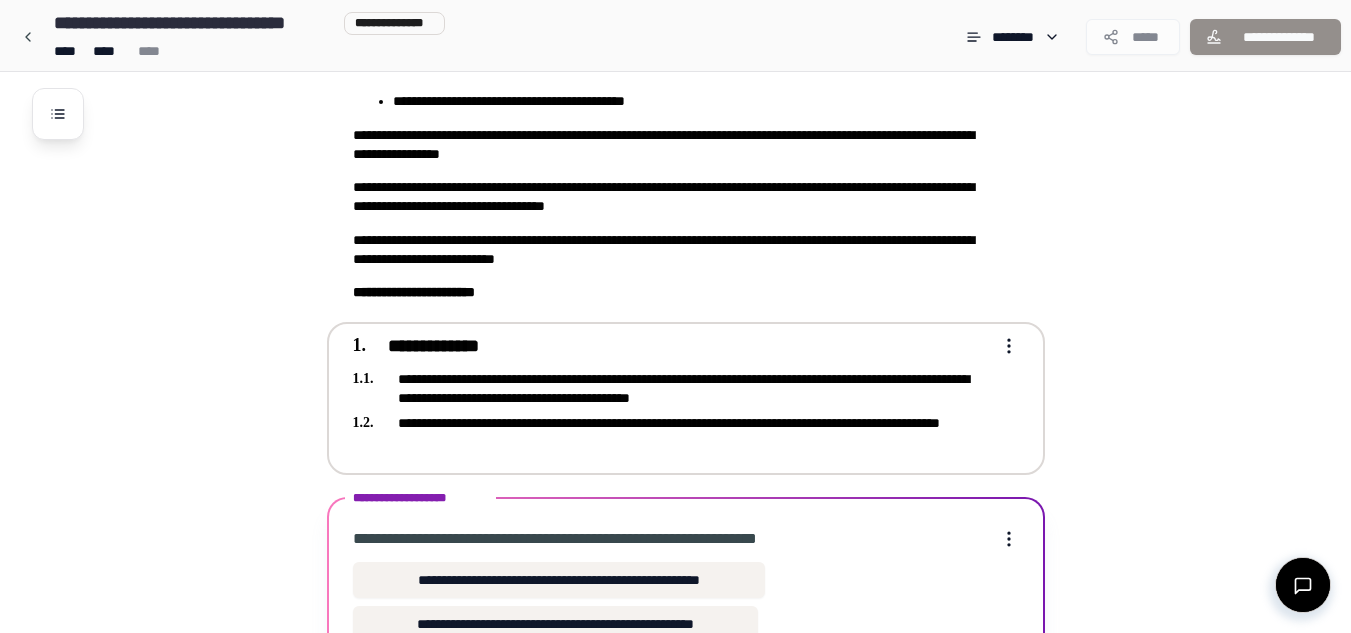 scroll, scrollTop: 384, scrollLeft: 0, axis: vertical 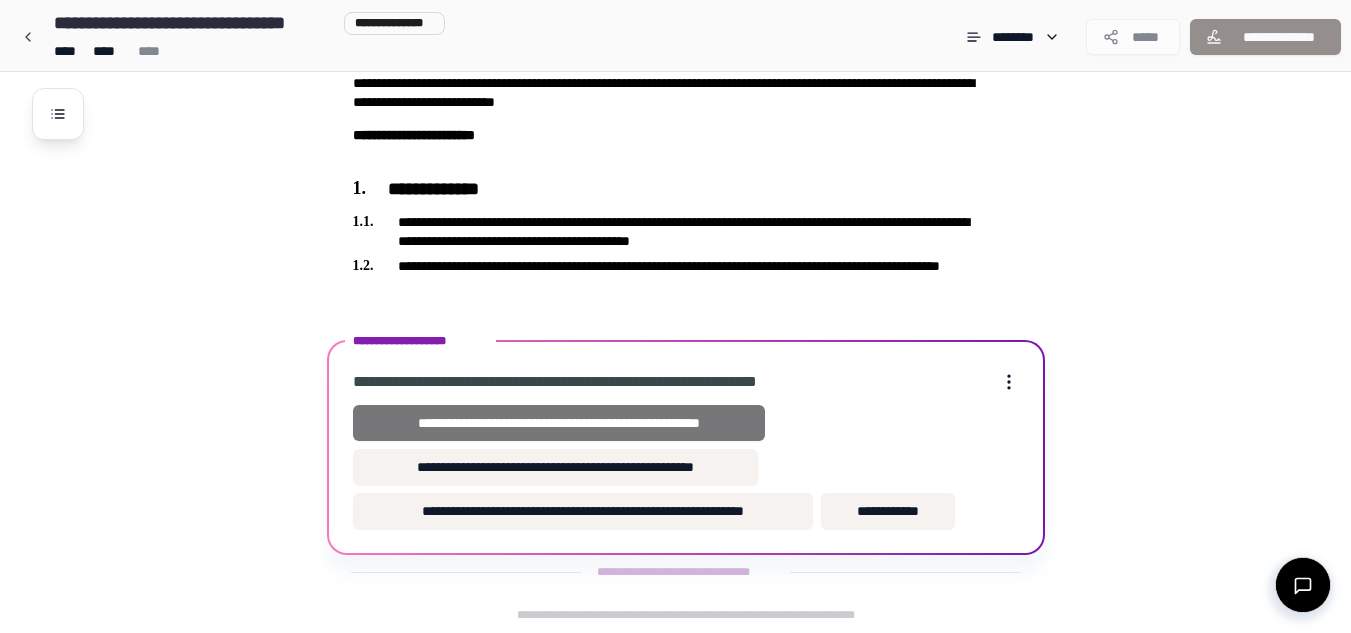 click on "**********" at bounding box center (559, 423) 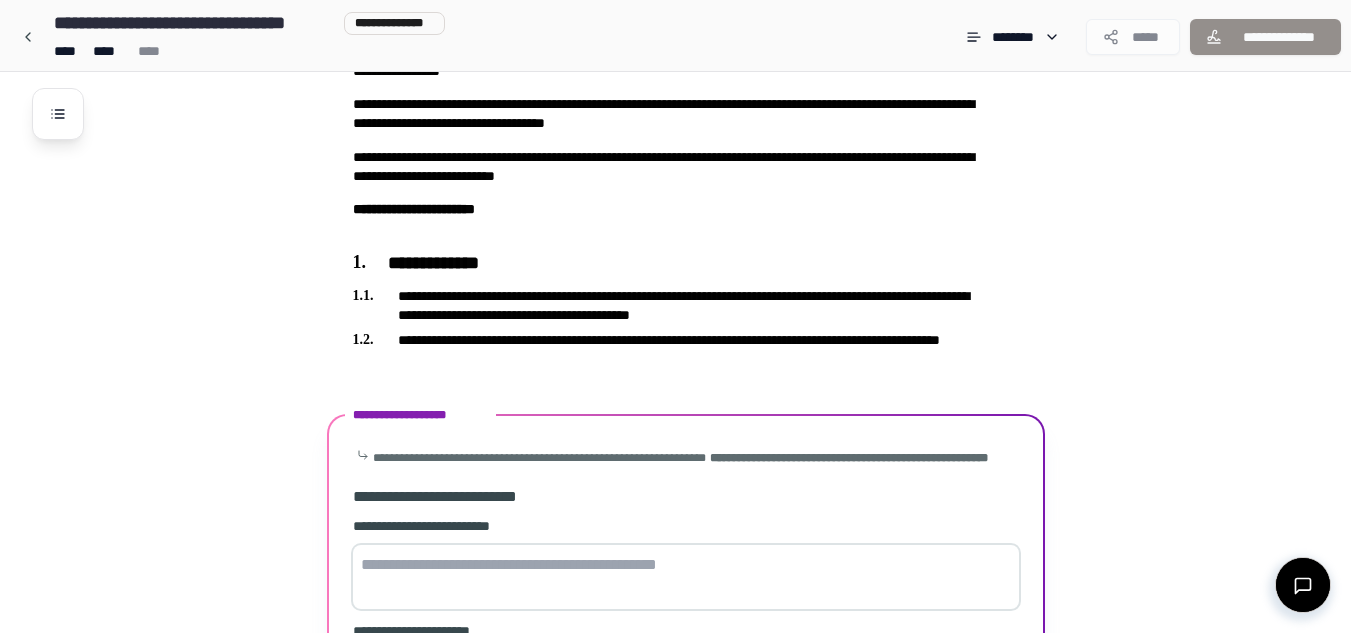 scroll, scrollTop: 657, scrollLeft: 0, axis: vertical 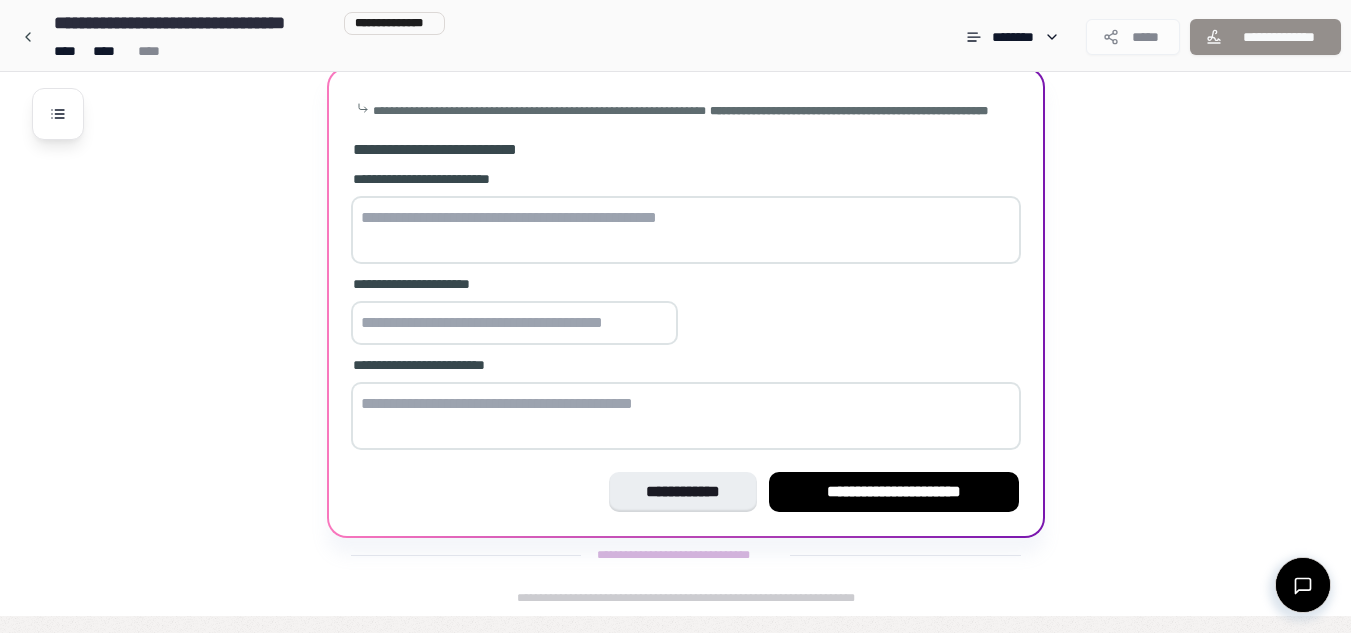 click at bounding box center [686, 230] 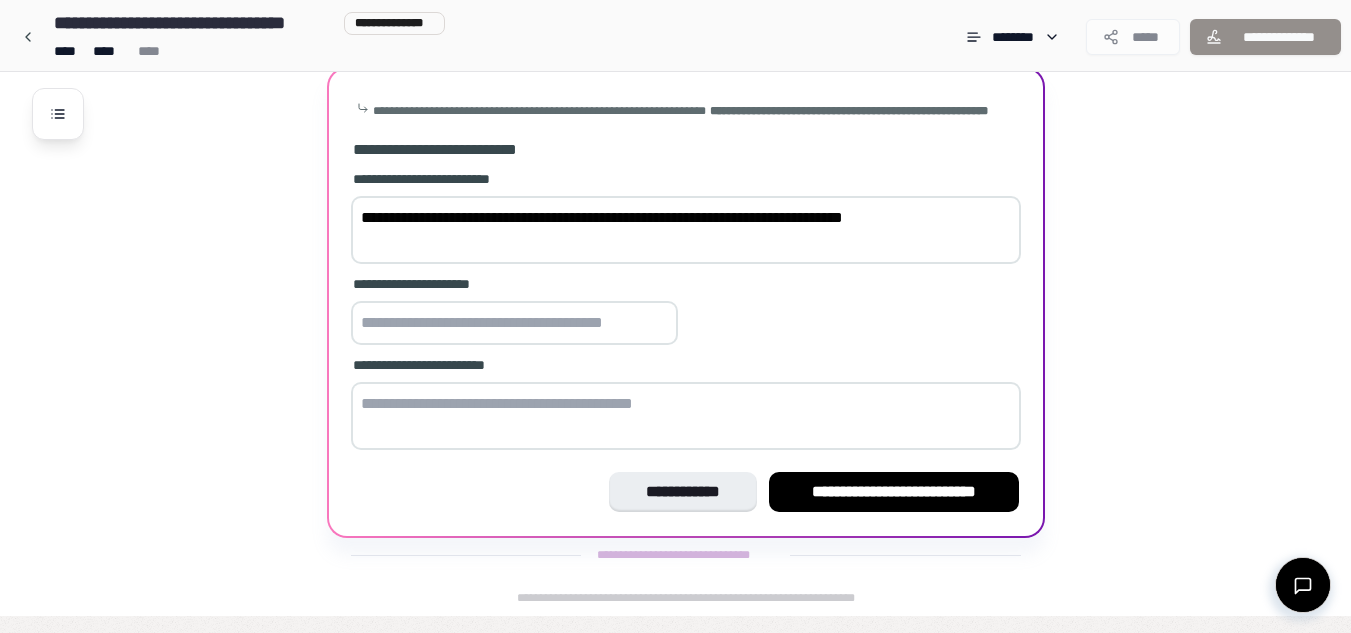 click on "**********" at bounding box center (686, 230) 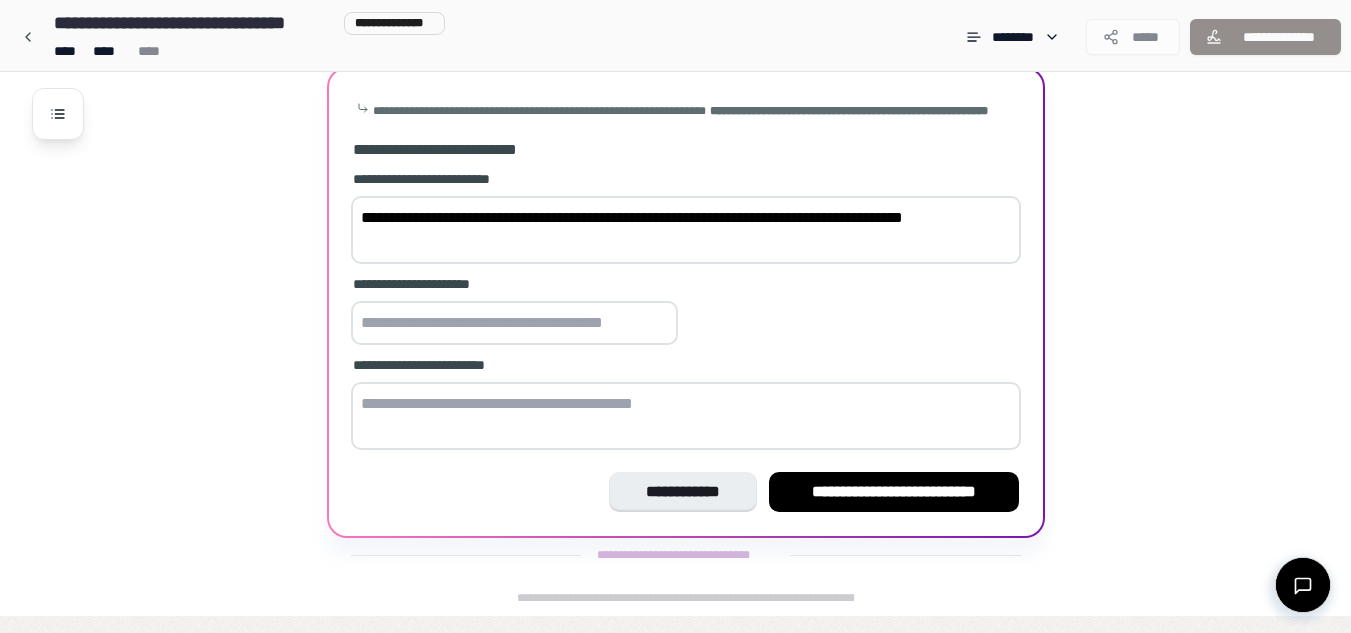 click on "**********" at bounding box center [686, 230] 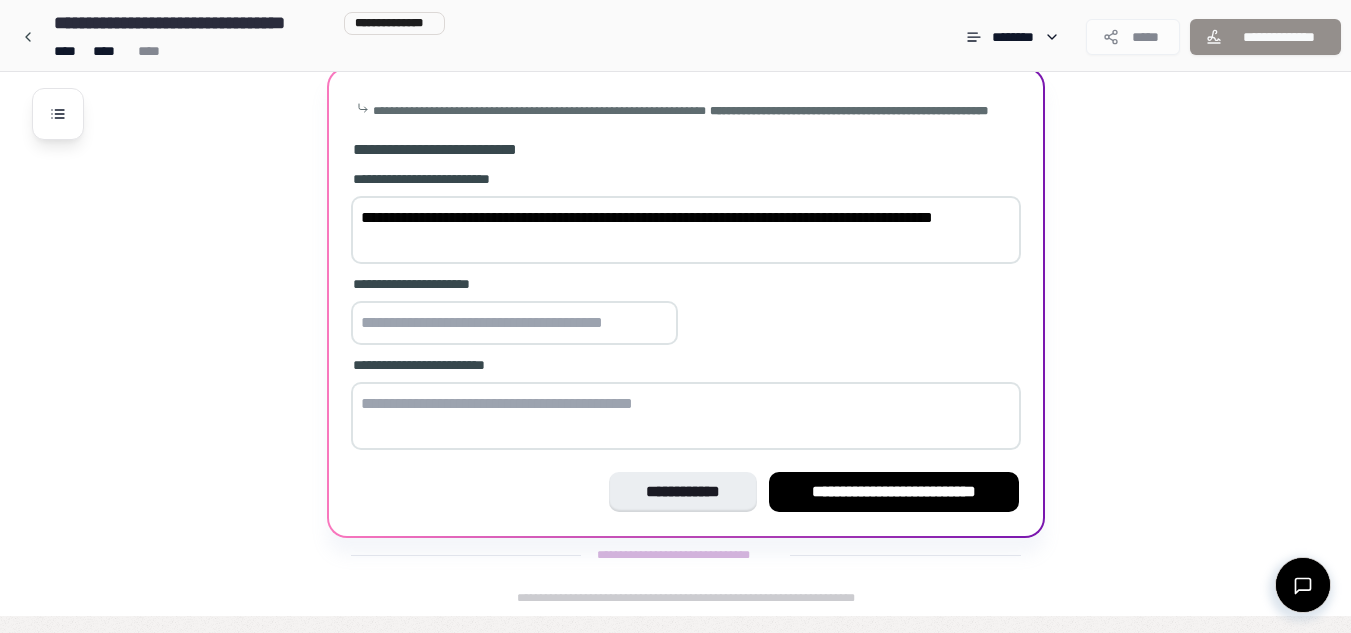 click on "**********" at bounding box center [686, 230] 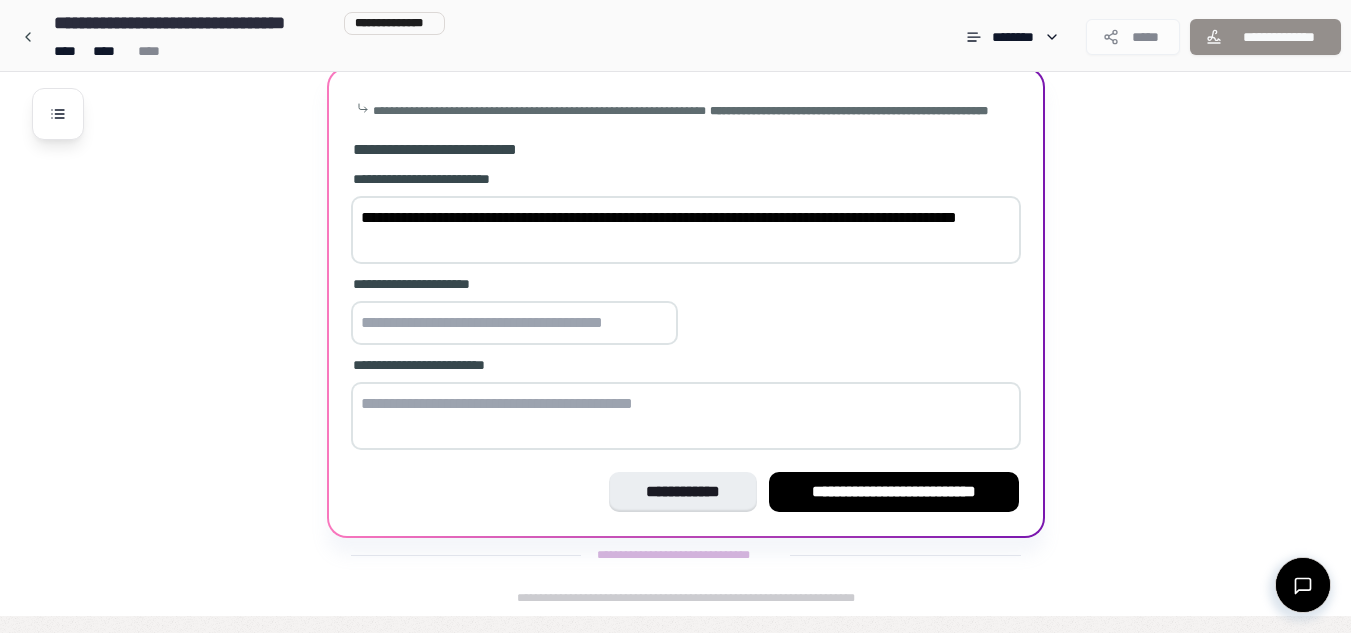 click on "**********" at bounding box center [686, 230] 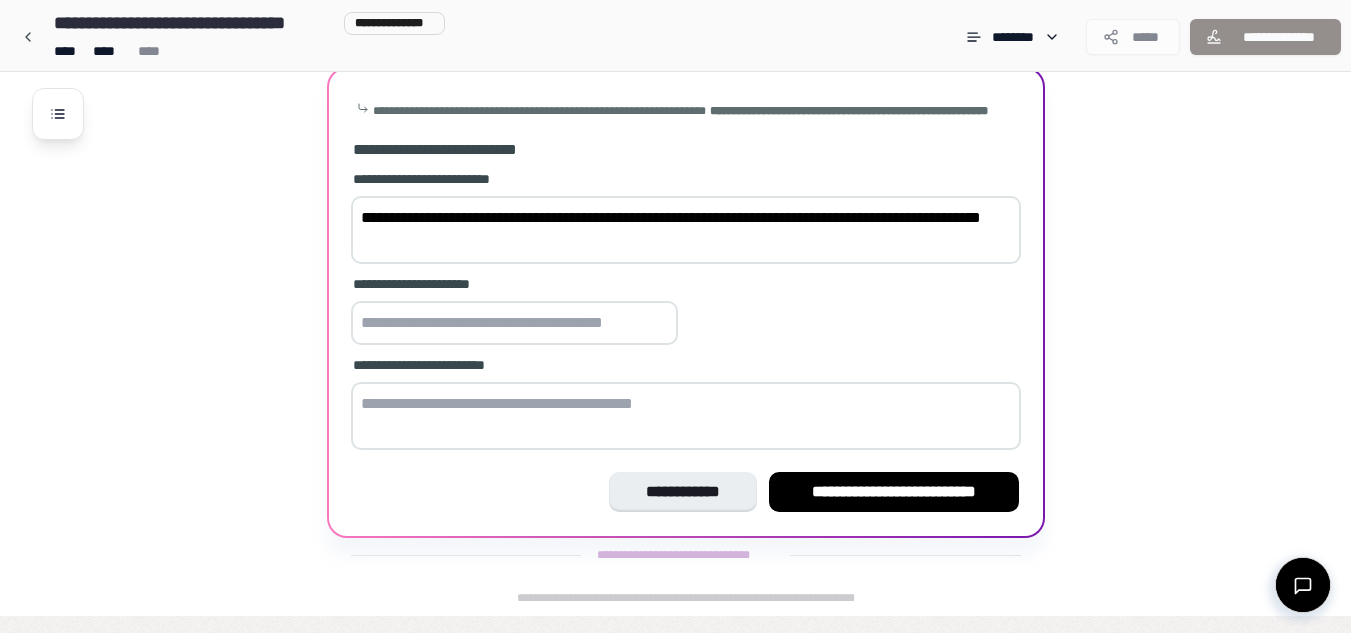 click on "**********" at bounding box center [686, 230] 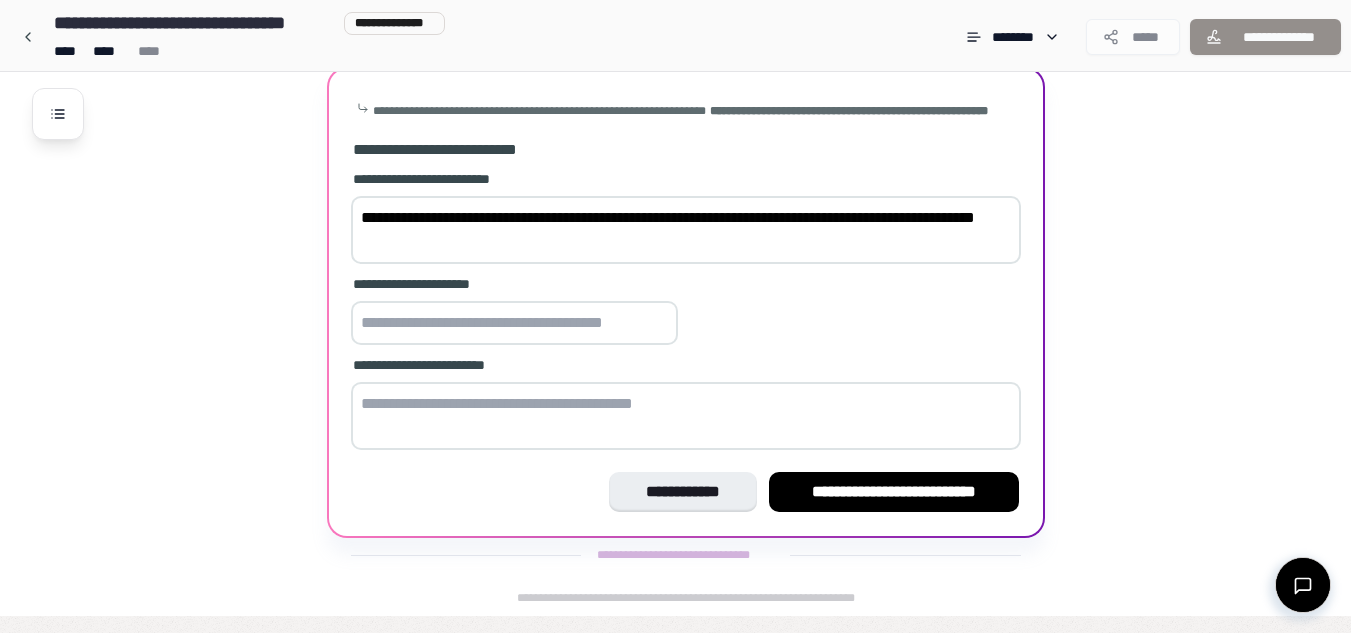 click on "**********" at bounding box center [686, 312] 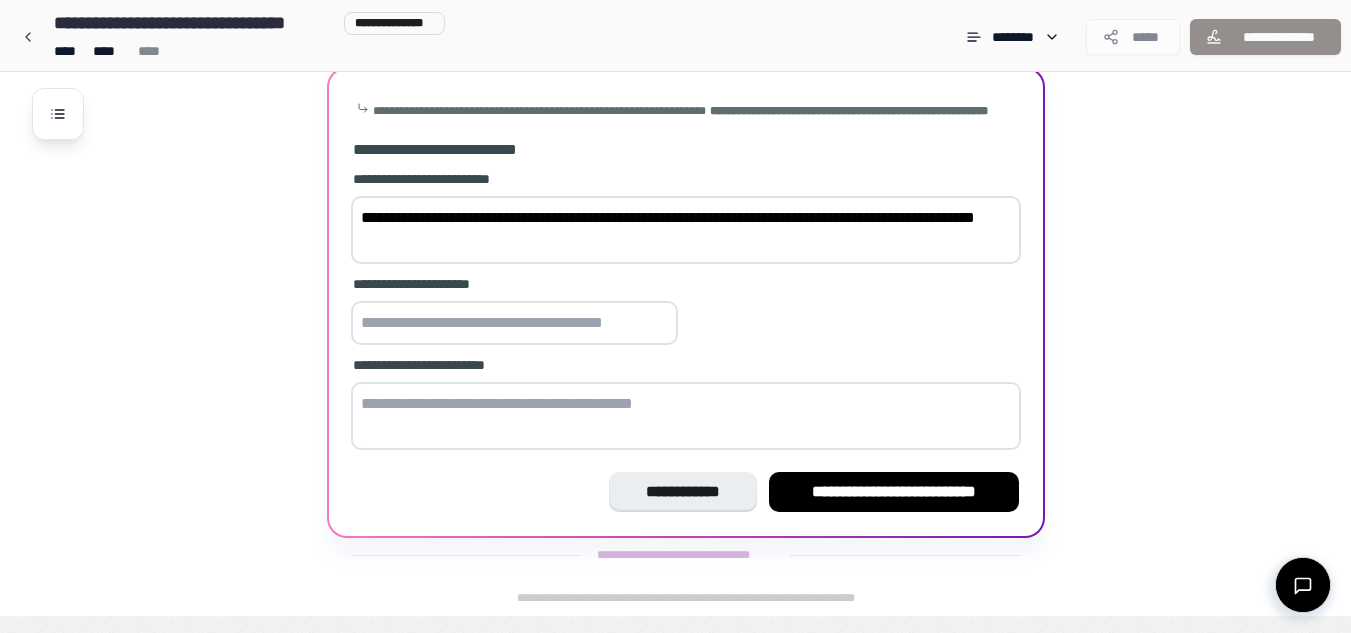 click at bounding box center (514, 323) 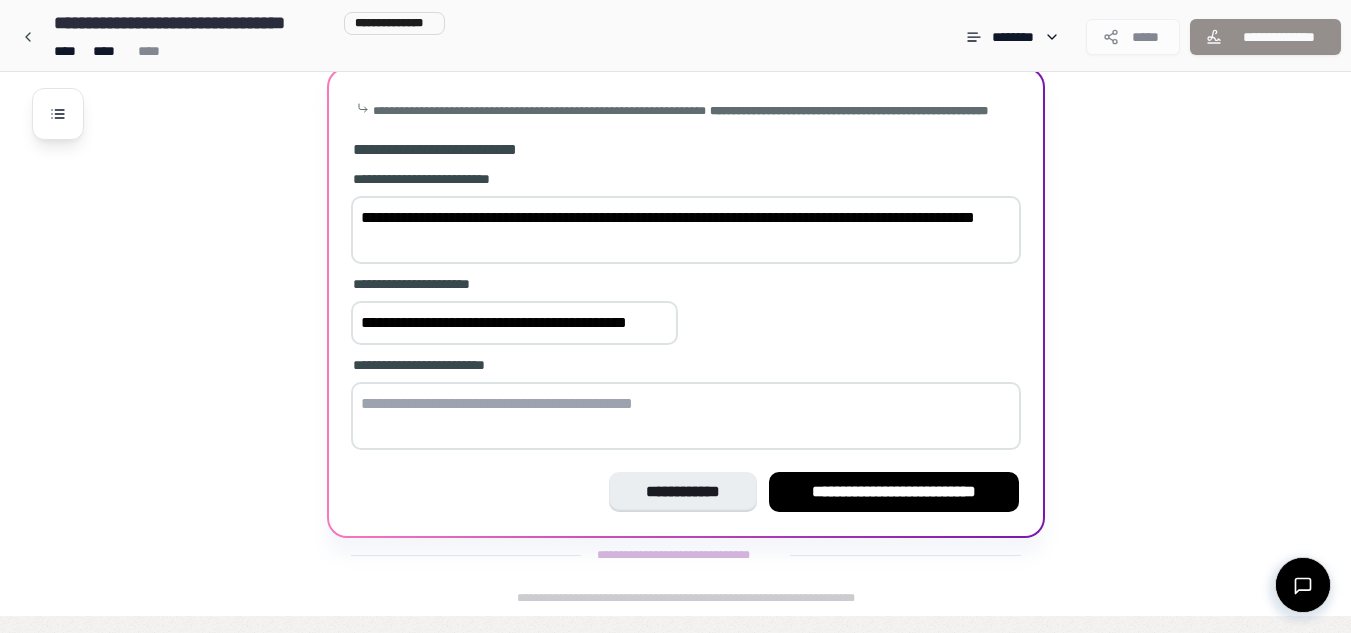scroll, scrollTop: 681, scrollLeft: 0, axis: vertical 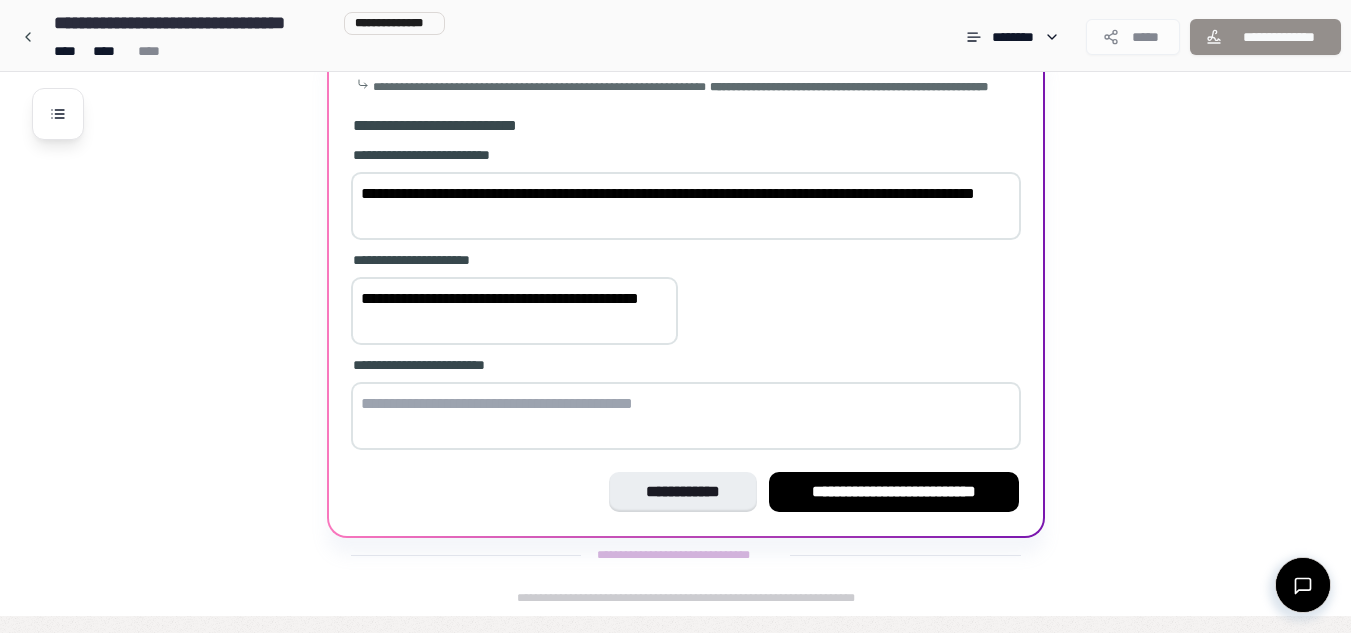 click at bounding box center [686, 416] 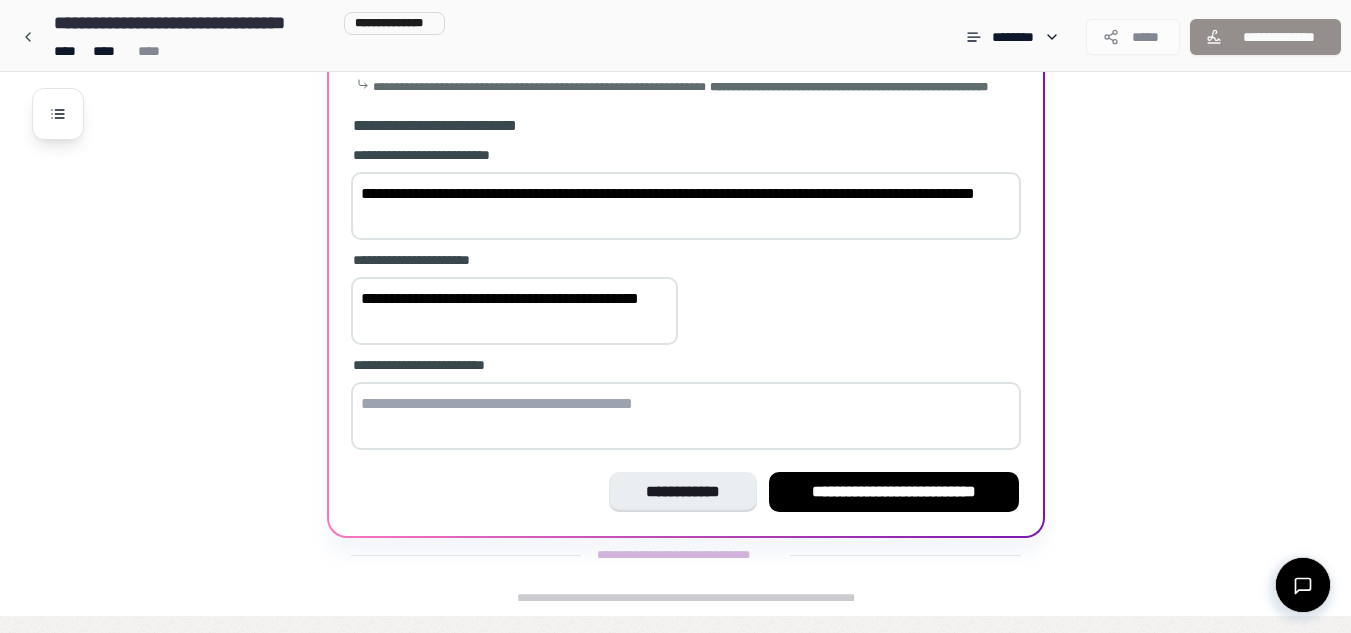 click on "**********" at bounding box center (514, 311) 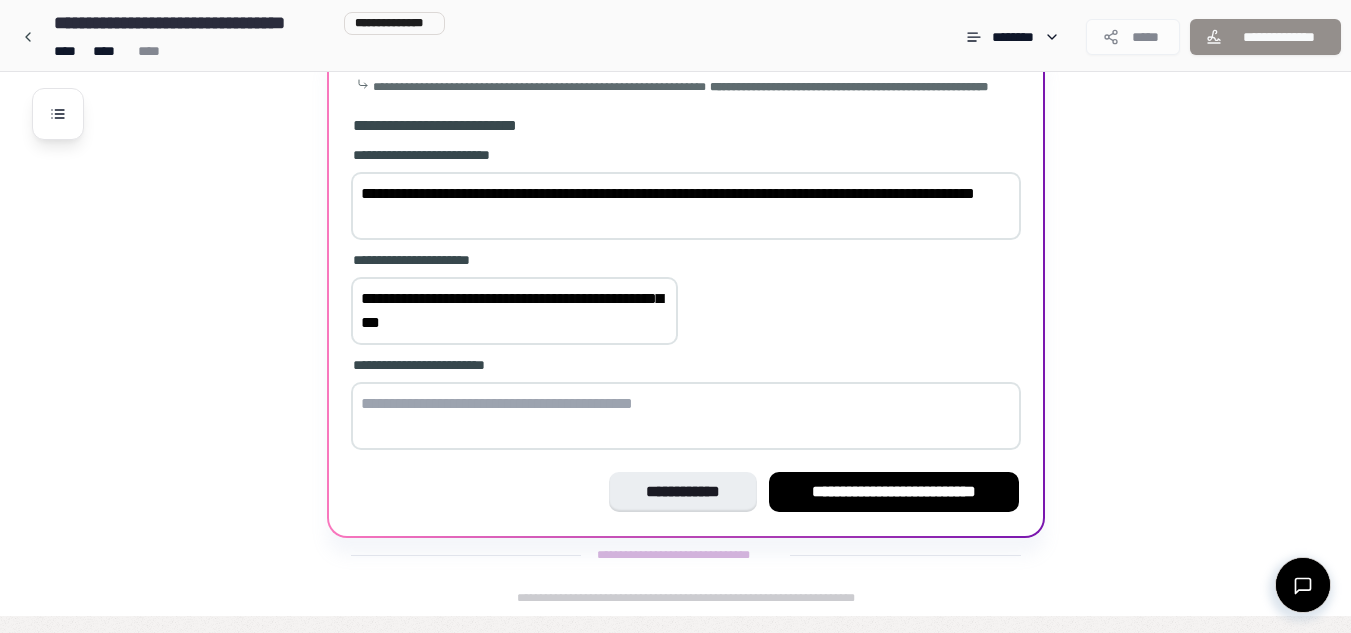 type on "**********" 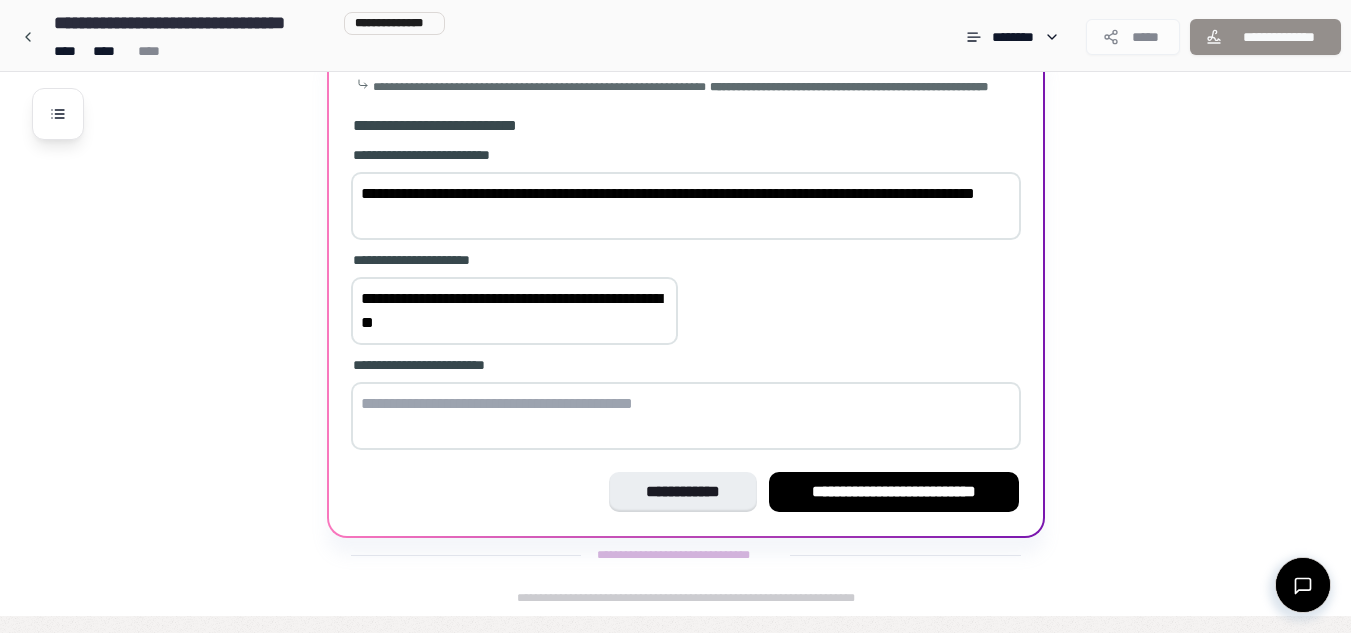 click on "**********" at bounding box center [686, 206] 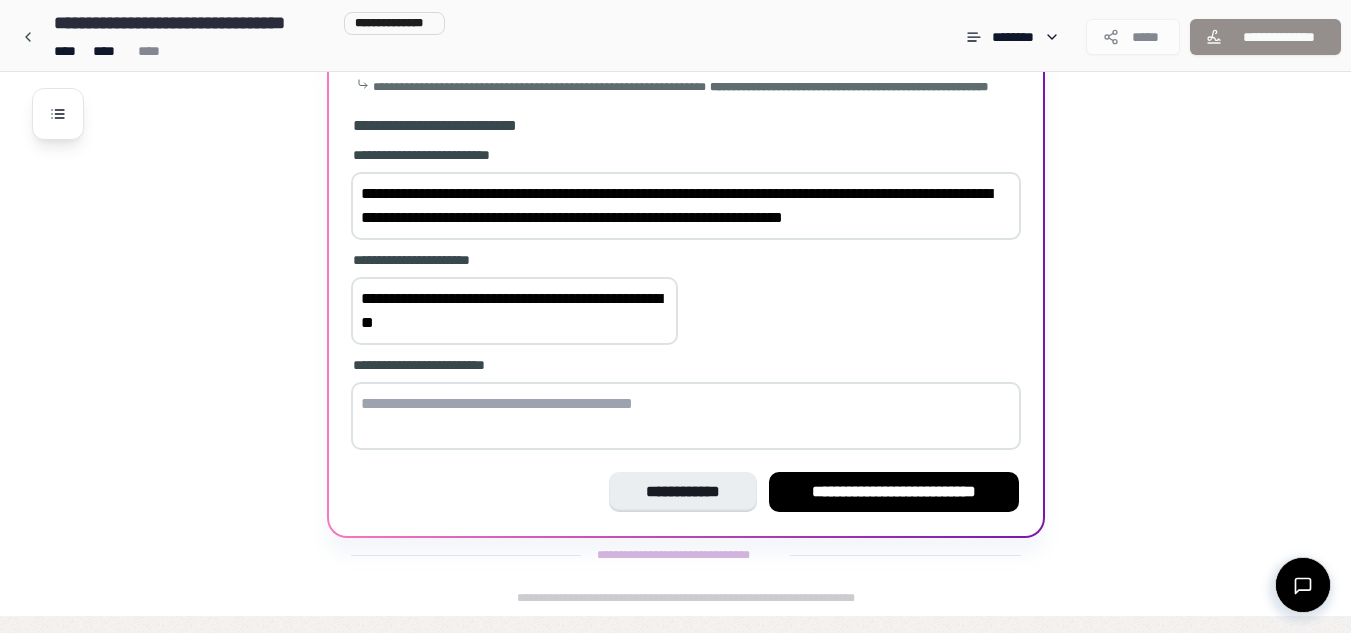 scroll, scrollTop: 705, scrollLeft: 0, axis: vertical 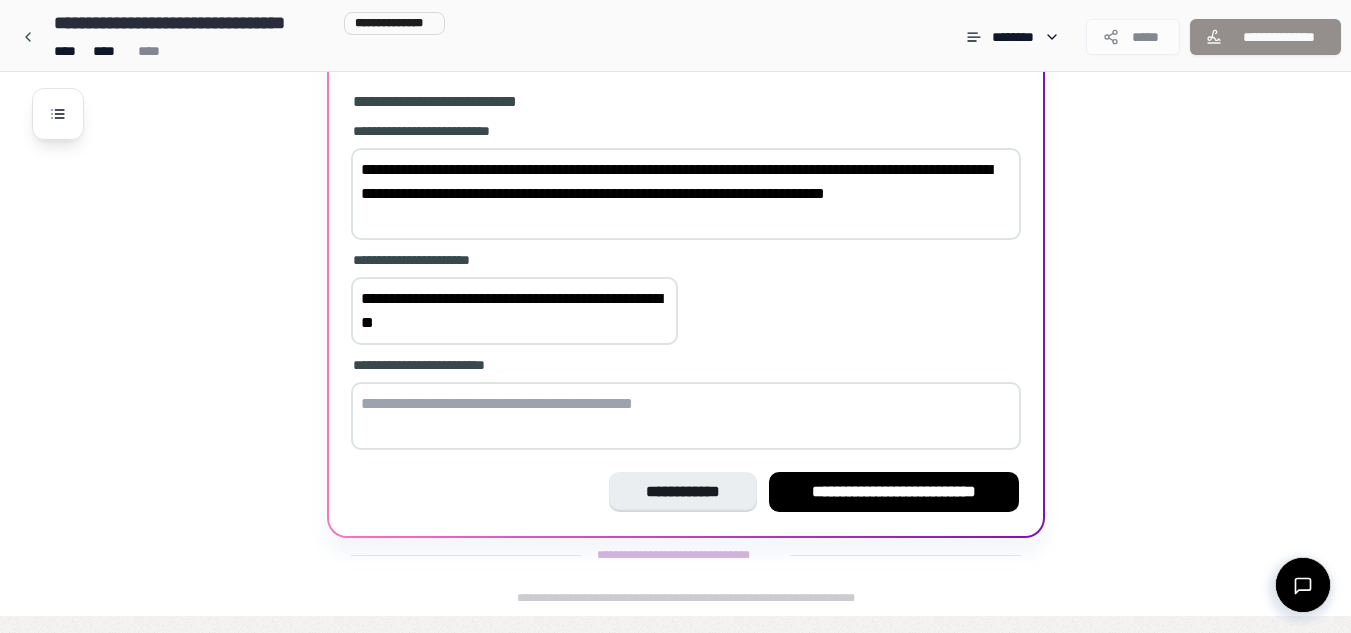 click on "**********" at bounding box center [686, 194] 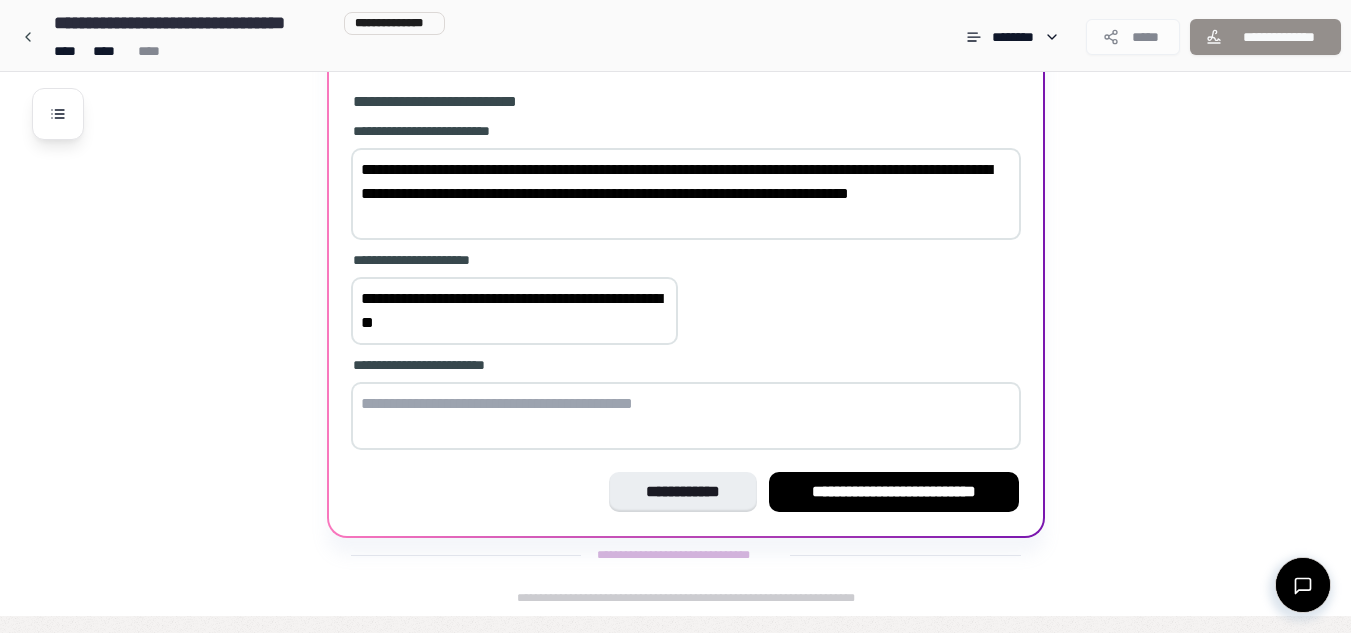 click on "**********" at bounding box center [686, 194] 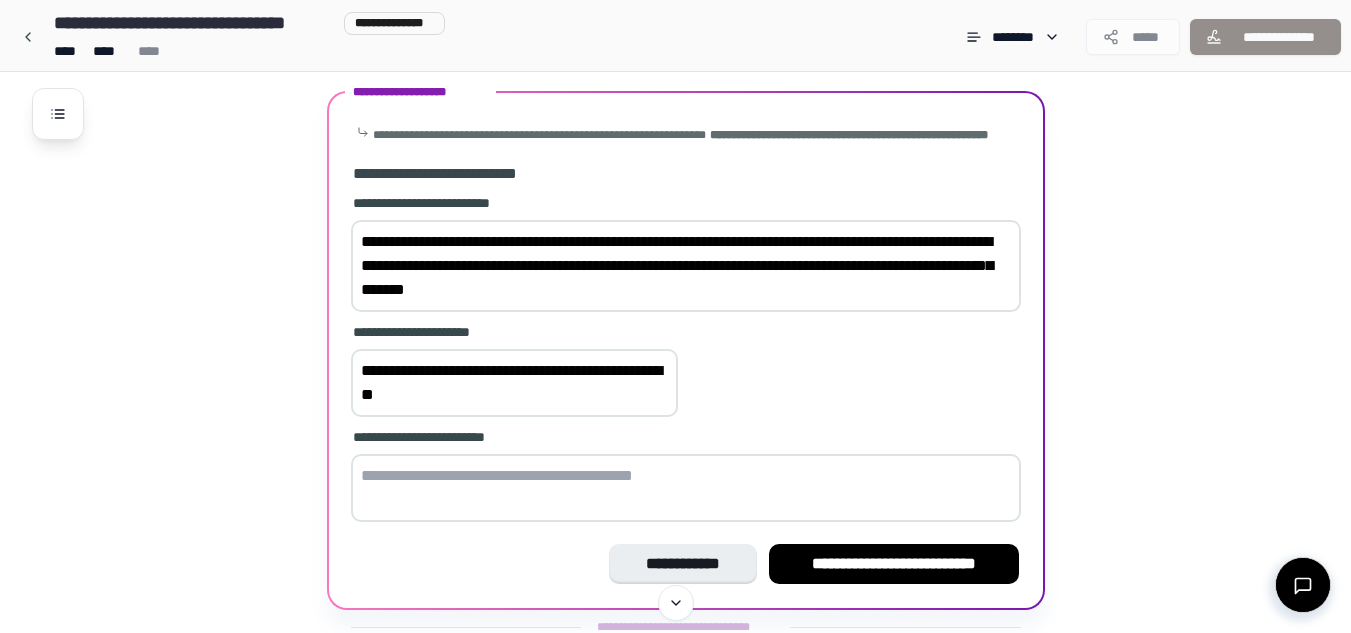 scroll, scrollTop: 634, scrollLeft: 0, axis: vertical 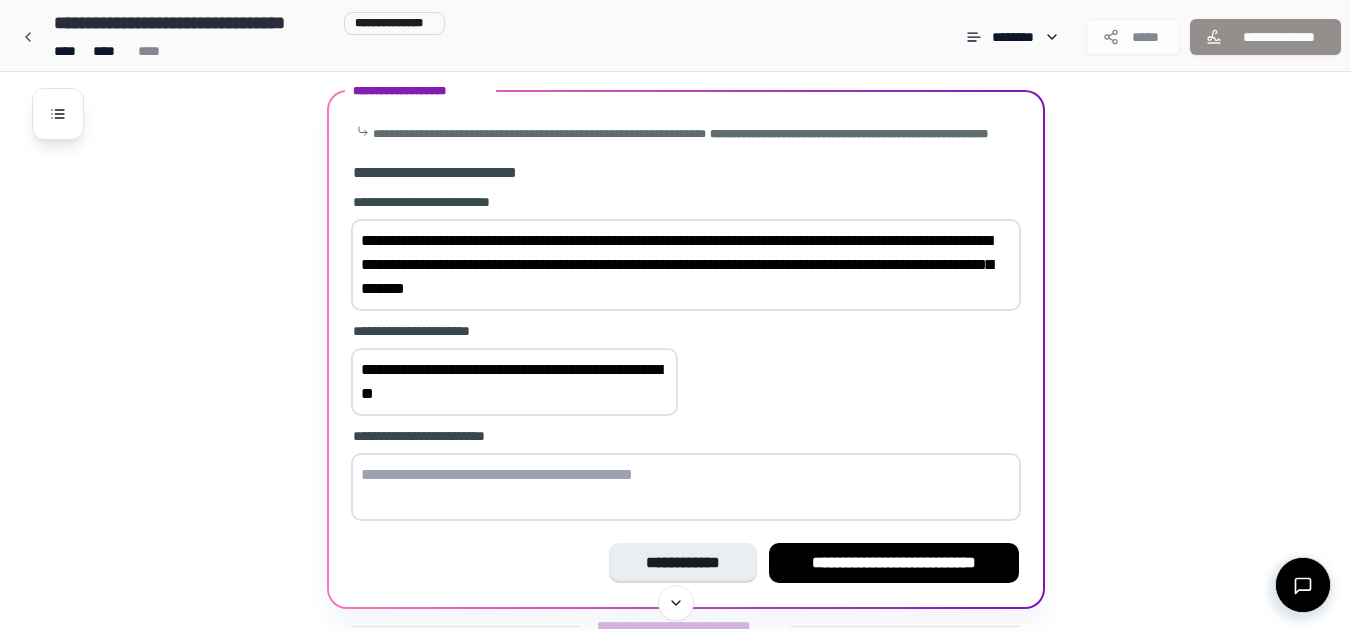click on "**********" at bounding box center (686, 265) 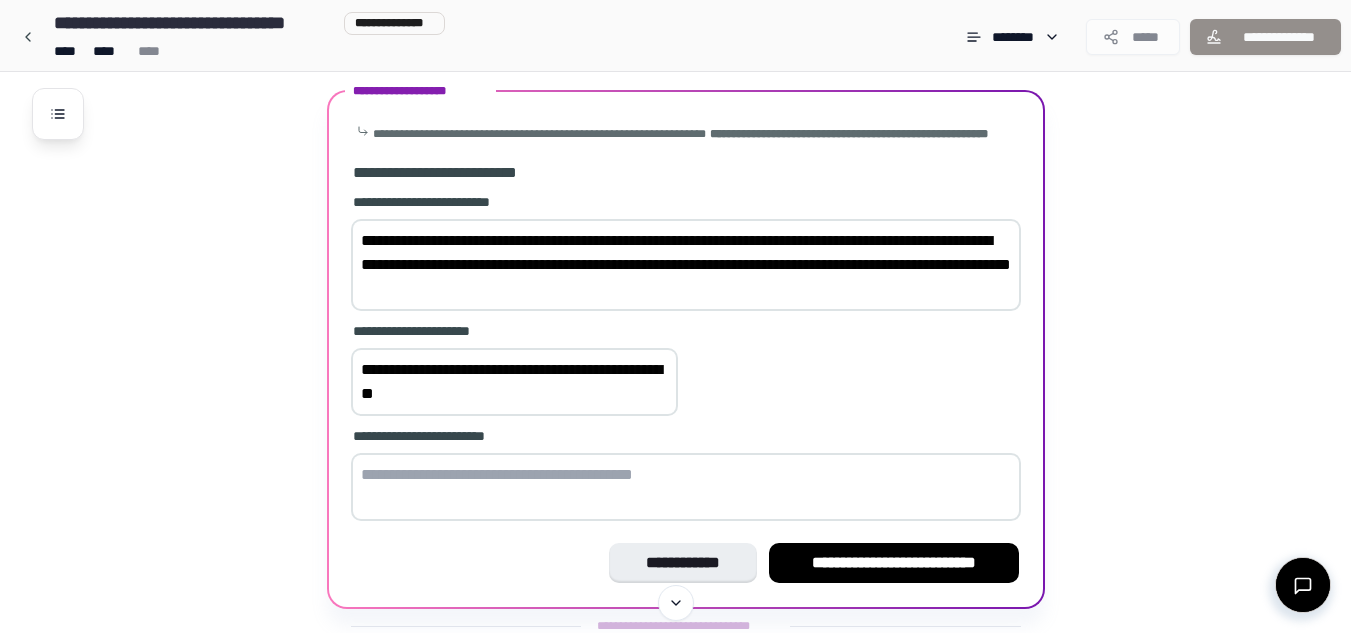 click on "**********" at bounding box center (686, 265) 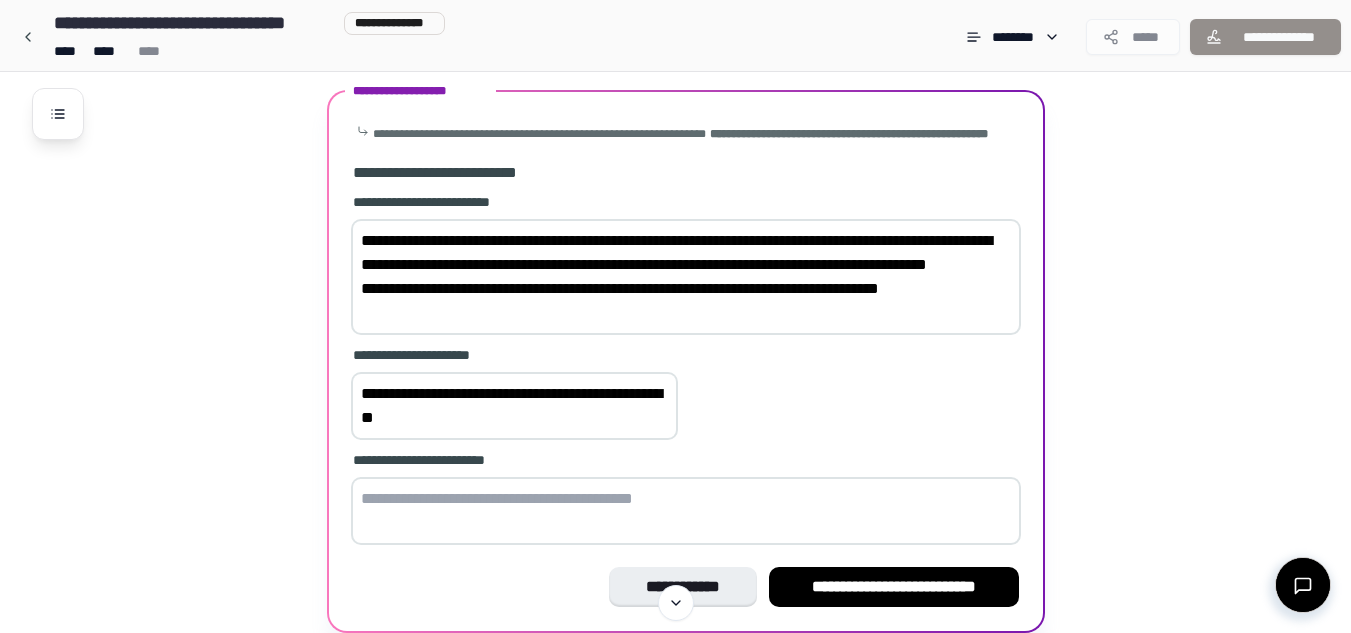 click on "**********" at bounding box center [686, 277] 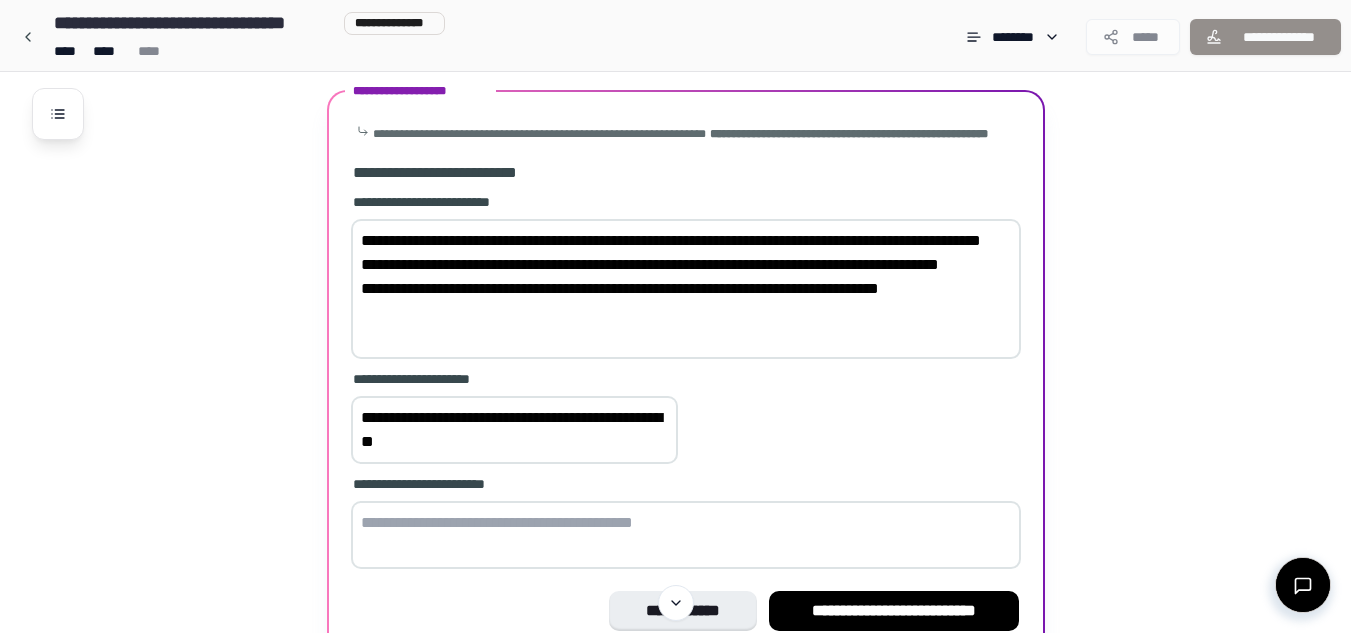 click on "**********" at bounding box center [686, 289] 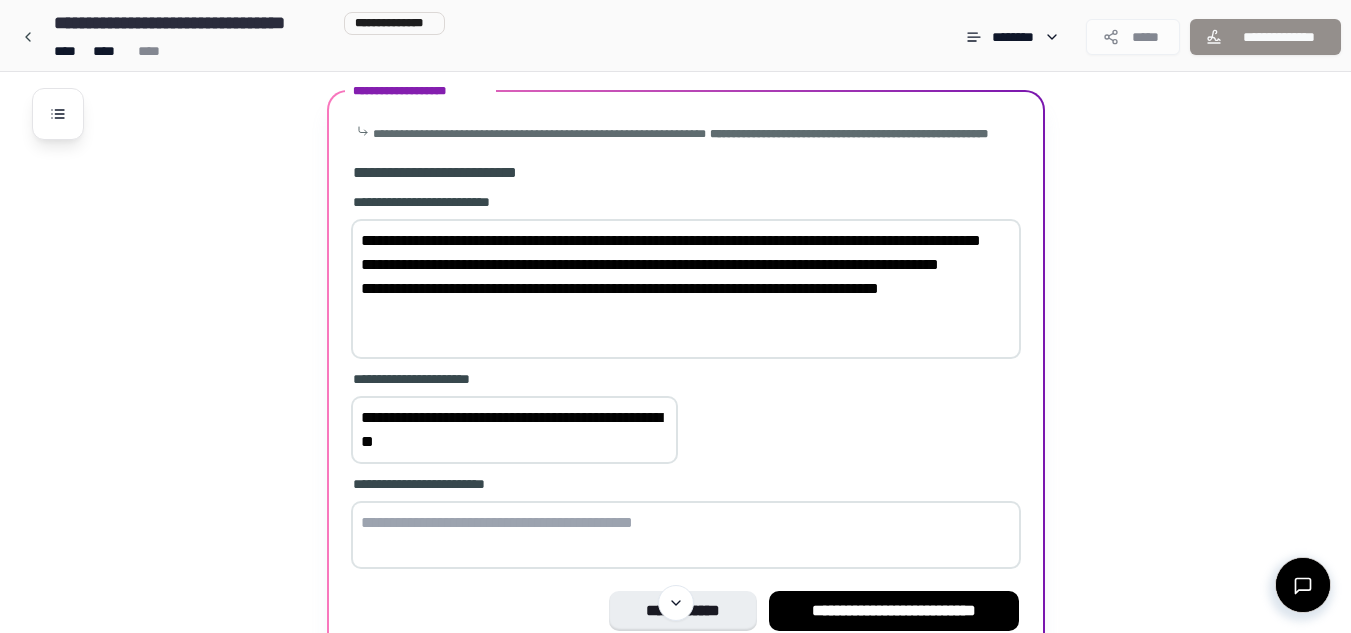 type on "**********" 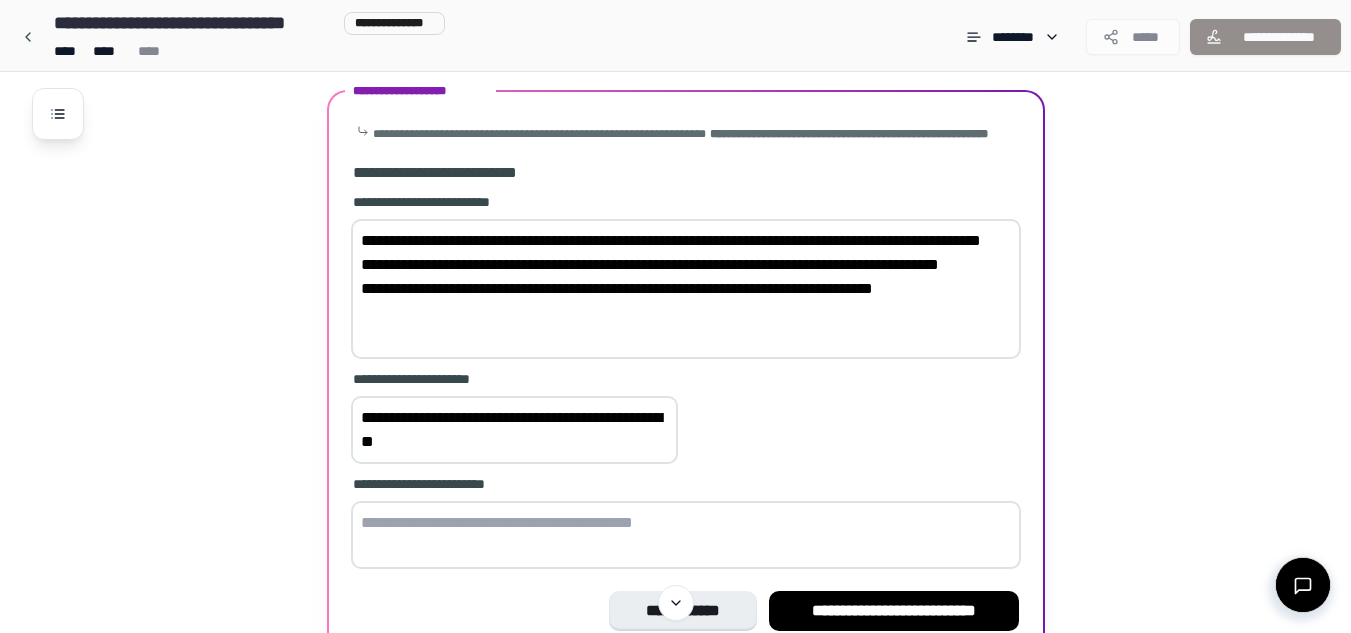 click on "**********" at bounding box center [514, 430] 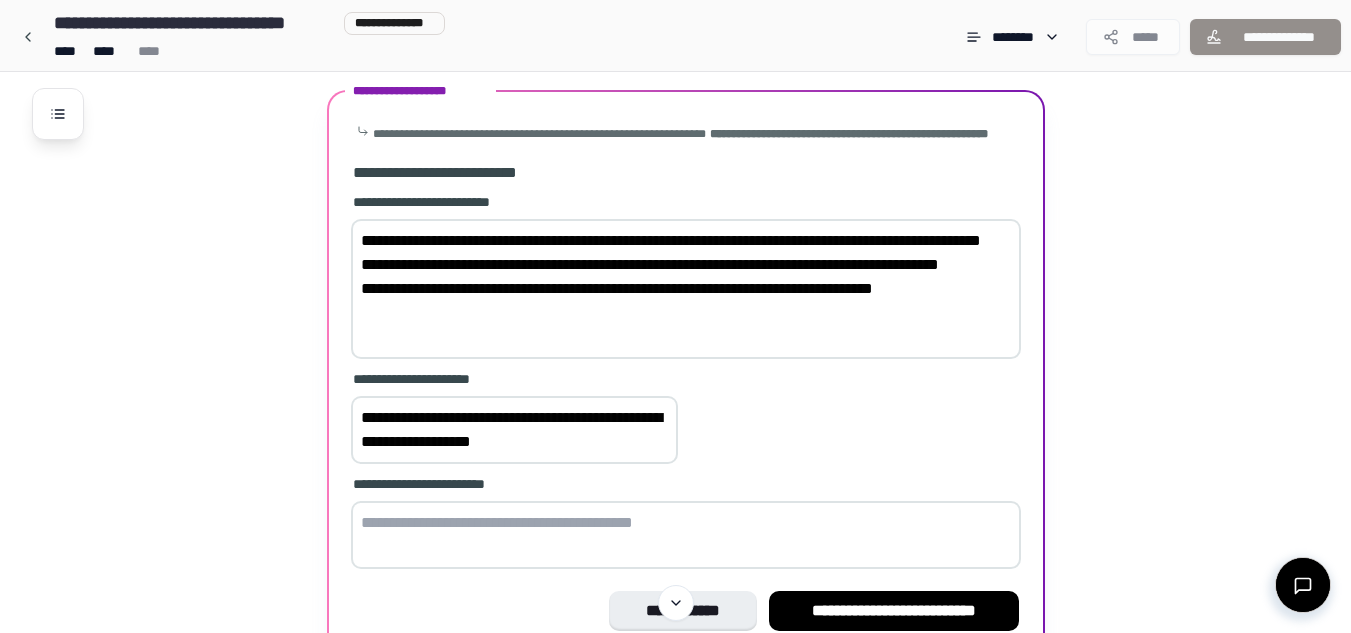 click on "**********" at bounding box center (686, 383) 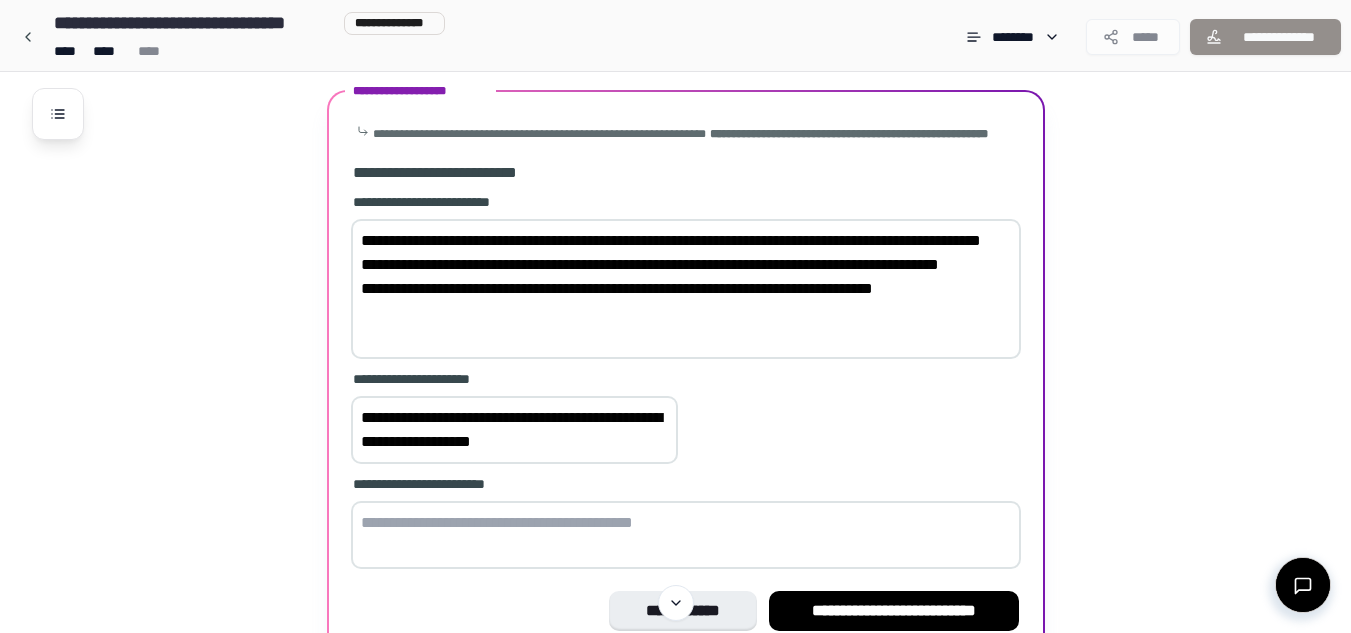 click on "**********" at bounding box center (514, 430) 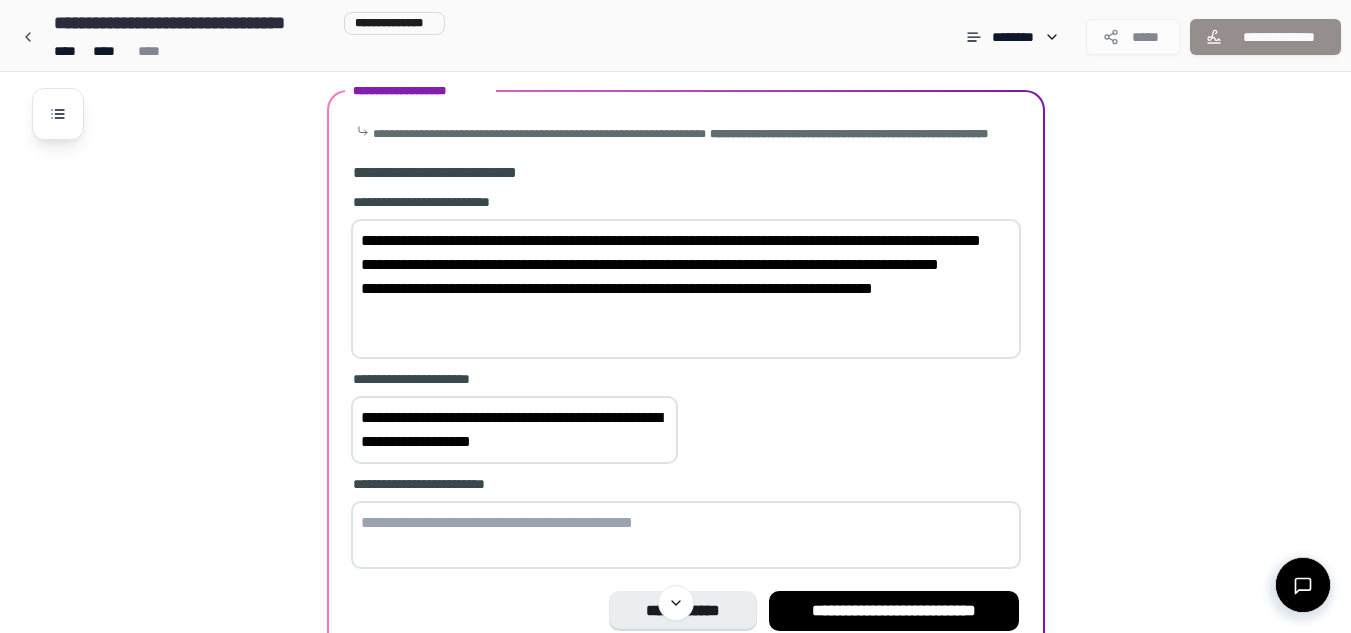 click on "**********" at bounding box center [514, 430] 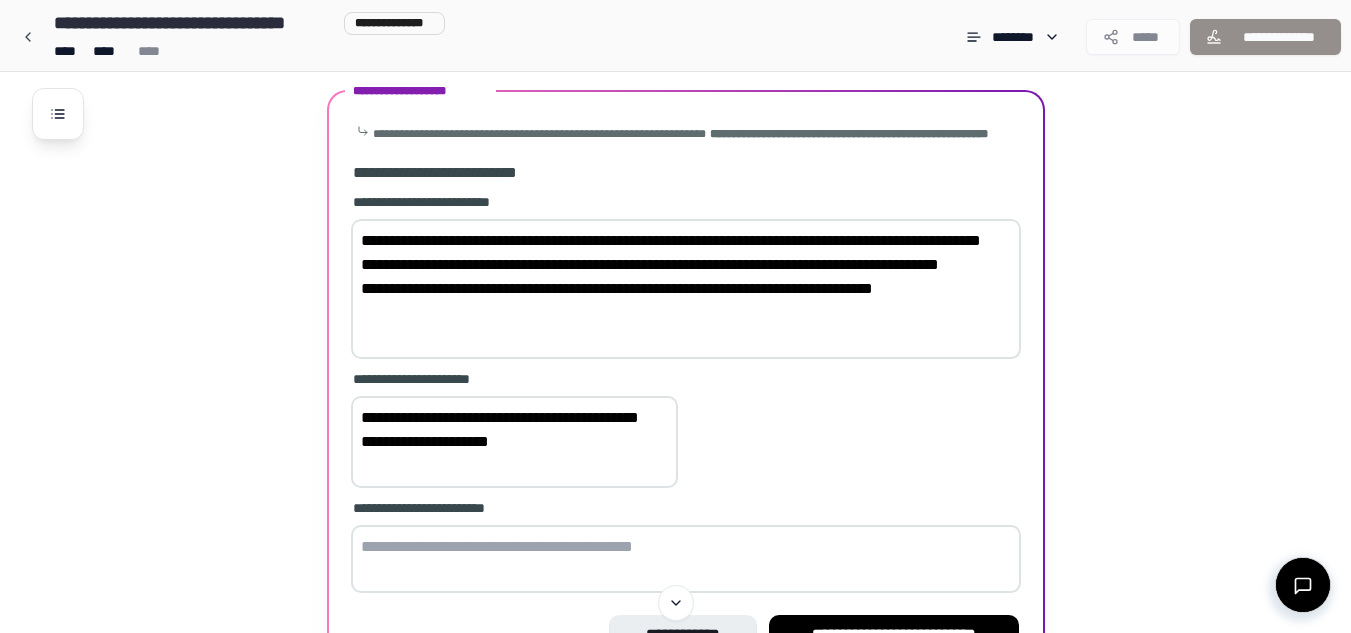 type on "**********" 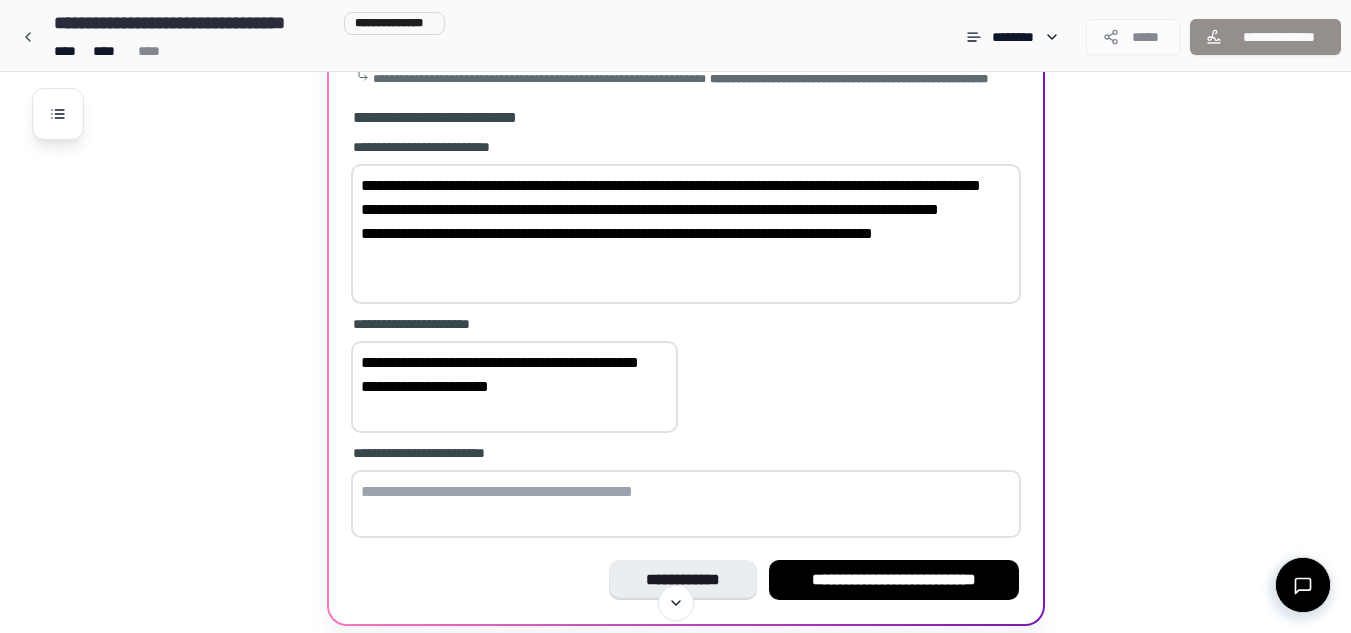 scroll, scrollTop: 690, scrollLeft: 0, axis: vertical 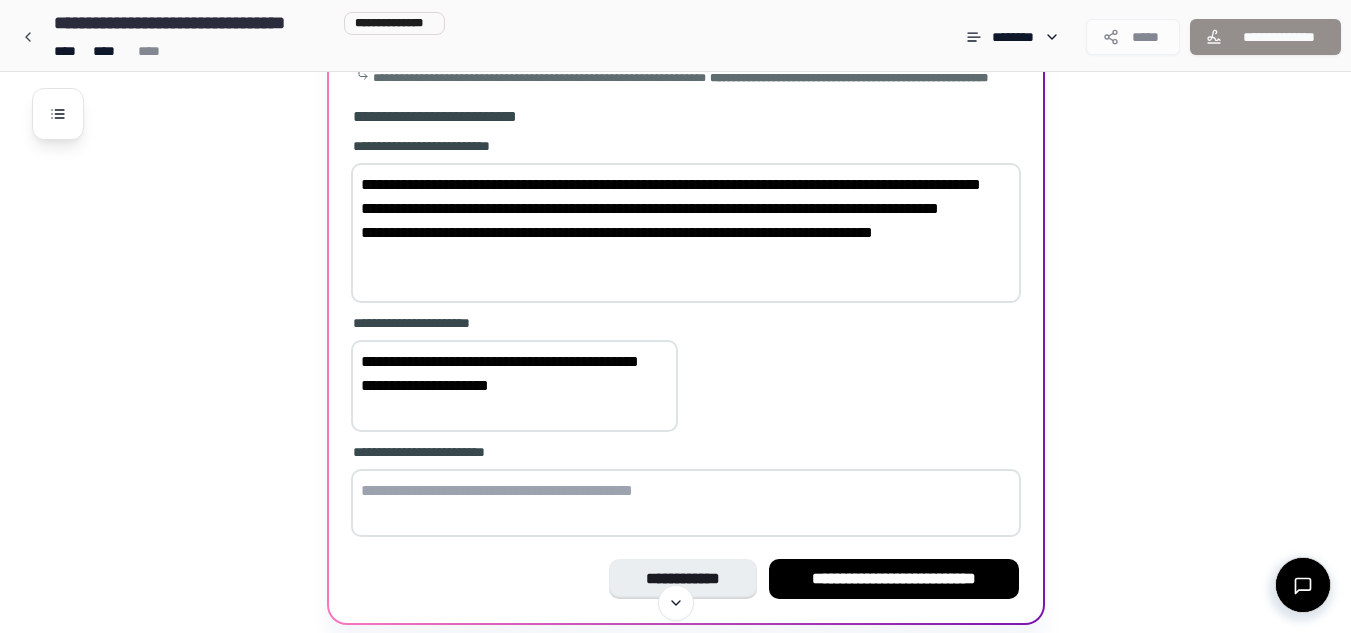 click at bounding box center (686, 503) 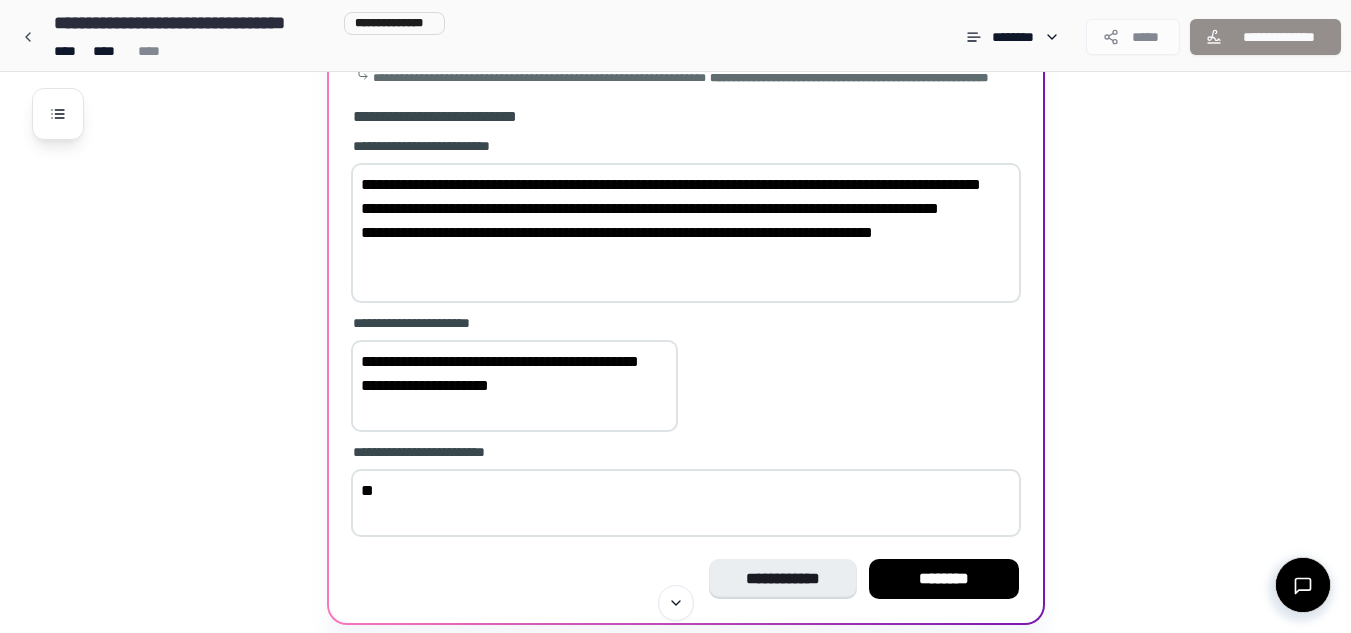 type on "*" 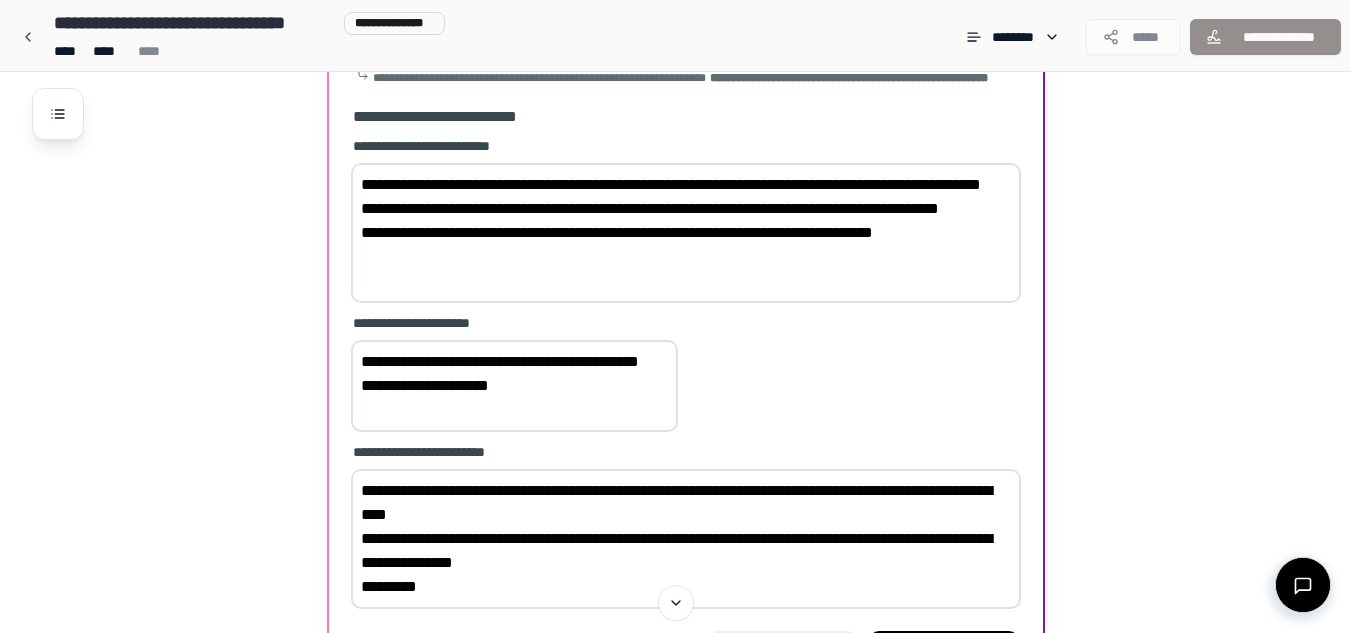 click on "**********" at bounding box center [686, 539] 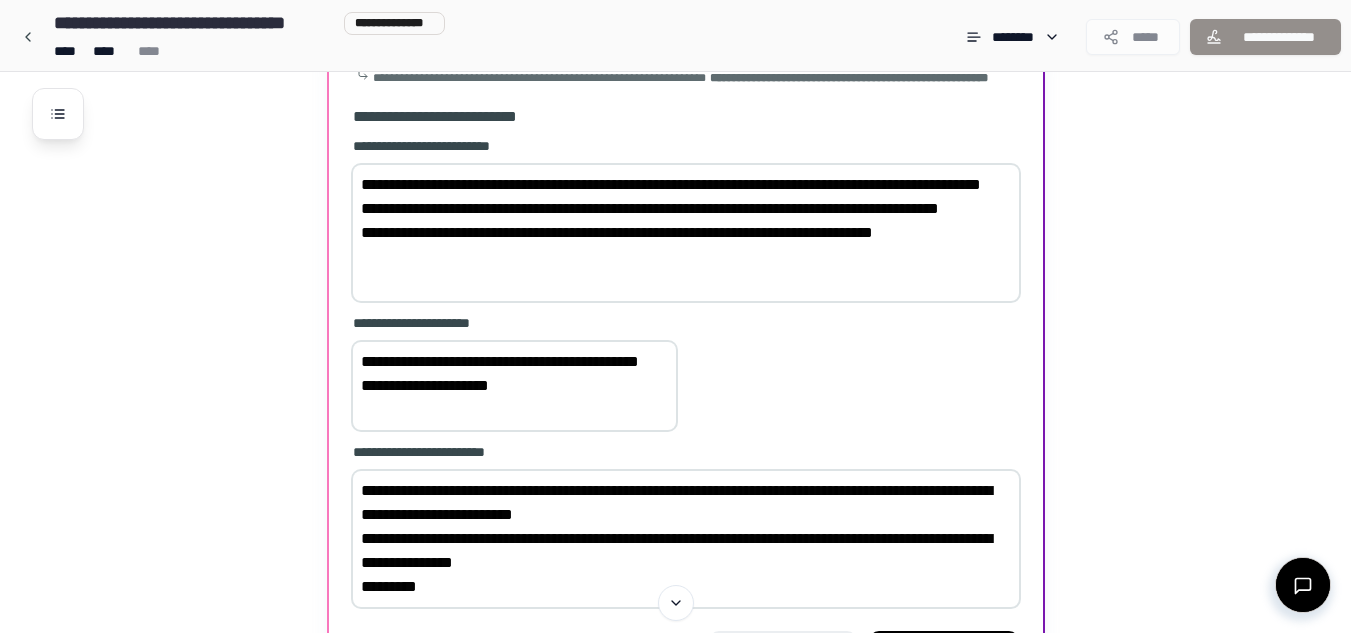click on "**********" at bounding box center (686, 539) 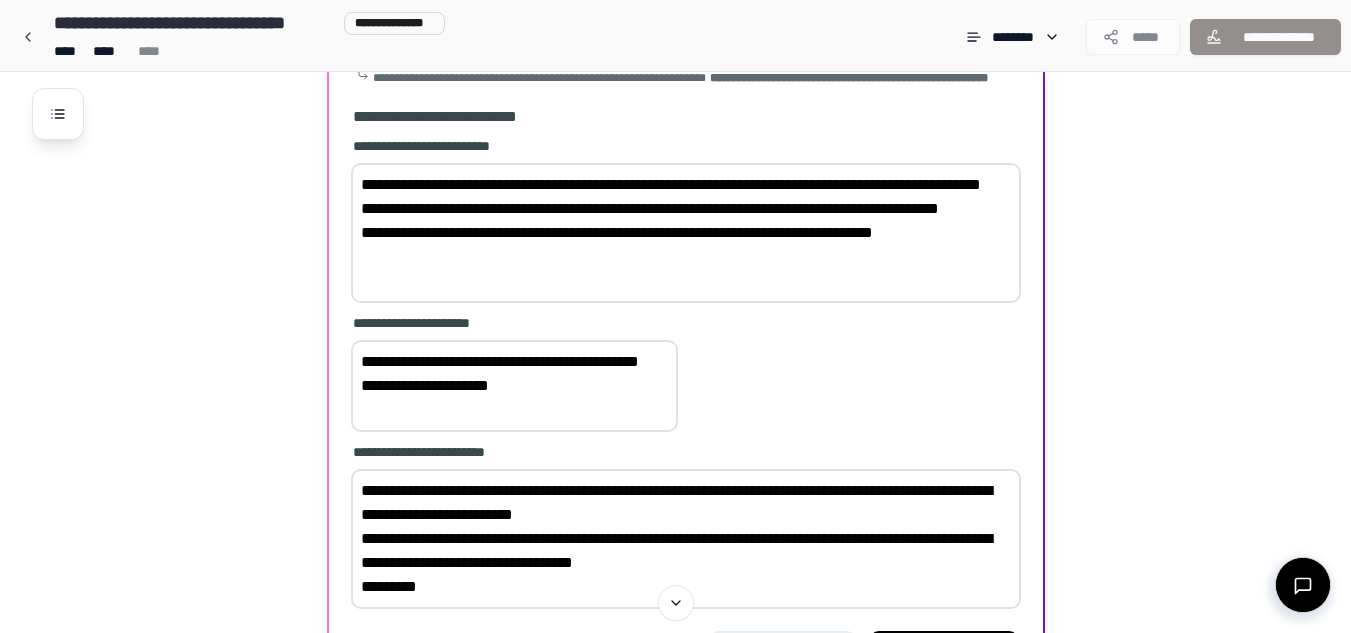 click on "**********" at bounding box center (686, 539) 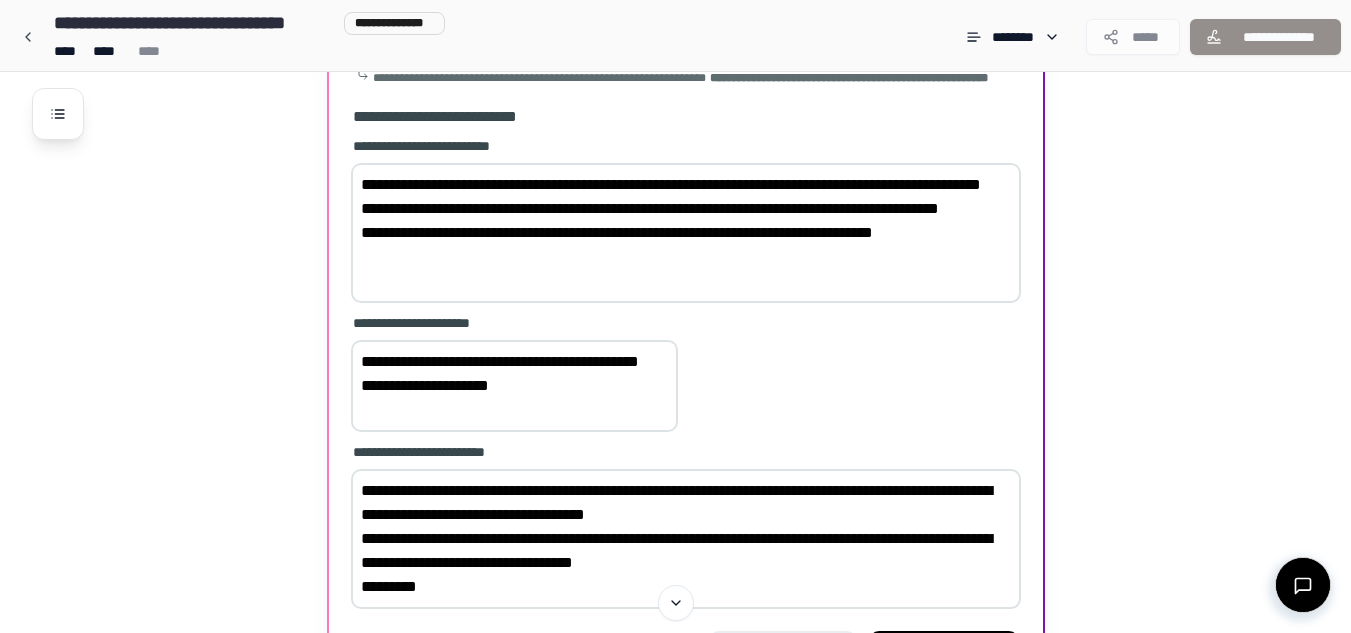click on "**********" at bounding box center [686, 539] 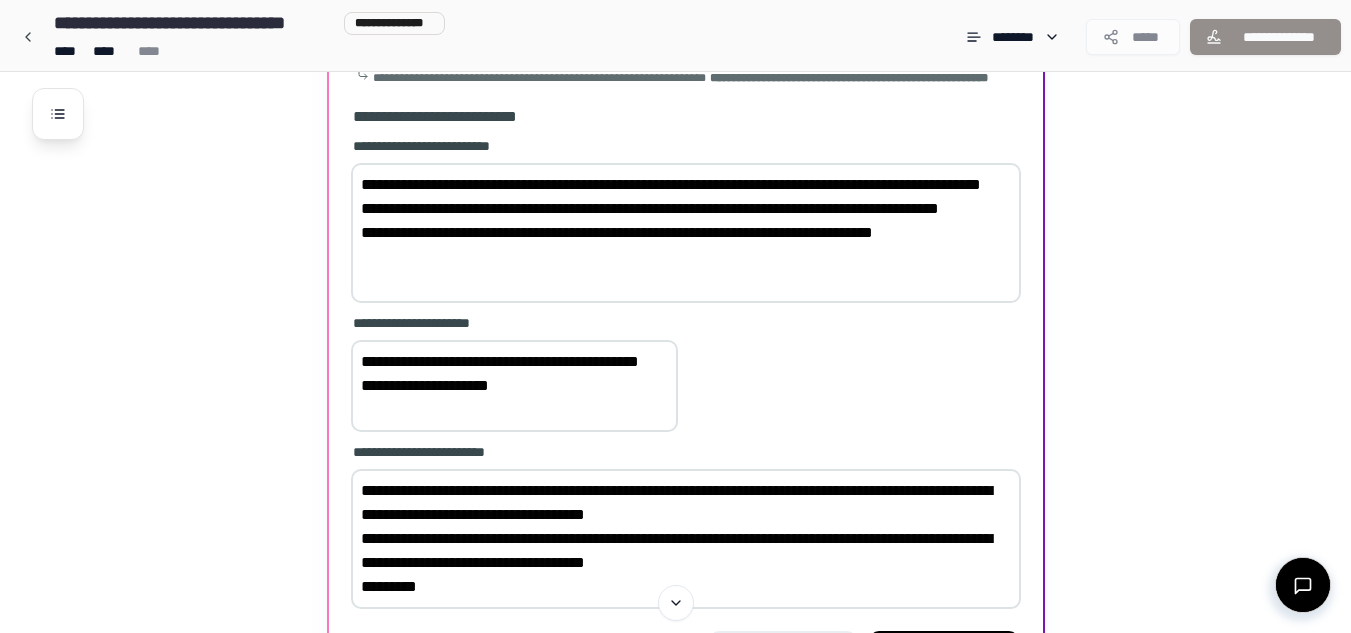 click on "**********" at bounding box center [686, 539] 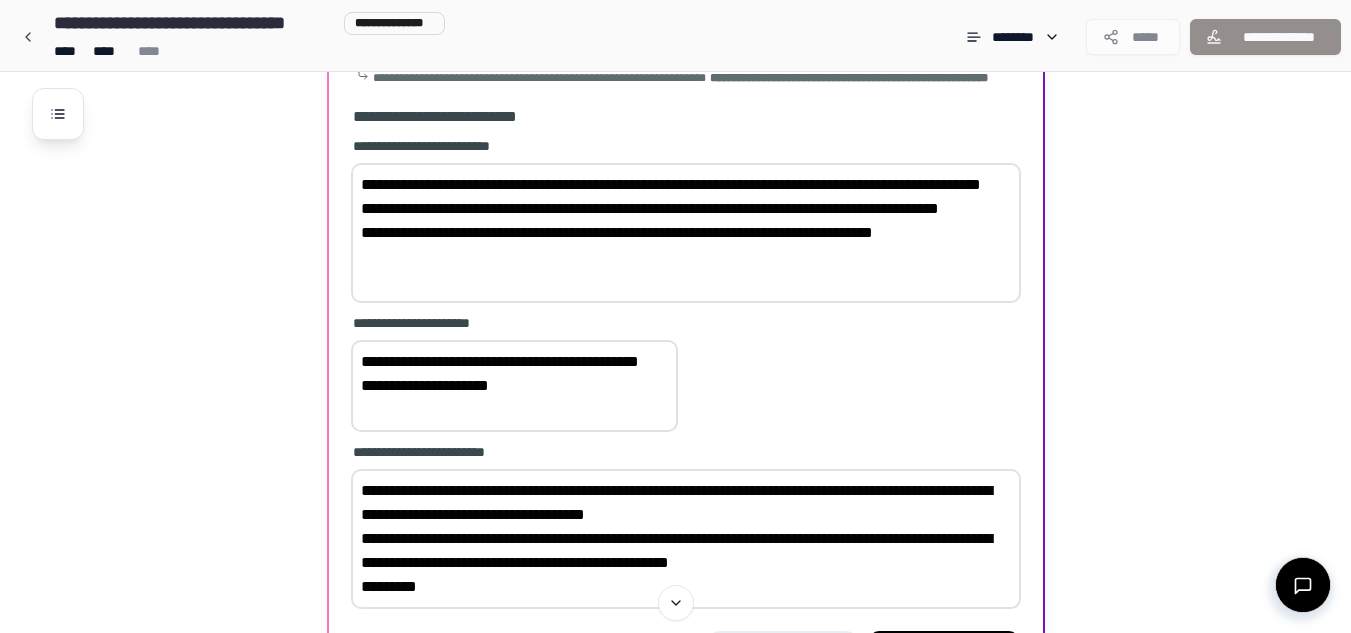 click on "**********" at bounding box center [686, 539] 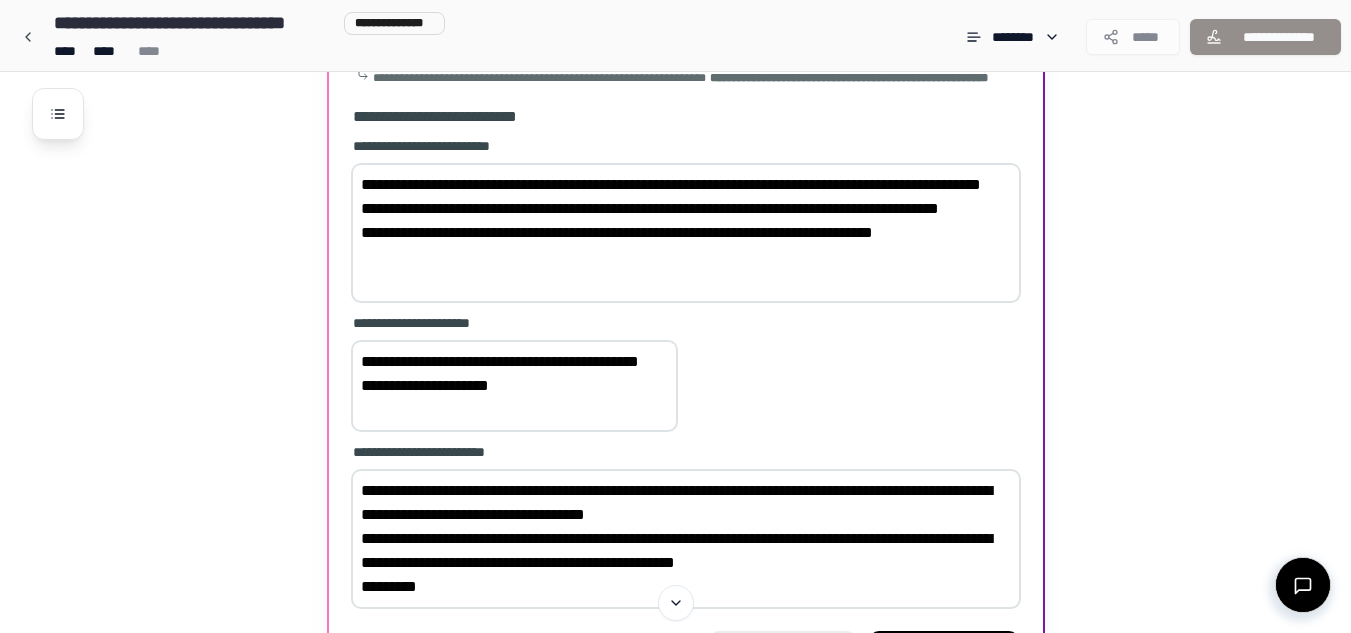 click on "**********" at bounding box center [686, 539] 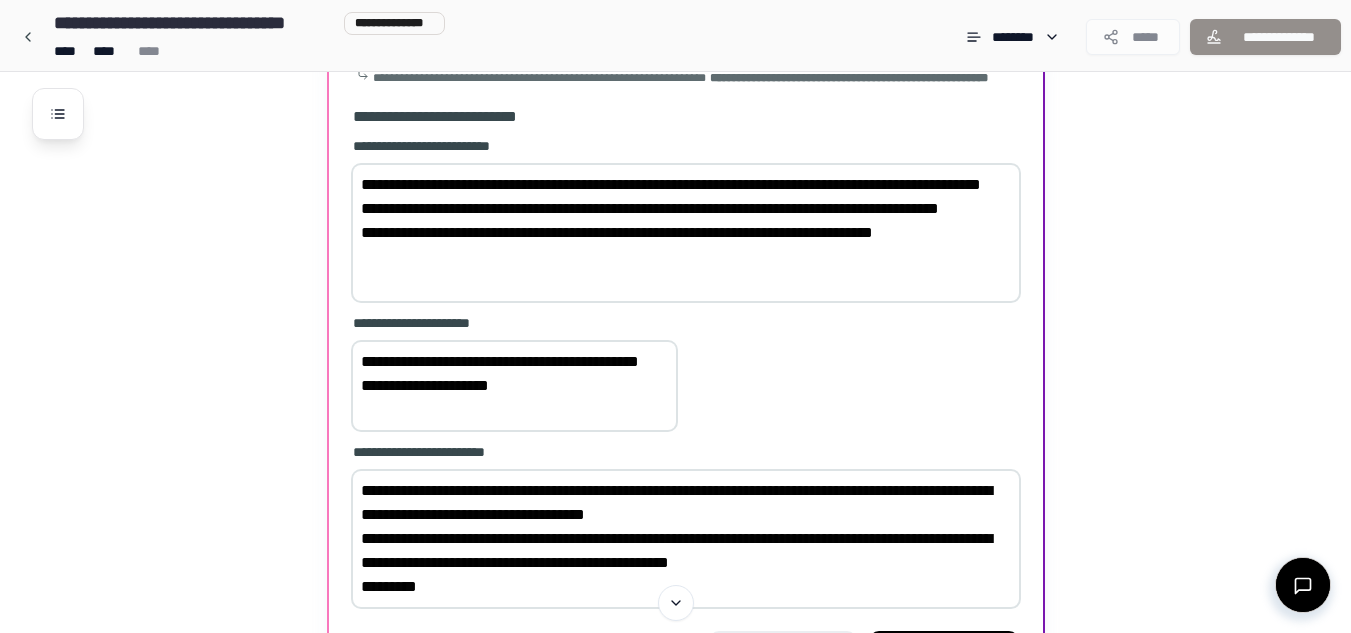 click on "**********" at bounding box center (686, 539) 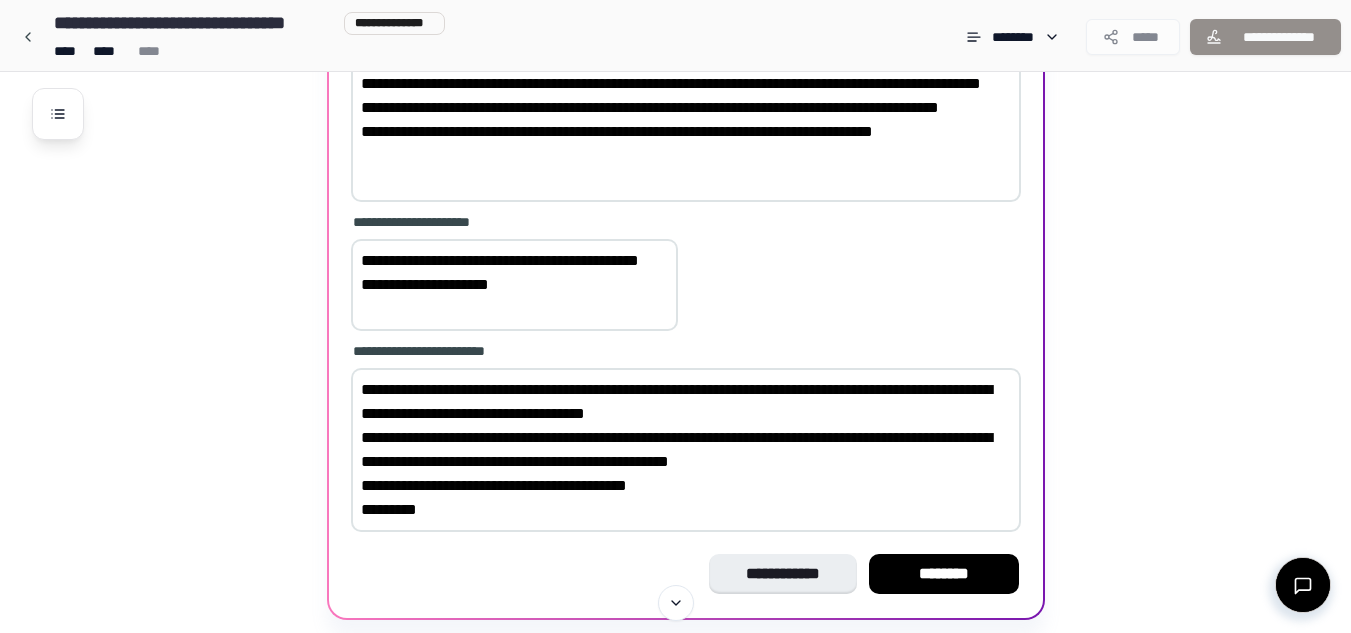 scroll, scrollTop: 792, scrollLeft: 0, axis: vertical 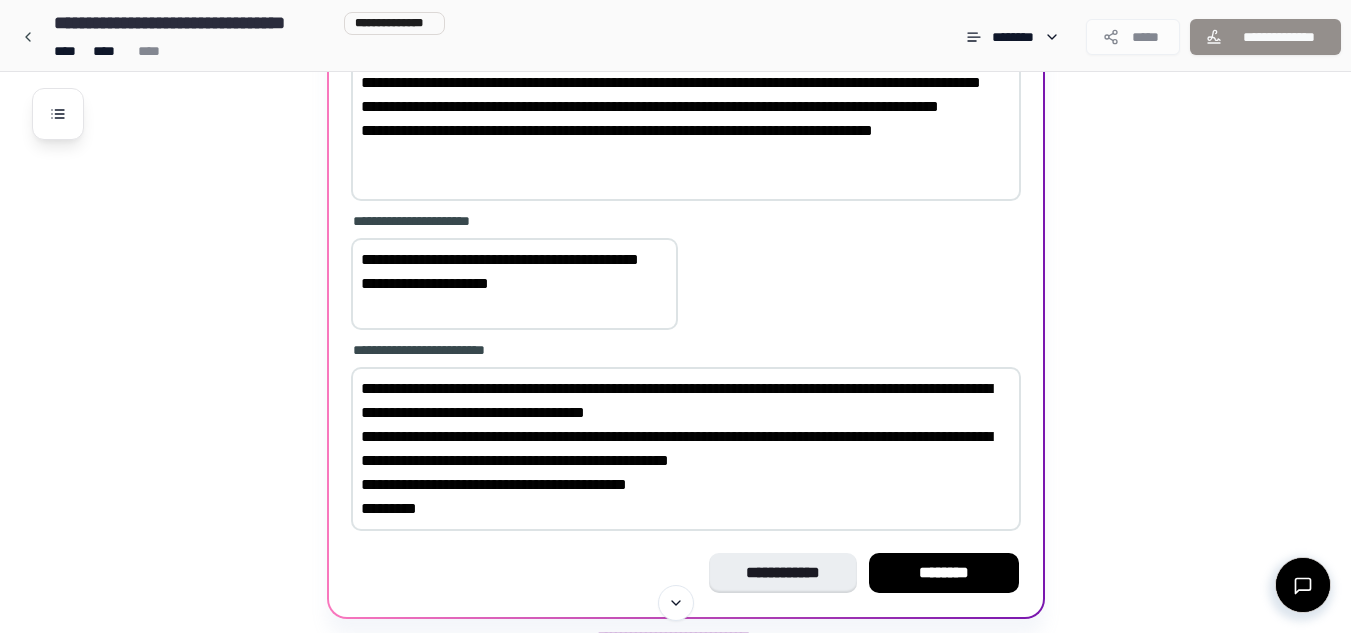 drag, startPoint x: 677, startPoint y: 500, endPoint x: 475, endPoint y: 496, distance: 202.0396 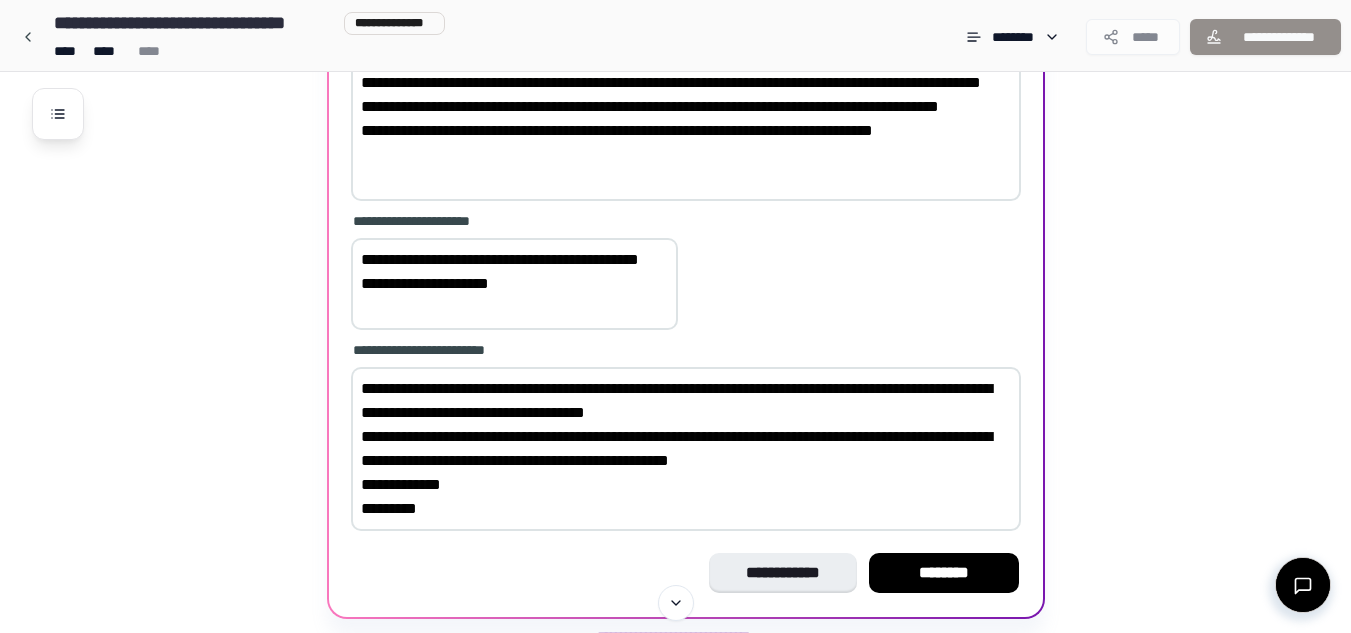 drag, startPoint x: 720, startPoint y: 424, endPoint x: 499, endPoint y: 408, distance: 221.57843 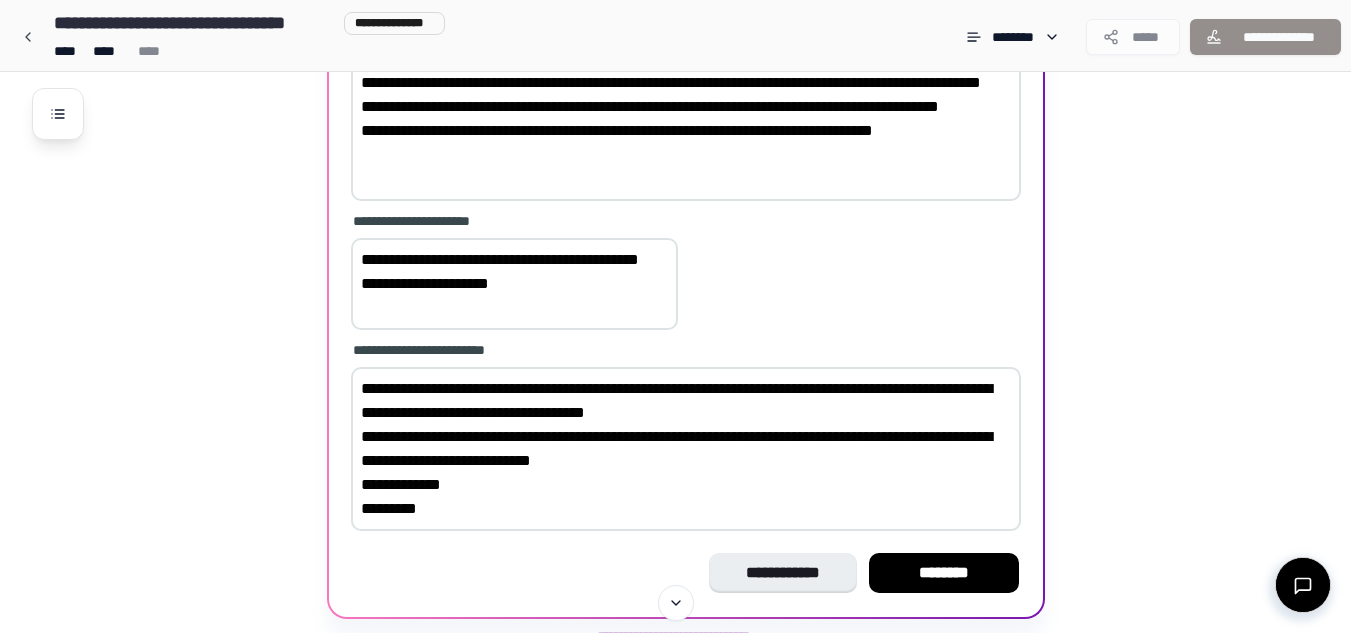 click on "**********" at bounding box center (686, 449) 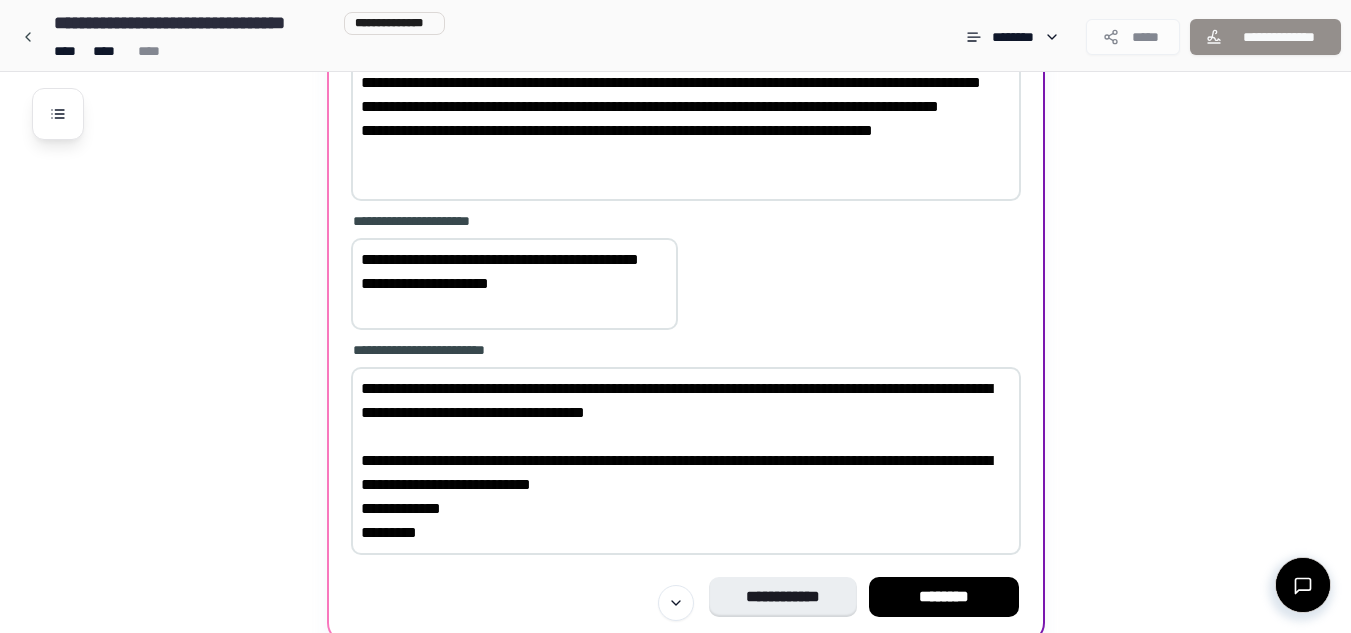 click on "**********" at bounding box center [686, 461] 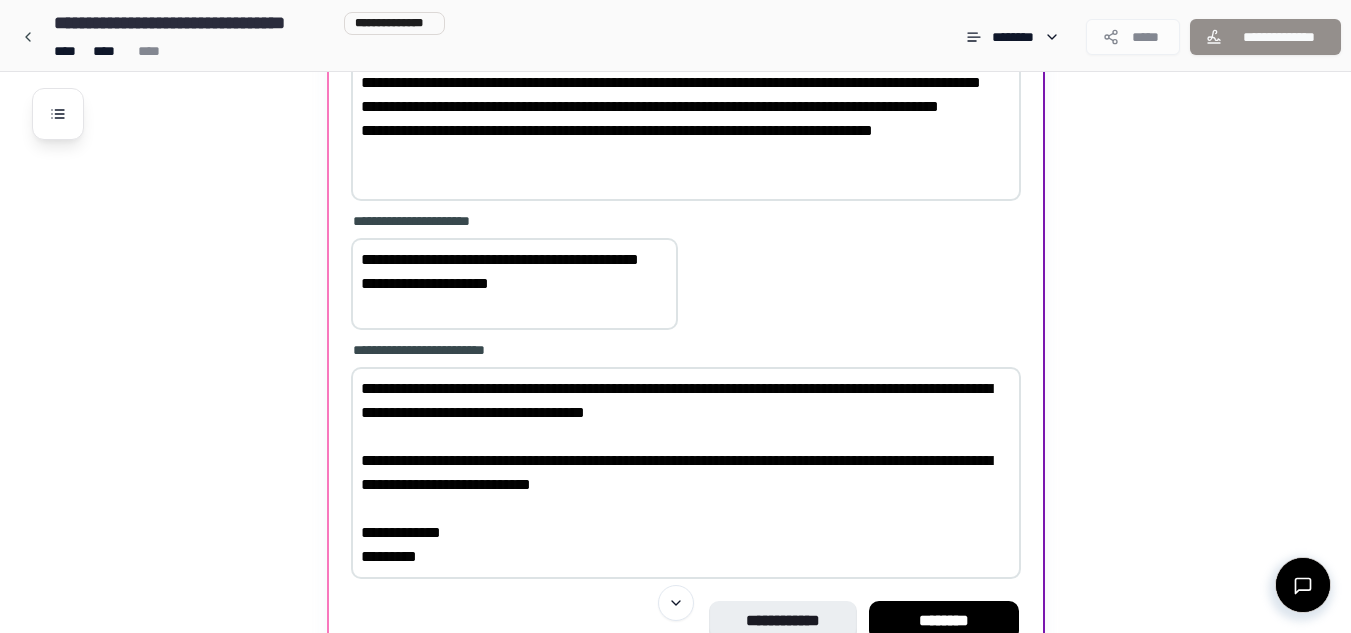 click on "**********" at bounding box center [686, 473] 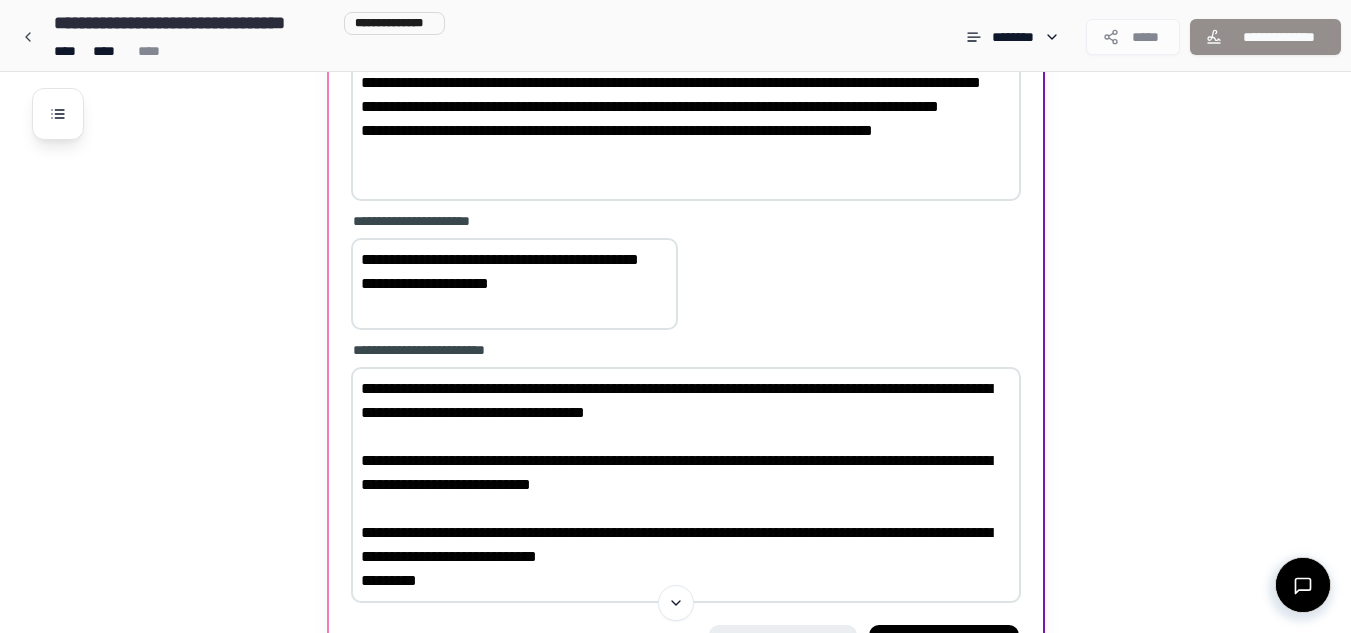 click on "**********" at bounding box center [686, 485] 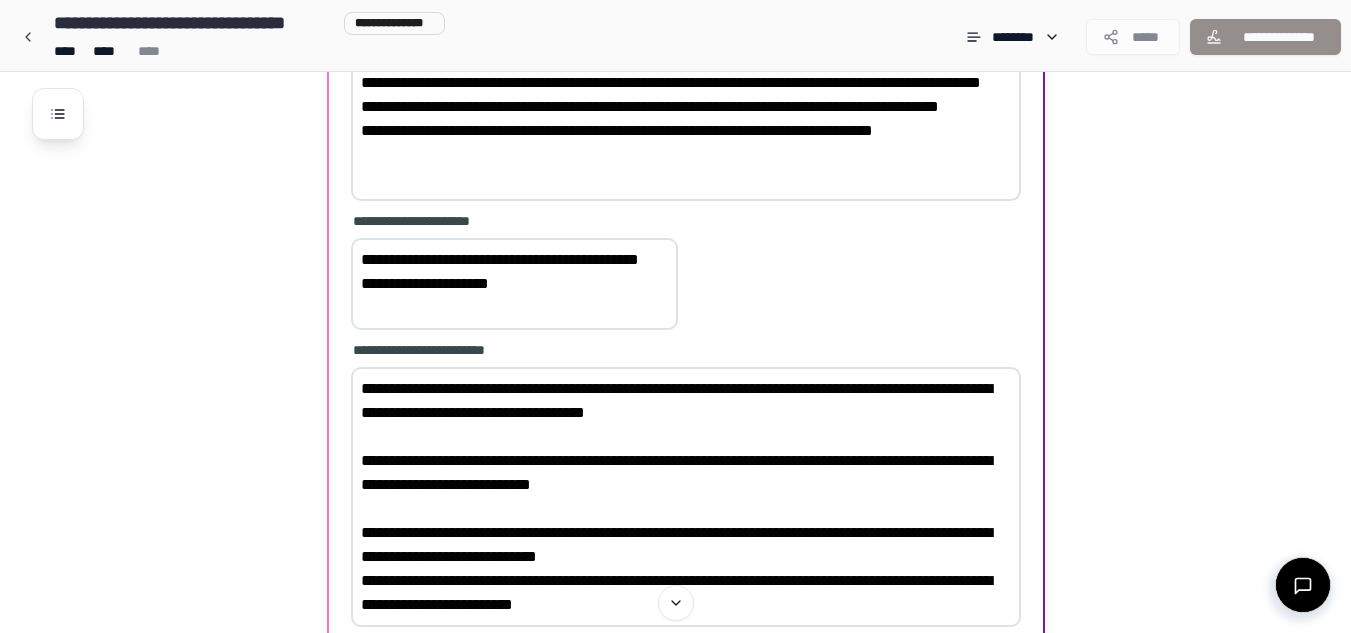 click on "**********" at bounding box center (686, 497) 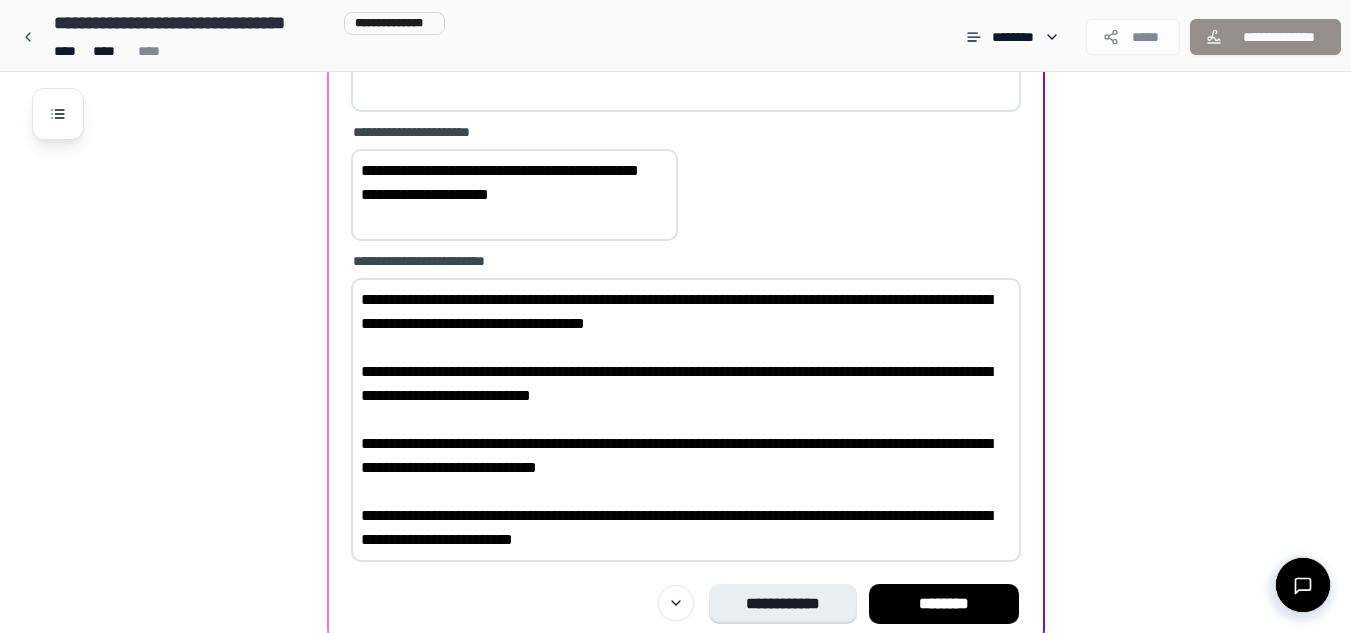 scroll, scrollTop: 882, scrollLeft: 0, axis: vertical 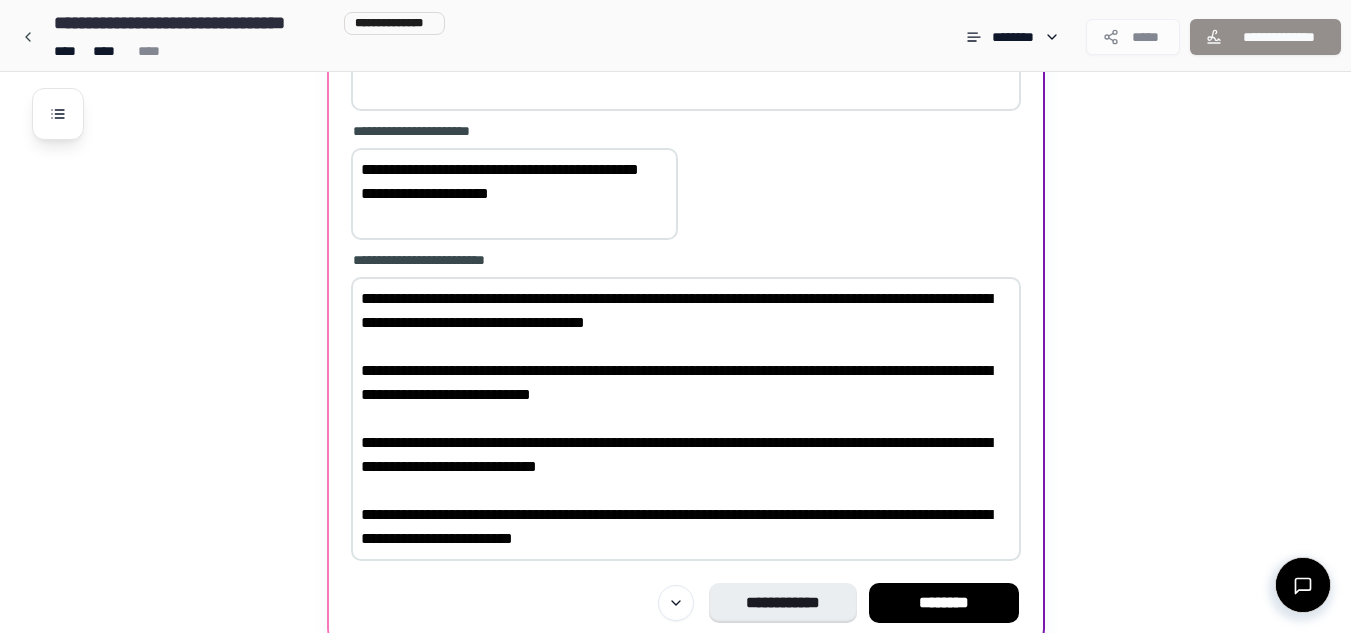 click on "**********" at bounding box center [686, 419] 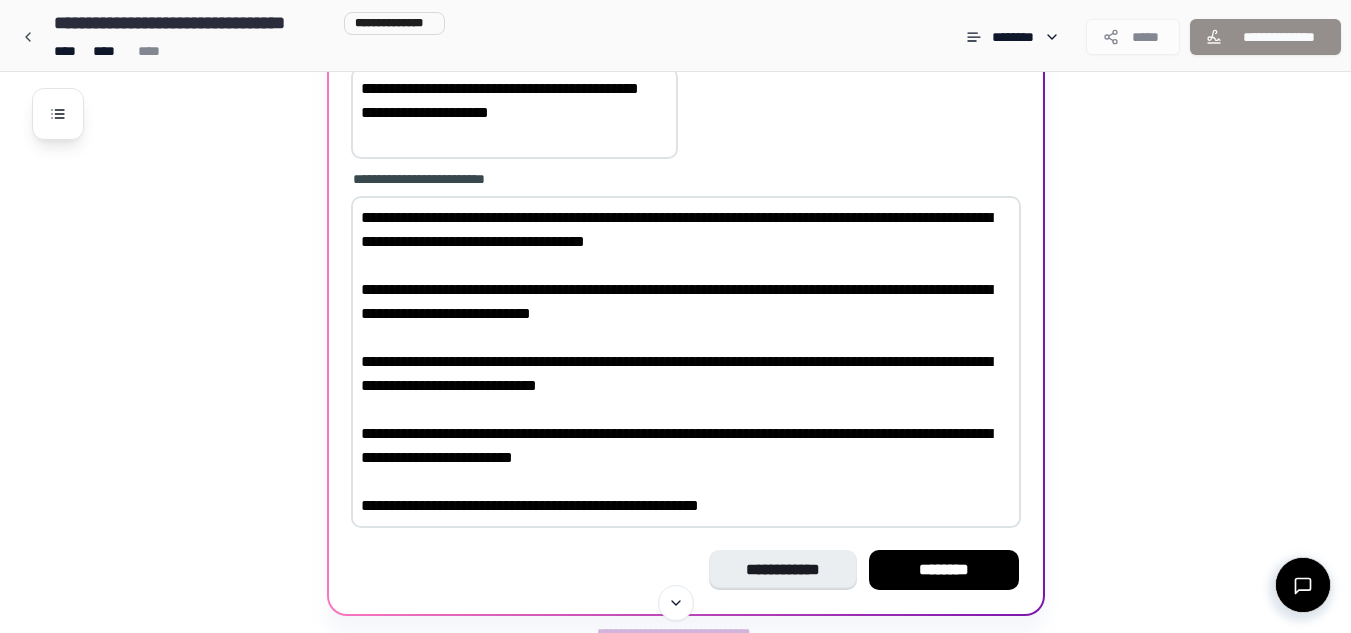scroll, scrollTop: 964, scrollLeft: 0, axis: vertical 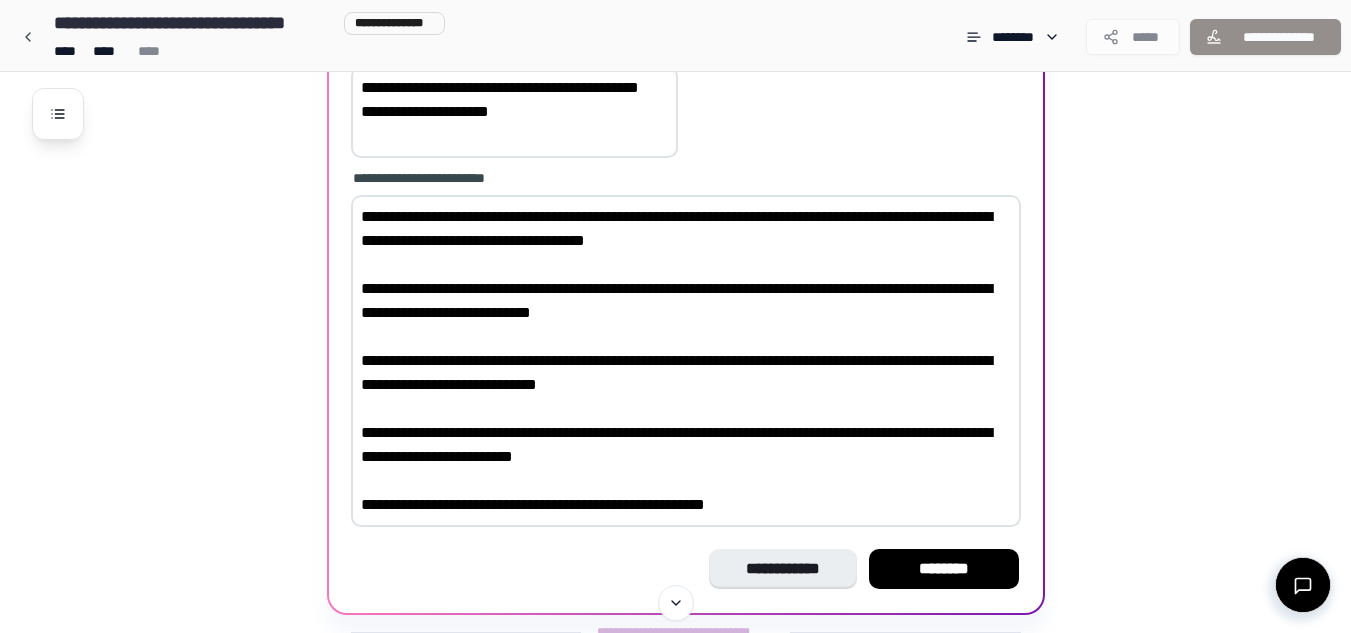 click on "**********" at bounding box center (686, 361) 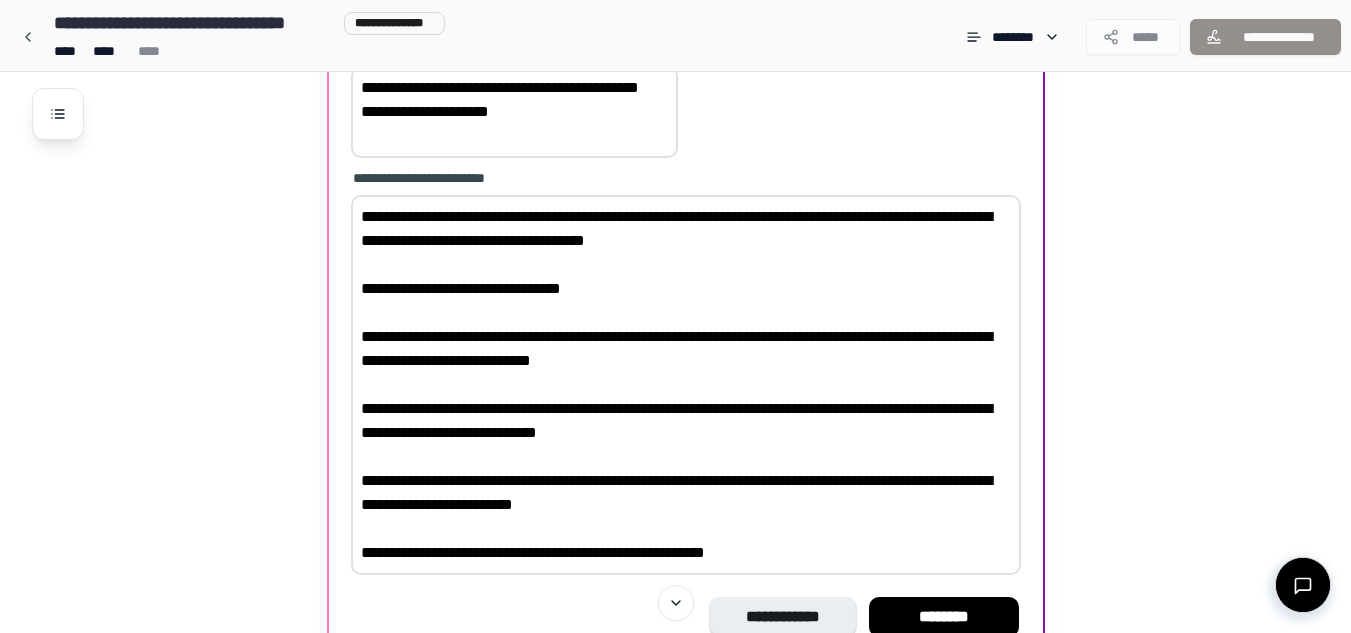 click on "**********" at bounding box center [686, 385] 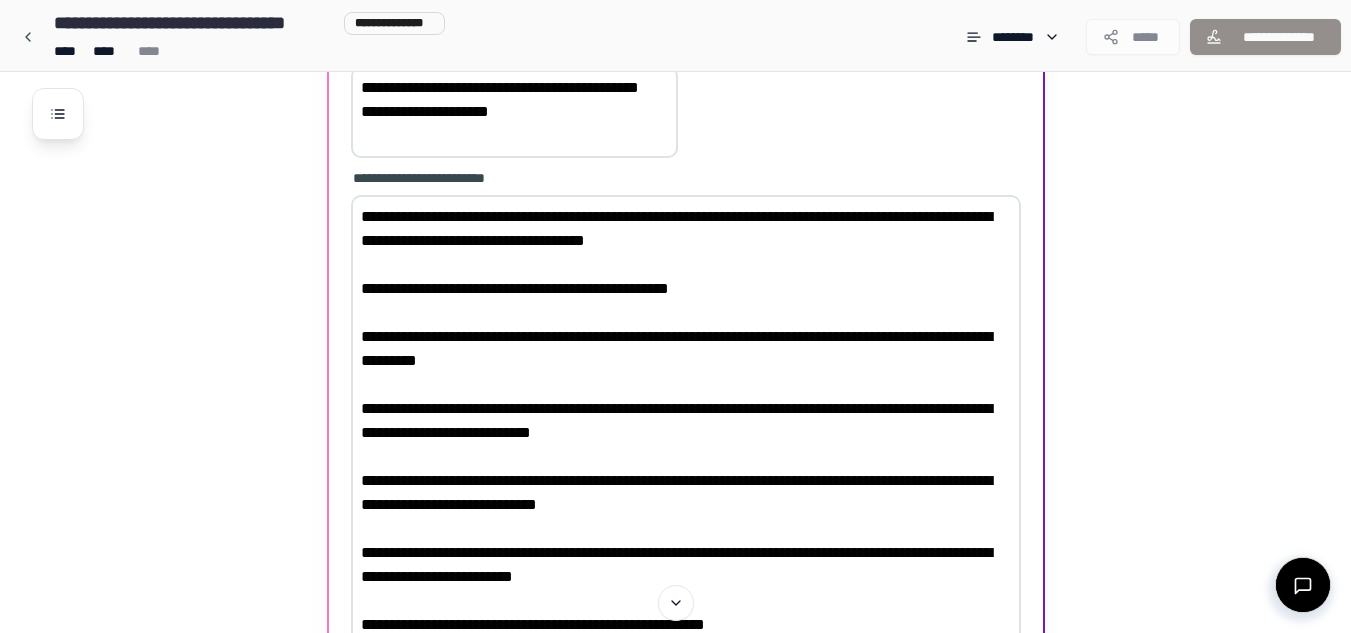 click on "**********" at bounding box center (686, 421) 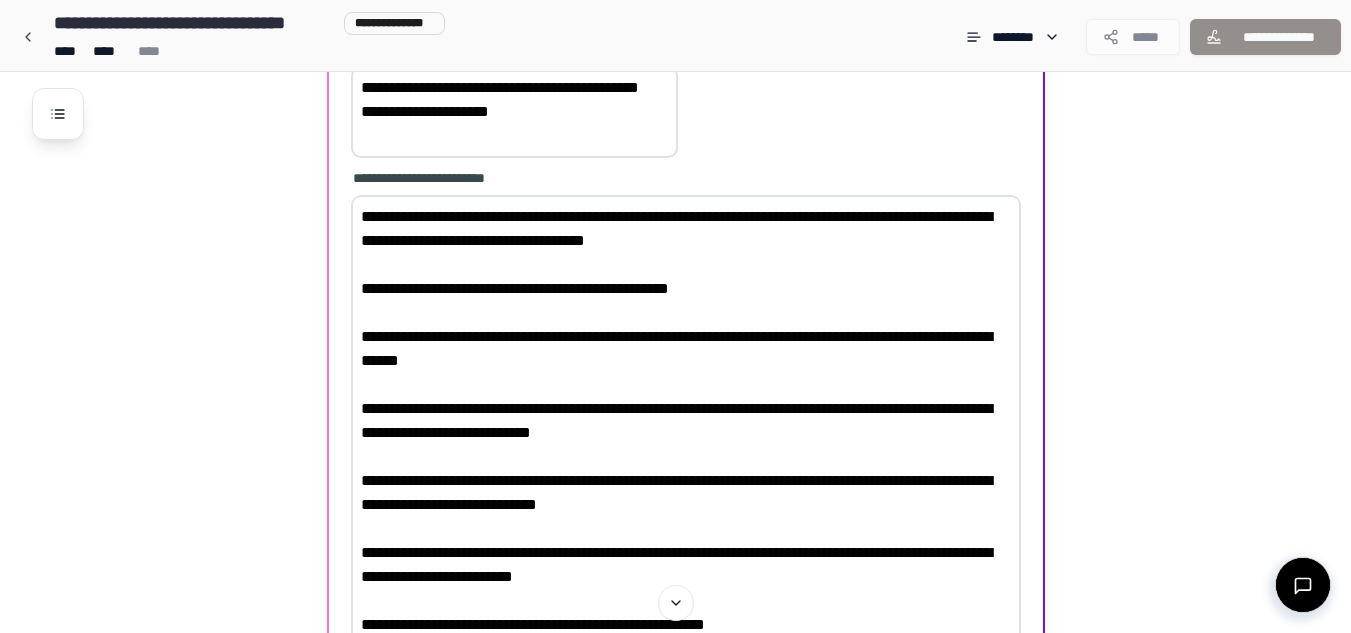 click on "**********" at bounding box center [686, 421] 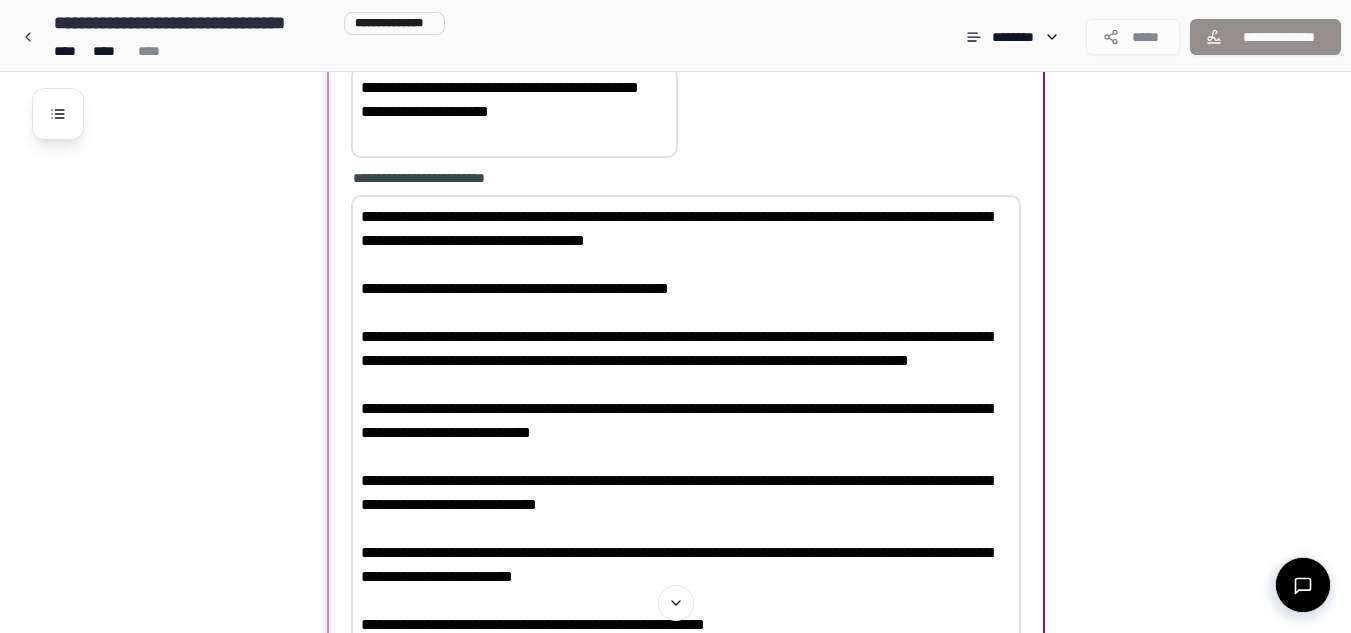 click on "**********" at bounding box center (686, 433) 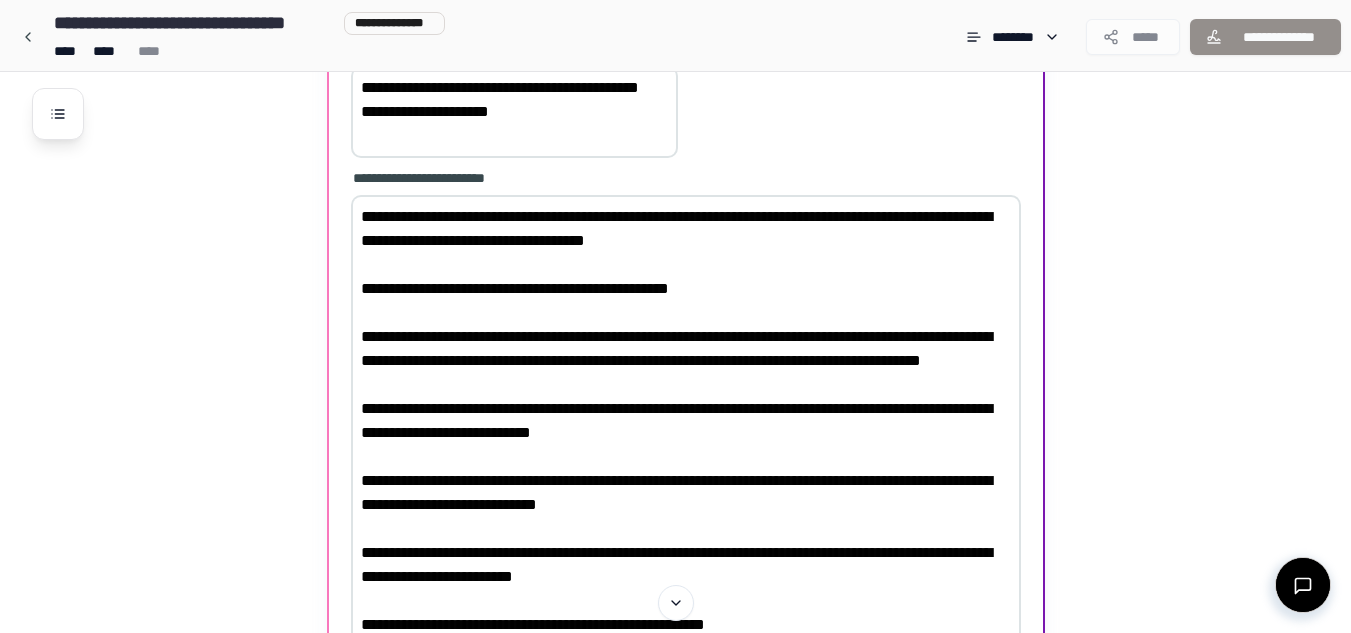 click on "**********" at bounding box center [686, 433] 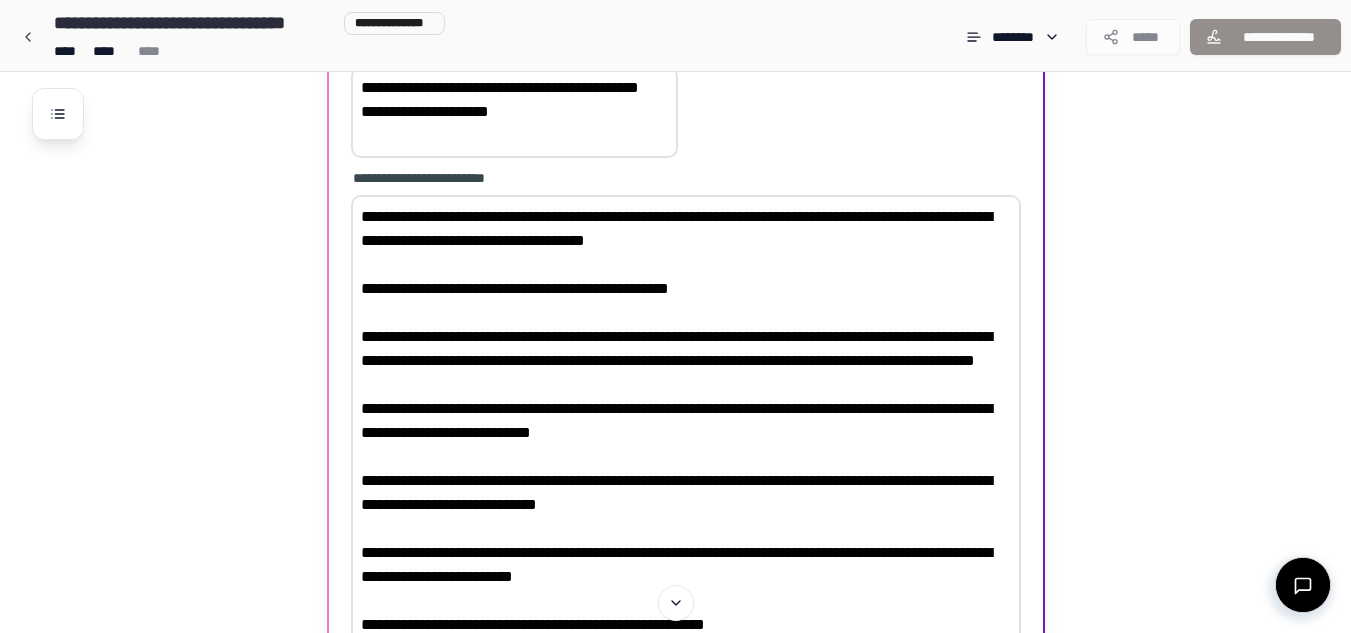 click on "**********" at bounding box center [686, 433] 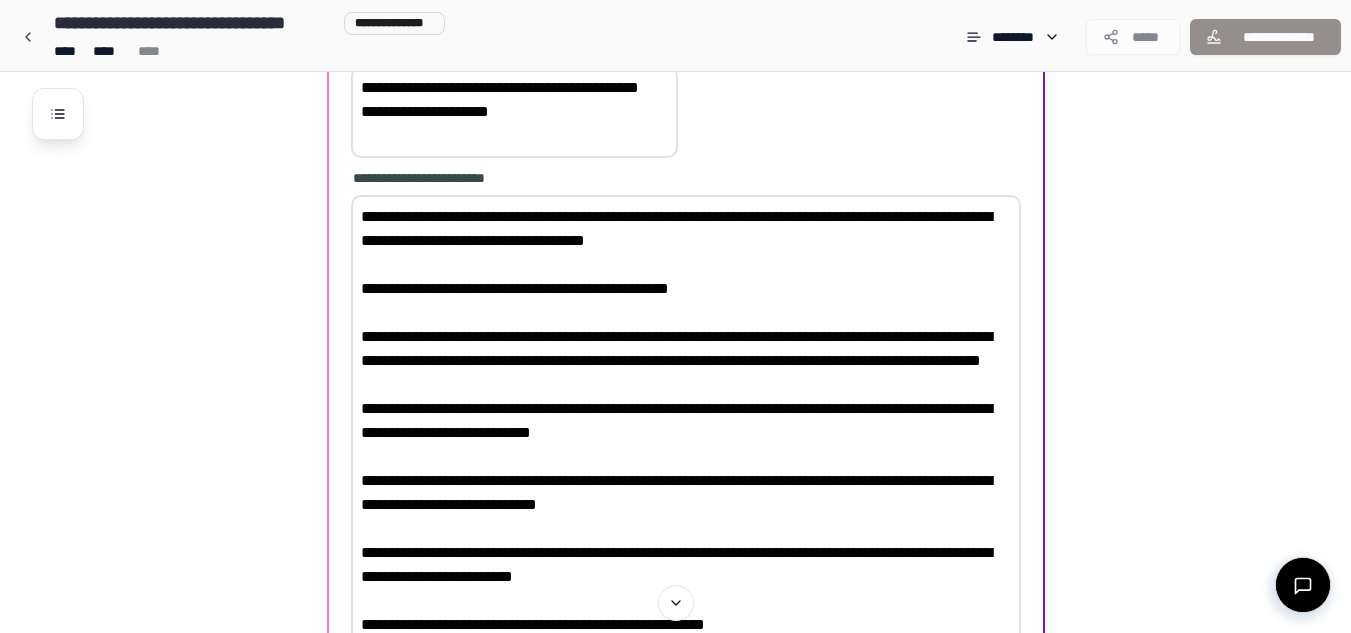 click on "**********" at bounding box center [686, 433] 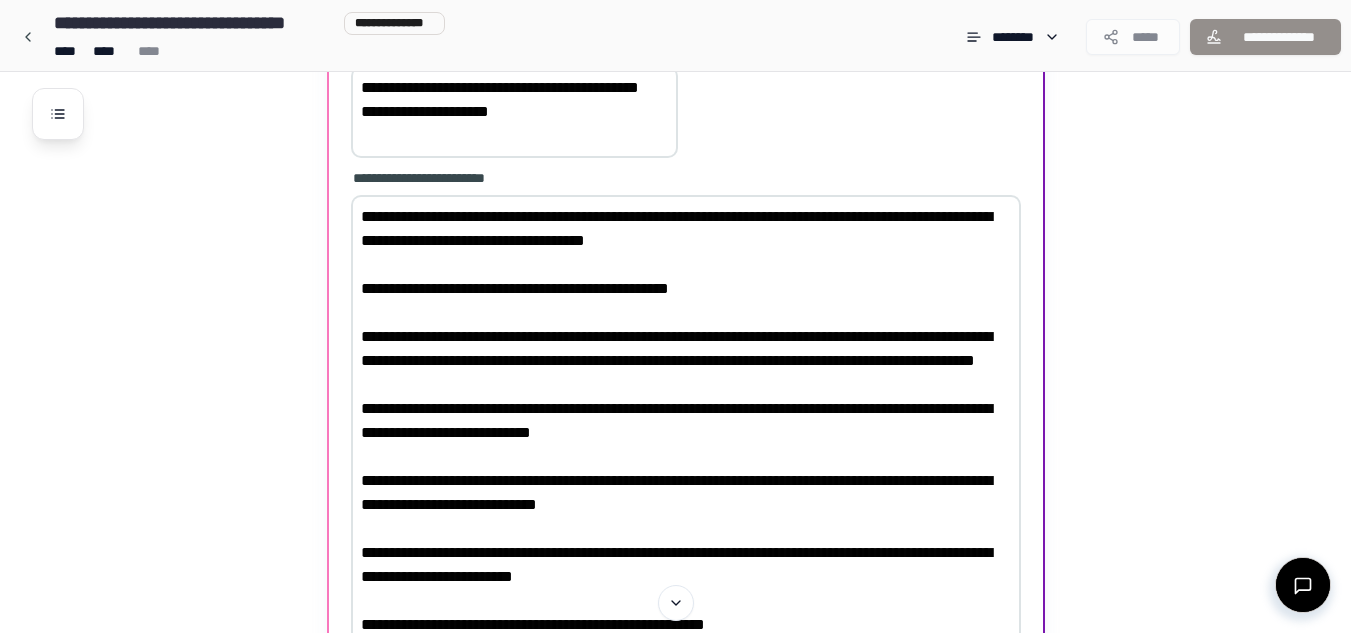click on "**********" at bounding box center [686, 433] 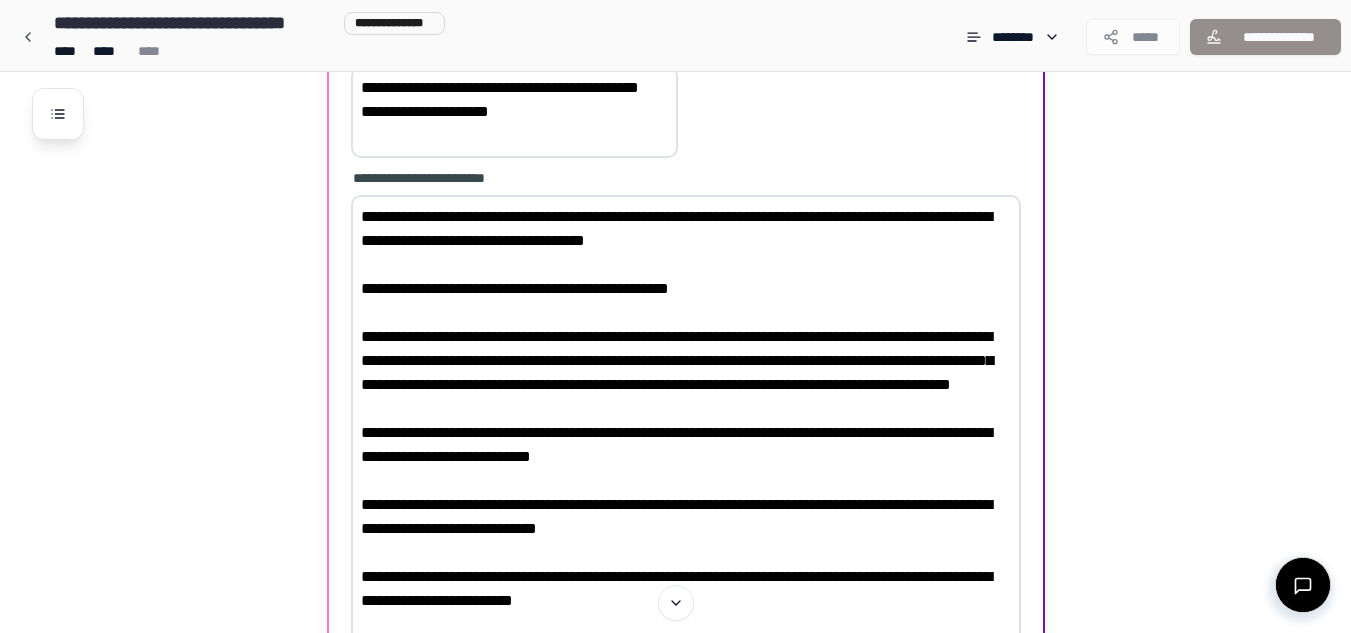 click on "**********" at bounding box center (686, 445) 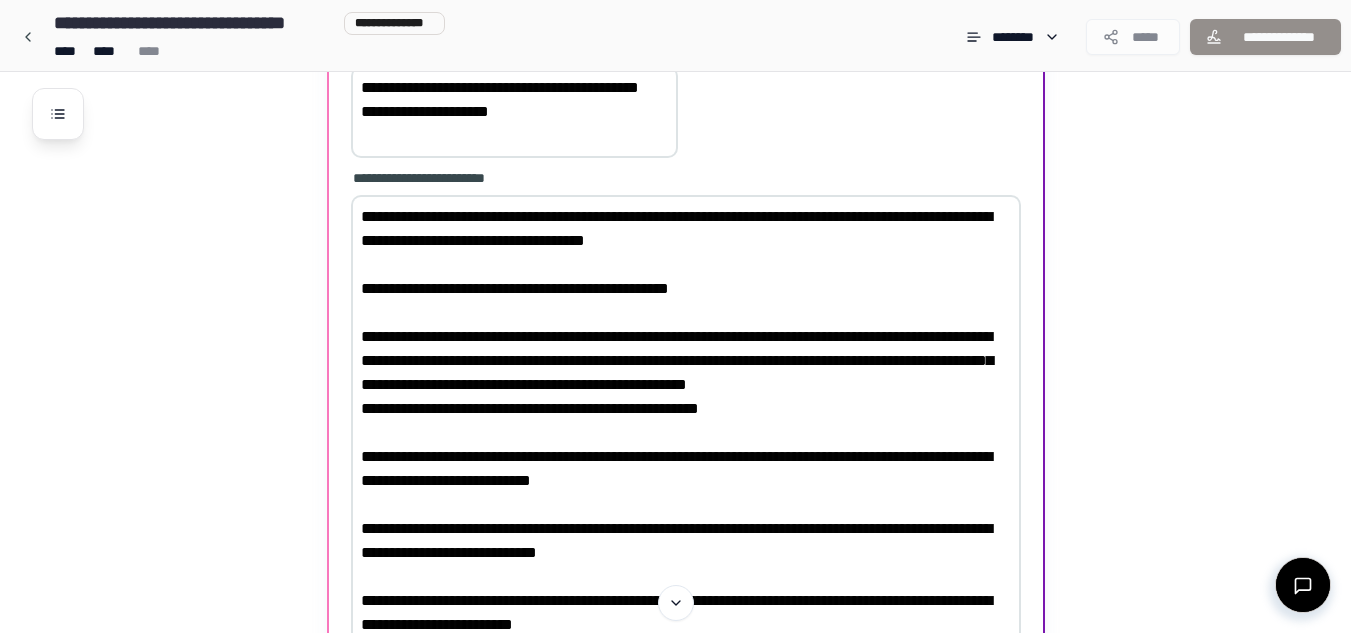click on "**********" at bounding box center [686, 445] 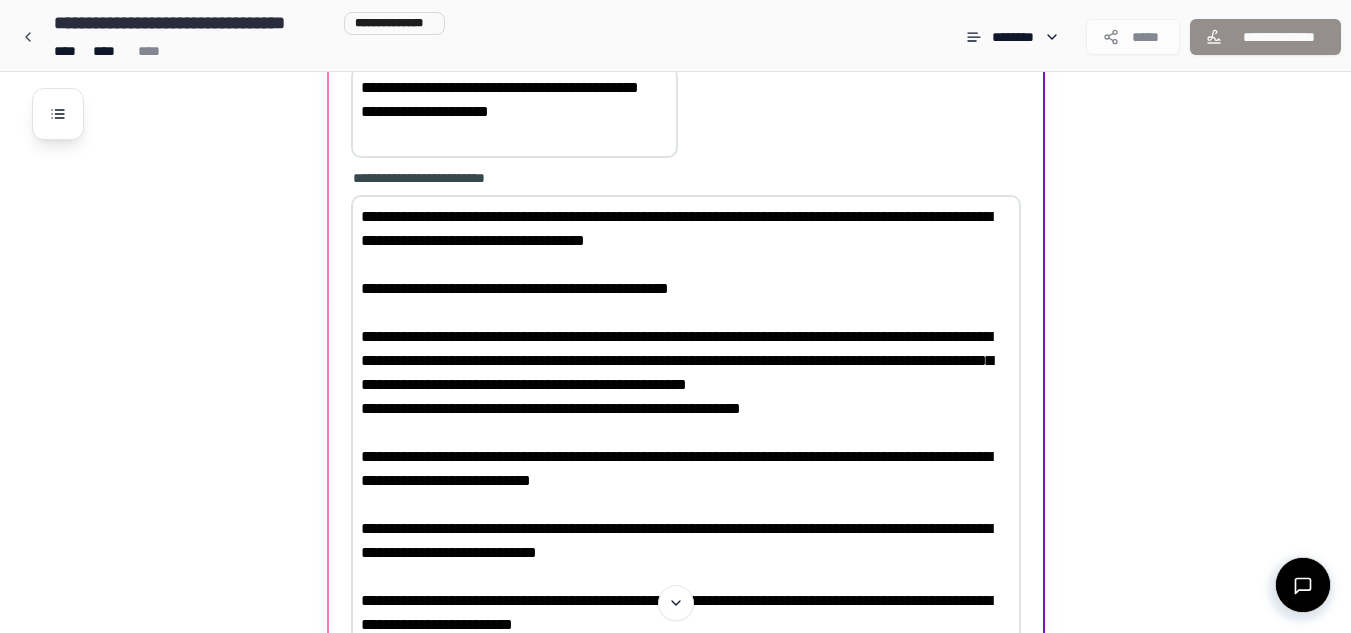 click on "**********" at bounding box center (686, 445) 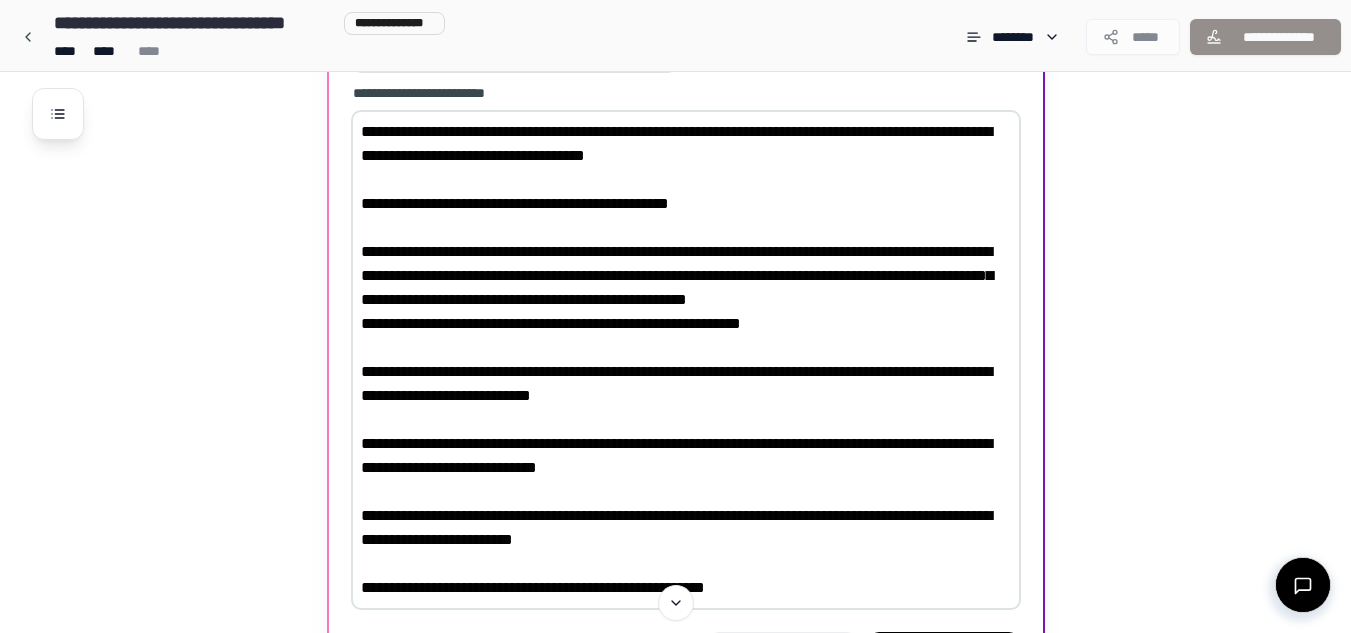 scroll, scrollTop: 1134, scrollLeft: 0, axis: vertical 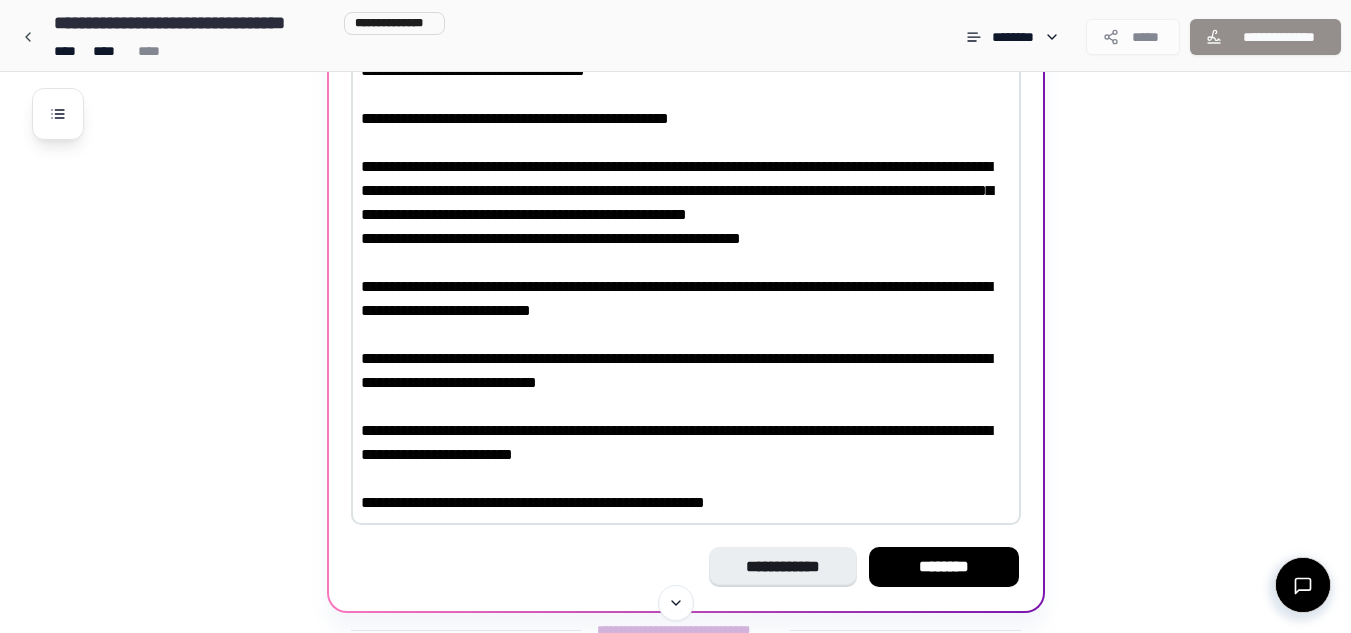 click on "**********" at bounding box center (686, 275) 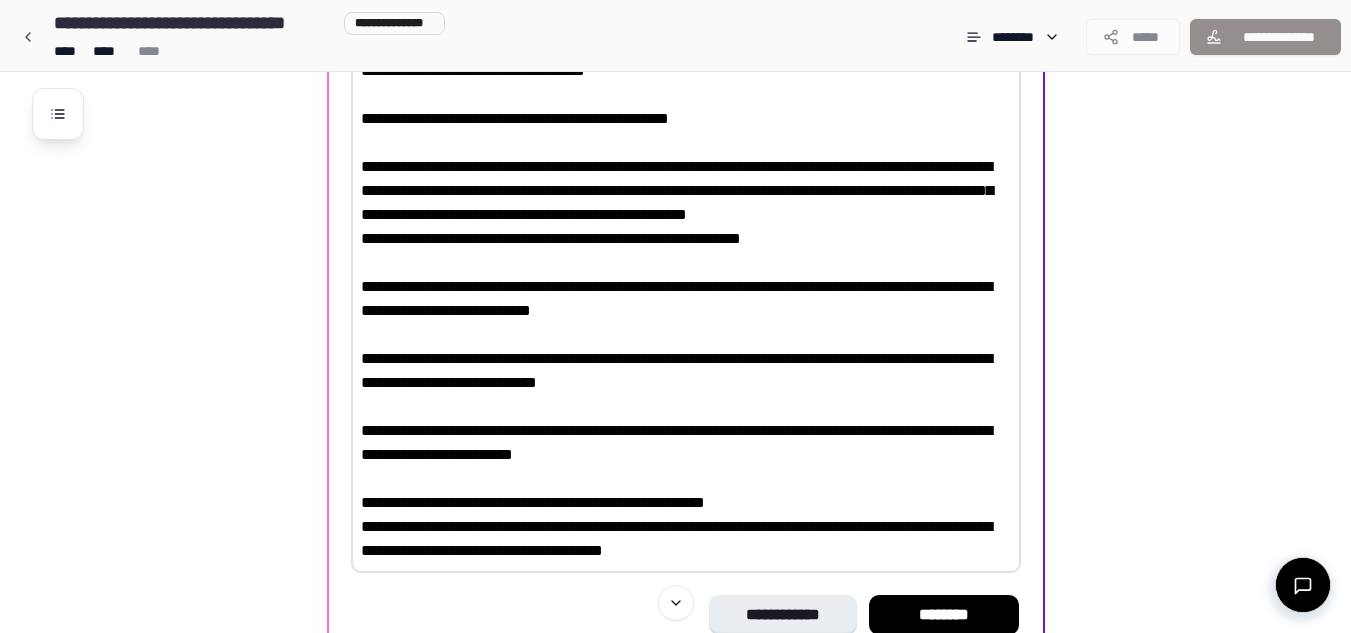 click at bounding box center (686, 299) 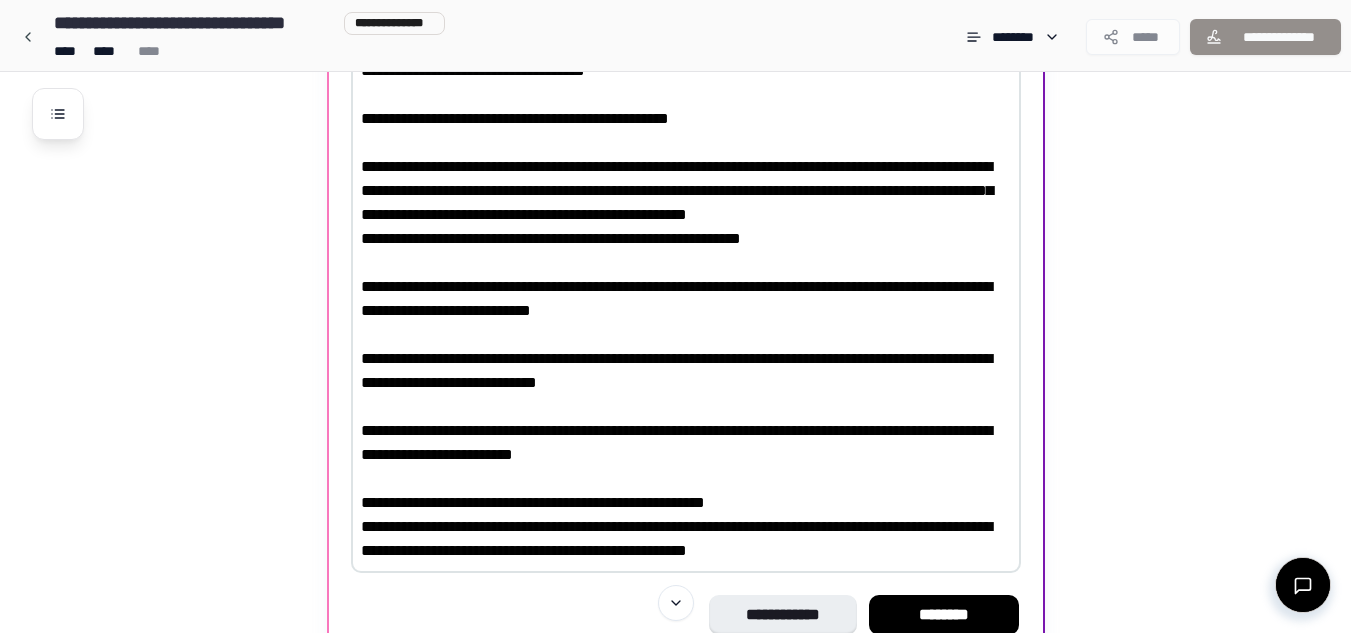 click at bounding box center (686, 299) 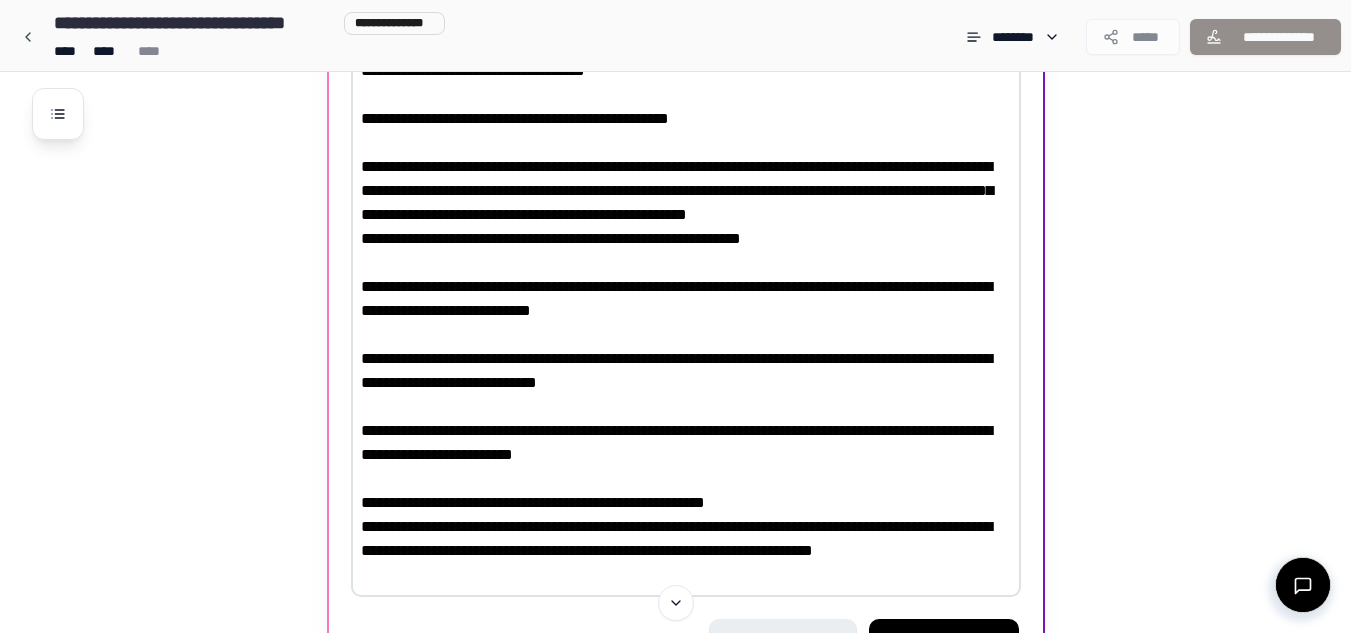 click at bounding box center (686, 311) 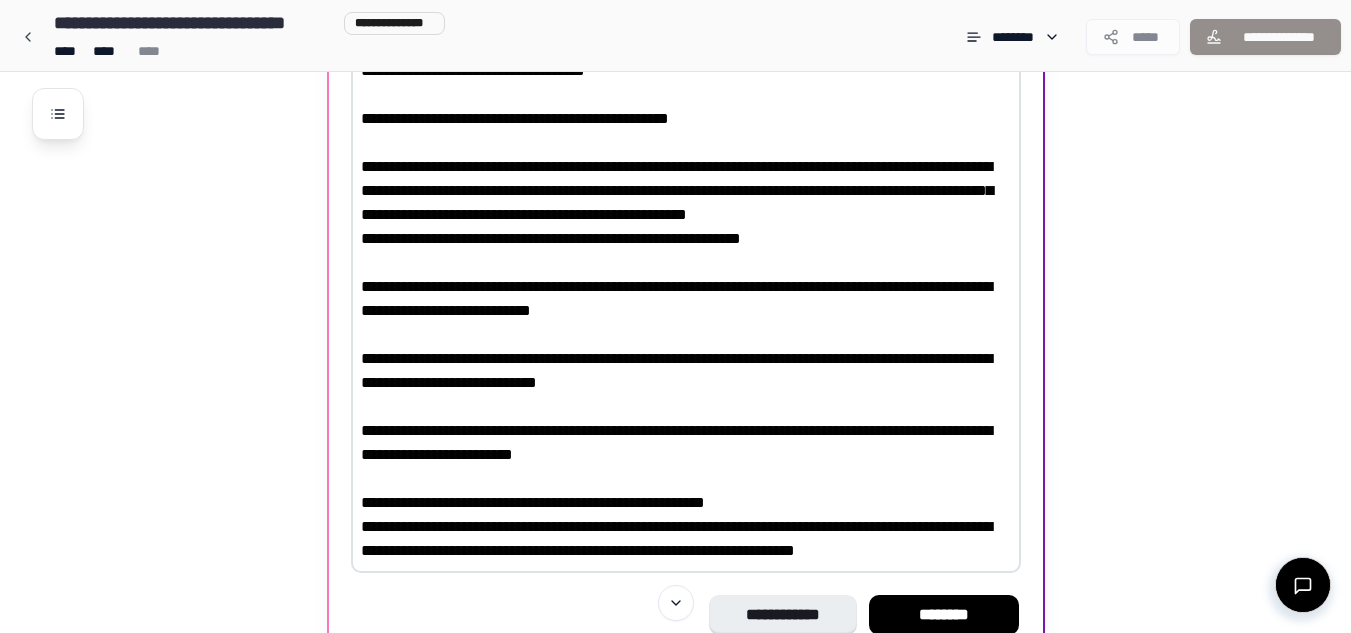 click at bounding box center [686, 299] 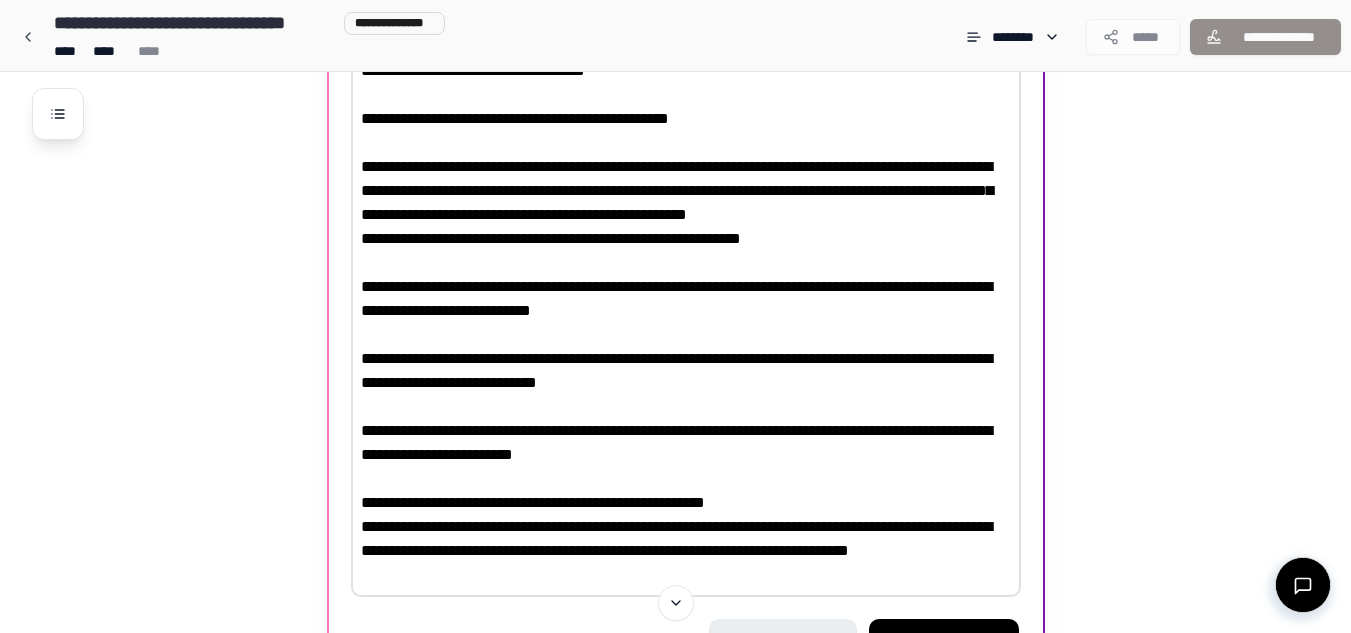 click at bounding box center (686, 311) 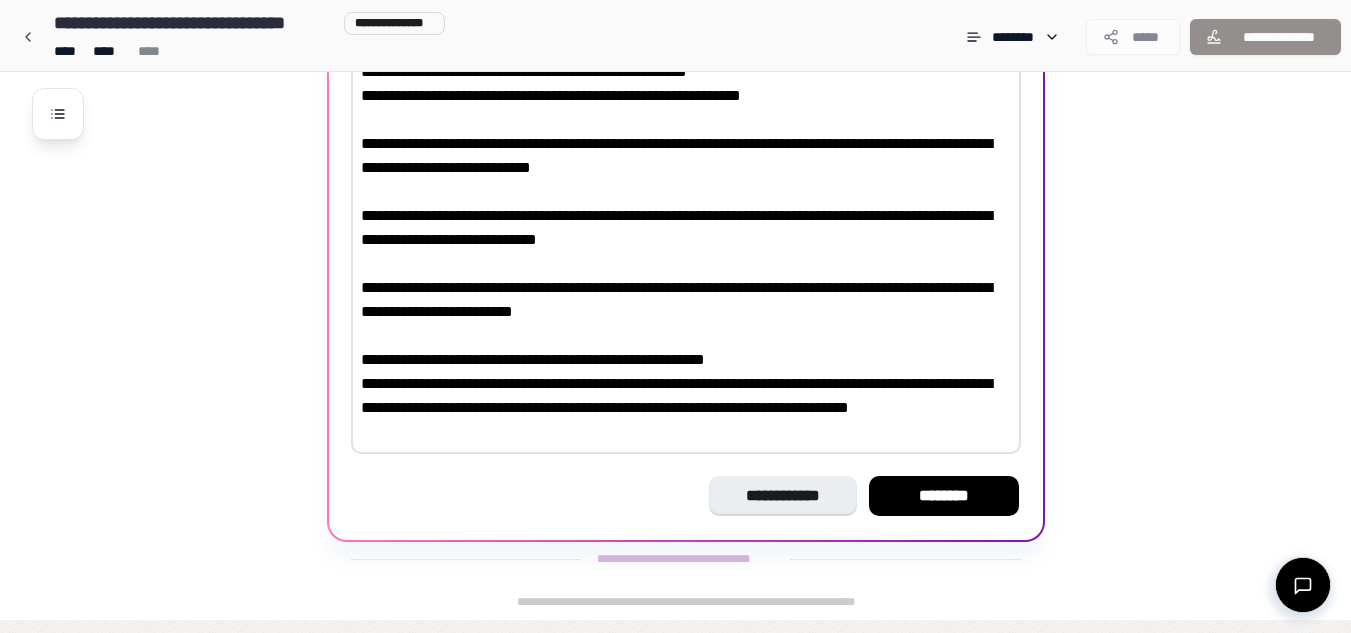 scroll, scrollTop: 1281, scrollLeft: 0, axis: vertical 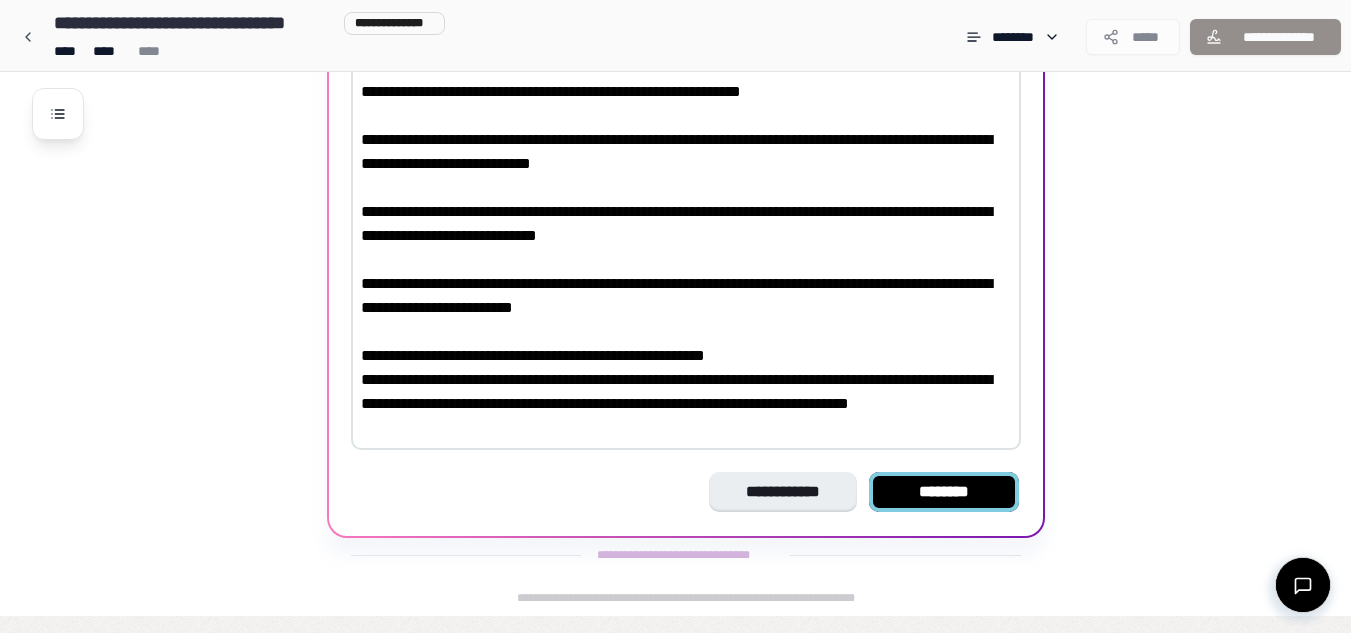 type on "**********" 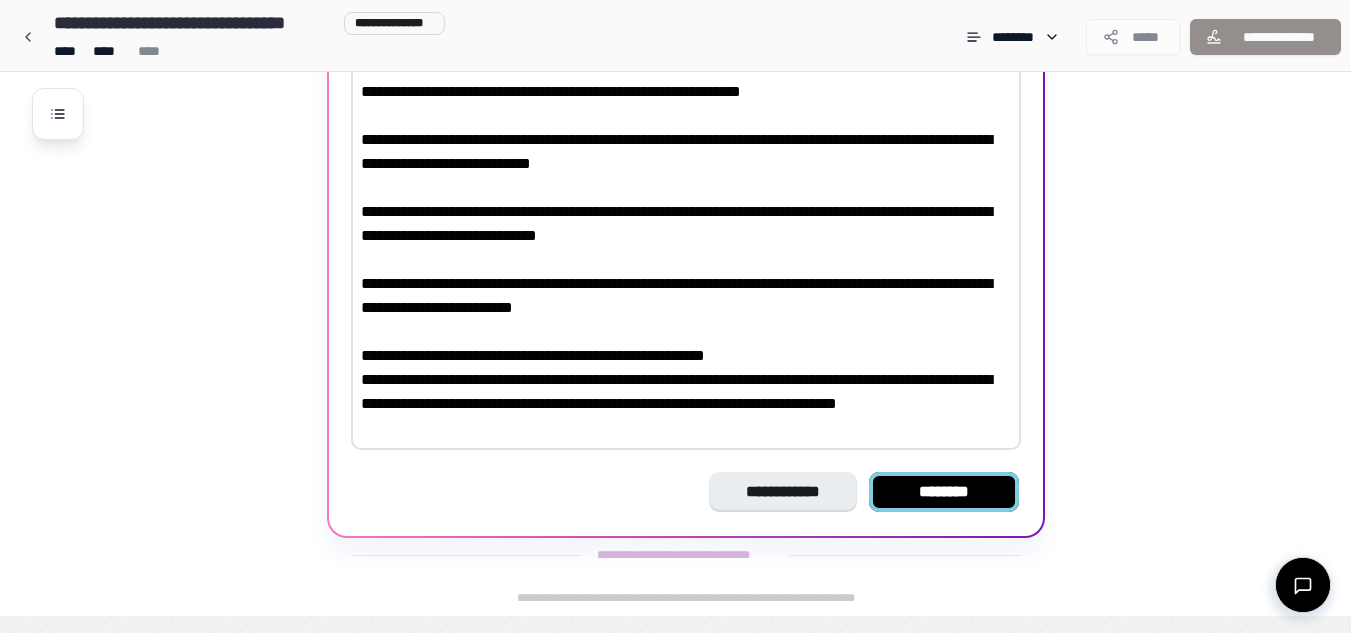 scroll, scrollTop: 777, scrollLeft: 0, axis: vertical 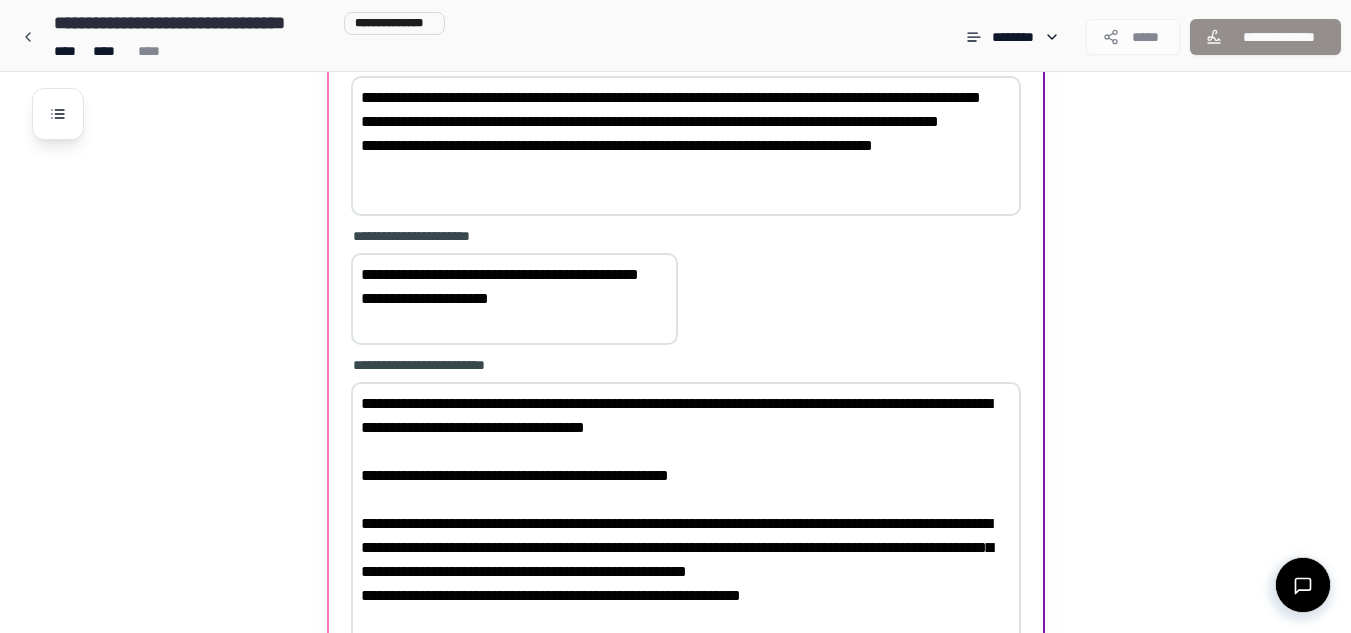 click on "**********" at bounding box center (686, 517) 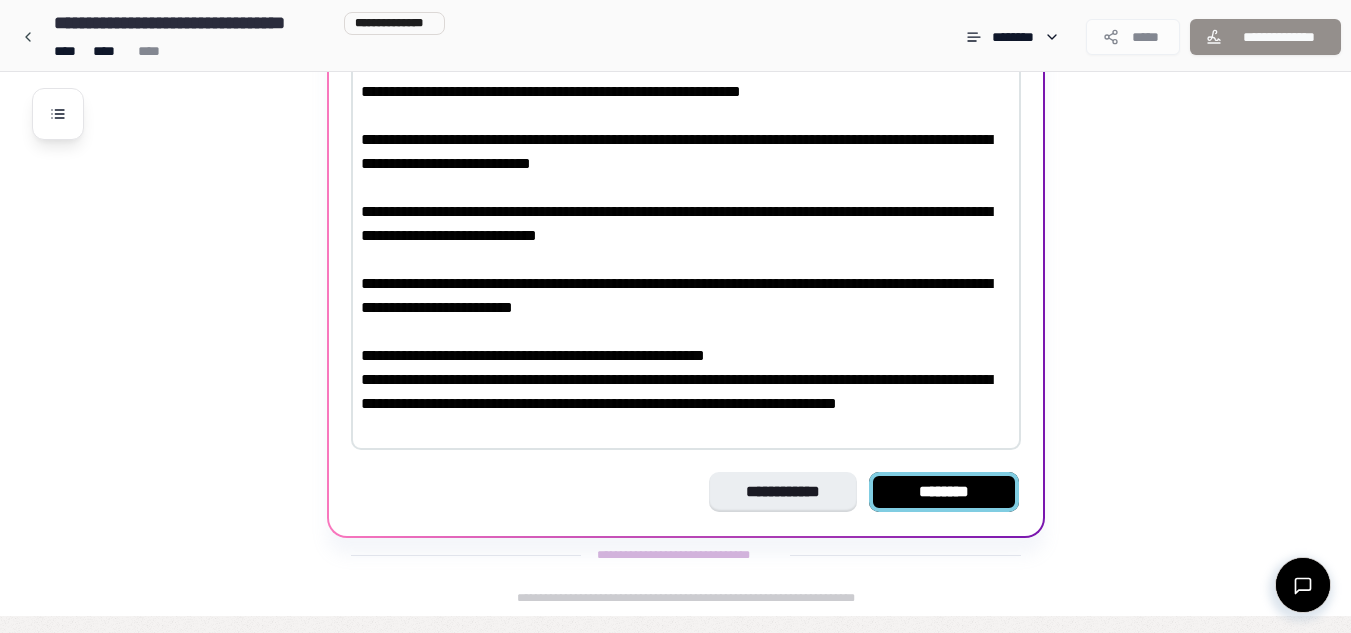 click on "********" at bounding box center [944, 492] 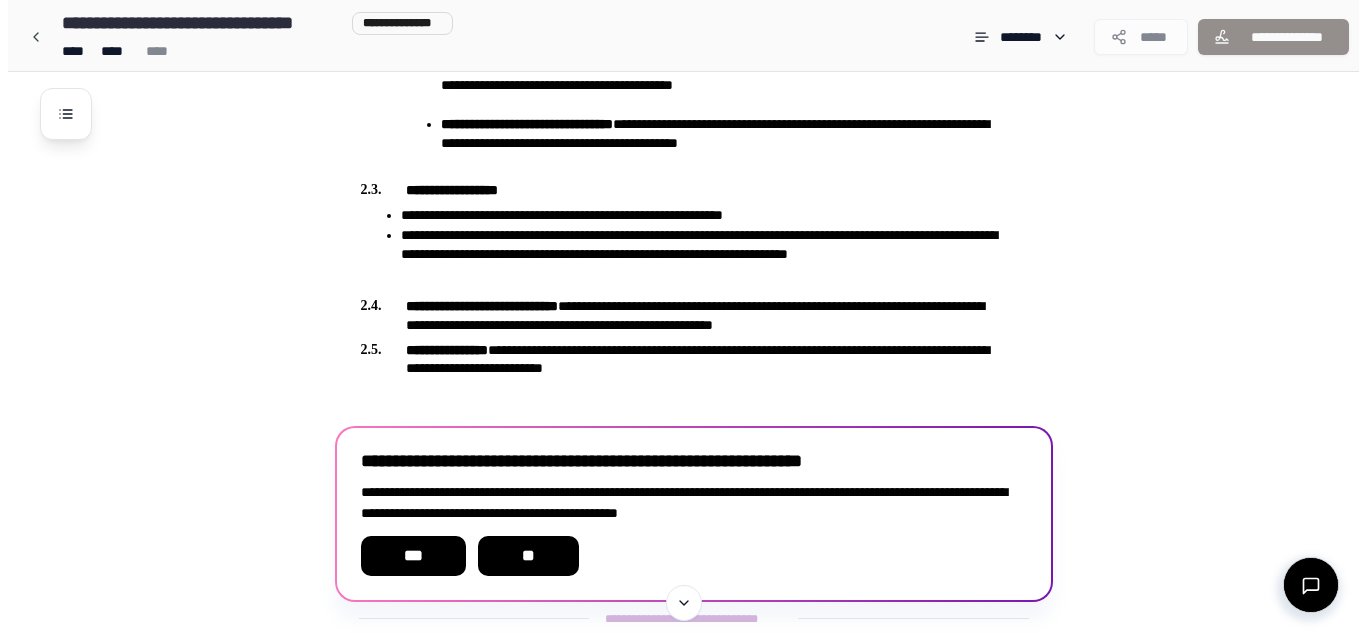 scroll, scrollTop: 996, scrollLeft: 0, axis: vertical 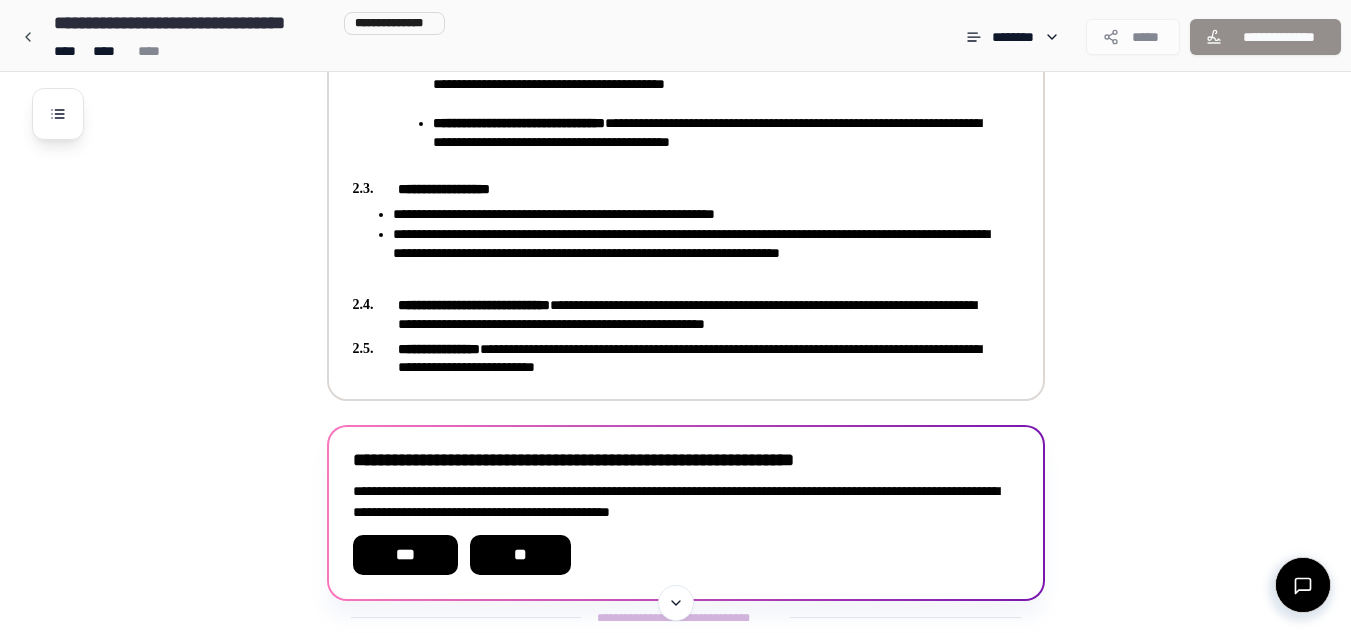 click on "**********" at bounding box center (692, 254) 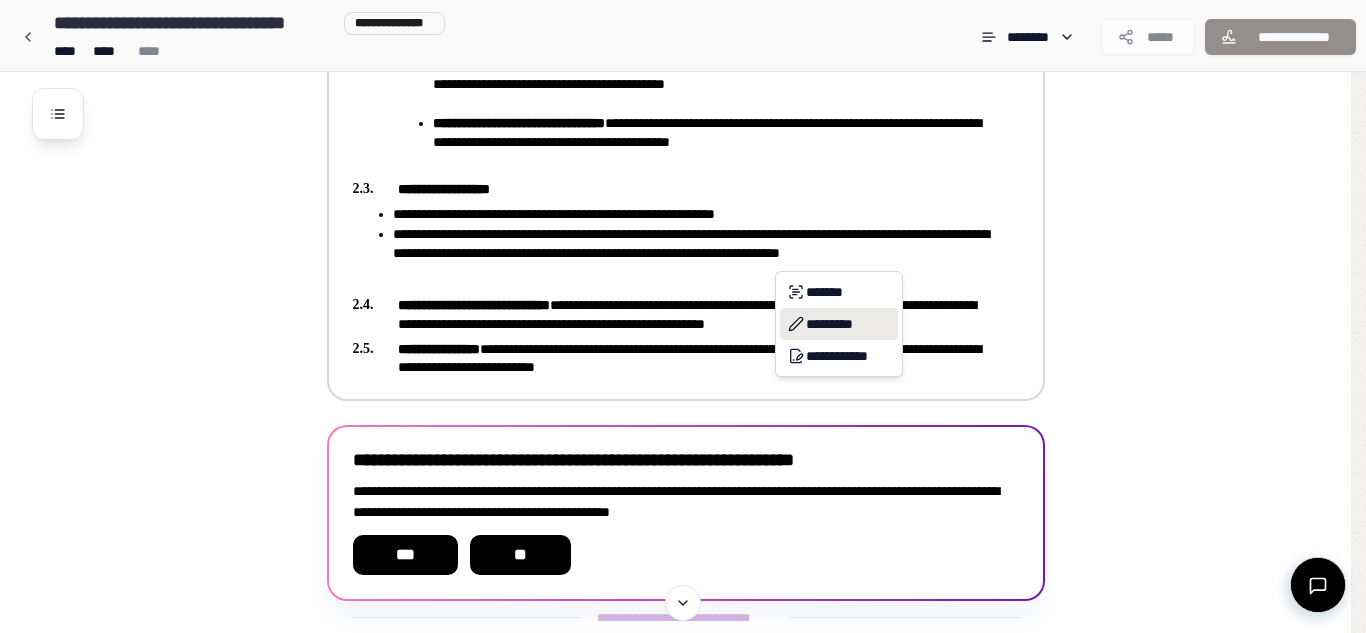 click on "*********" at bounding box center (839, 324) 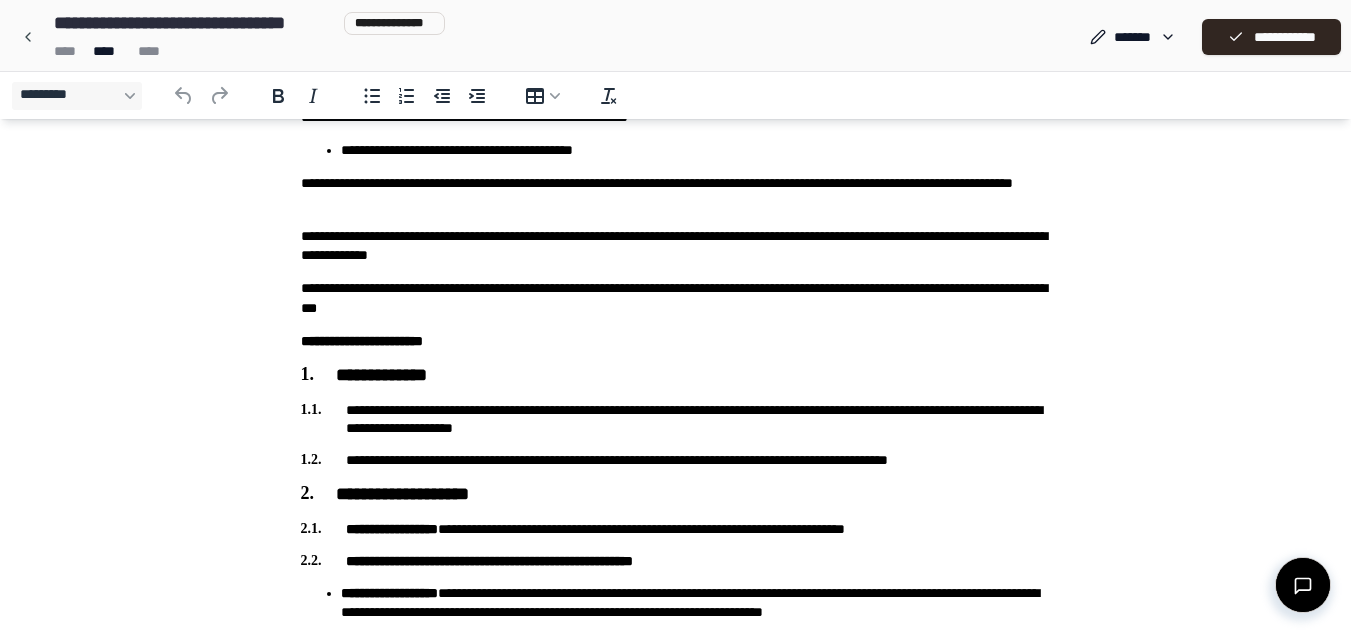 scroll, scrollTop: 232, scrollLeft: 0, axis: vertical 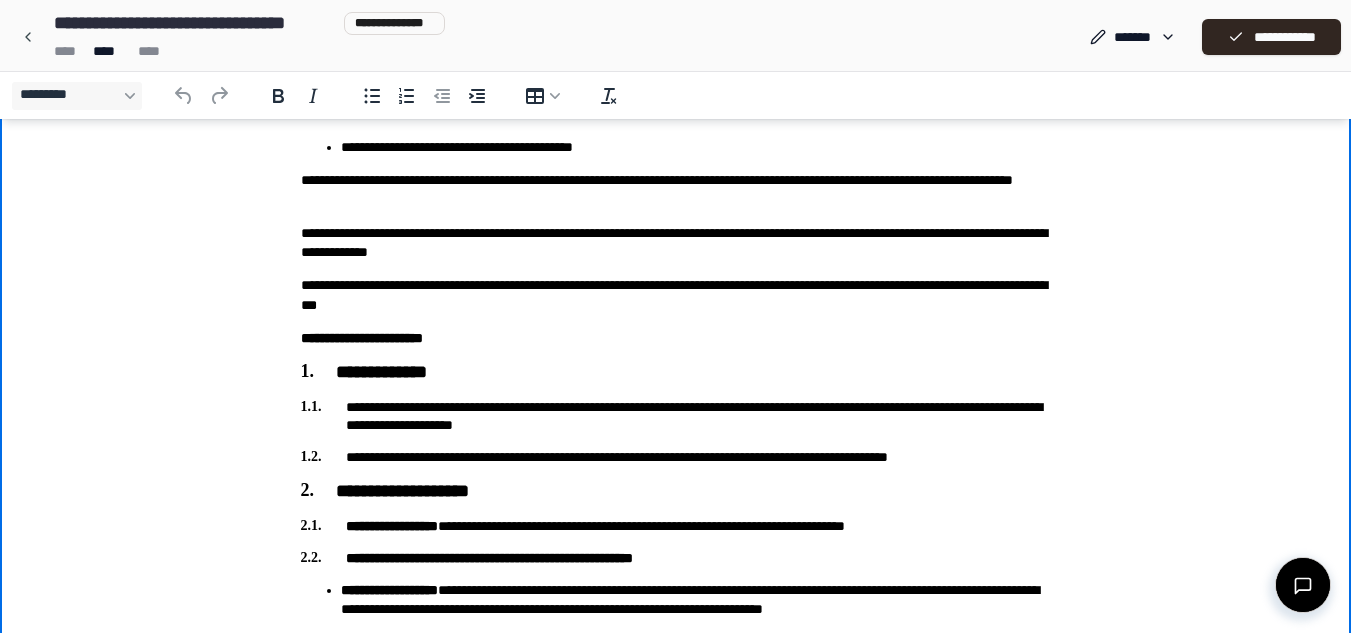 click on "**********" at bounding box center [676, 416] 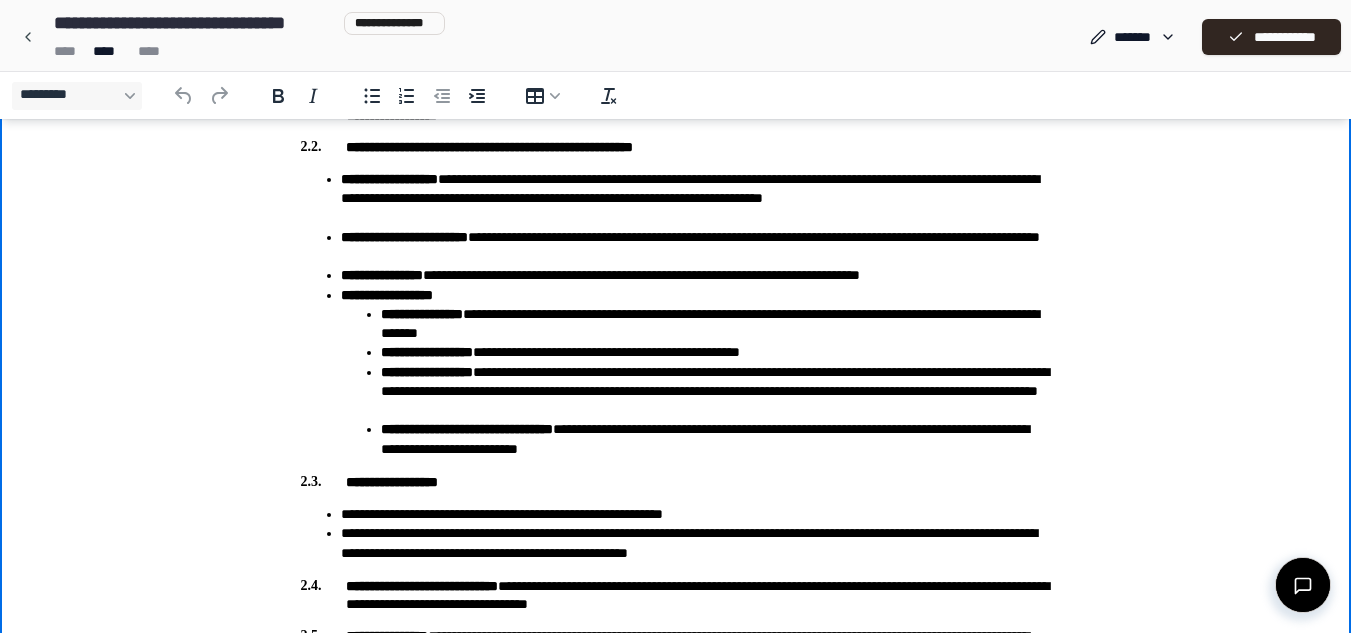 scroll, scrollTop: 755, scrollLeft: 0, axis: vertical 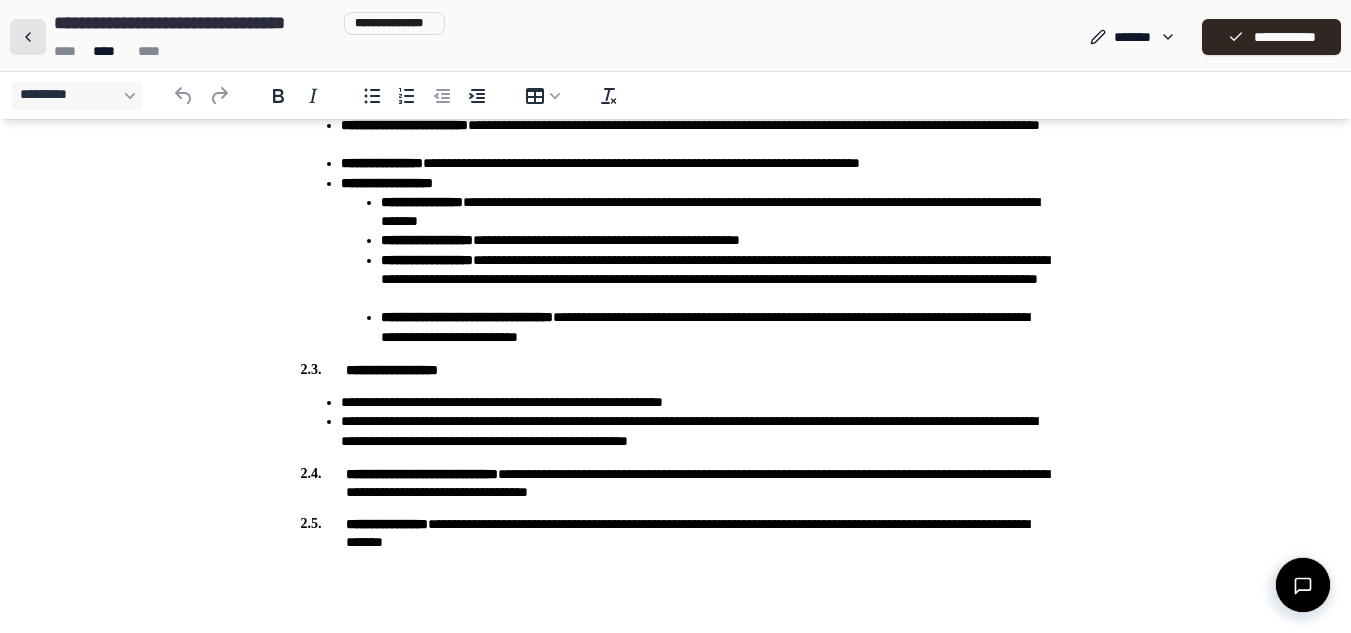 click at bounding box center (28, 37) 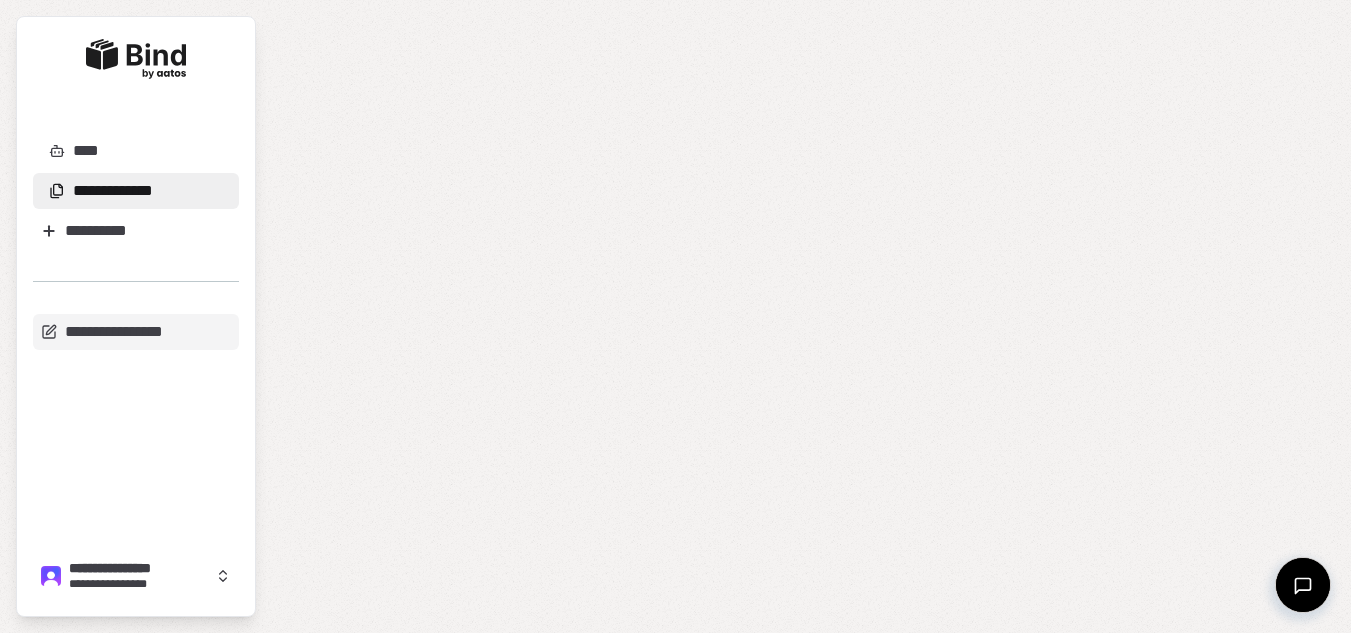 scroll, scrollTop: 0, scrollLeft: 0, axis: both 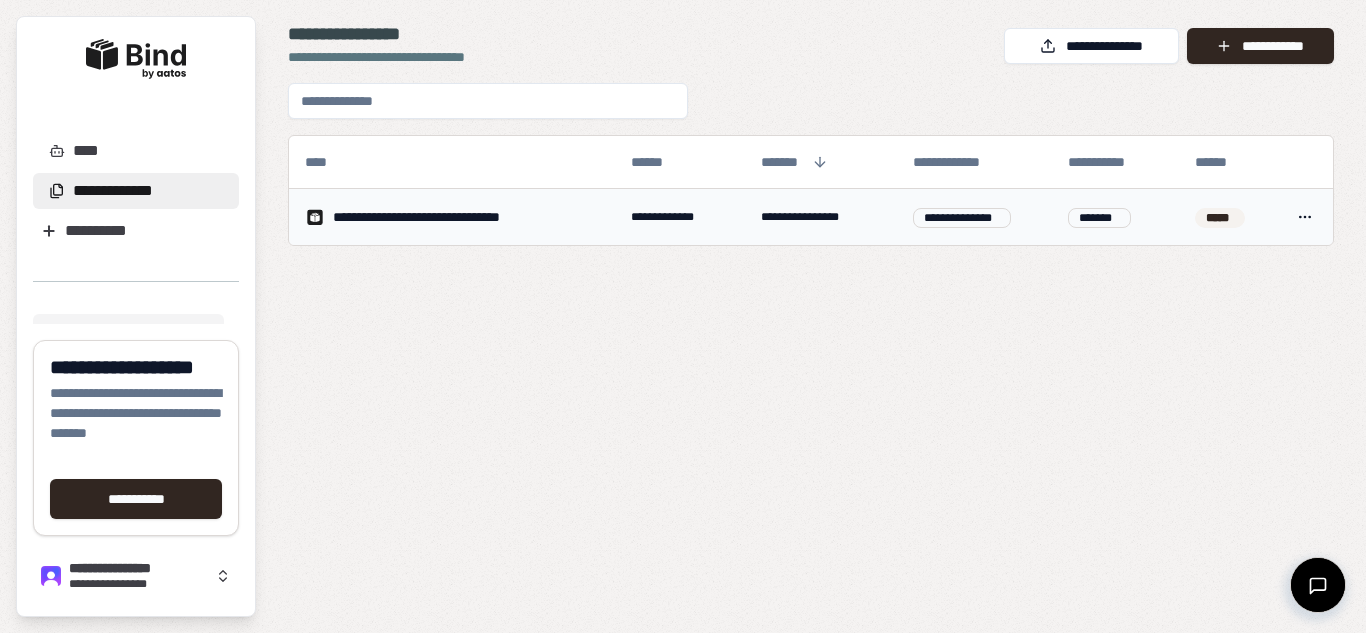 click on "**********" at bounding box center [680, 217] 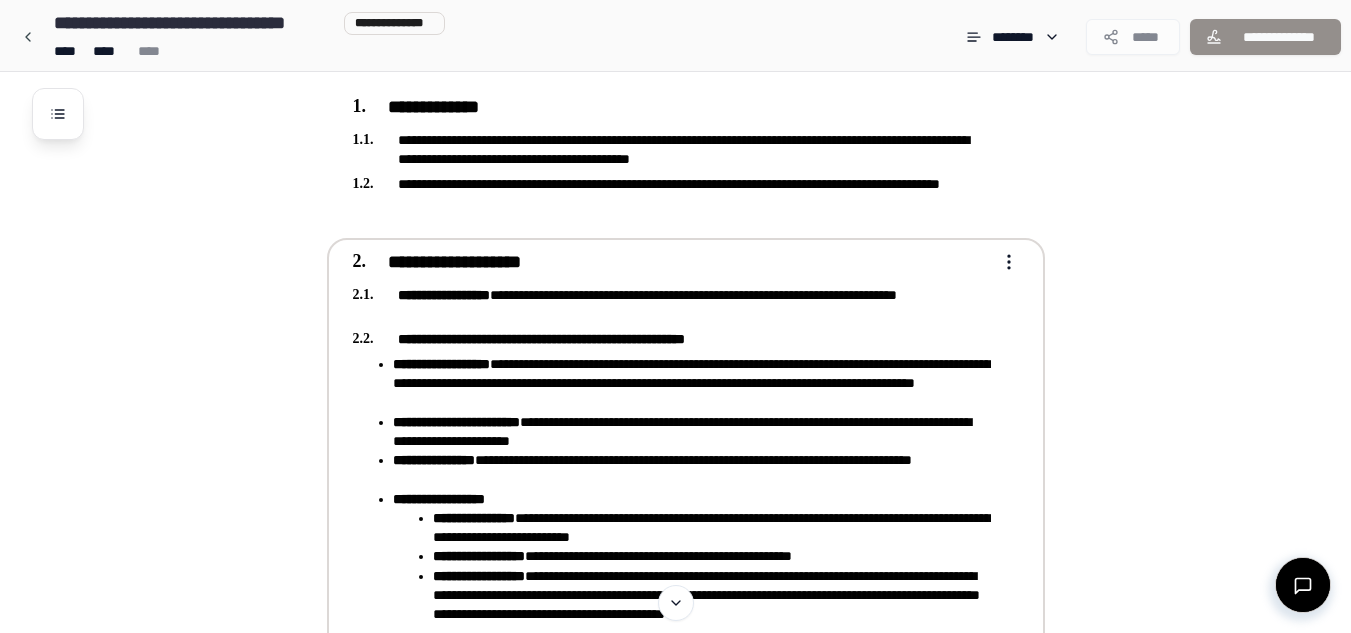 scroll, scrollTop: 467, scrollLeft: 0, axis: vertical 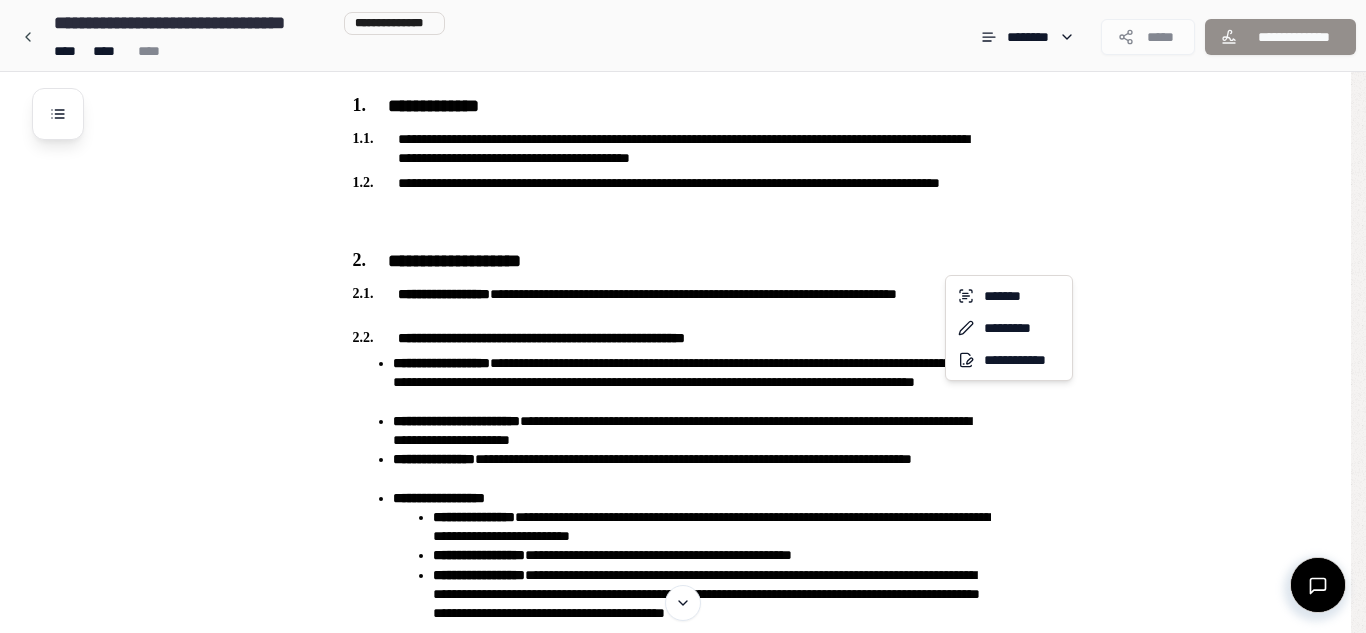 click on "**********" at bounding box center [675, 311] 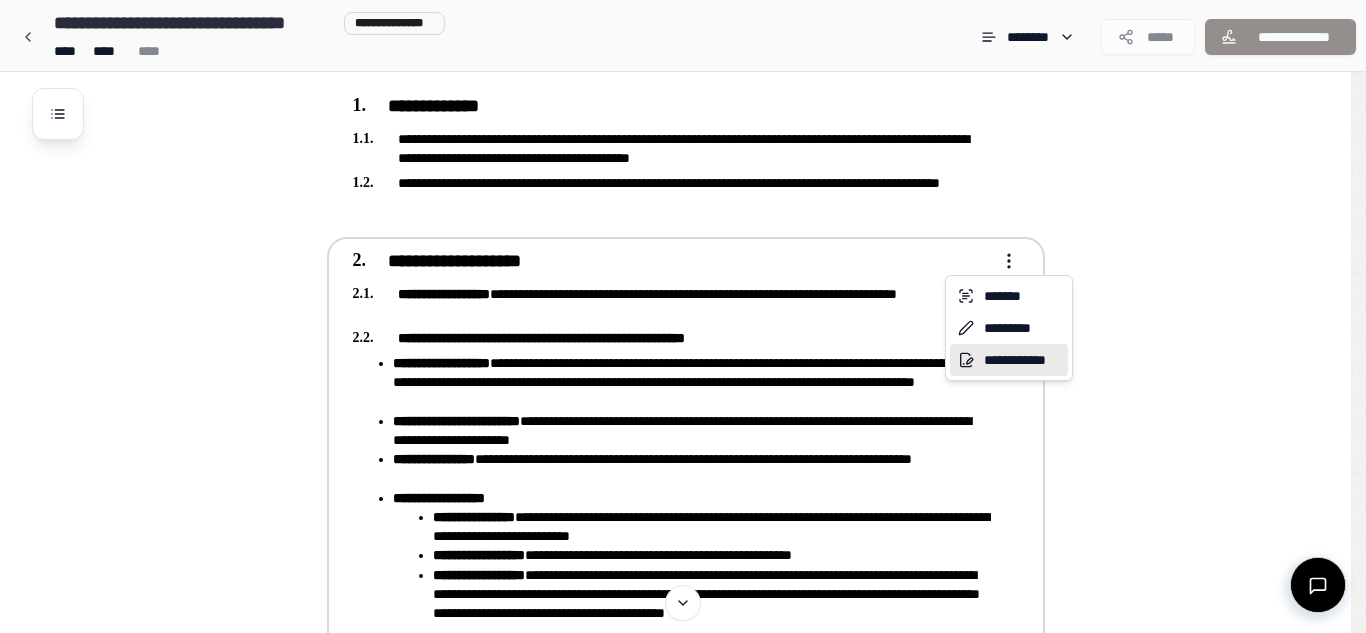 click on "**********" at bounding box center (1009, 360) 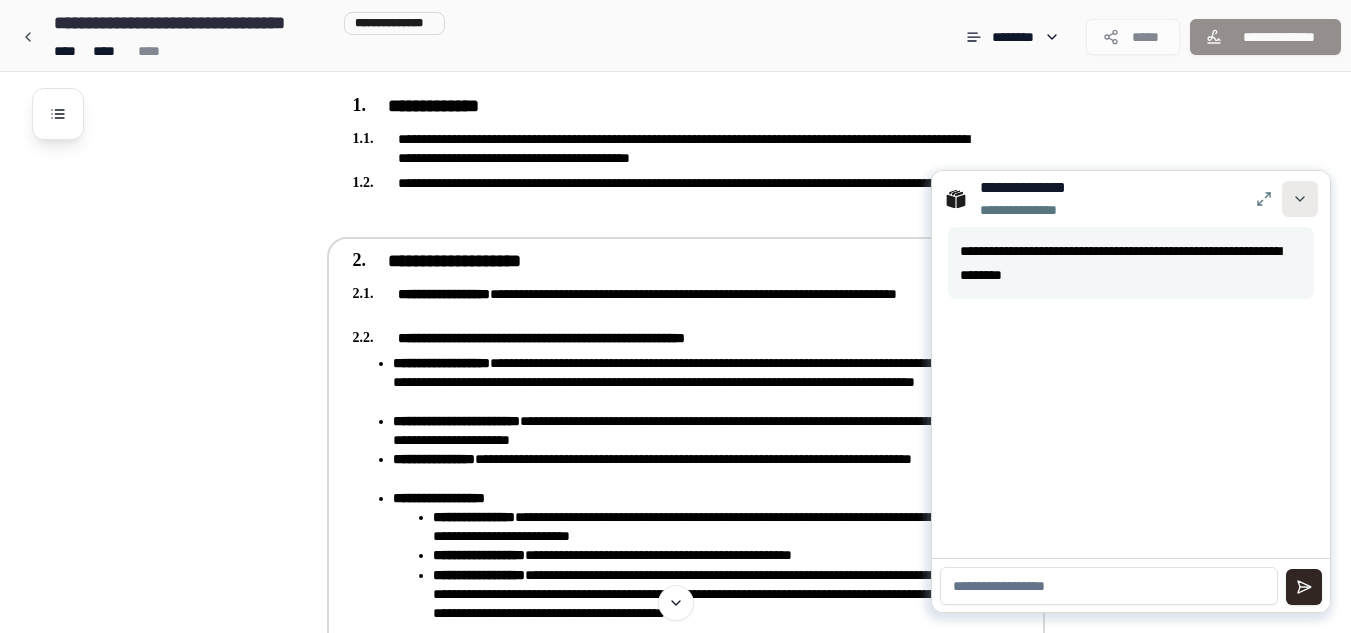 click at bounding box center (1300, 199) 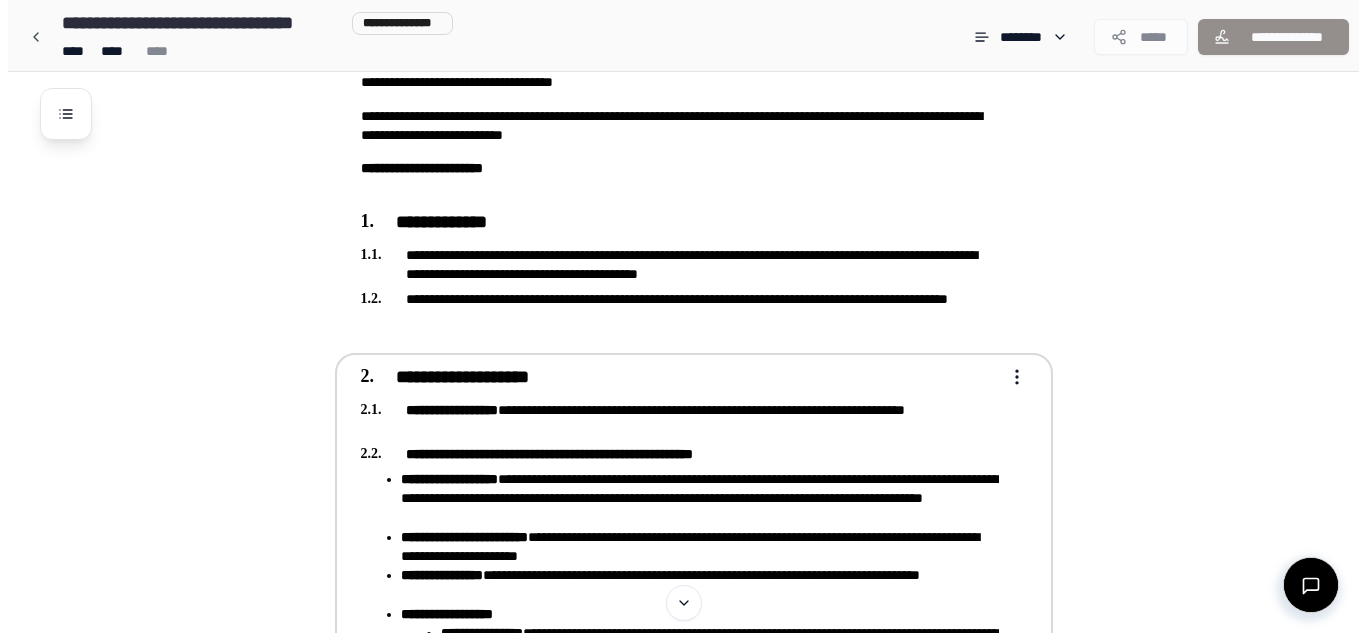 scroll, scrollTop: 350, scrollLeft: 0, axis: vertical 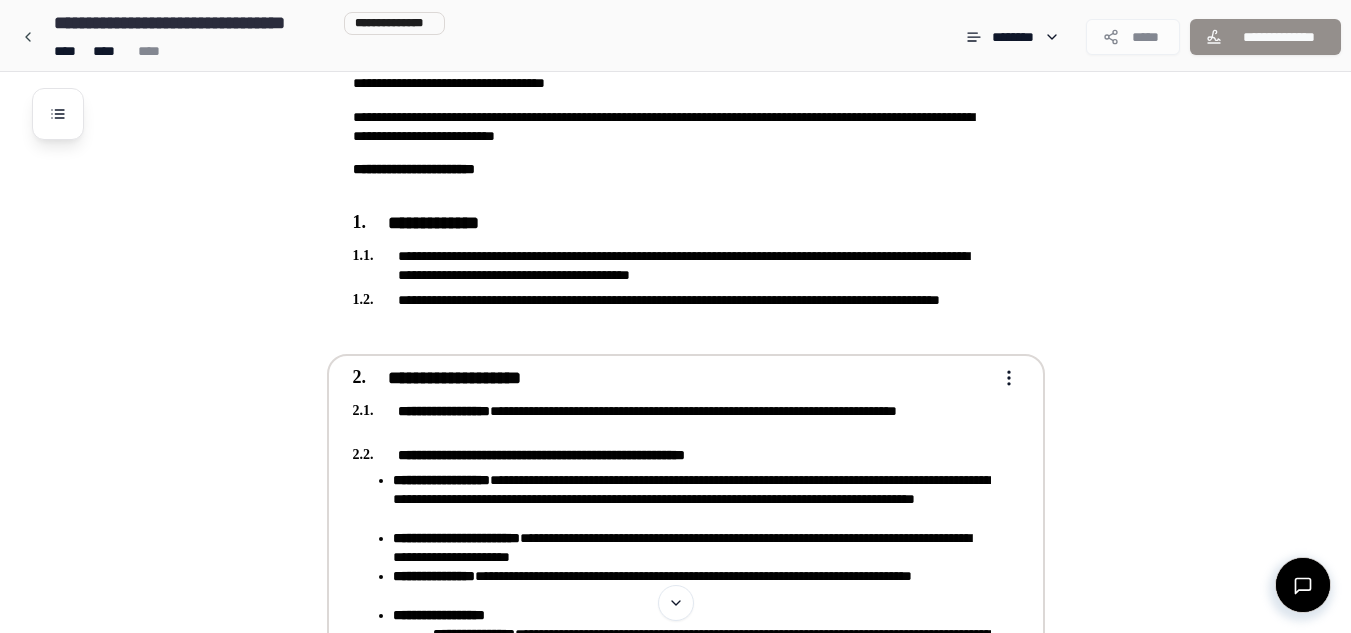 click on "**********" at bounding box center (672, 420) 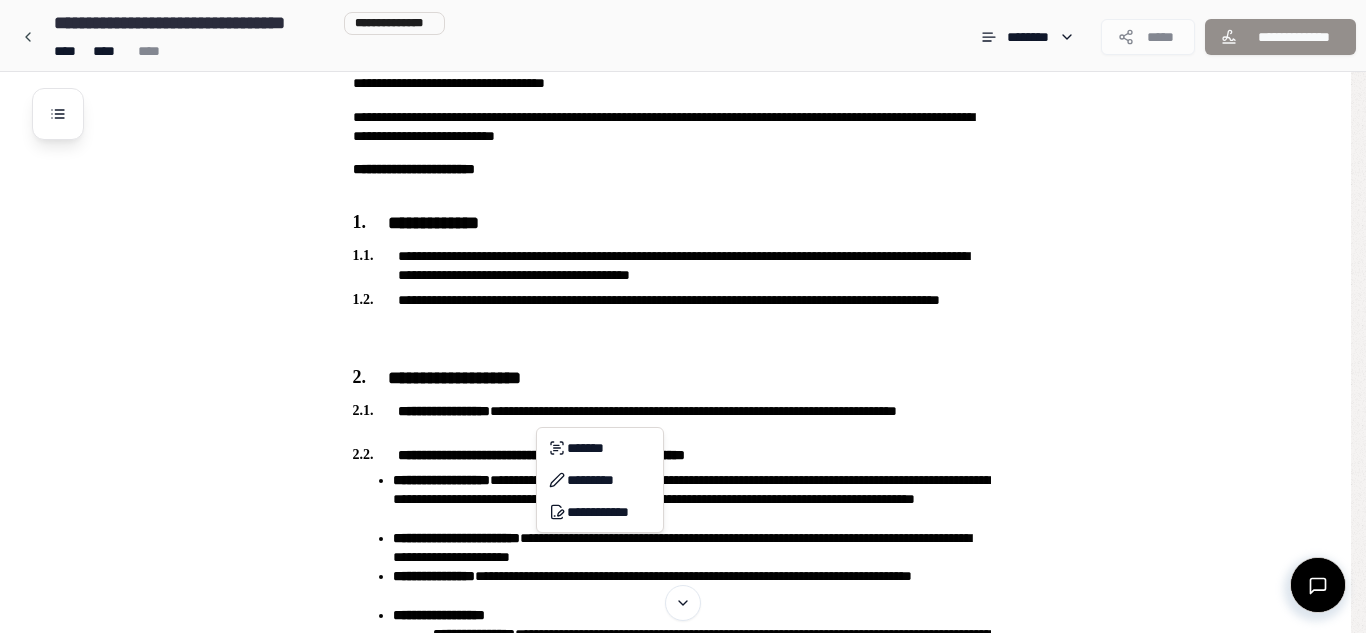 click on "**********" at bounding box center [683, 428] 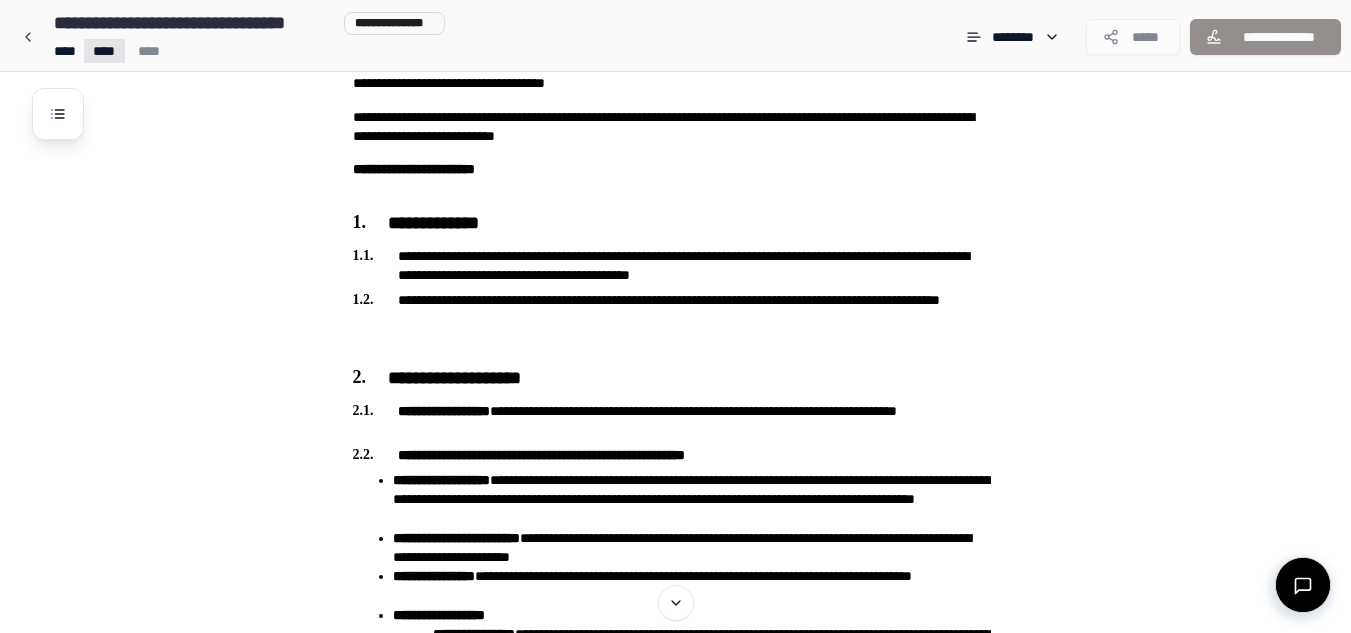 click on "**********" at bounding box center [675, 428] 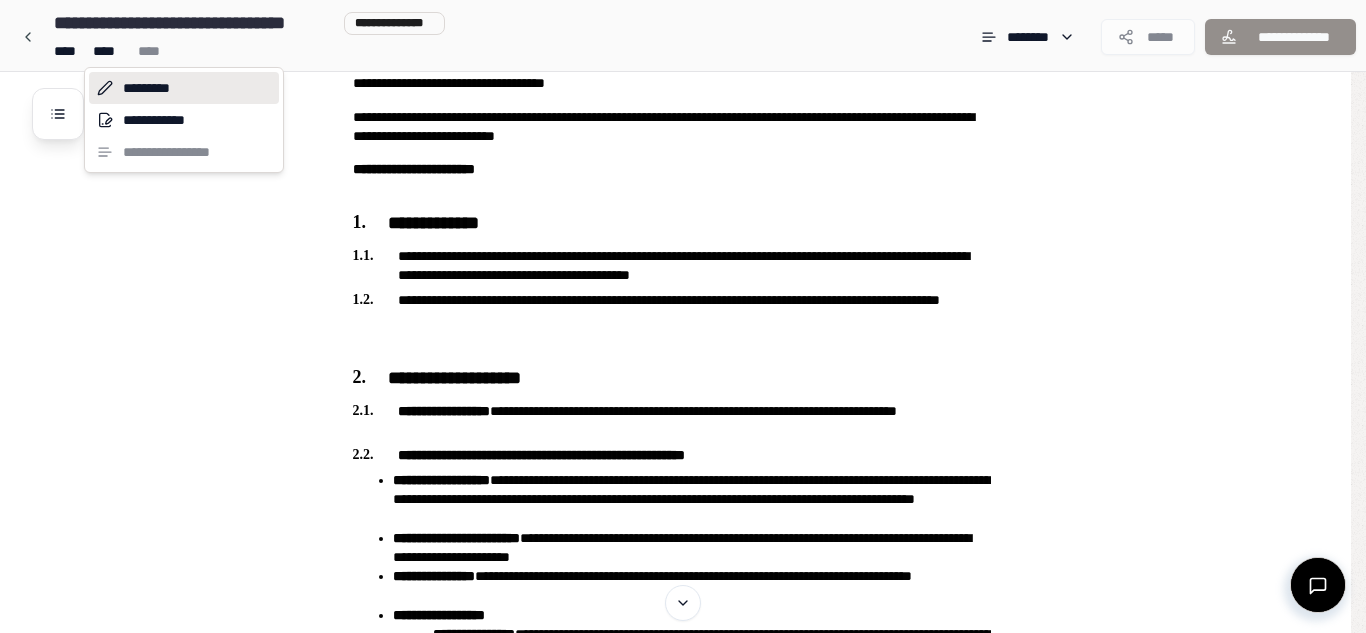 click on "*********" at bounding box center (184, 88) 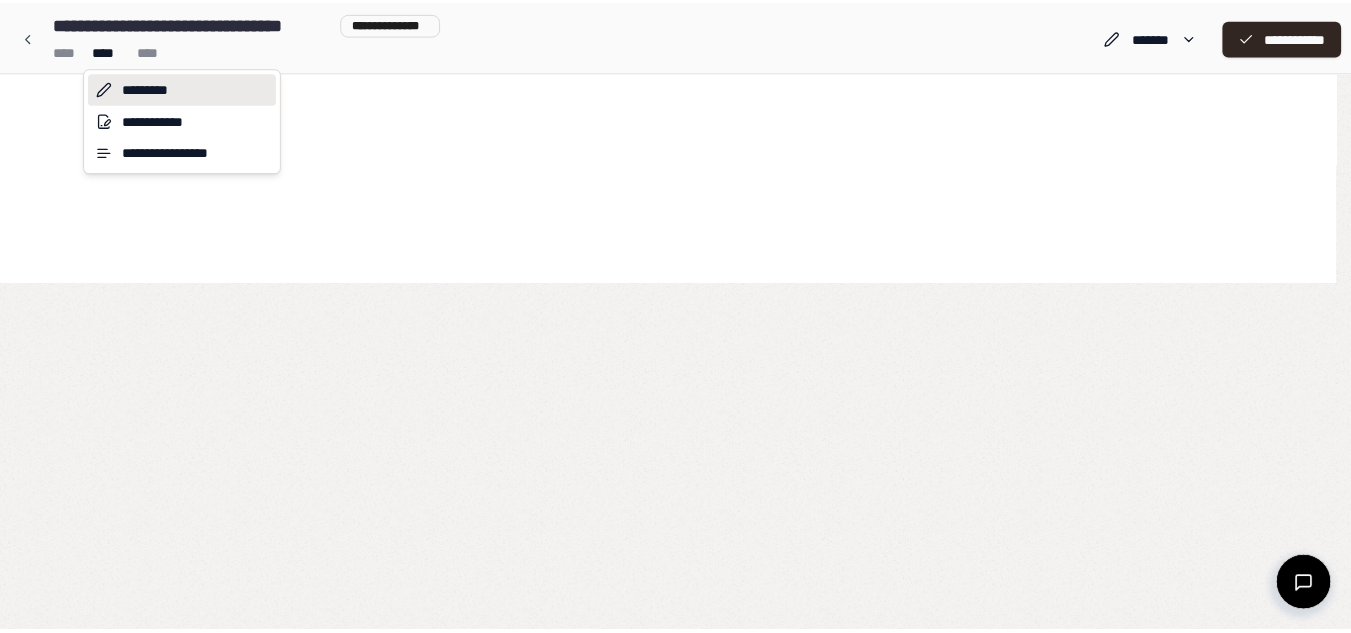 scroll, scrollTop: 0, scrollLeft: 0, axis: both 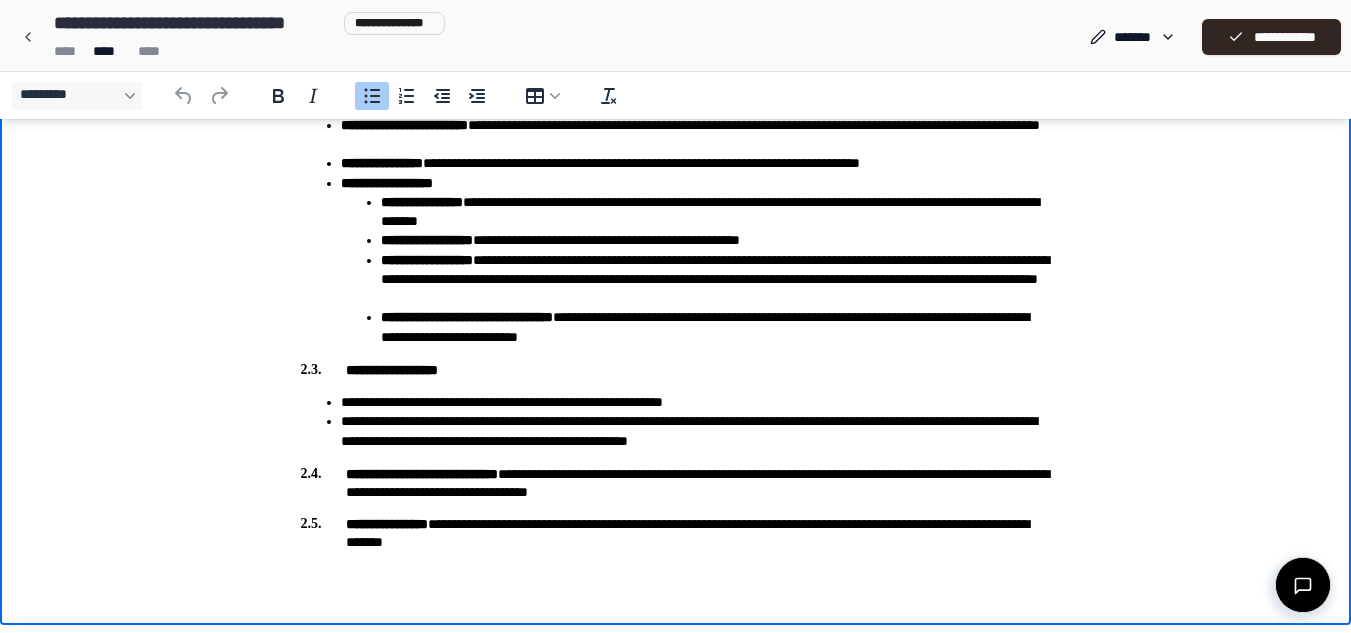 click on "**********" at bounding box center (716, 327) 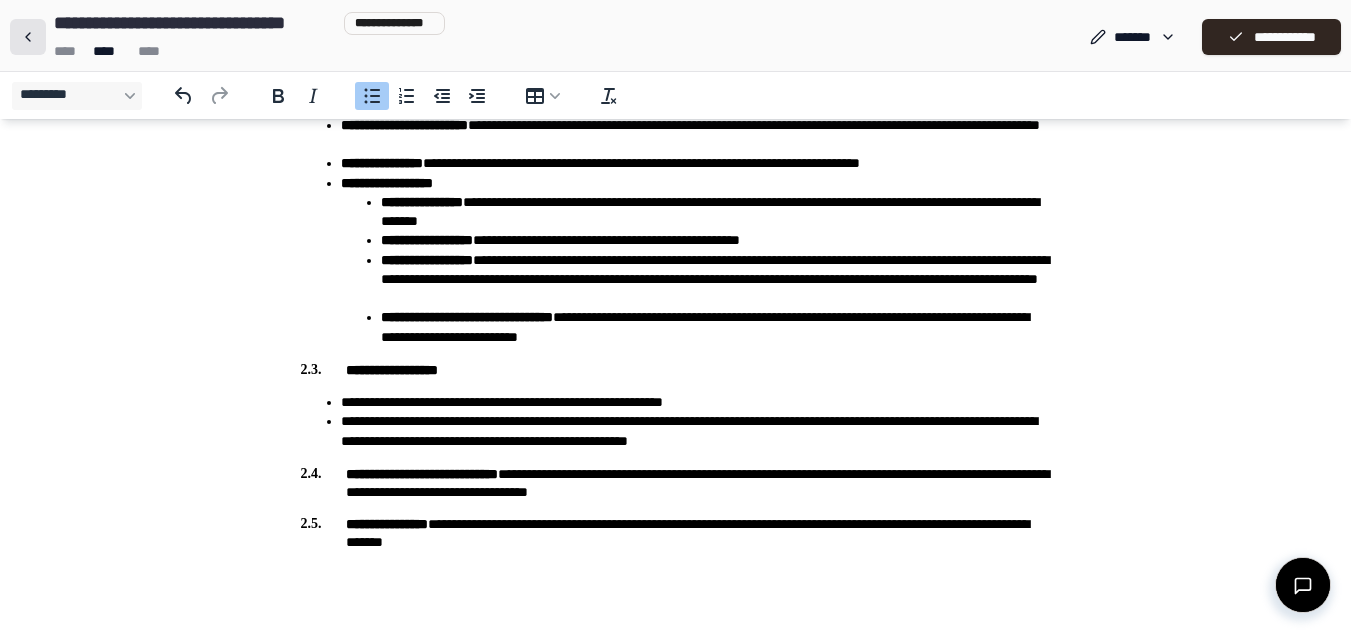 click at bounding box center [28, 37] 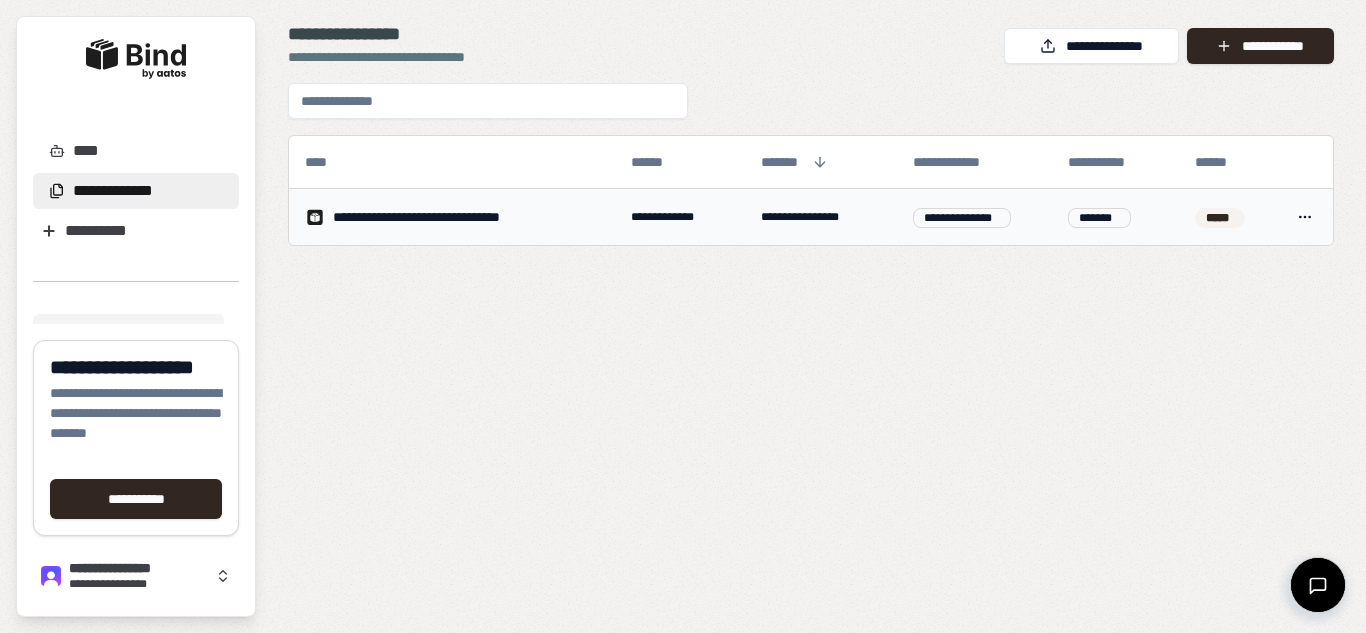 click on "**********" at bounding box center [680, 217] 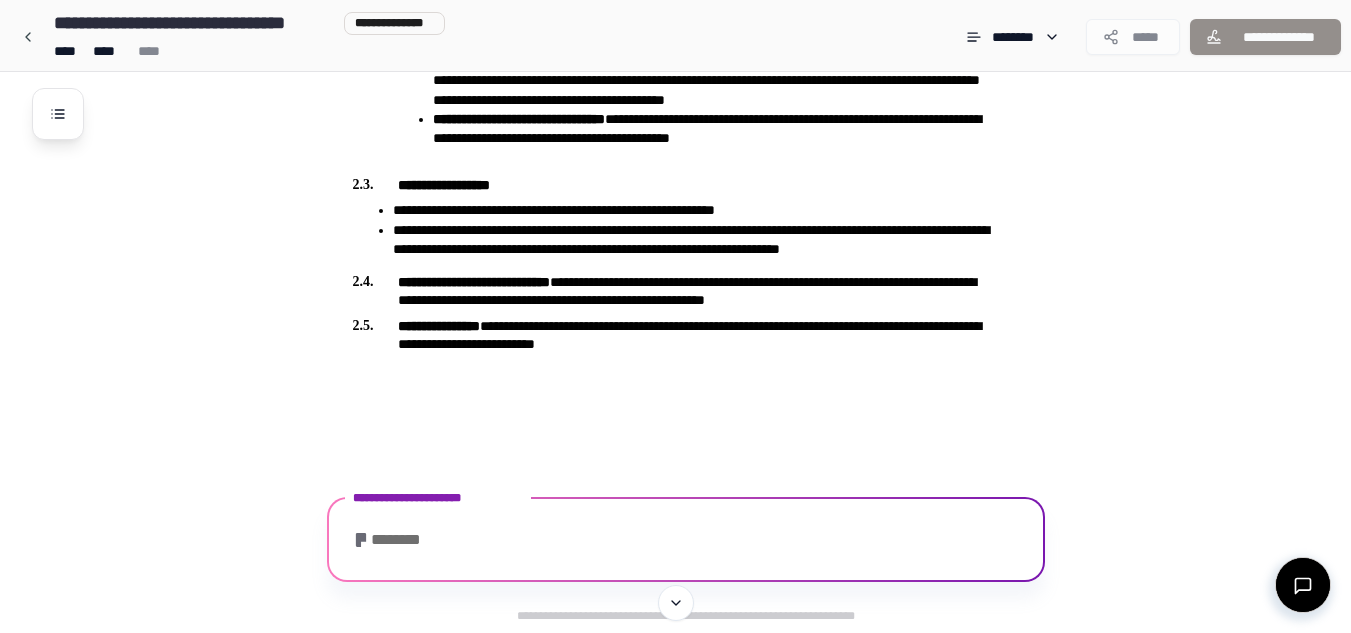scroll, scrollTop: 480, scrollLeft: 0, axis: vertical 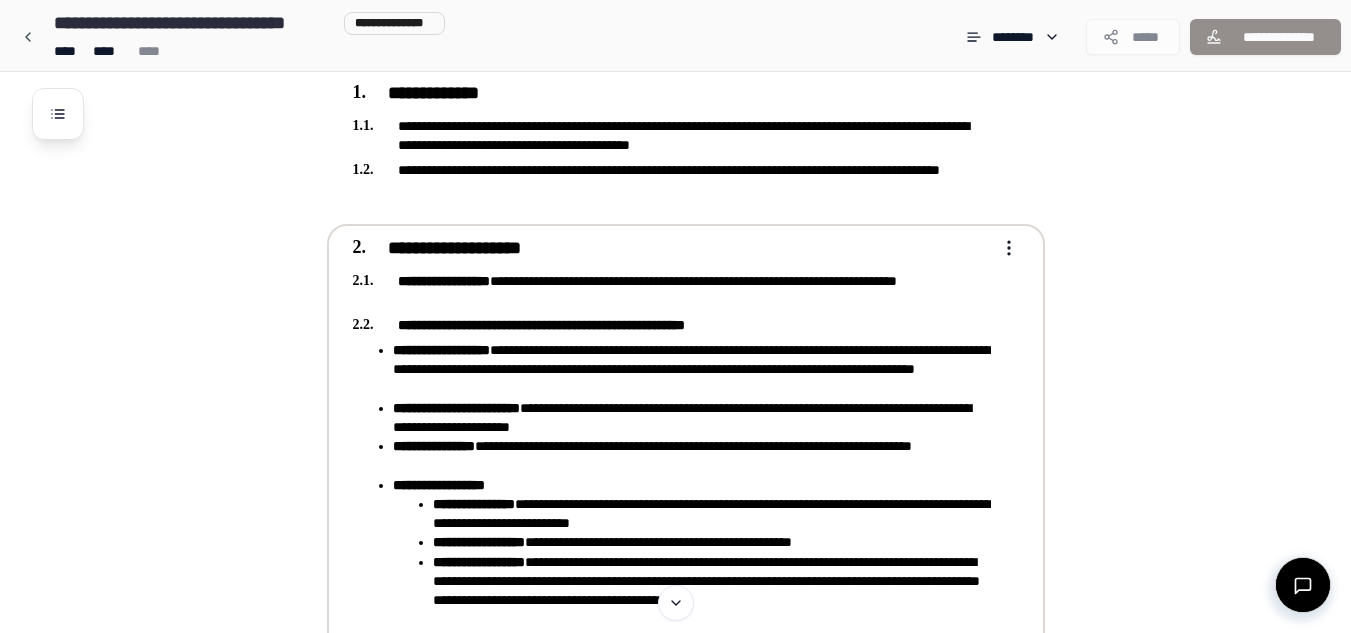 click on "**********" at bounding box center [675, 298] 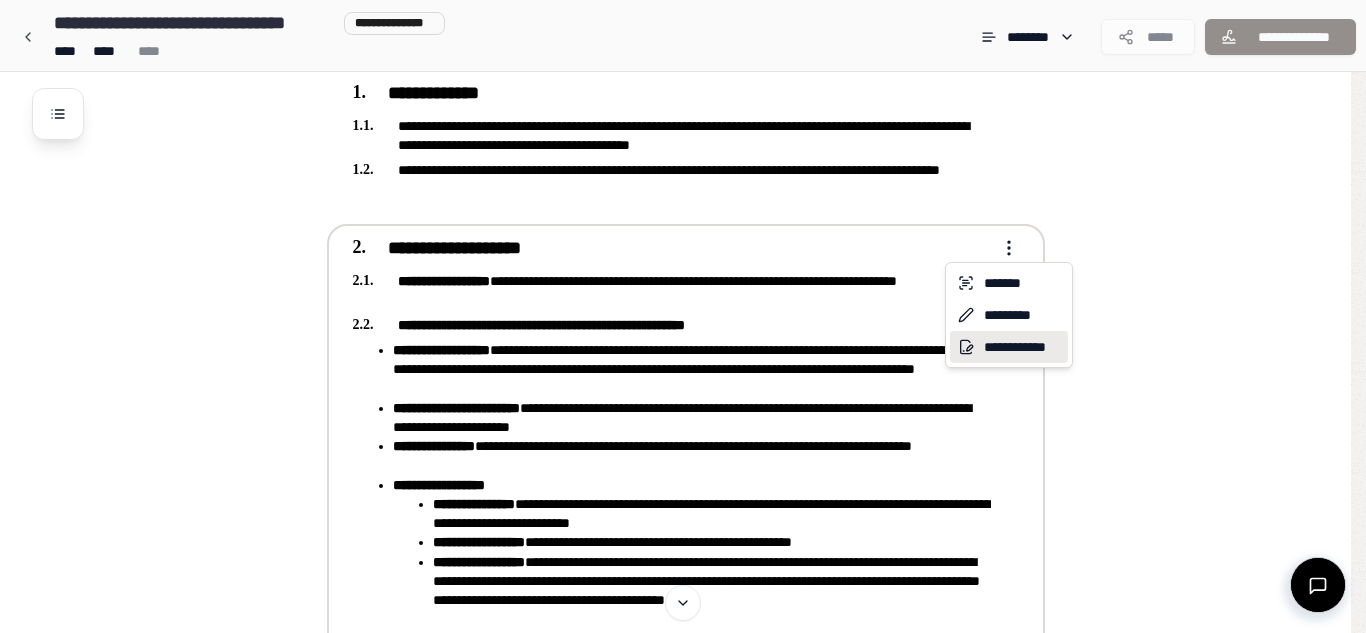 click on "**********" at bounding box center [1009, 347] 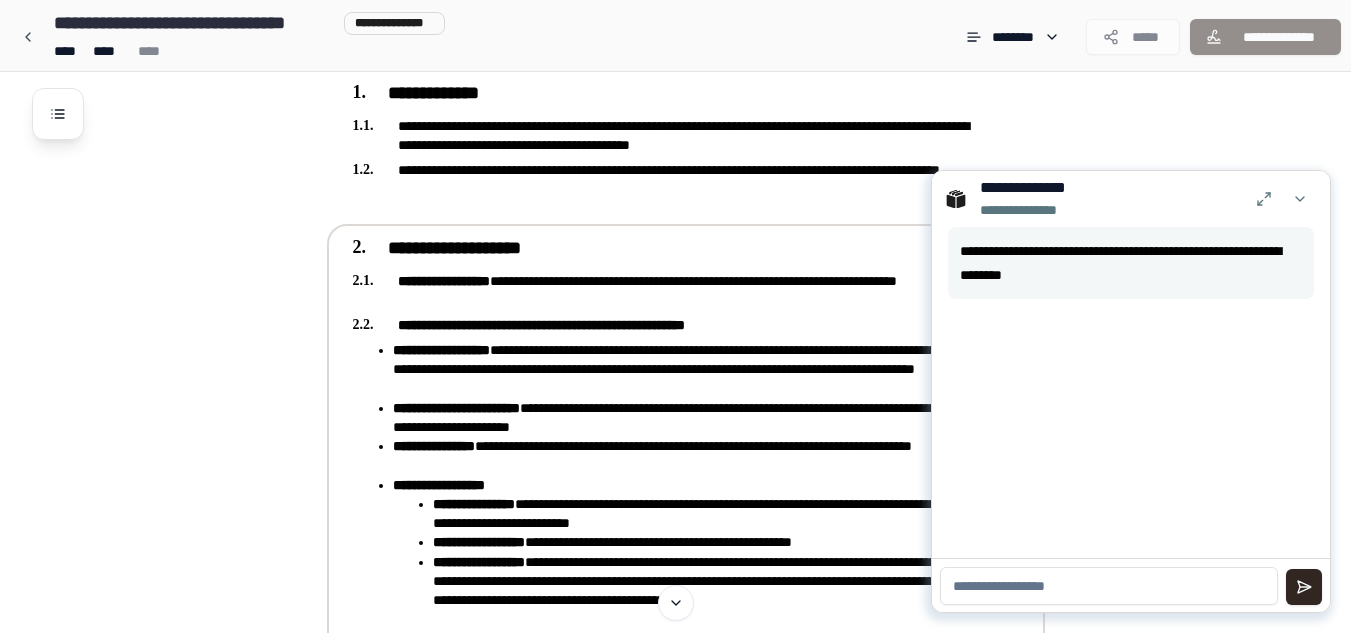 click at bounding box center [1109, 586] 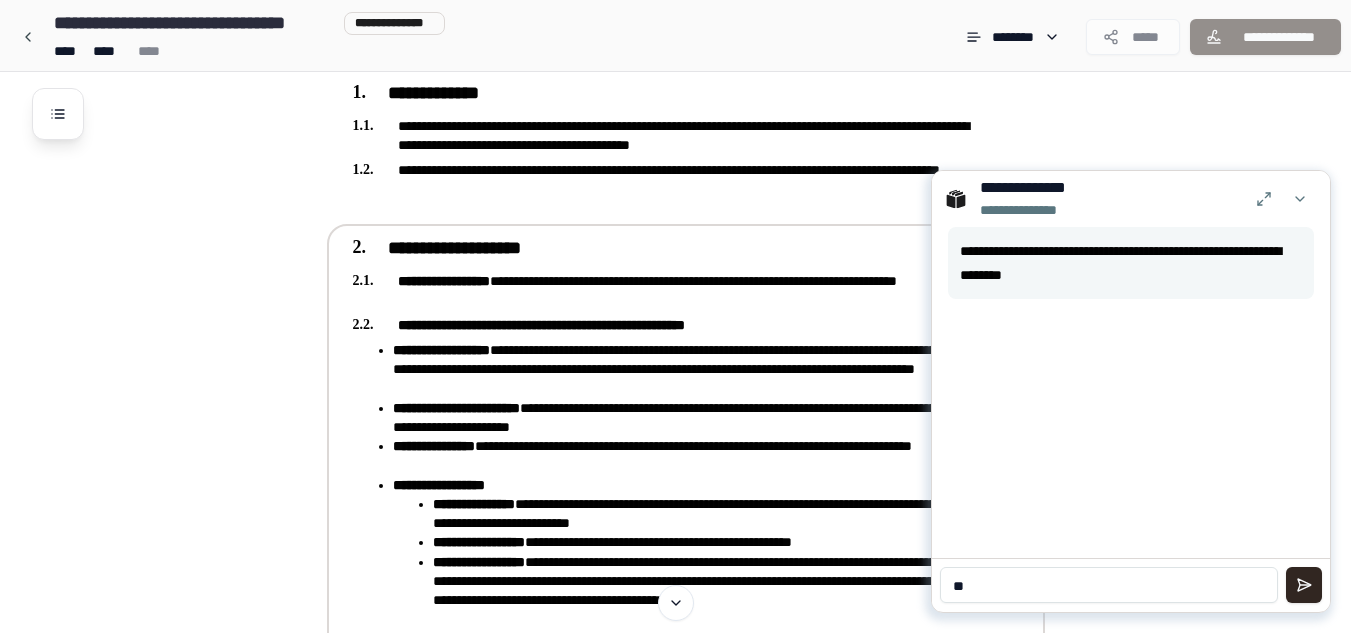 type on "*" 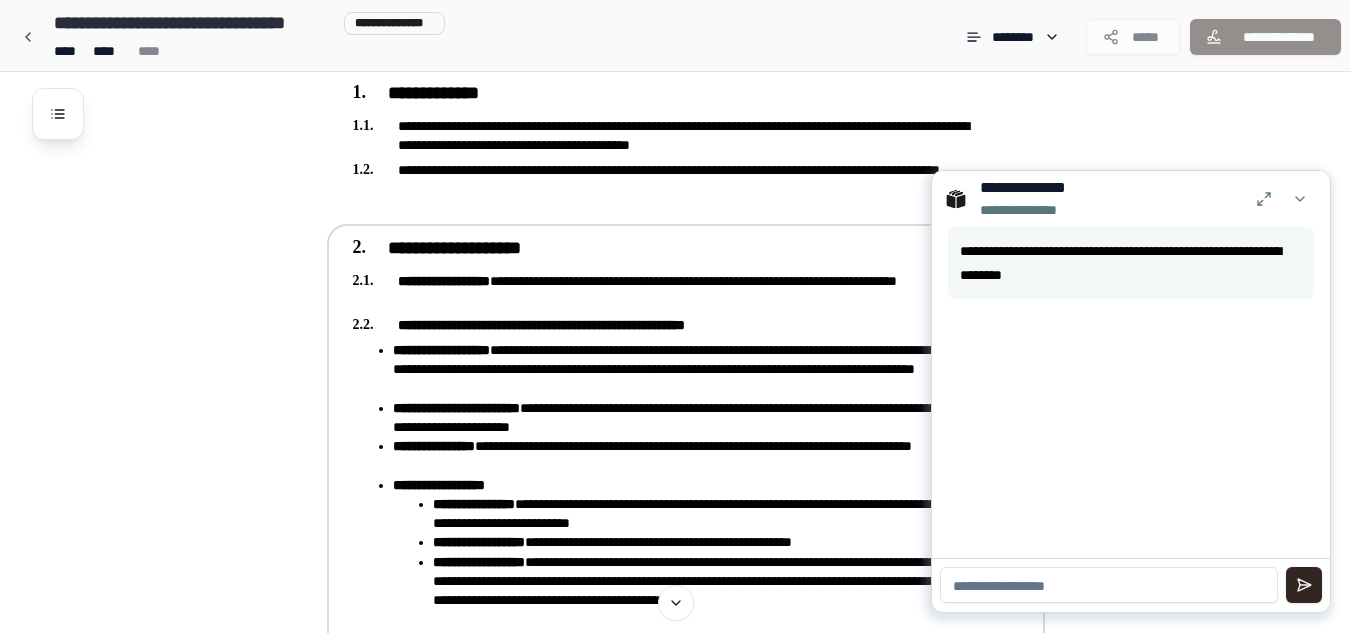type on "*" 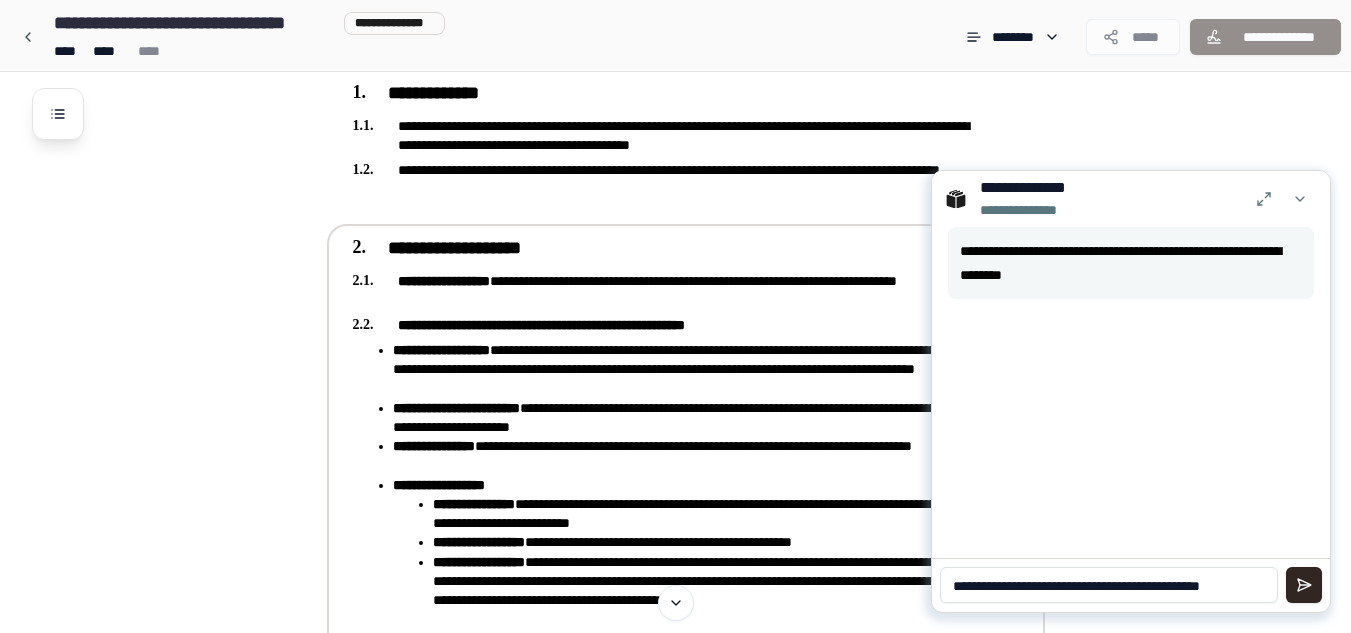scroll, scrollTop: 0, scrollLeft: 0, axis: both 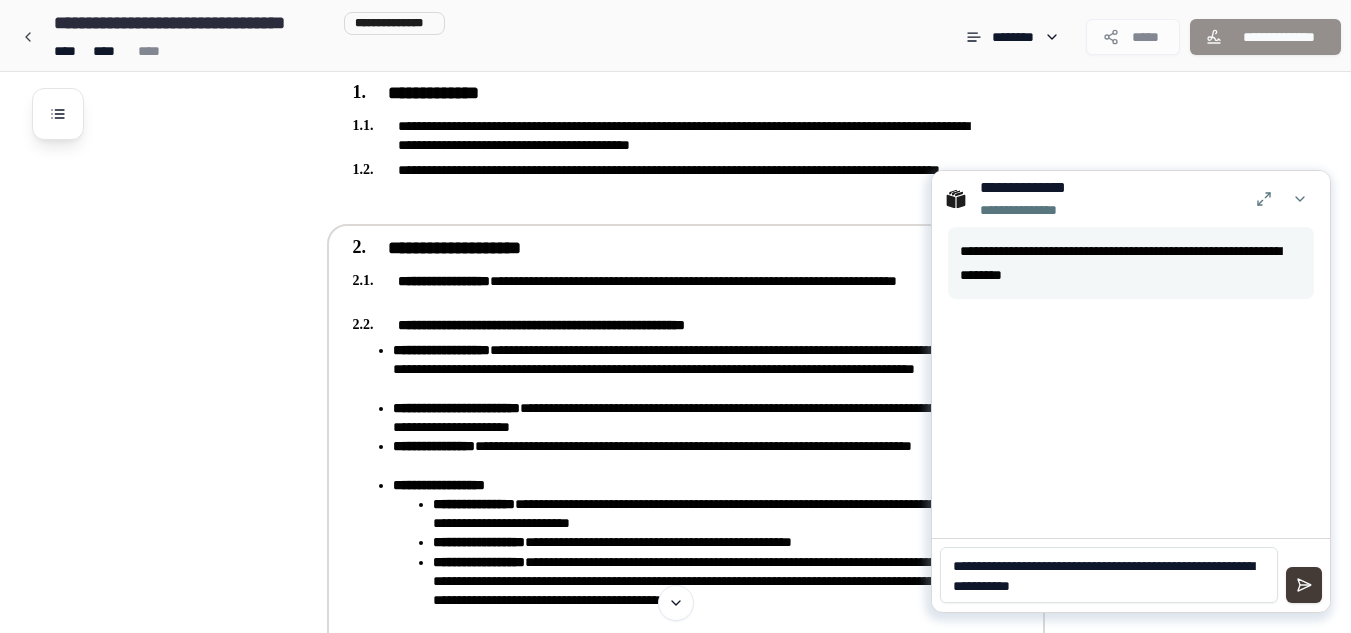 type on "**********" 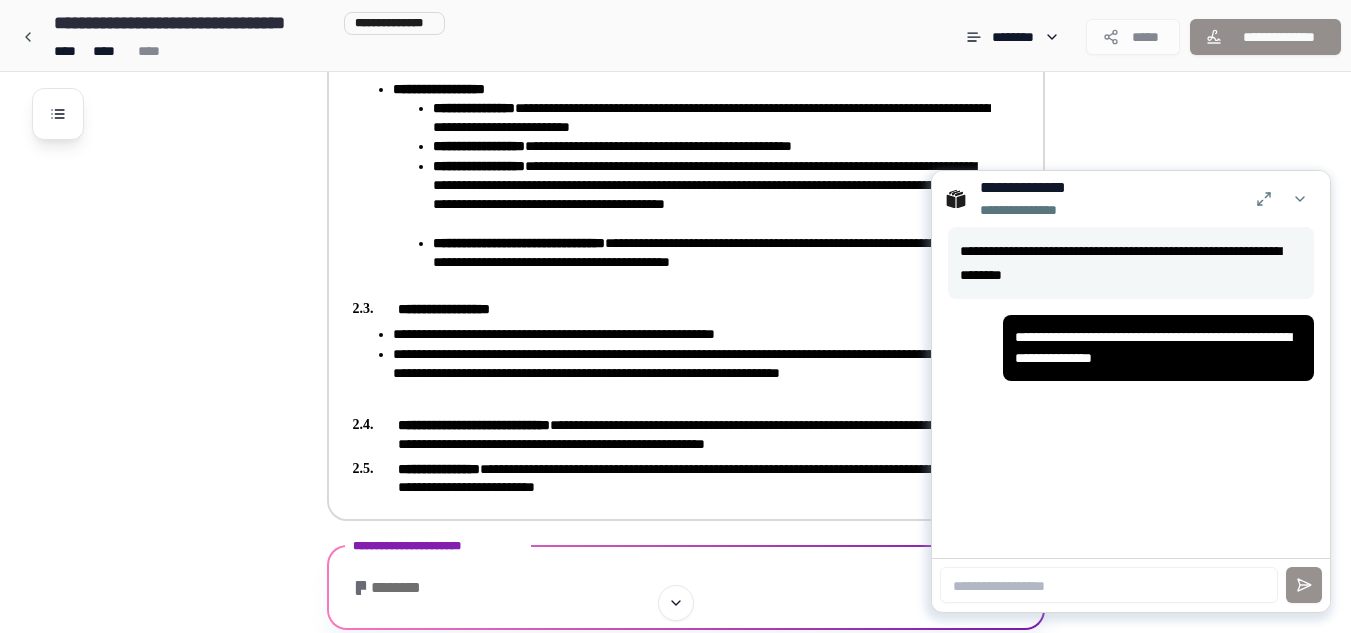 scroll, scrollTop: 924, scrollLeft: 0, axis: vertical 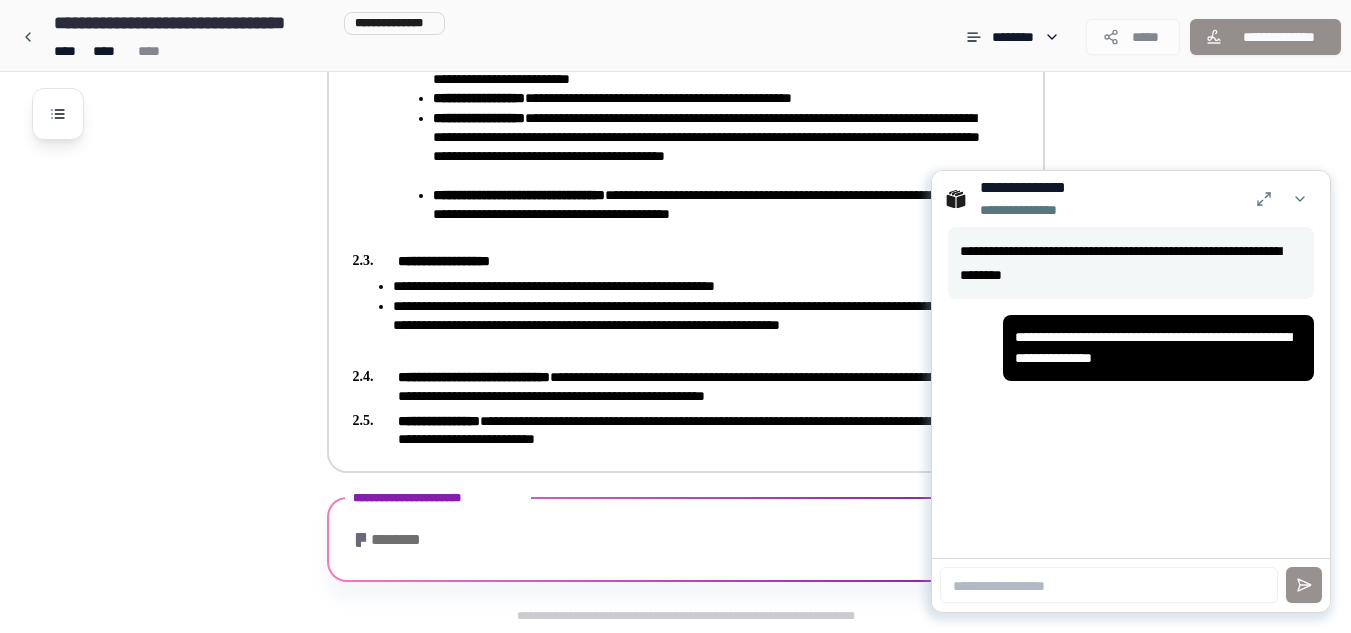 click on "**********" at bounding box center [672, 386] 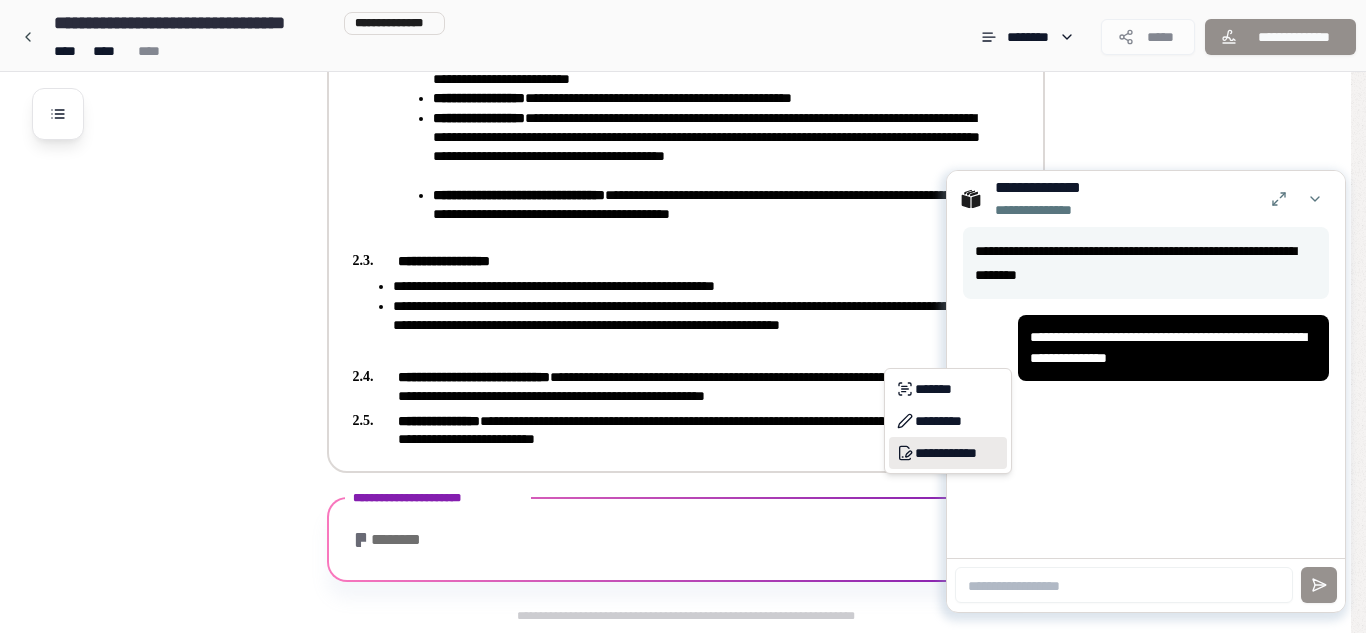 click on "**********" at bounding box center (948, 453) 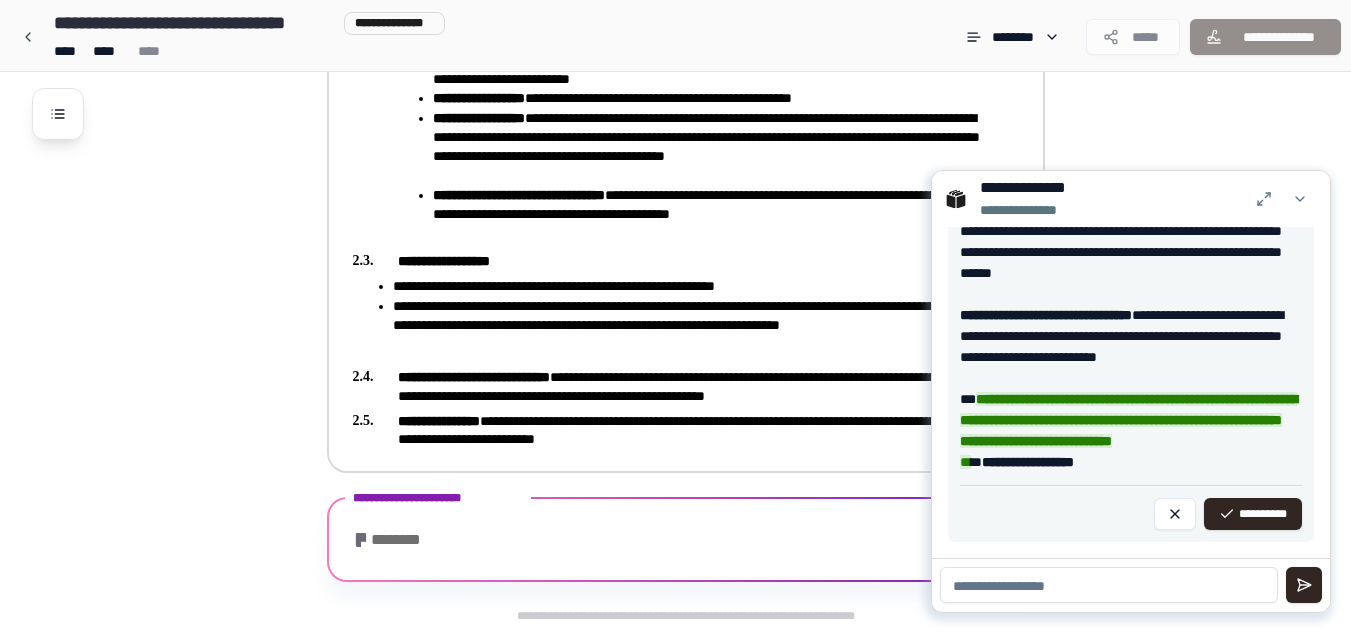 scroll, scrollTop: 865, scrollLeft: 0, axis: vertical 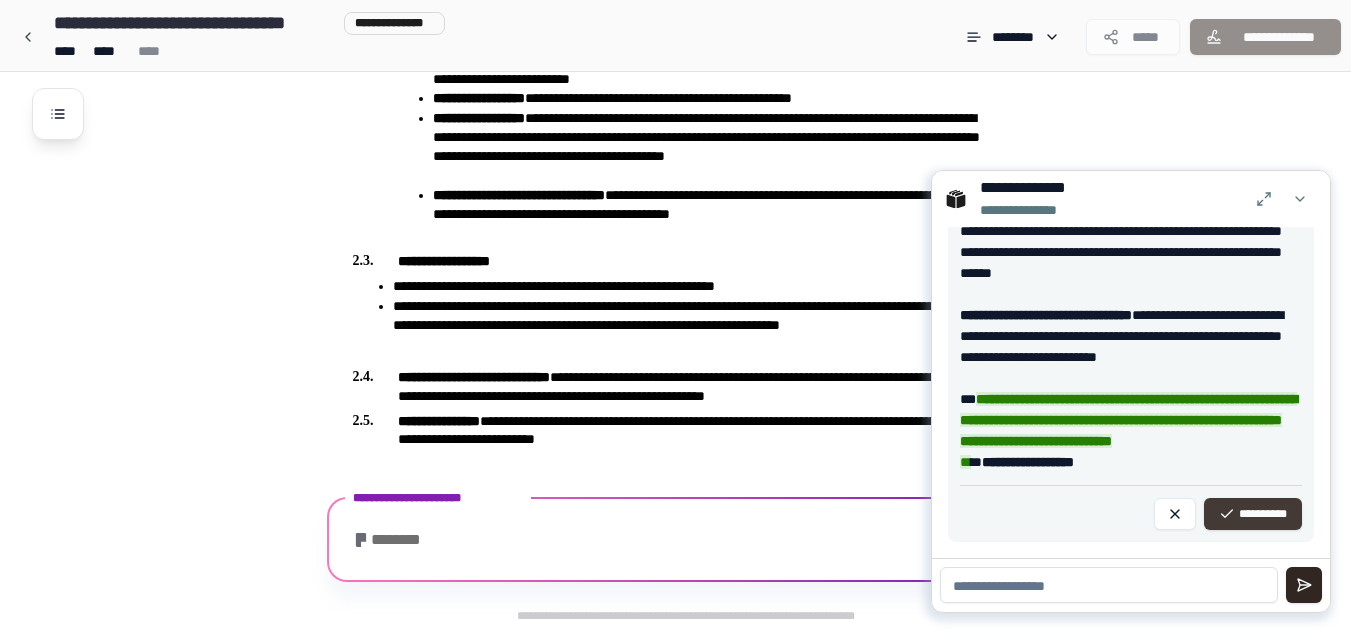 click on "**********" at bounding box center (1253, 514) 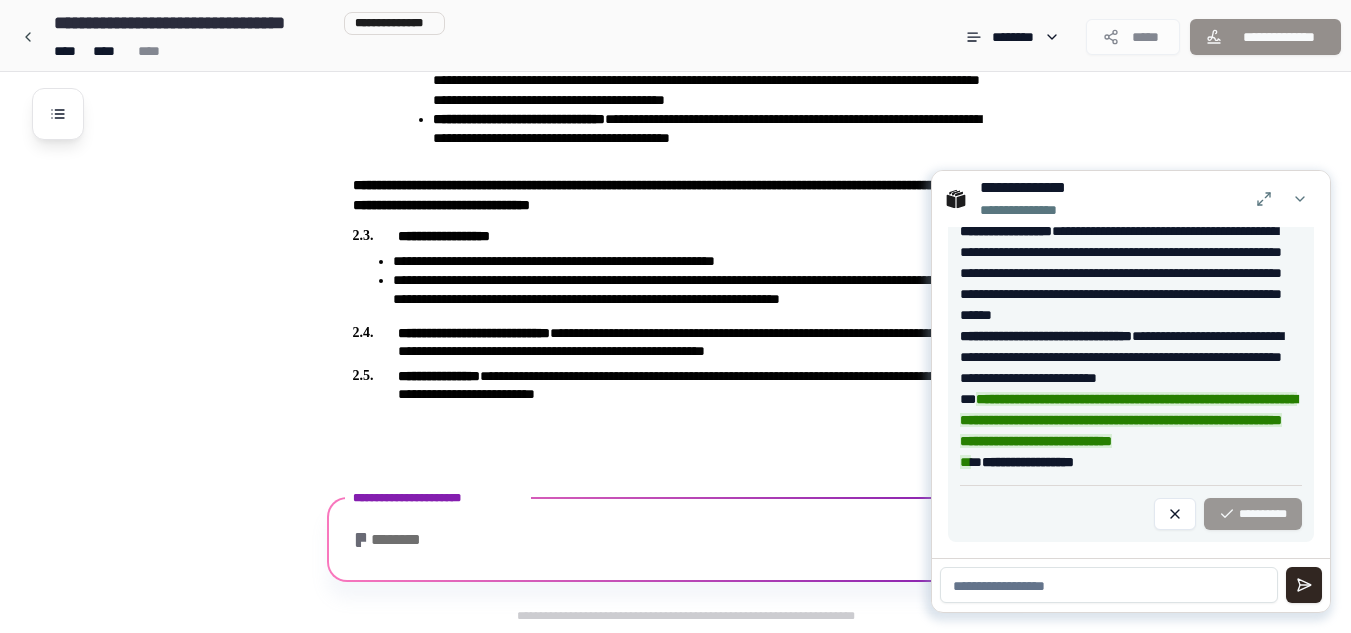 scroll, scrollTop: 974, scrollLeft: 0, axis: vertical 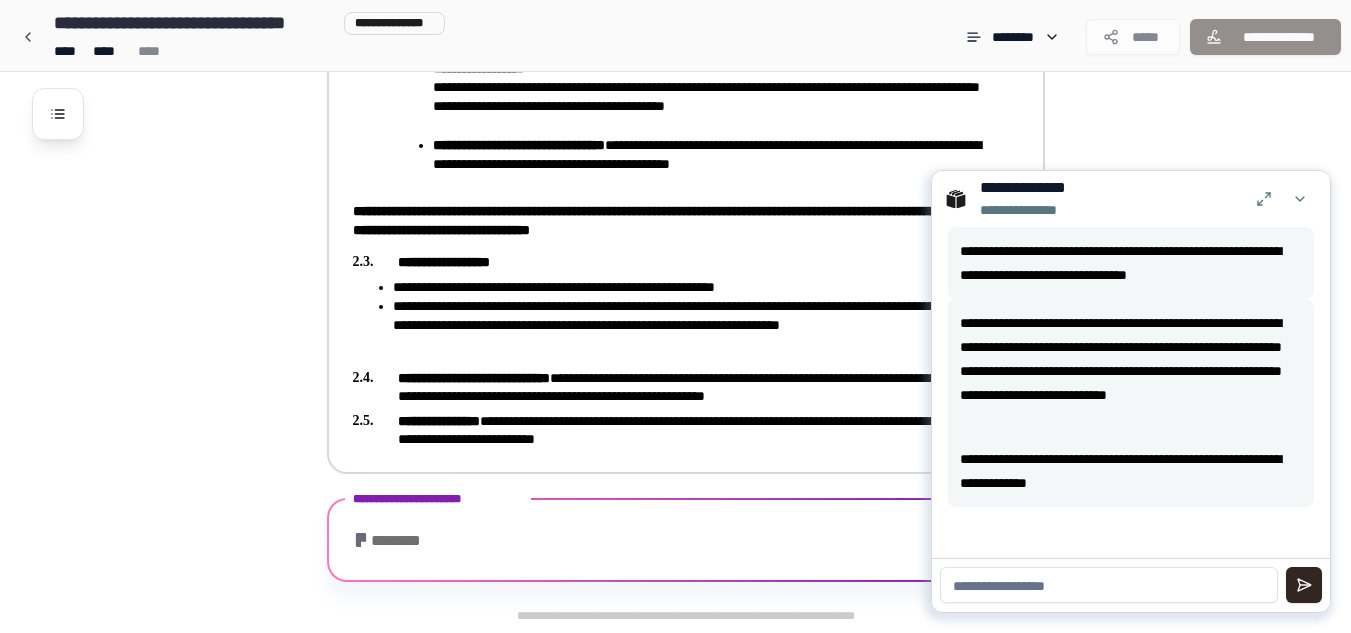 click on "**********" at bounding box center (663, 220) 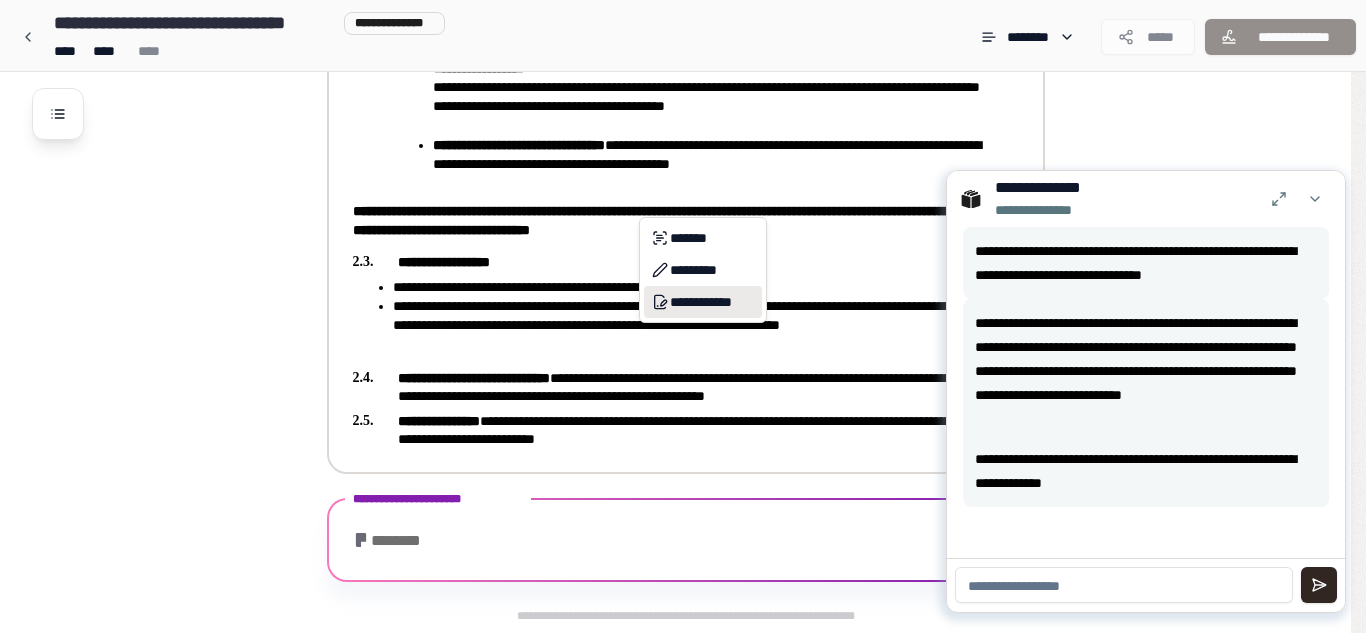 click on "**********" at bounding box center (703, 302) 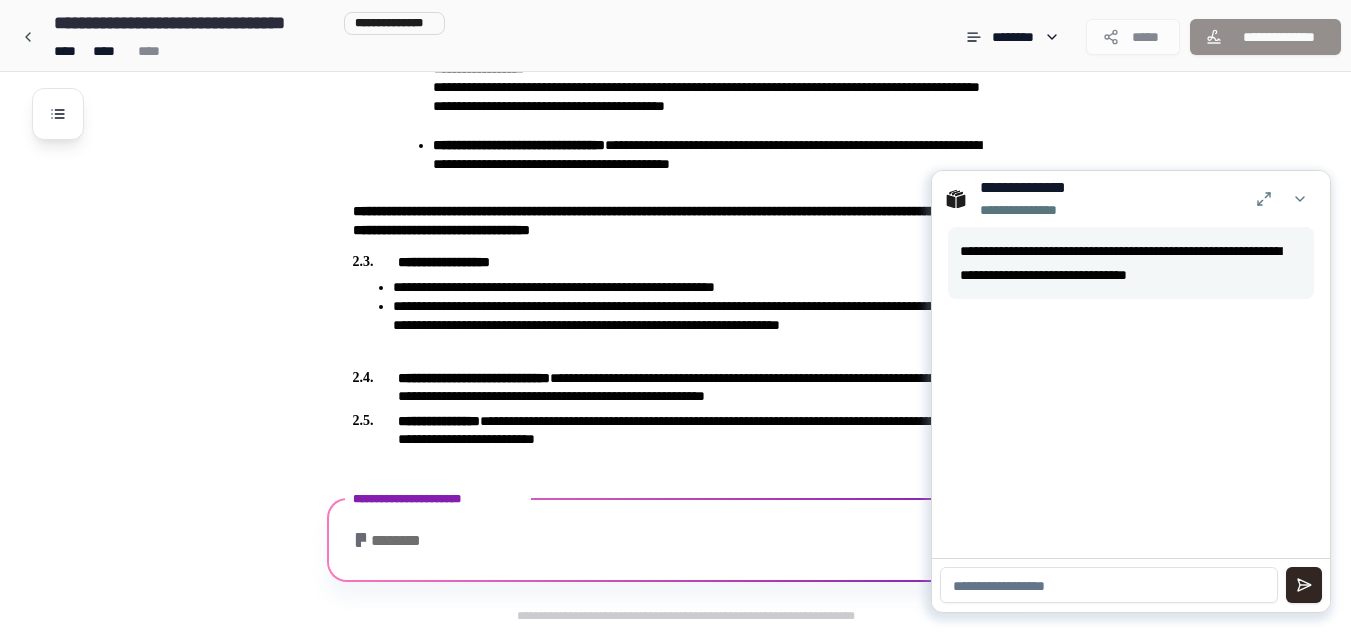 click at bounding box center (1109, 585) 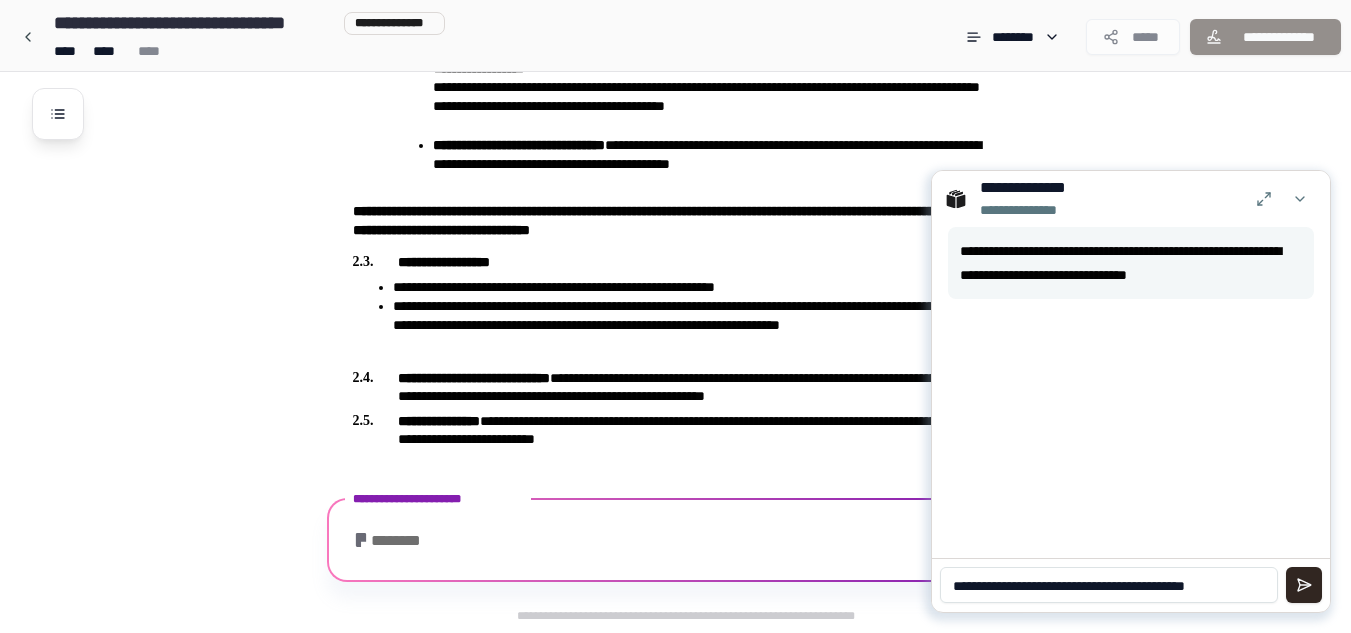 type on "**********" 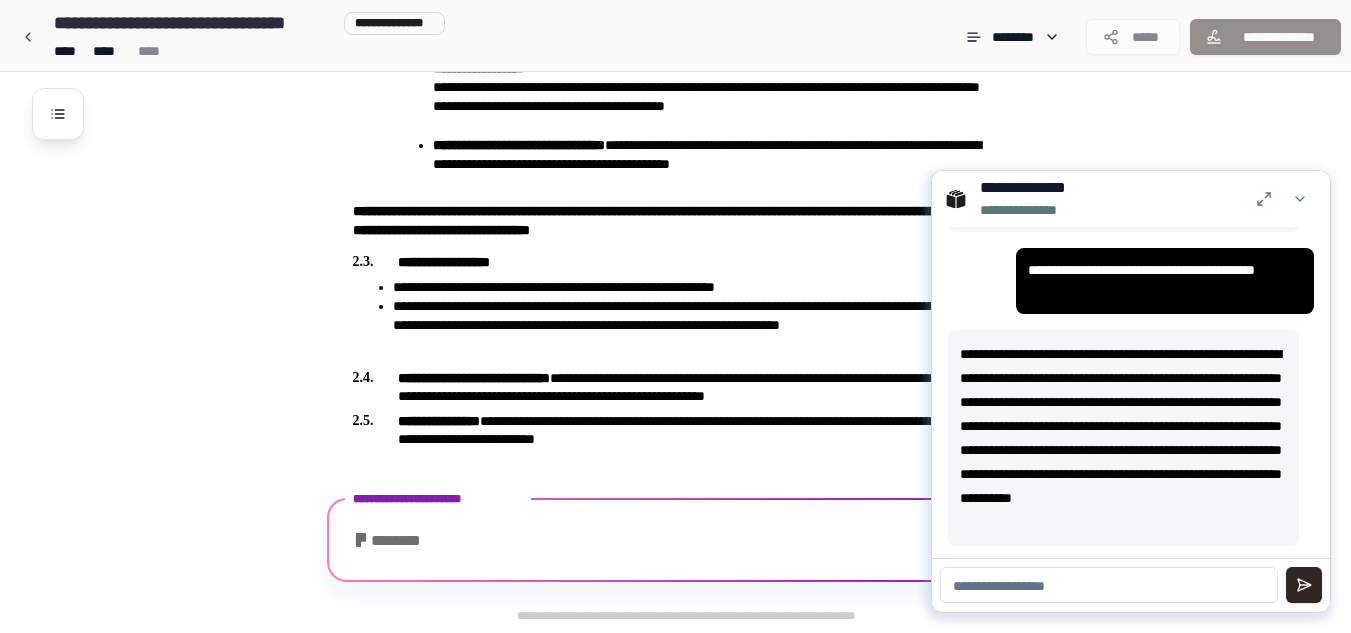 scroll, scrollTop: 70, scrollLeft: 0, axis: vertical 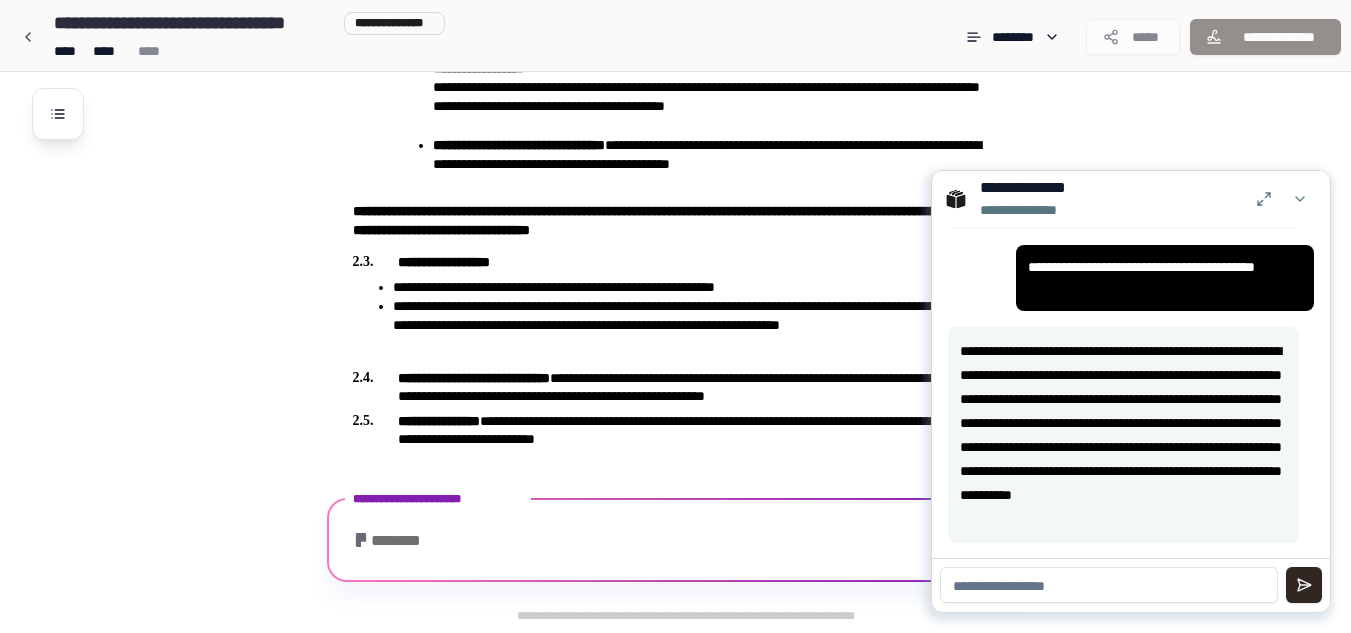 click at bounding box center [1109, 585] 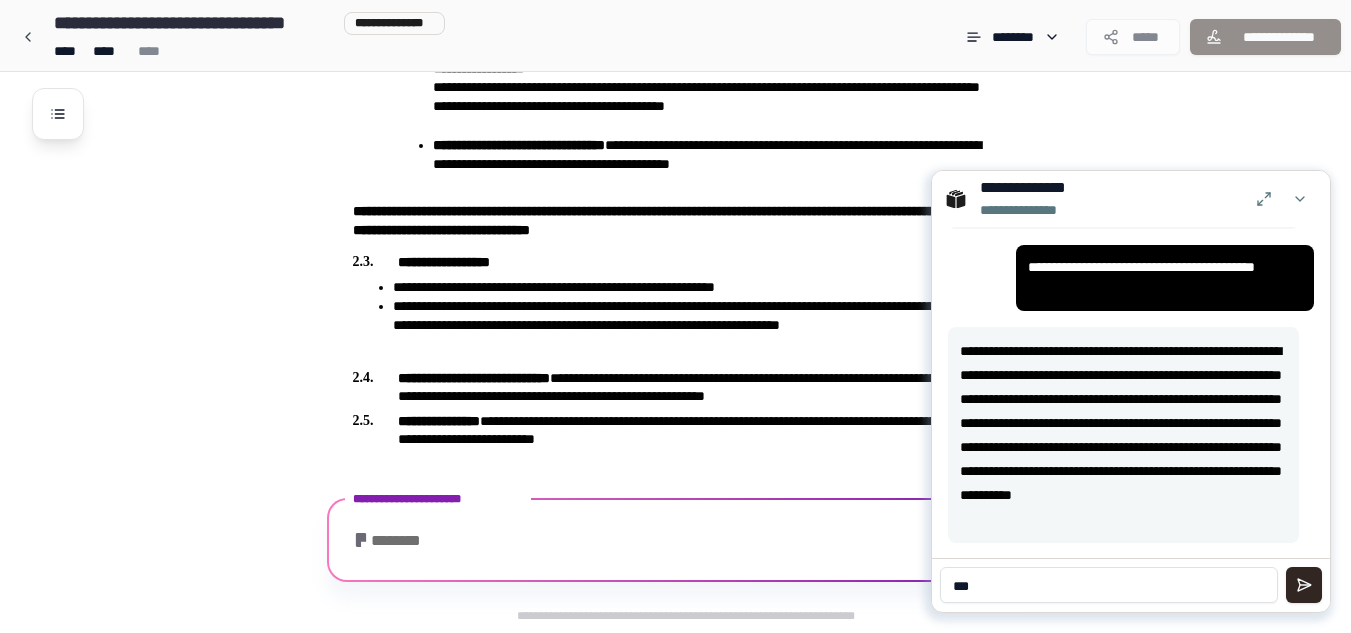 type on "***" 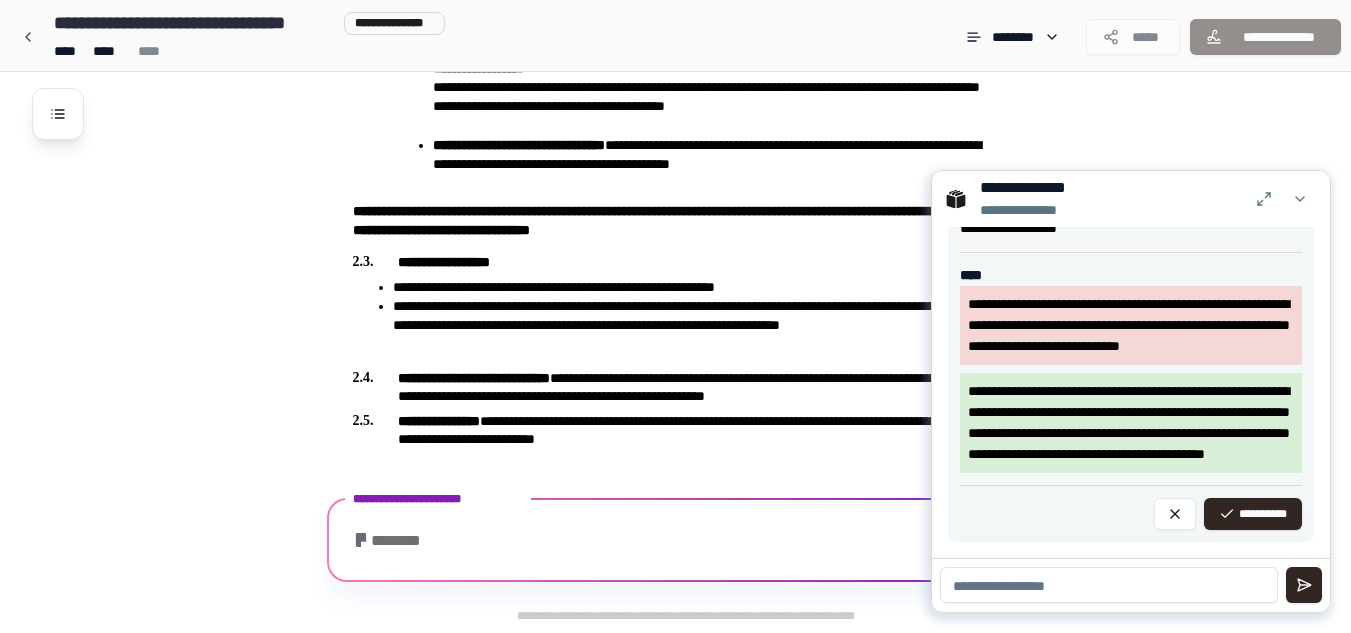scroll, scrollTop: 708, scrollLeft: 0, axis: vertical 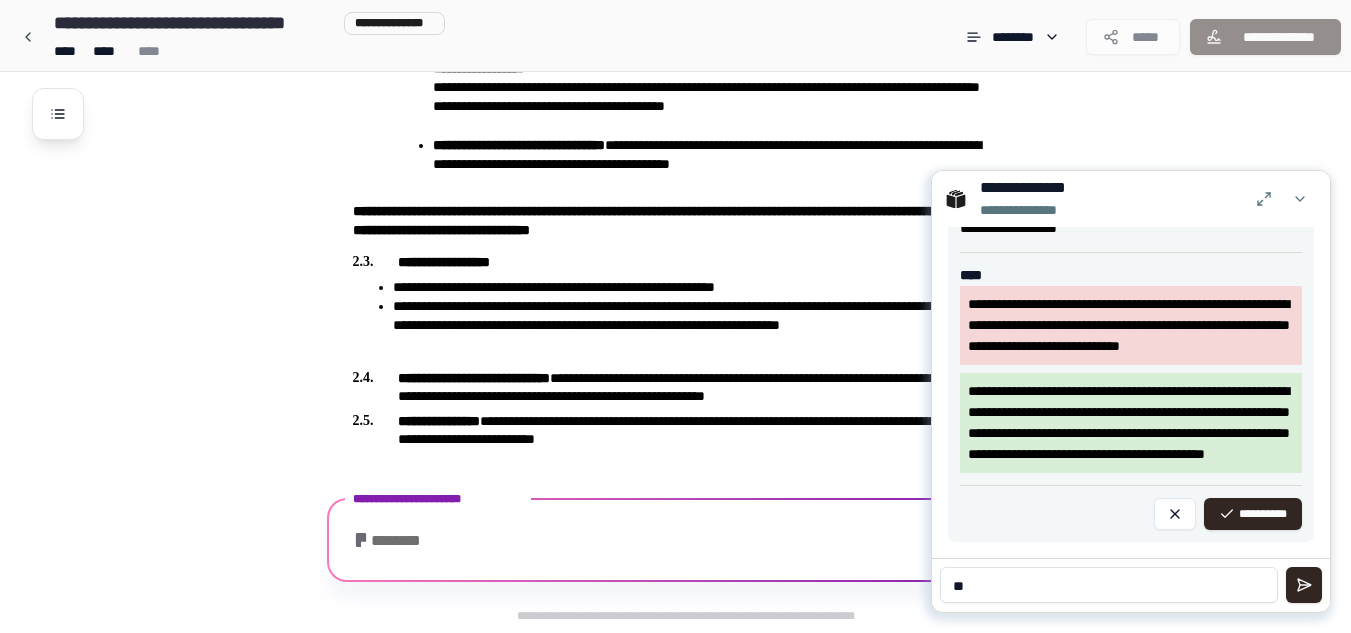 type on "*" 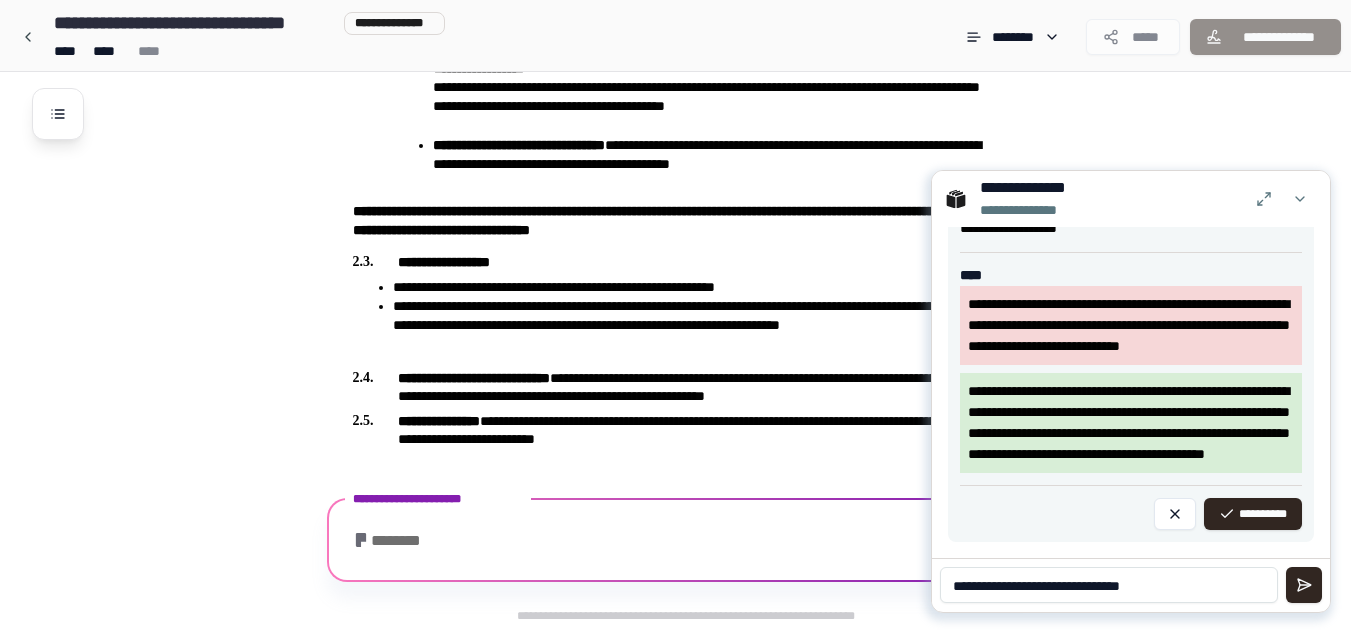 type on "**********" 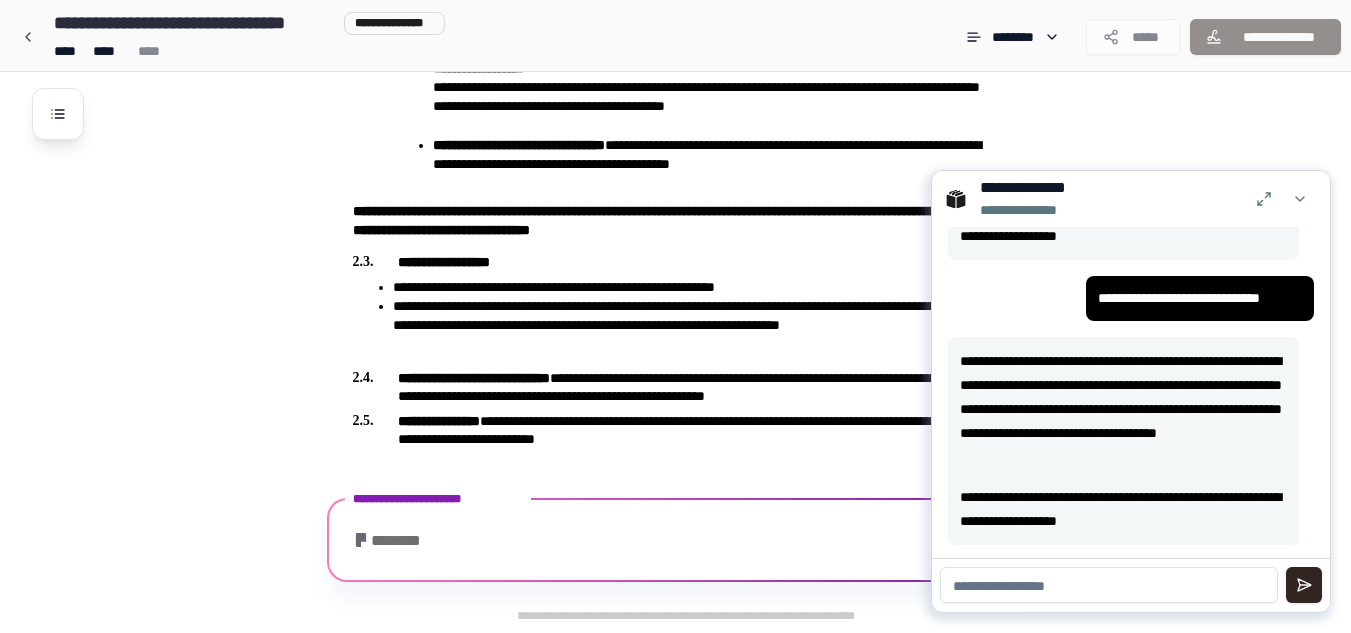 scroll, scrollTop: 640, scrollLeft: 0, axis: vertical 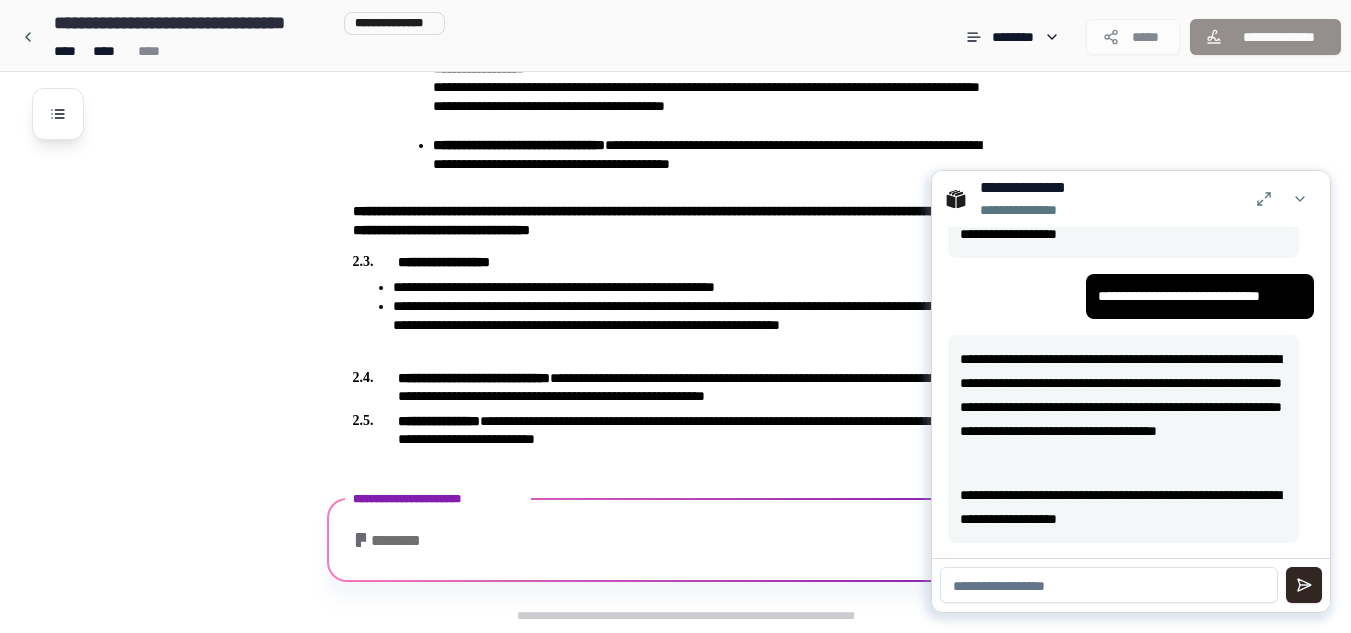 click at bounding box center [1109, 585] 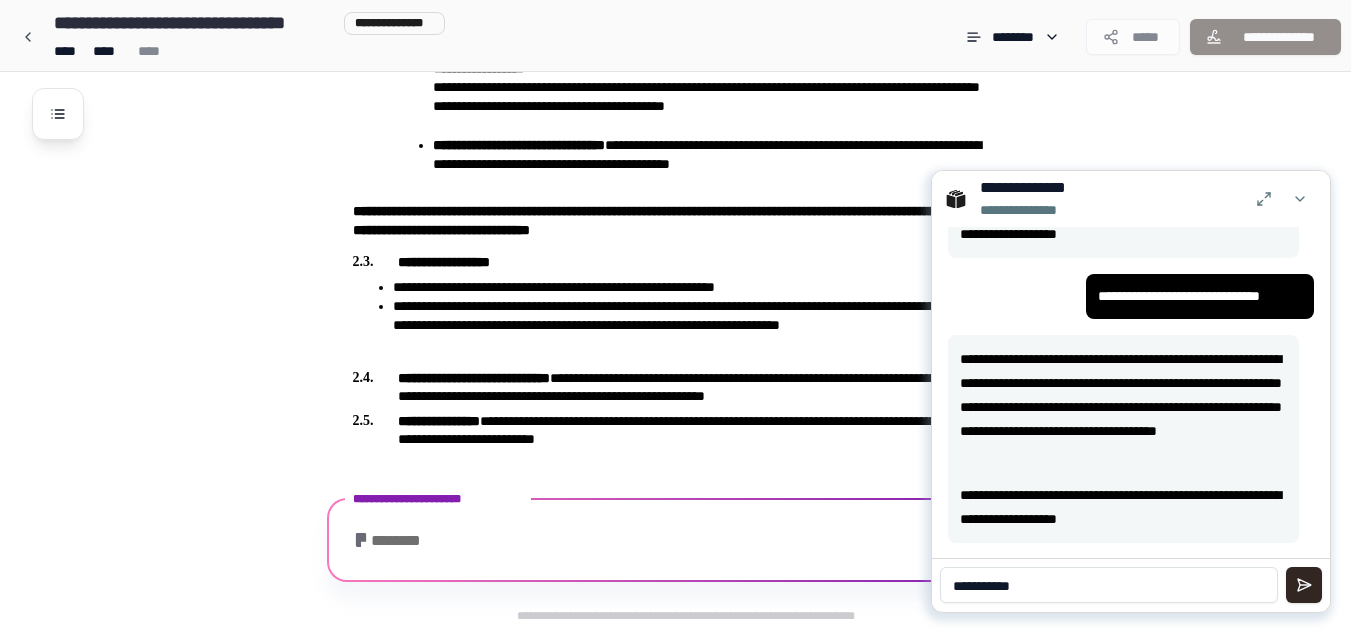 type on "**********" 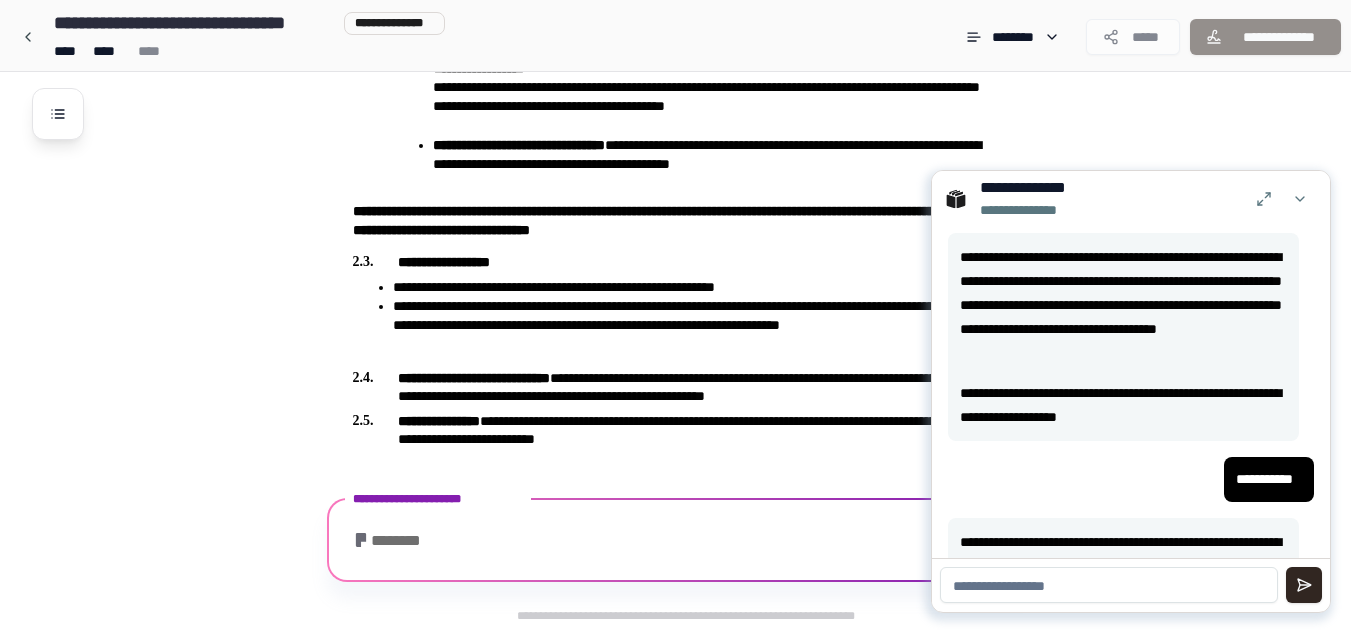 scroll, scrollTop: 752, scrollLeft: 0, axis: vertical 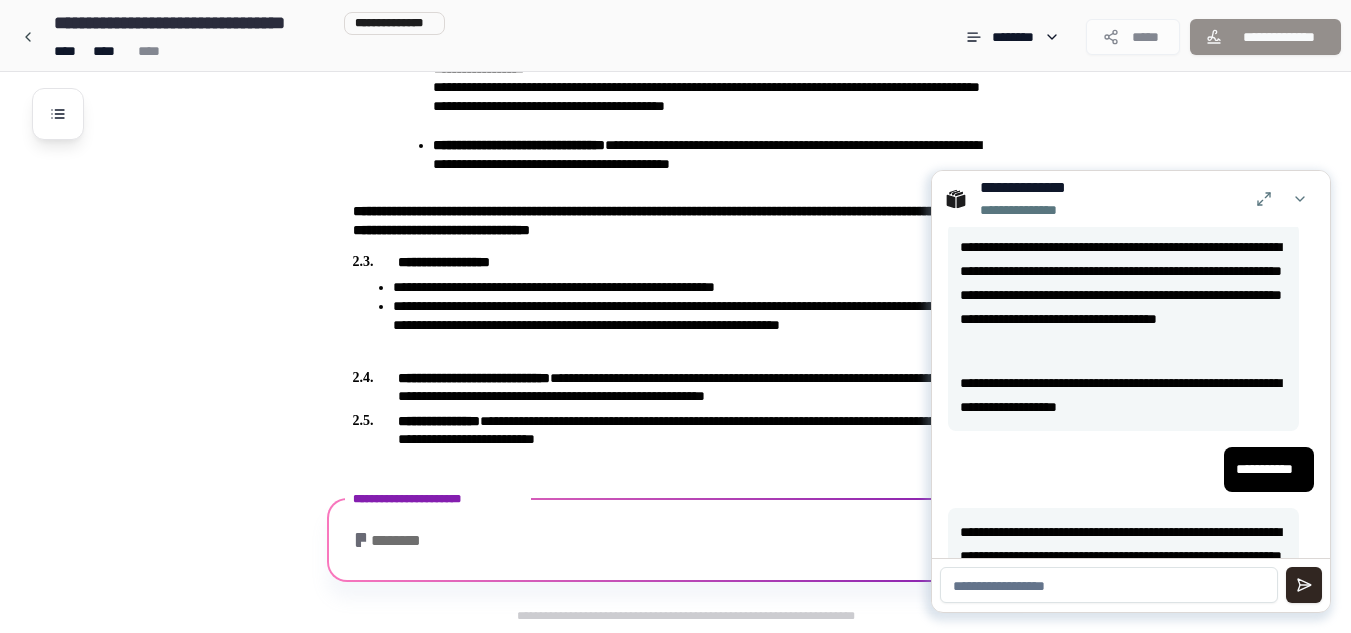 click at bounding box center (1109, 585) 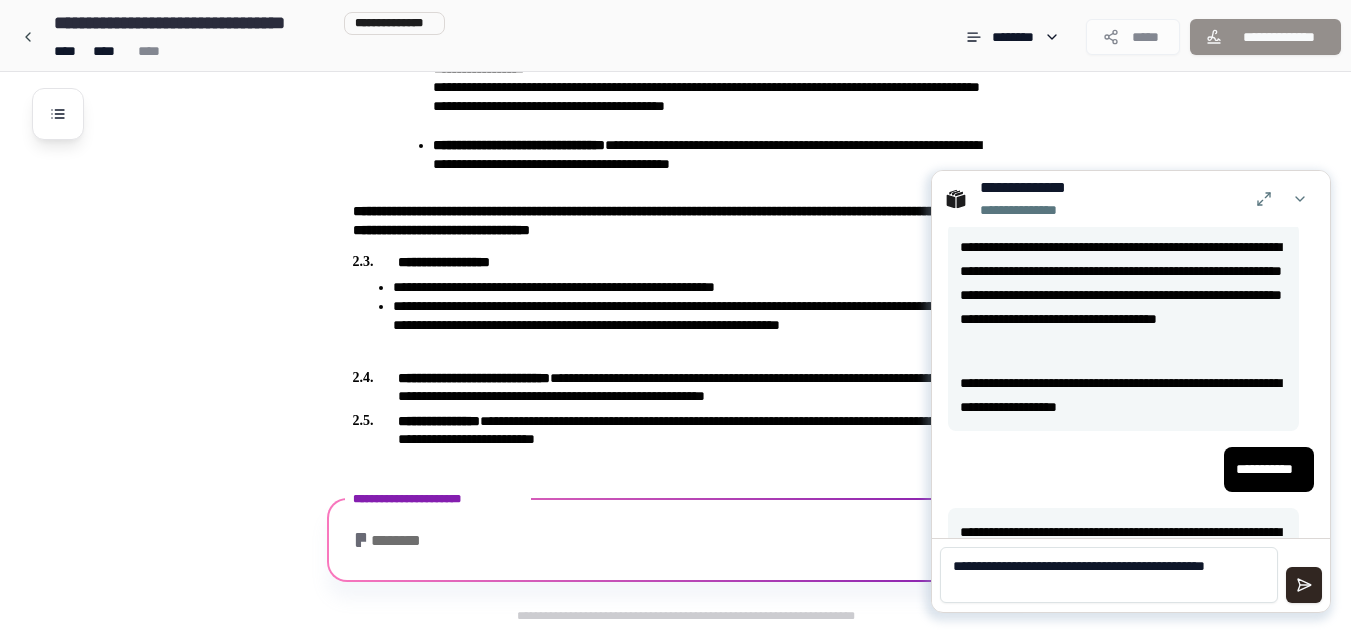 scroll, scrollTop: 0, scrollLeft: 0, axis: both 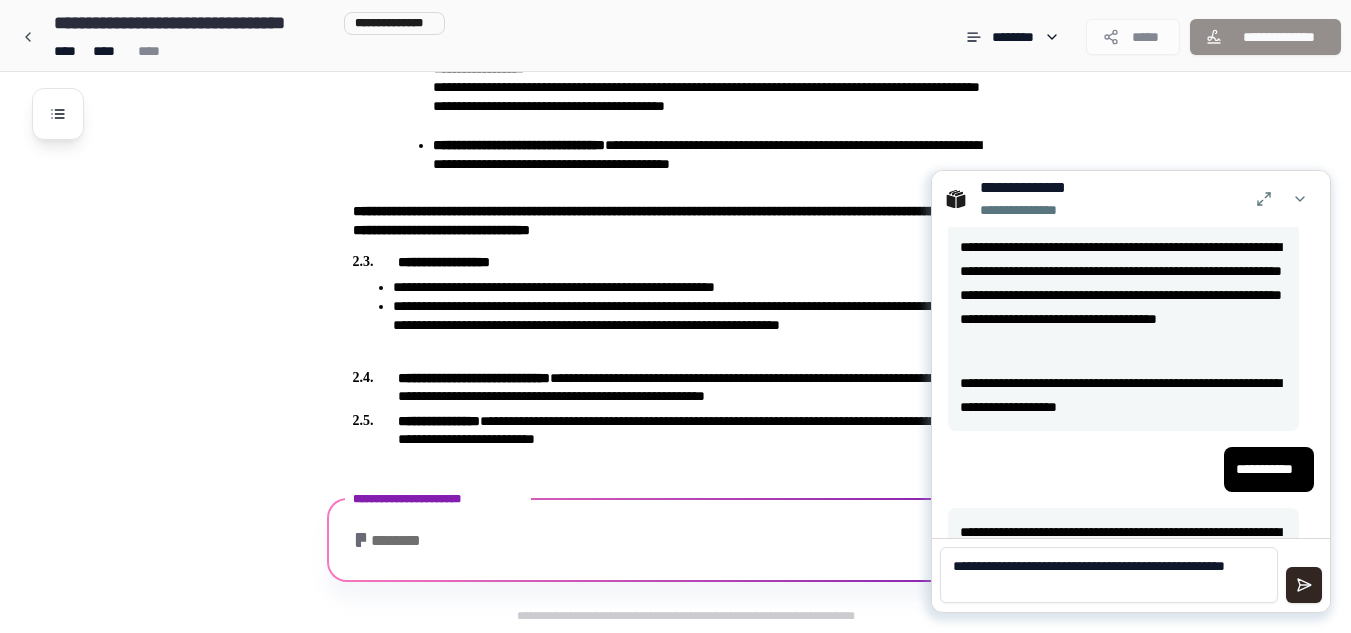 type on "**********" 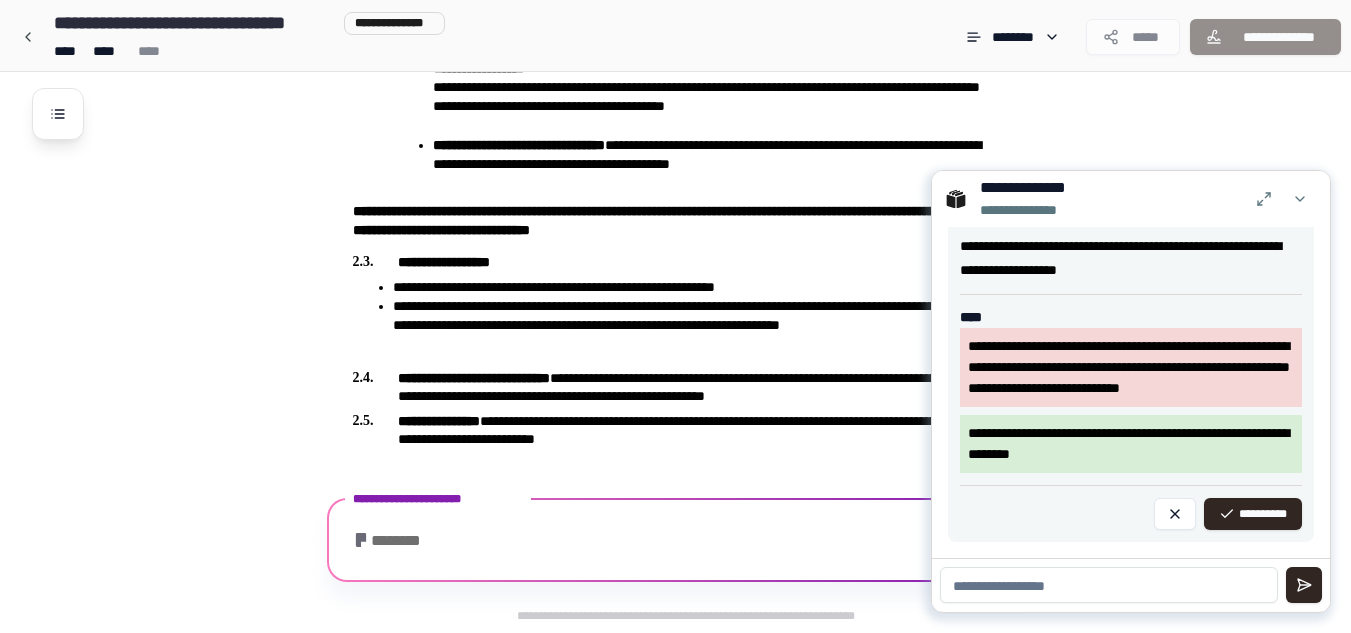 scroll, scrollTop: 1500, scrollLeft: 0, axis: vertical 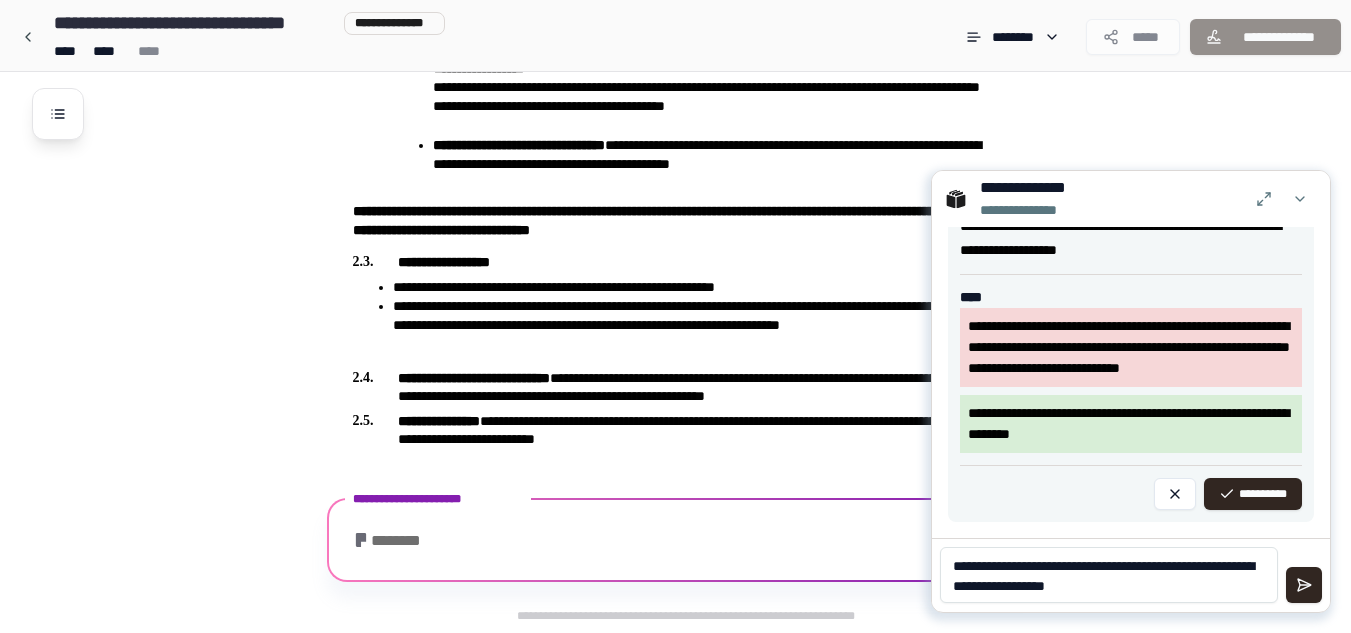 type on "**********" 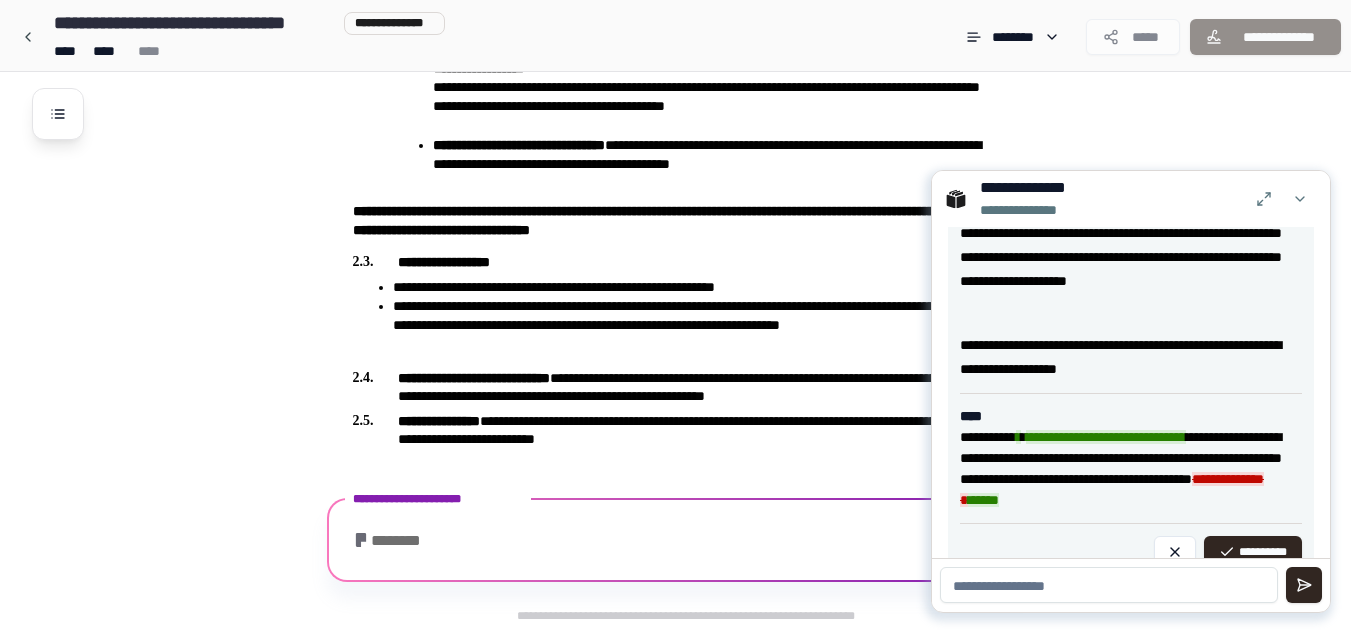 scroll, scrollTop: 1710, scrollLeft: 0, axis: vertical 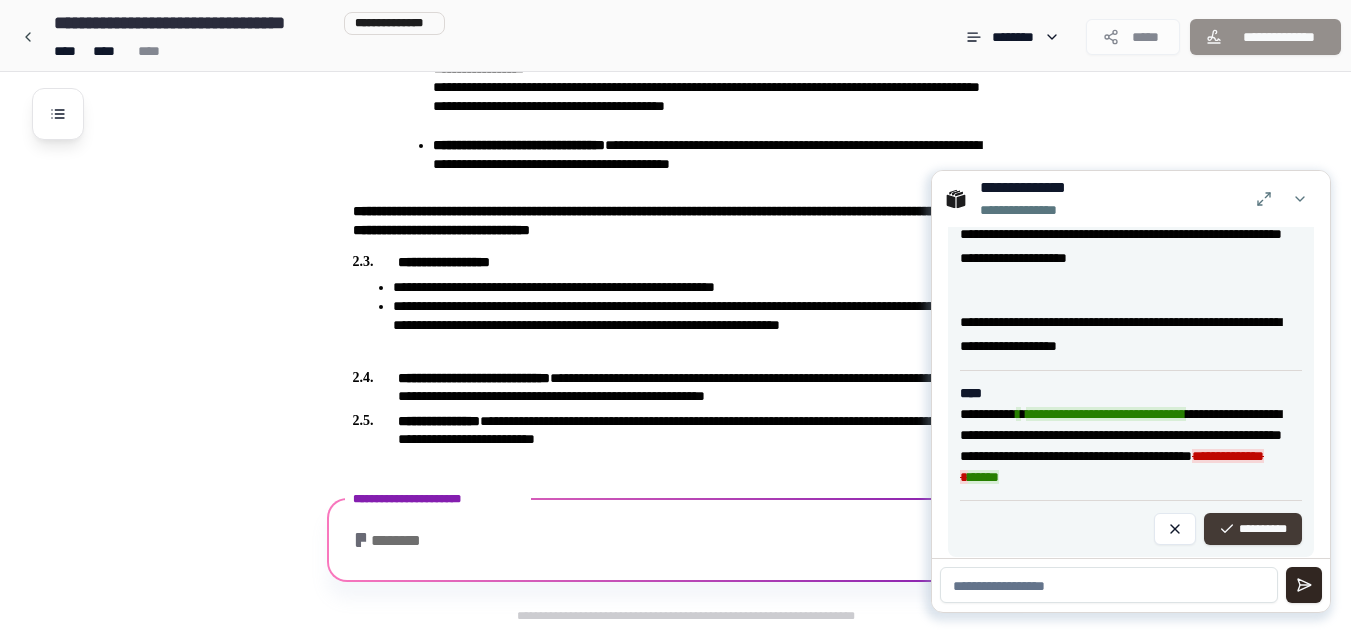 click on "**********" at bounding box center (1253, 529) 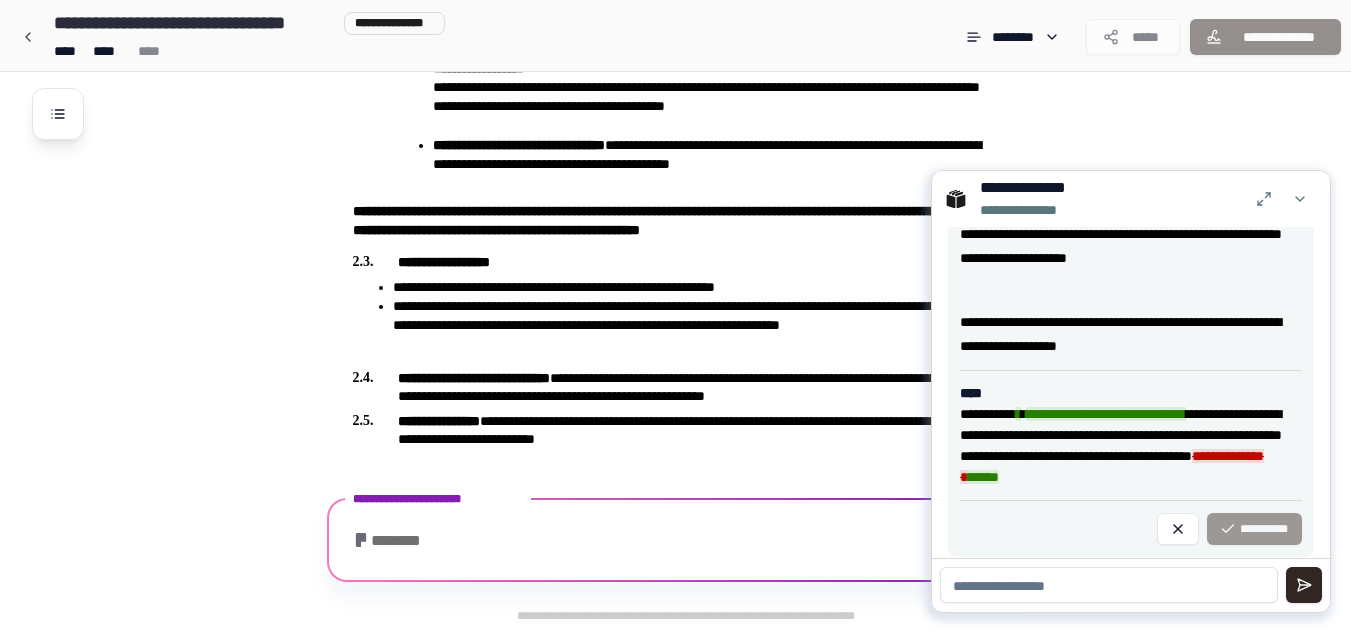 scroll, scrollTop: 1537, scrollLeft: 0, axis: vertical 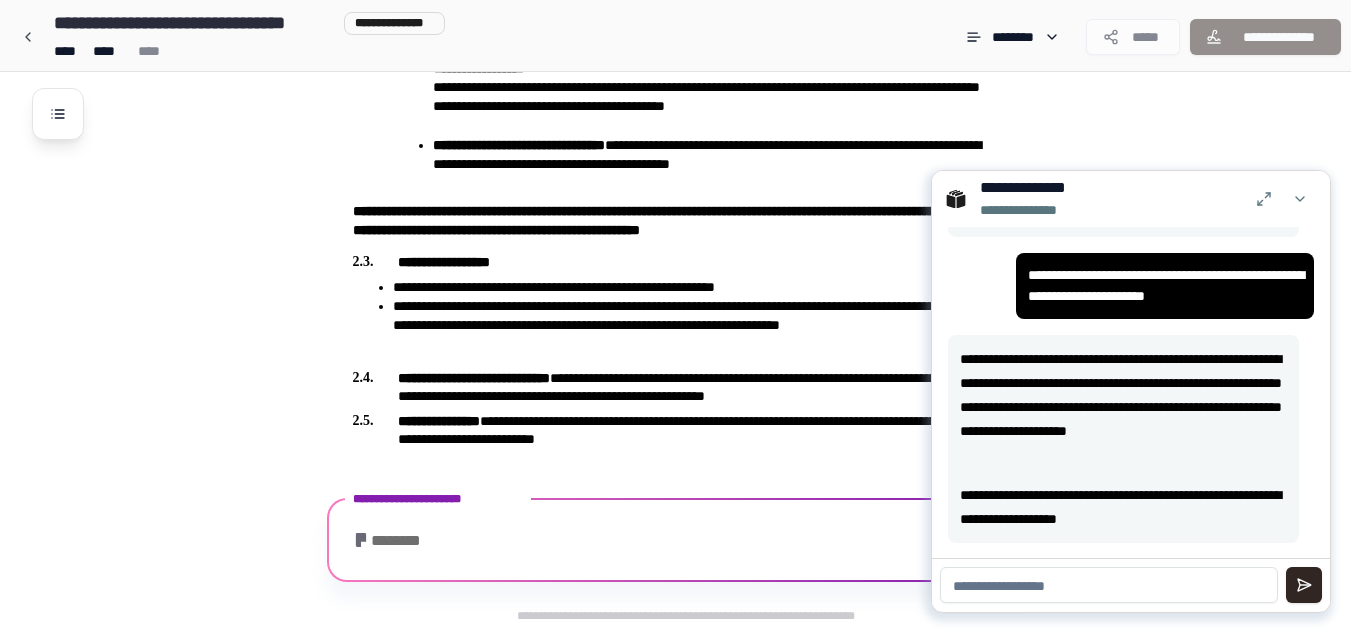 click at bounding box center [1109, 585] 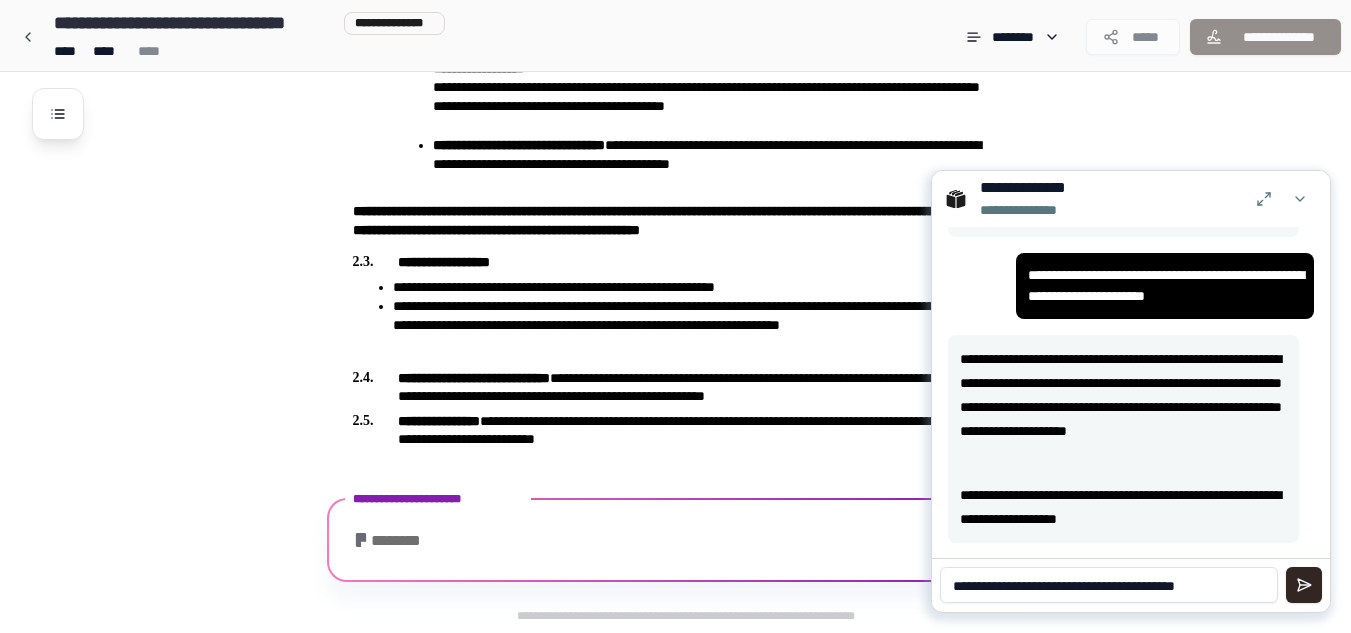 type on "**********" 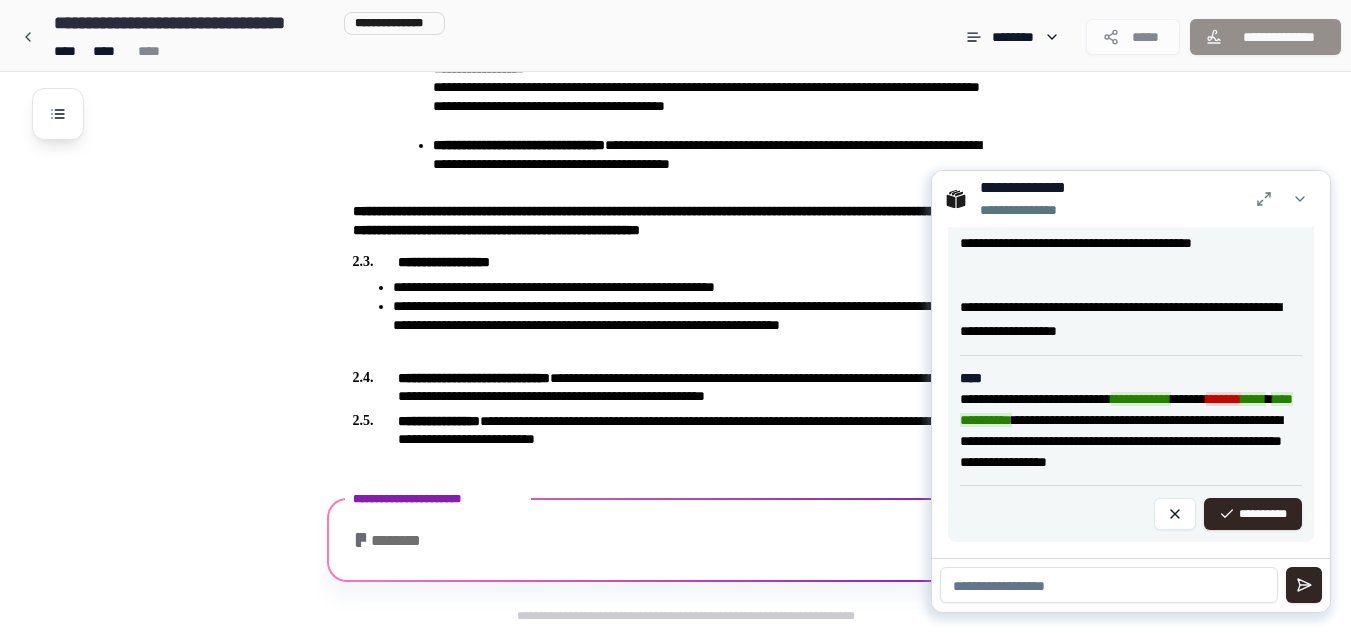 scroll, scrollTop: 2051, scrollLeft: 0, axis: vertical 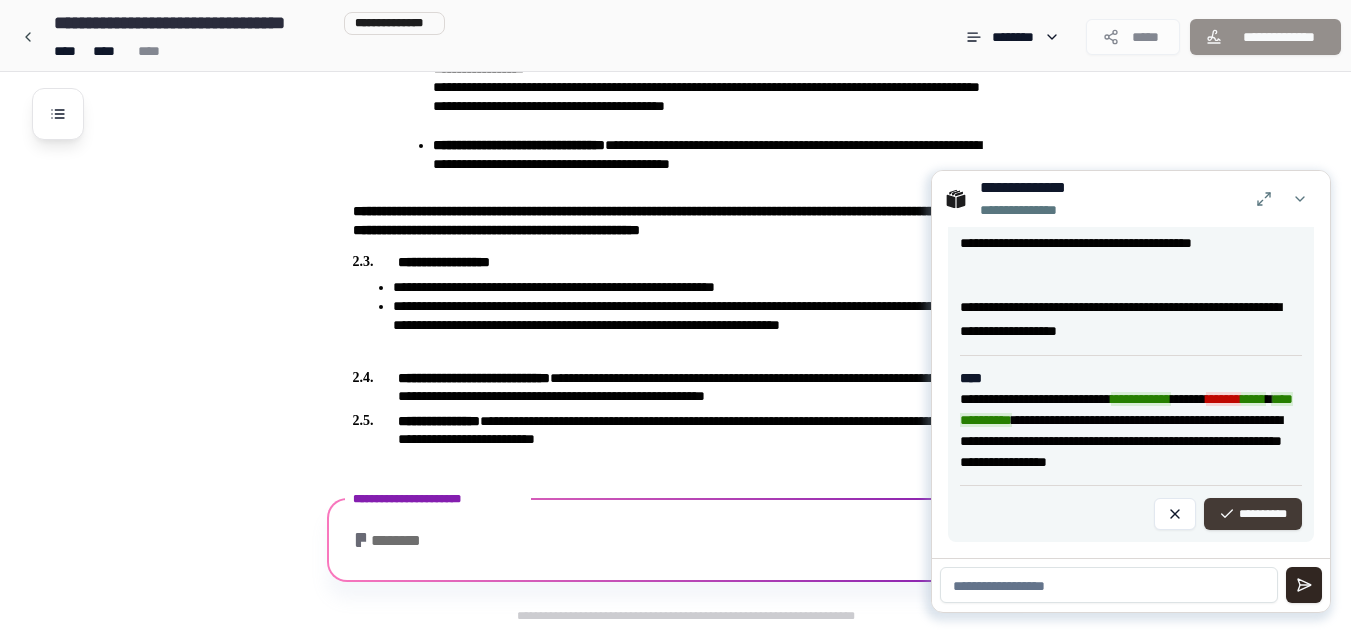 click on "**********" at bounding box center (1253, 514) 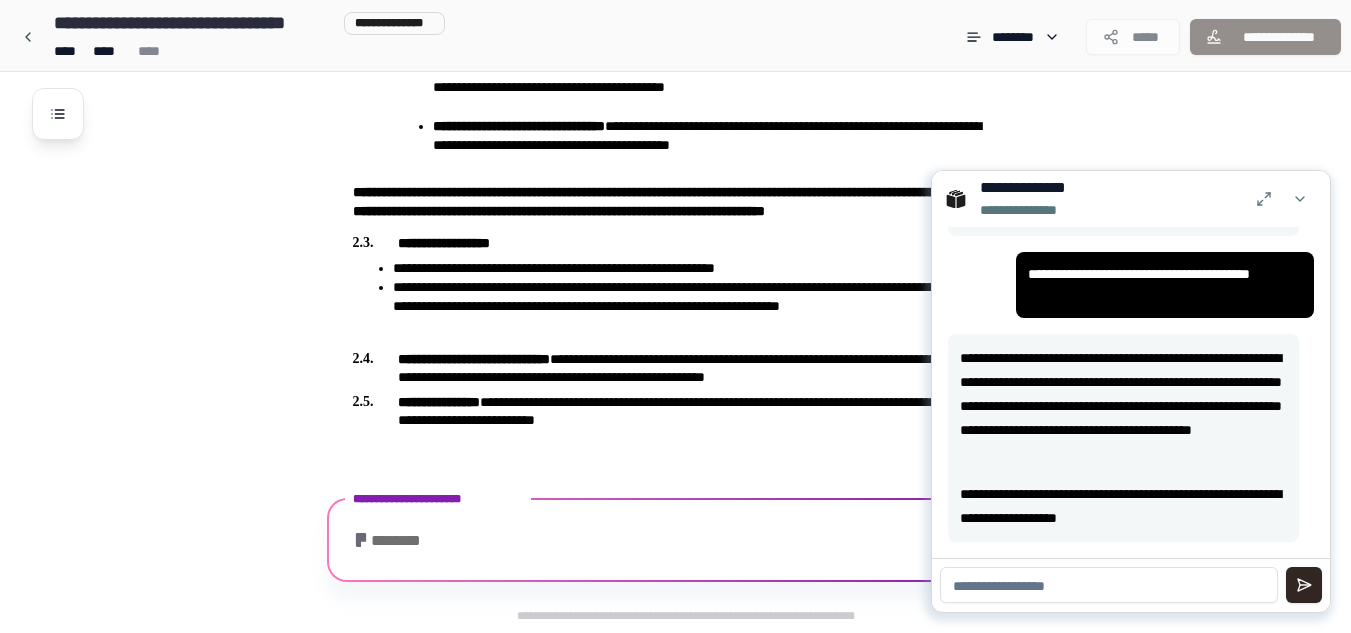 scroll, scrollTop: 1843, scrollLeft: 0, axis: vertical 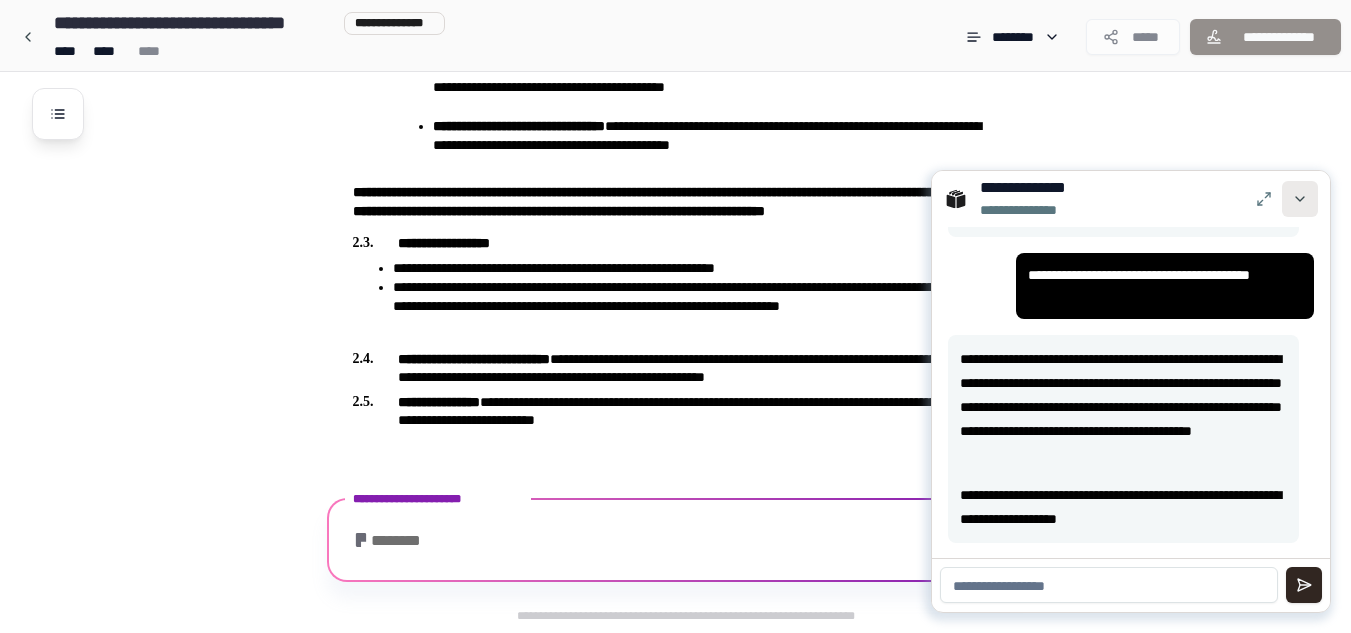 click at bounding box center [1300, 199] 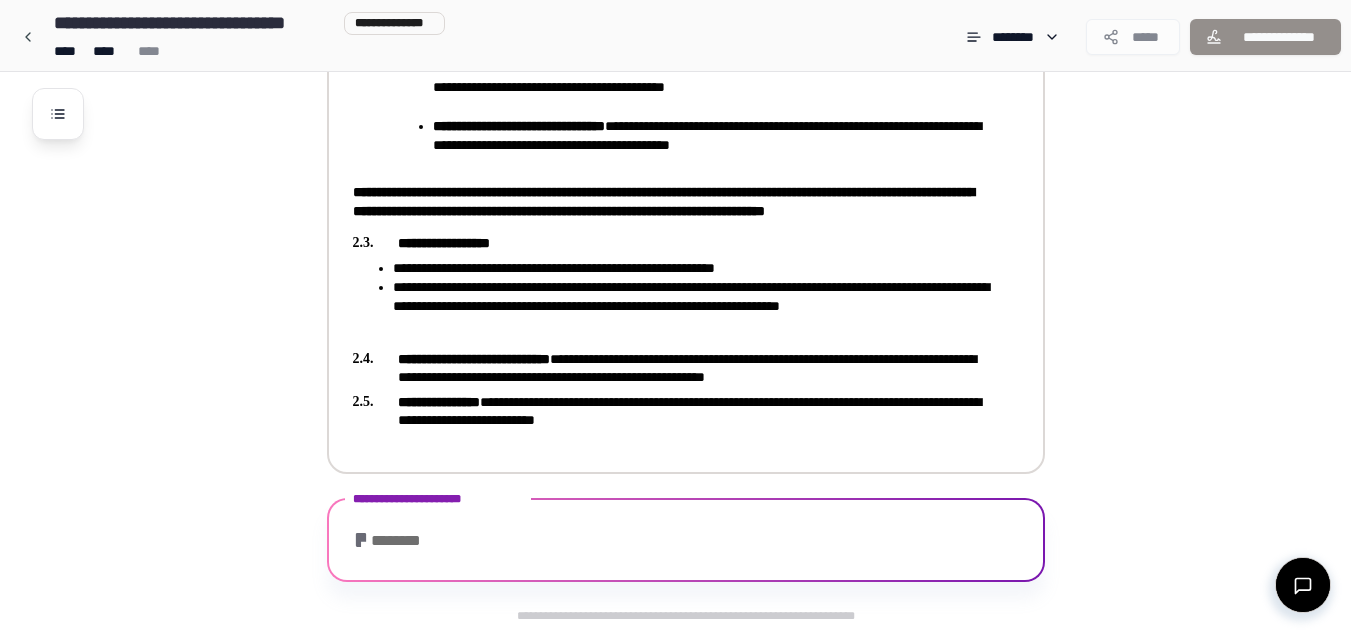 click on "**********" at bounding box center (663, 201) 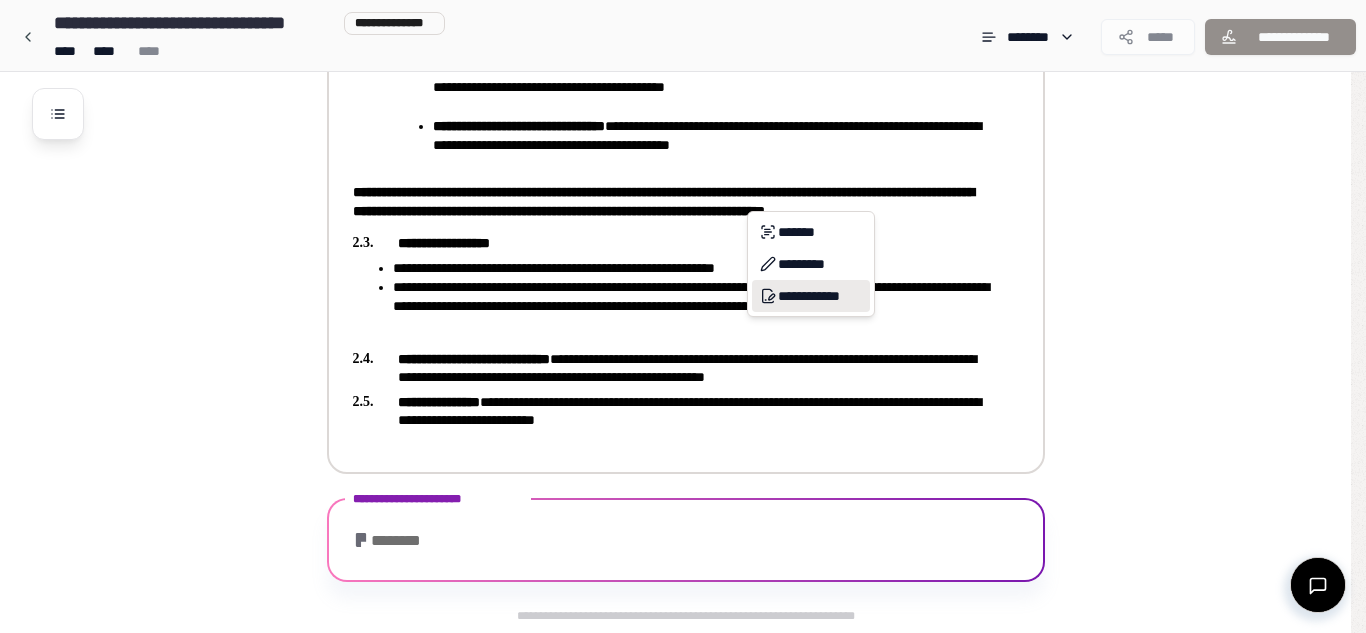 click on "**********" at bounding box center [811, 296] 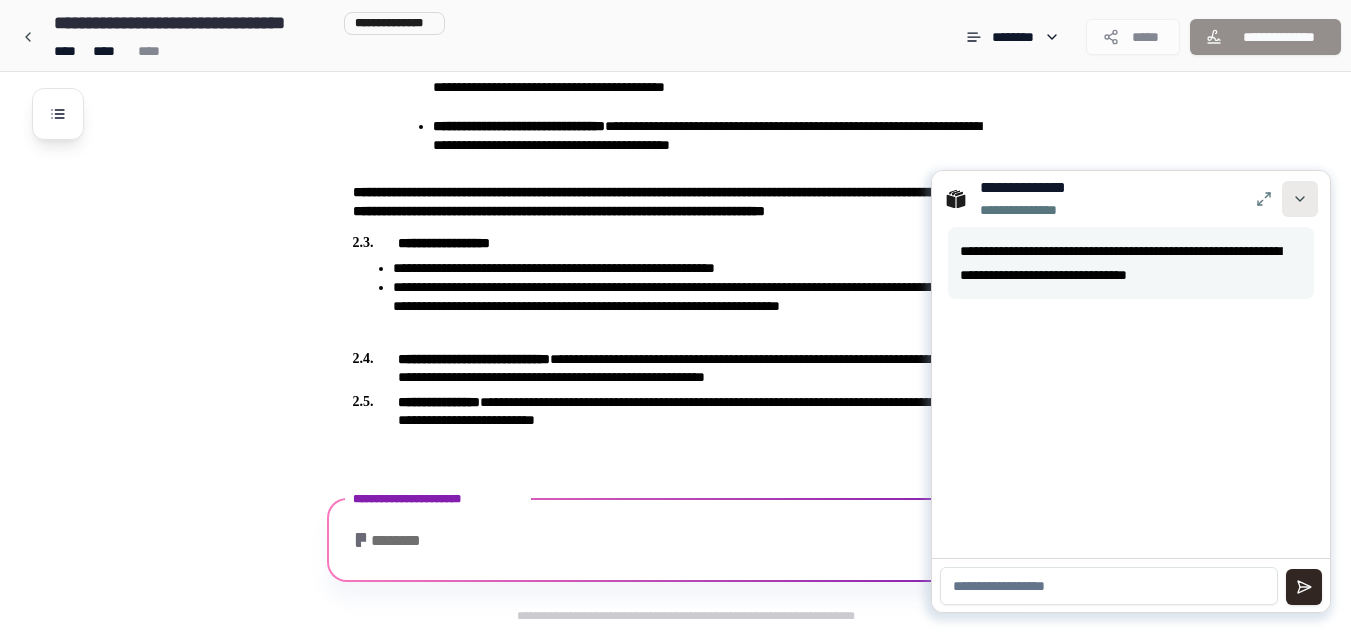 click at bounding box center [1300, 199] 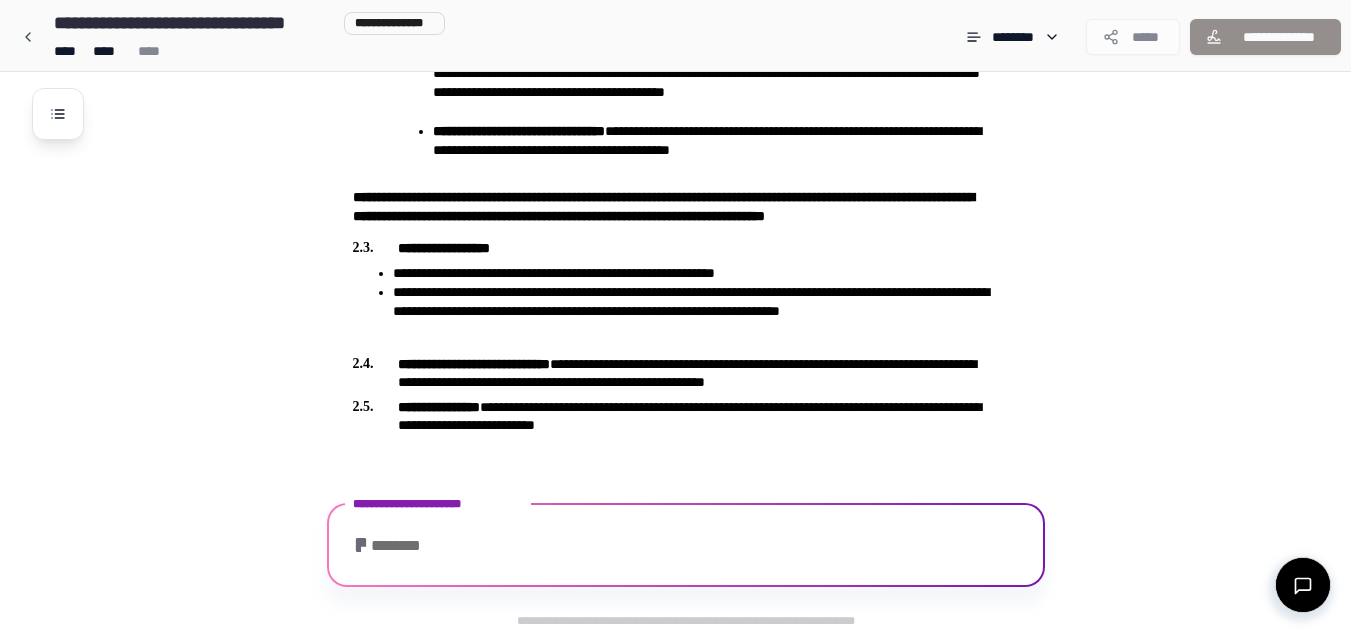 scroll, scrollTop: 987, scrollLeft: 0, axis: vertical 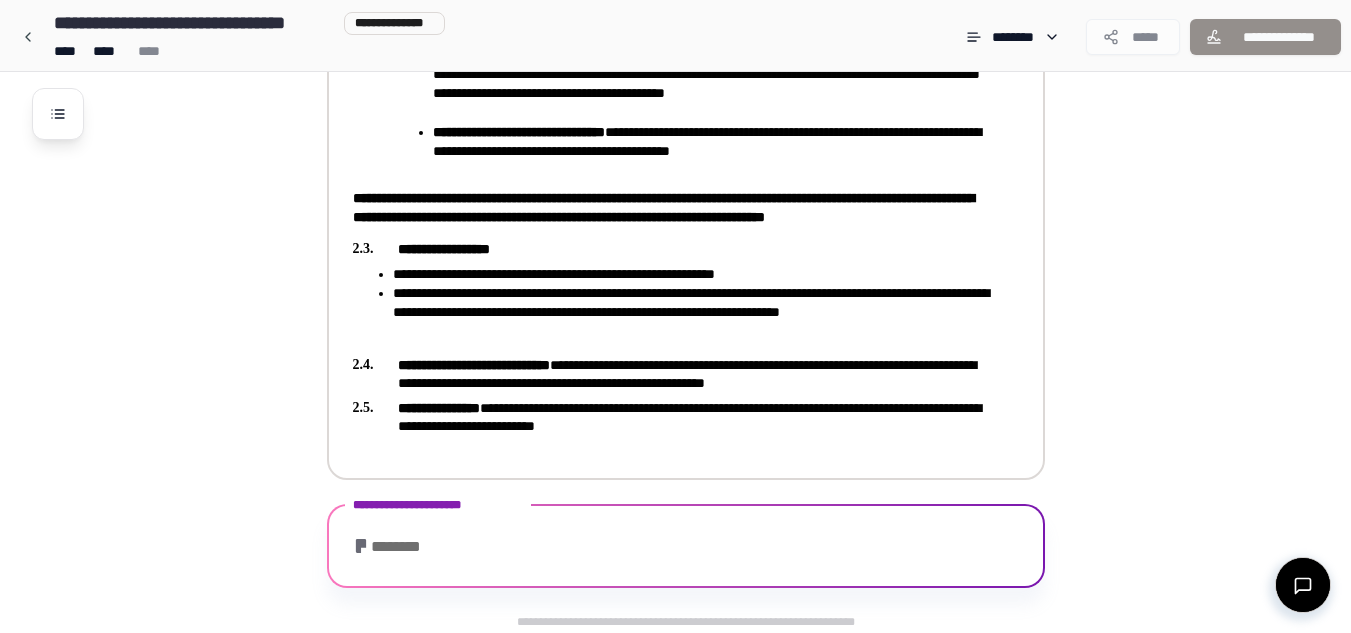 click on "**********" at bounding box center [672, 374] 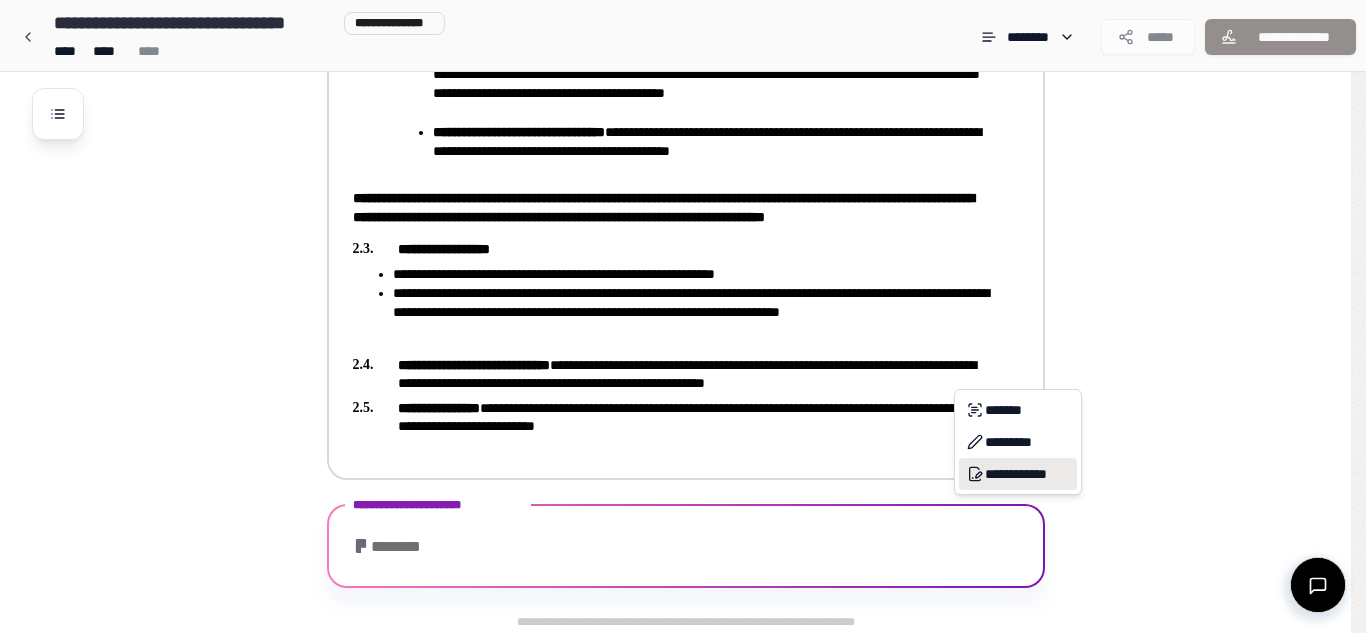 click 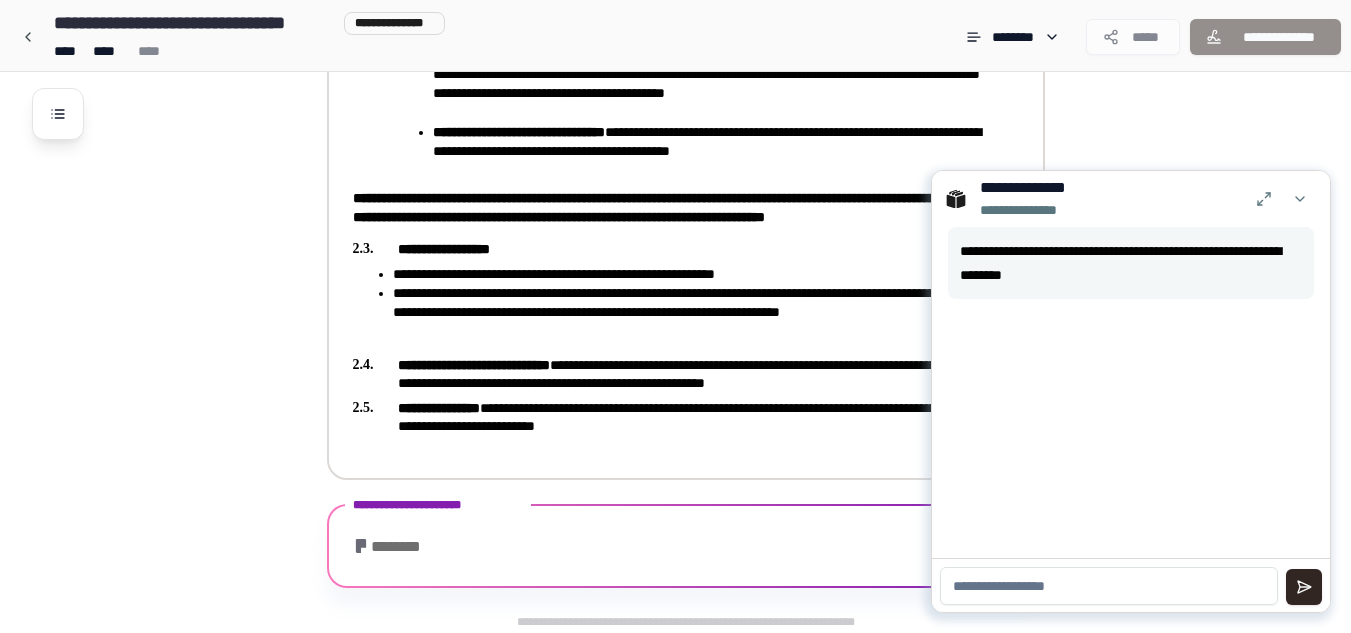 click at bounding box center [1109, 586] 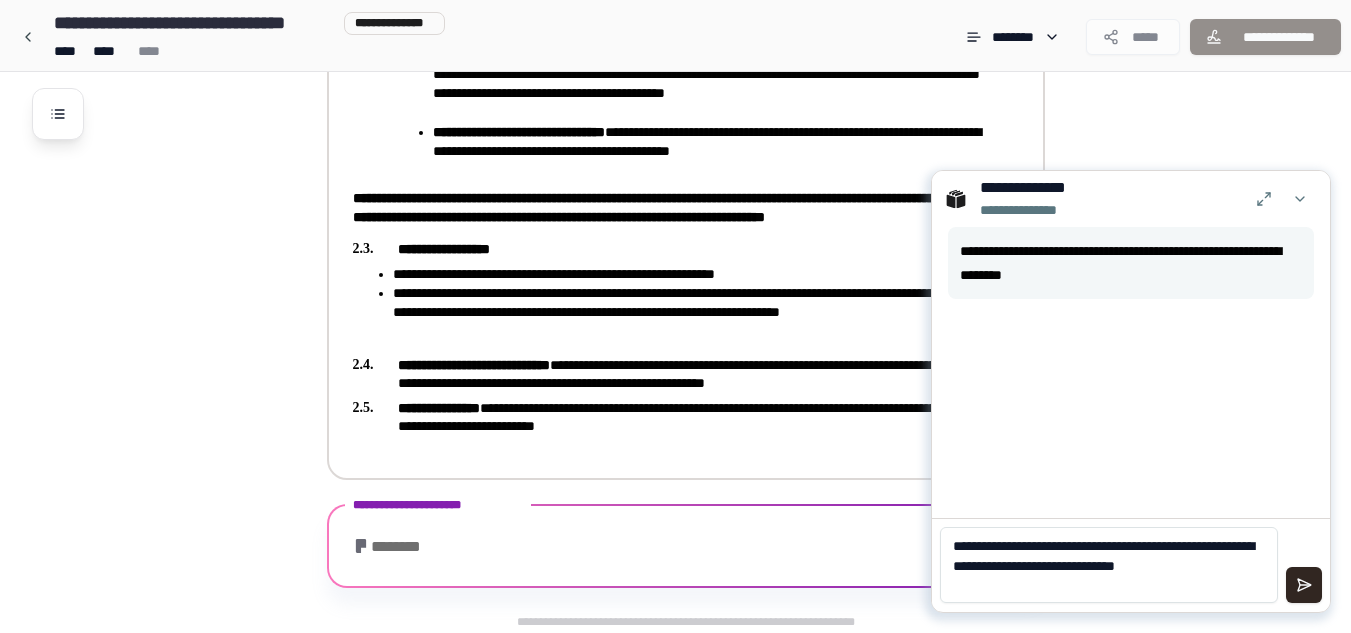 scroll, scrollTop: 0, scrollLeft: 0, axis: both 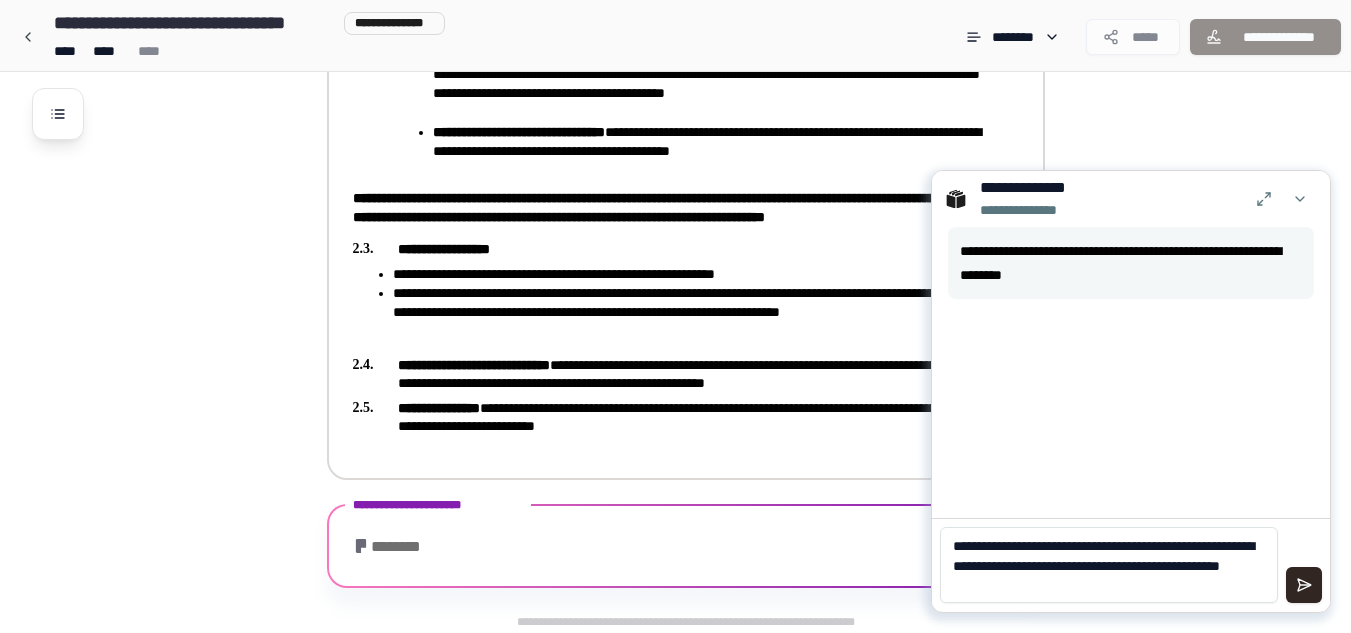 click on "**********" at bounding box center (1109, 565) 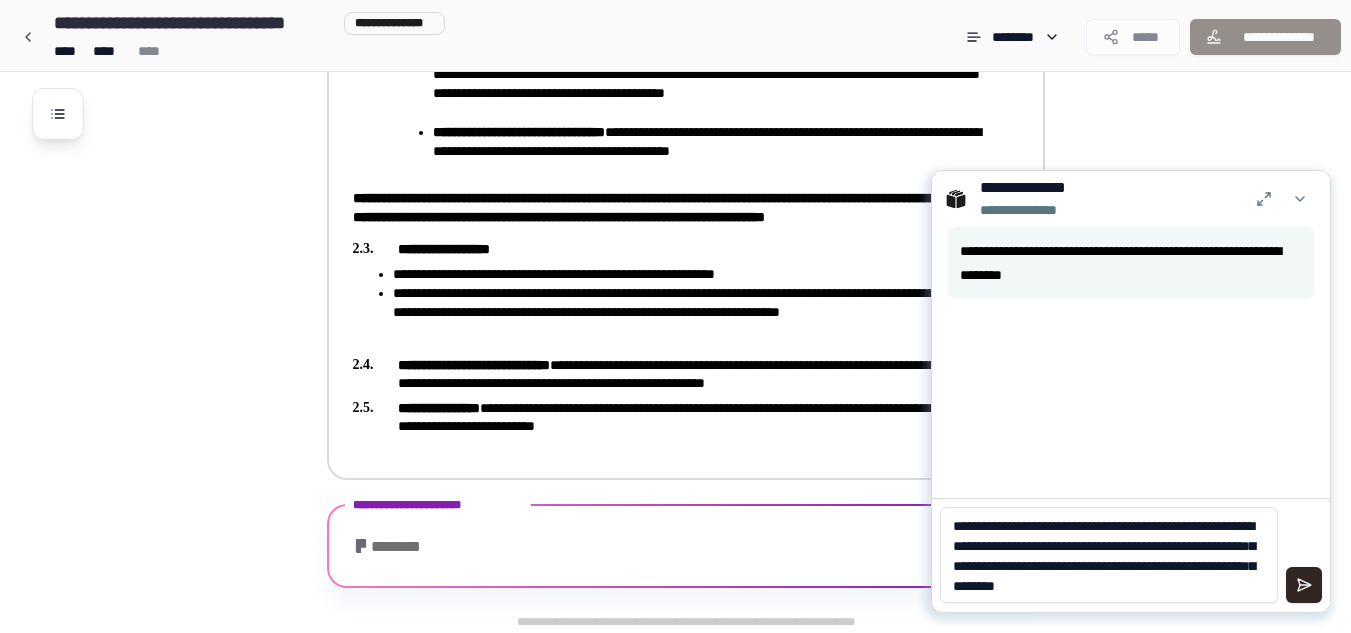scroll, scrollTop: 0, scrollLeft: 0, axis: both 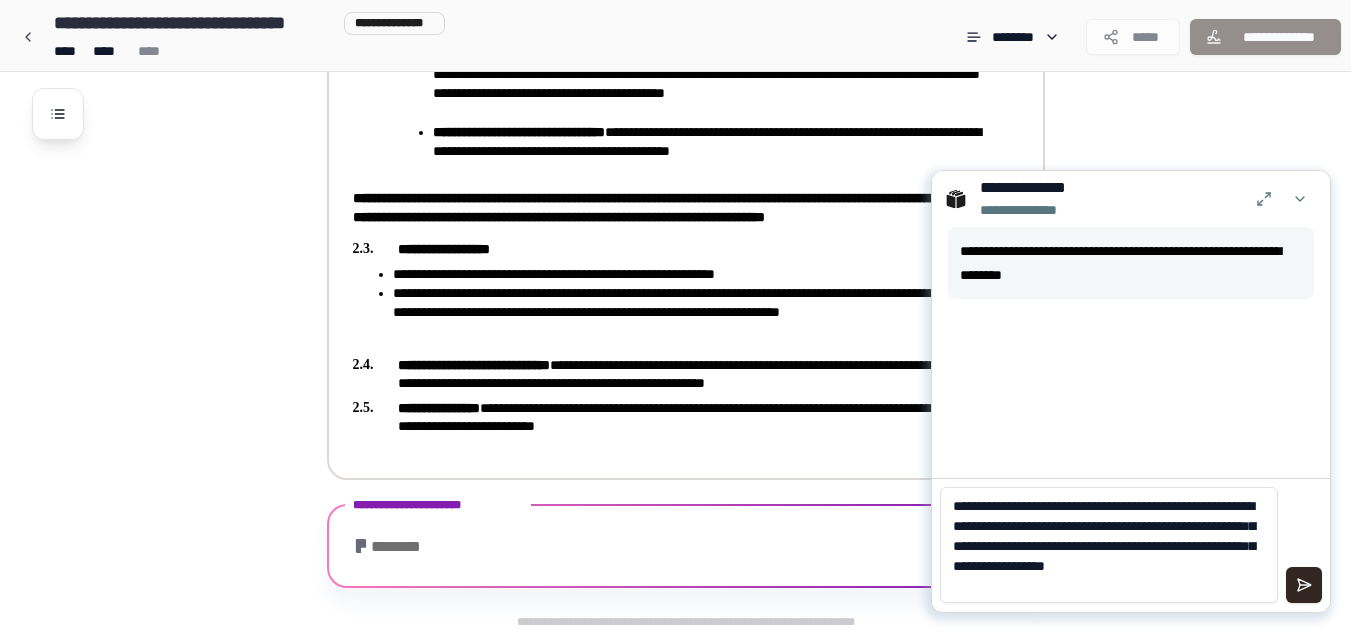 type on "**********" 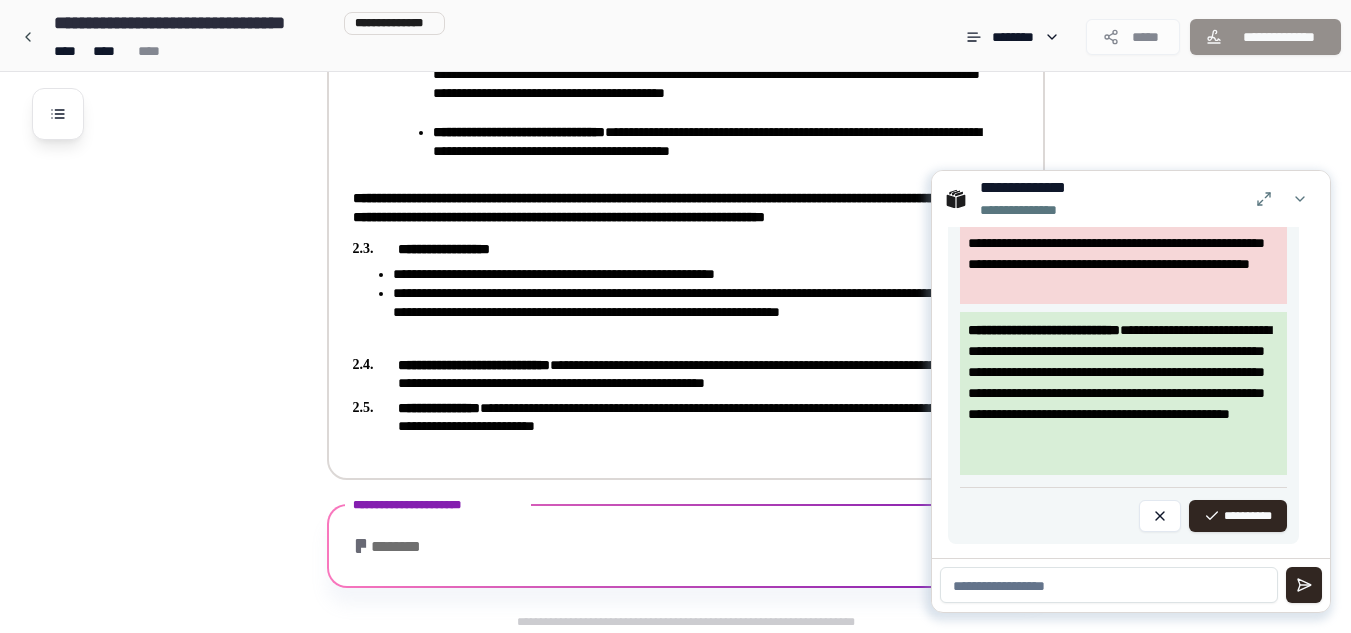 scroll, scrollTop: 520, scrollLeft: 0, axis: vertical 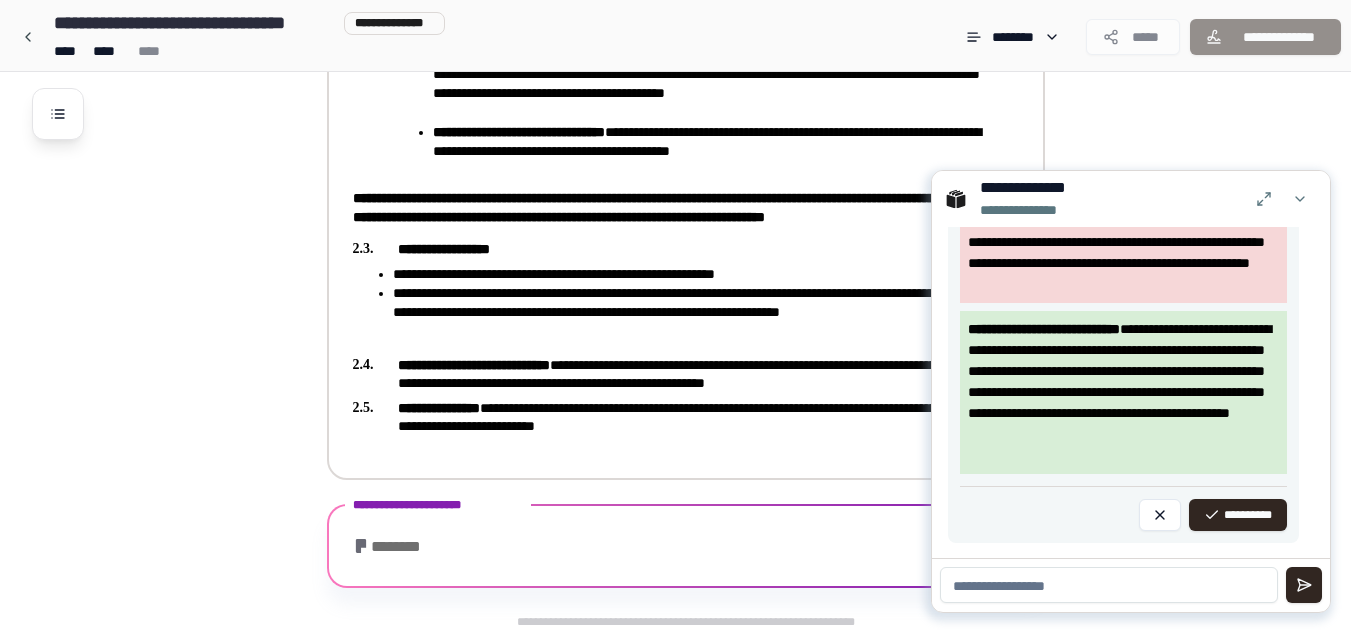 click at bounding box center [1109, 585] 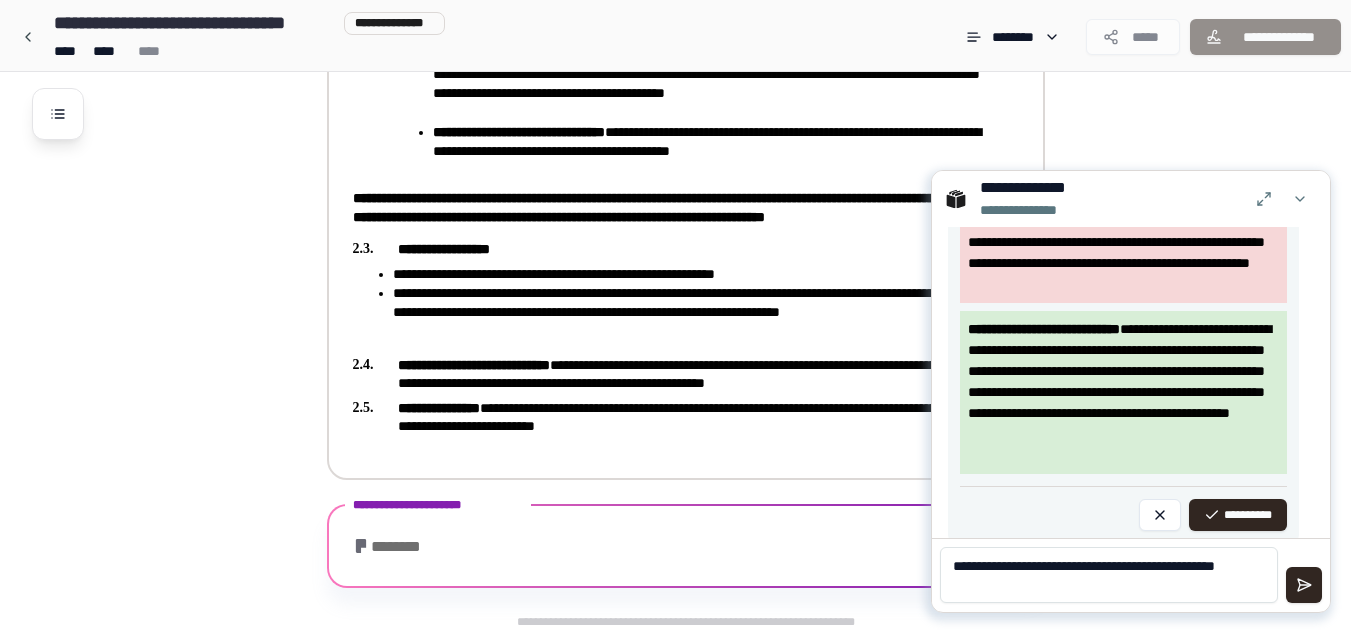 scroll, scrollTop: 0, scrollLeft: 0, axis: both 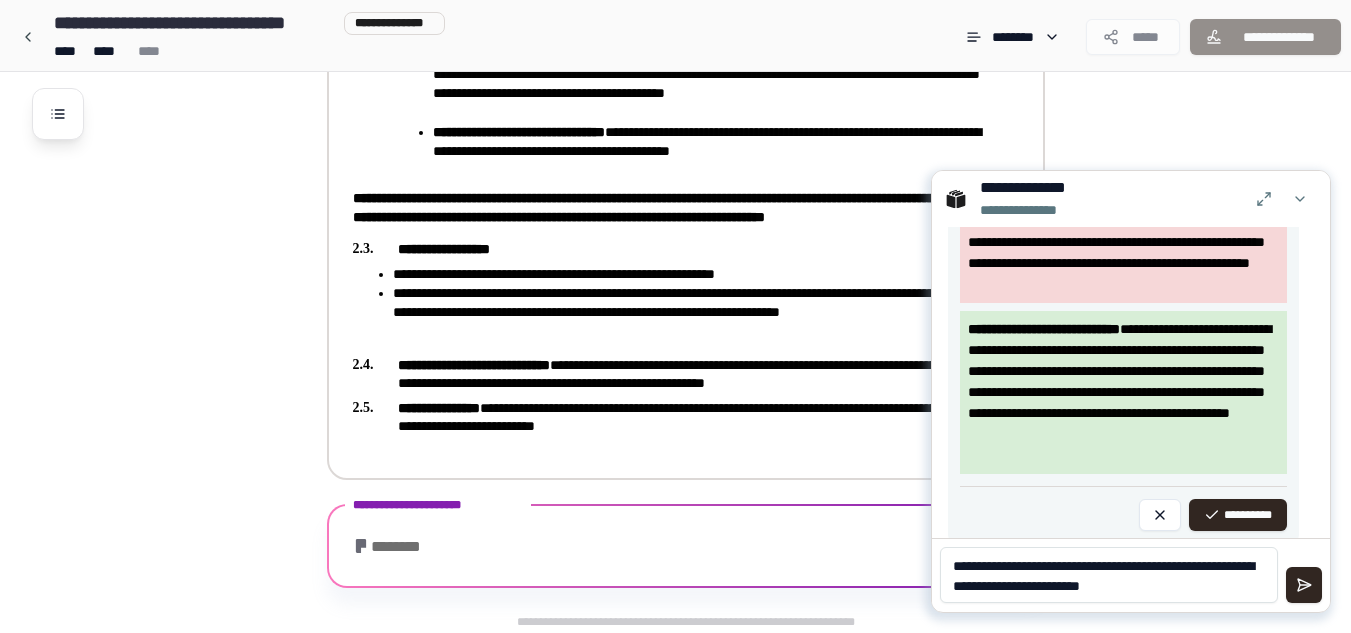 type on "**********" 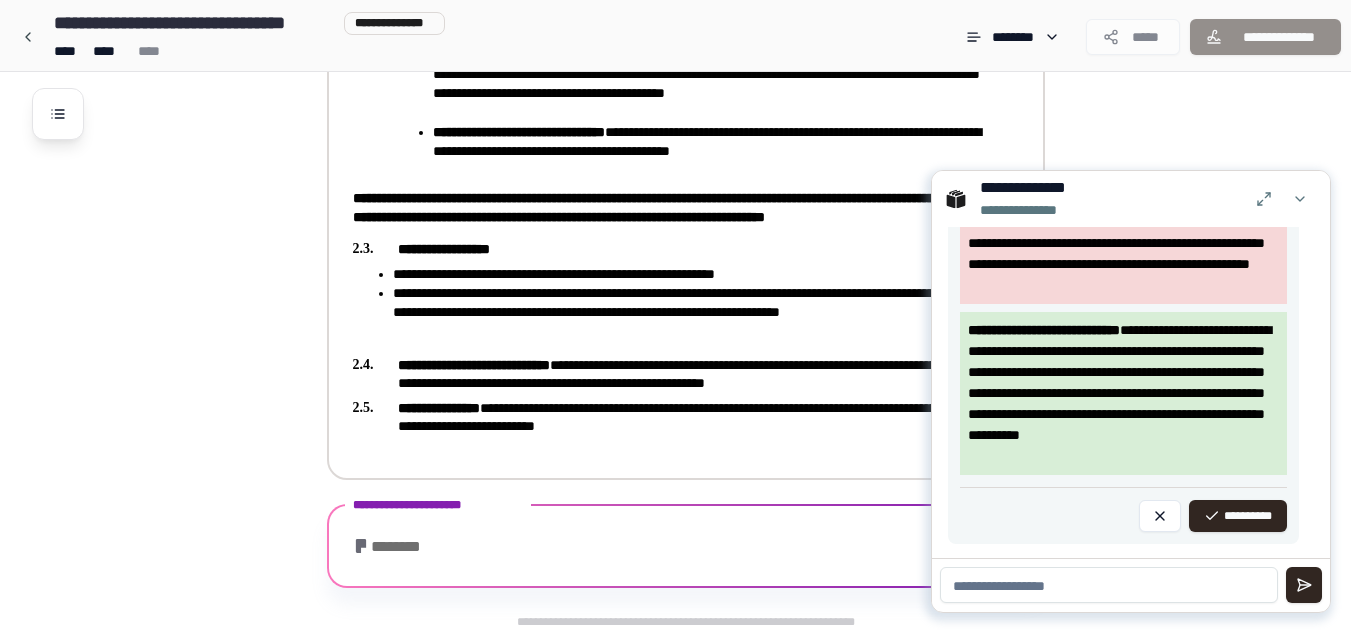 scroll, scrollTop: 914, scrollLeft: 0, axis: vertical 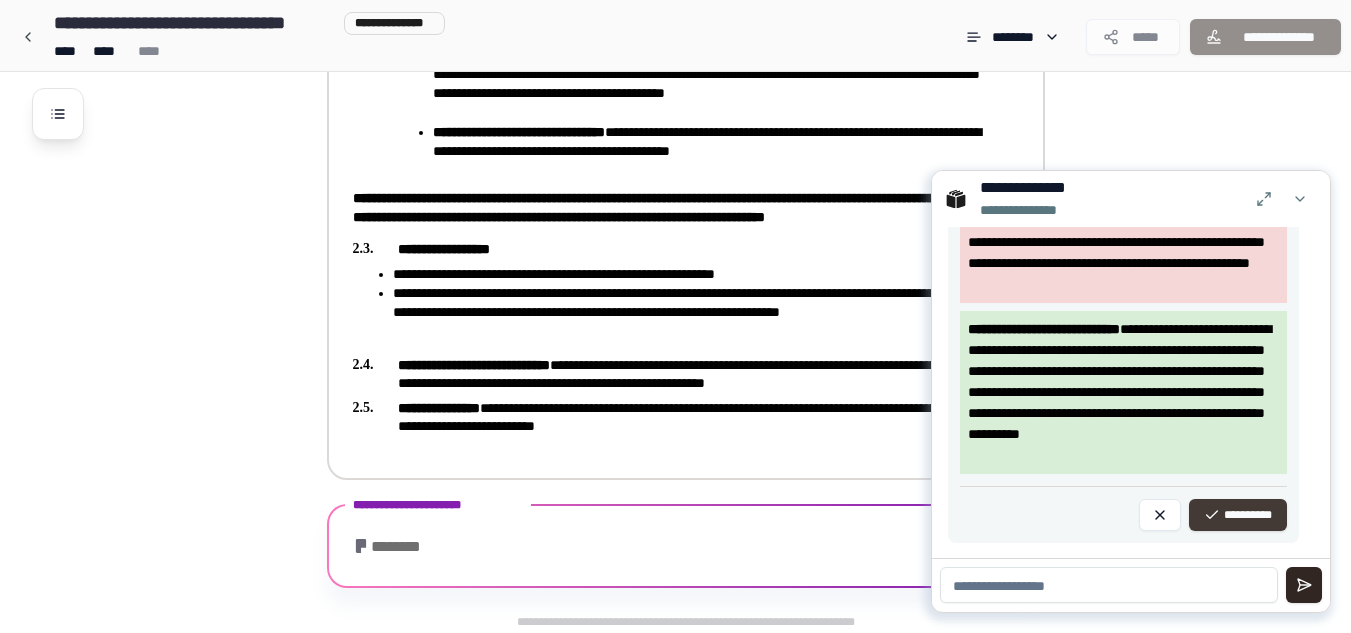 click on "**********" at bounding box center (1238, 515) 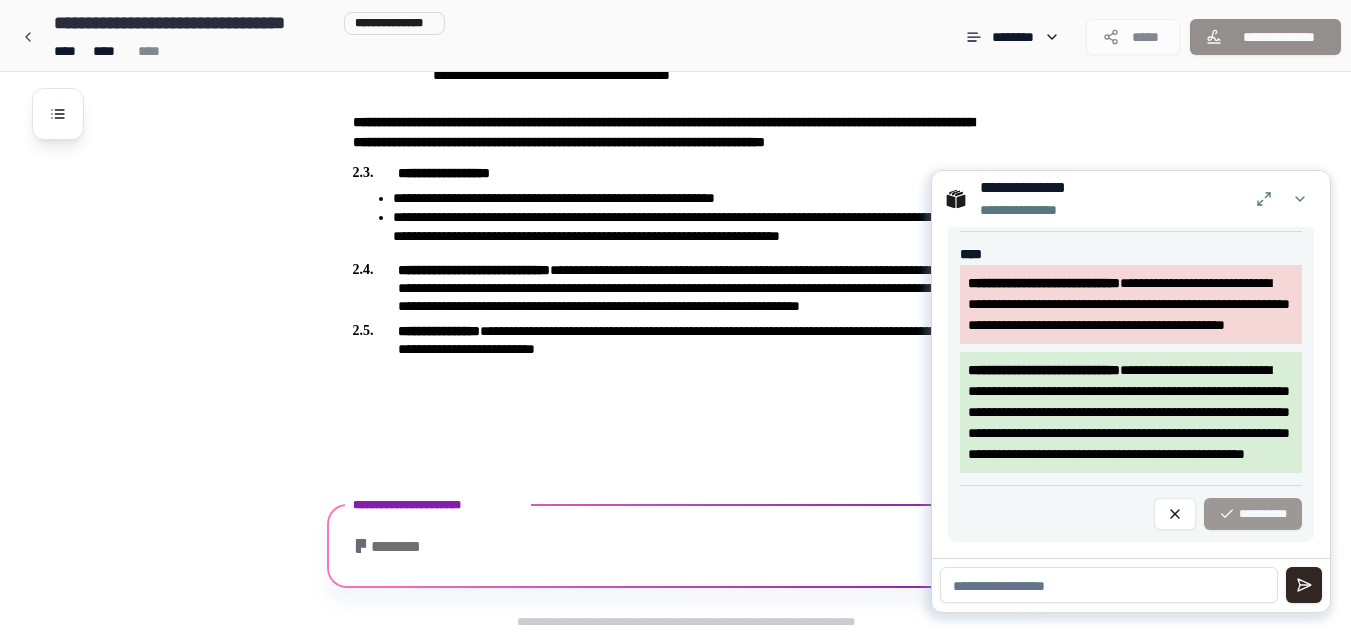 scroll, scrollTop: 1030, scrollLeft: 0, axis: vertical 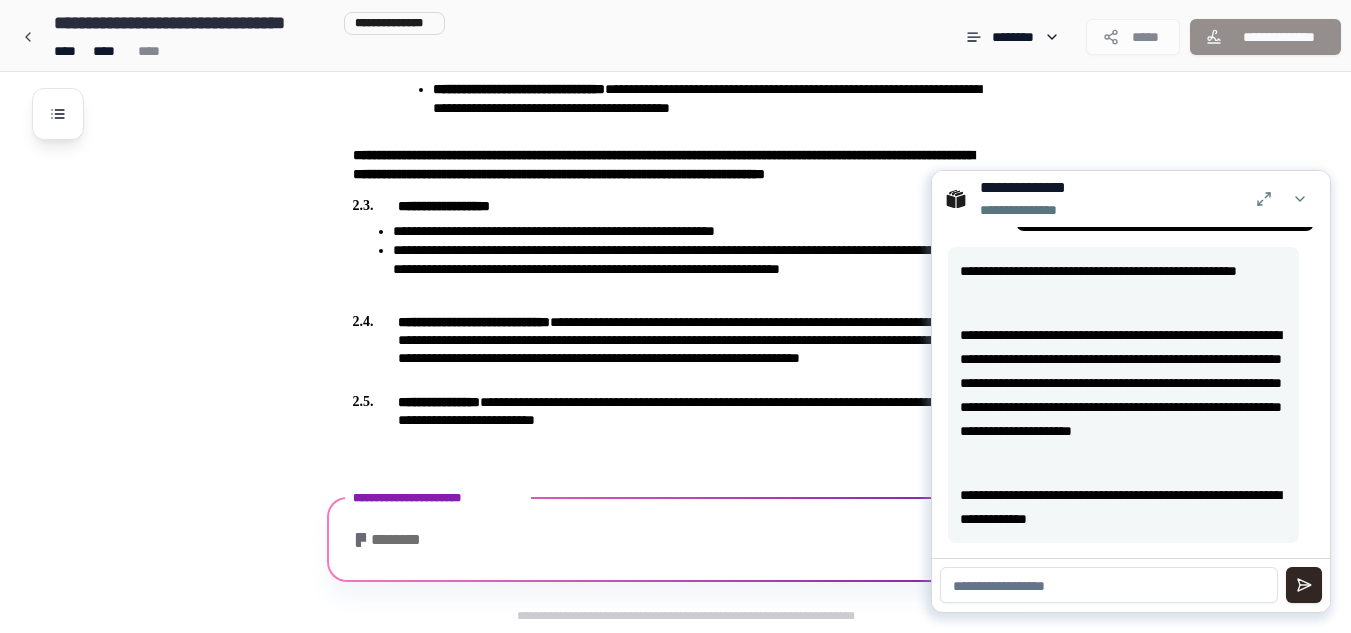 click at bounding box center [1109, 585] 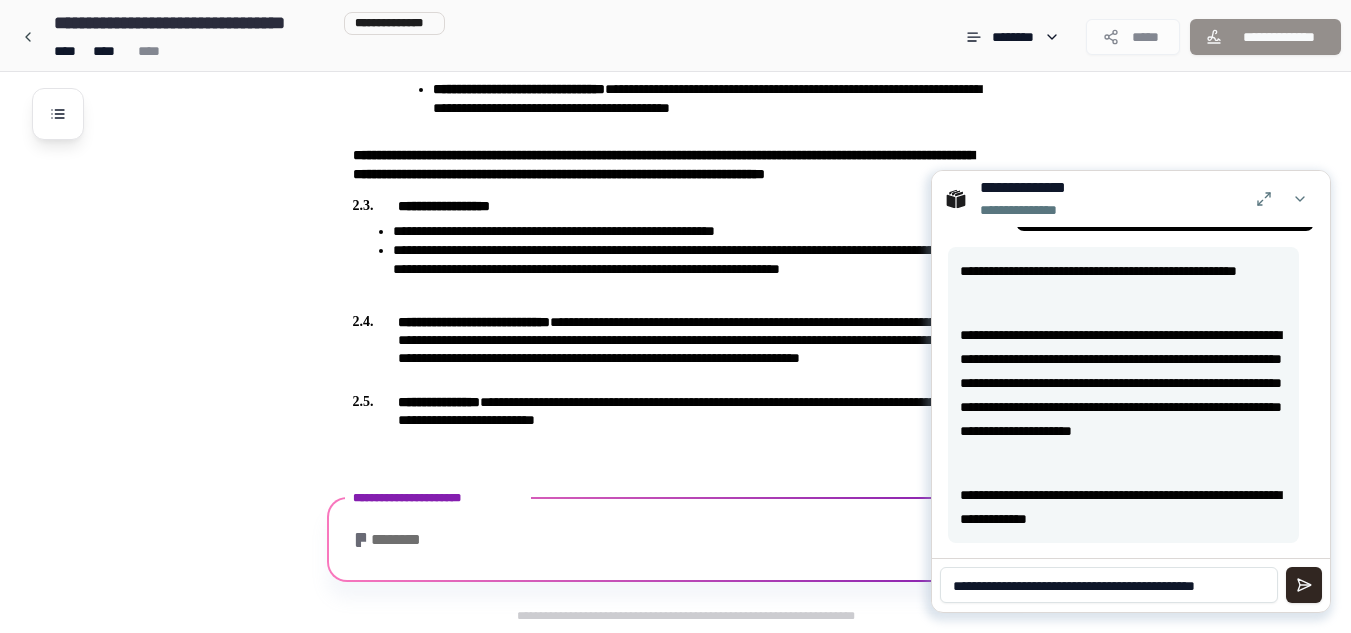 scroll, scrollTop: 0, scrollLeft: 0, axis: both 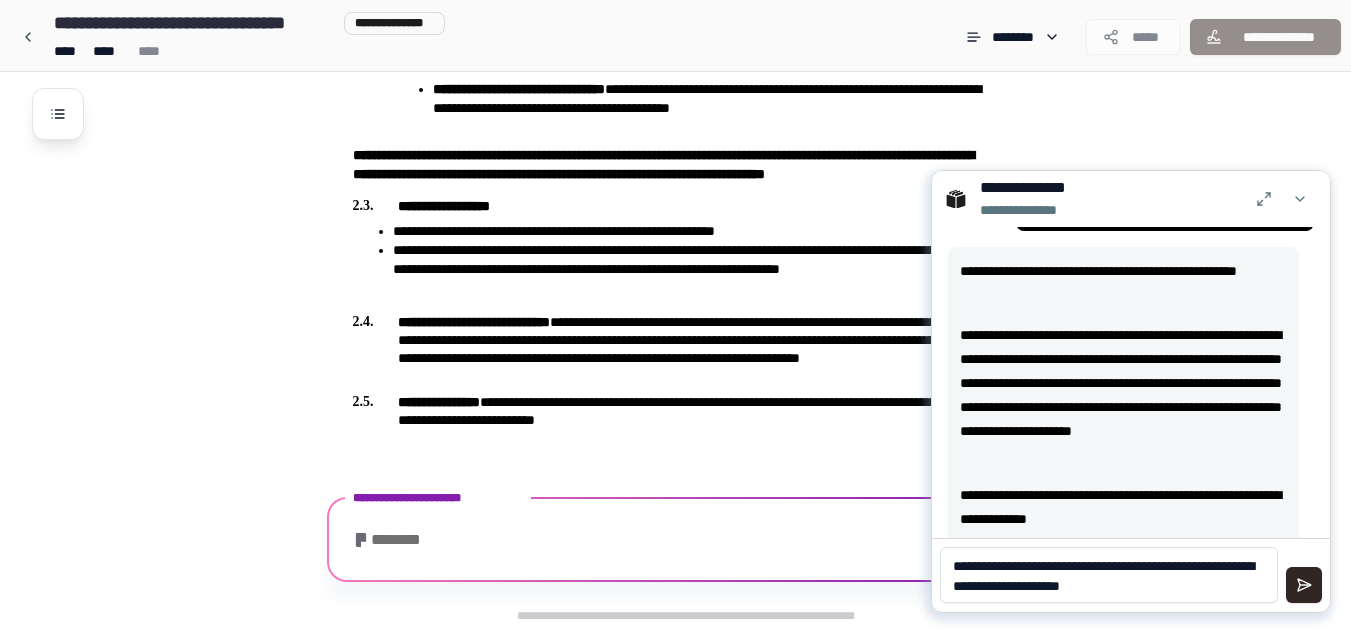 type on "**********" 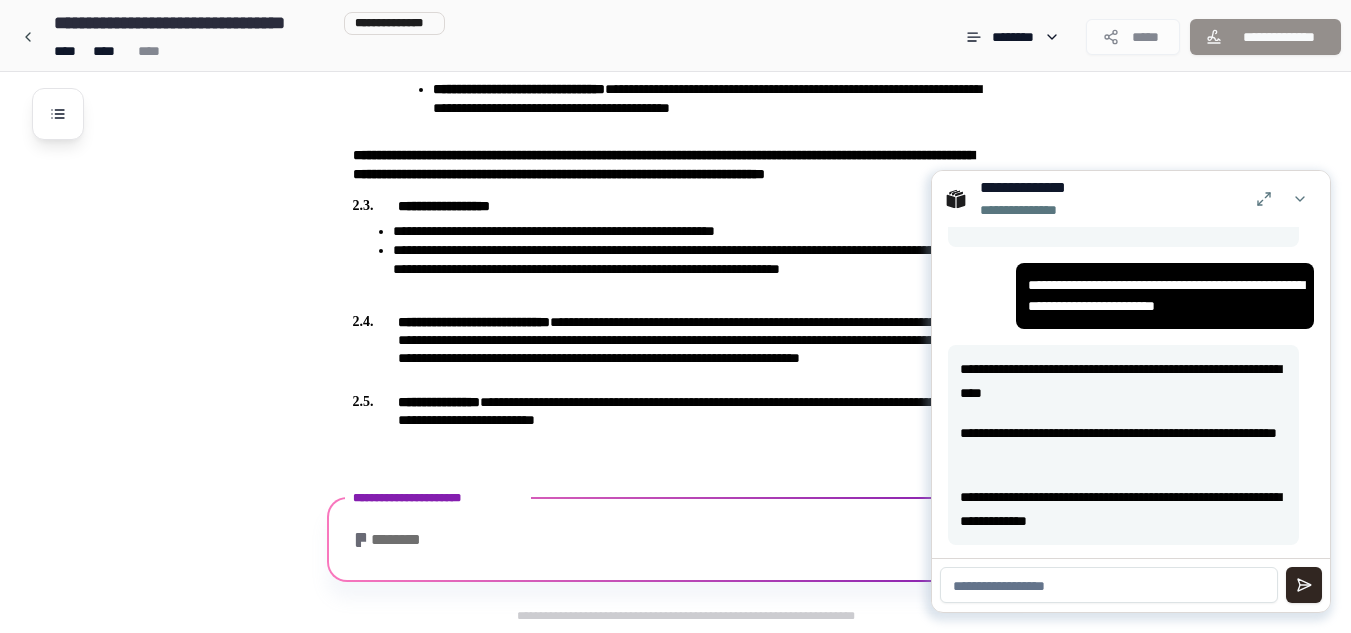 scroll, scrollTop: 838, scrollLeft: 0, axis: vertical 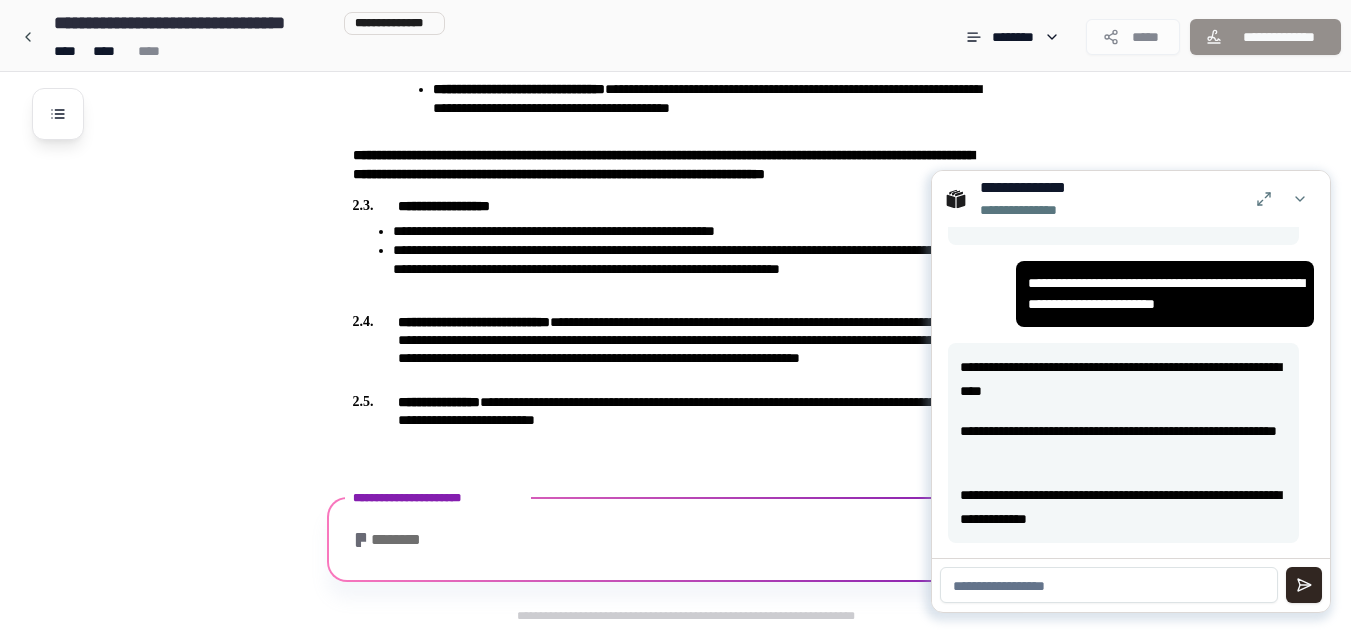 click at bounding box center (1109, 585) 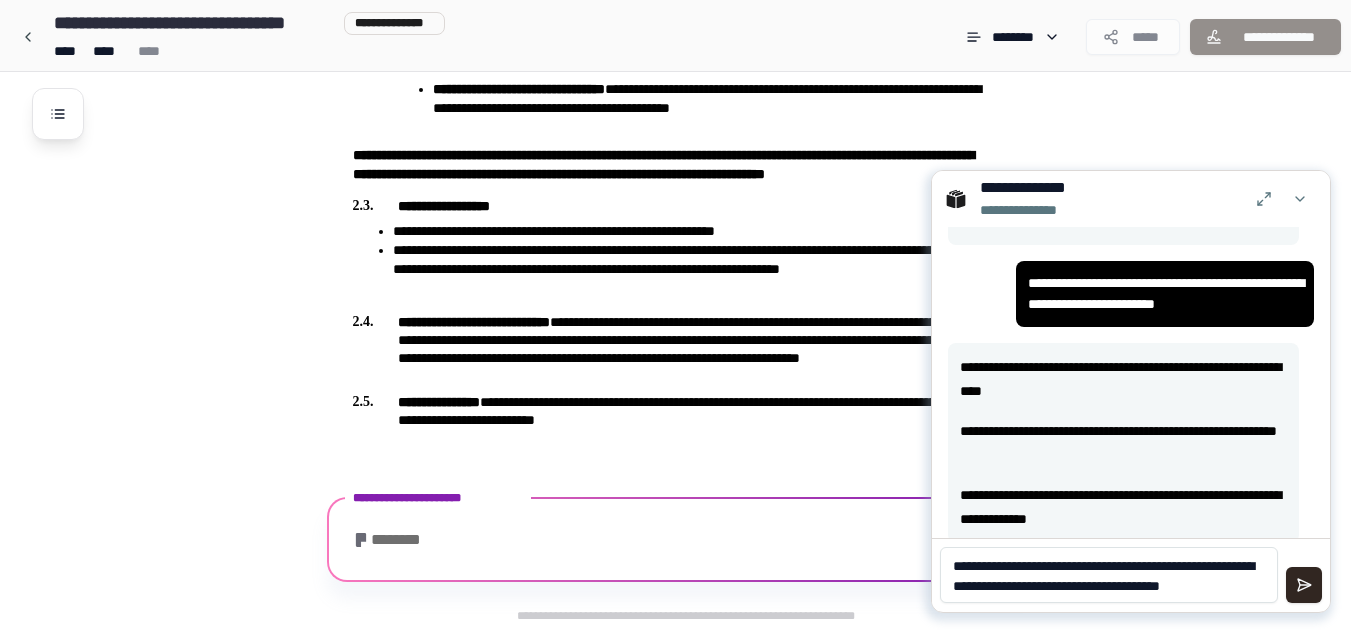 scroll, scrollTop: 0, scrollLeft: 0, axis: both 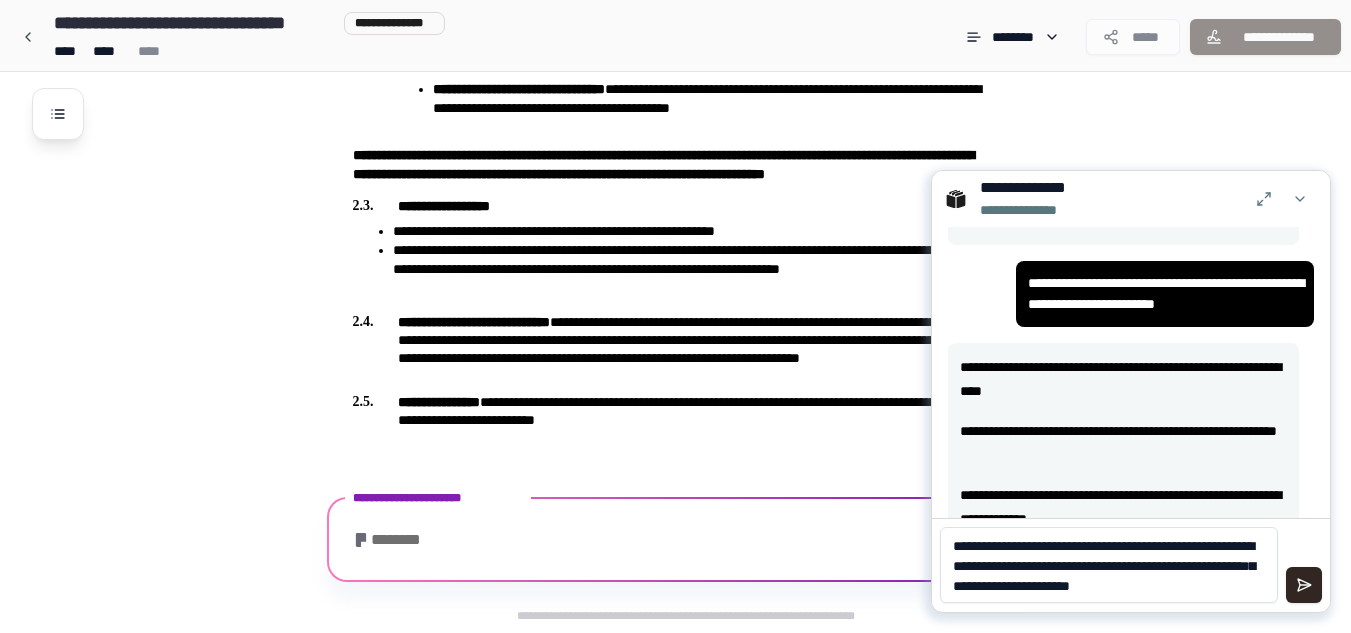 type on "**********" 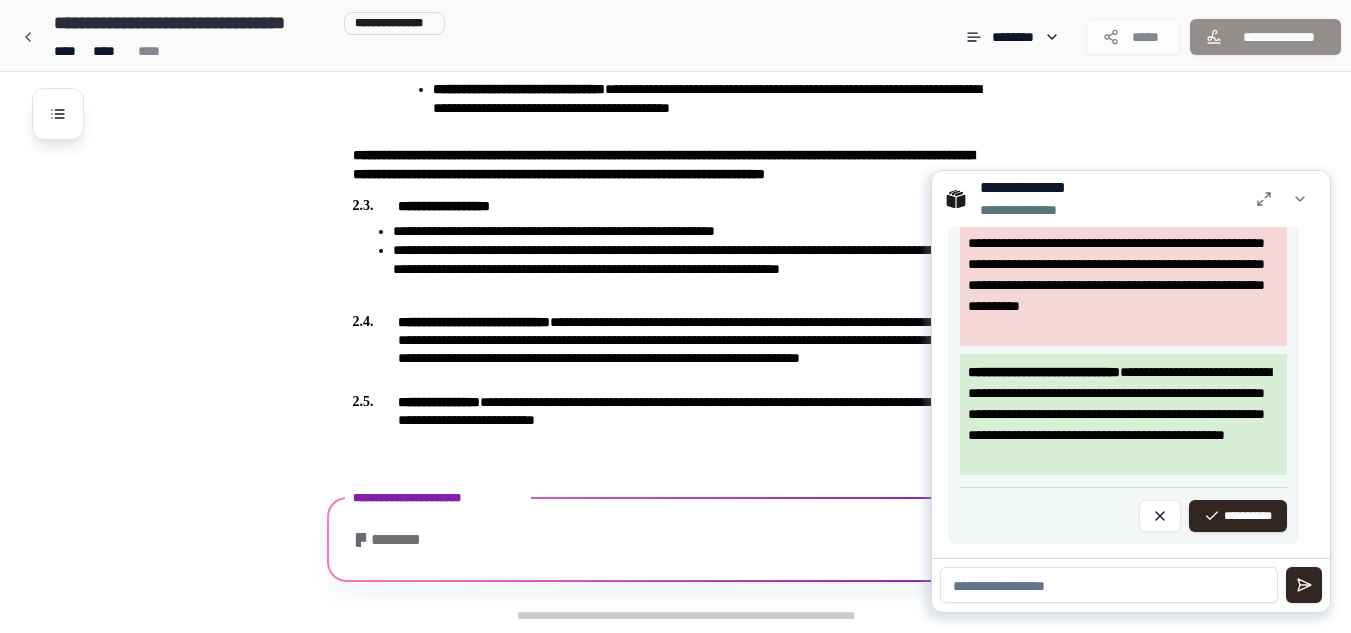 scroll, scrollTop: 1621, scrollLeft: 0, axis: vertical 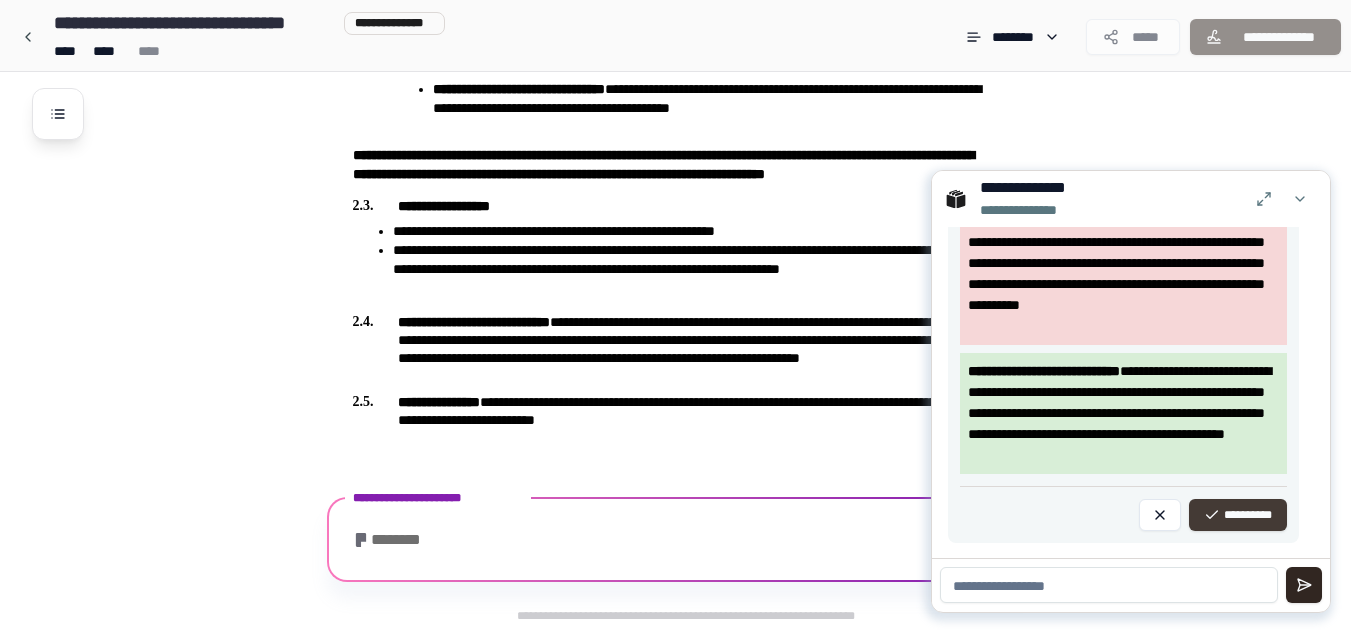 click on "**********" at bounding box center (1238, 515) 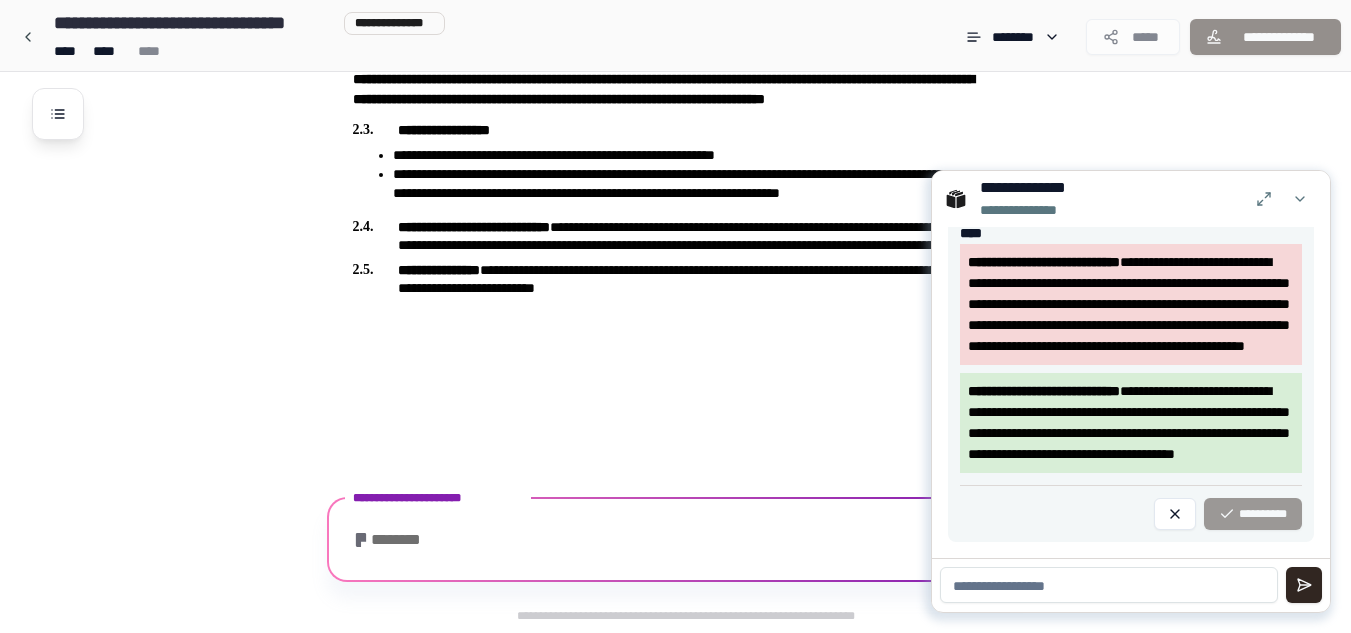 scroll, scrollTop: 1012, scrollLeft: 0, axis: vertical 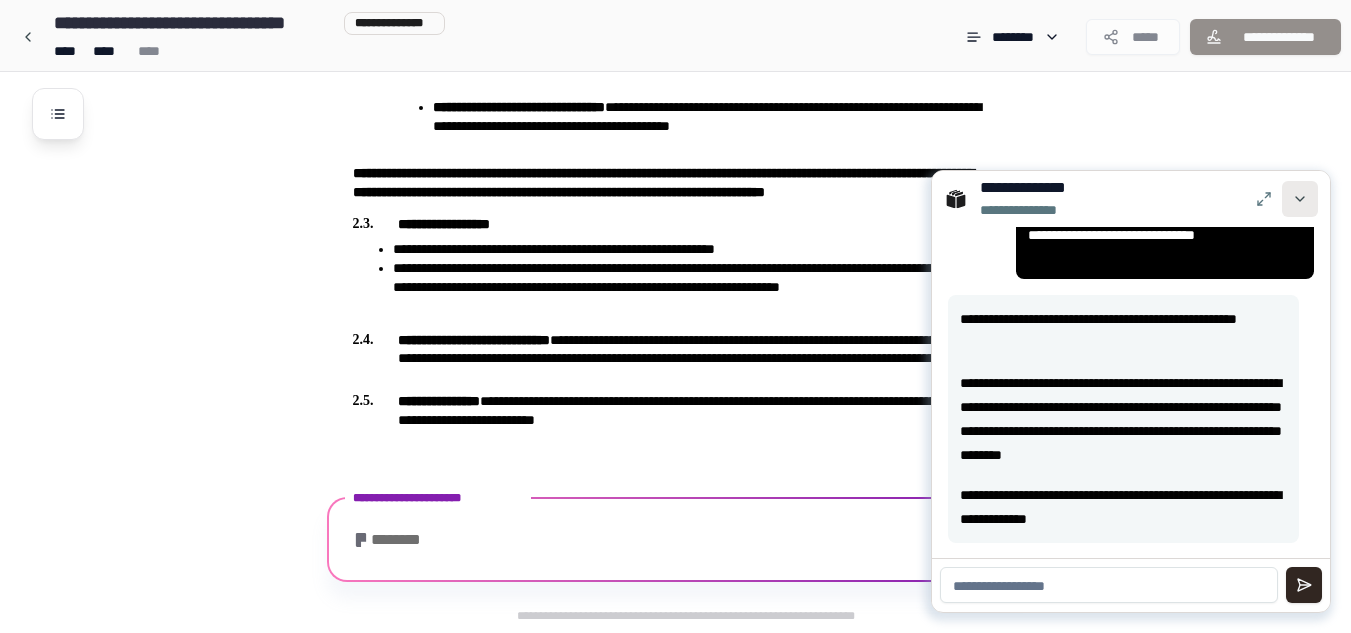 click at bounding box center [1300, 199] 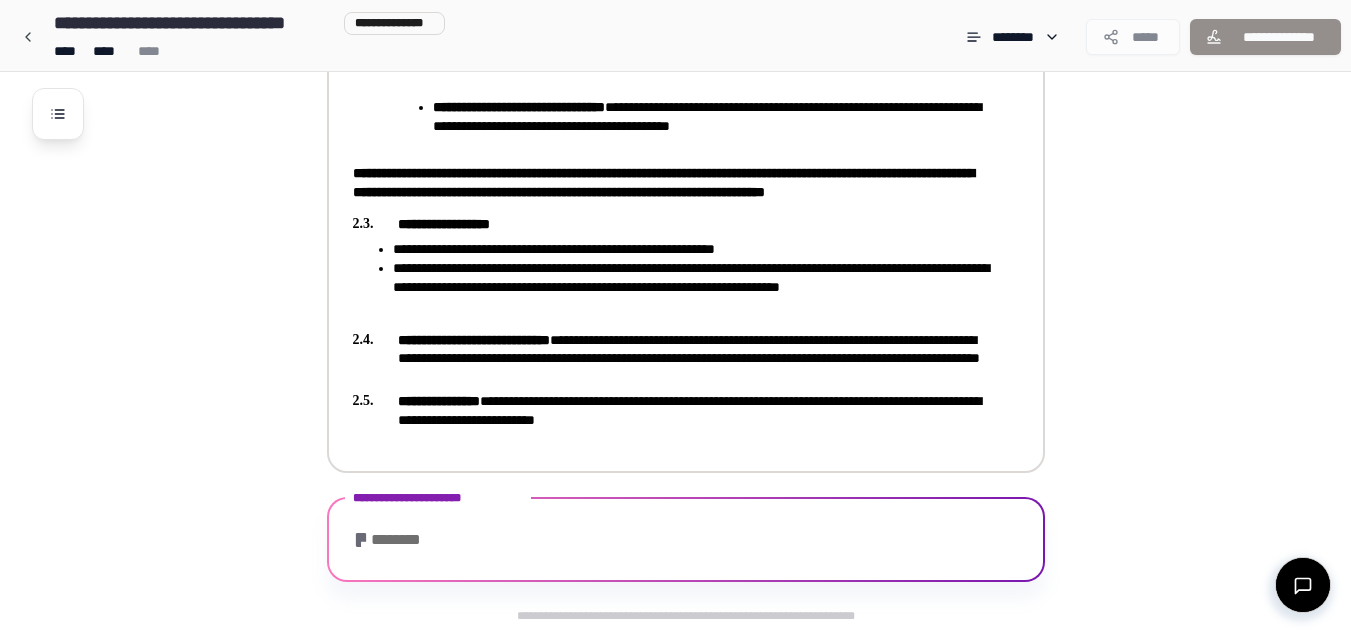 click on "**********" at bounding box center (672, 410) 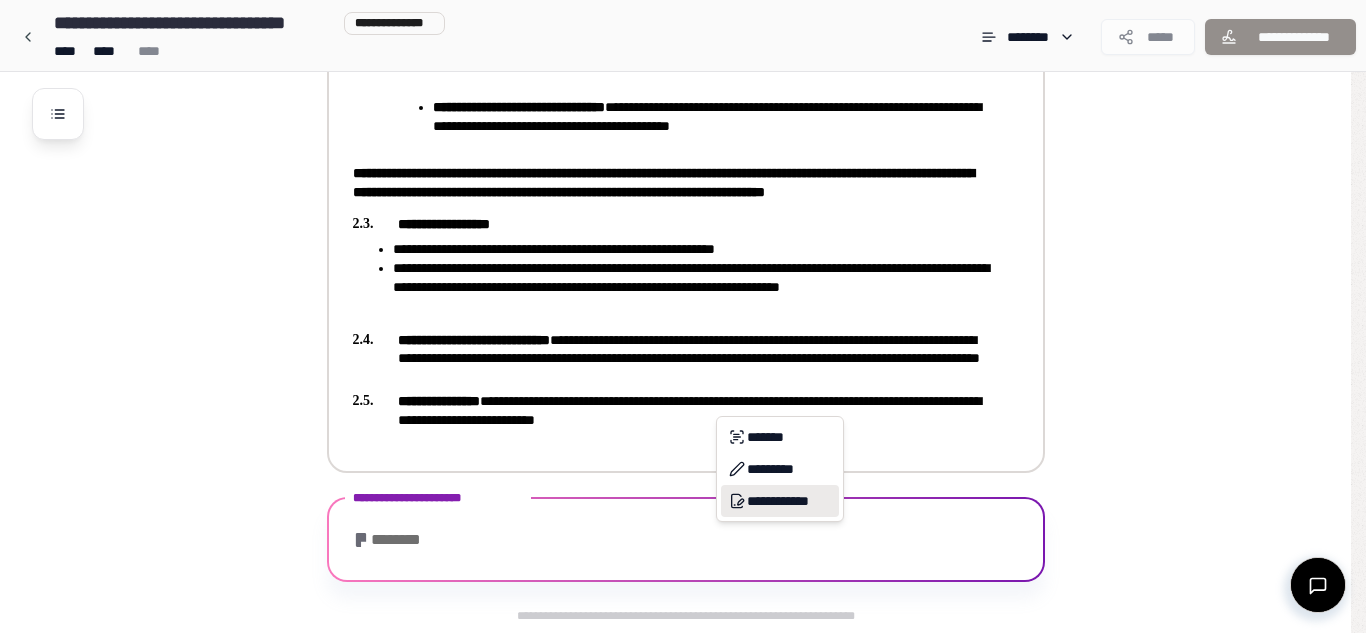click on "**********" at bounding box center (780, 501) 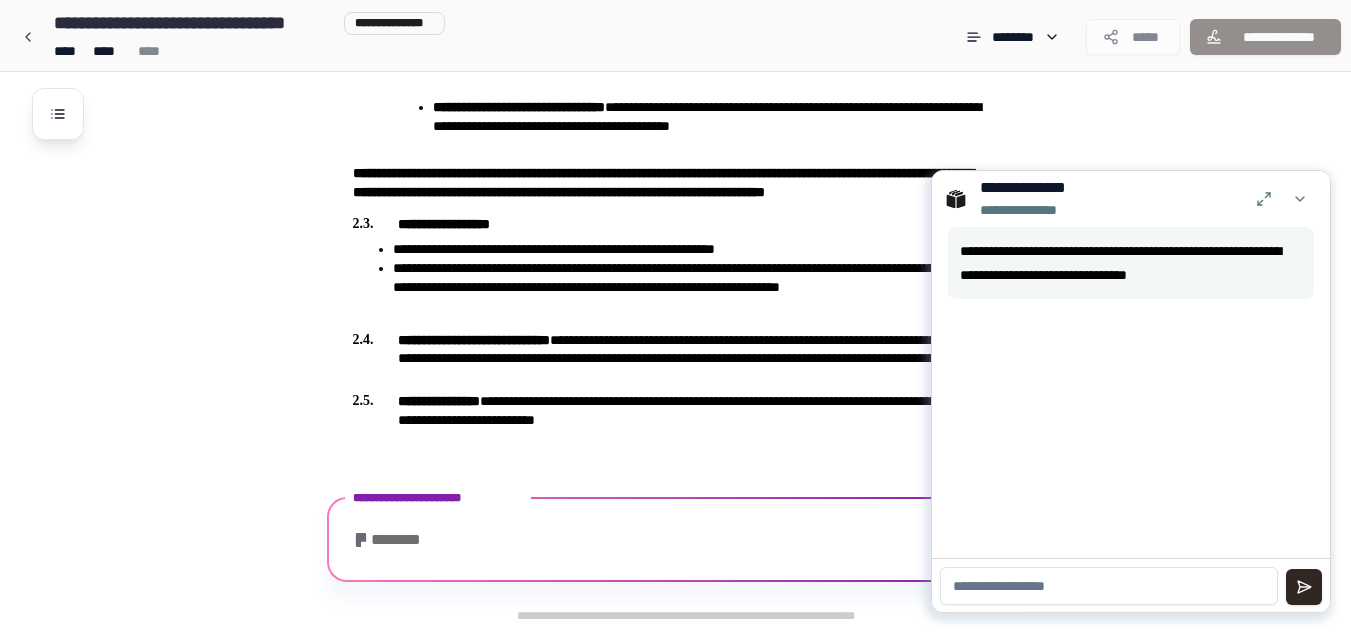 click at bounding box center [1131, 585] 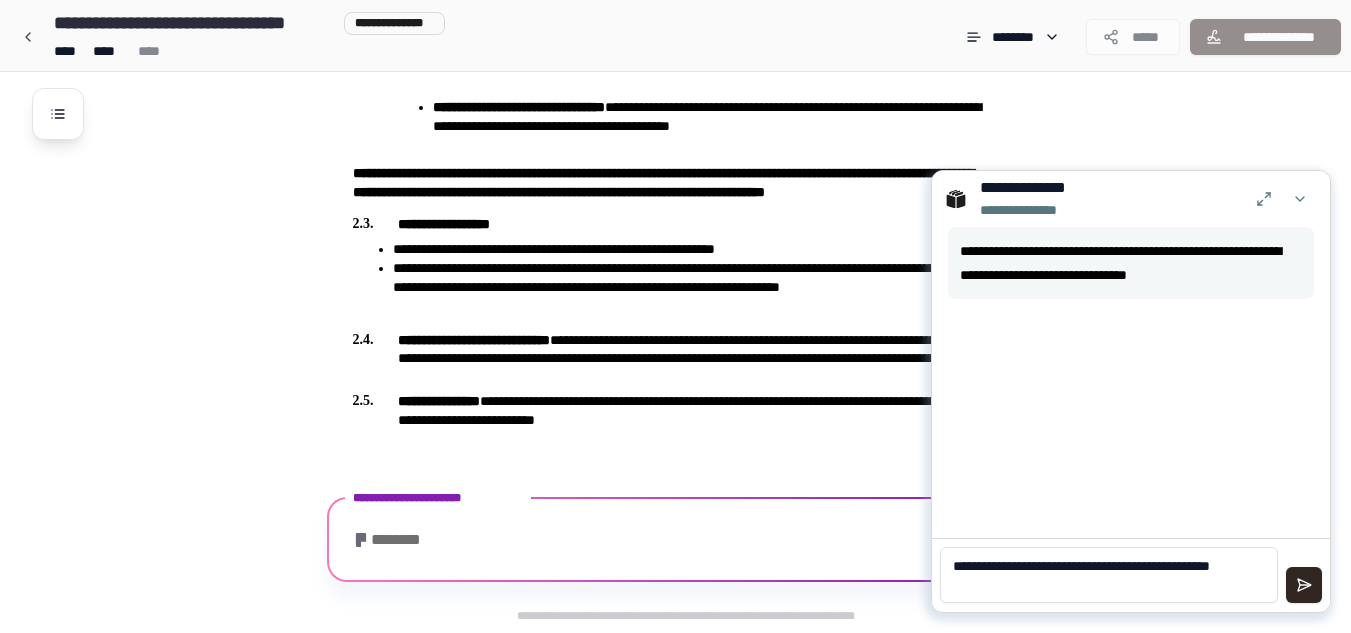 scroll, scrollTop: 0, scrollLeft: 0, axis: both 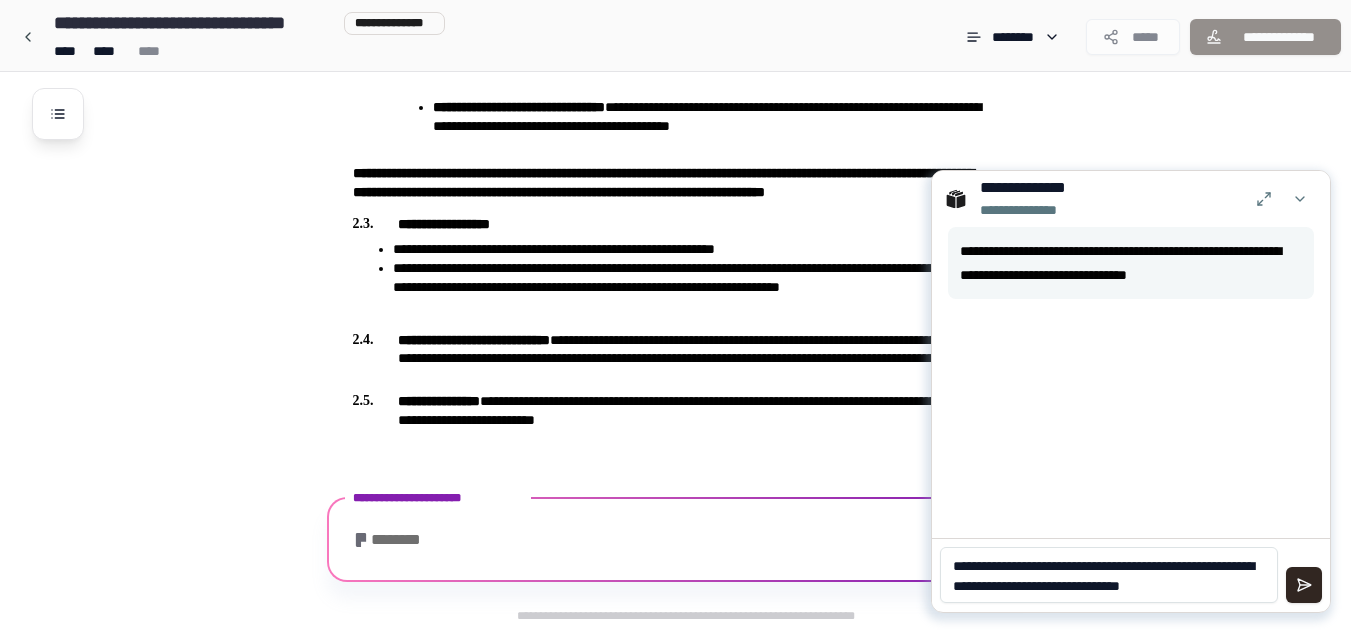 type on "**********" 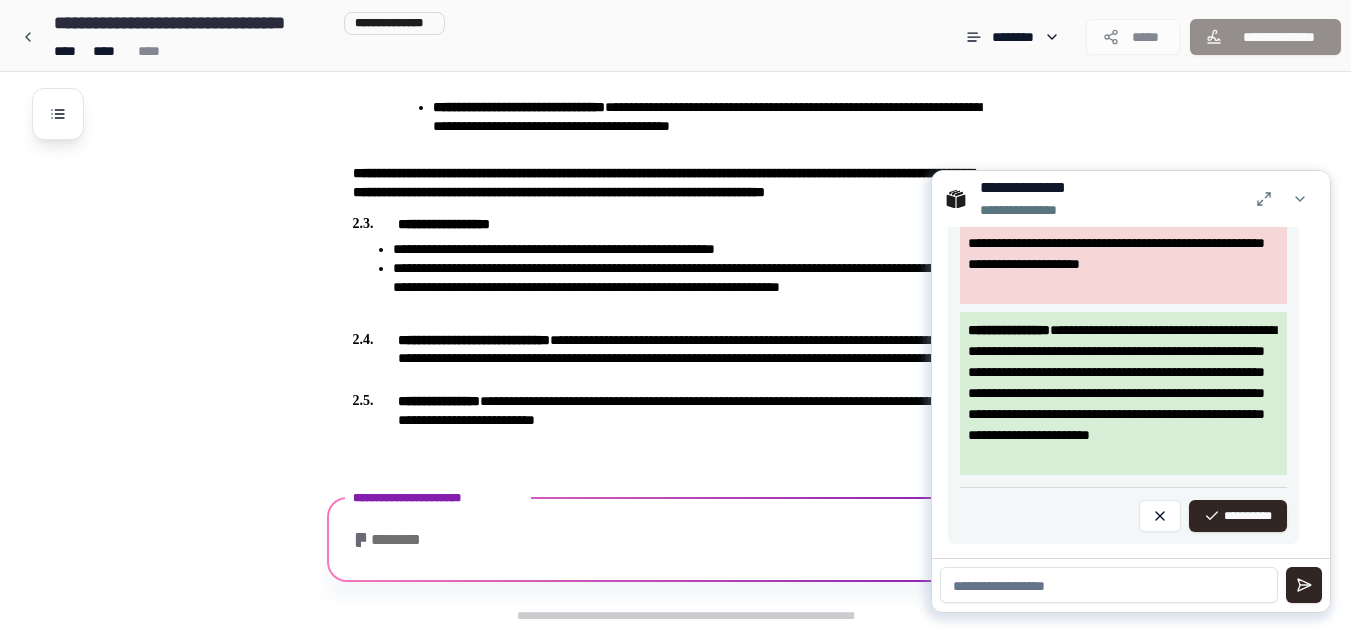 scroll, scrollTop: 457, scrollLeft: 0, axis: vertical 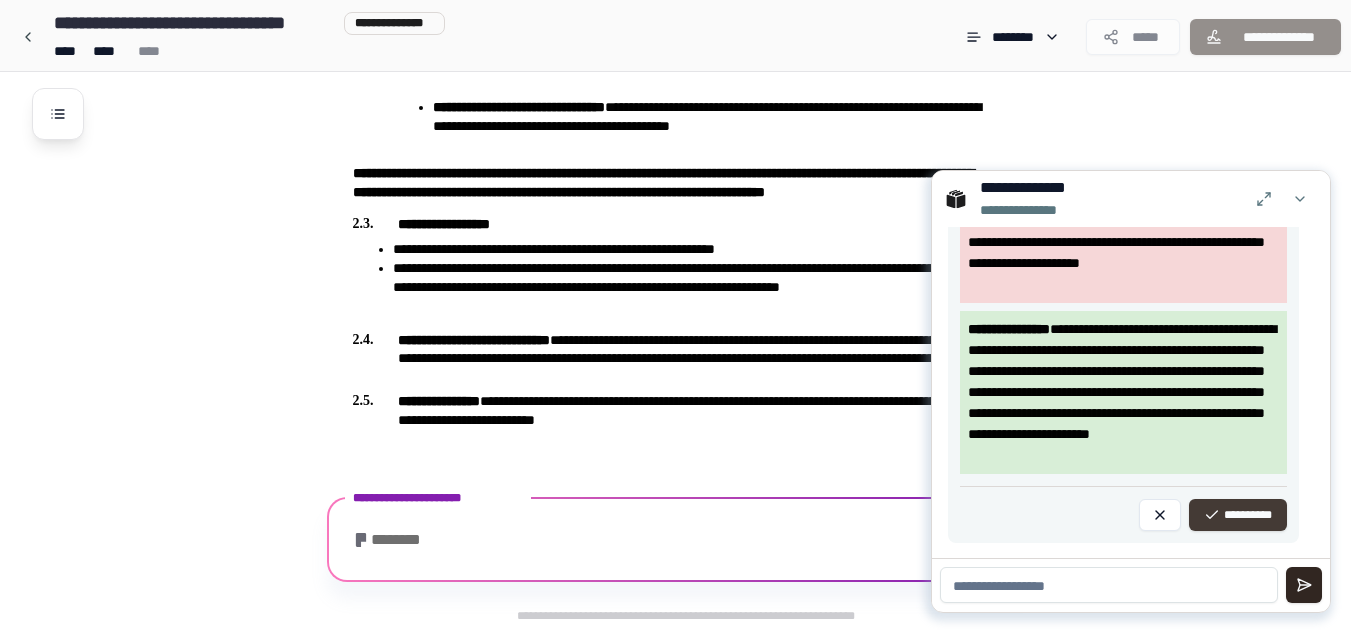 click on "**********" at bounding box center (1238, 515) 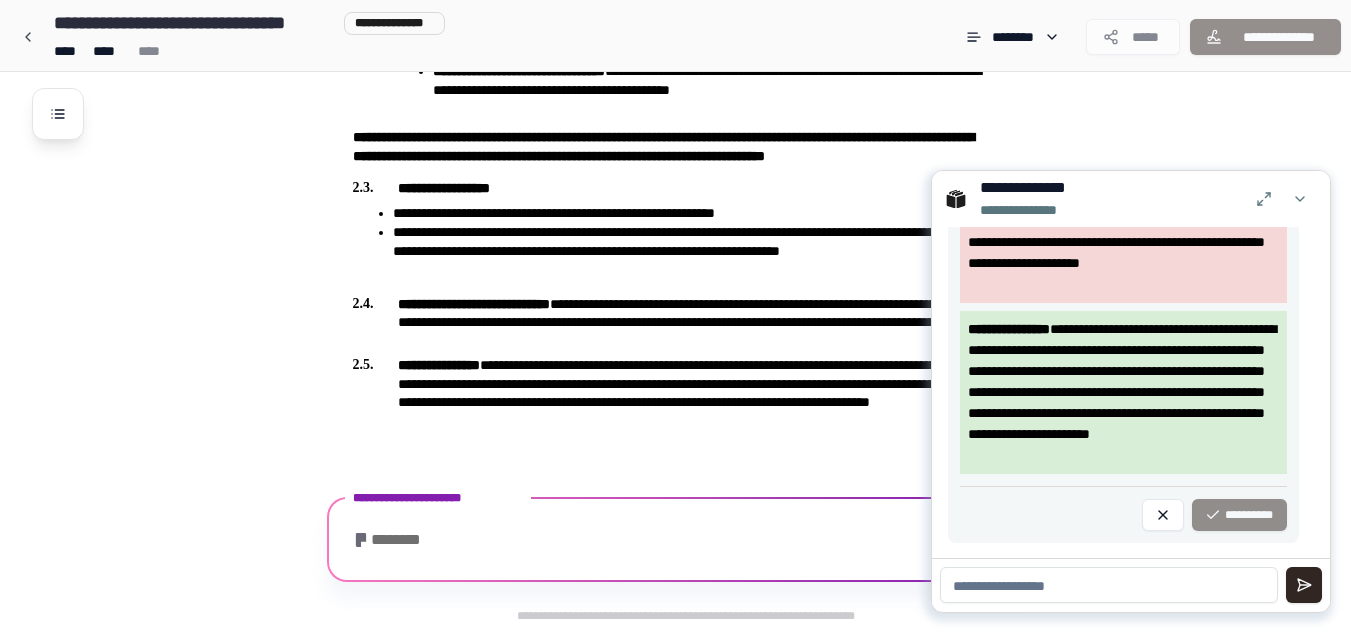 scroll, scrollTop: 83, scrollLeft: 0, axis: vertical 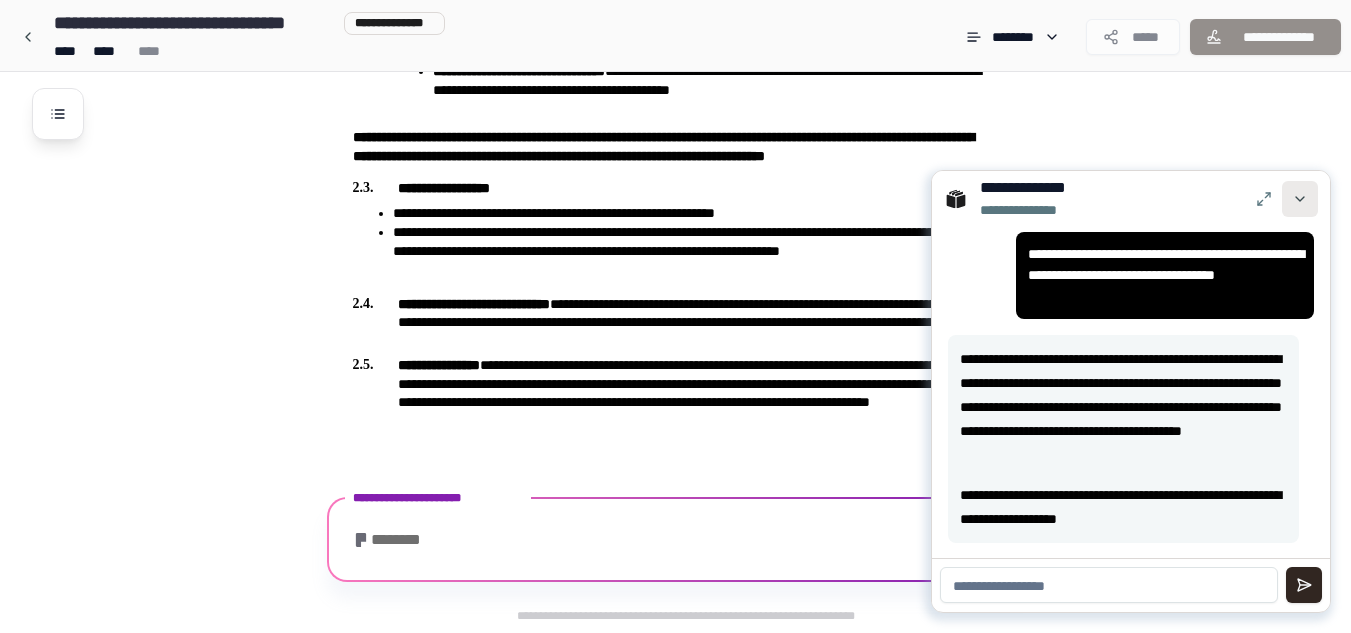 click at bounding box center (1300, 199) 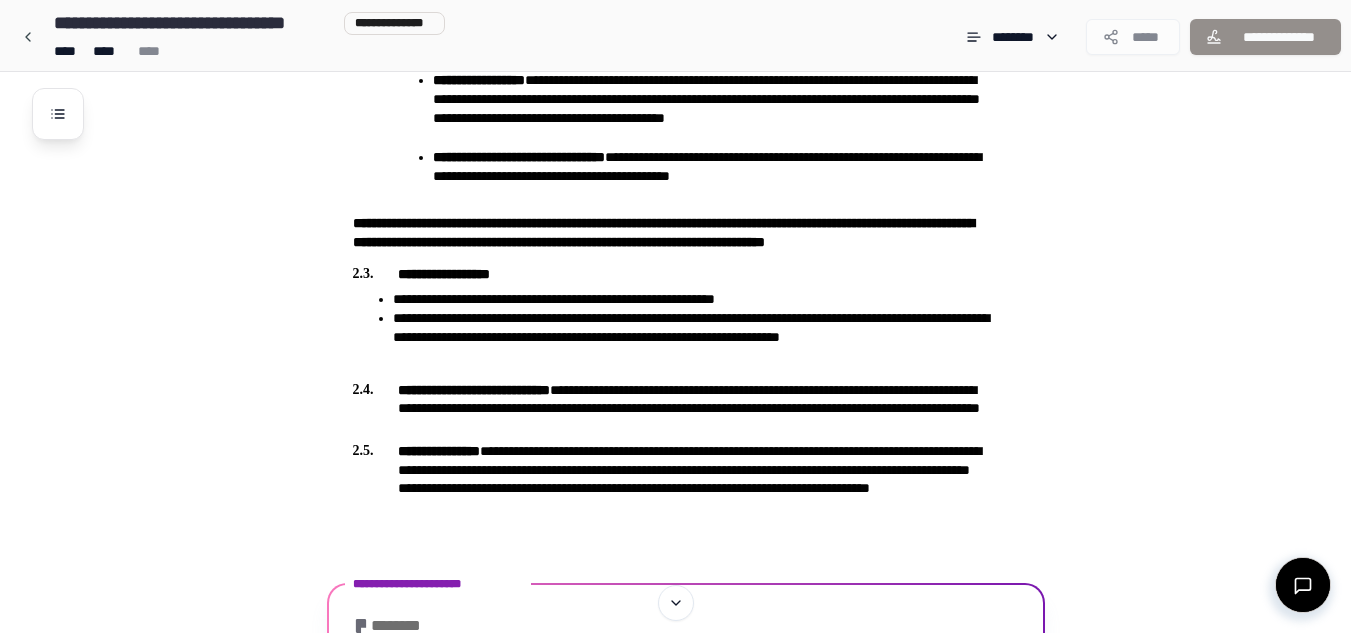 scroll, scrollTop: 963, scrollLeft: 0, axis: vertical 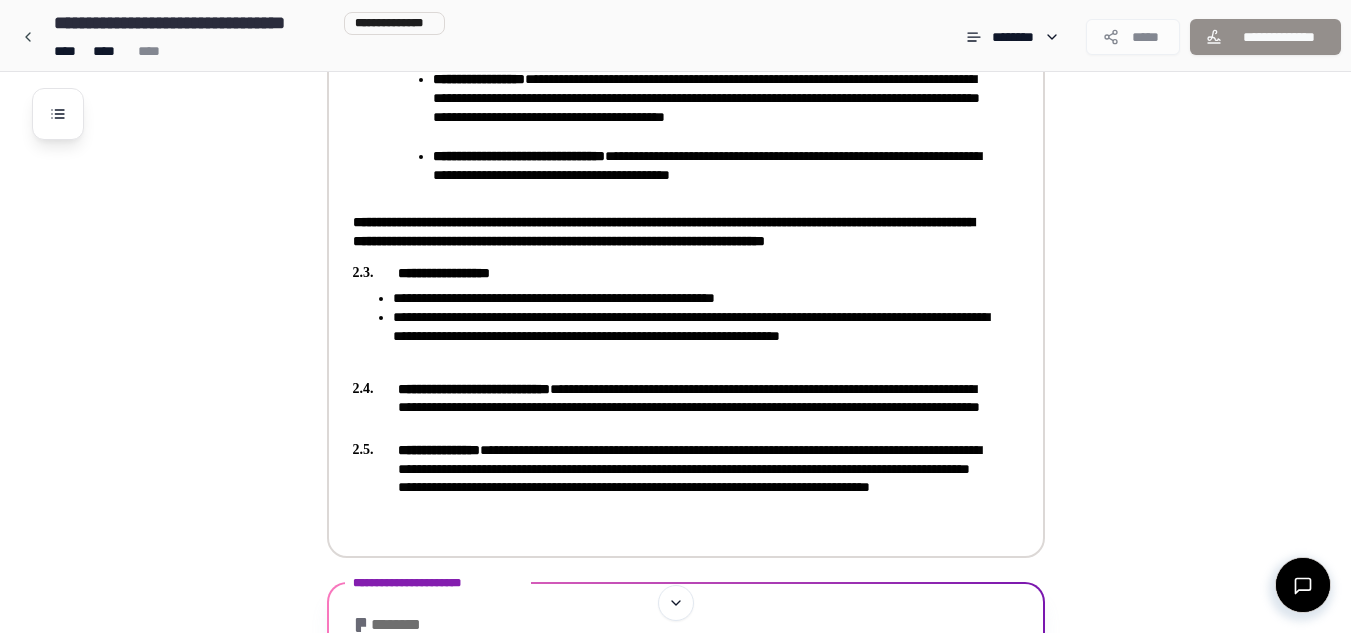 click on "**********" at bounding box center [692, 298] 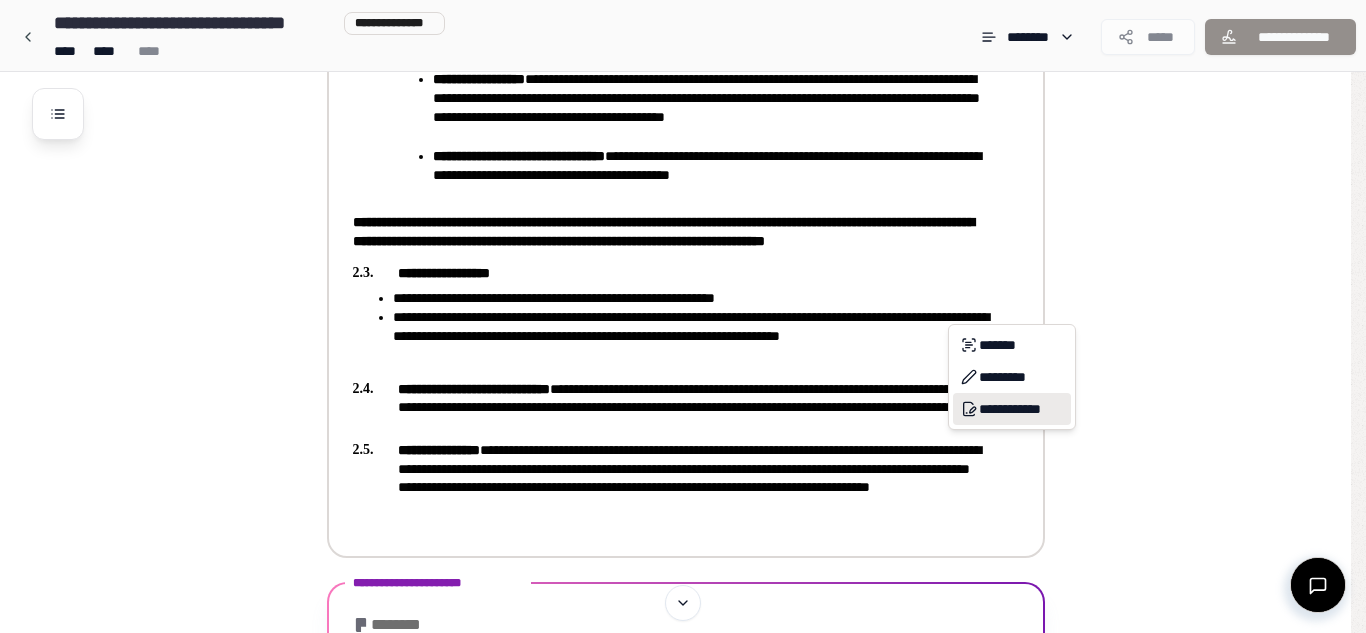 click on "**********" at bounding box center [1012, 409] 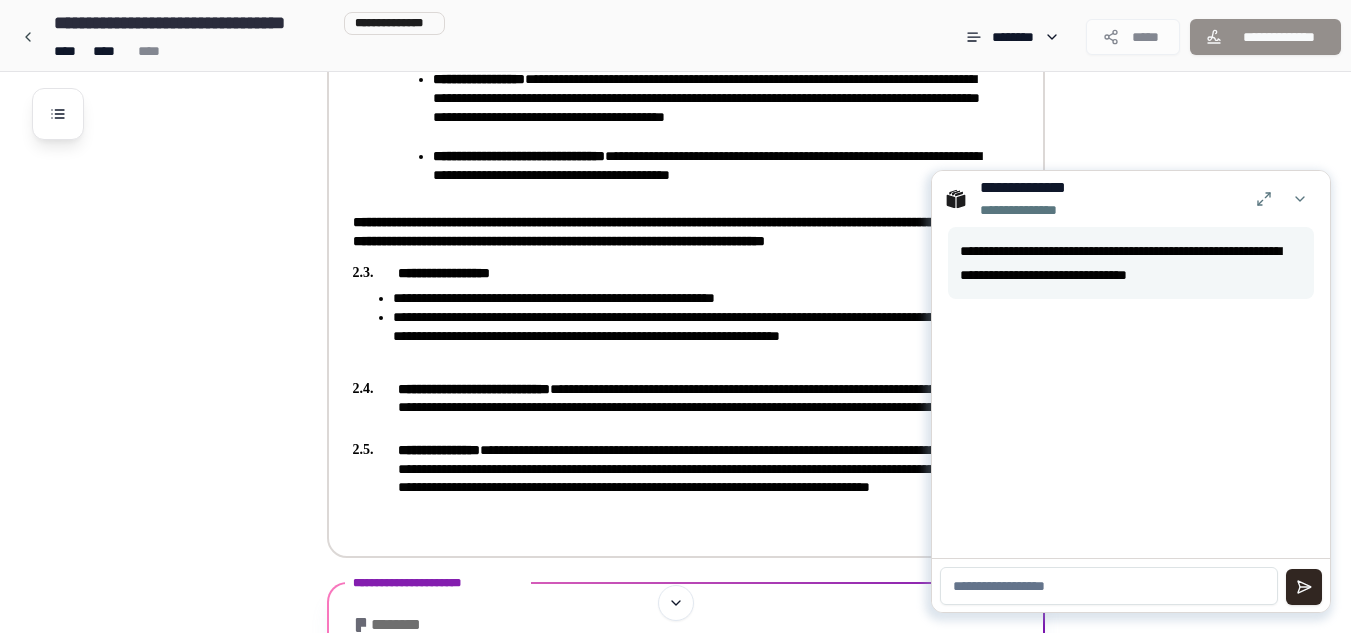 click at bounding box center [1109, 586] 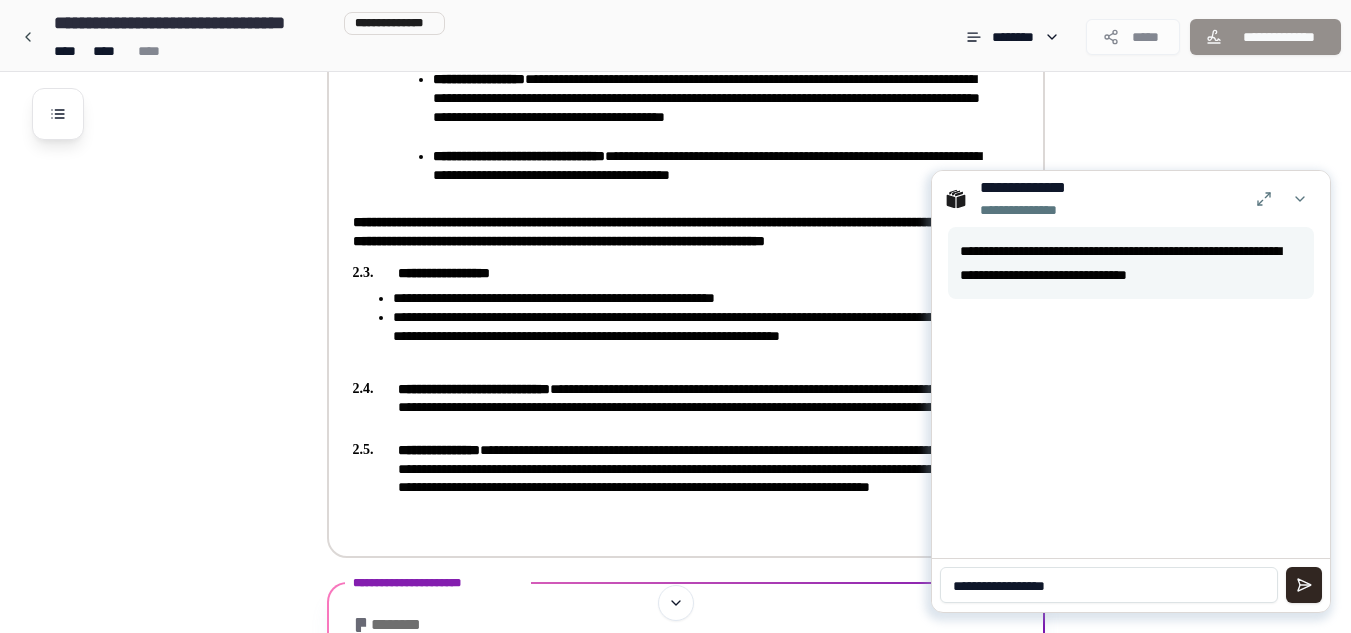 click on "**********" at bounding box center (692, 337) 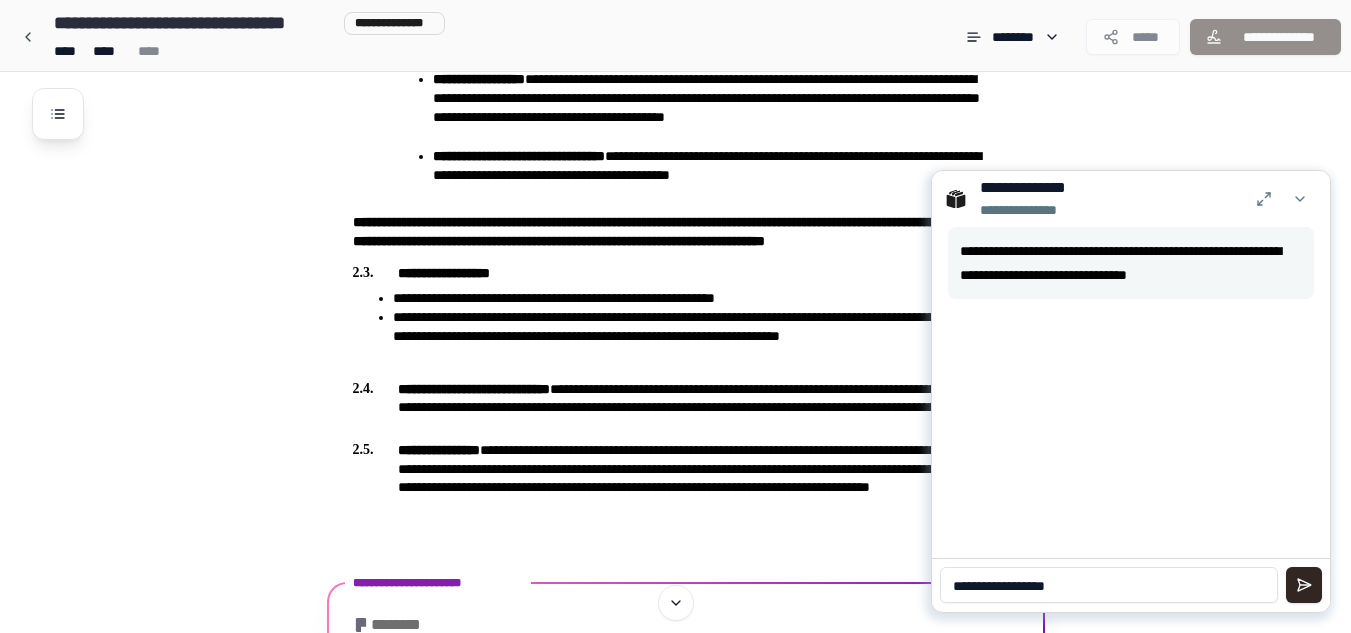 click on "**********" at bounding box center [1109, 585] 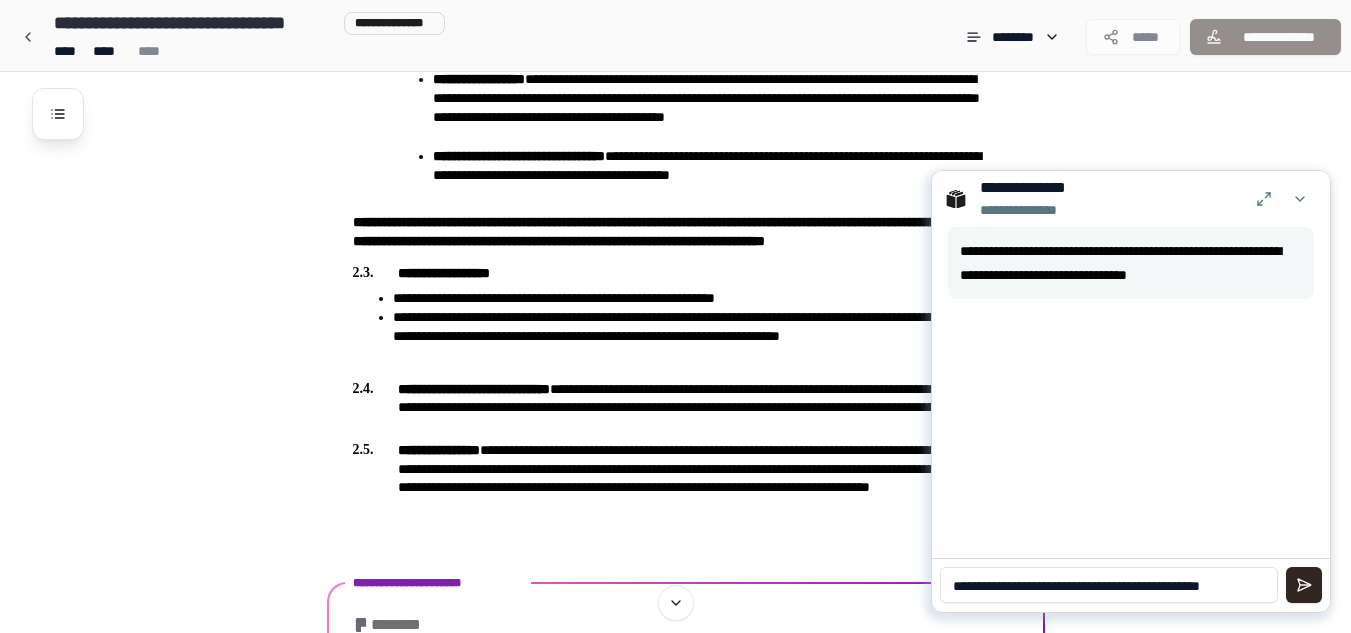 scroll, scrollTop: 0, scrollLeft: 0, axis: both 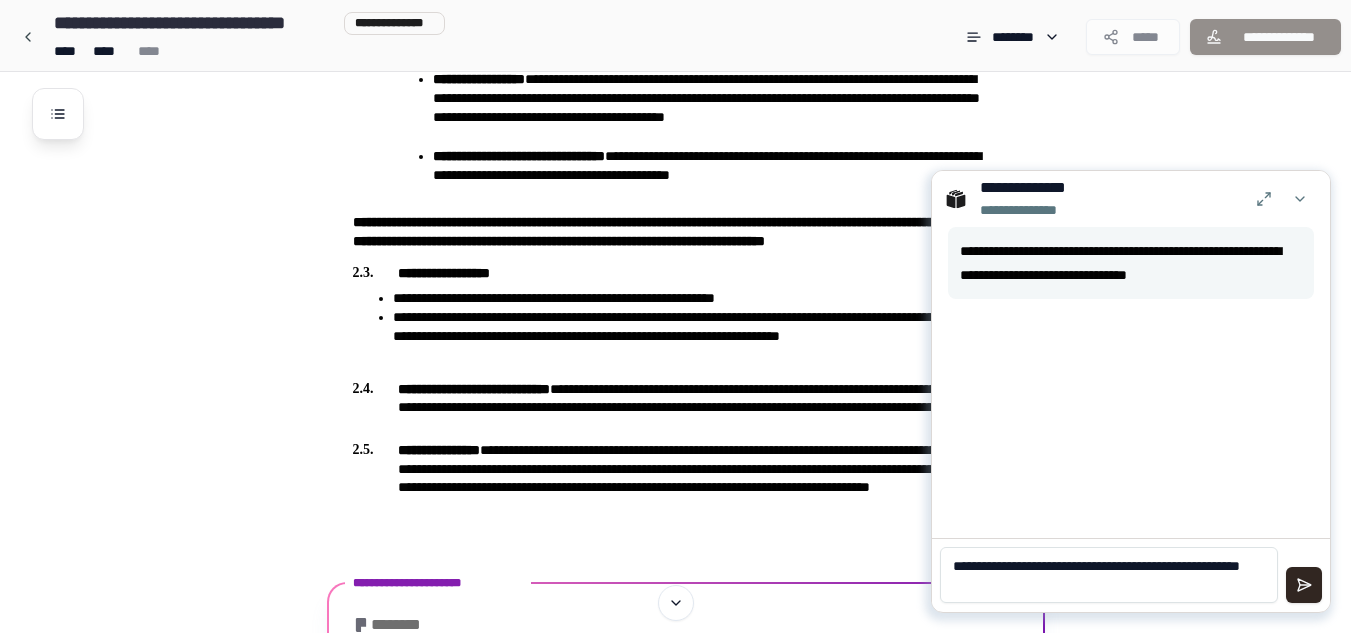 type on "**********" 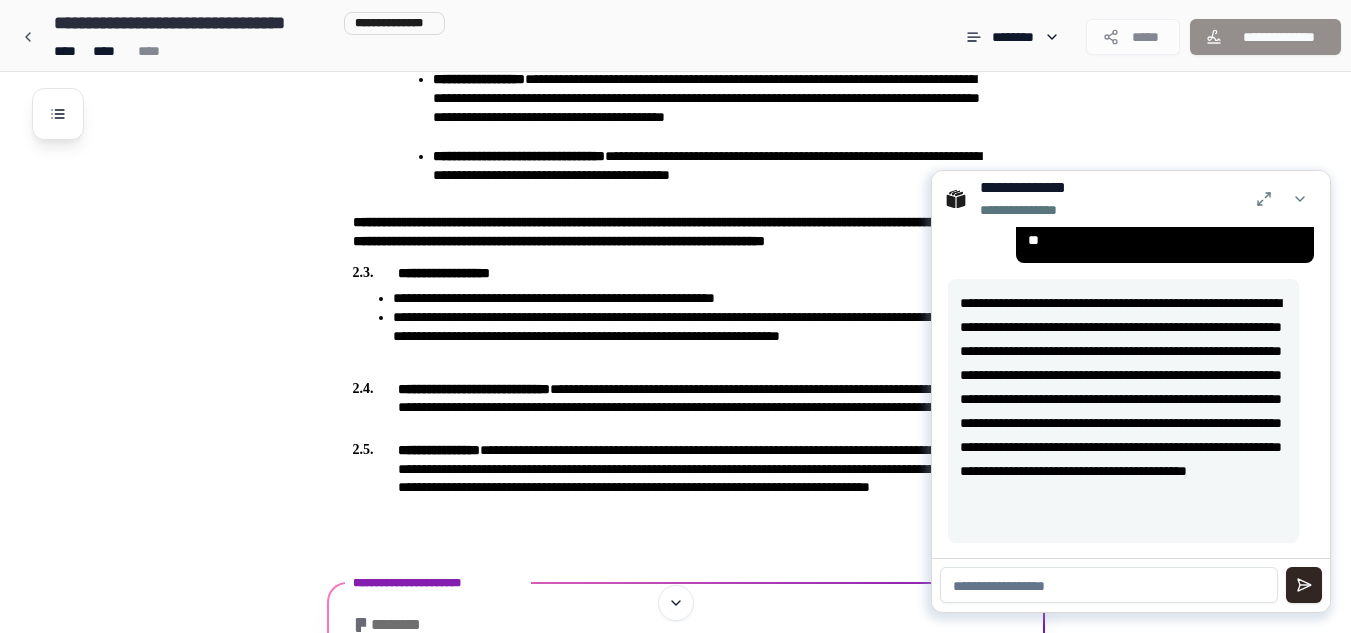 scroll, scrollTop: 119, scrollLeft: 0, axis: vertical 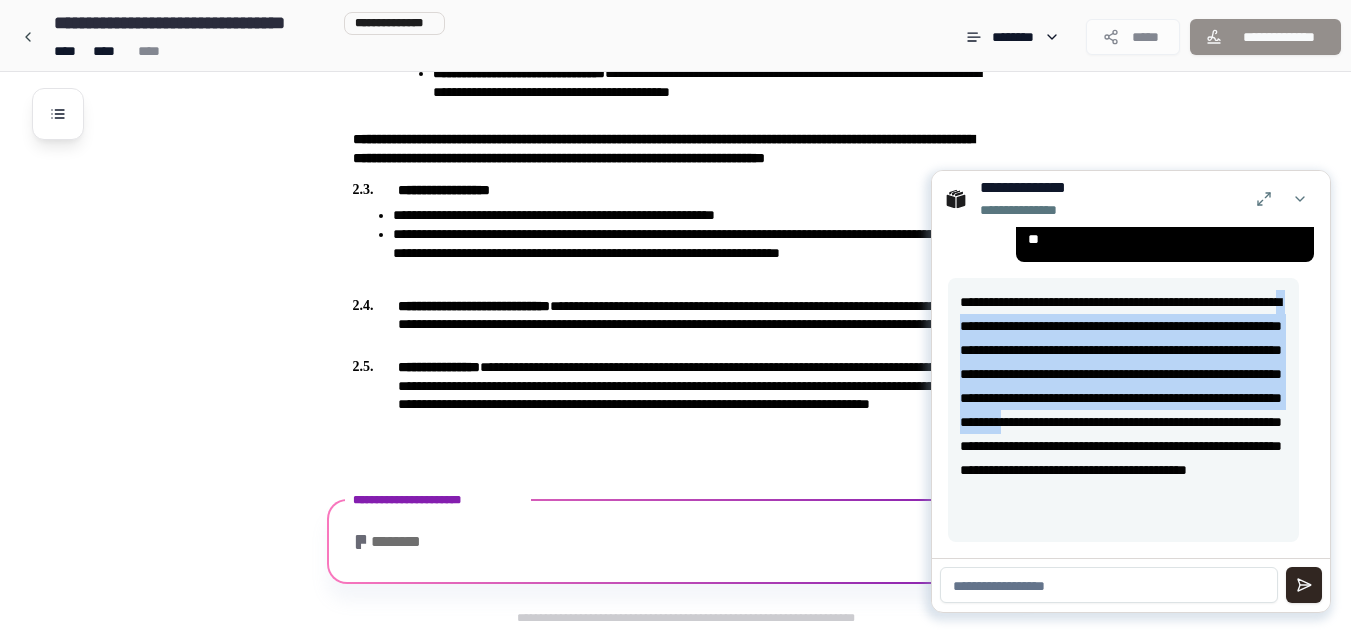 drag, startPoint x: 1027, startPoint y: 321, endPoint x: 1078, endPoint y: 446, distance: 135.00371 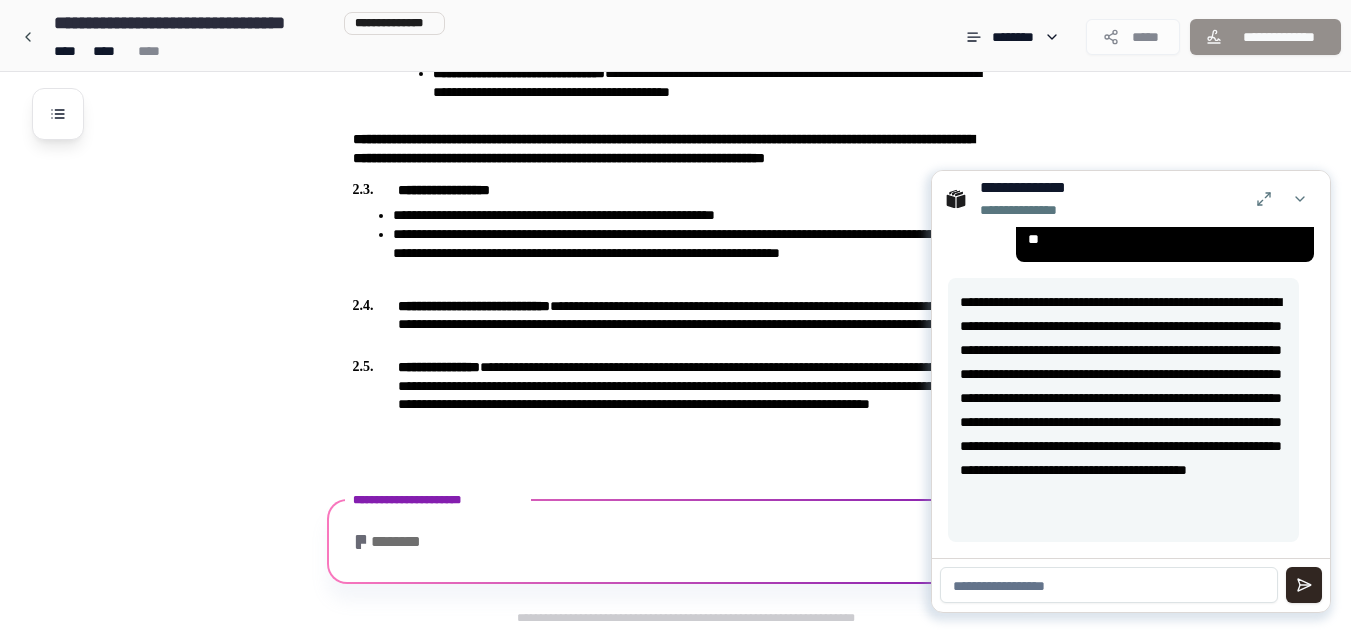 click at bounding box center [1109, 585] 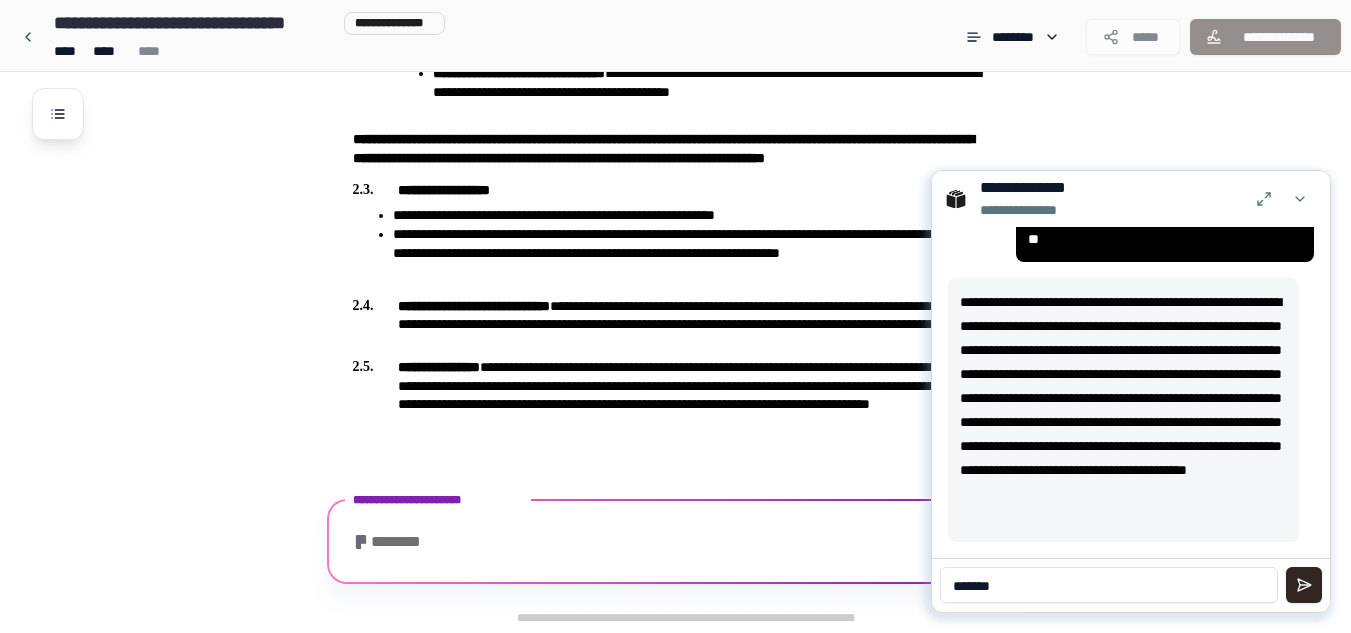 paste on "**********" 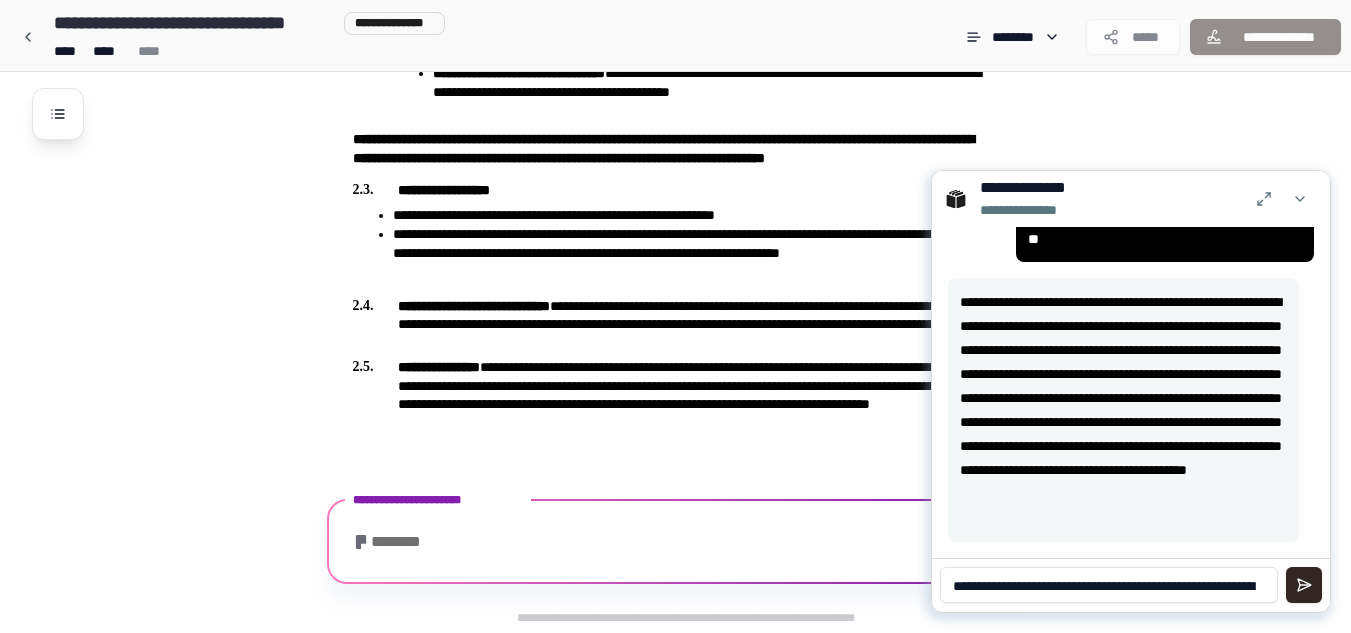 scroll, scrollTop: 8, scrollLeft: 0, axis: vertical 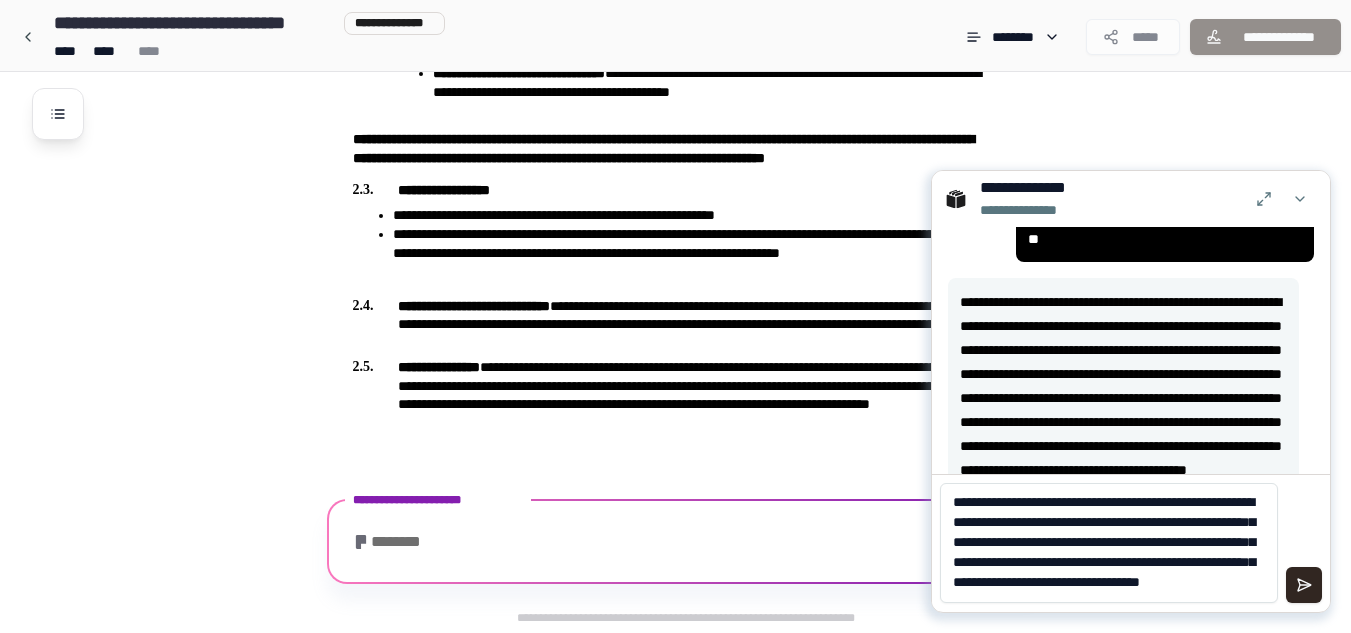 type on "**********" 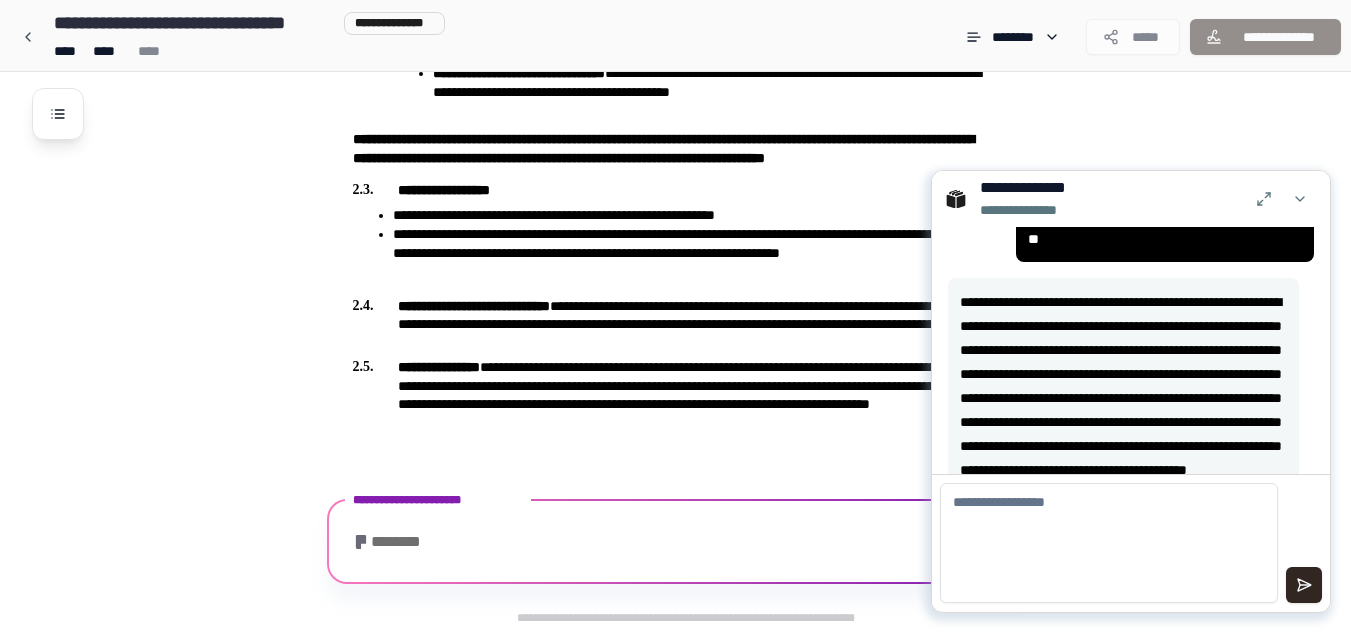 scroll, scrollTop: 0, scrollLeft: 0, axis: both 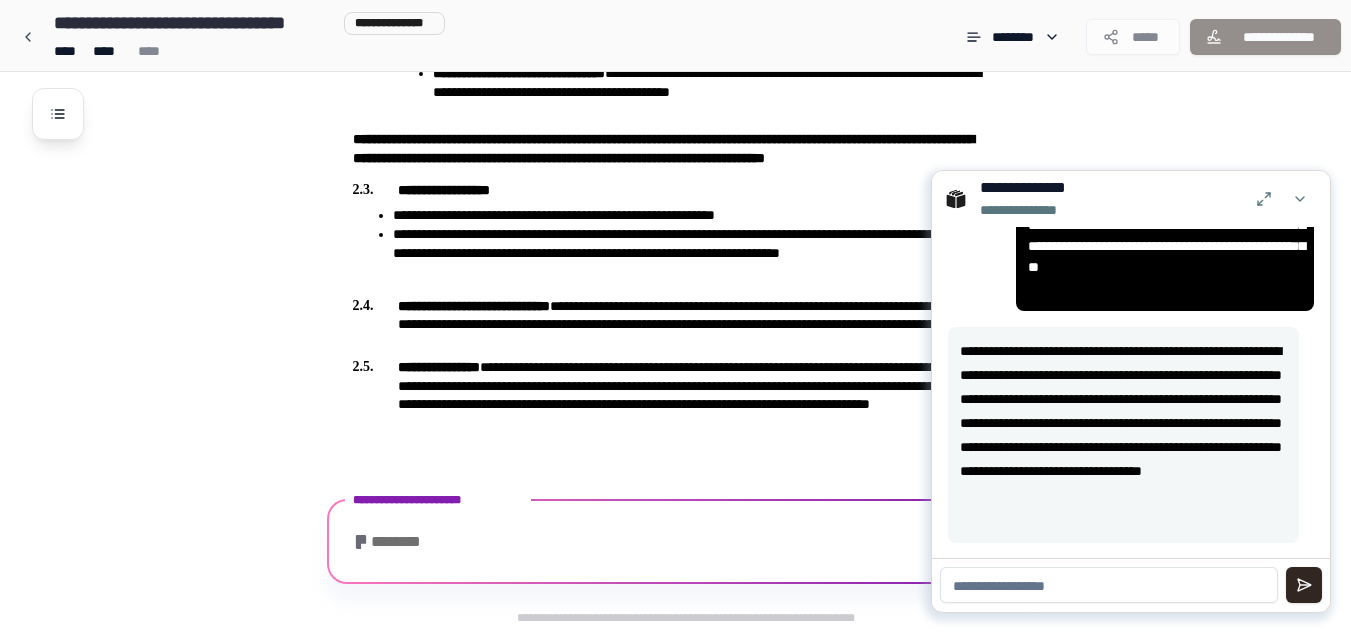 click at bounding box center (1109, 585) 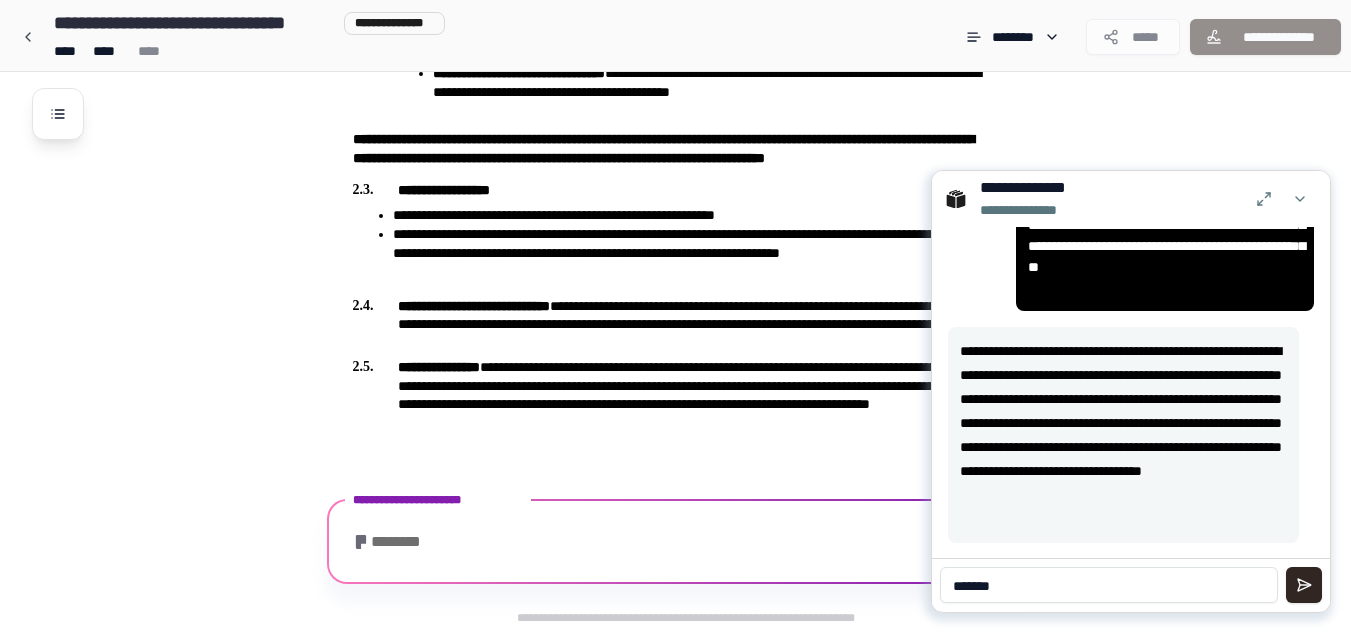 paste on "**********" 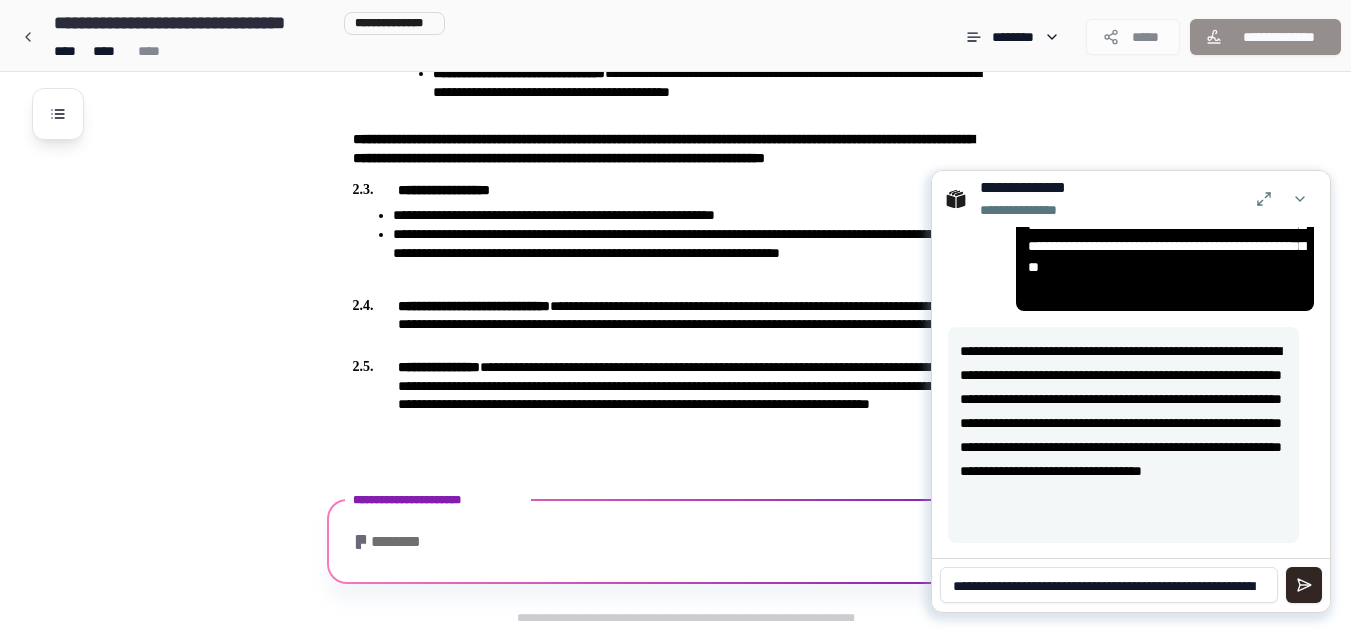 scroll, scrollTop: 8, scrollLeft: 0, axis: vertical 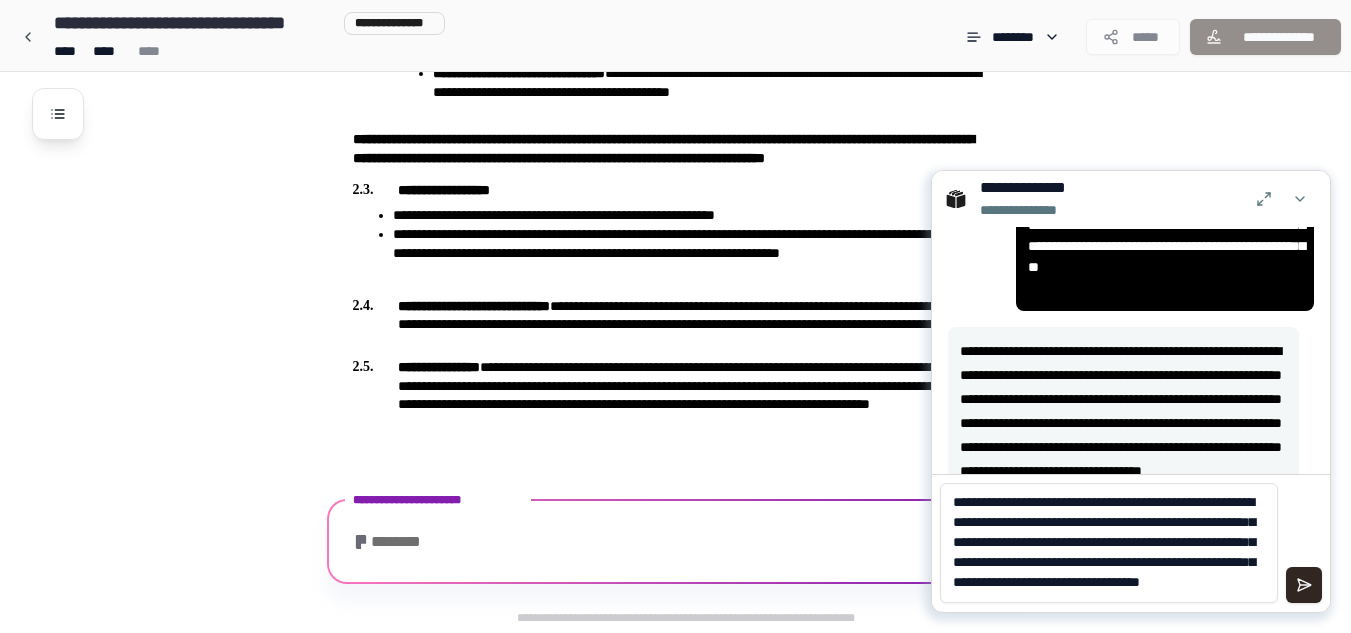 type on "**********" 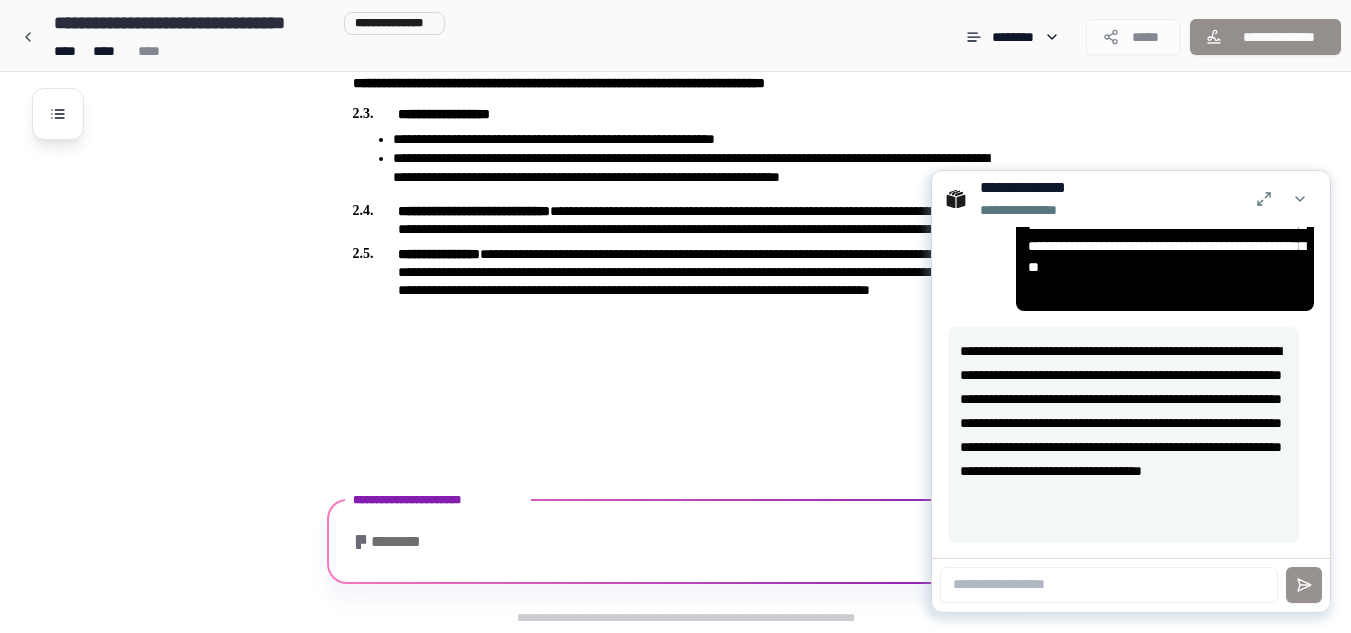 scroll, scrollTop: 0, scrollLeft: 0, axis: both 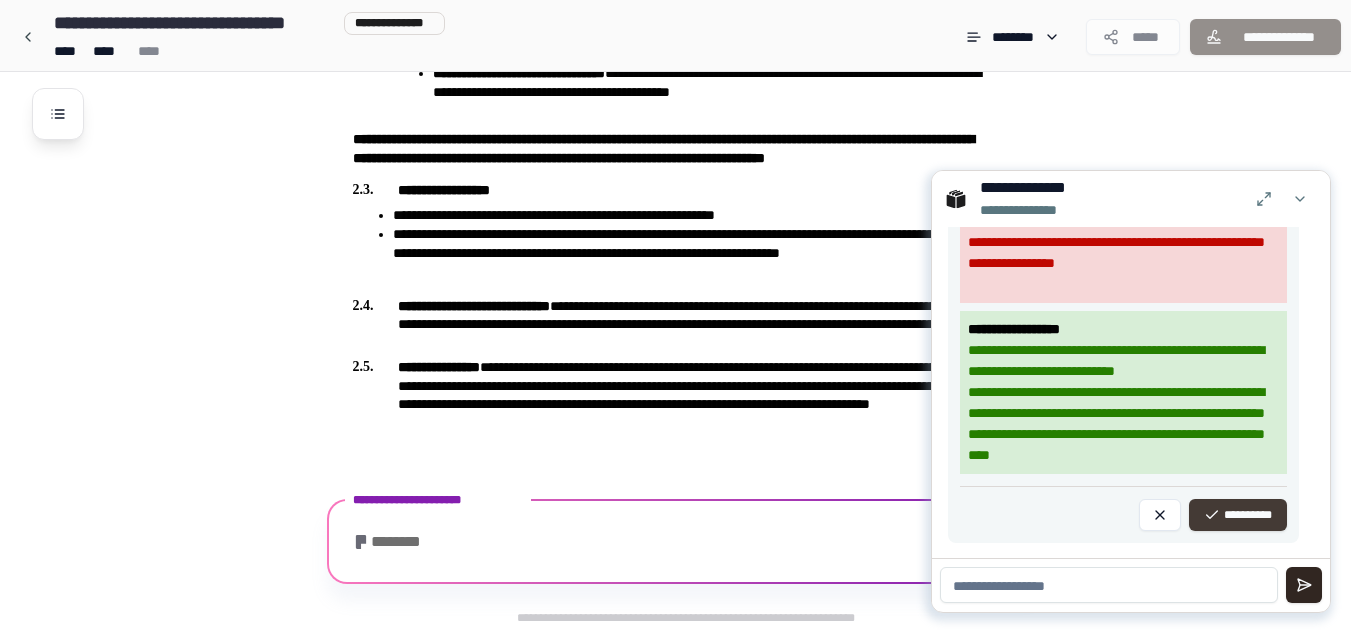 click on "**********" at bounding box center (1238, 515) 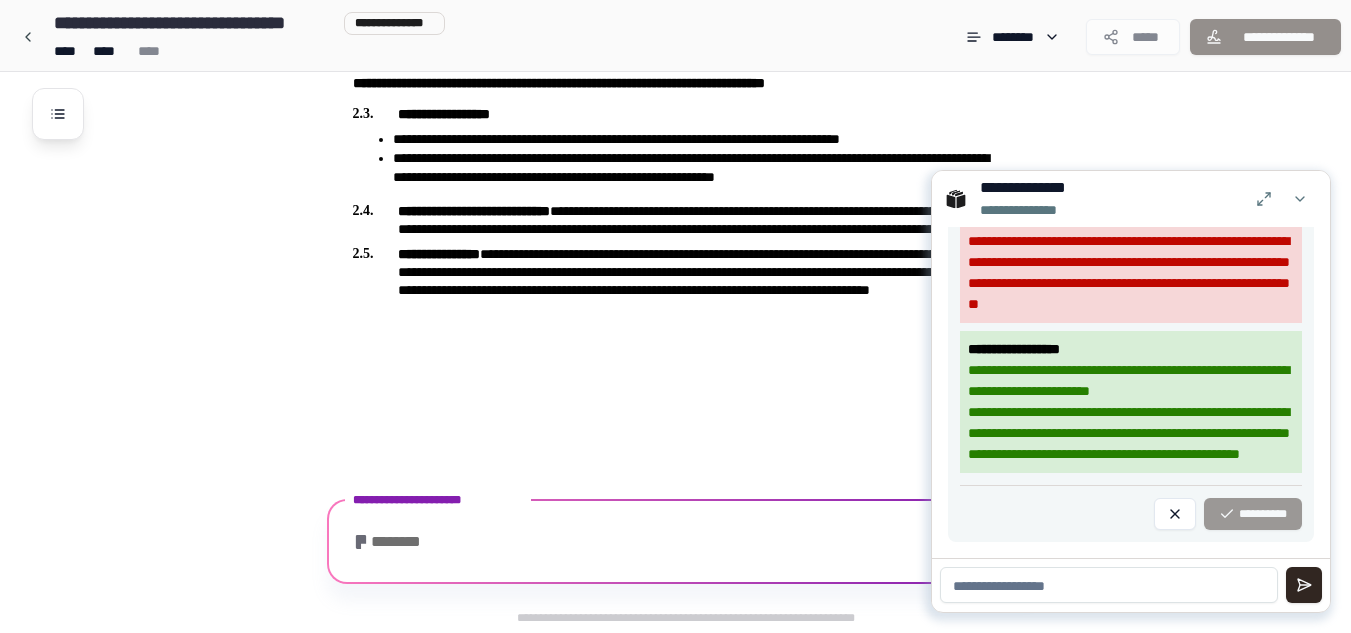 scroll, scrollTop: 1029, scrollLeft: 0, axis: vertical 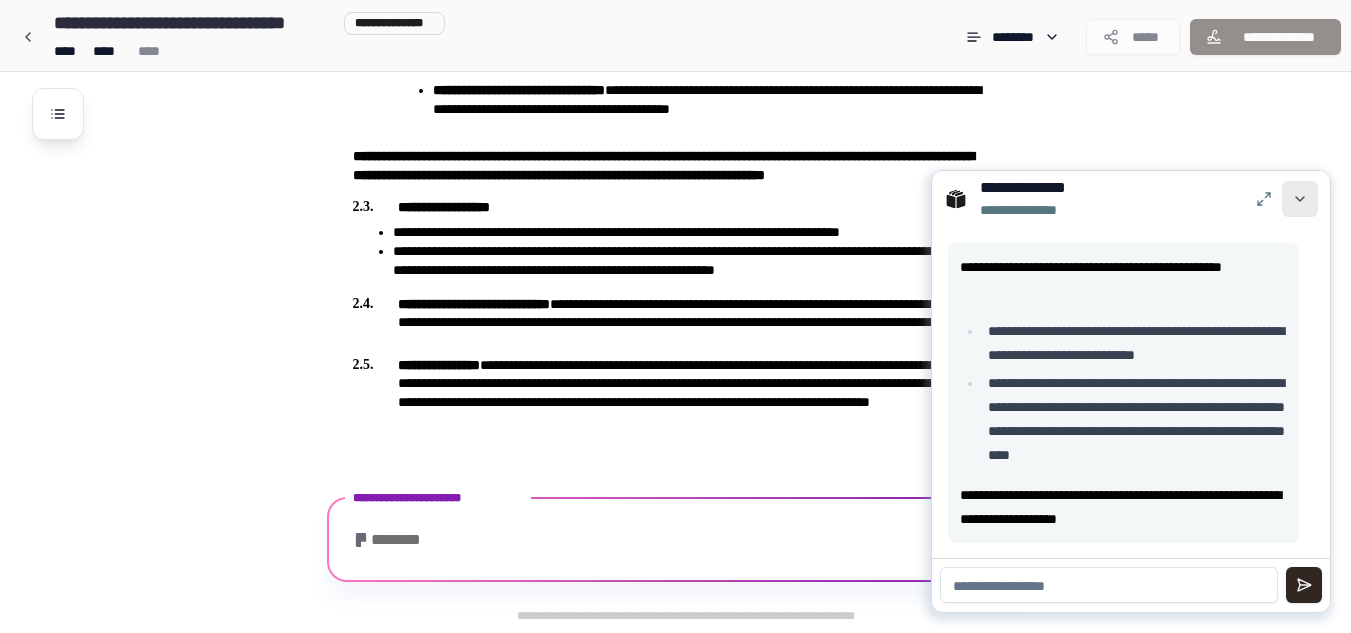 click at bounding box center (1300, 199) 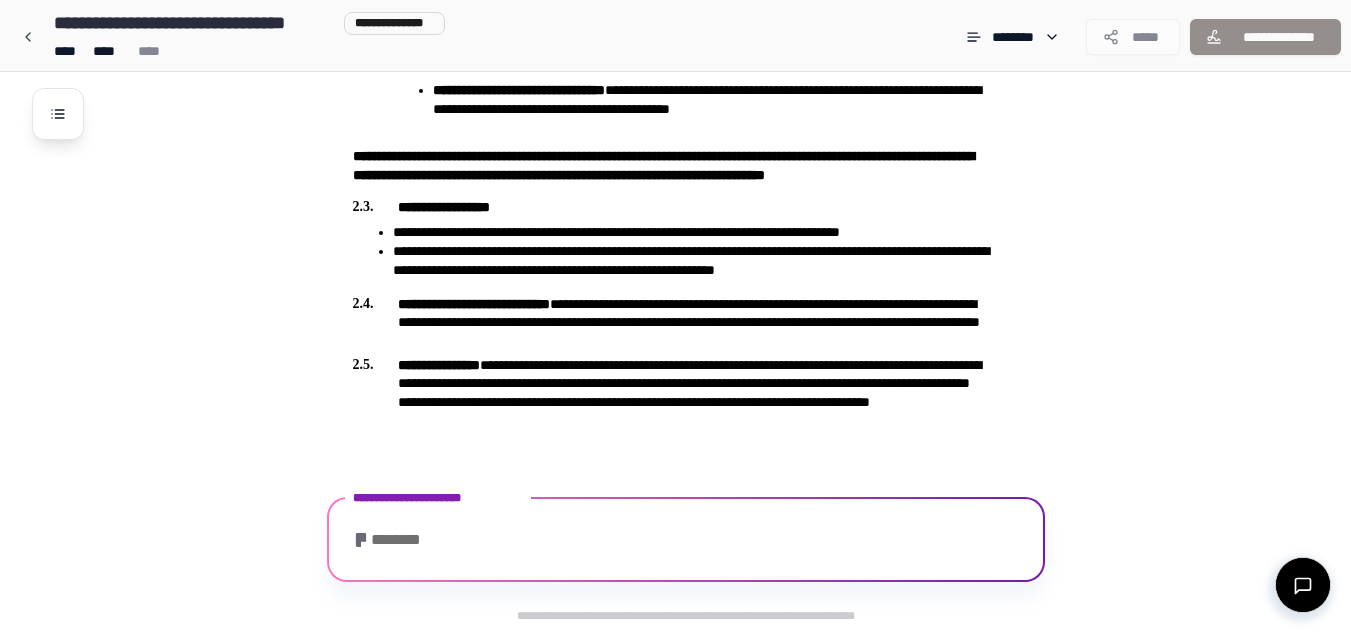 click on "**********" at bounding box center (686, 539) 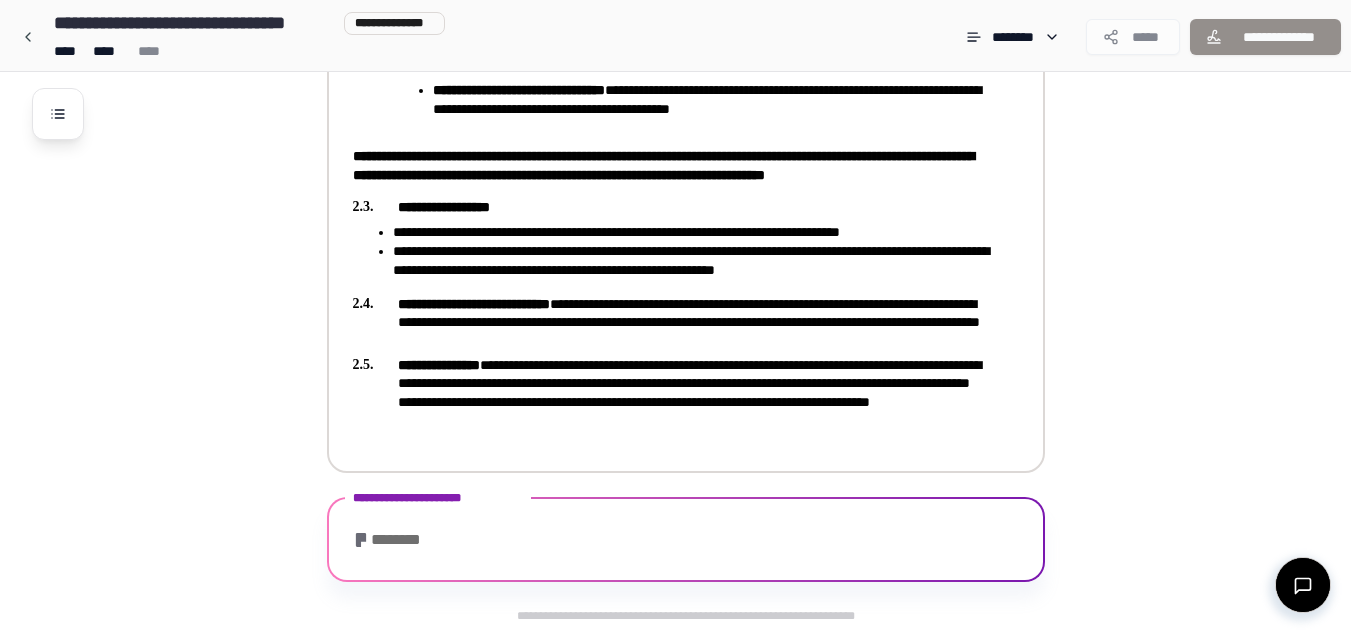 click on "**********" at bounding box center [672, 392] 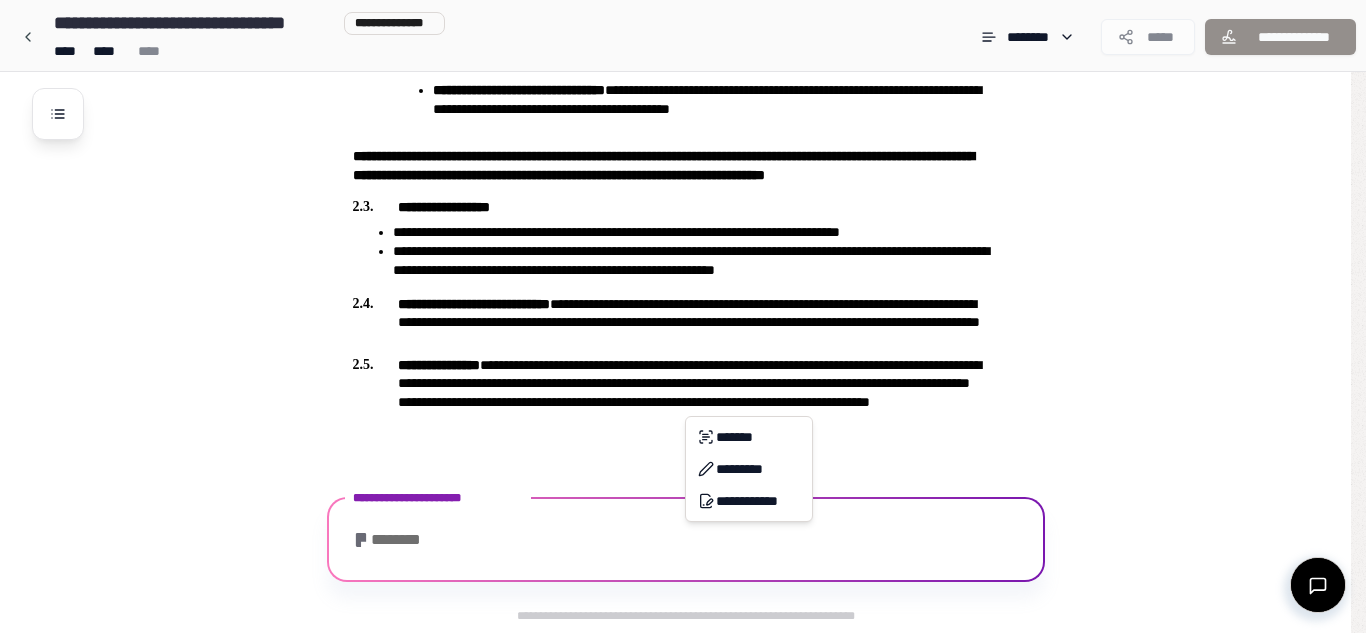 click on "**********" at bounding box center (683, -198) 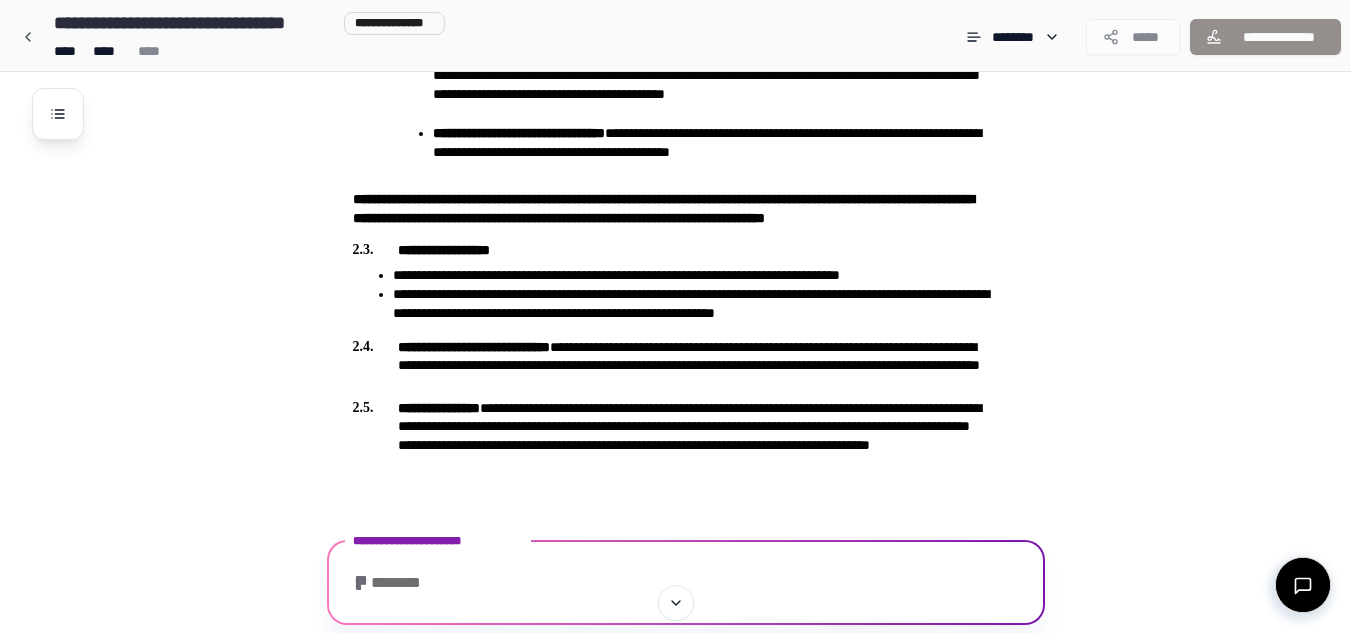 scroll, scrollTop: 1029, scrollLeft: 0, axis: vertical 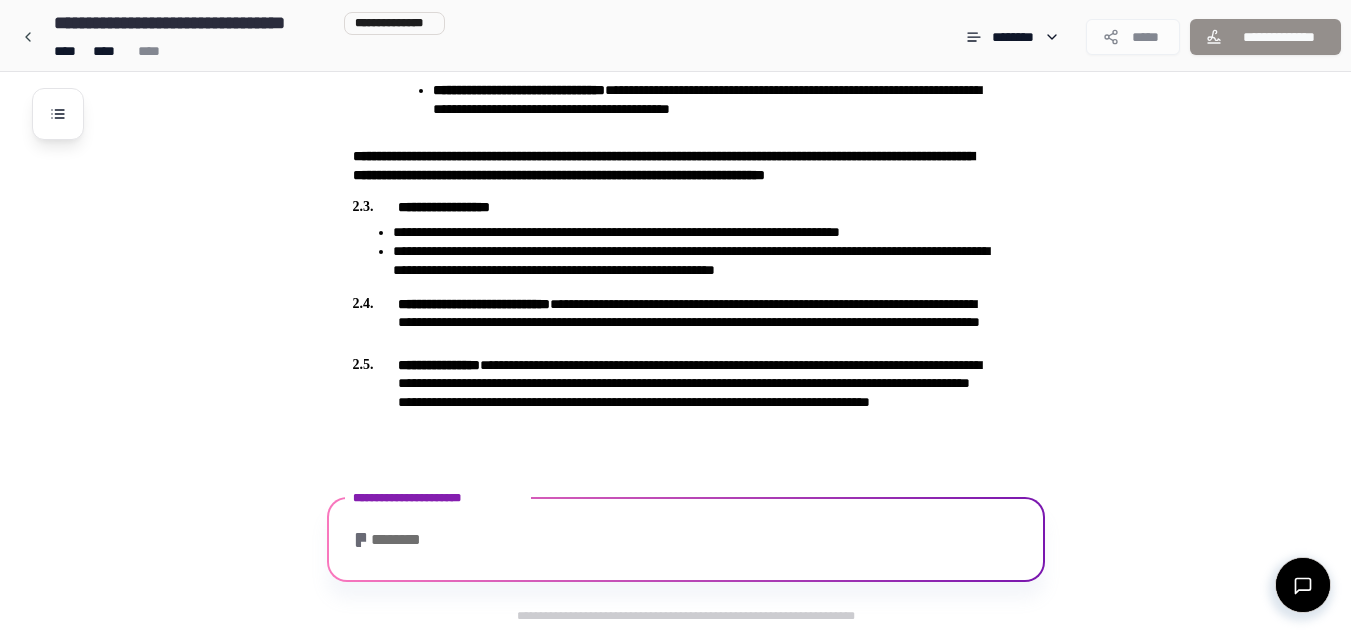 click on "********" at bounding box center [686, 542] 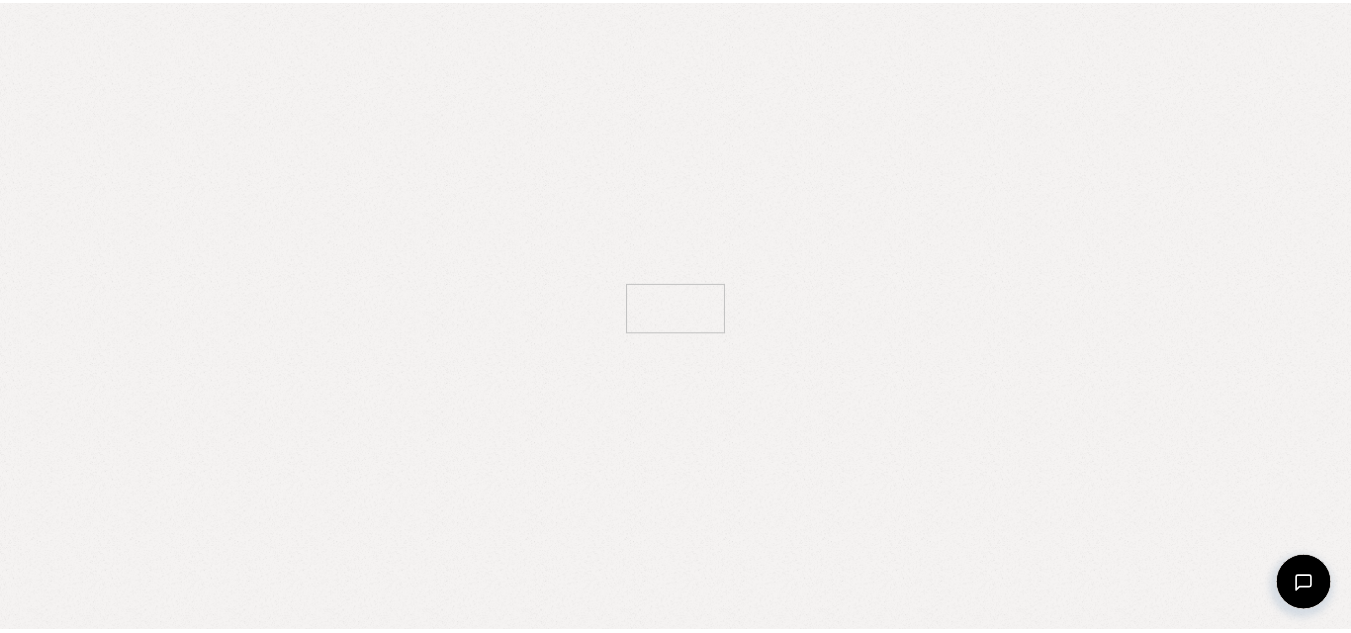 scroll, scrollTop: 0, scrollLeft: 0, axis: both 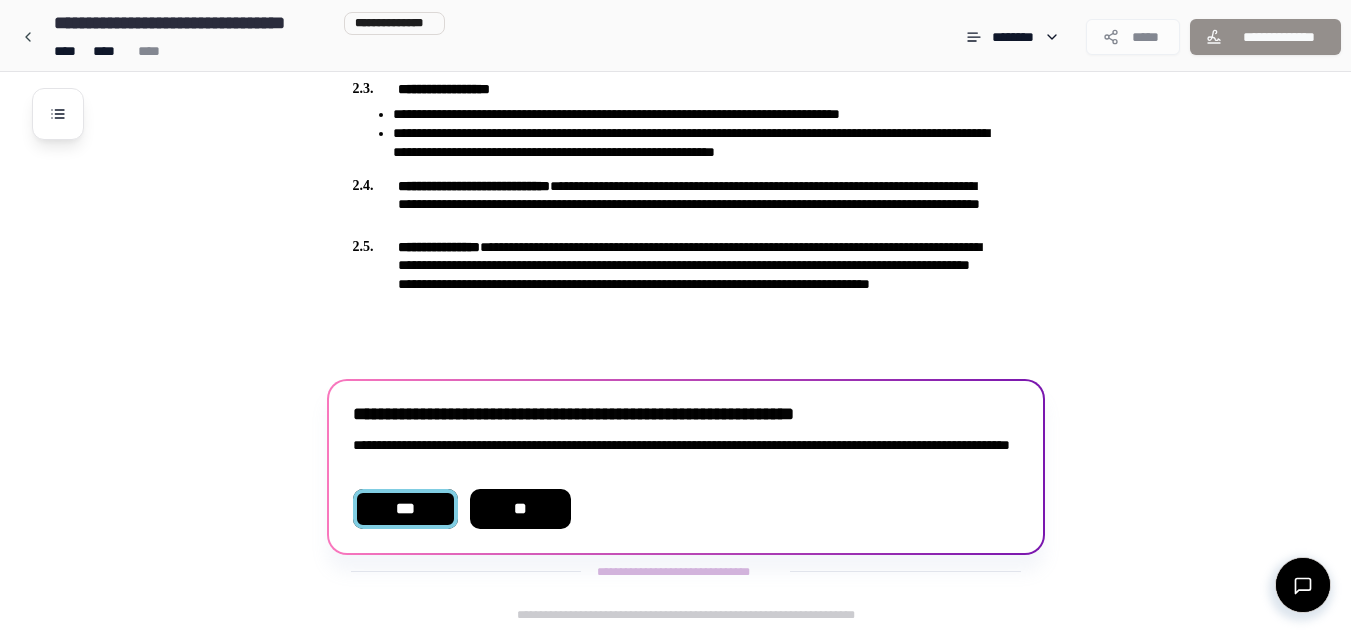 click on "***" at bounding box center (405, 509) 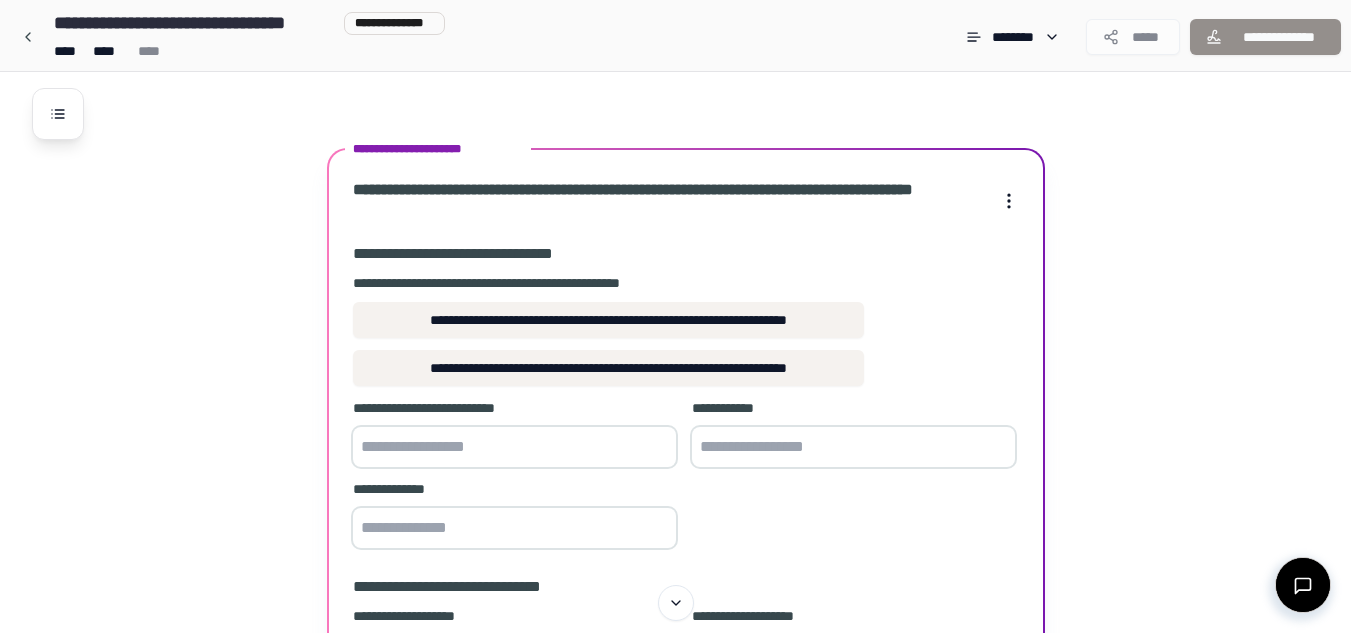scroll, scrollTop: 1377, scrollLeft: 0, axis: vertical 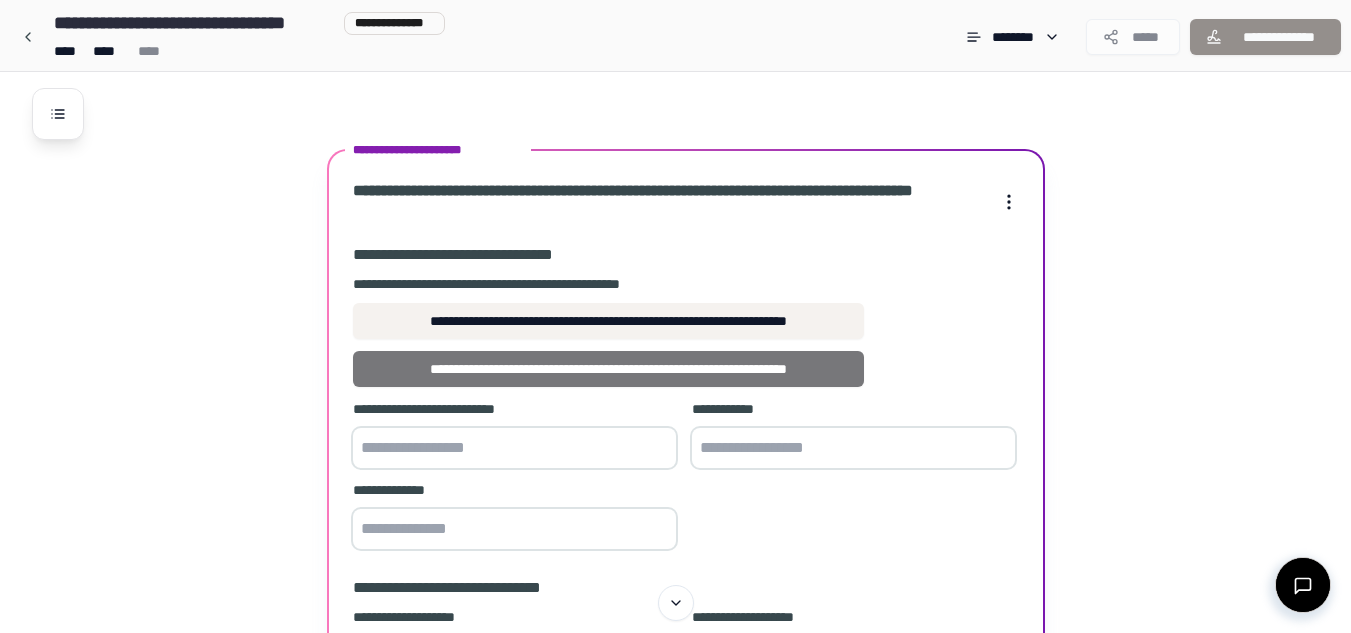 click on "**********" at bounding box center [608, 369] 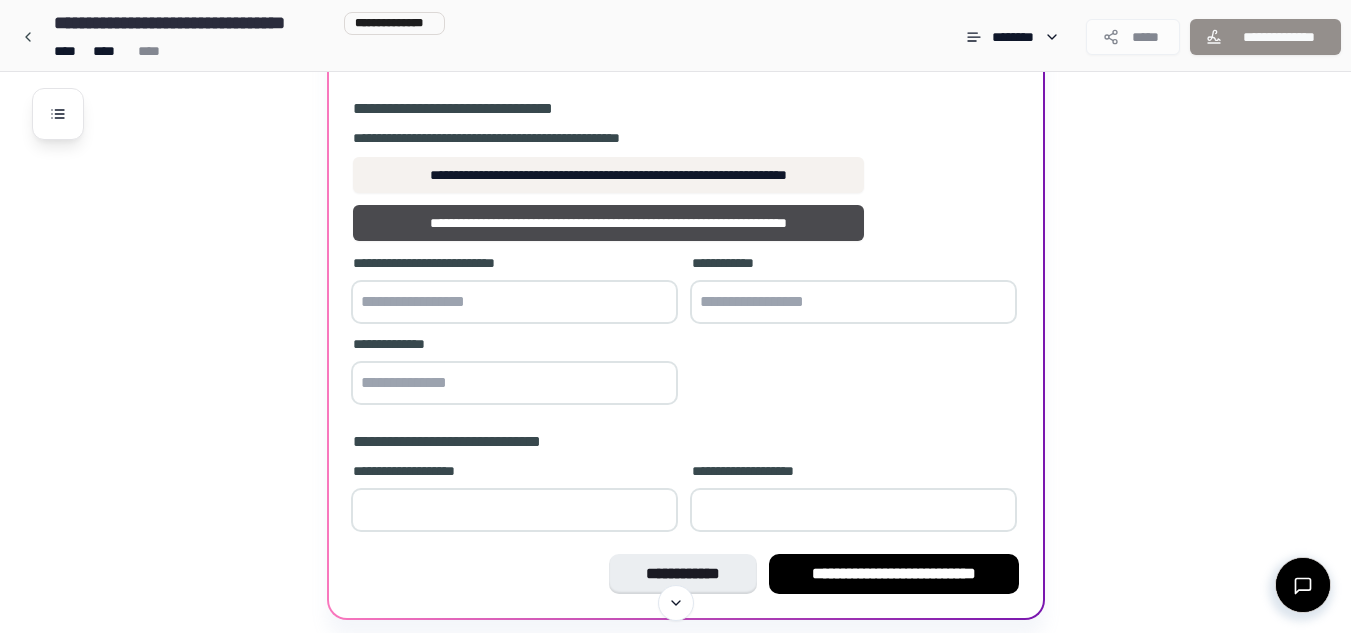 scroll, scrollTop: 1518, scrollLeft: 0, axis: vertical 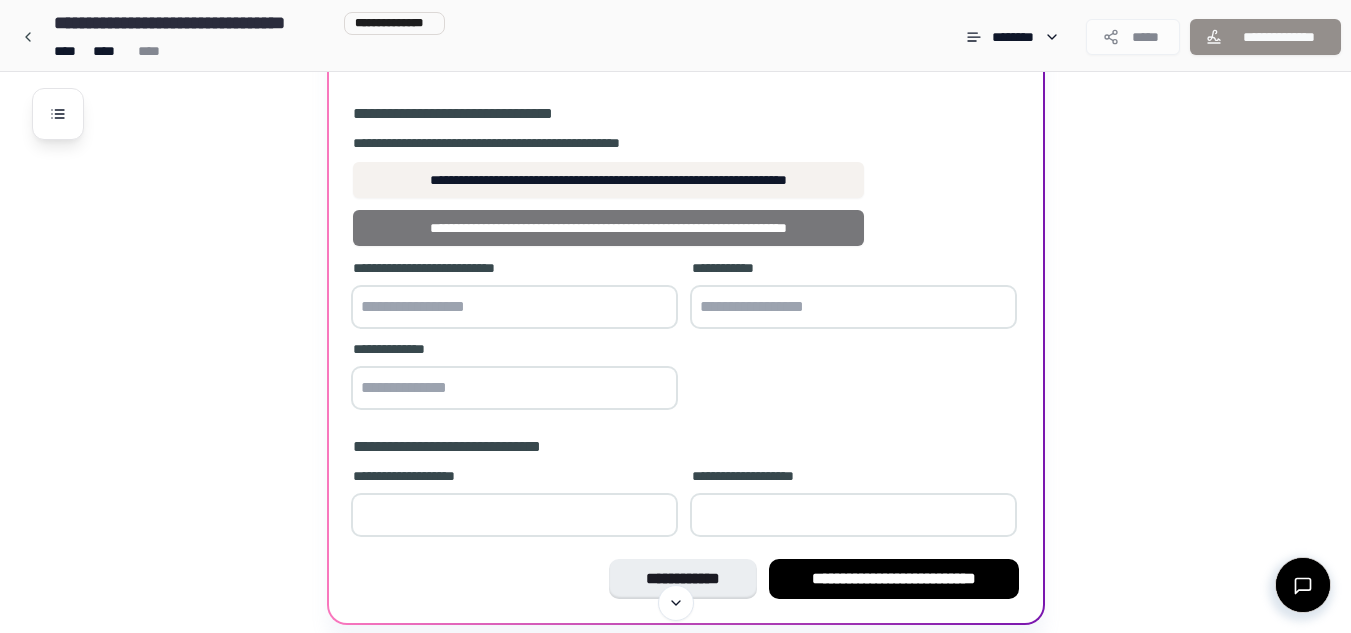 click on "**********" at bounding box center (608, 228) 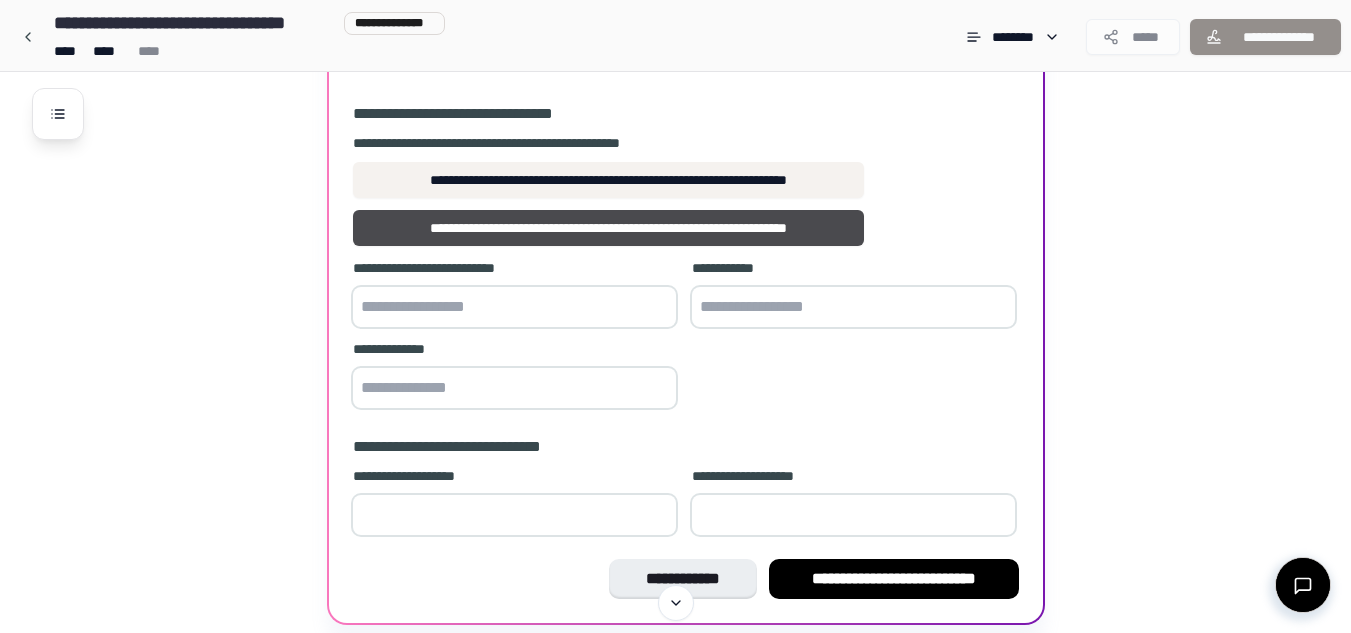 click at bounding box center [514, 515] 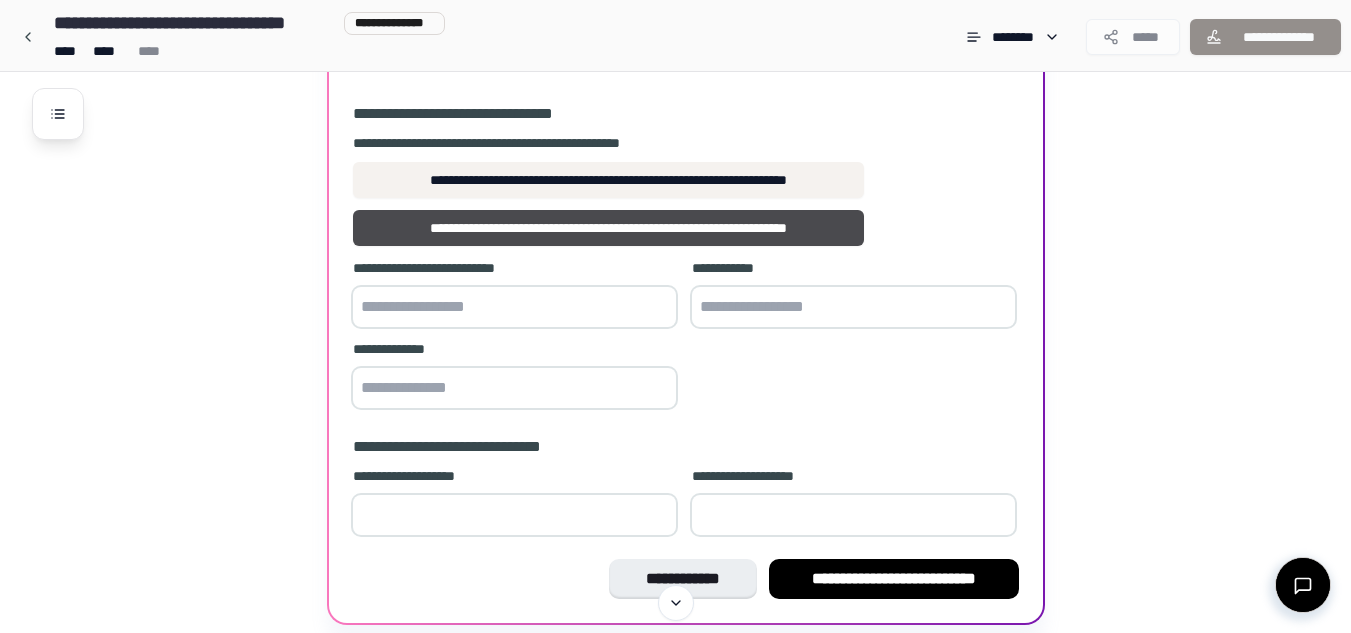 type on "**" 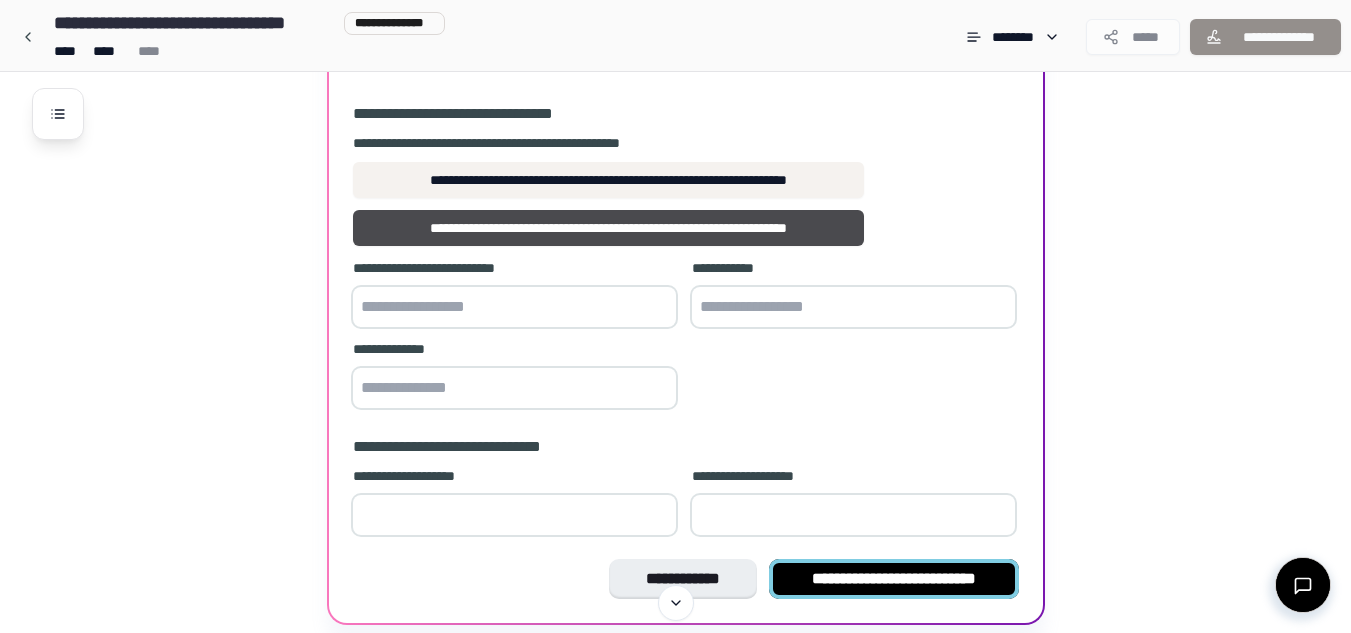 type on "**" 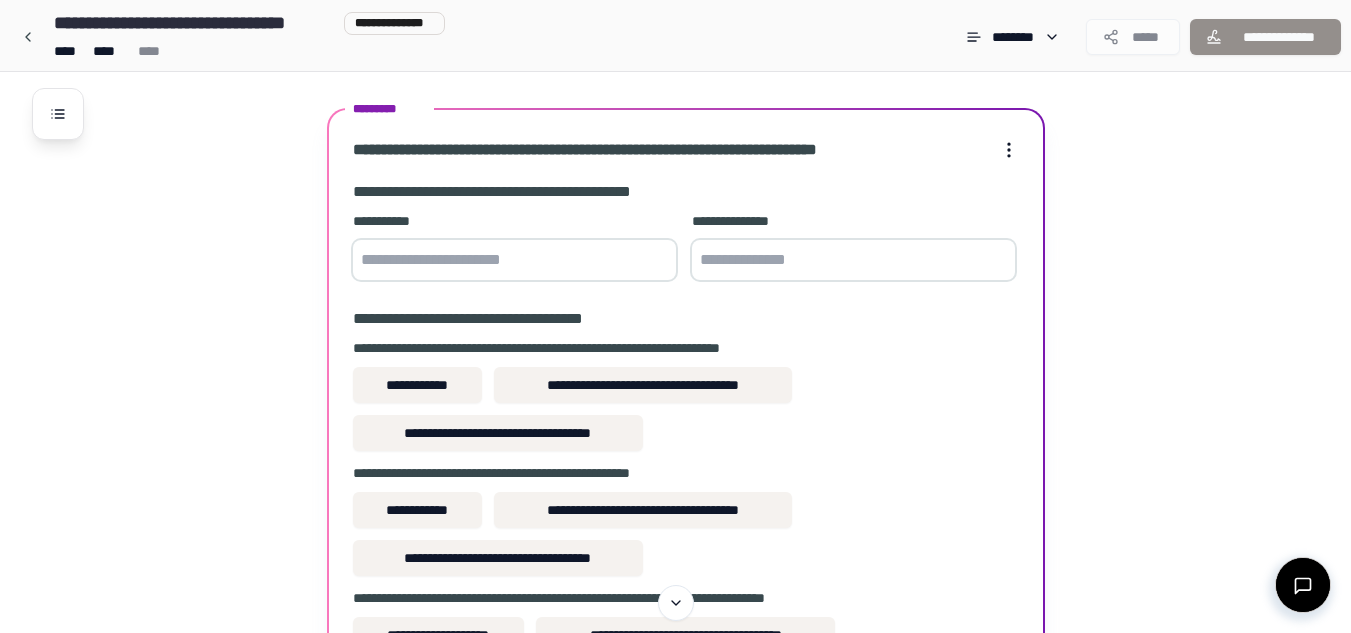 scroll, scrollTop: 1708, scrollLeft: 0, axis: vertical 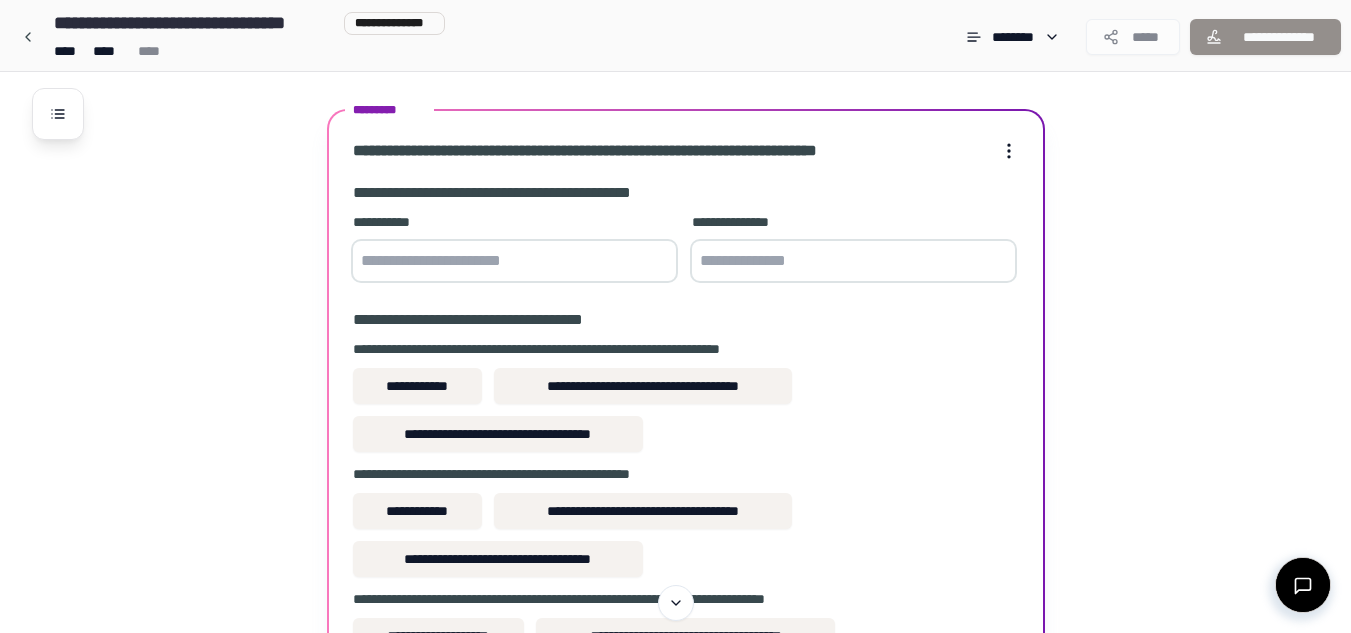 click at bounding box center [514, 261] 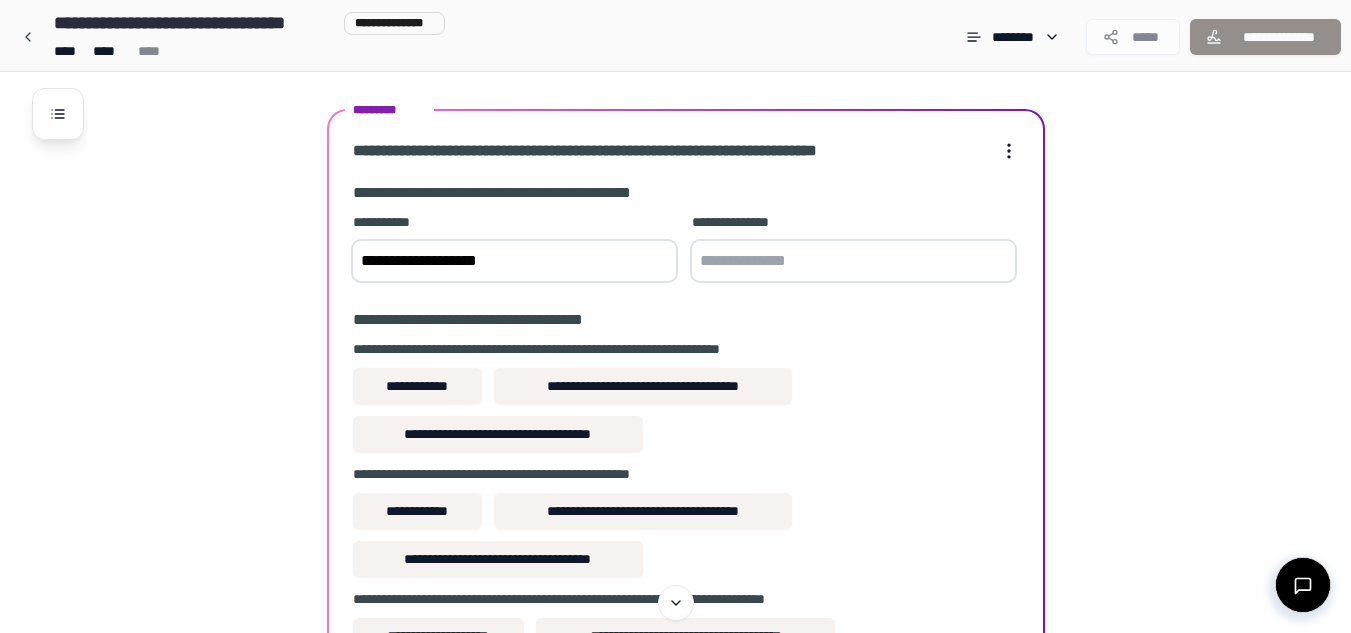 type on "**********" 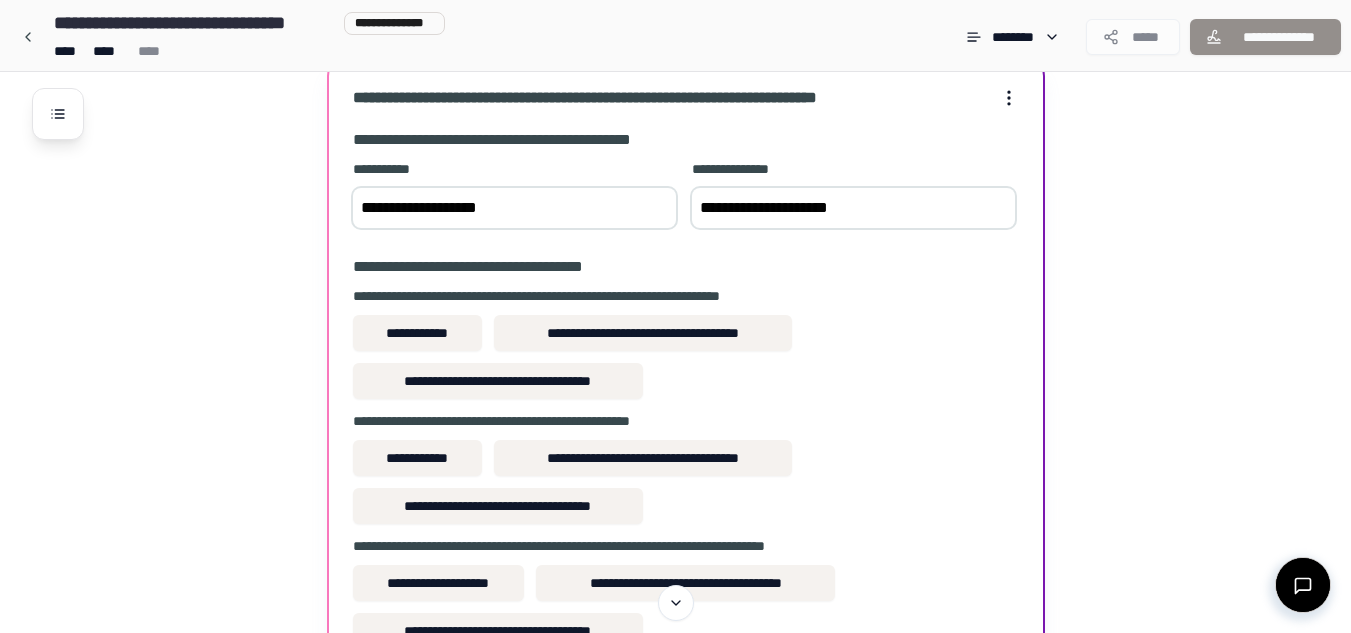 scroll, scrollTop: 1763, scrollLeft: 0, axis: vertical 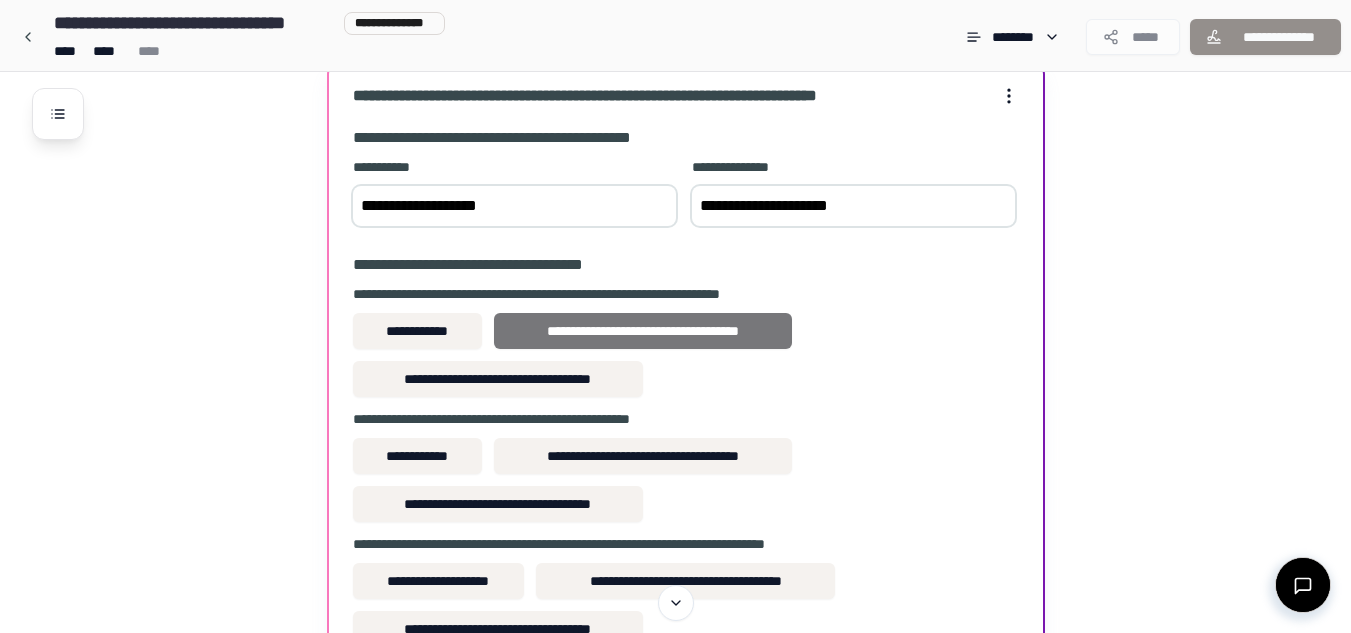 type on "**********" 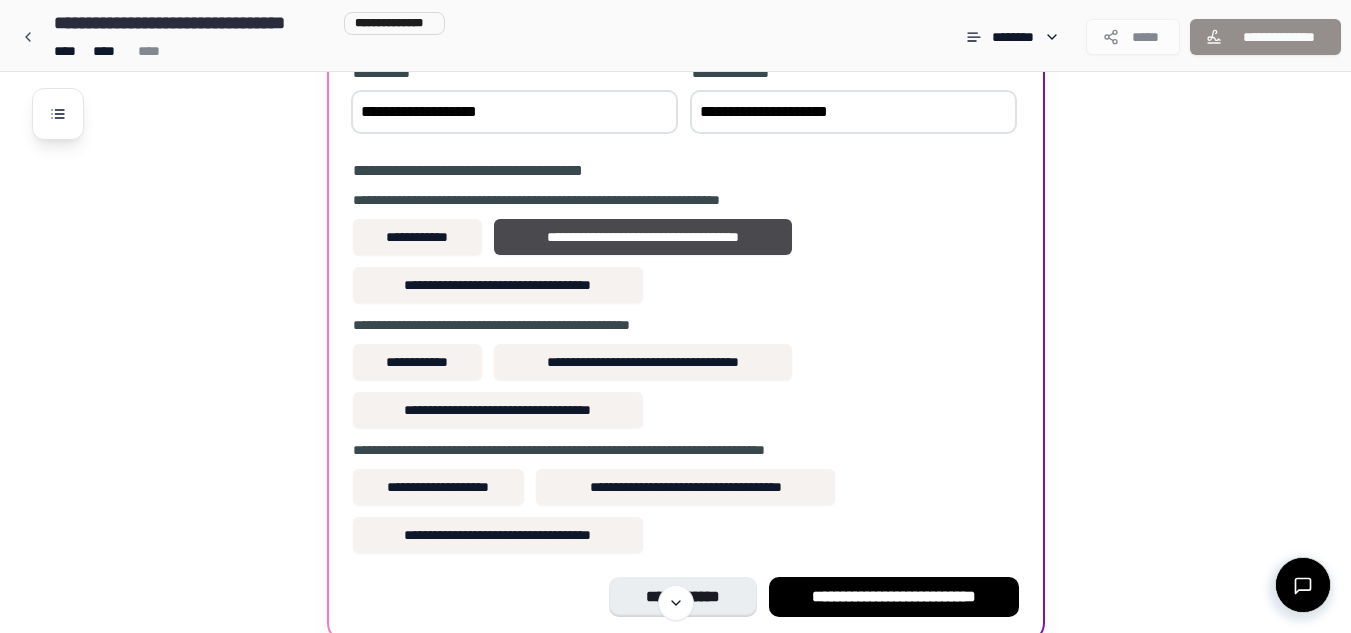 scroll, scrollTop: 1858, scrollLeft: 0, axis: vertical 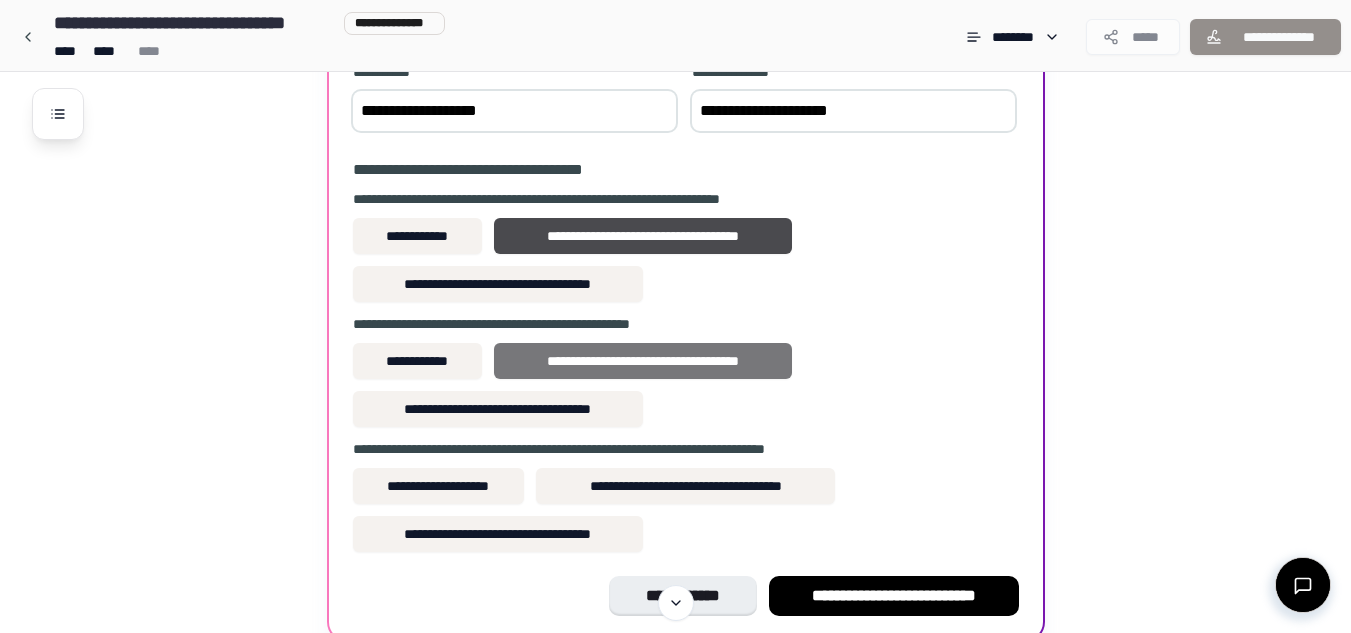 click on "**********" at bounding box center [643, 361] 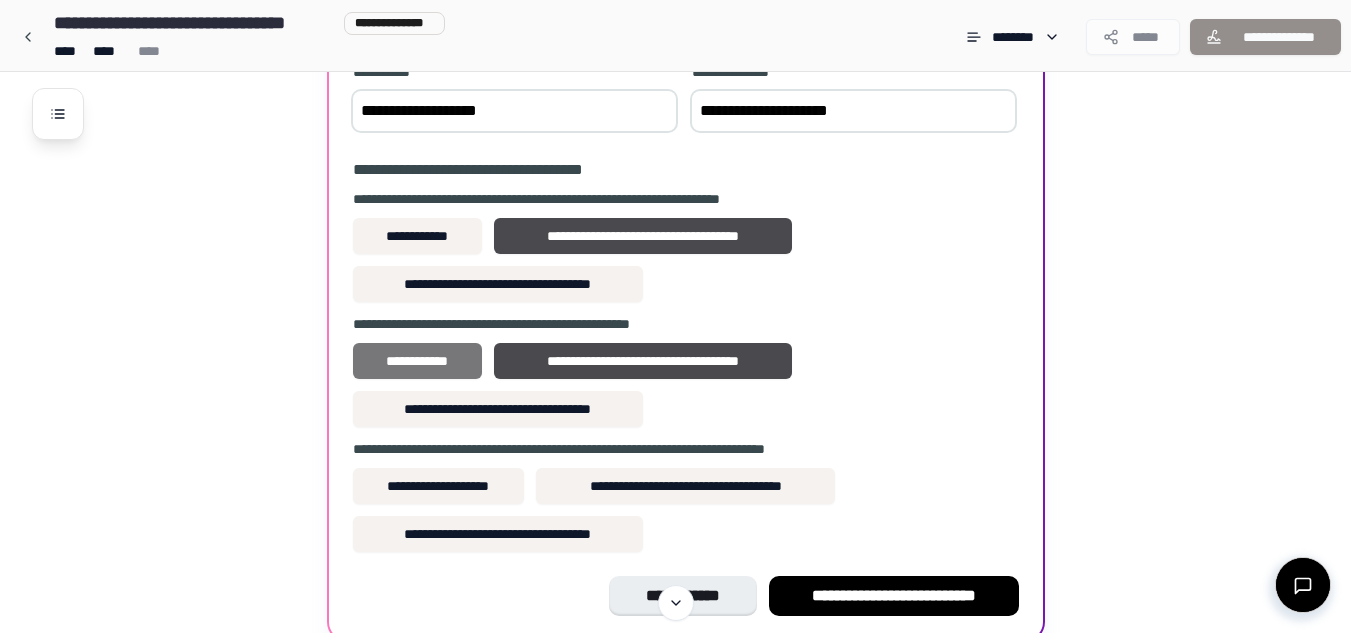 click on "**********" at bounding box center [417, 361] 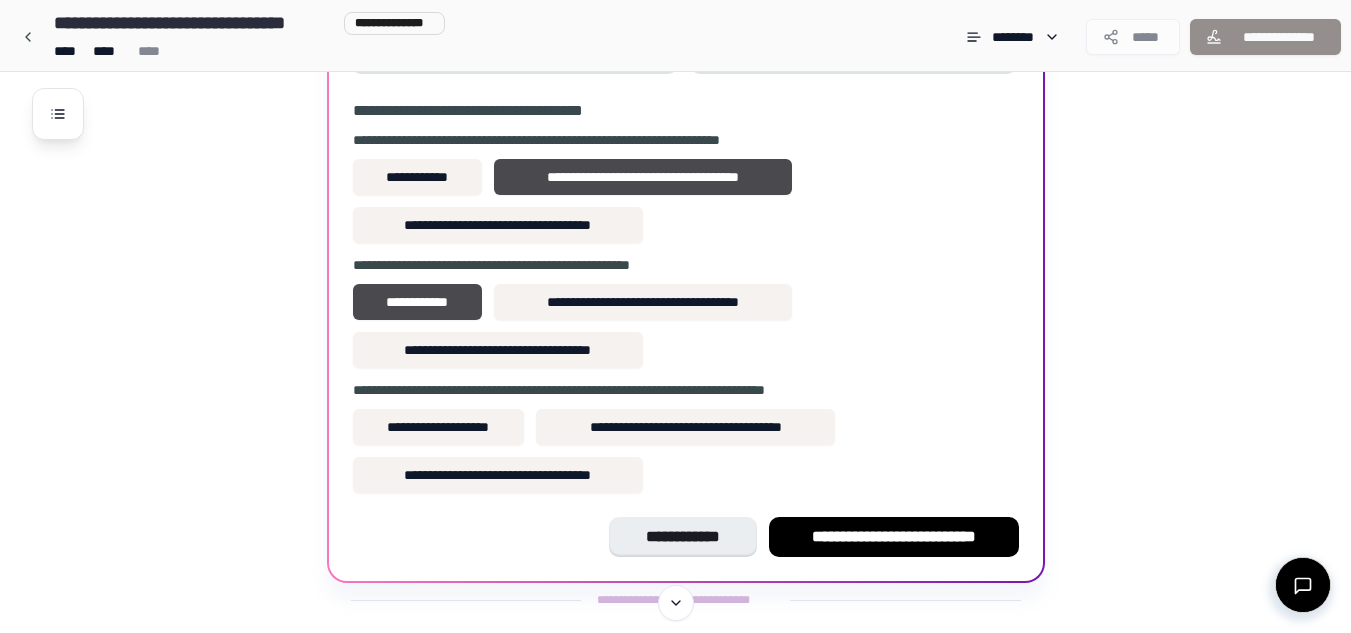 scroll, scrollTop: 1918, scrollLeft: 0, axis: vertical 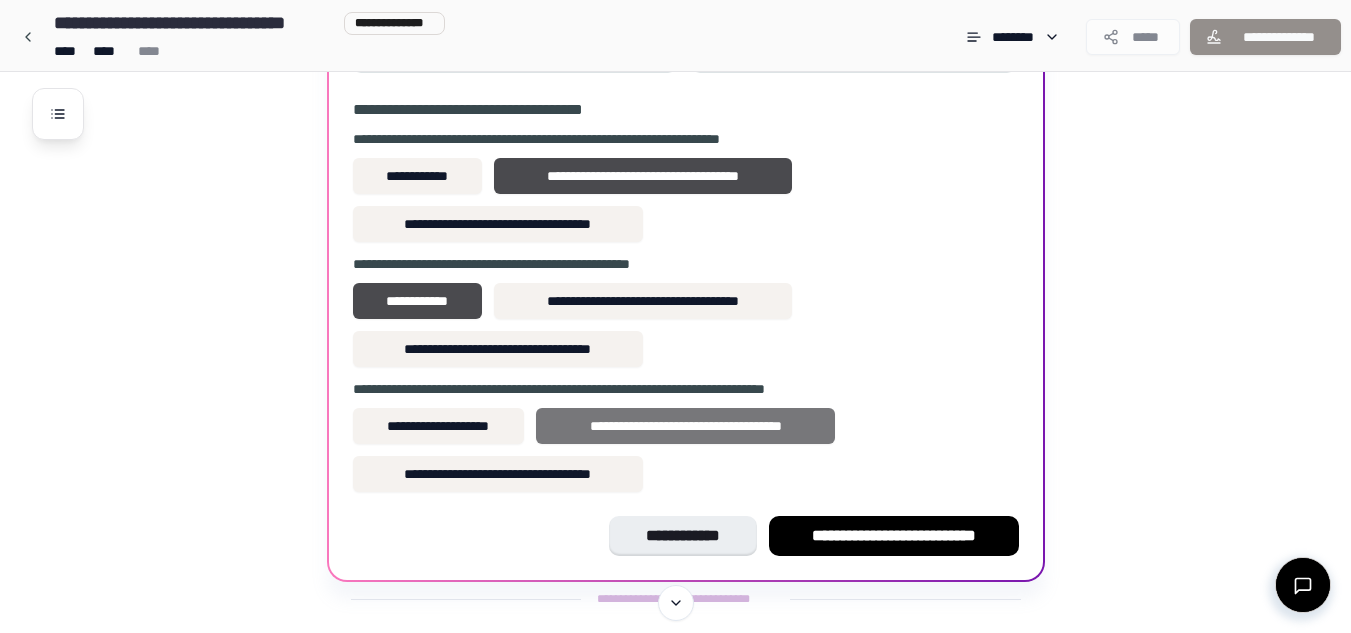 click on "**********" at bounding box center (685, 426) 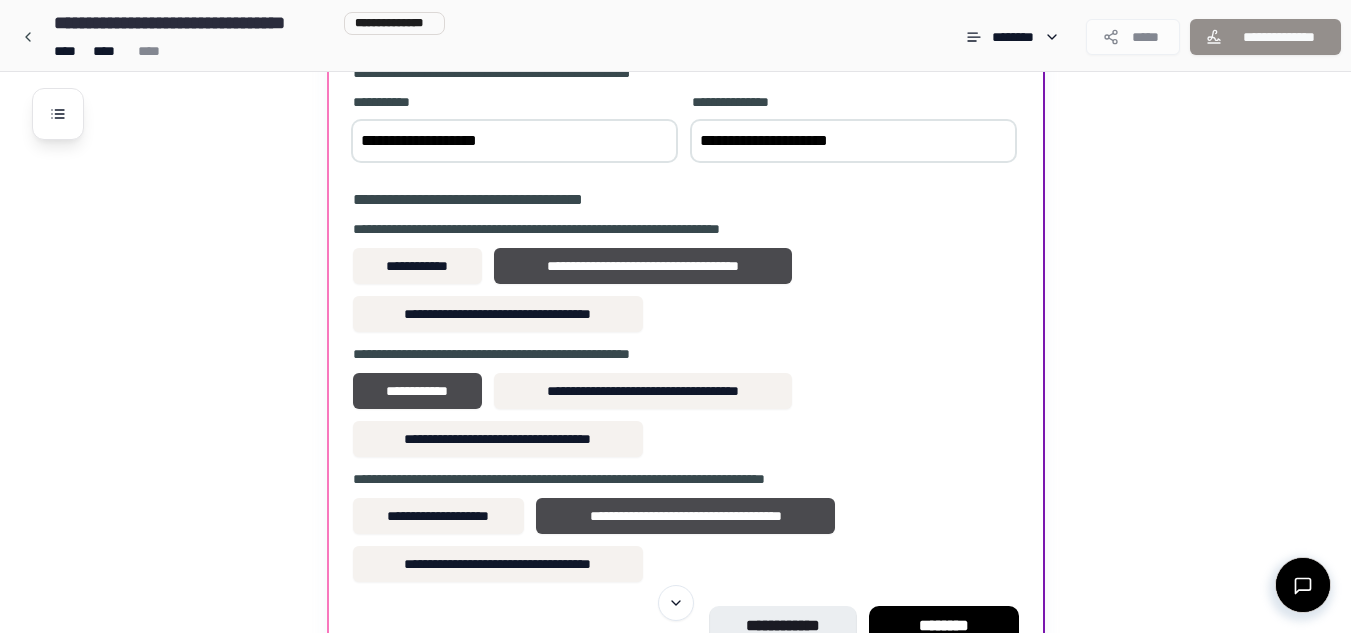 scroll, scrollTop: 1945, scrollLeft: 0, axis: vertical 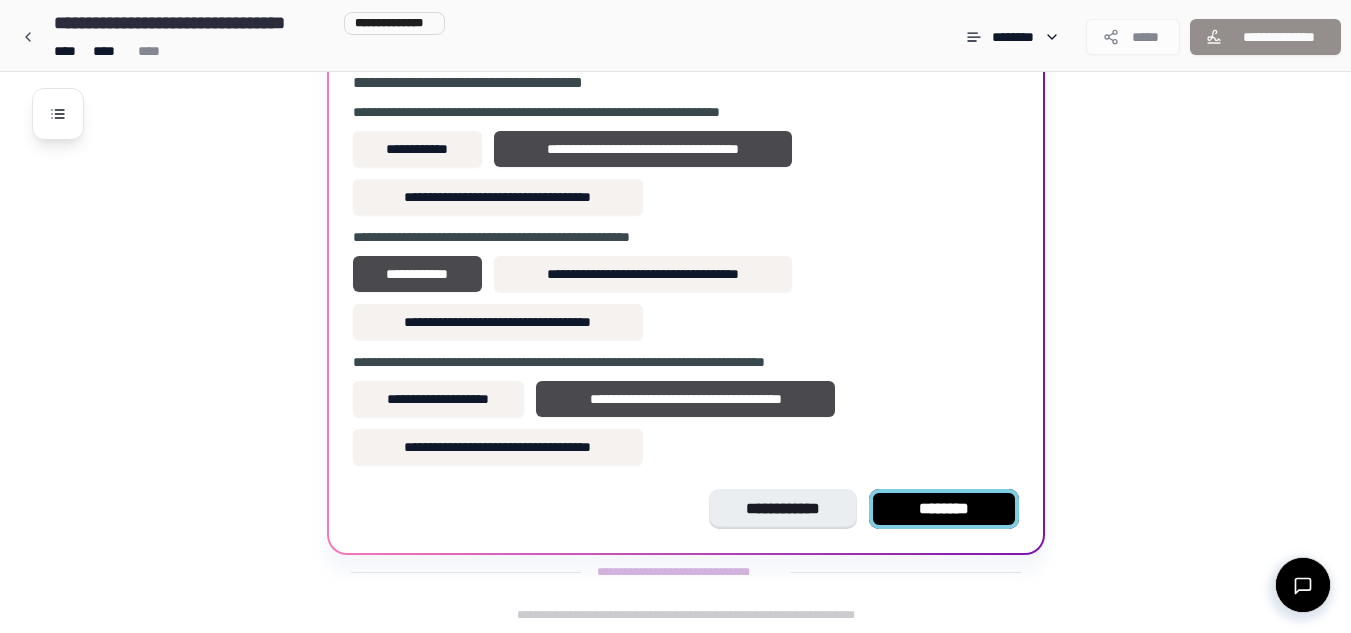 click on "********" at bounding box center (944, 509) 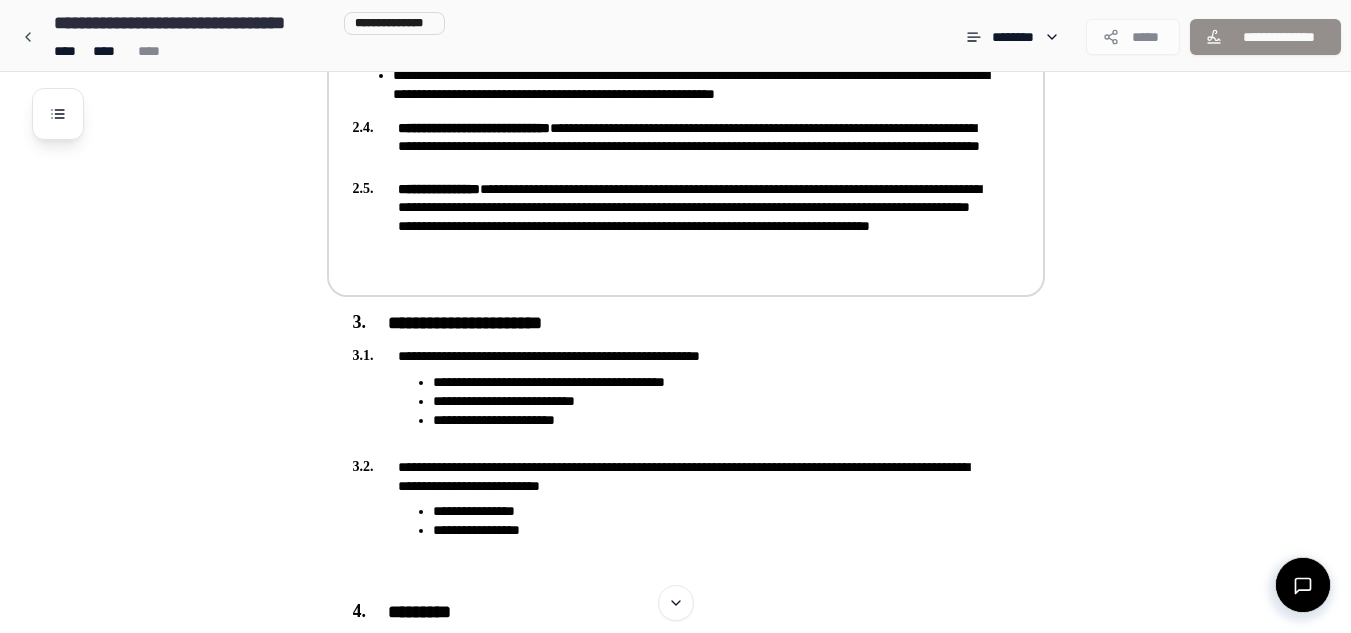 scroll, scrollTop: 1200, scrollLeft: 0, axis: vertical 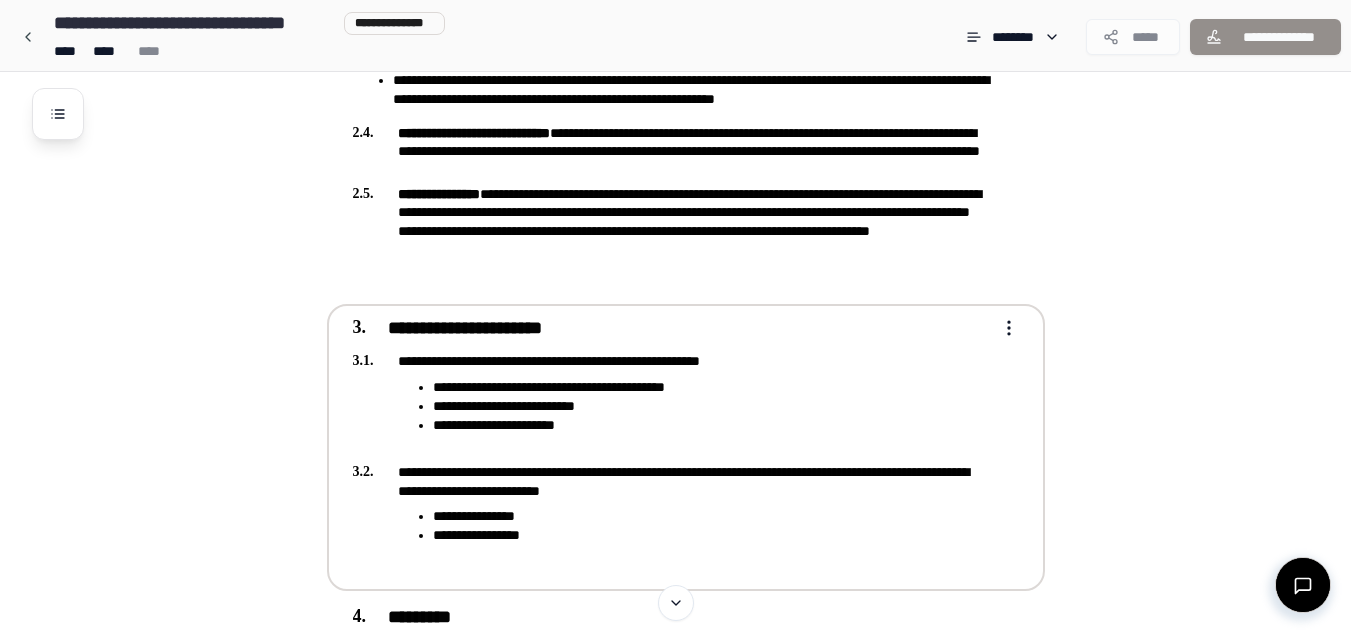 click on "**********" at bounding box center [672, 361] 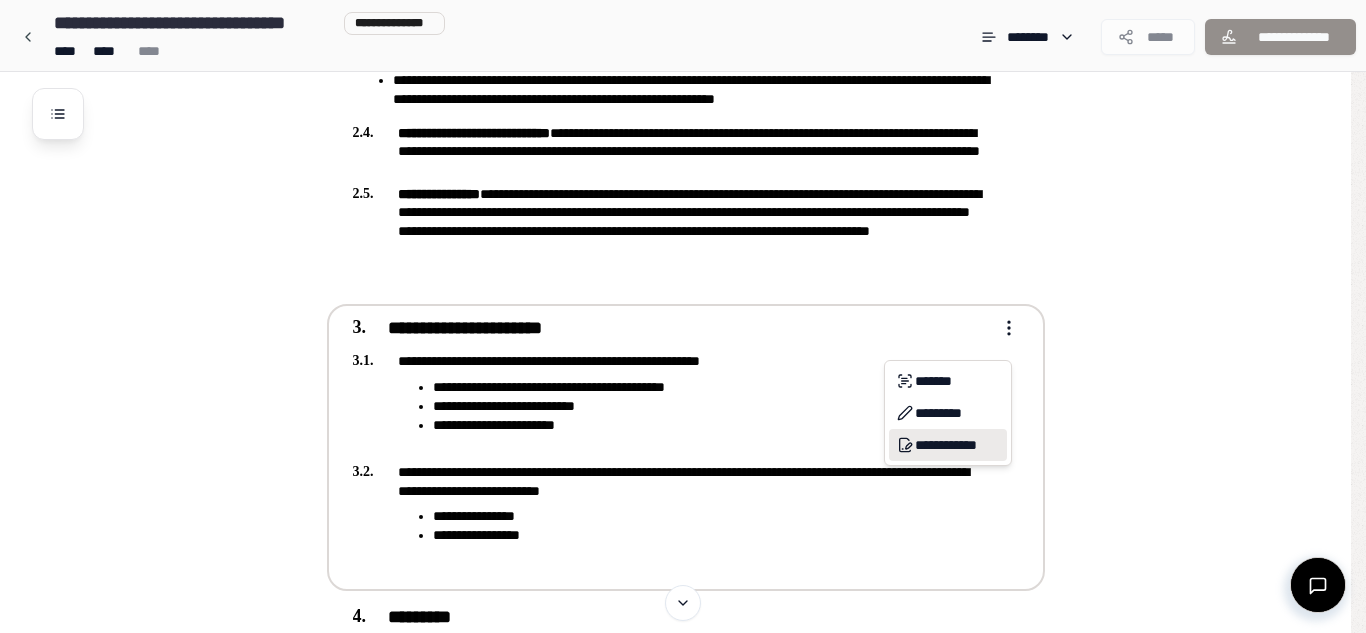 click on "**********" at bounding box center [948, 445] 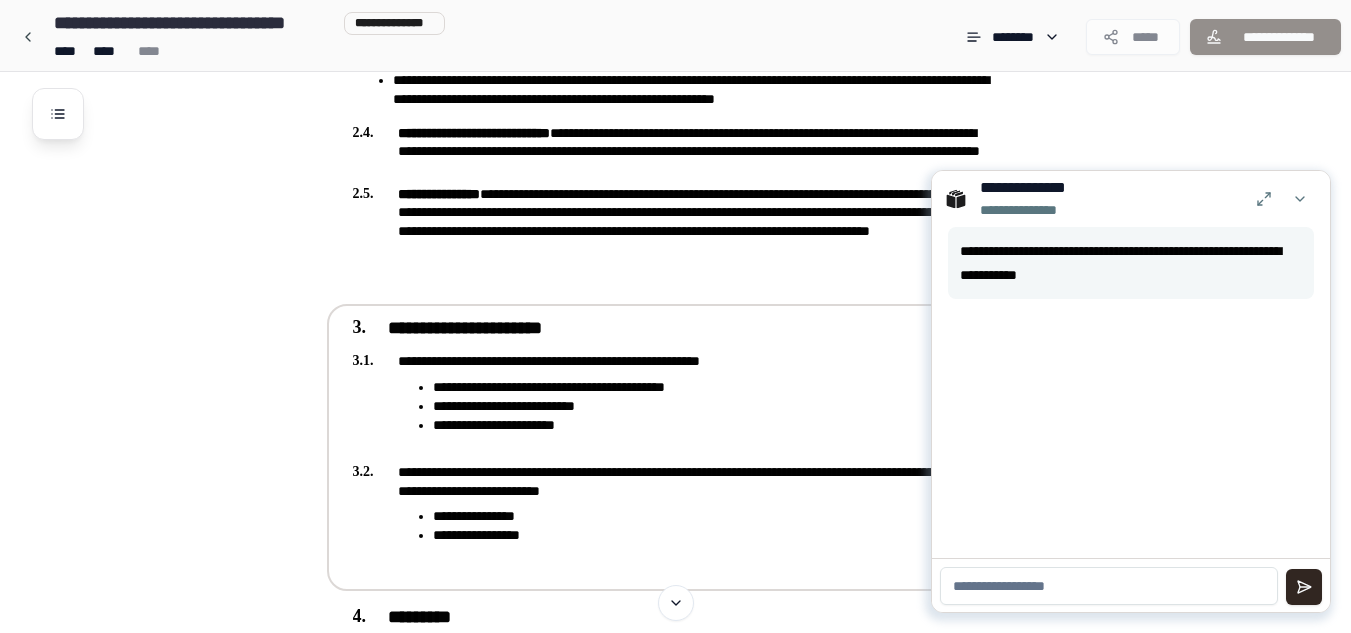 click at bounding box center [1109, 586] 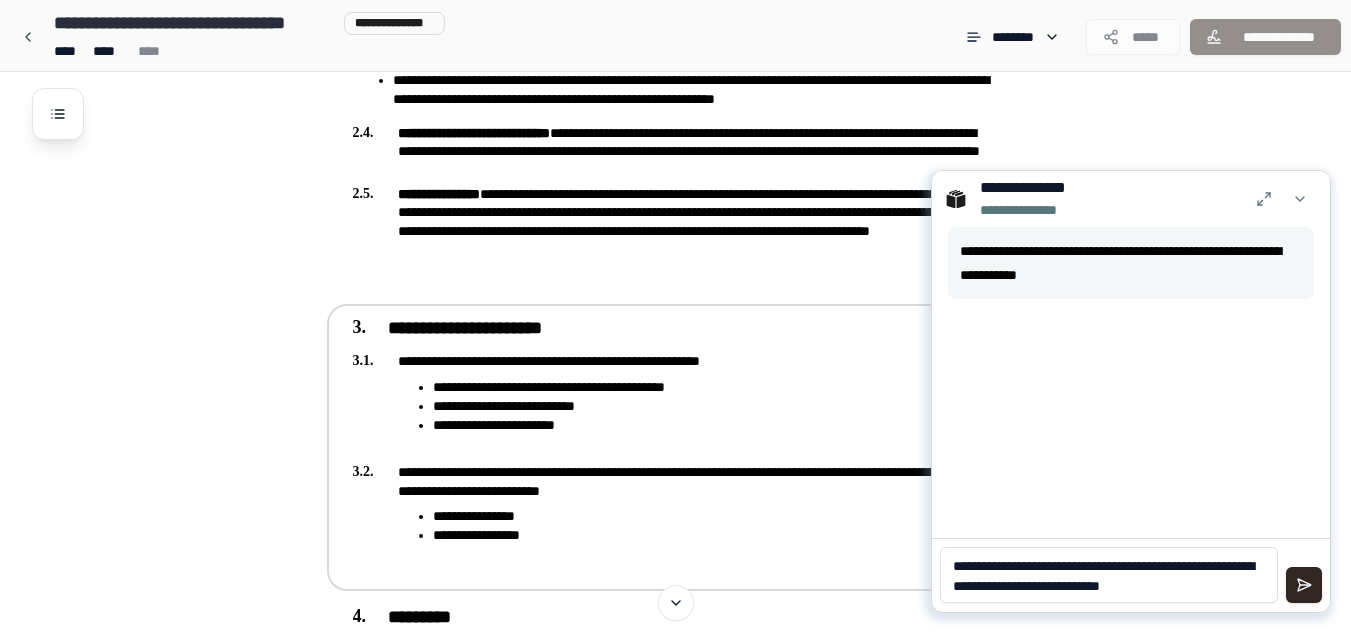 scroll, scrollTop: 0, scrollLeft: 0, axis: both 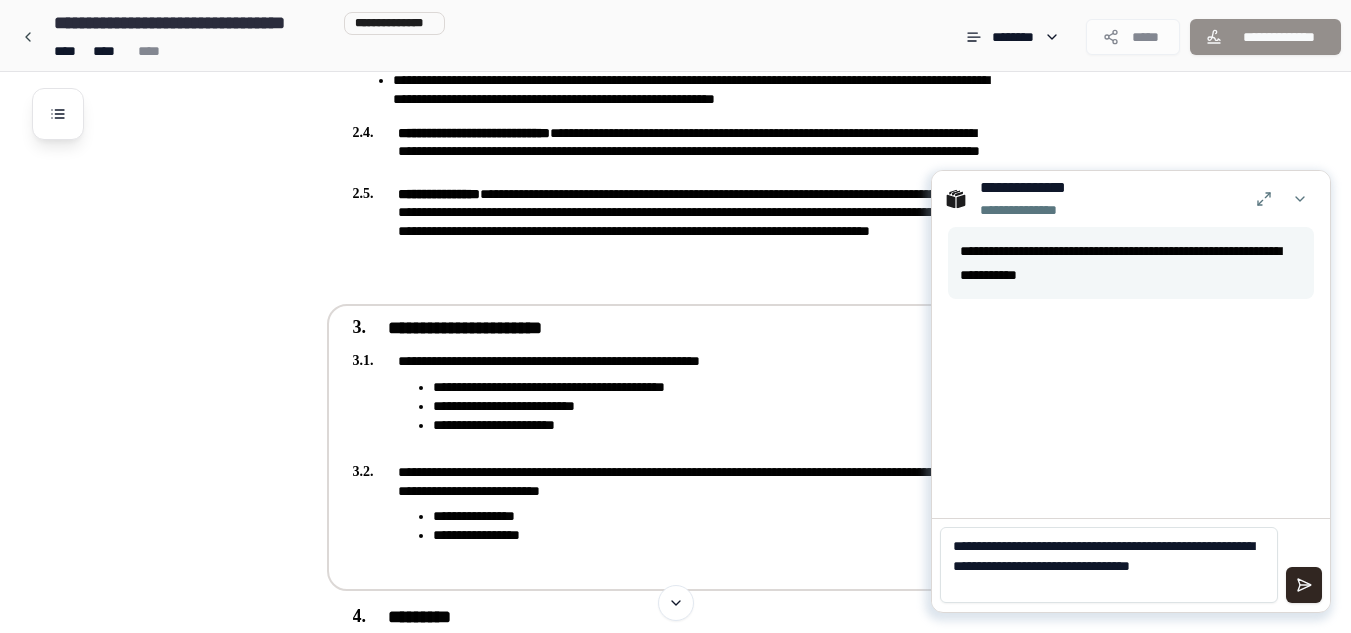 click on "**********" at bounding box center [1109, 565] 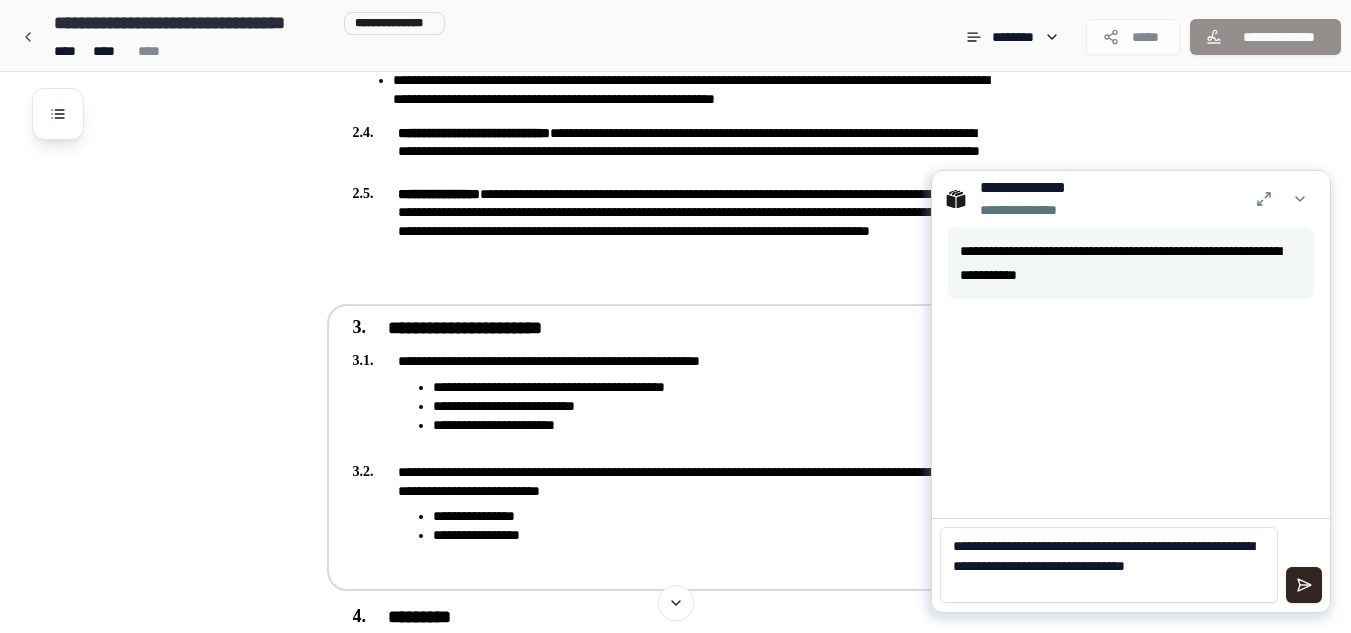 type on "**********" 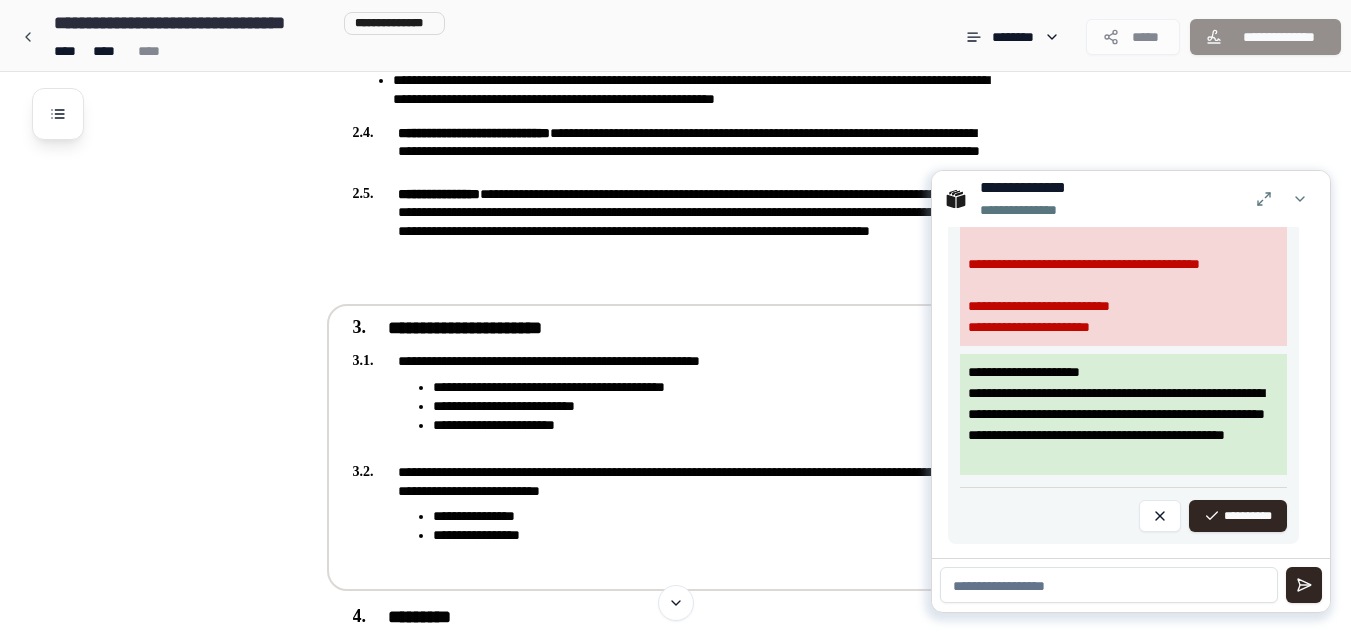 scroll, scrollTop: 518, scrollLeft: 0, axis: vertical 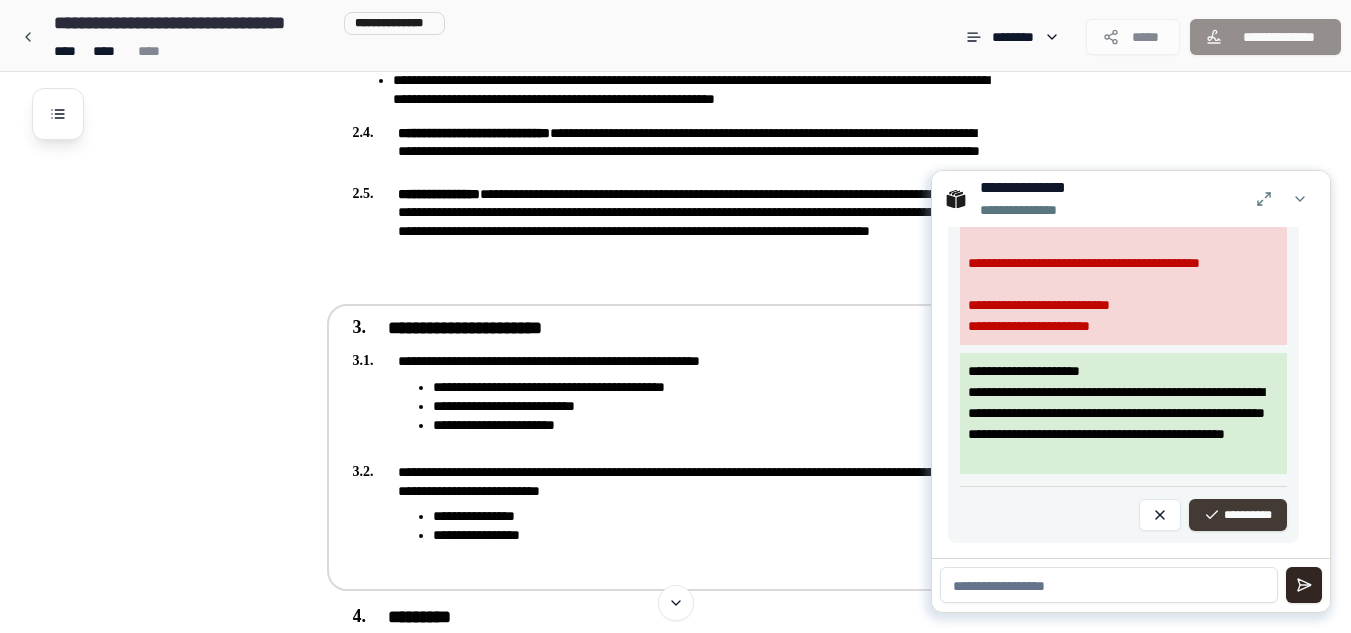 click on "**********" at bounding box center (1238, 515) 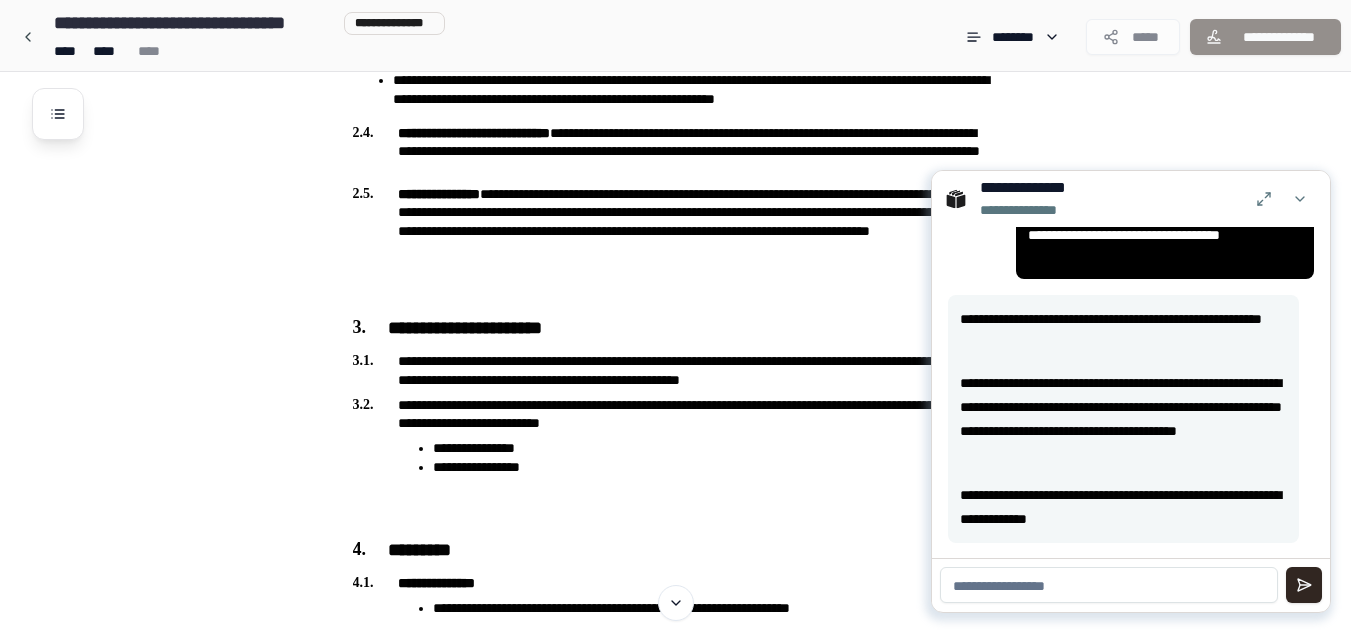 scroll, scrollTop: 124, scrollLeft: 0, axis: vertical 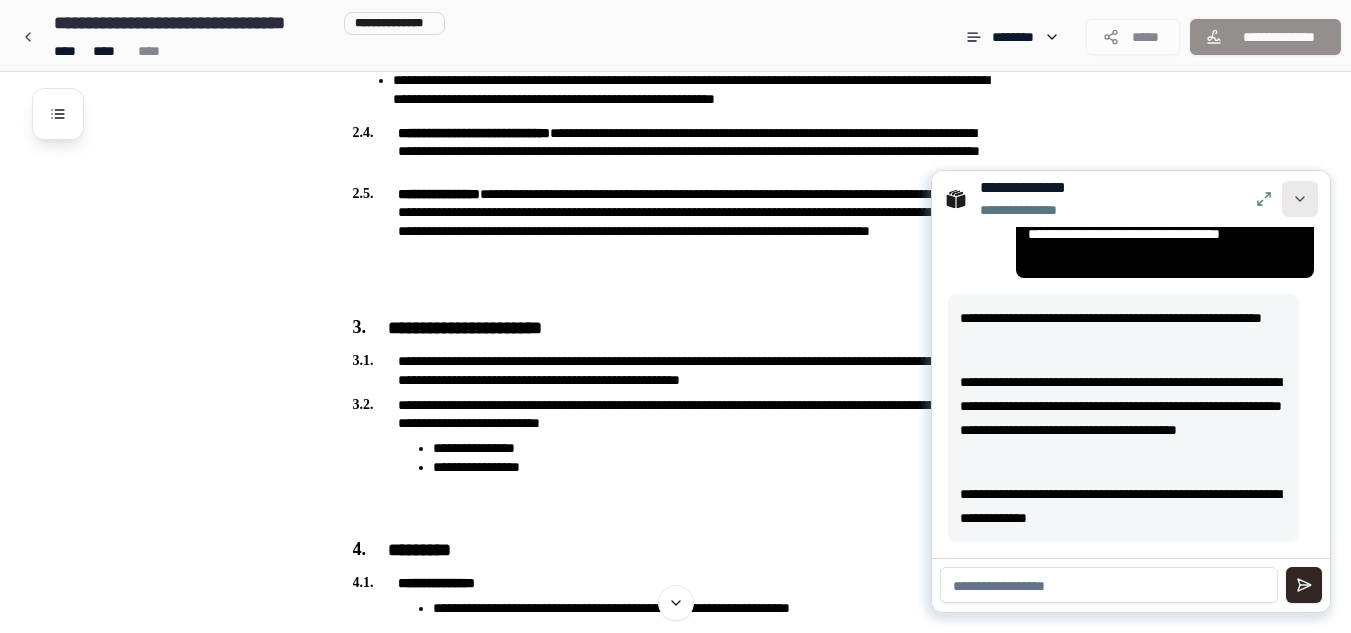 click at bounding box center (1300, 199) 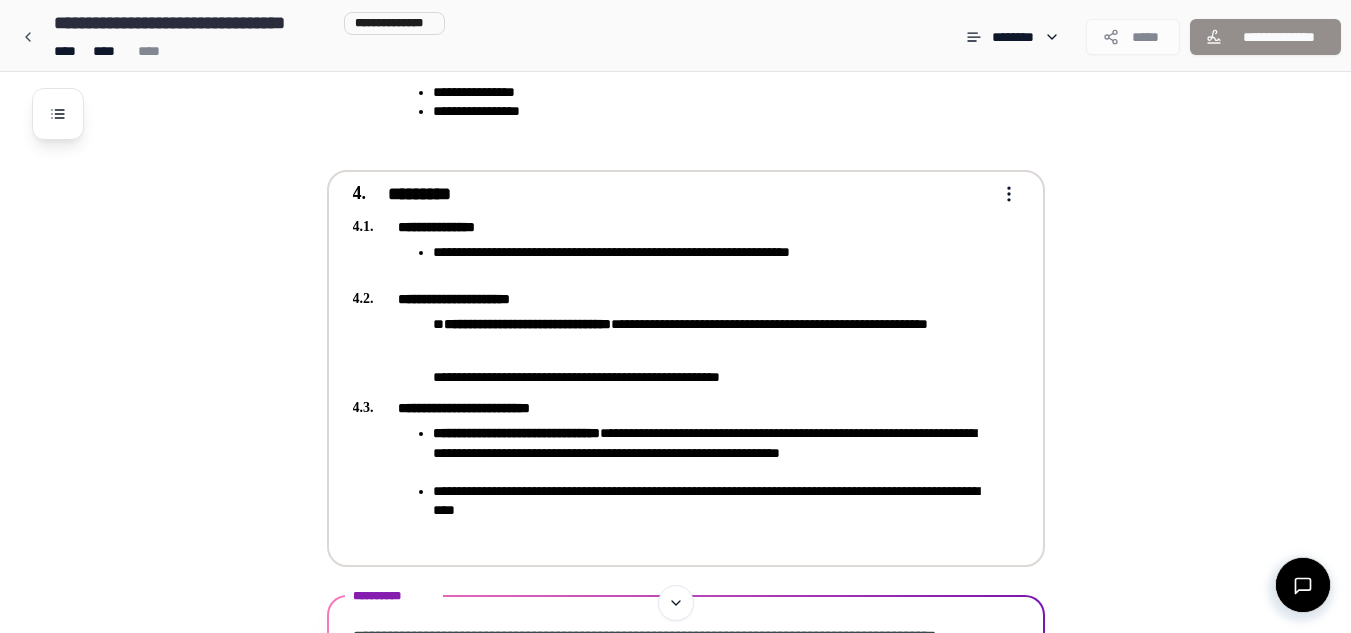 scroll, scrollTop: 1560, scrollLeft: 0, axis: vertical 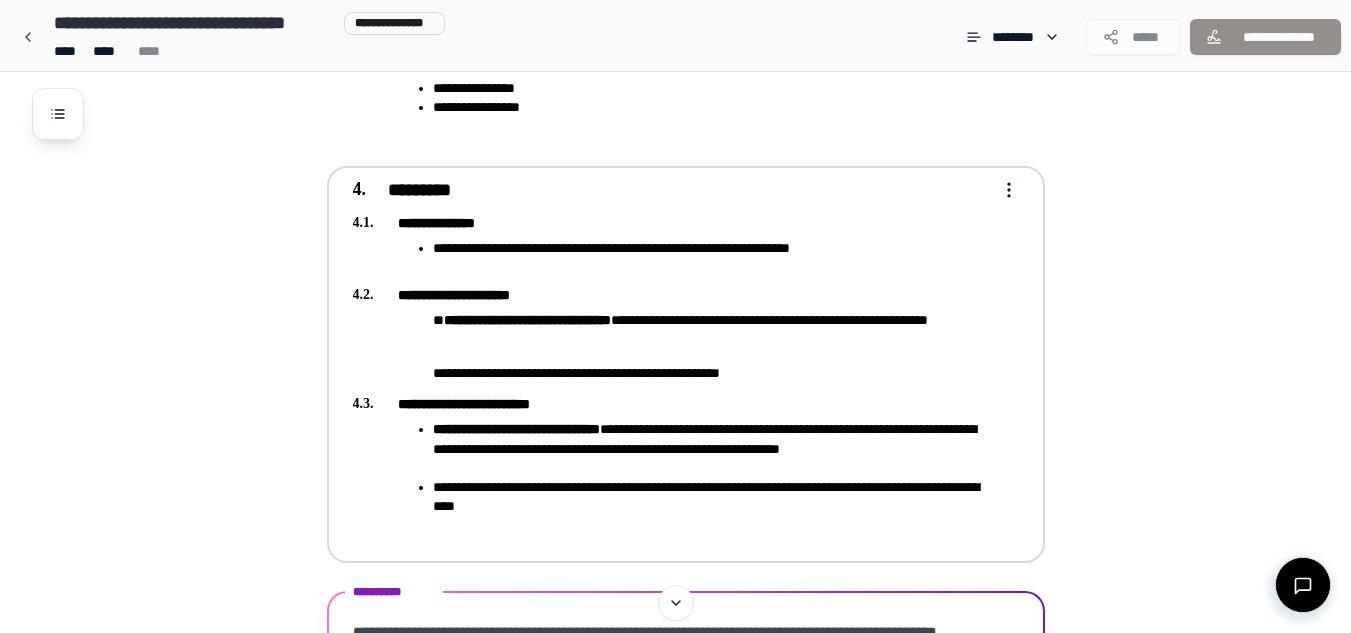 click on "**********" at bounding box center (675, -156) 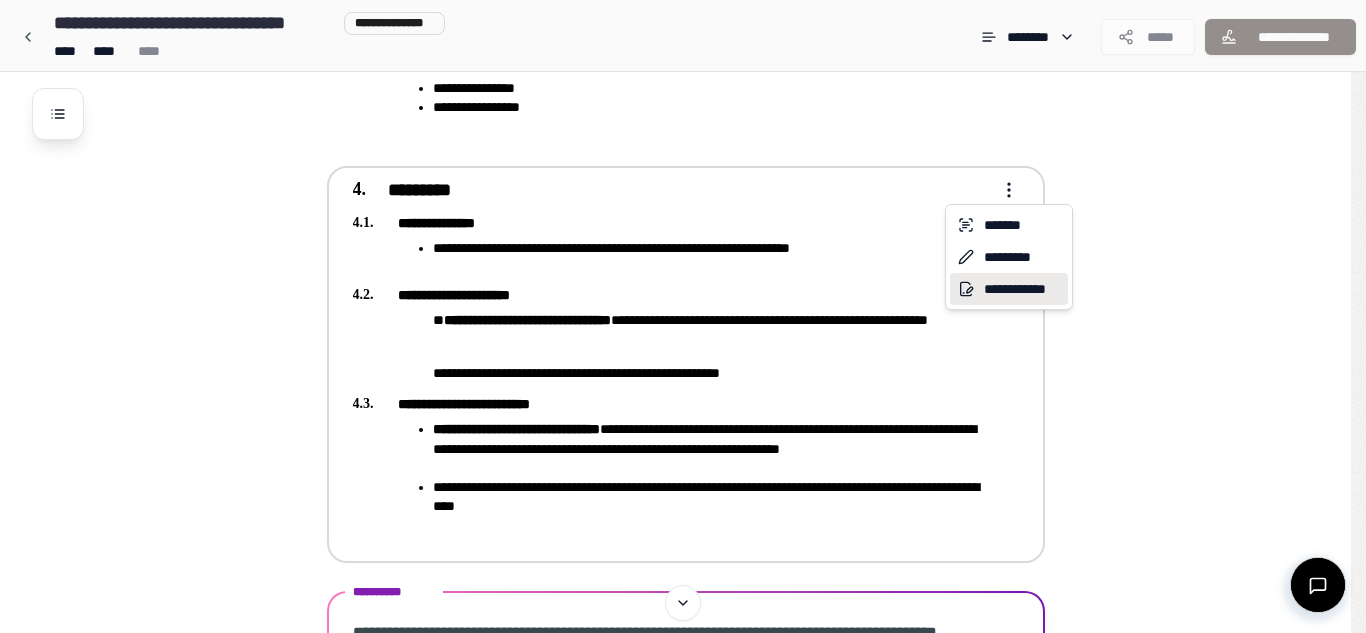 click on "**********" at bounding box center [1009, 289] 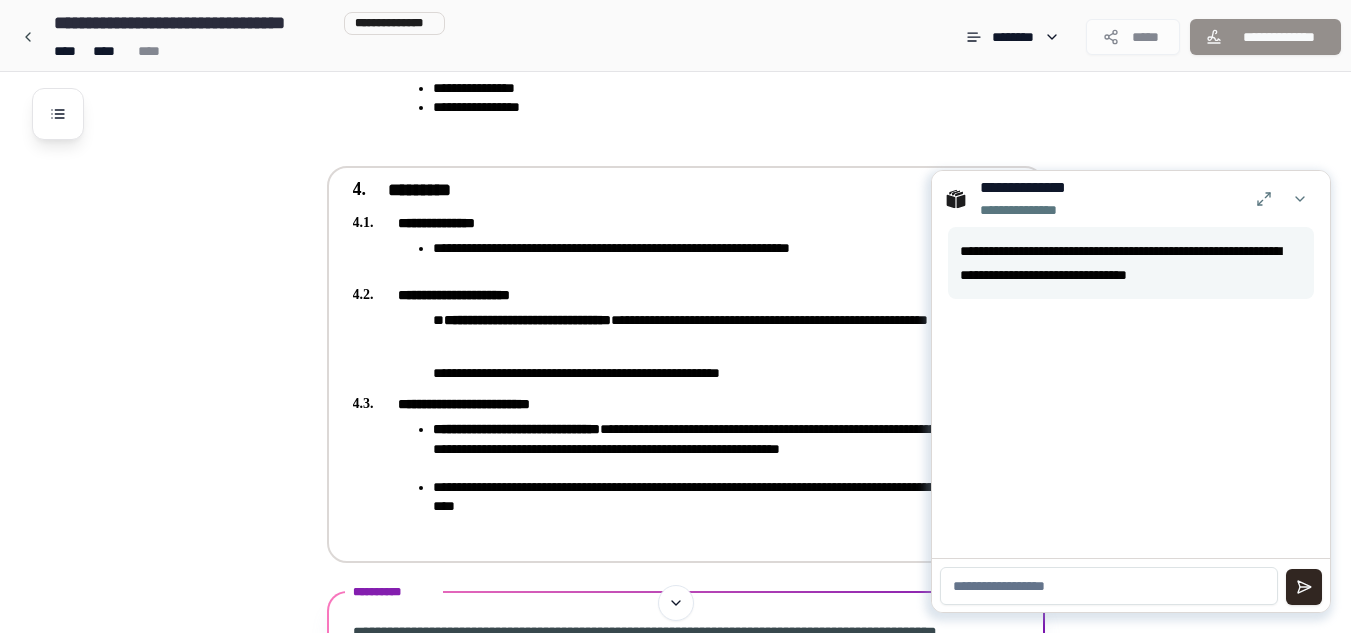 type 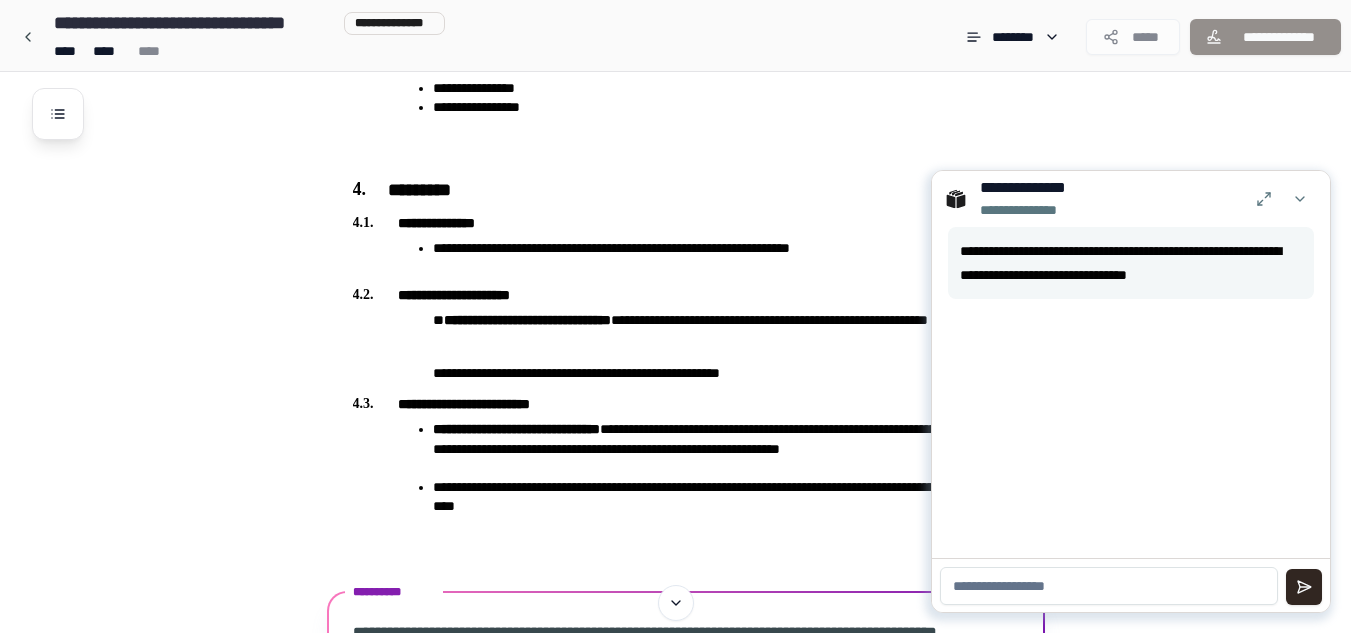 click at bounding box center (1109, 586) 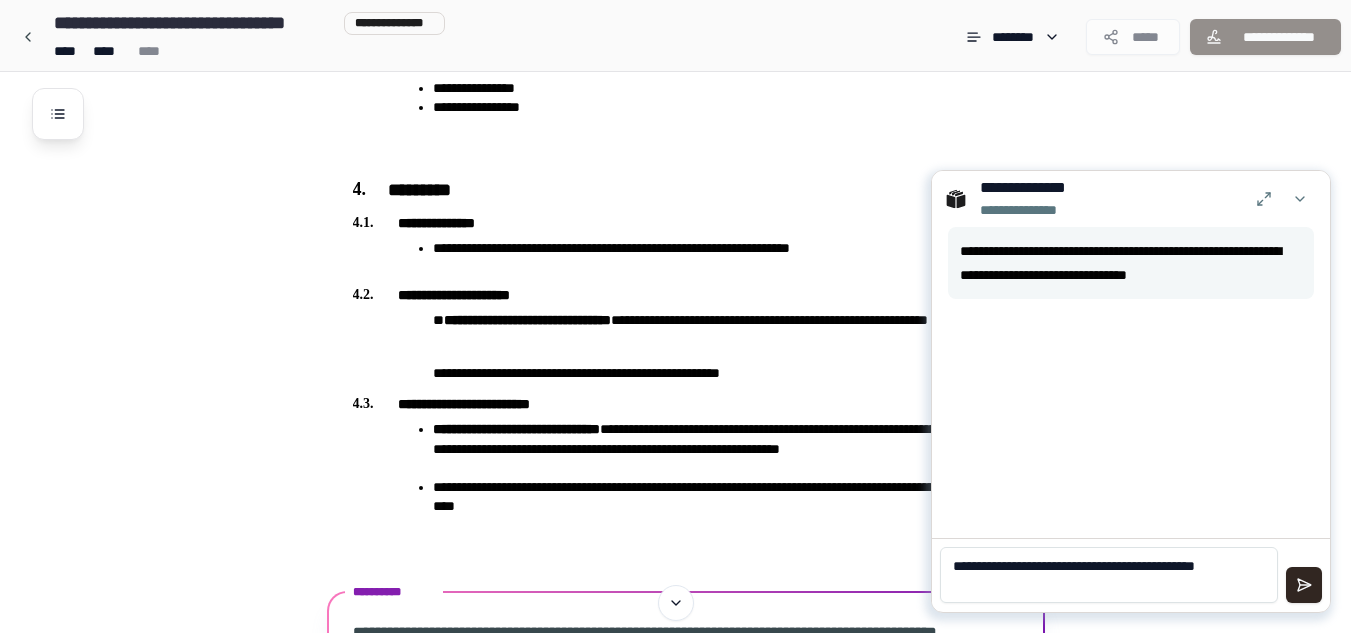 scroll, scrollTop: 0, scrollLeft: 0, axis: both 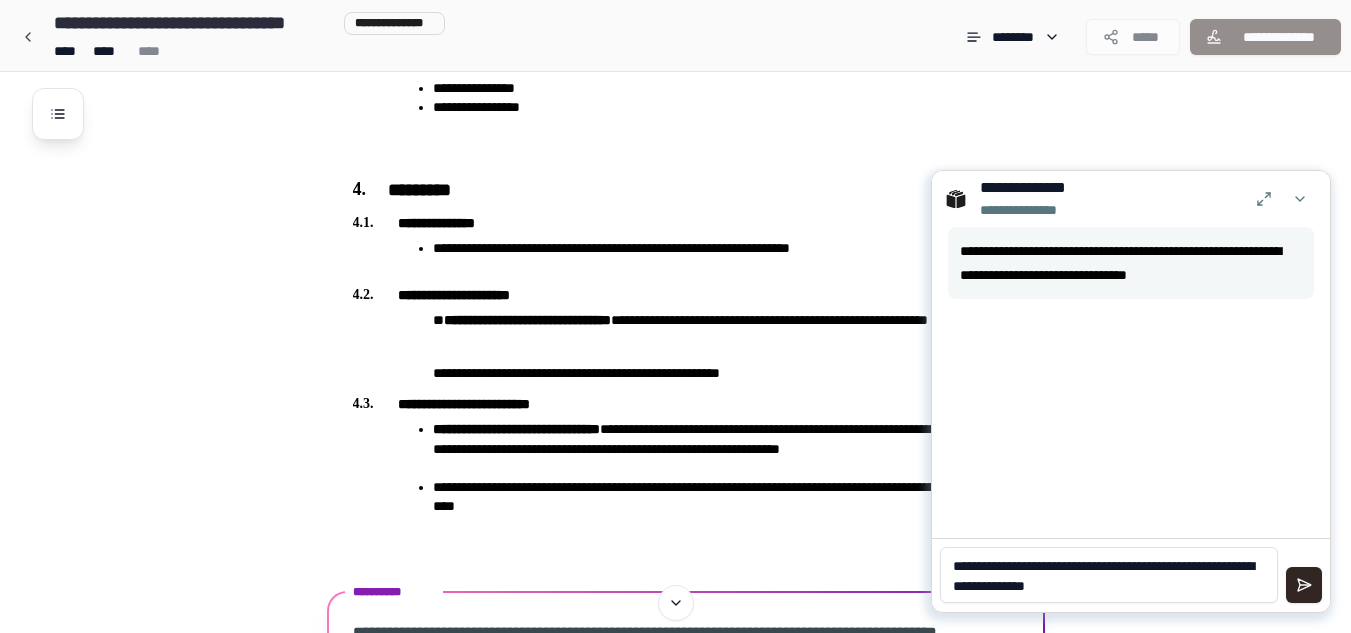 type on "**********" 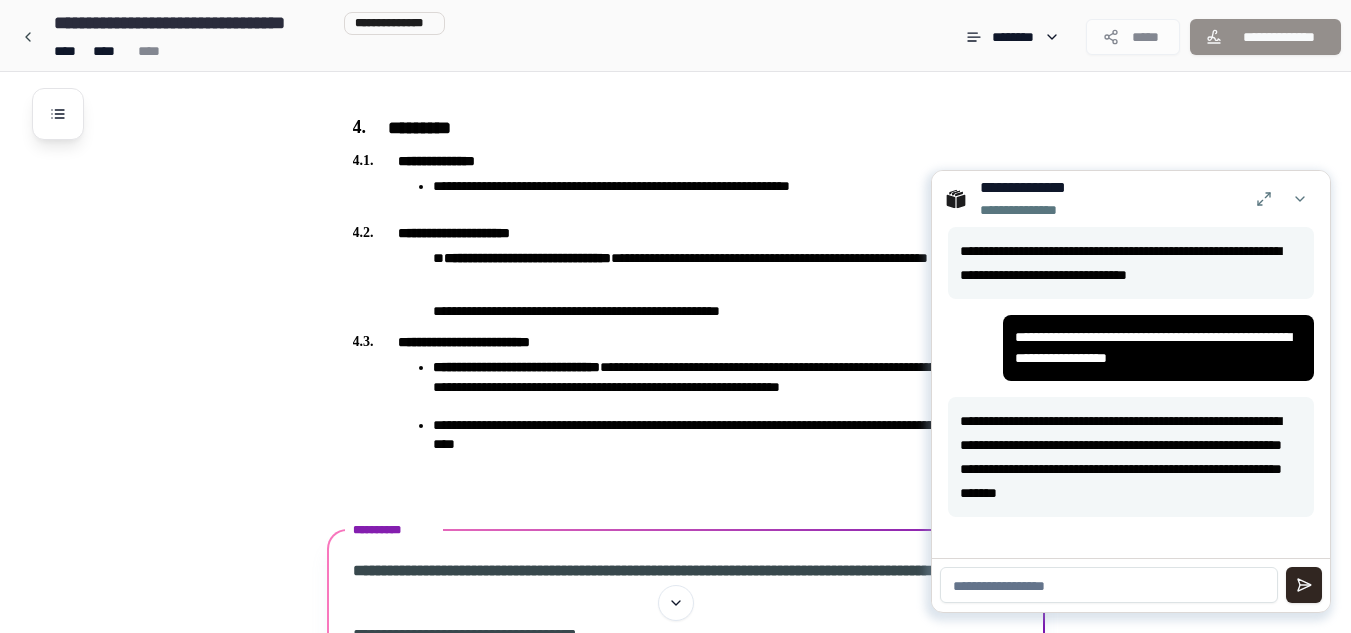 scroll, scrollTop: 1621, scrollLeft: 0, axis: vertical 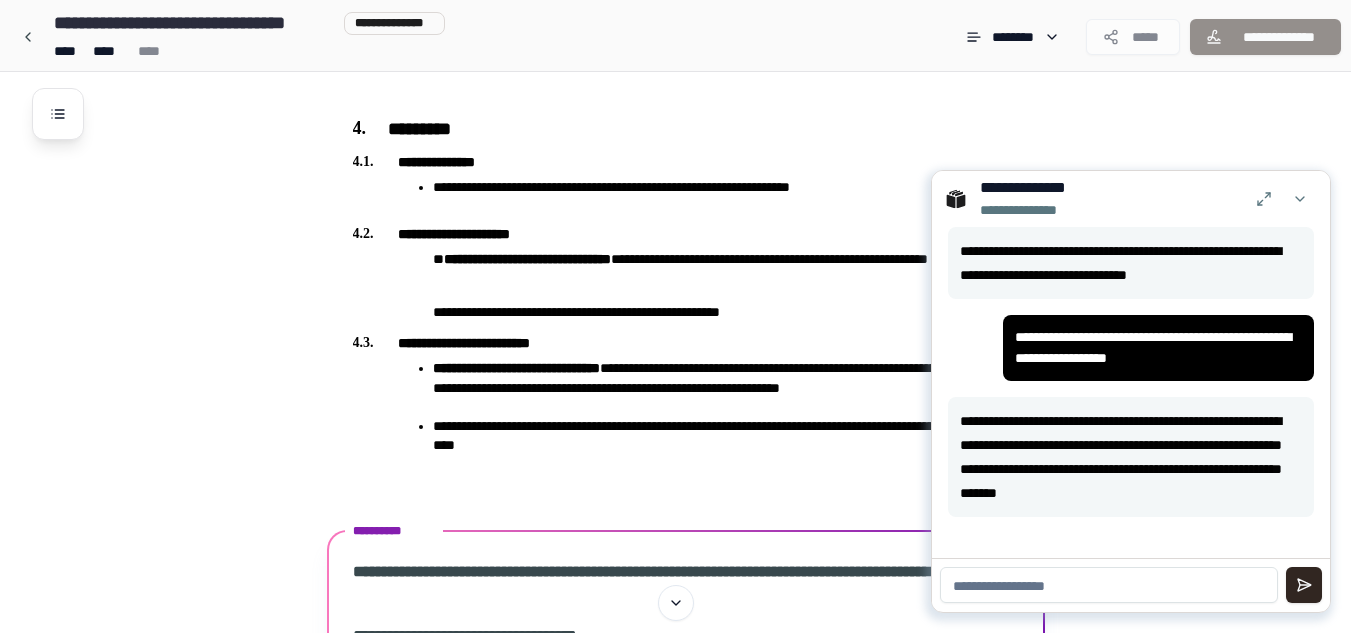 click at bounding box center (1109, 585) 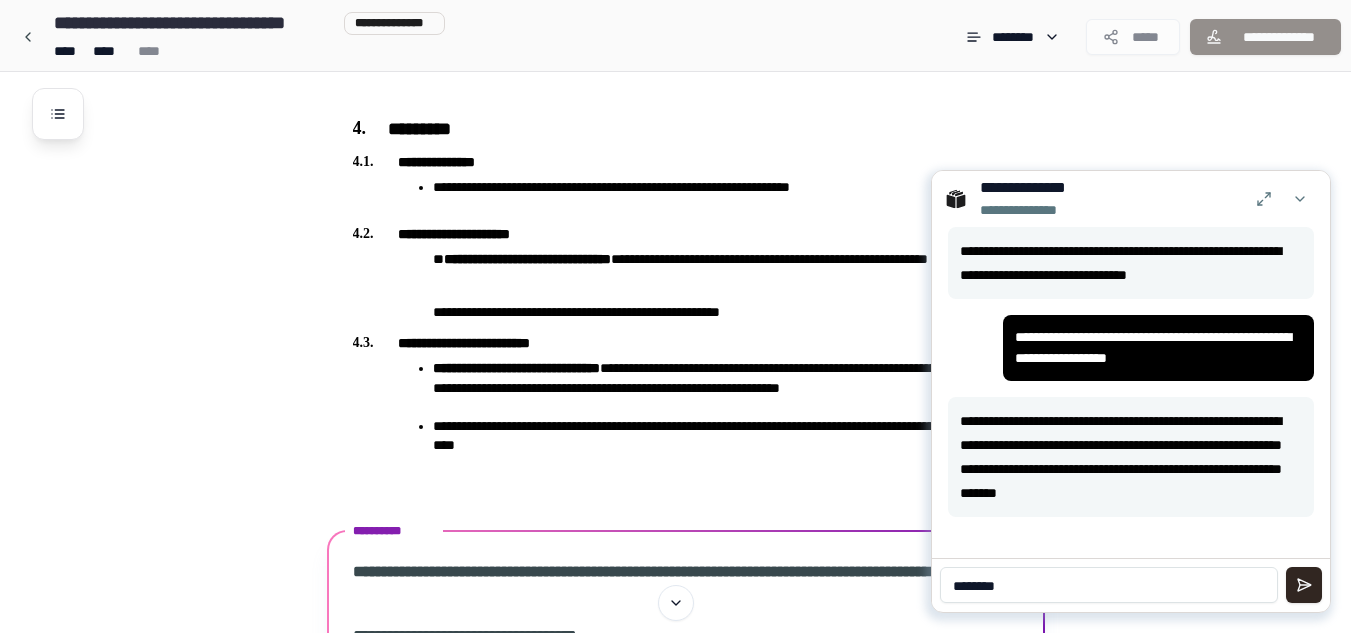 type on "********" 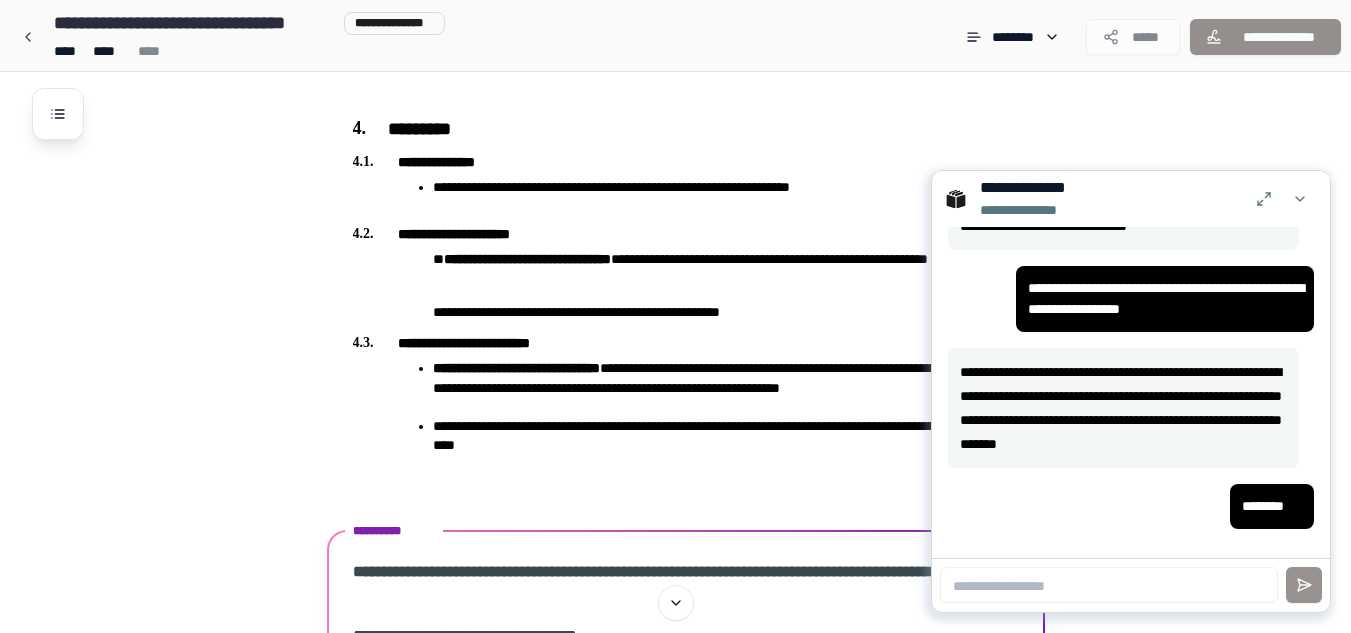 scroll, scrollTop: 51, scrollLeft: 0, axis: vertical 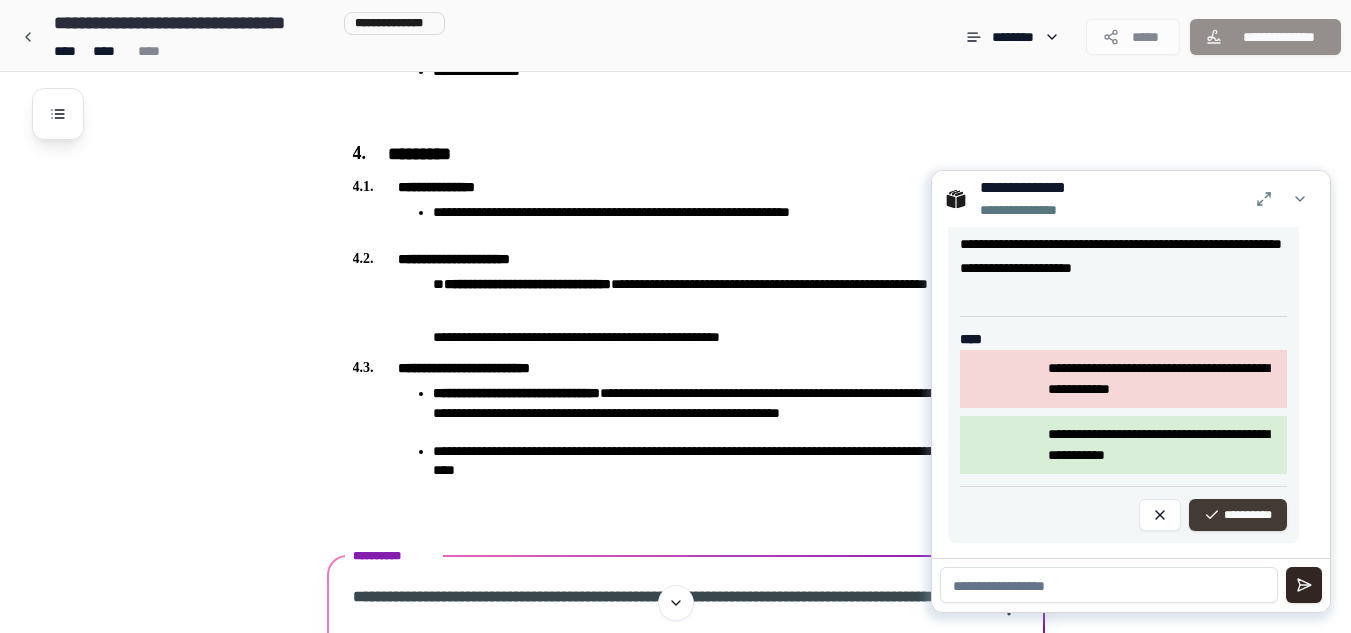 click on "**********" at bounding box center [1238, 515] 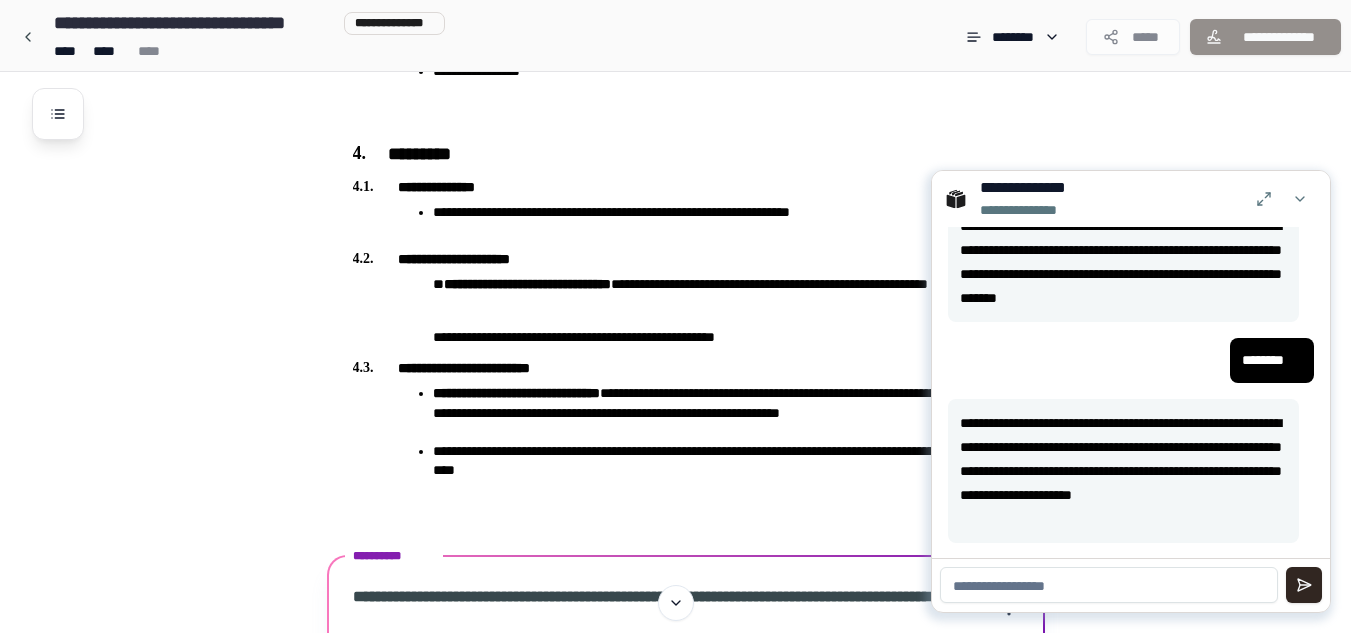 scroll, scrollTop: 196, scrollLeft: 0, axis: vertical 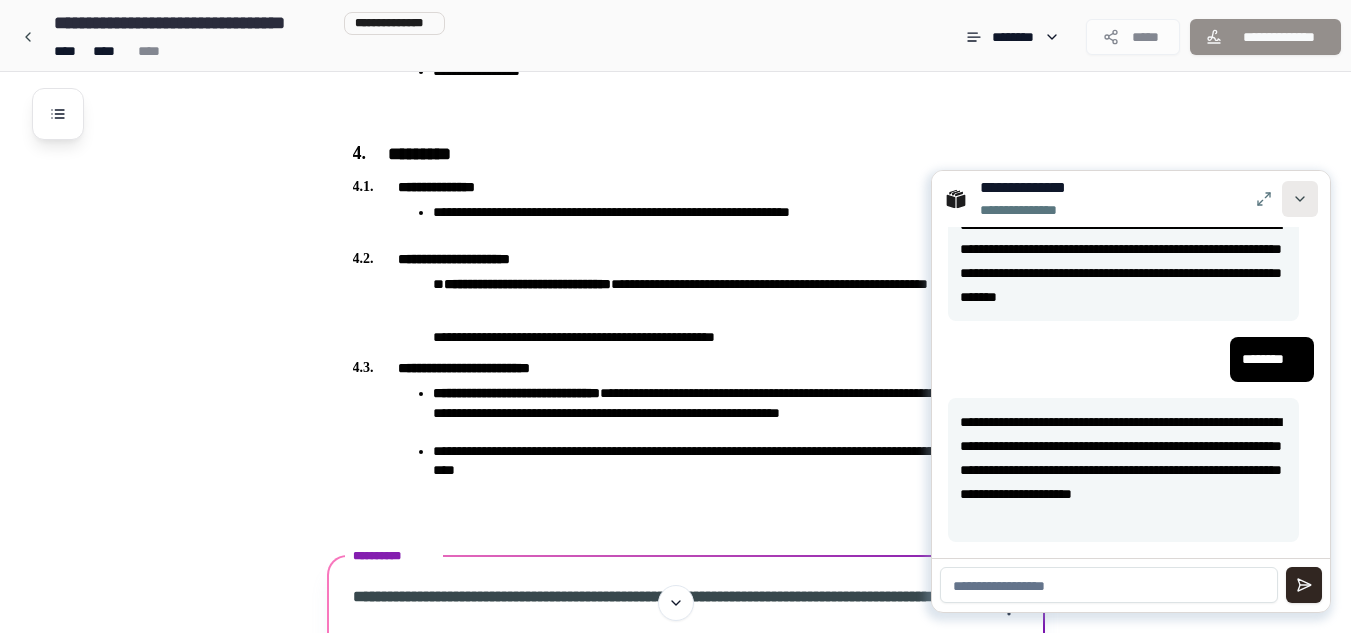 click at bounding box center [1300, 199] 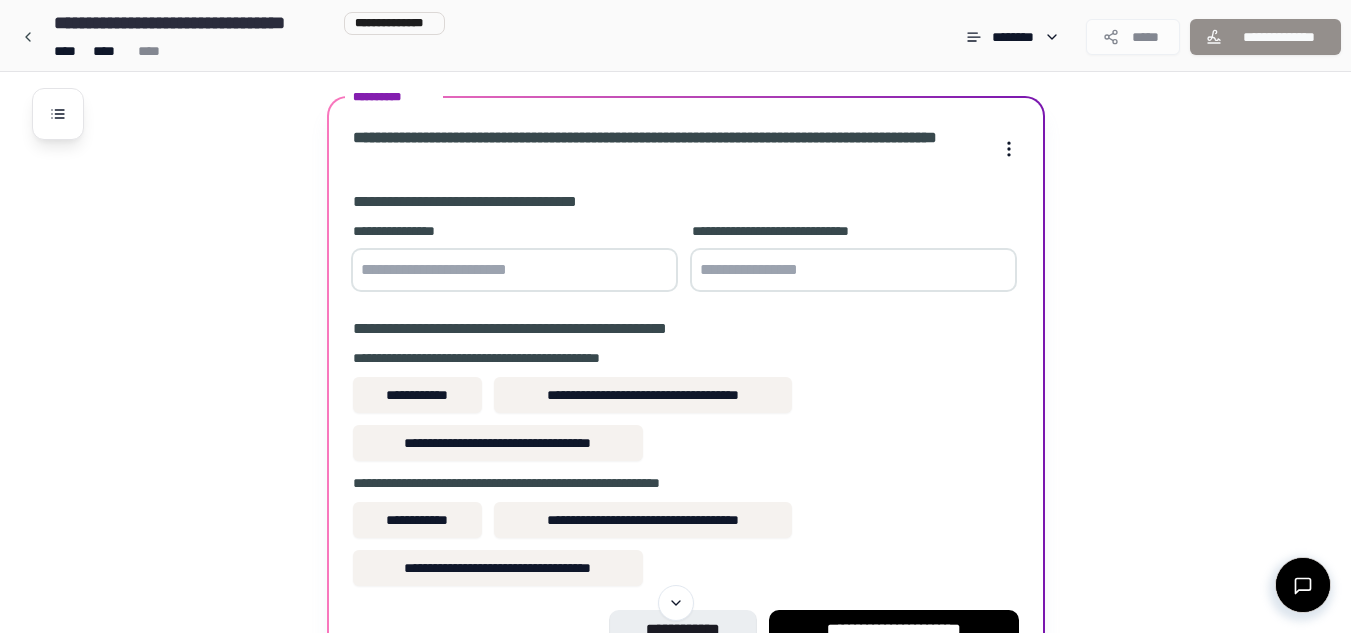 scroll, scrollTop: 2056, scrollLeft: 0, axis: vertical 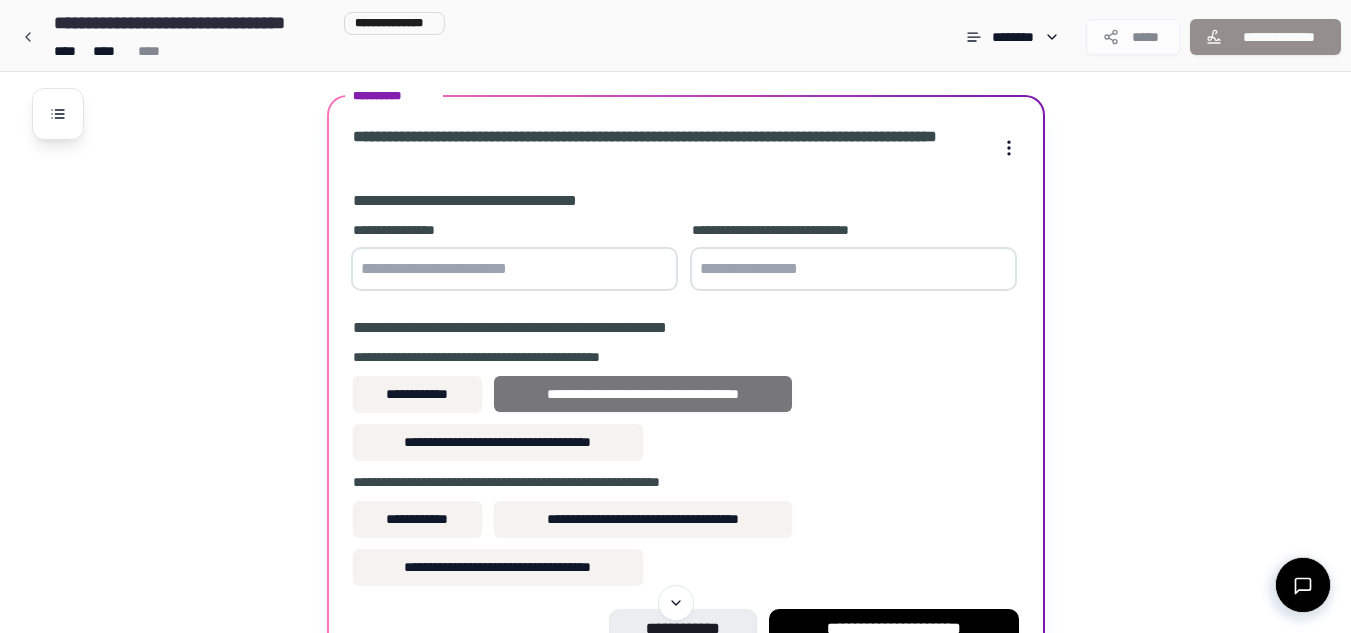 click on "**********" at bounding box center [643, 394] 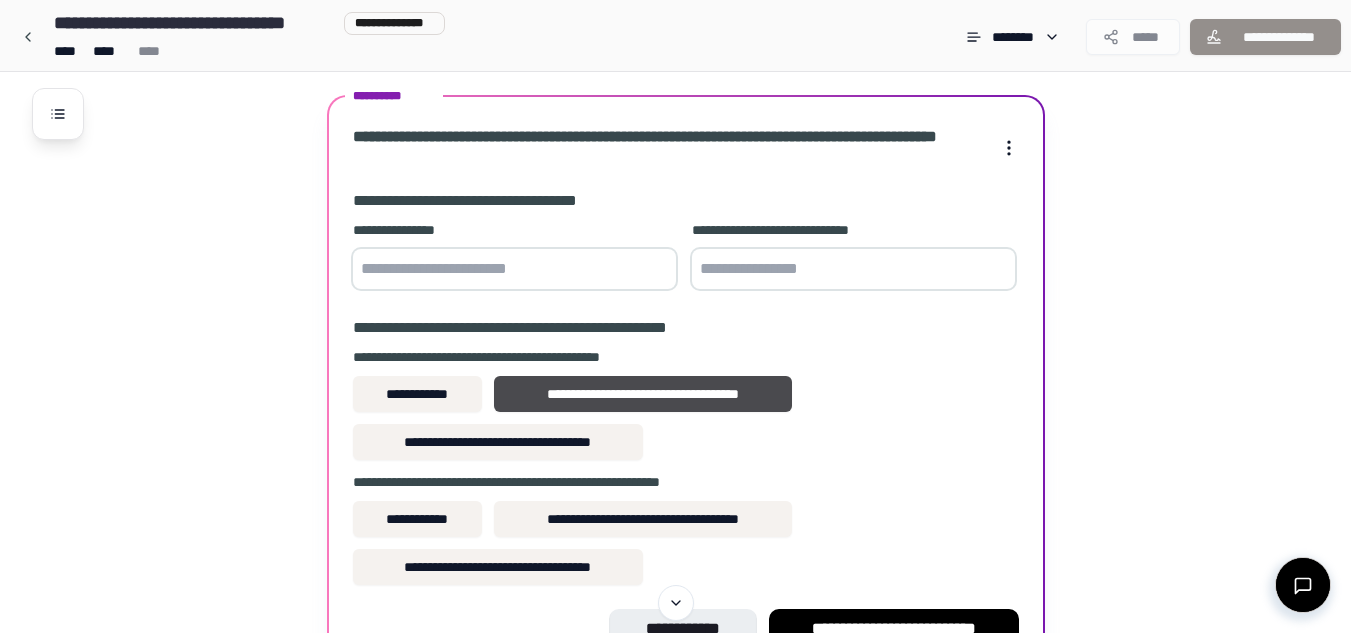 click at bounding box center (514, 269) 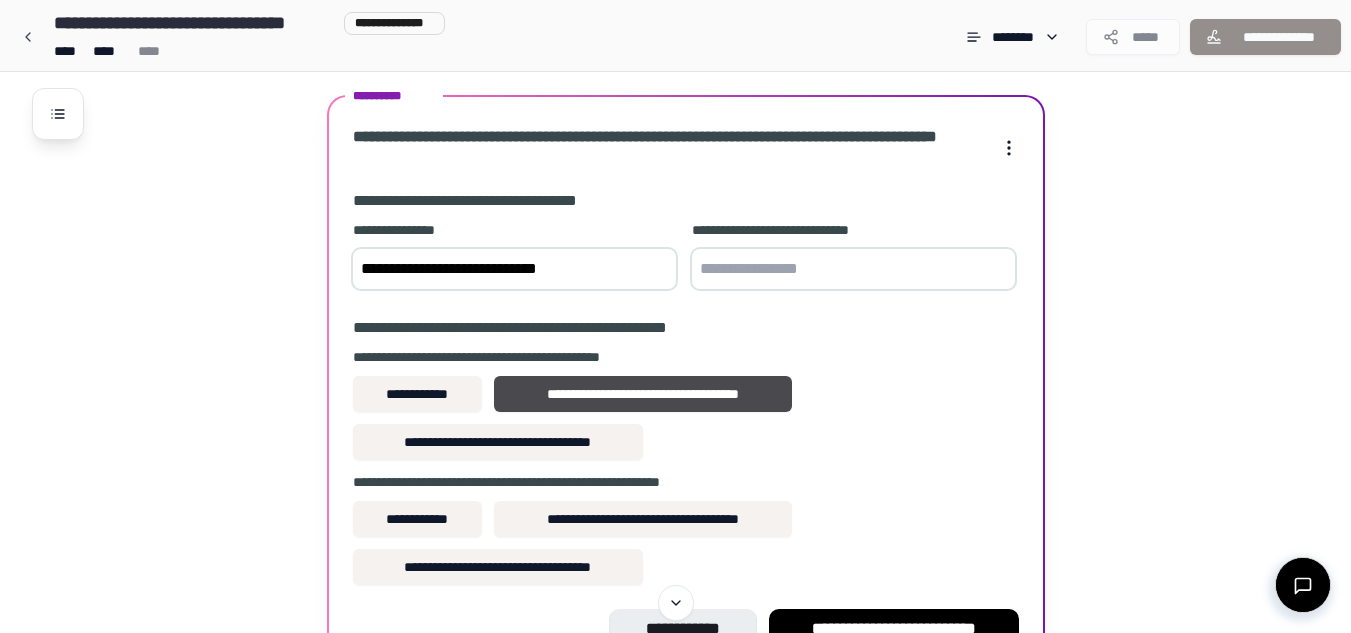 type on "**********" 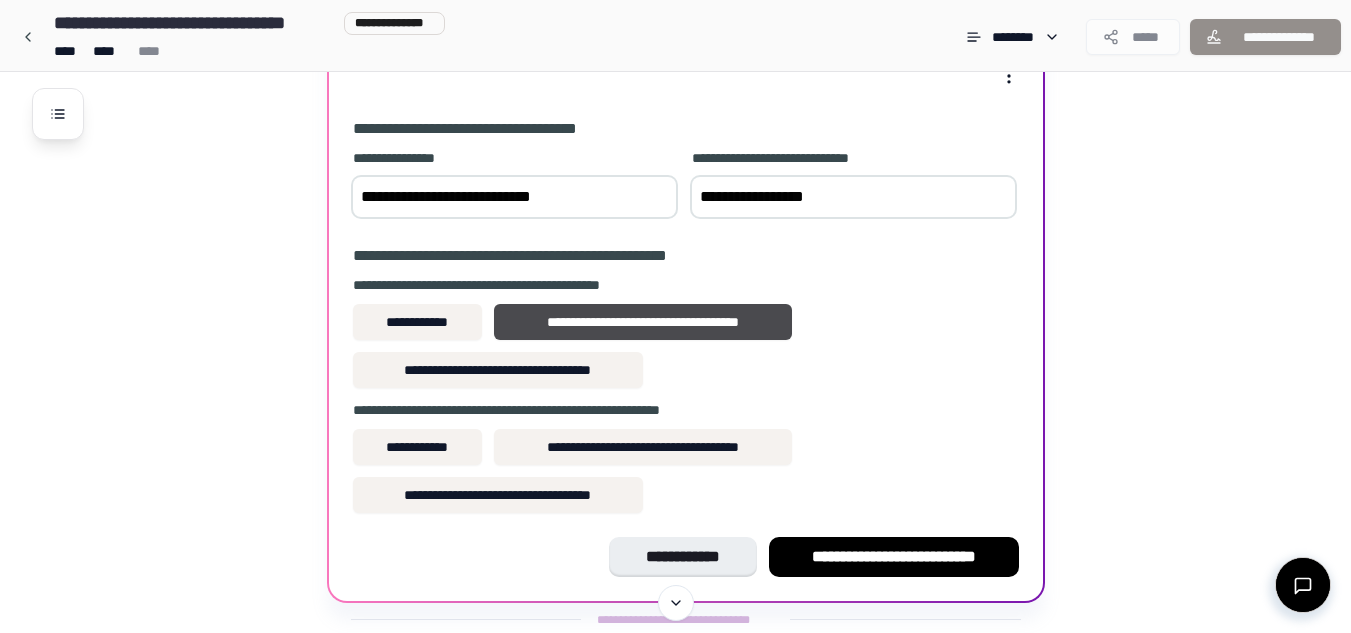 scroll, scrollTop: 2130, scrollLeft: 0, axis: vertical 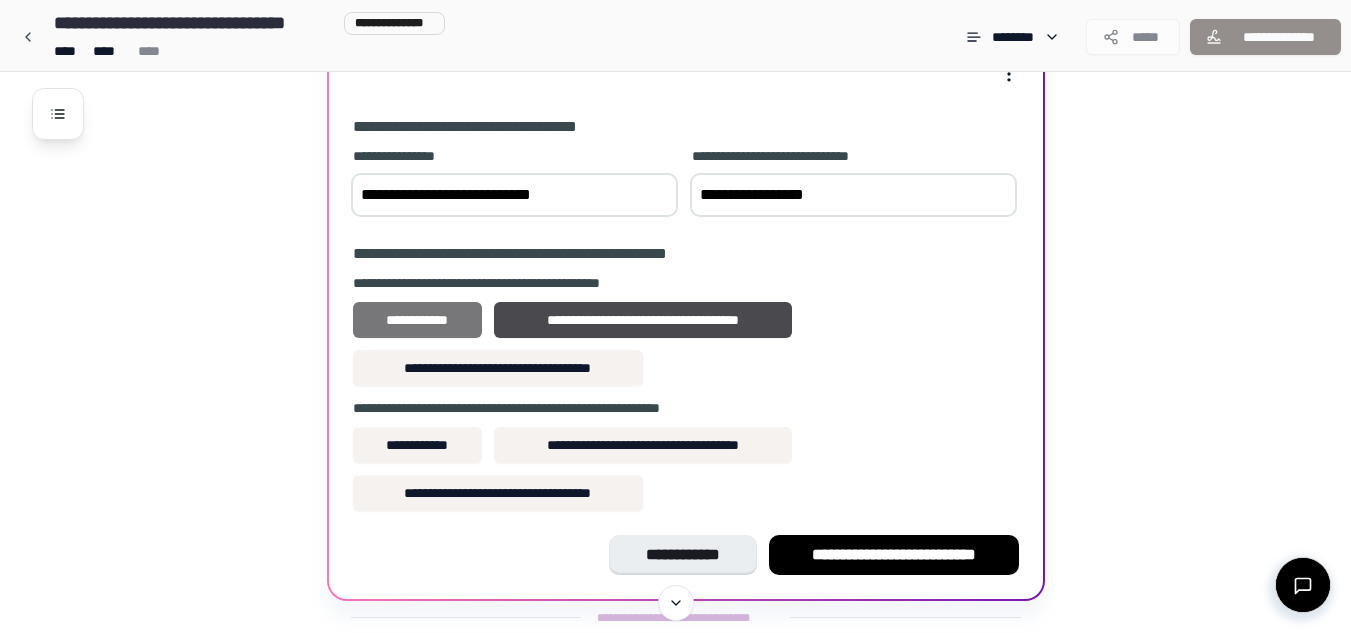 type on "**********" 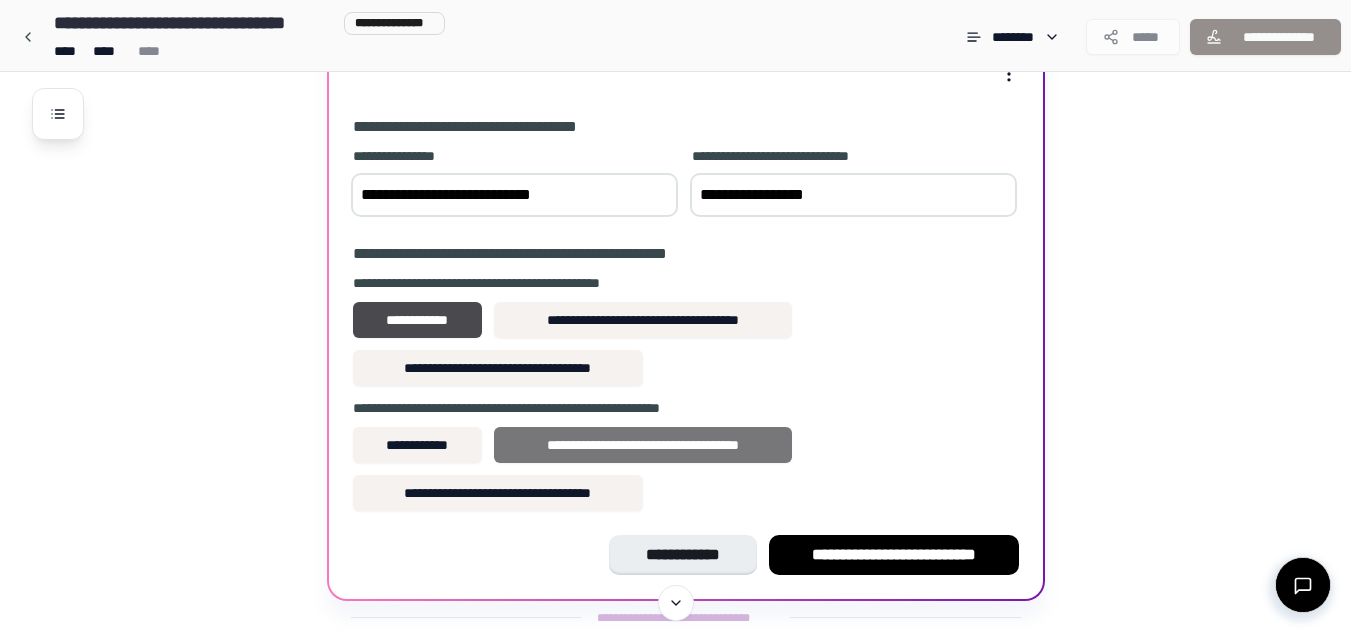 click on "**********" at bounding box center [643, 445] 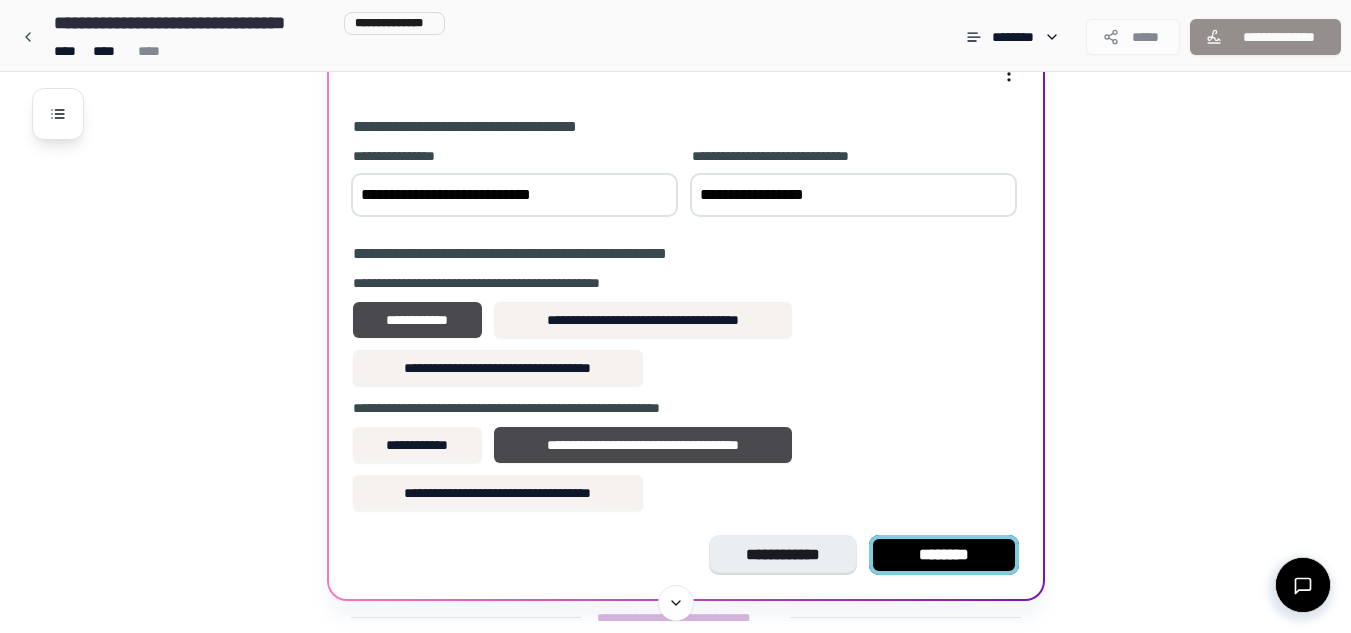 click on "********" at bounding box center [944, 555] 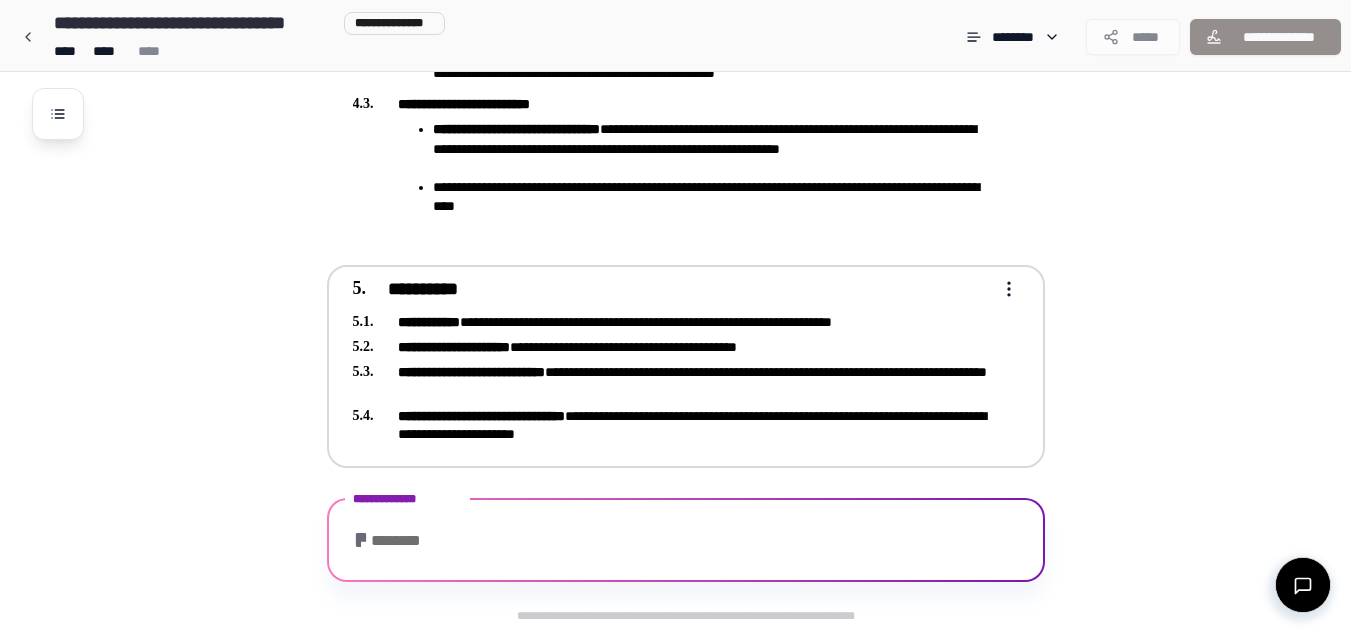 scroll, scrollTop: 2258, scrollLeft: 0, axis: vertical 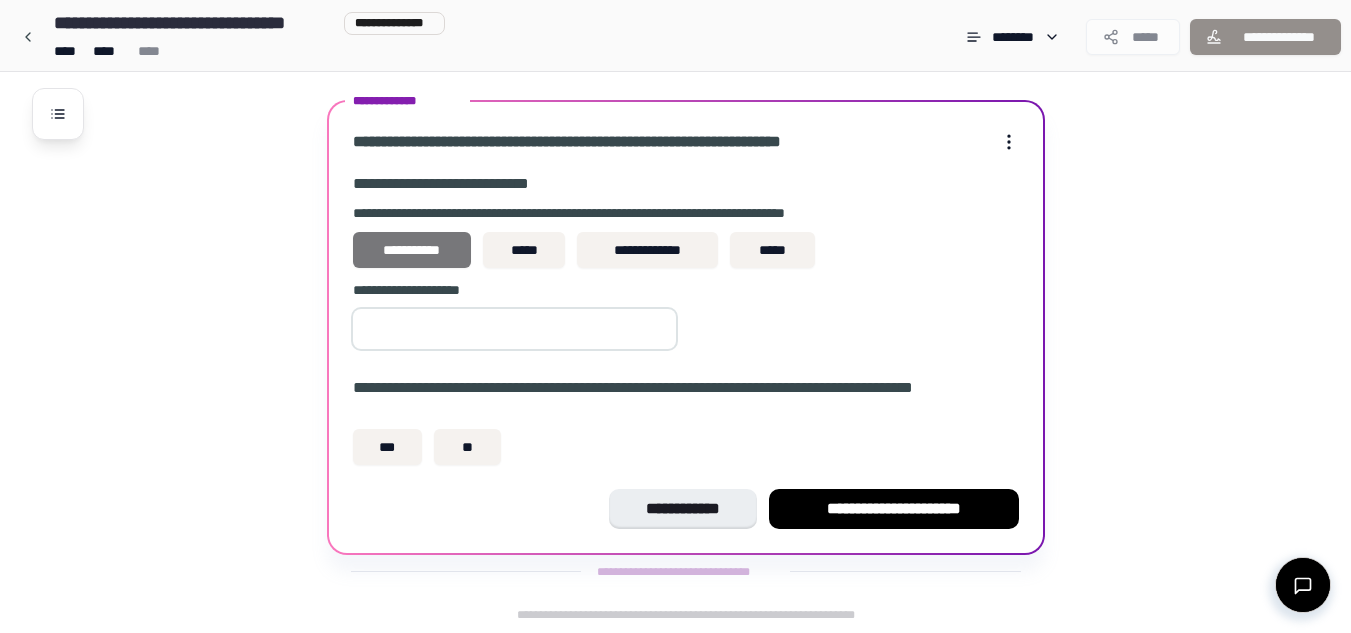 click on "**********" at bounding box center (412, 250) 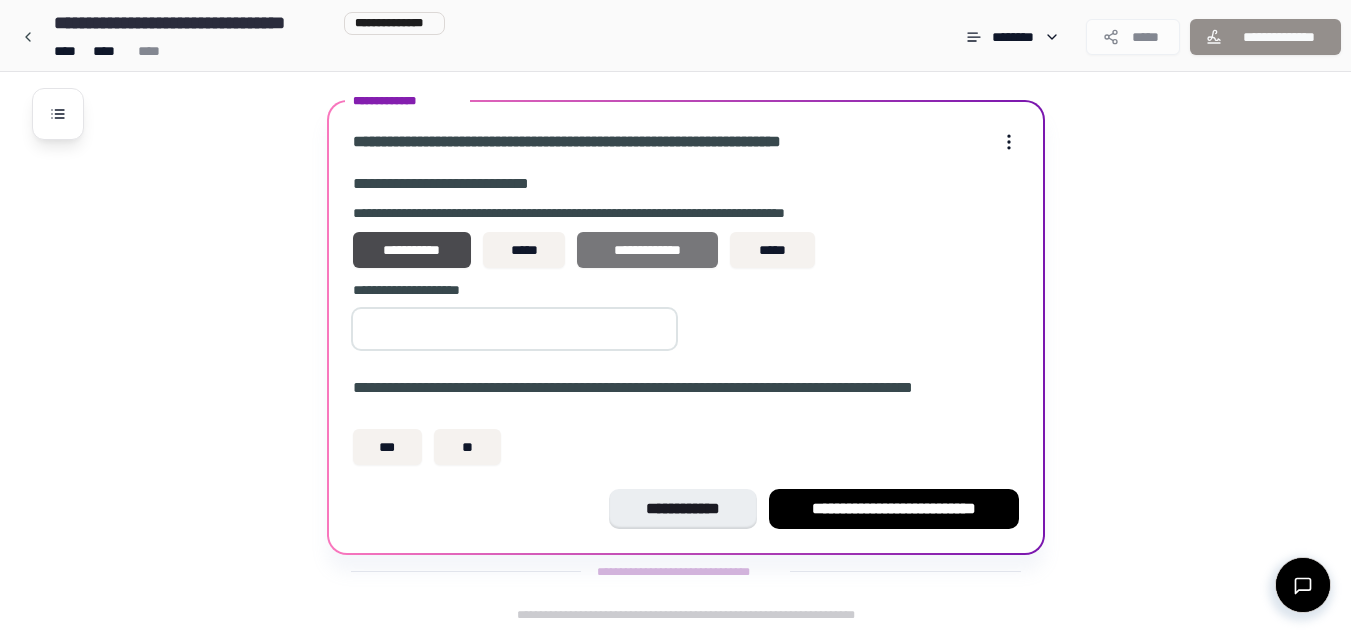 click on "**********" at bounding box center (647, 250) 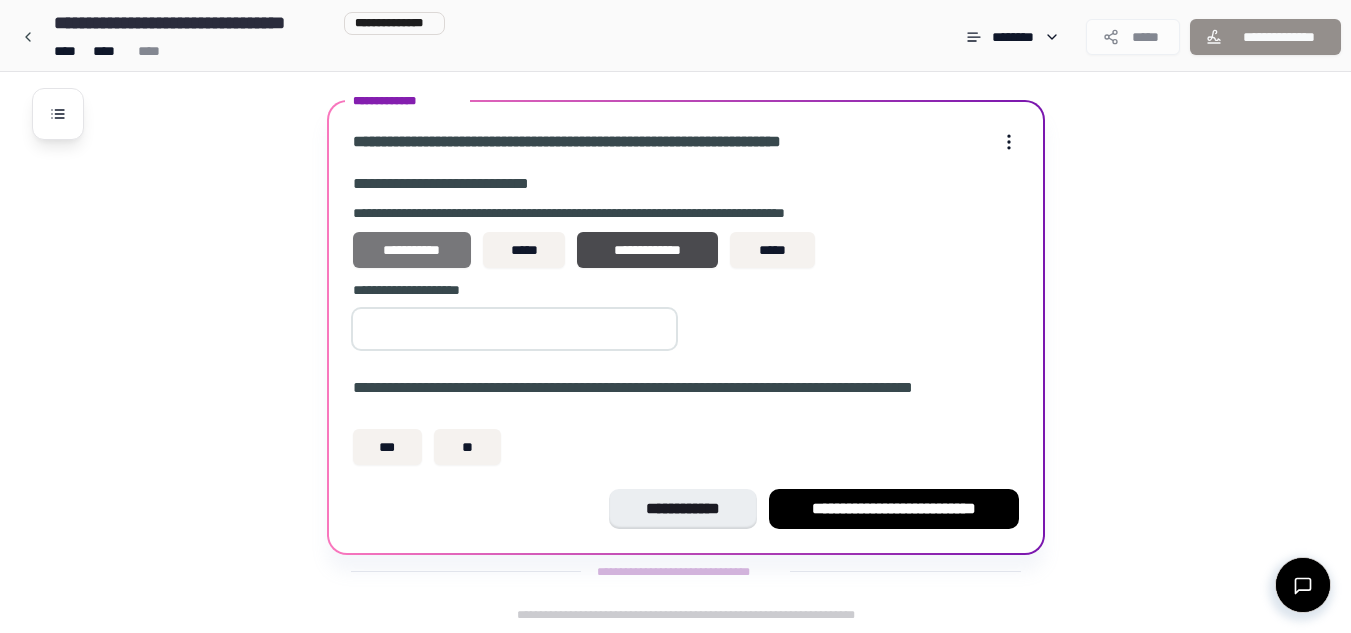 click on "**********" at bounding box center [412, 250] 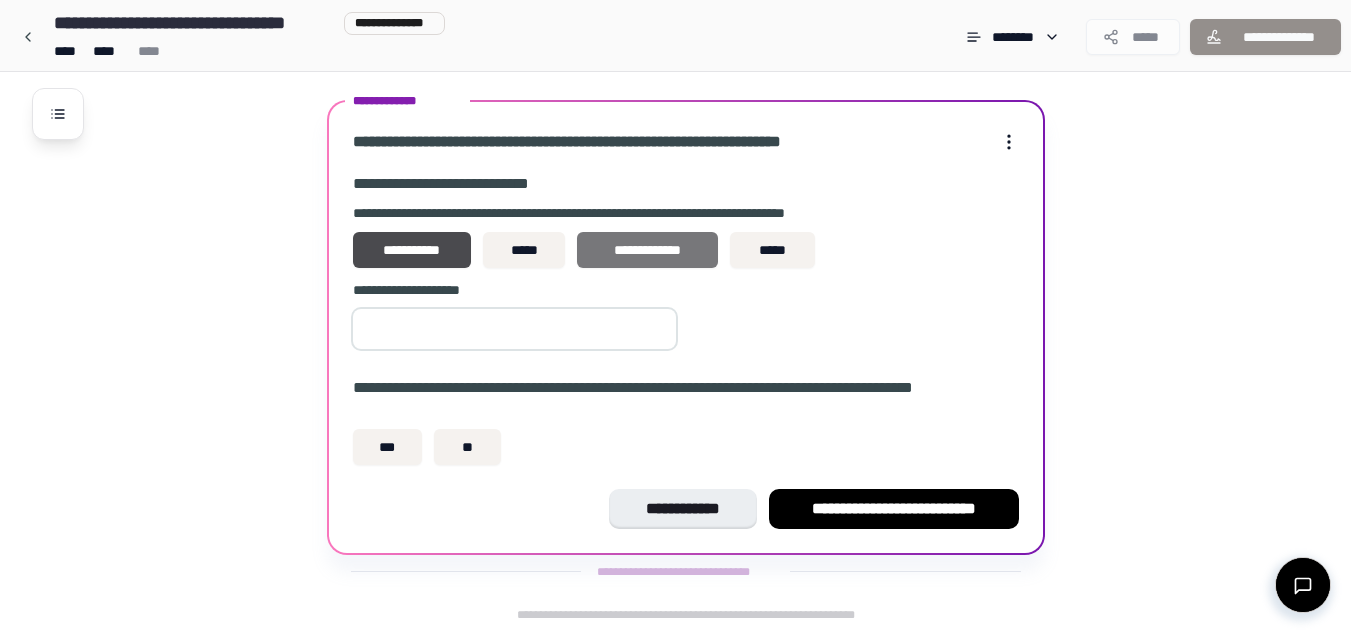 click on "**********" at bounding box center (647, 250) 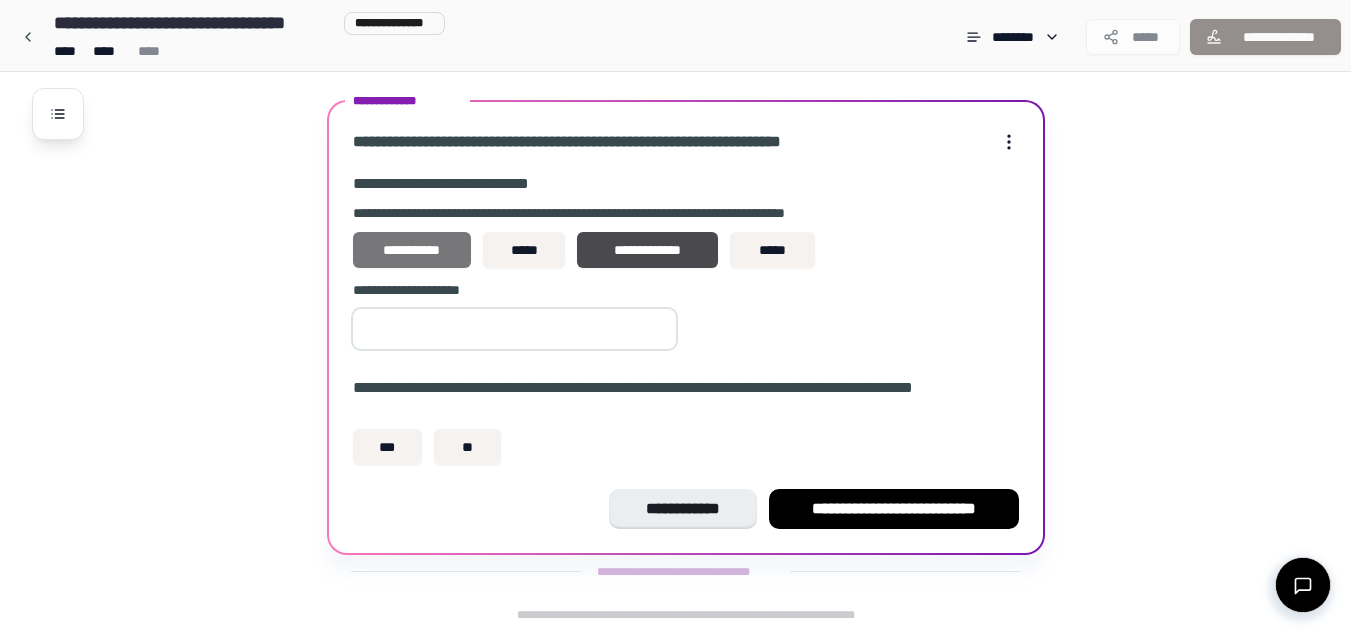 click on "**********" at bounding box center [412, 250] 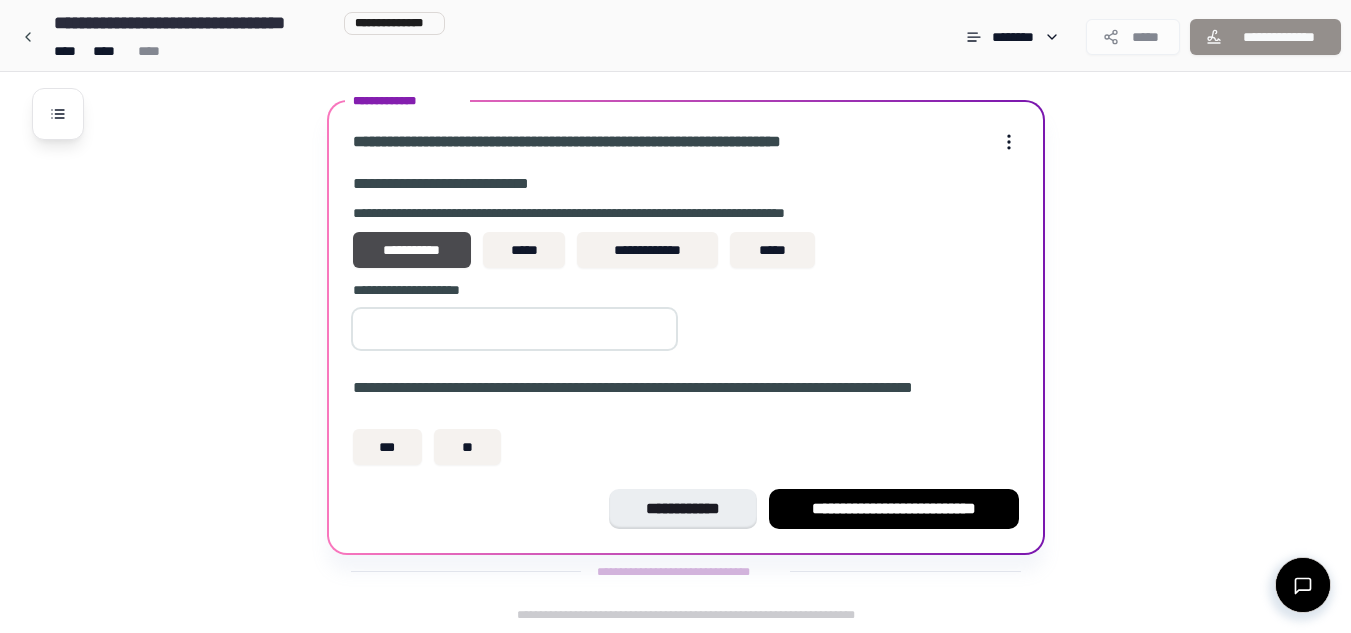 click at bounding box center [514, 329] 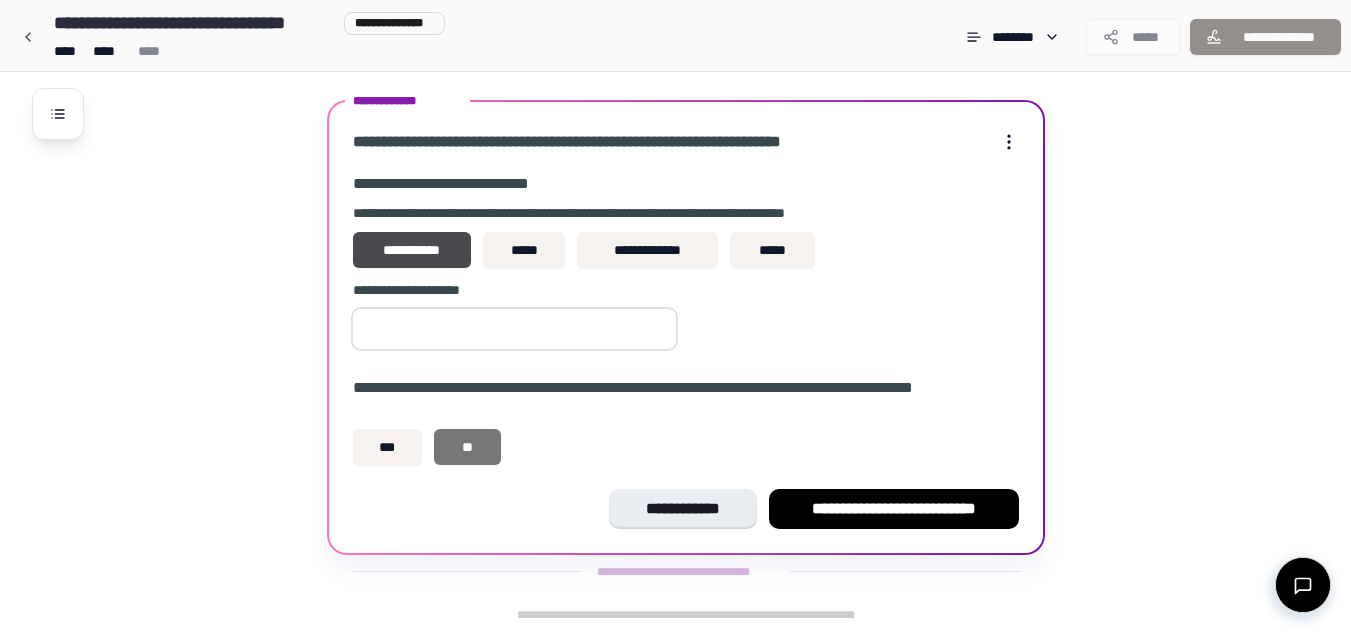 click on "**" at bounding box center (467, 447) 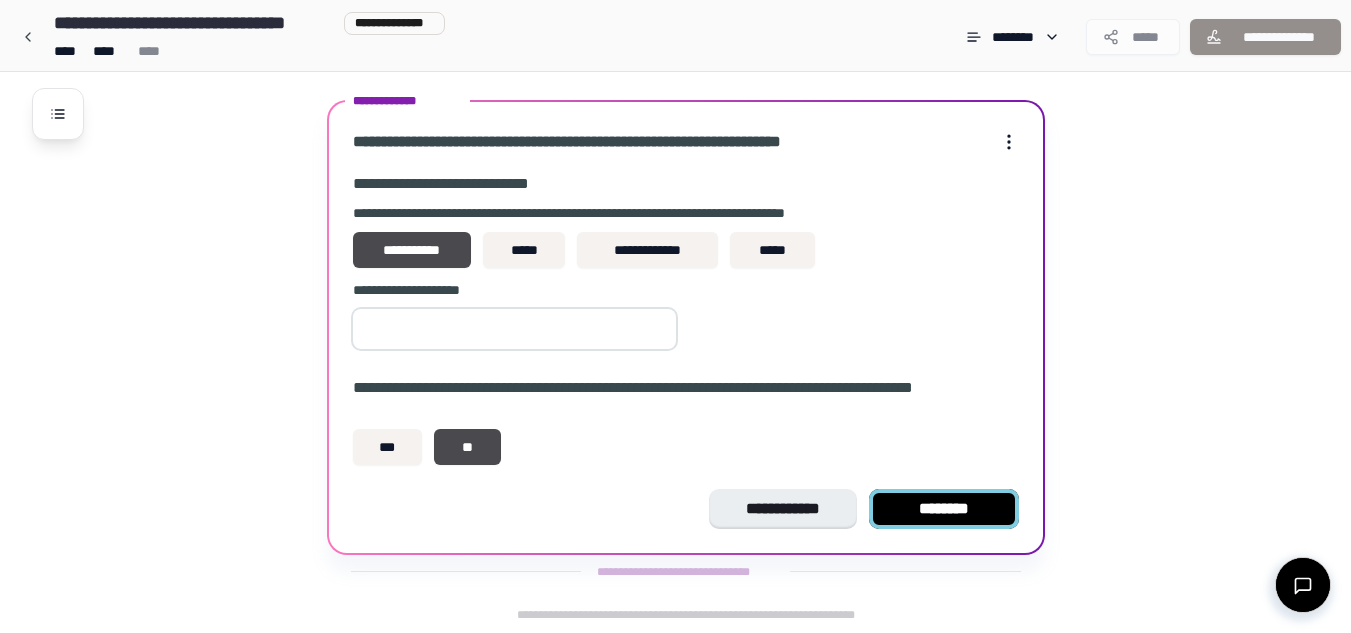click on "********" at bounding box center (944, 509) 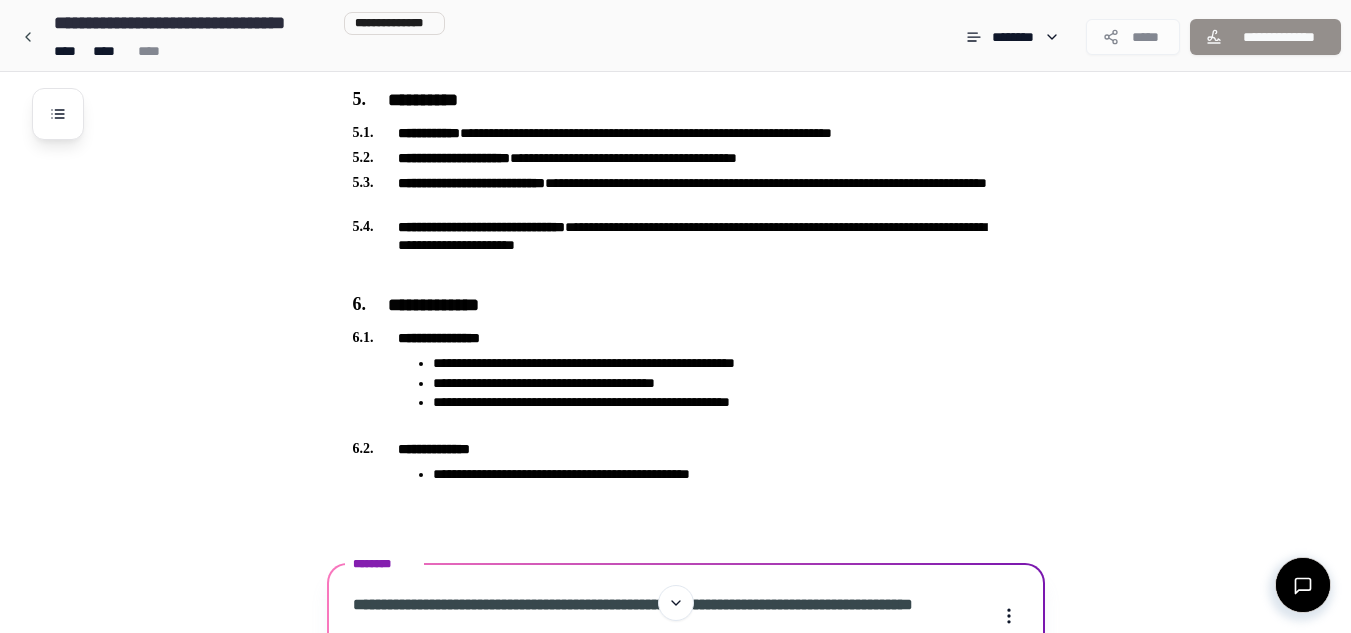 scroll, scrollTop: 2048, scrollLeft: 0, axis: vertical 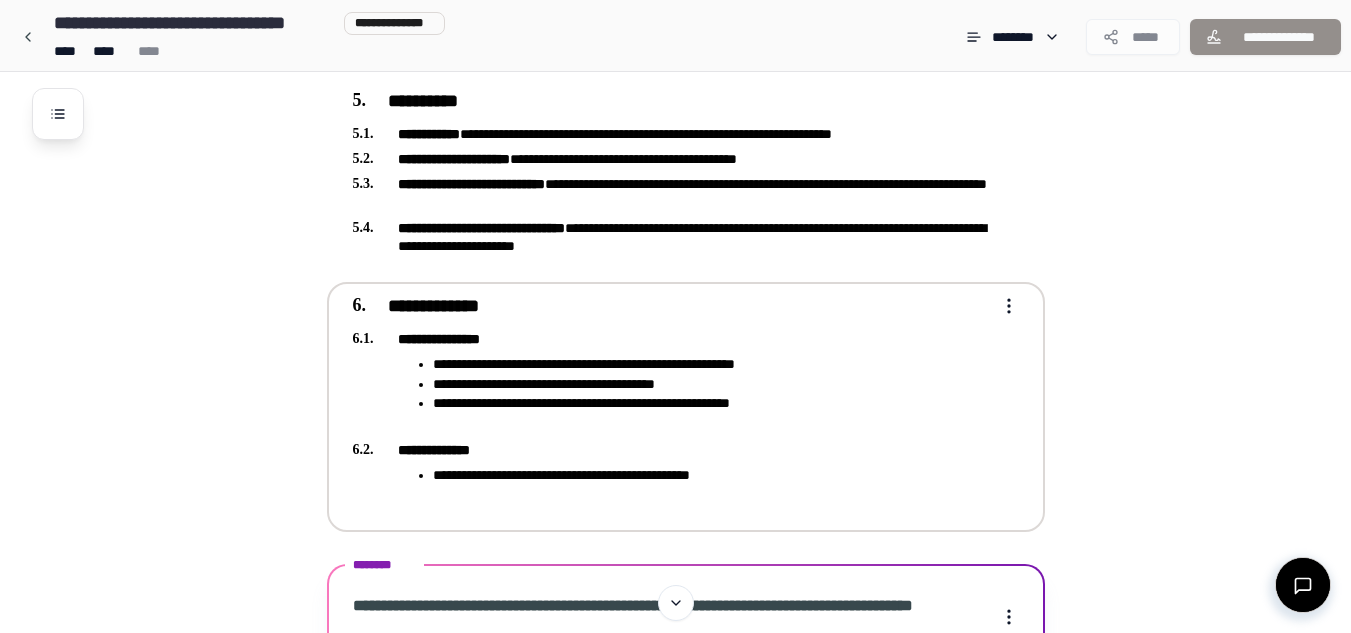 click on "**********" at bounding box center (672, 405) 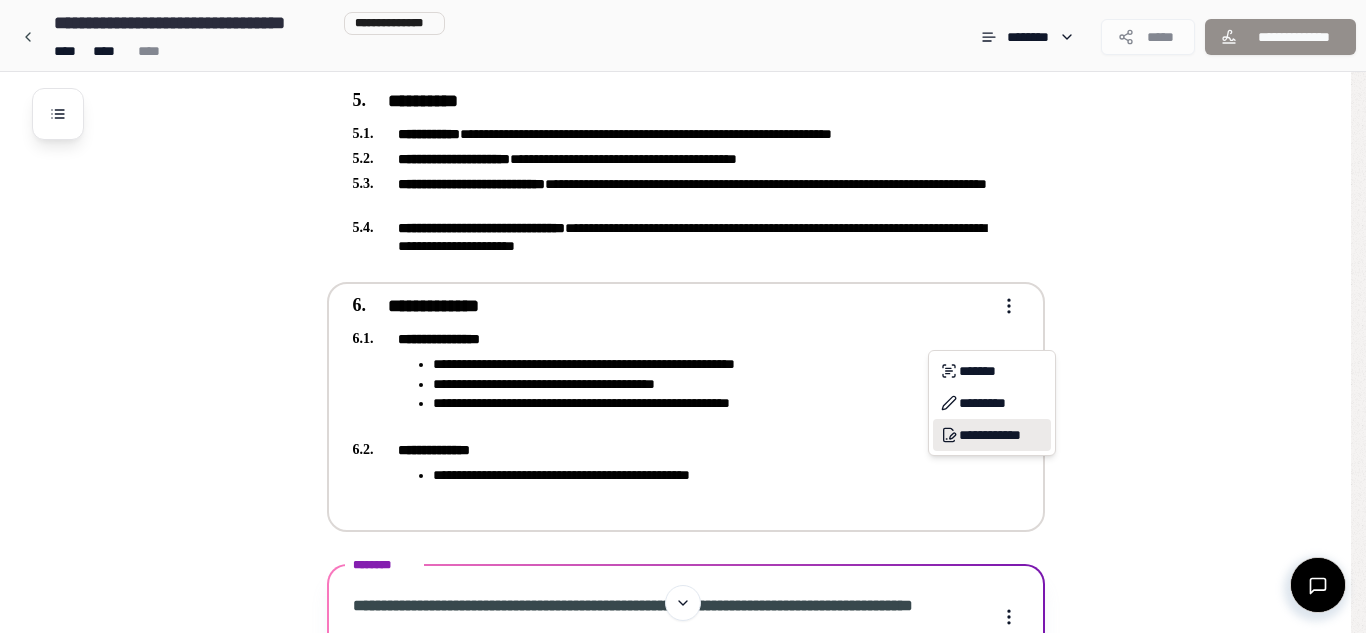 click on "**********" at bounding box center [992, 435] 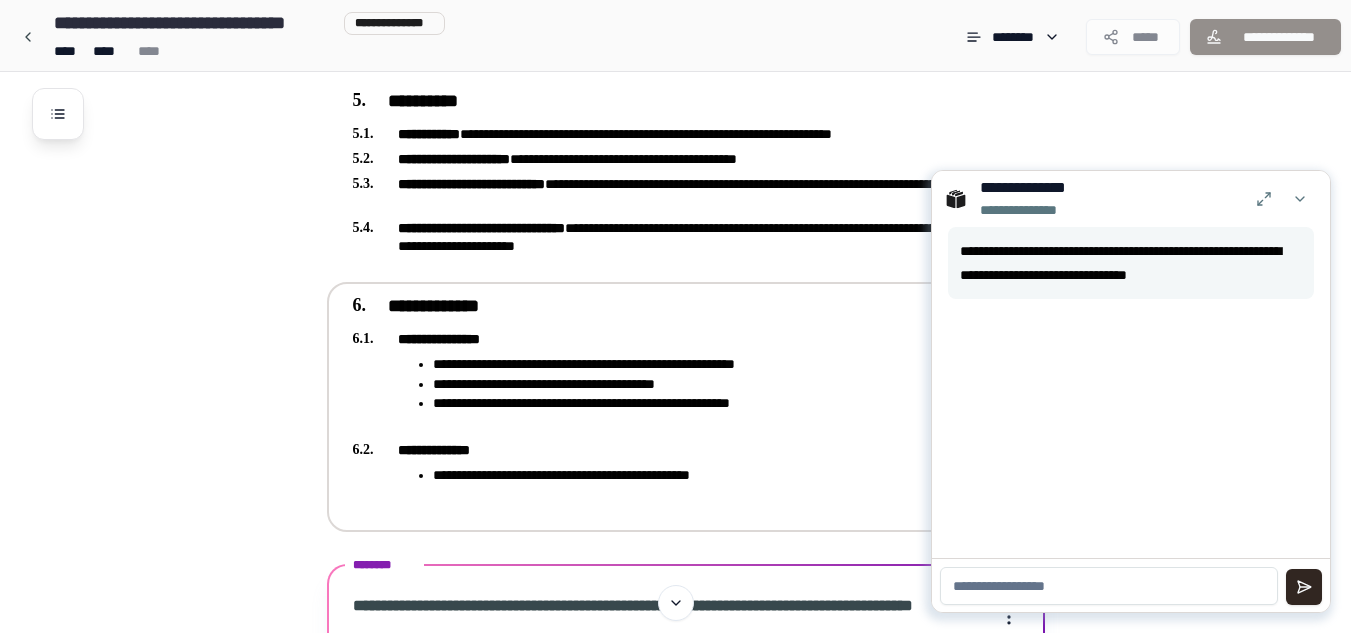 click at bounding box center [1109, 586] 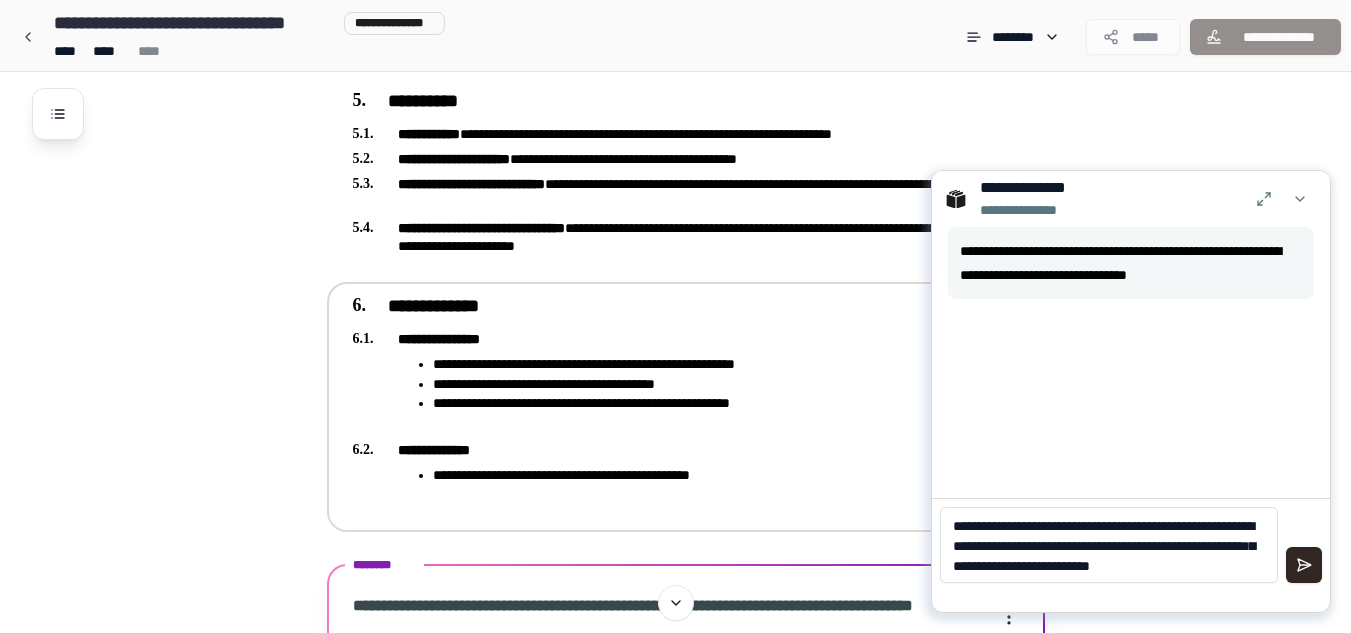 scroll, scrollTop: 0, scrollLeft: 0, axis: both 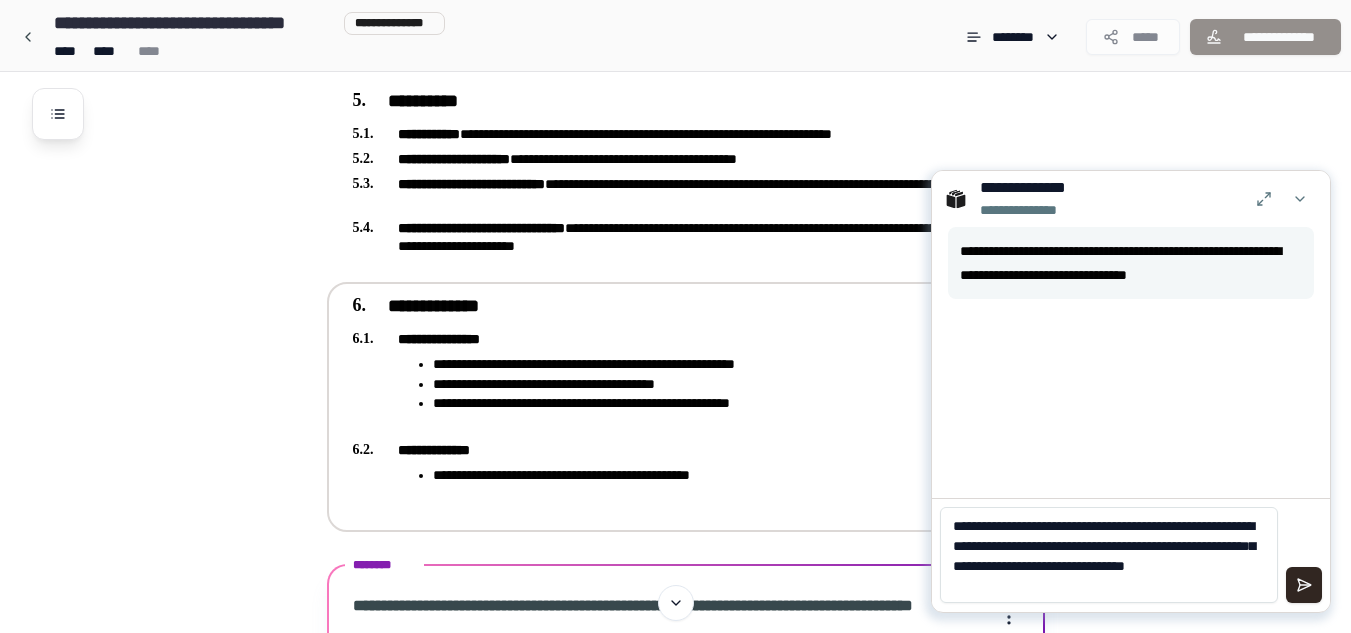 type on "**********" 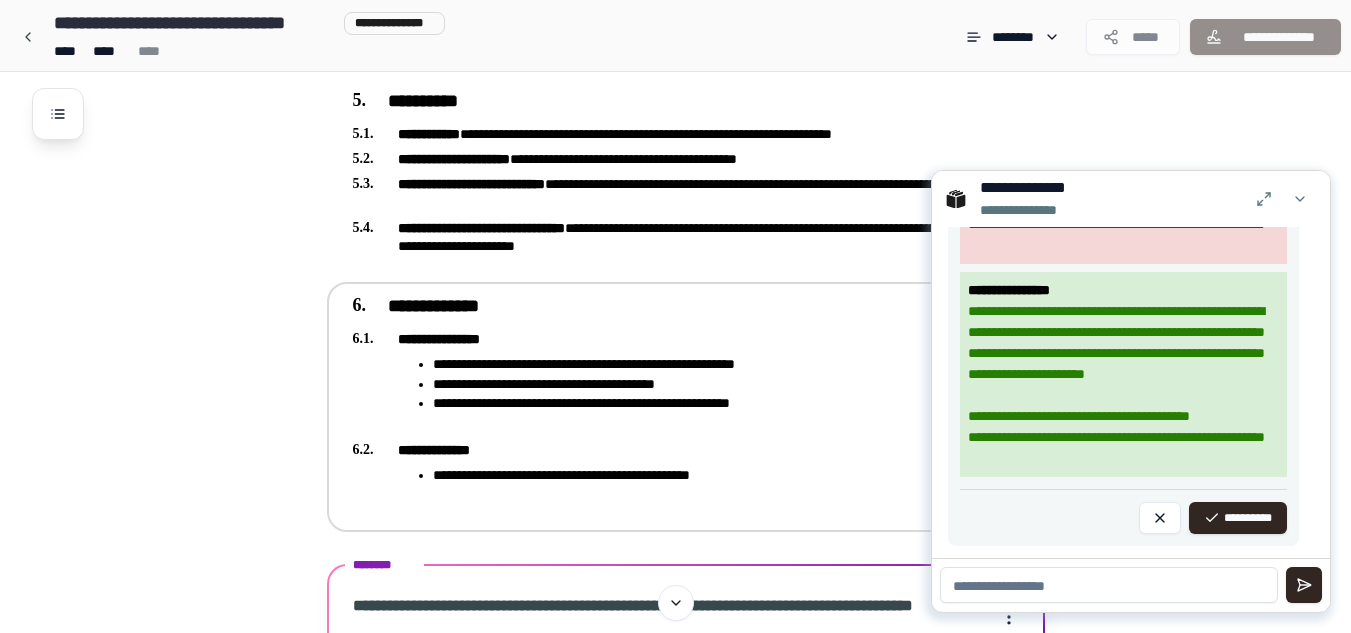 scroll, scrollTop: 562, scrollLeft: 0, axis: vertical 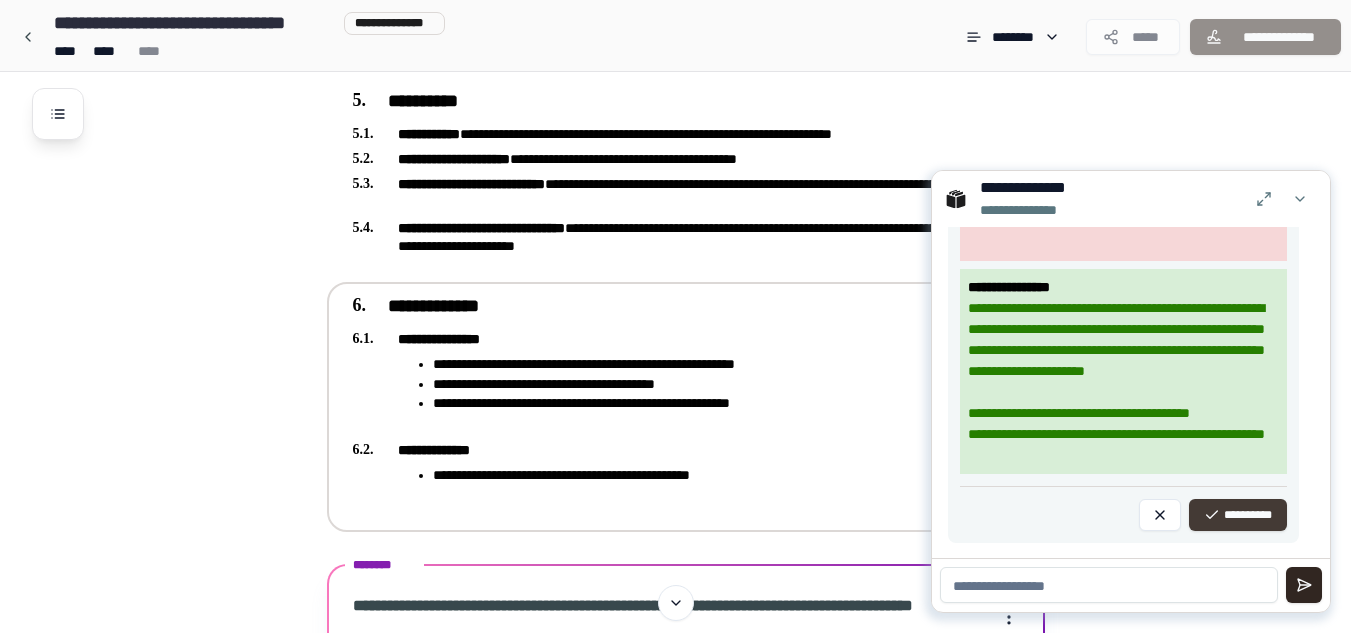click on "**********" at bounding box center (1238, 515) 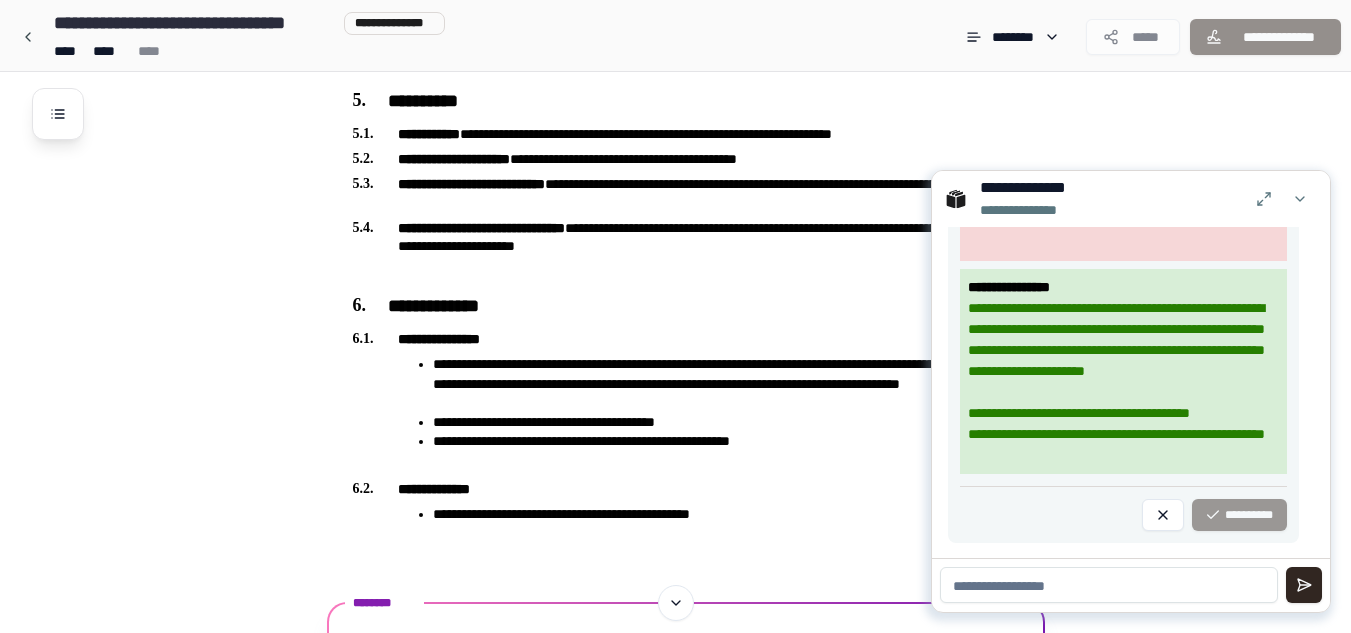 scroll, scrollTop: 104, scrollLeft: 0, axis: vertical 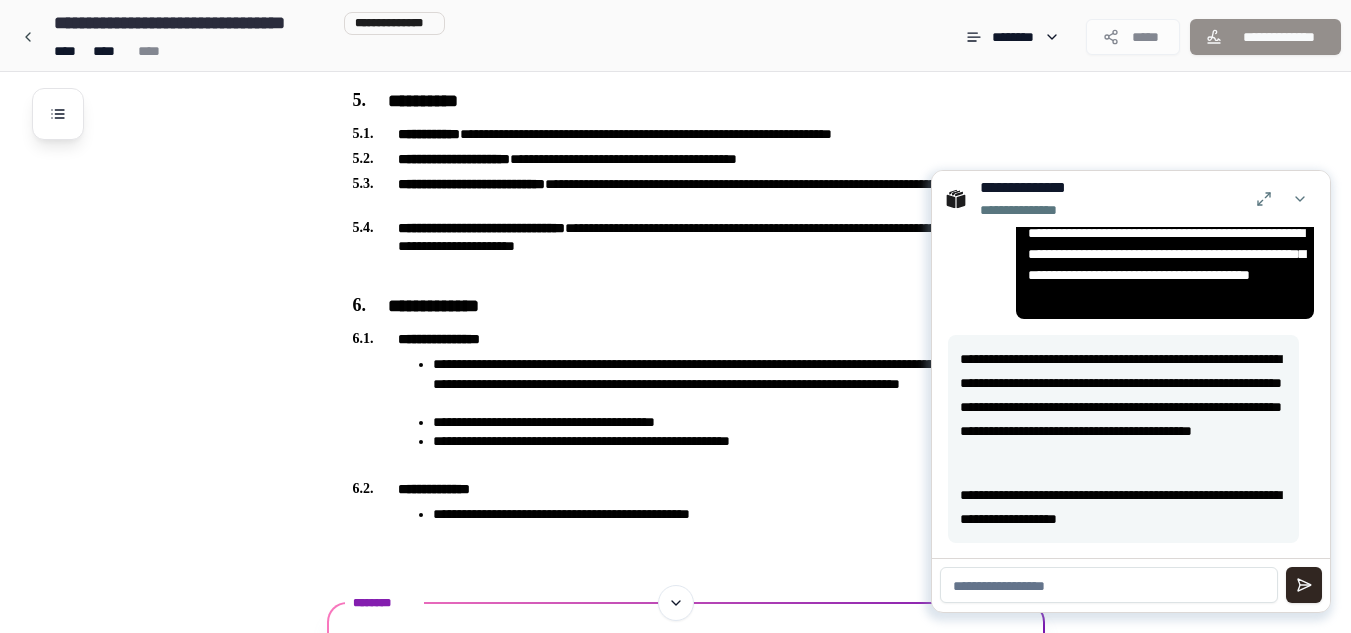 click at bounding box center [1109, 585] 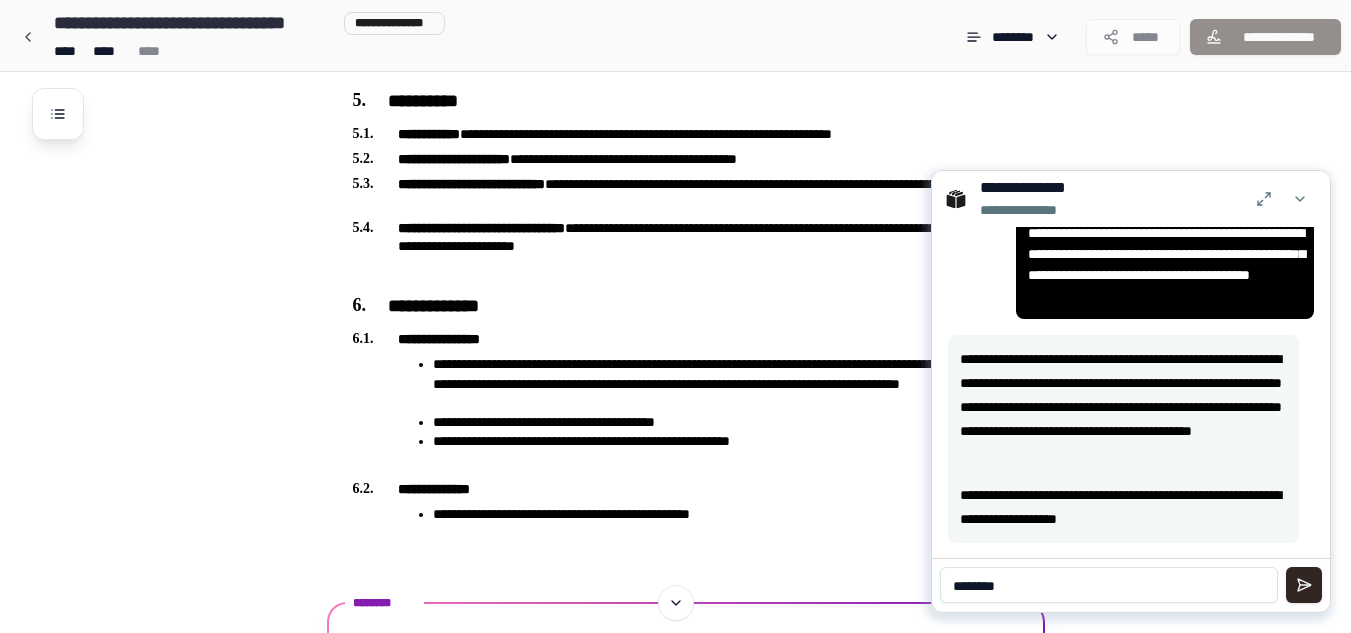 type on "********" 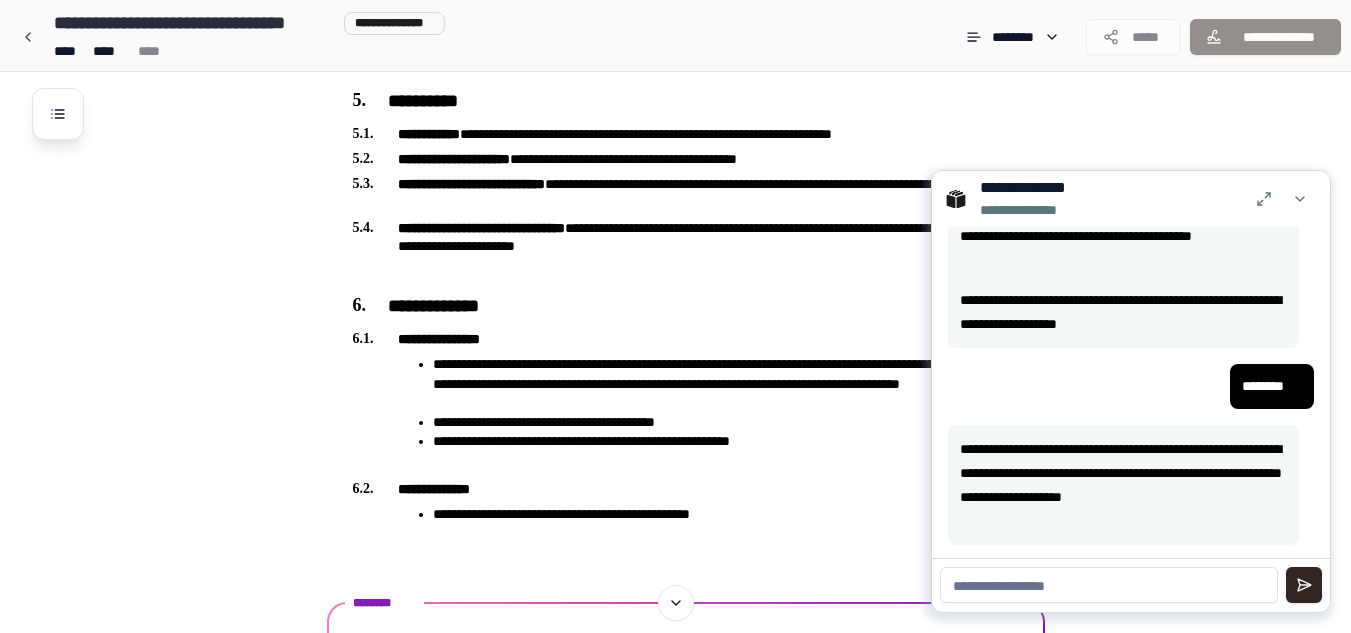 scroll, scrollTop: 301, scrollLeft: 0, axis: vertical 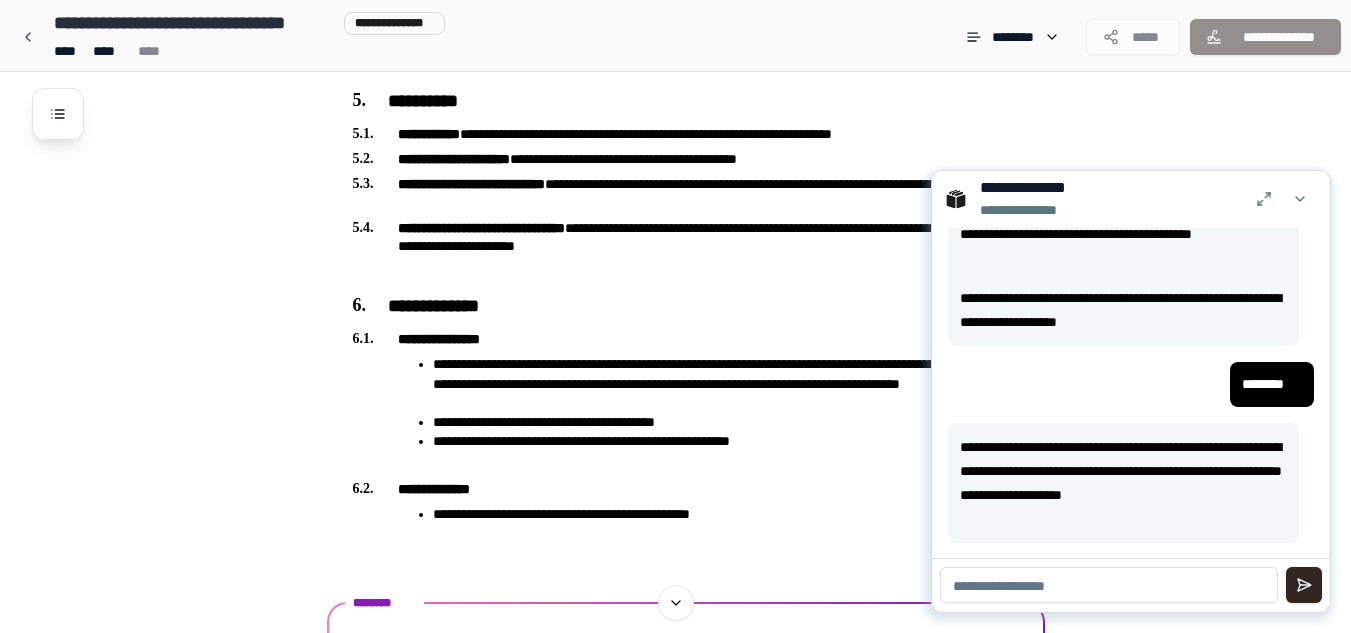 click at bounding box center (1109, 585) 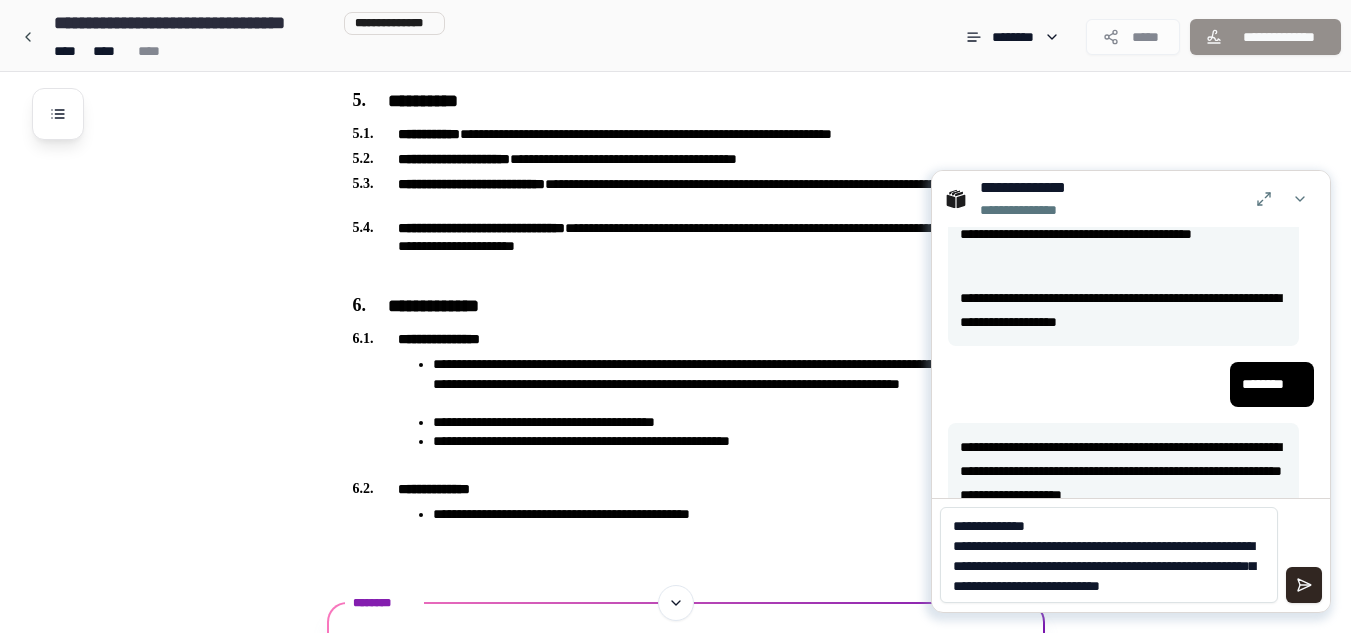 scroll, scrollTop: 0, scrollLeft: 0, axis: both 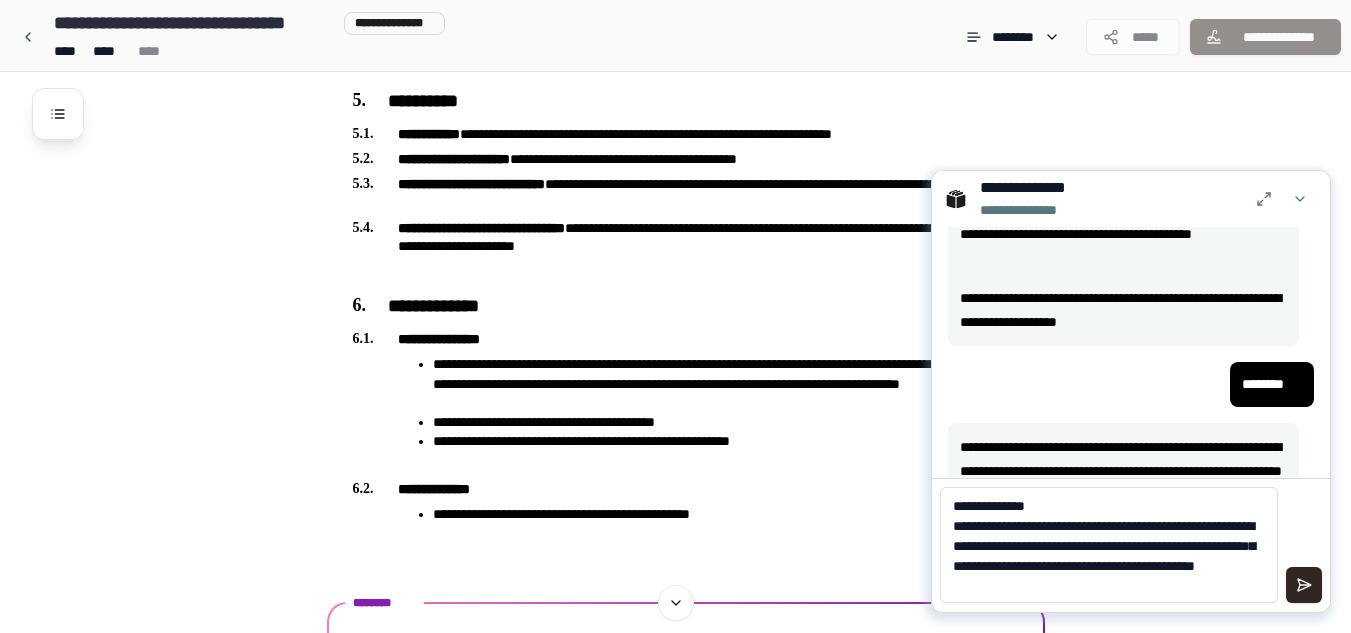 click on "**********" at bounding box center (1109, 545) 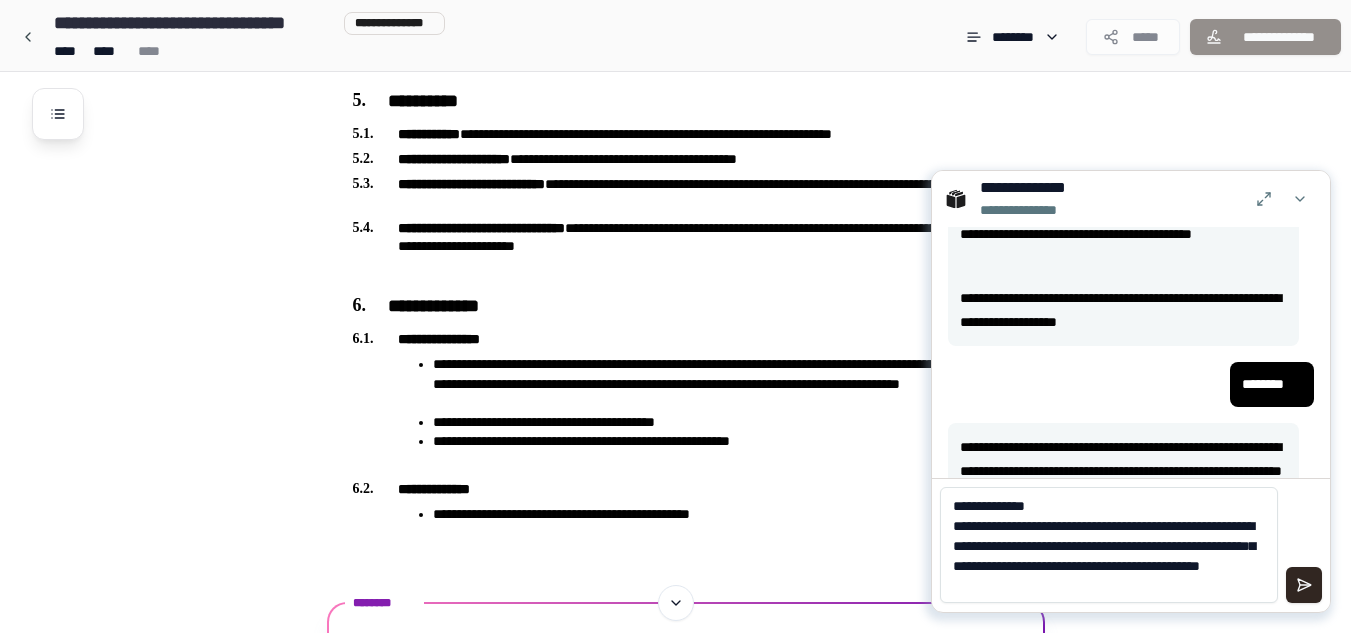 click on "**********" at bounding box center (1109, 545) 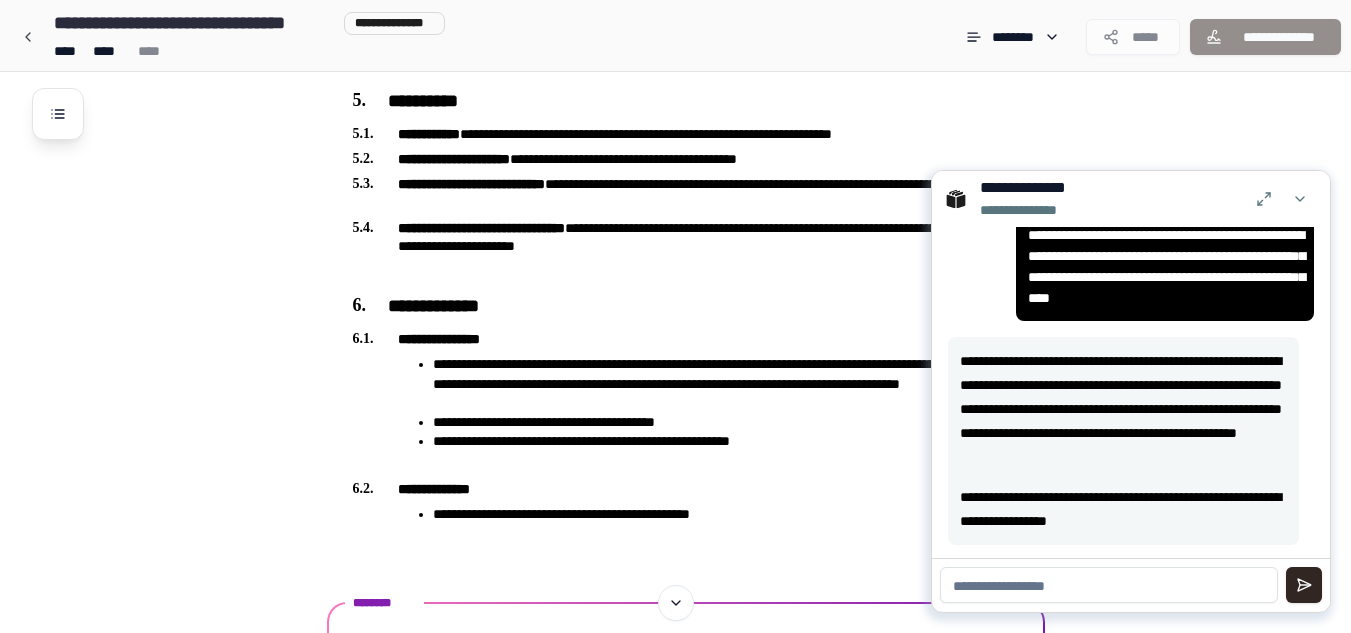scroll, scrollTop: 670, scrollLeft: 0, axis: vertical 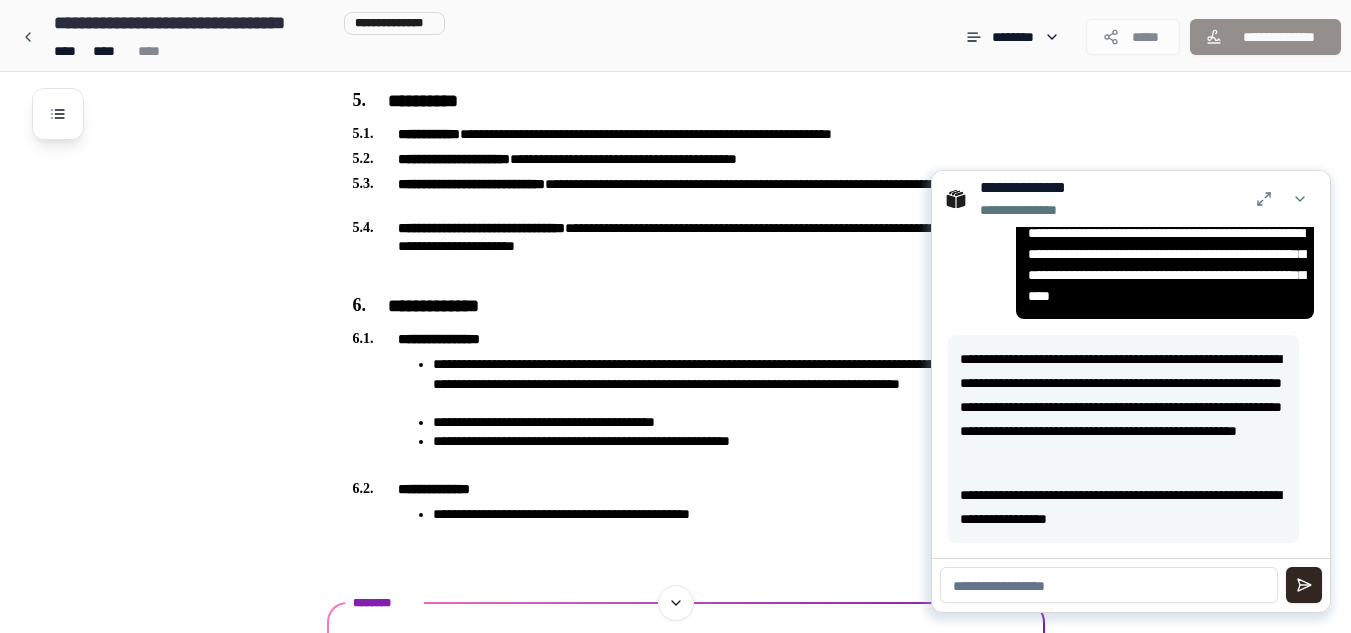 click at bounding box center (1109, 585) 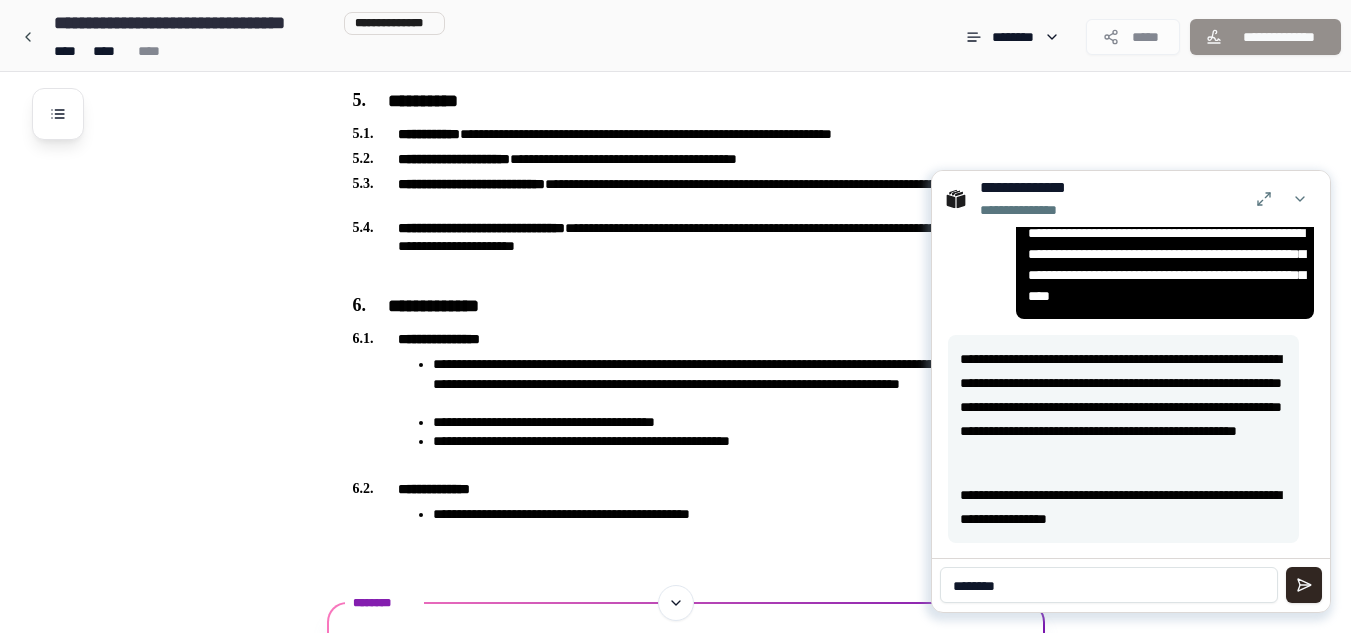 type on "********" 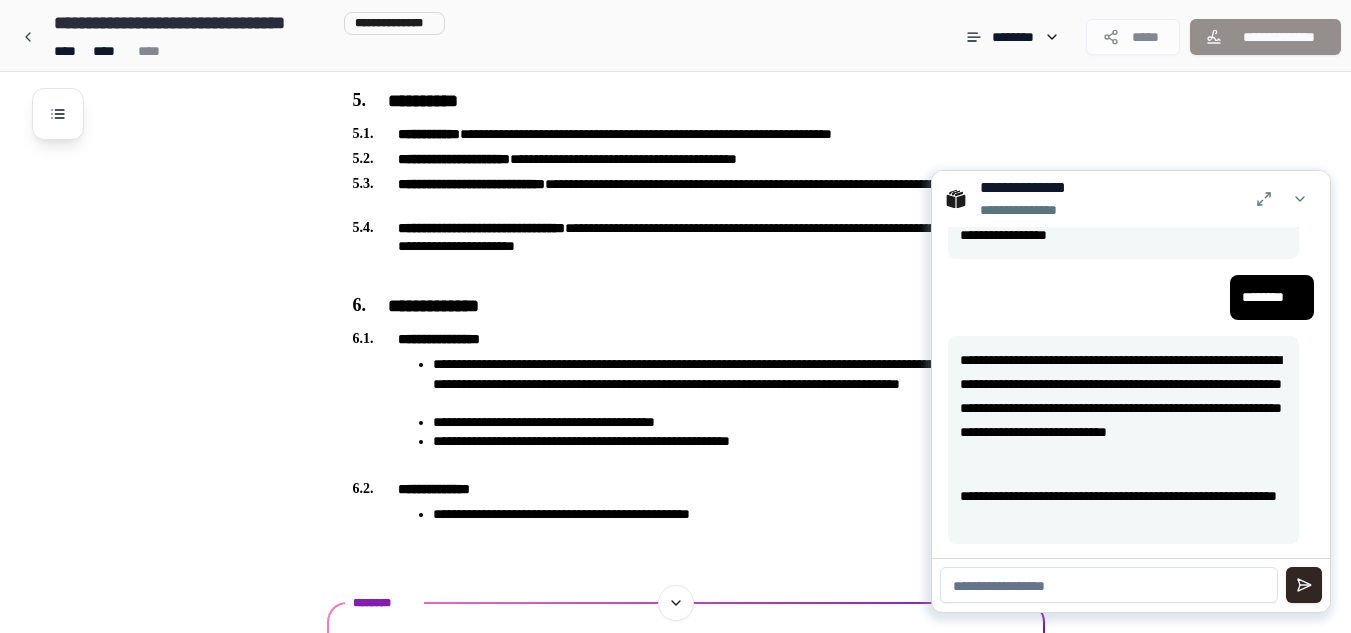 scroll, scrollTop: 955, scrollLeft: 0, axis: vertical 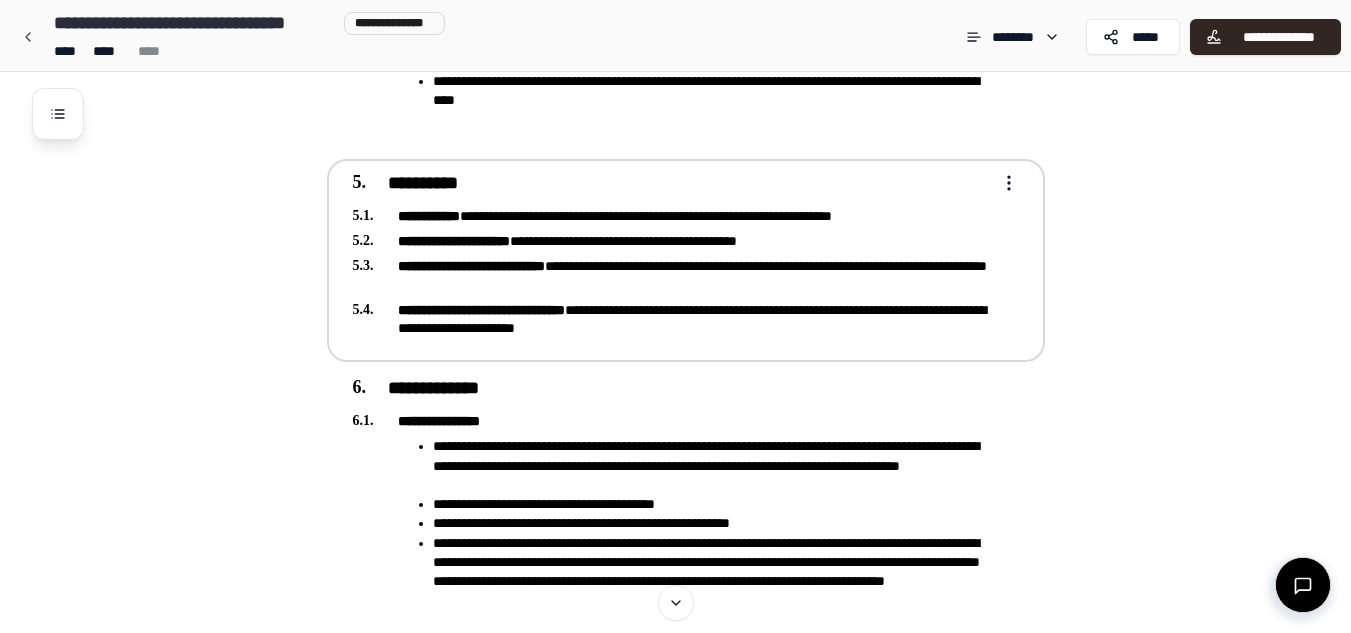 click on "**********" at bounding box center [675, -152] 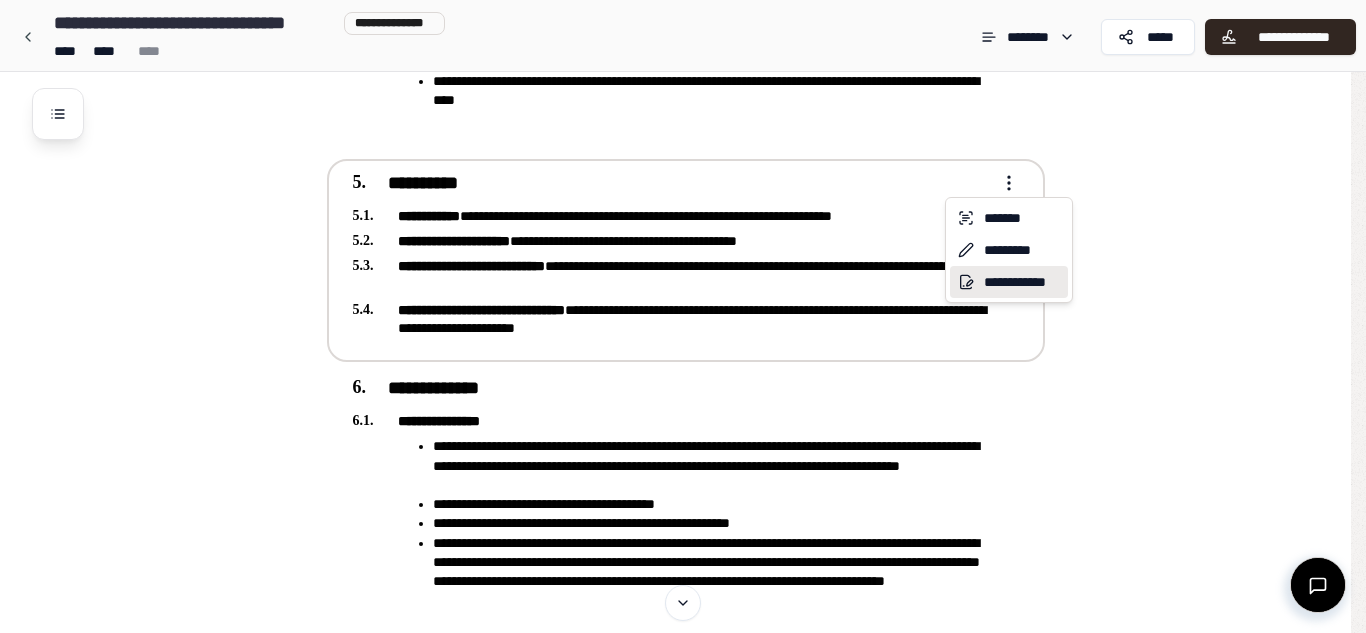 click on "**********" at bounding box center [1009, 282] 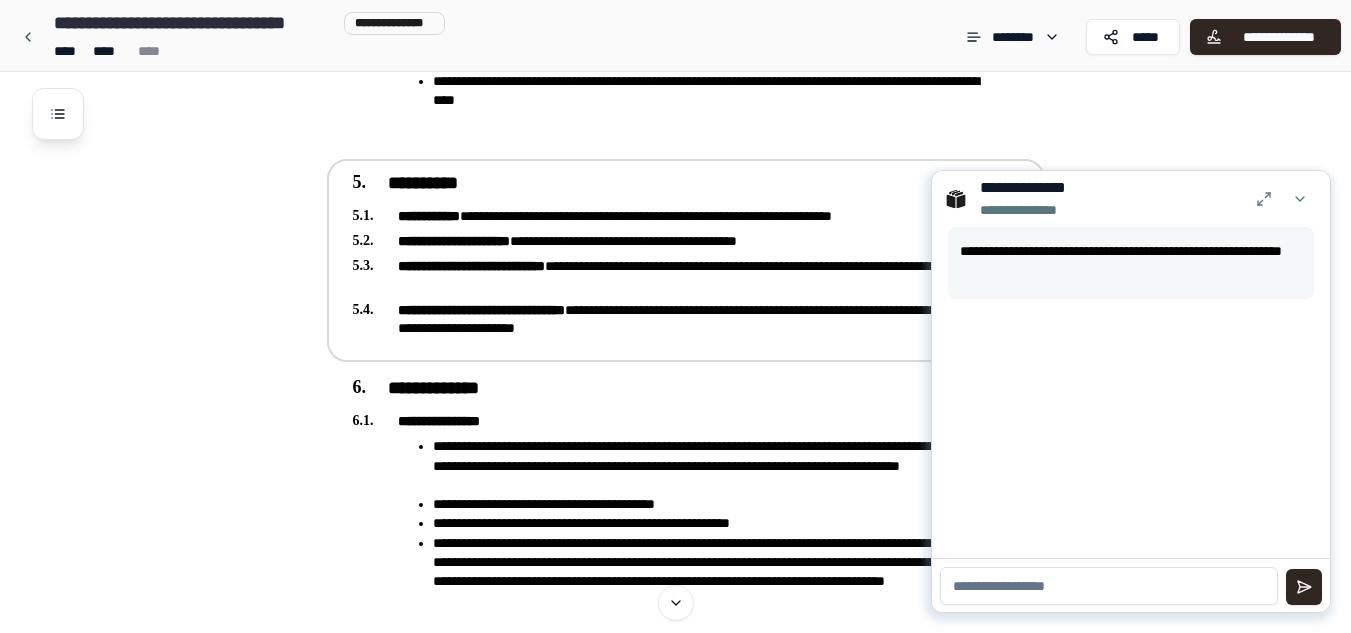 click at bounding box center (1109, 586) 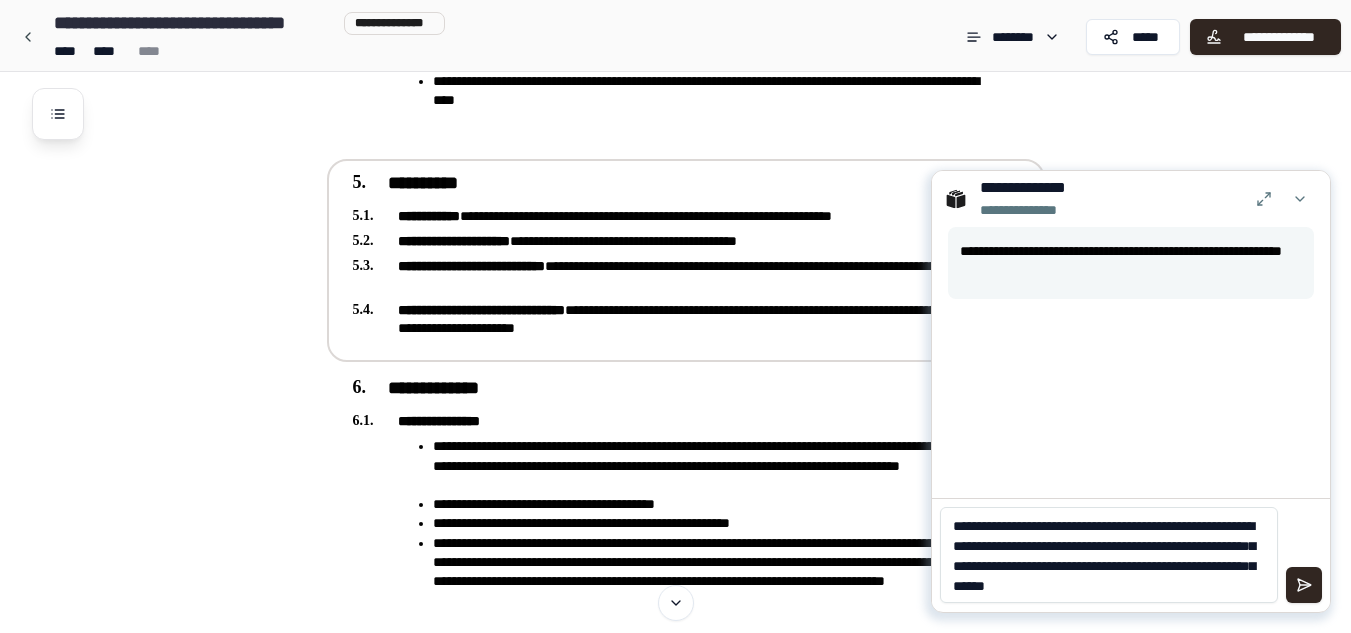 scroll, scrollTop: 0, scrollLeft: 0, axis: both 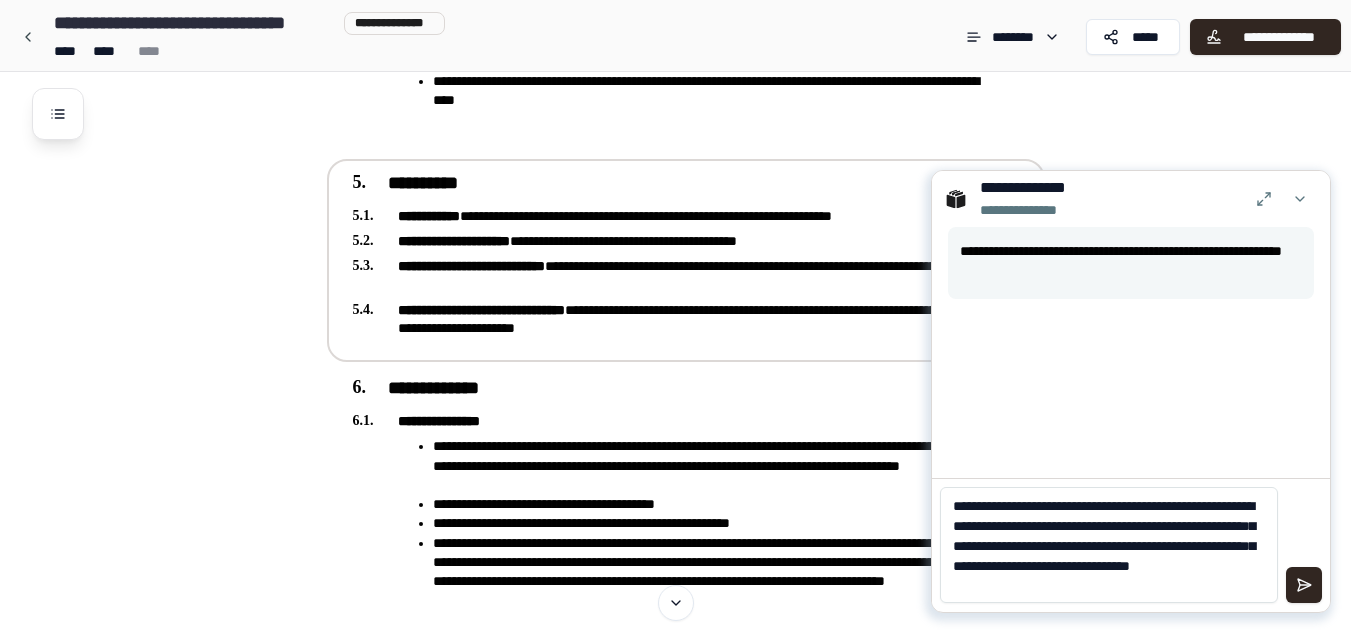 click on "**********" at bounding box center [1109, 545] 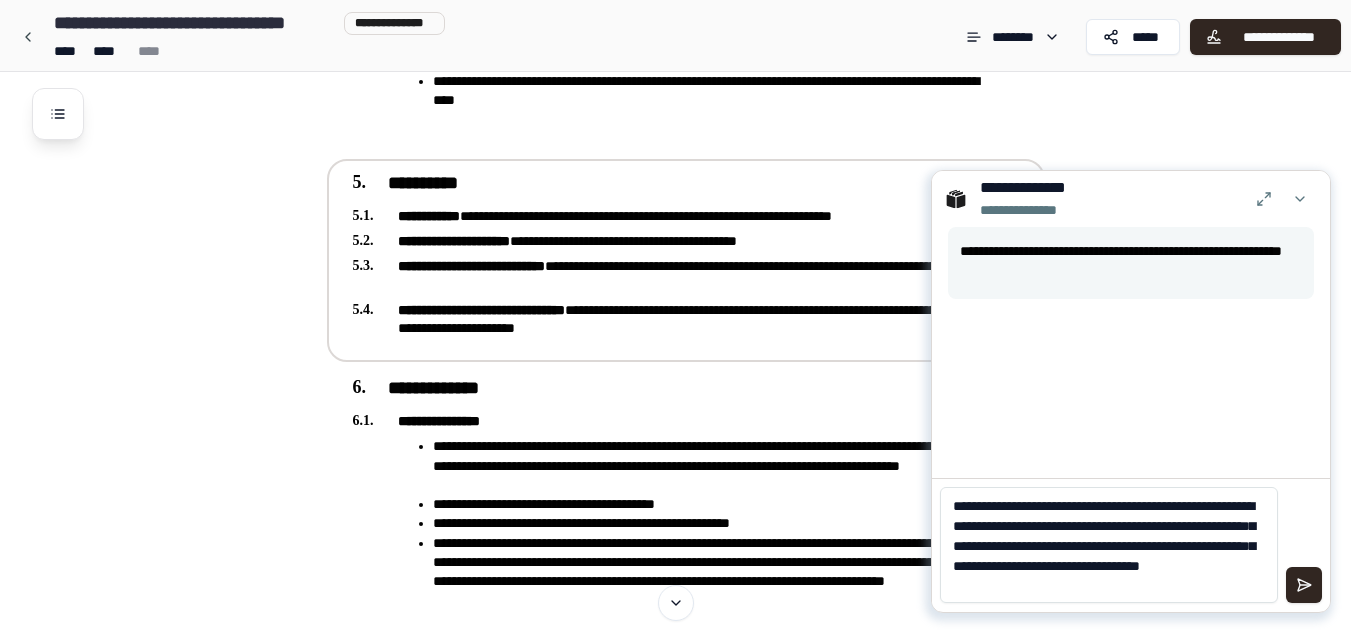 click on "**********" at bounding box center (1109, 545) 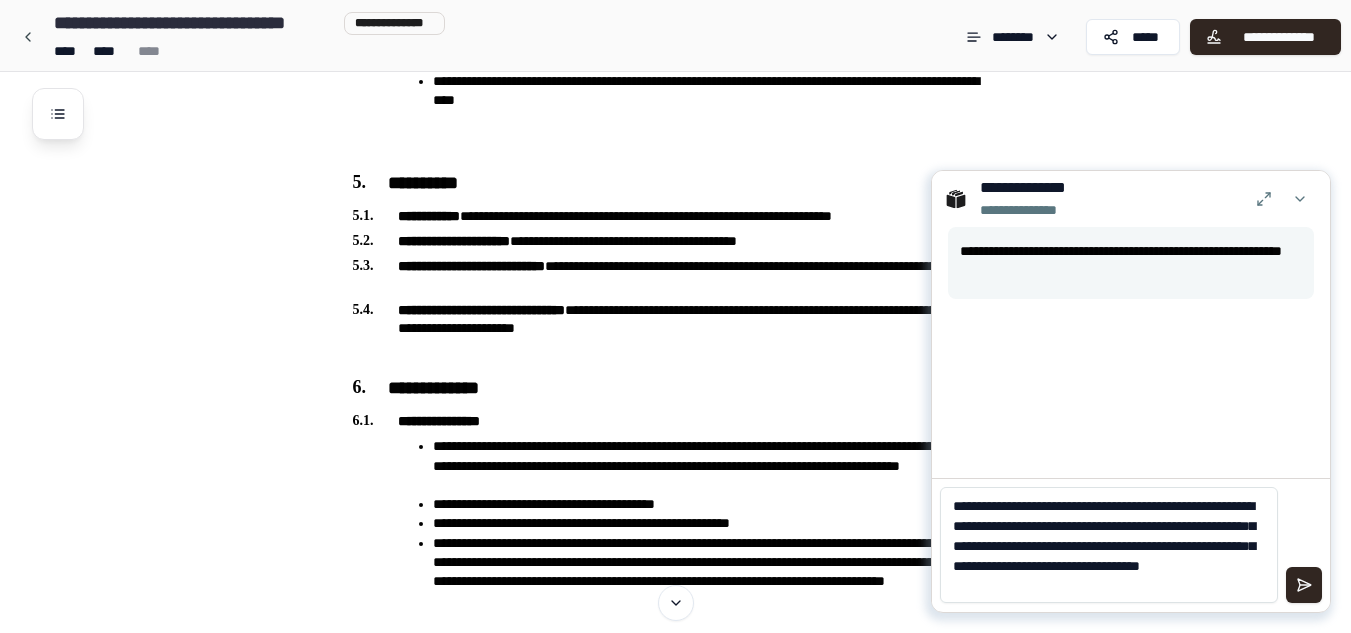 click on "**********" at bounding box center [1109, 545] 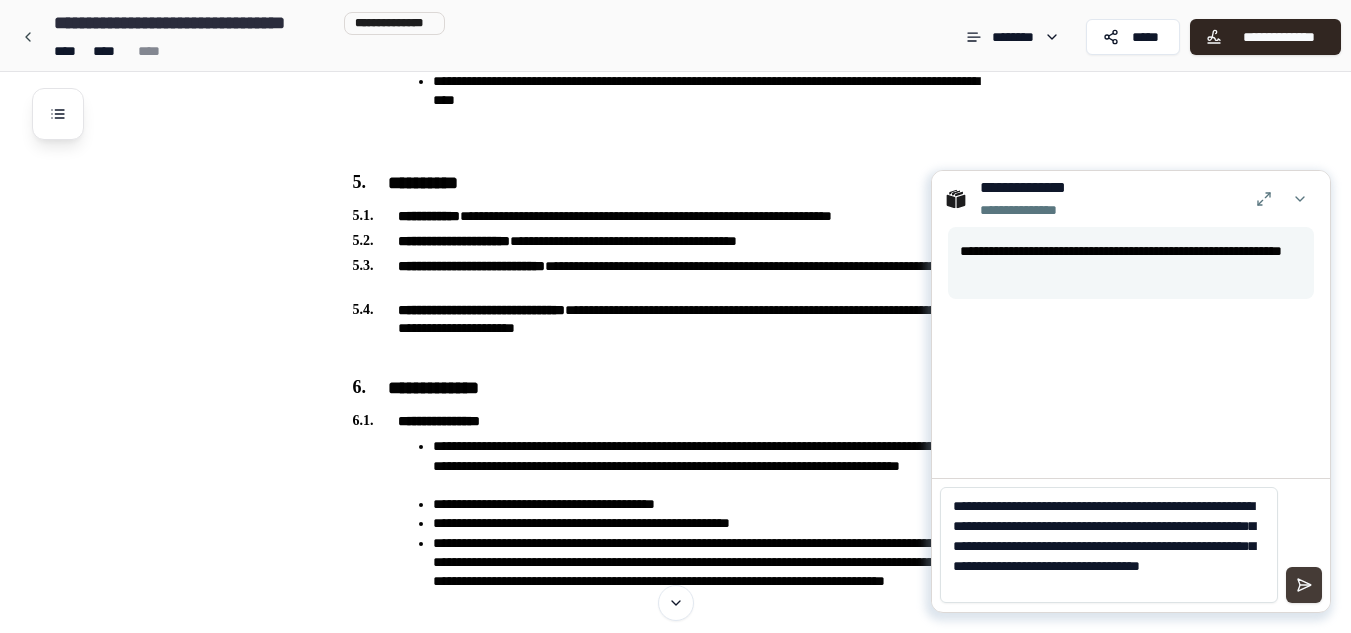 type on "**********" 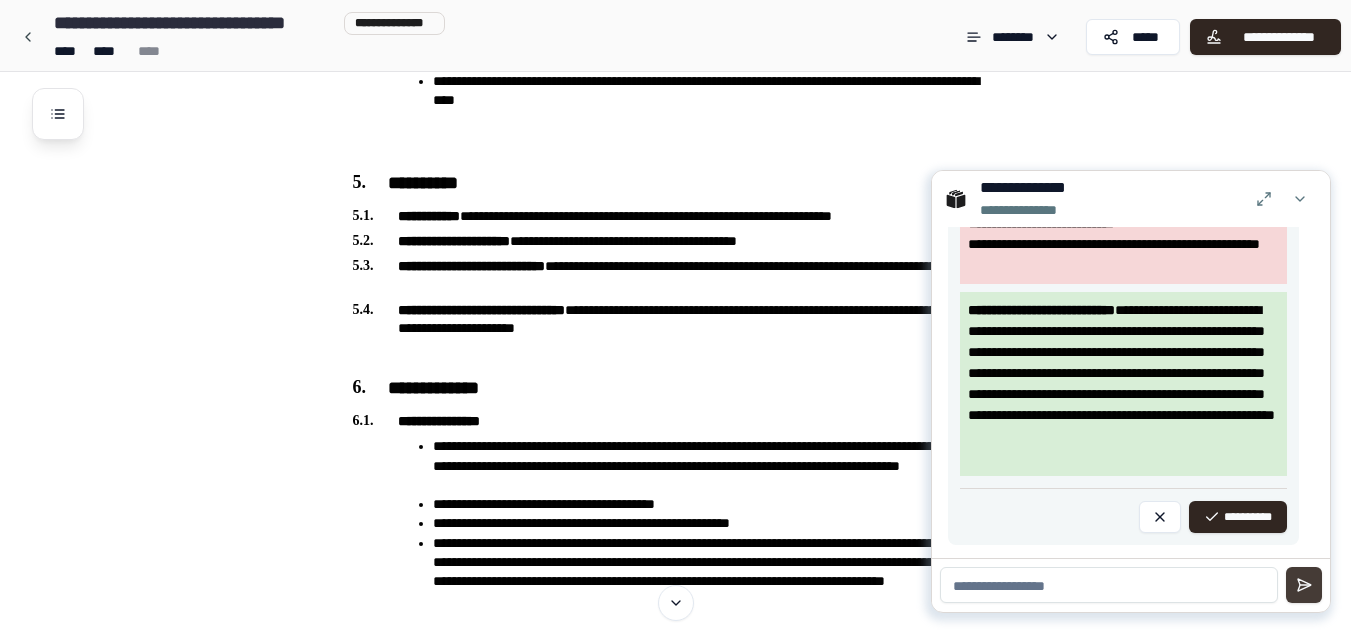 scroll, scrollTop: 568, scrollLeft: 0, axis: vertical 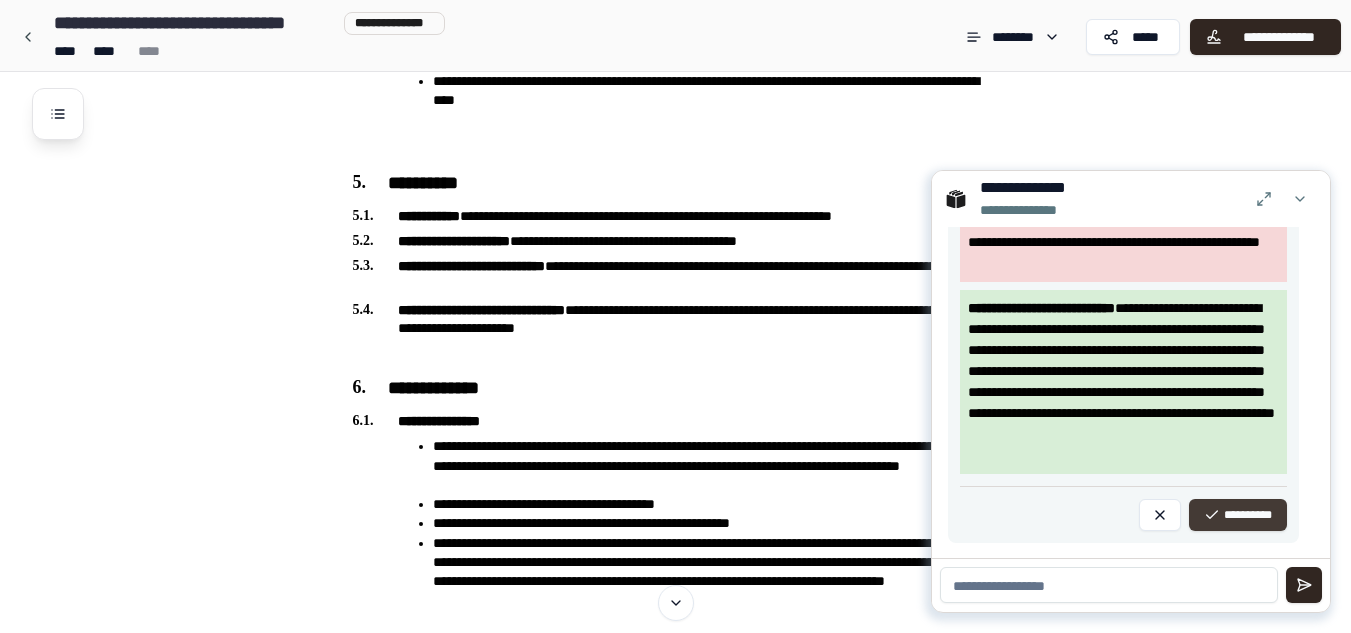 click on "**********" at bounding box center [1238, 515] 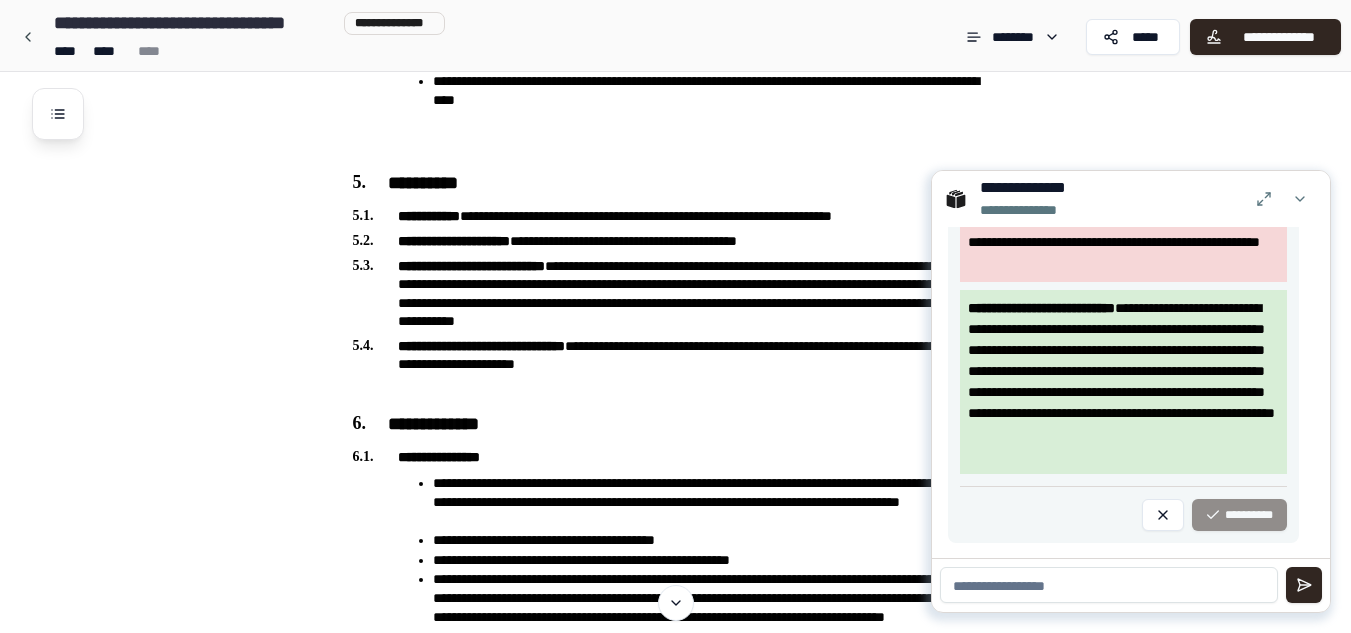 scroll, scrollTop: 194, scrollLeft: 0, axis: vertical 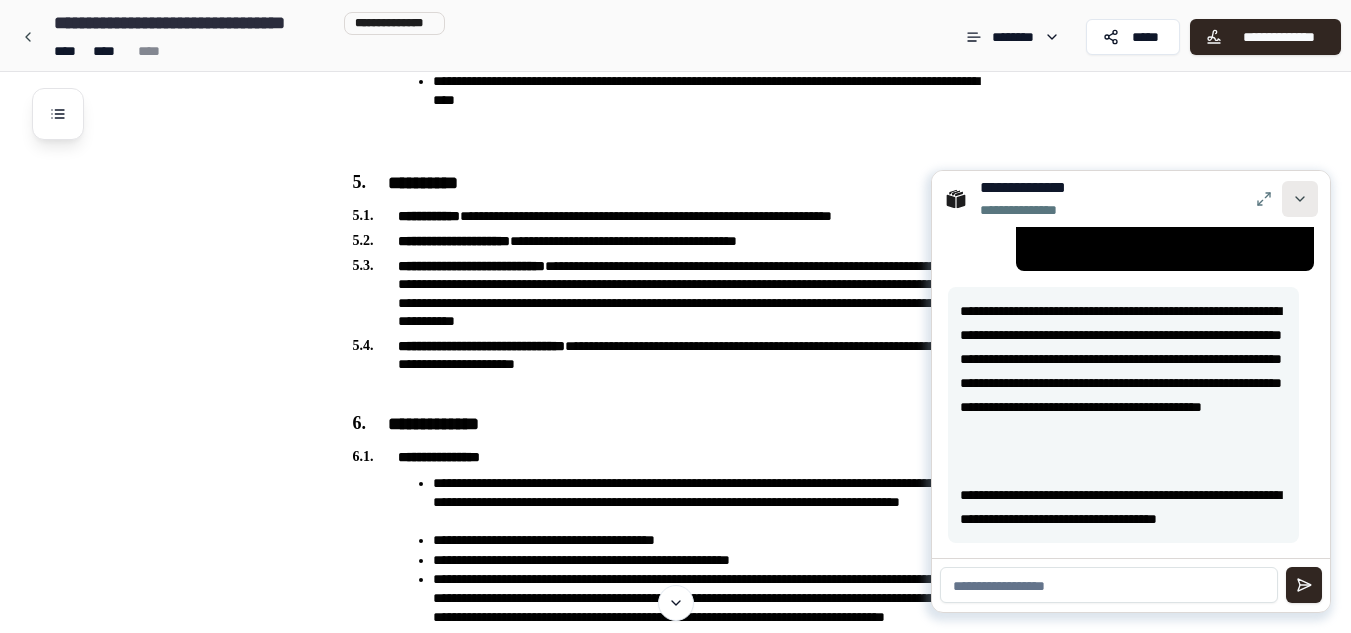click at bounding box center [1300, 199] 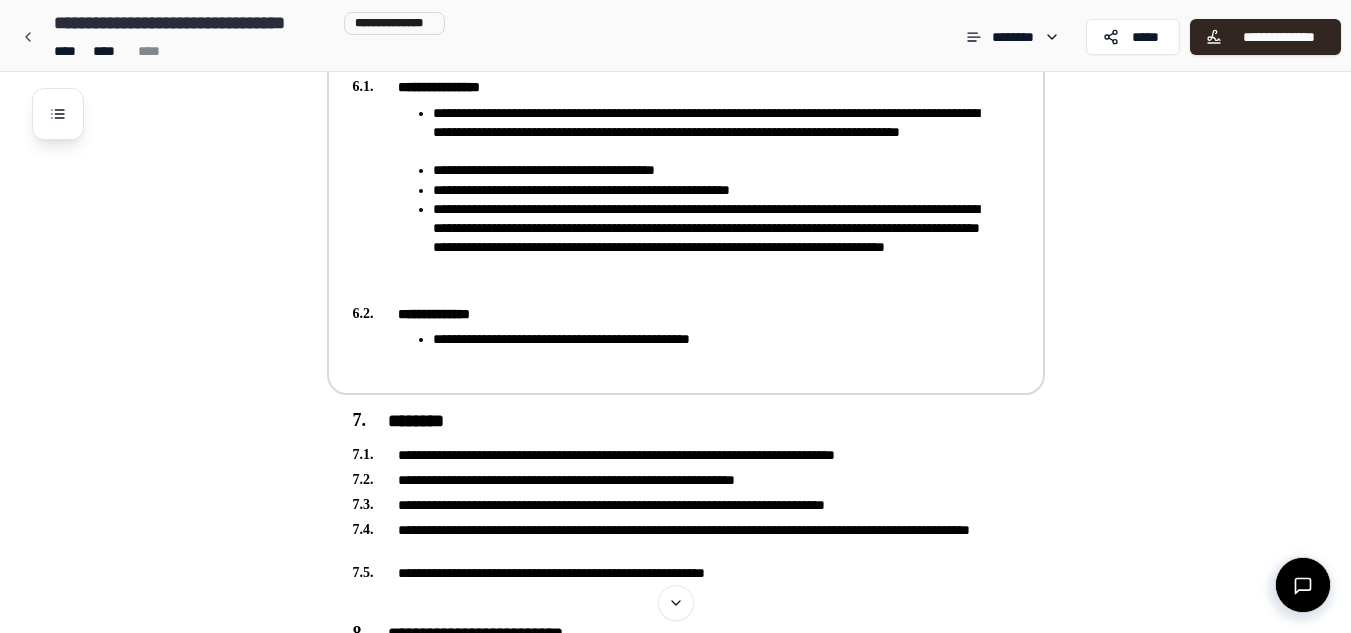 scroll, scrollTop: 2434, scrollLeft: 0, axis: vertical 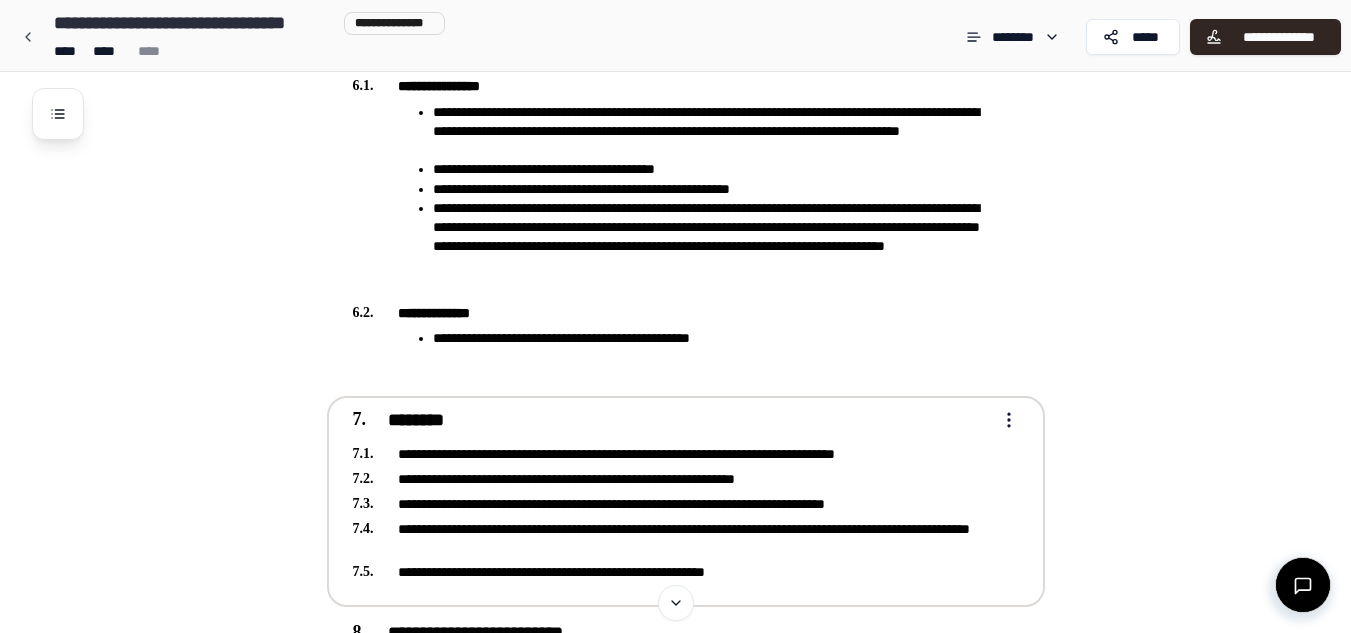 click on "**********" at bounding box center (675, -505) 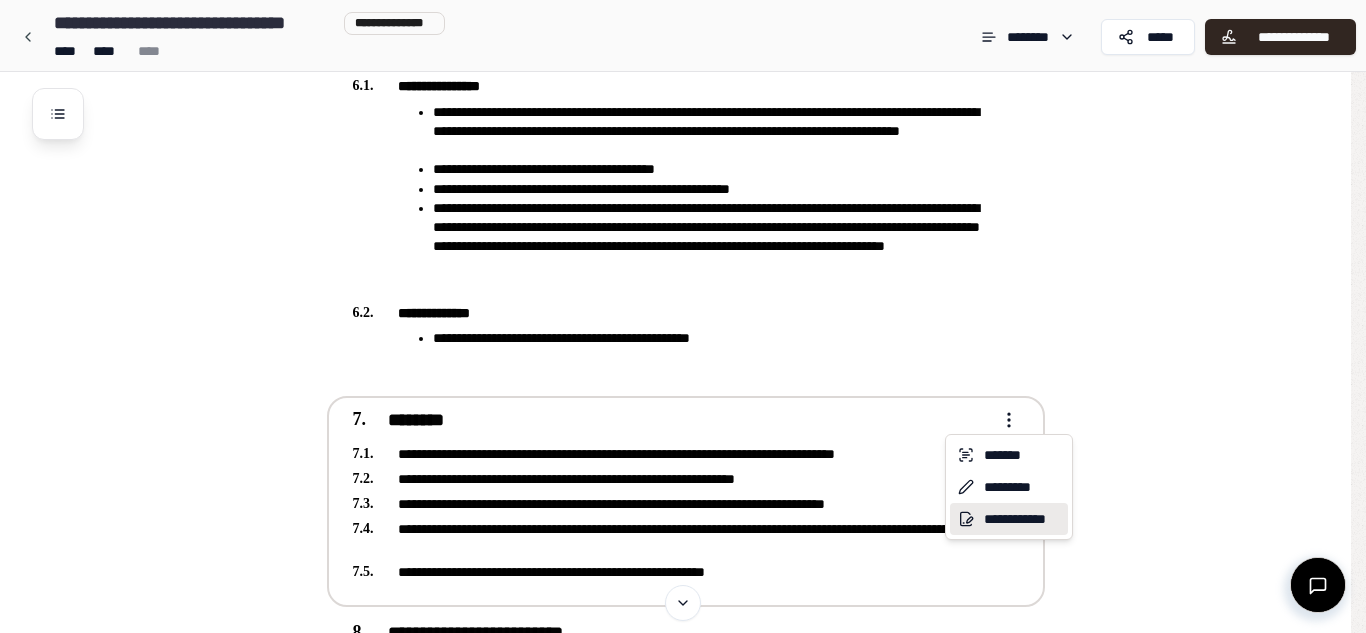 click on "**********" at bounding box center (1009, 519) 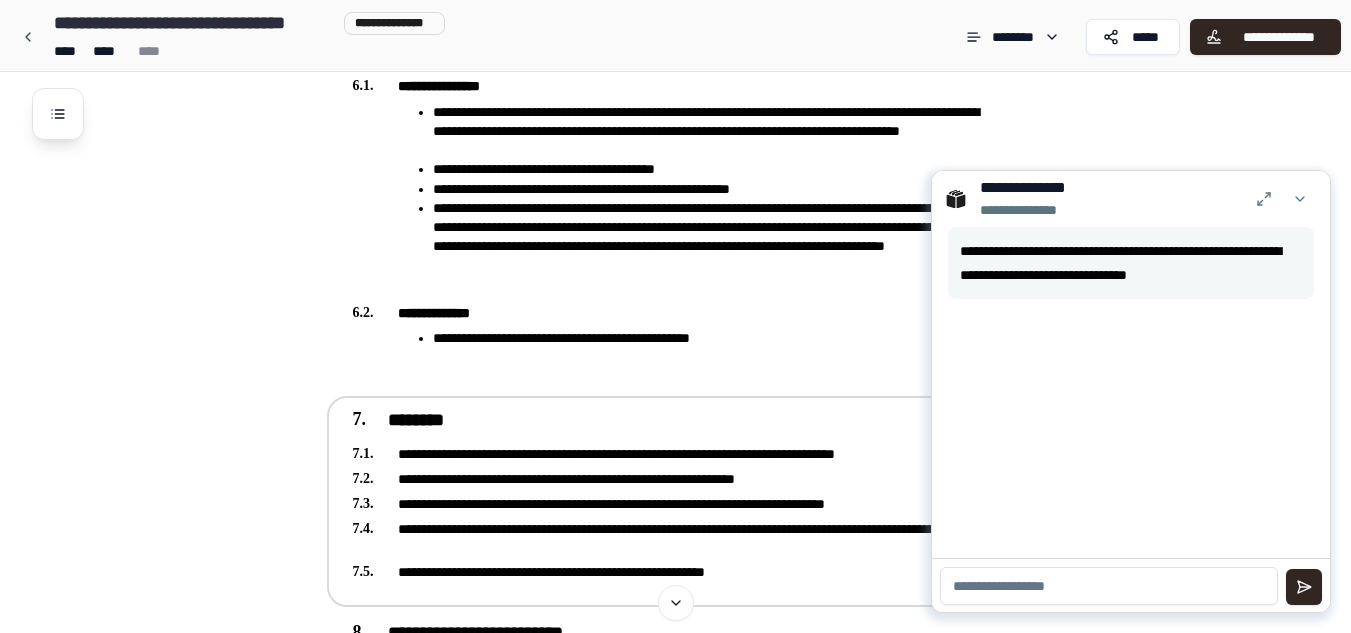 click at bounding box center [1109, 586] 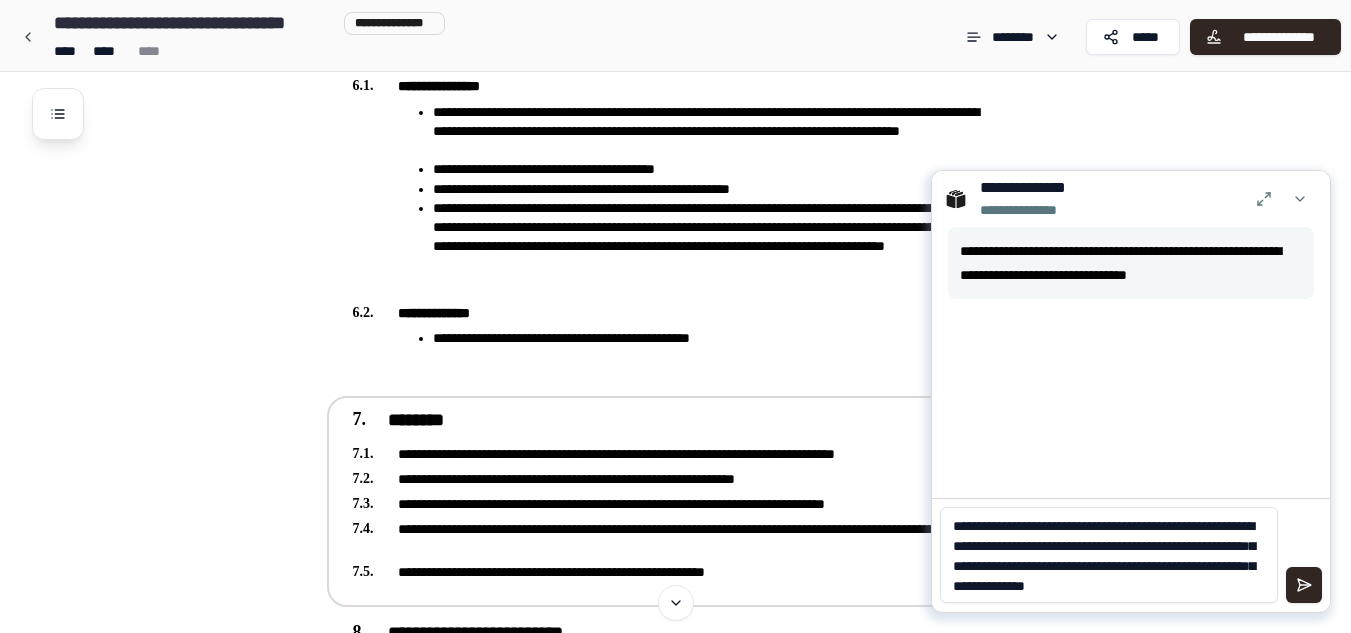 scroll, scrollTop: 0, scrollLeft: 0, axis: both 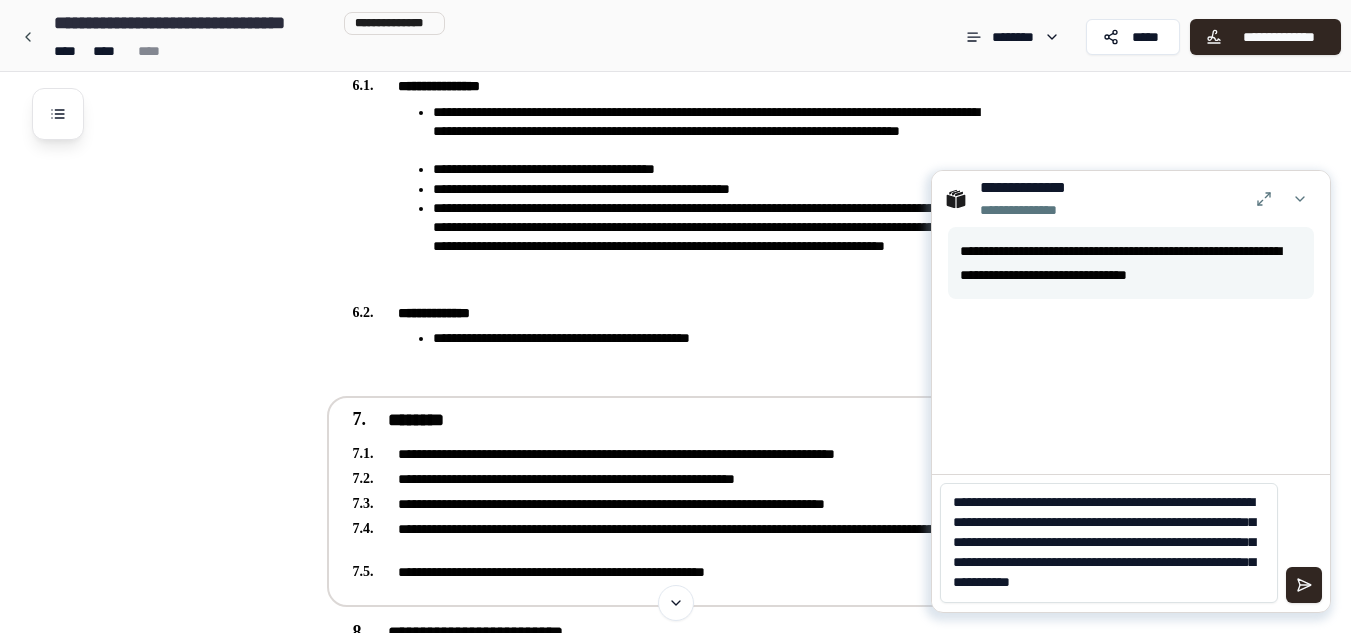 click on "**********" at bounding box center (1109, 543) 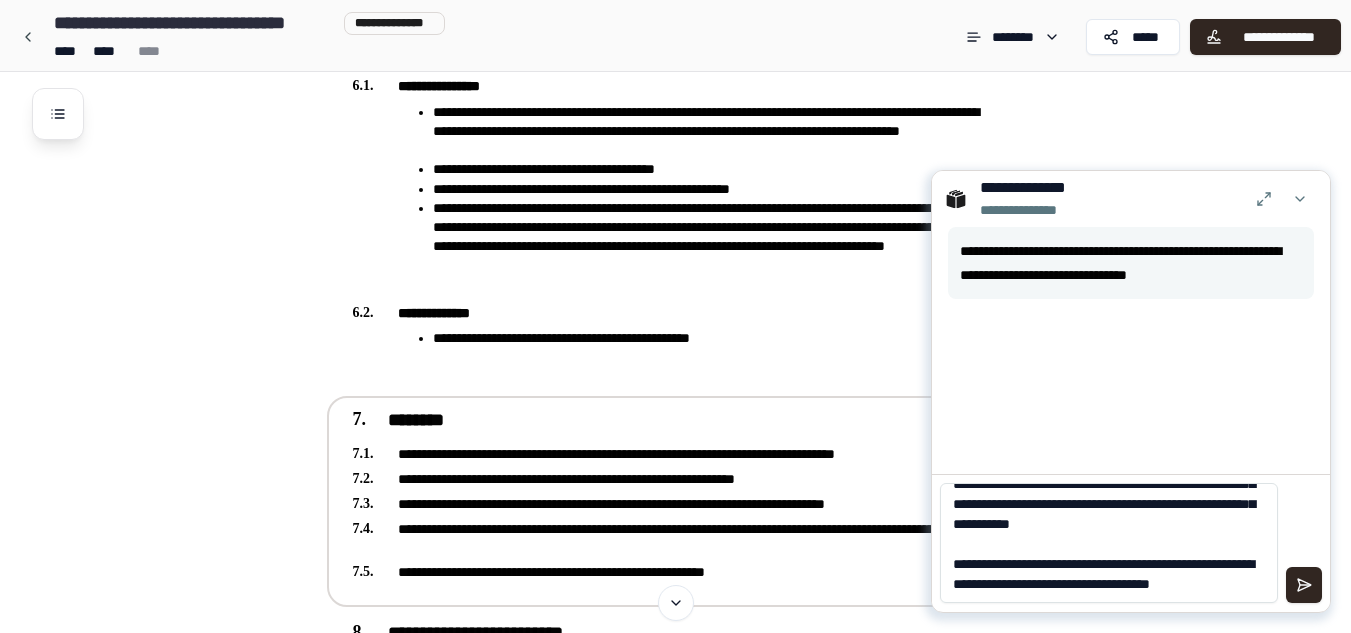 scroll, scrollTop: 88, scrollLeft: 0, axis: vertical 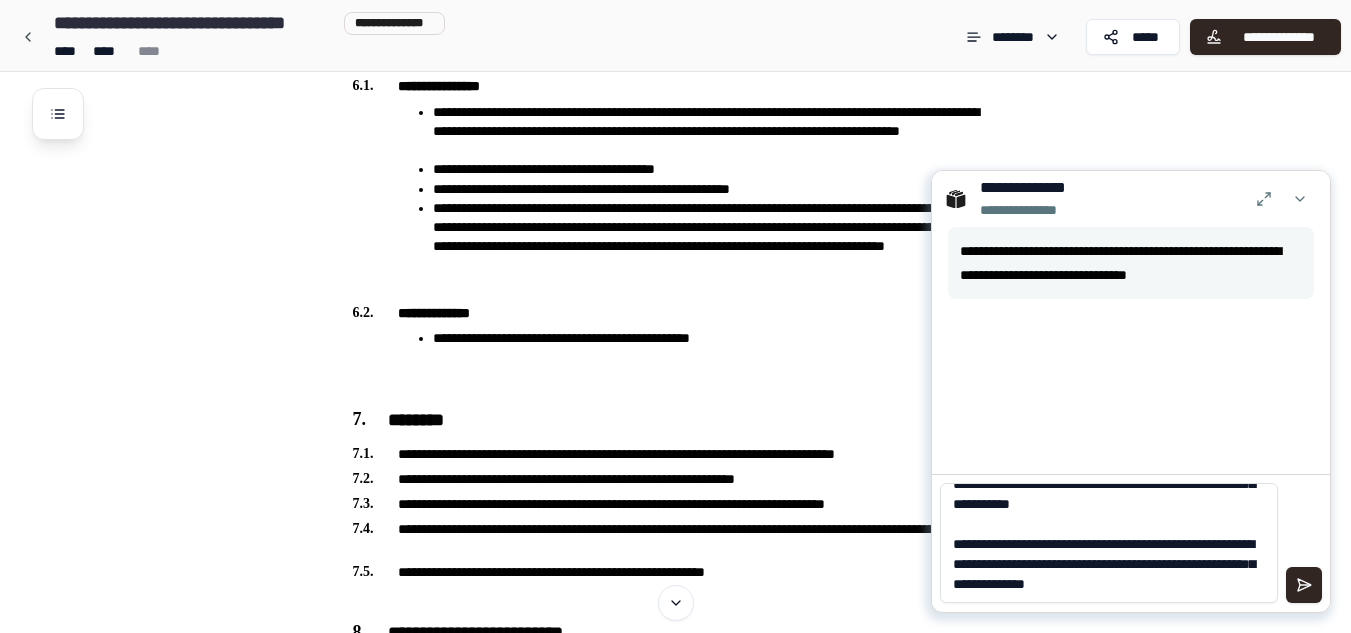 drag, startPoint x: 975, startPoint y: 555, endPoint x: 953, endPoint y: 550, distance: 22.561028 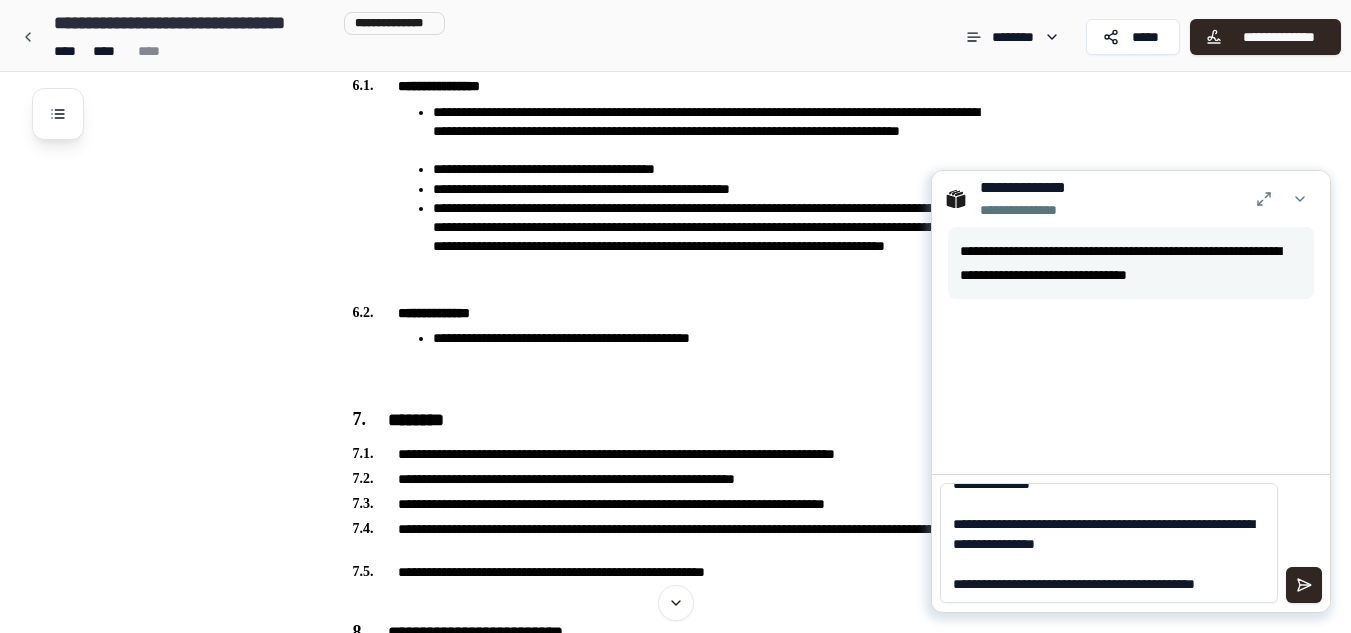 scroll, scrollTop: 208, scrollLeft: 0, axis: vertical 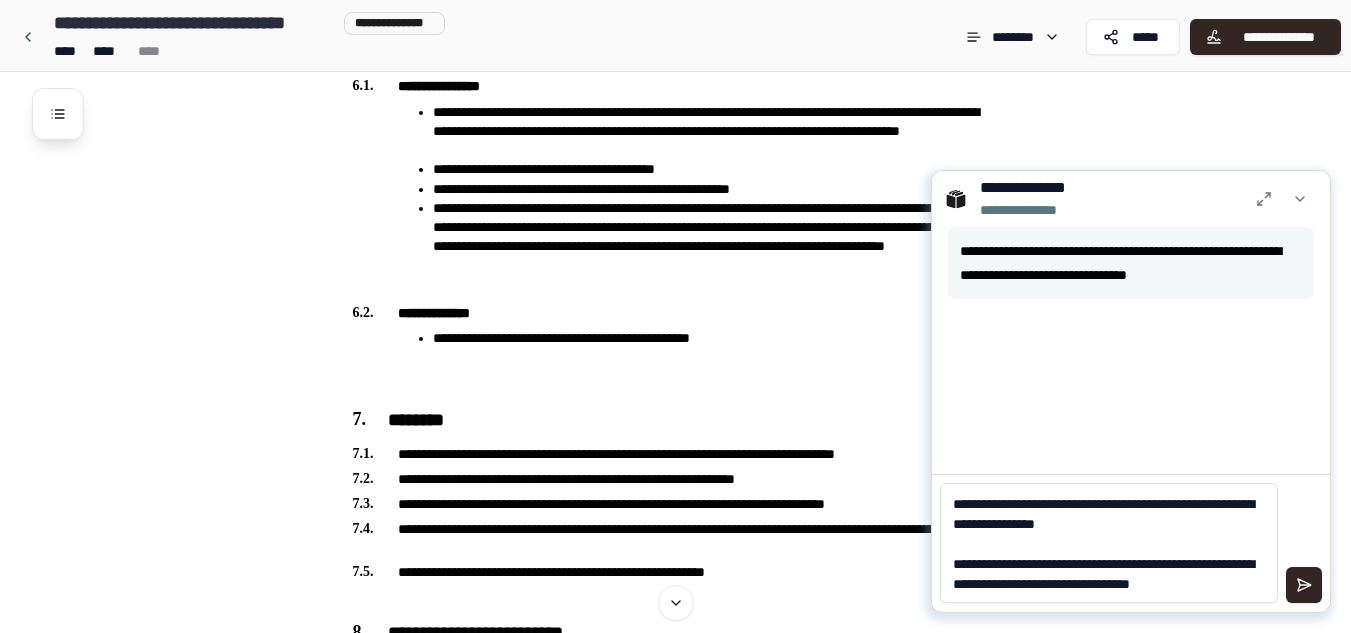 type on "**********" 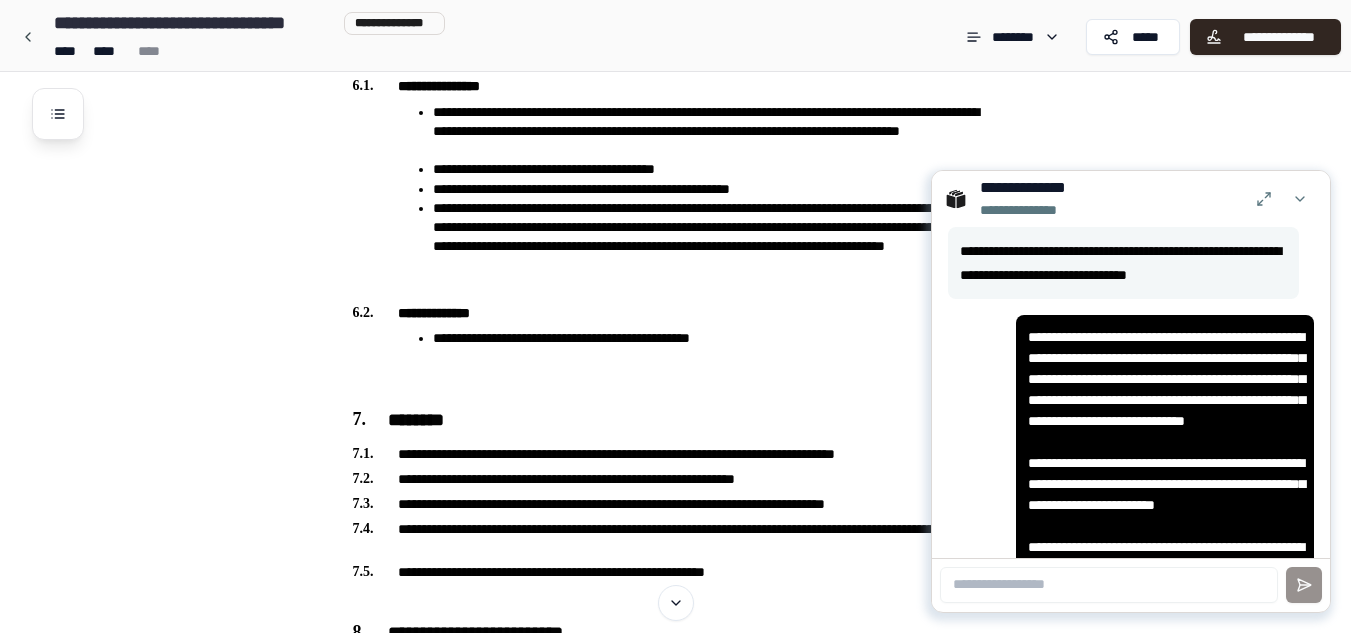 scroll, scrollTop: 0, scrollLeft: 0, axis: both 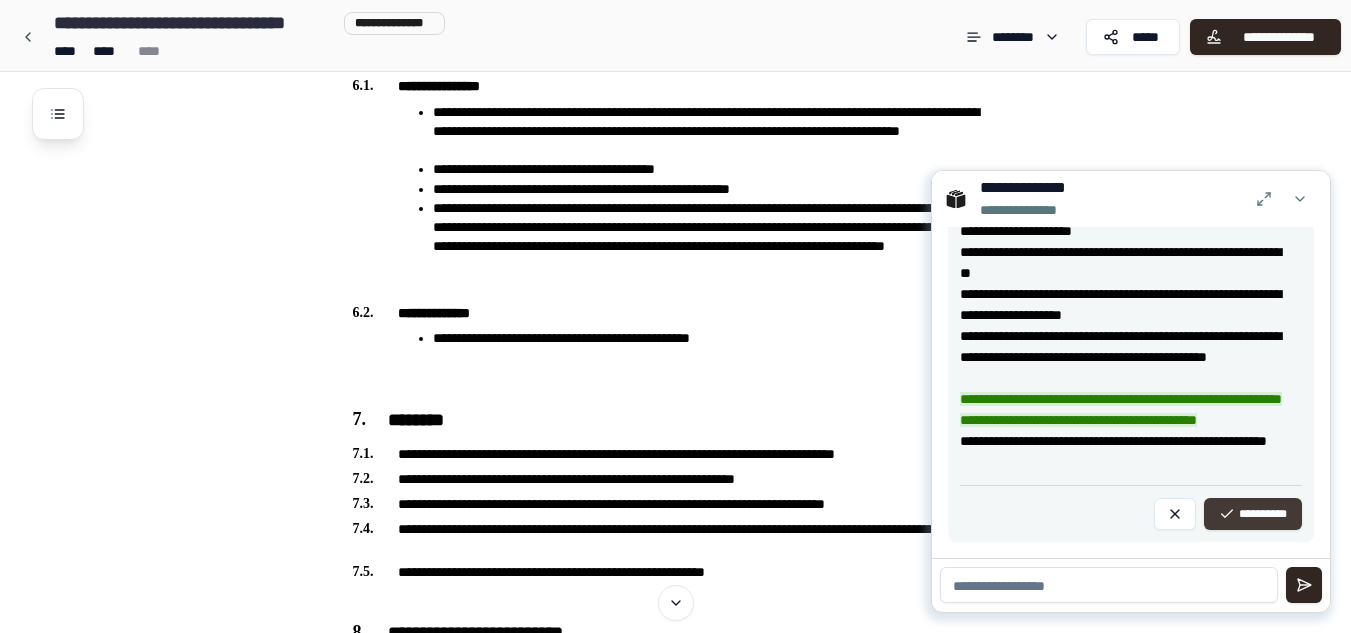 click on "**********" at bounding box center [1253, 514] 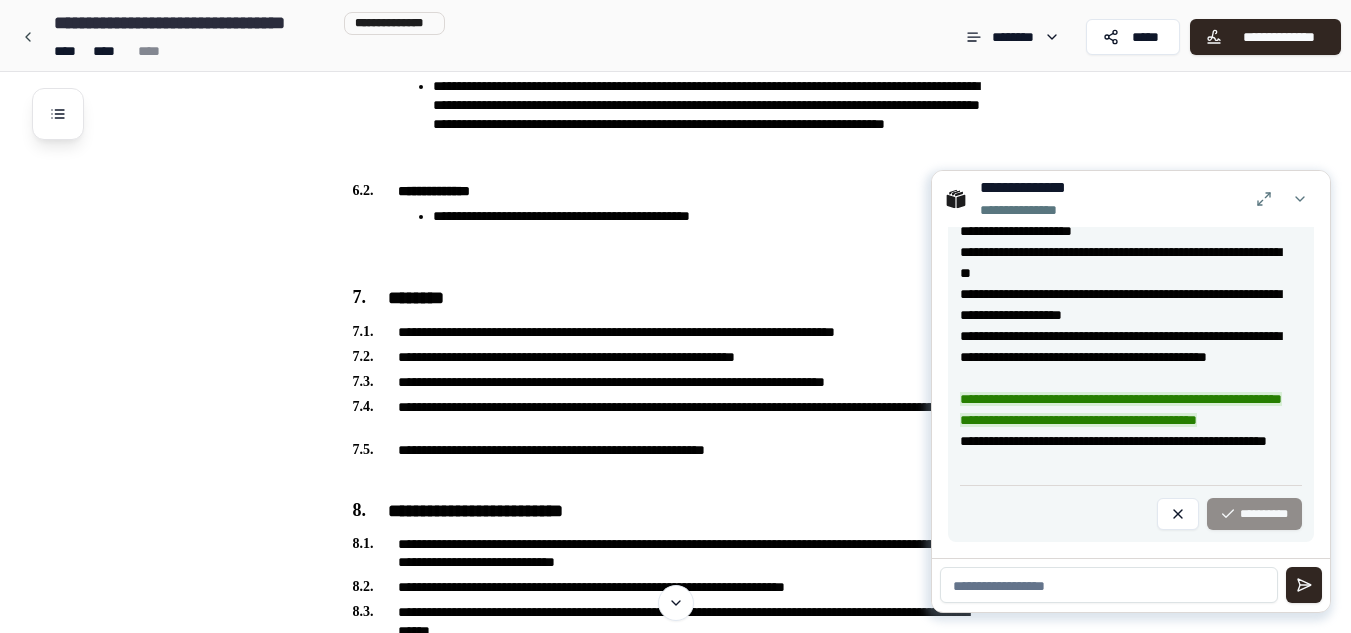 scroll, scrollTop: 2598, scrollLeft: 0, axis: vertical 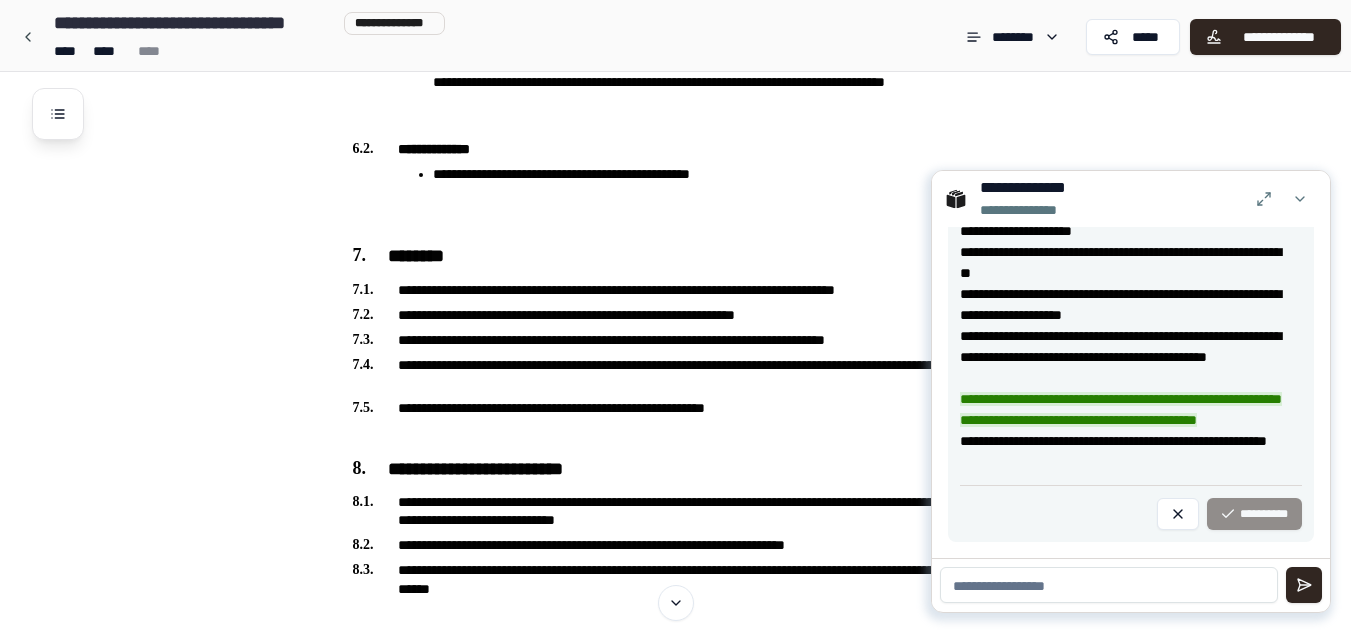 click on "**********" at bounding box center (1131, 514) 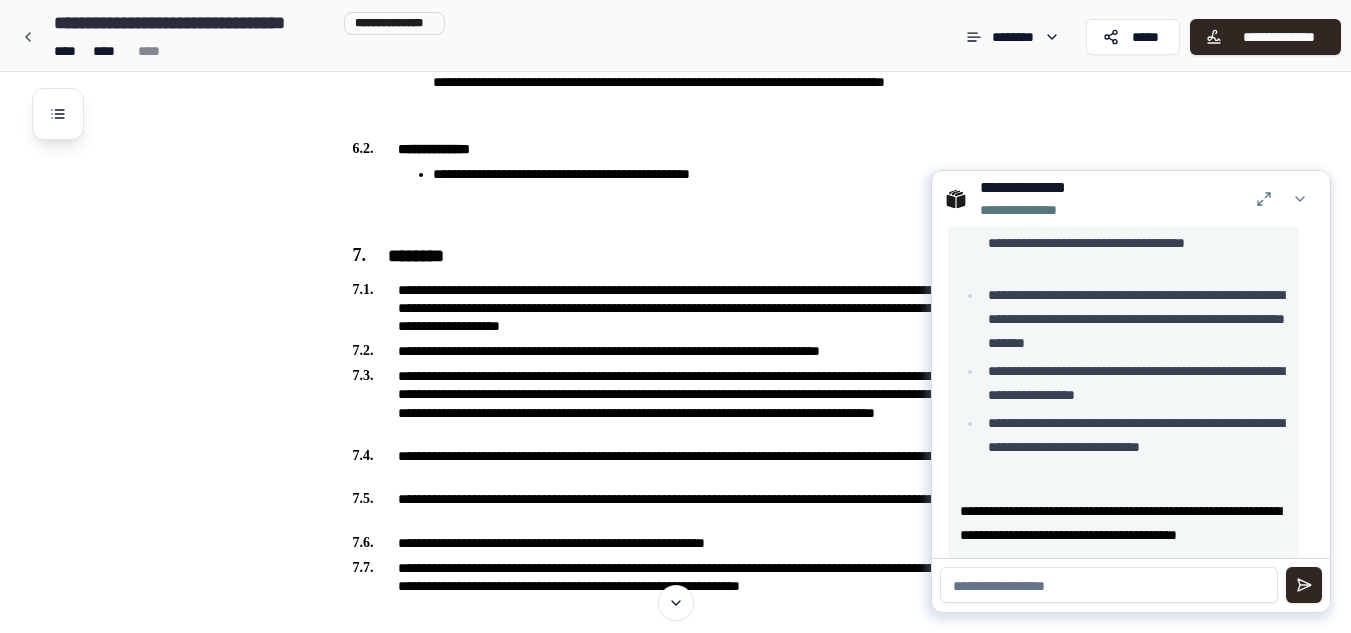 scroll, scrollTop: 716, scrollLeft: 0, axis: vertical 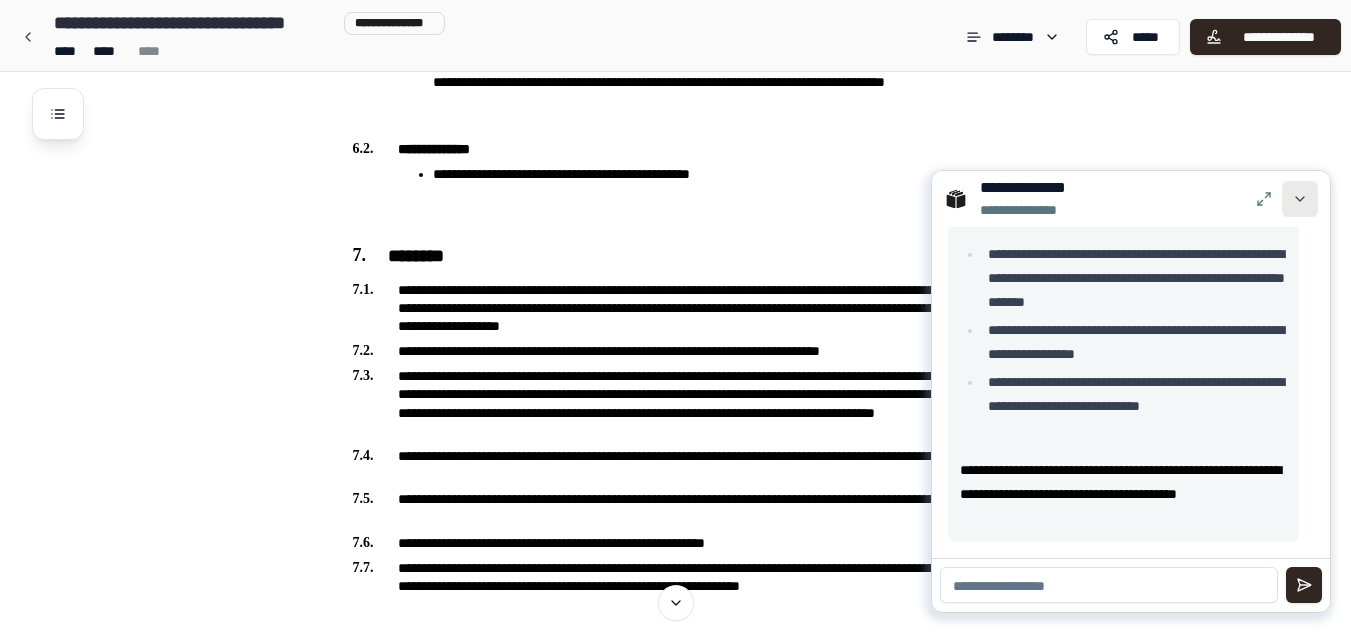 click at bounding box center (1300, 199) 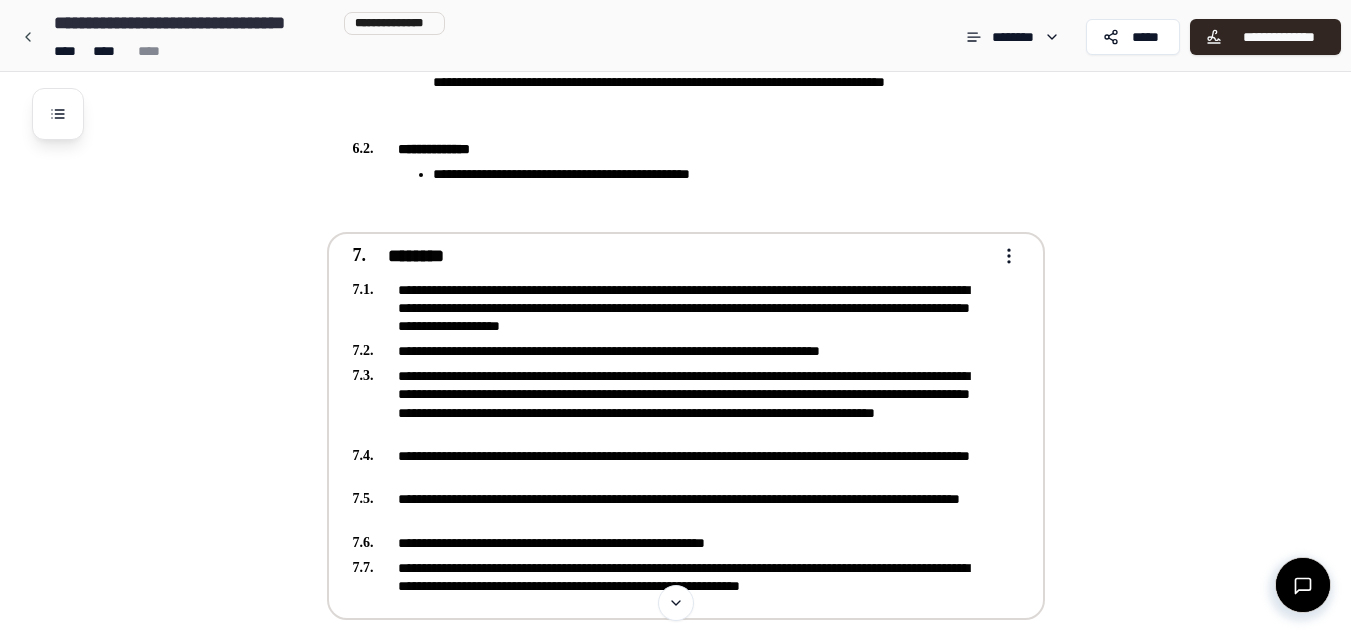 click on "**********" at bounding box center [675, -580] 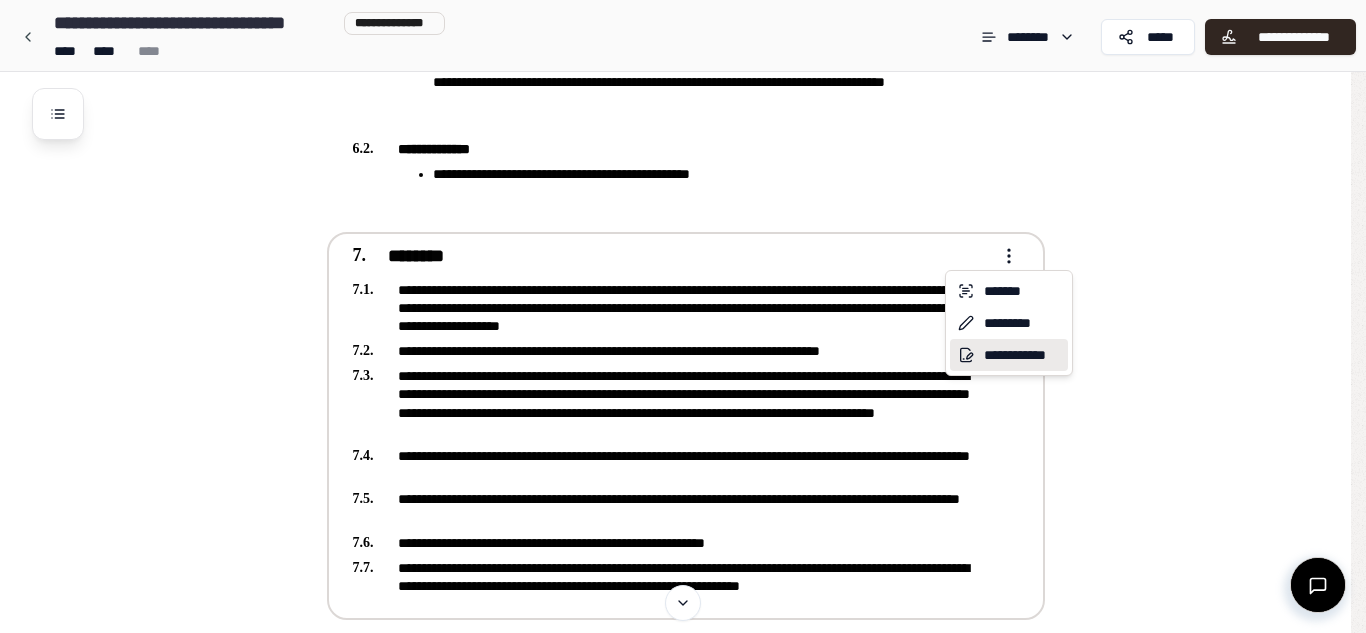 click on "**********" at bounding box center [1009, 355] 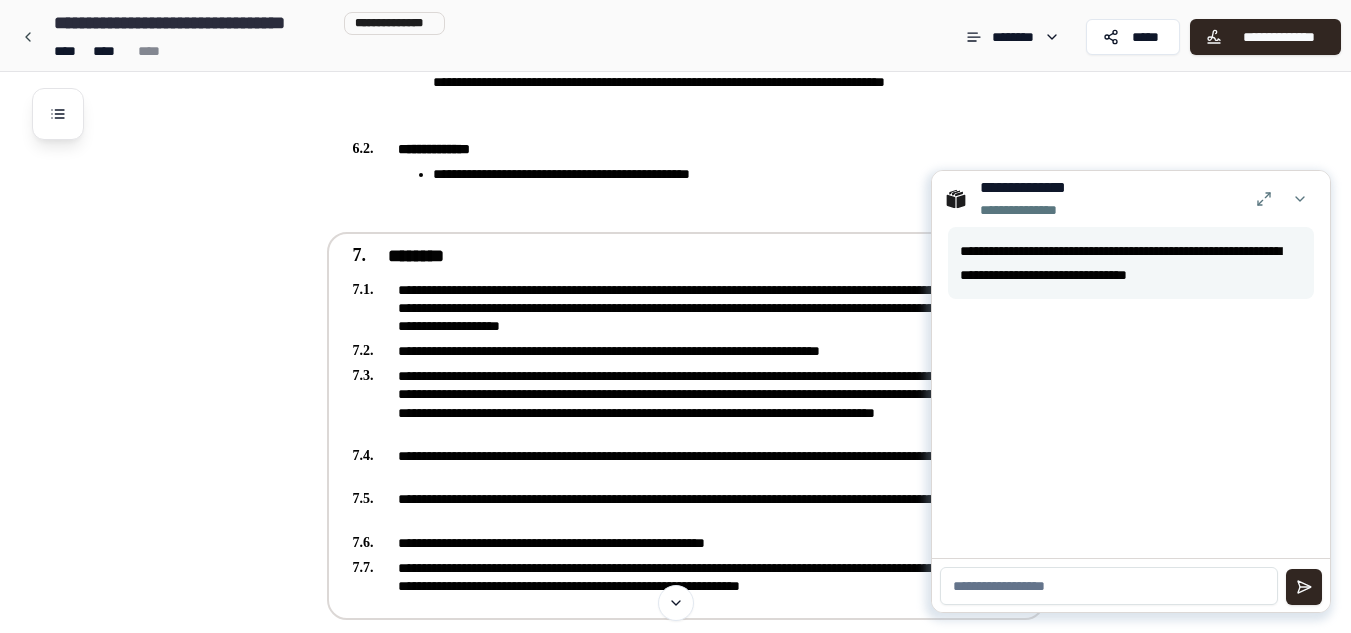 click at bounding box center (1109, 586) 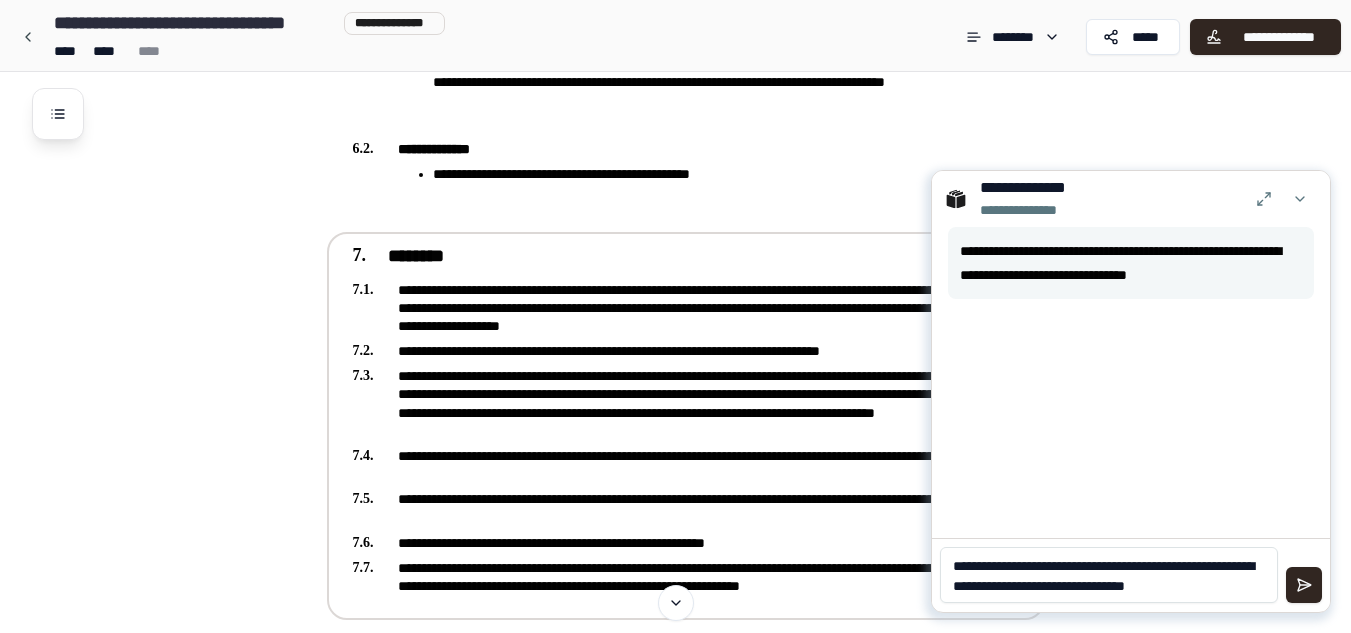 scroll, scrollTop: 0, scrollLeft: 0, axis: both 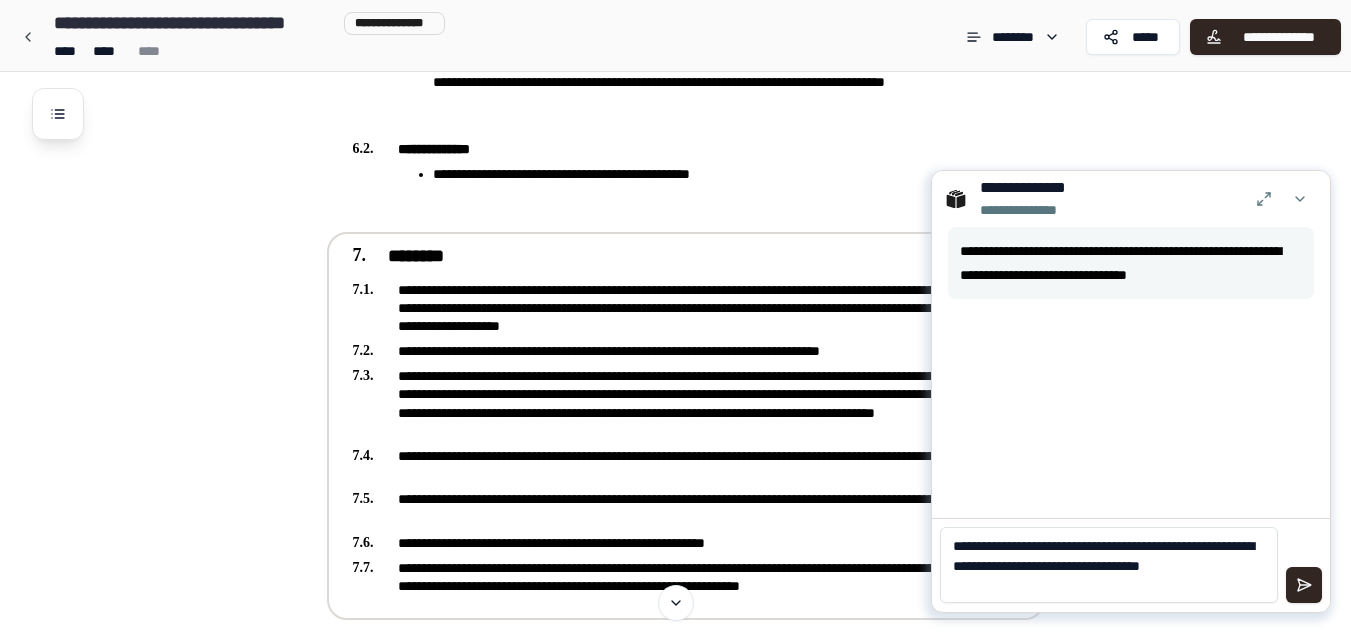 type on "**********" 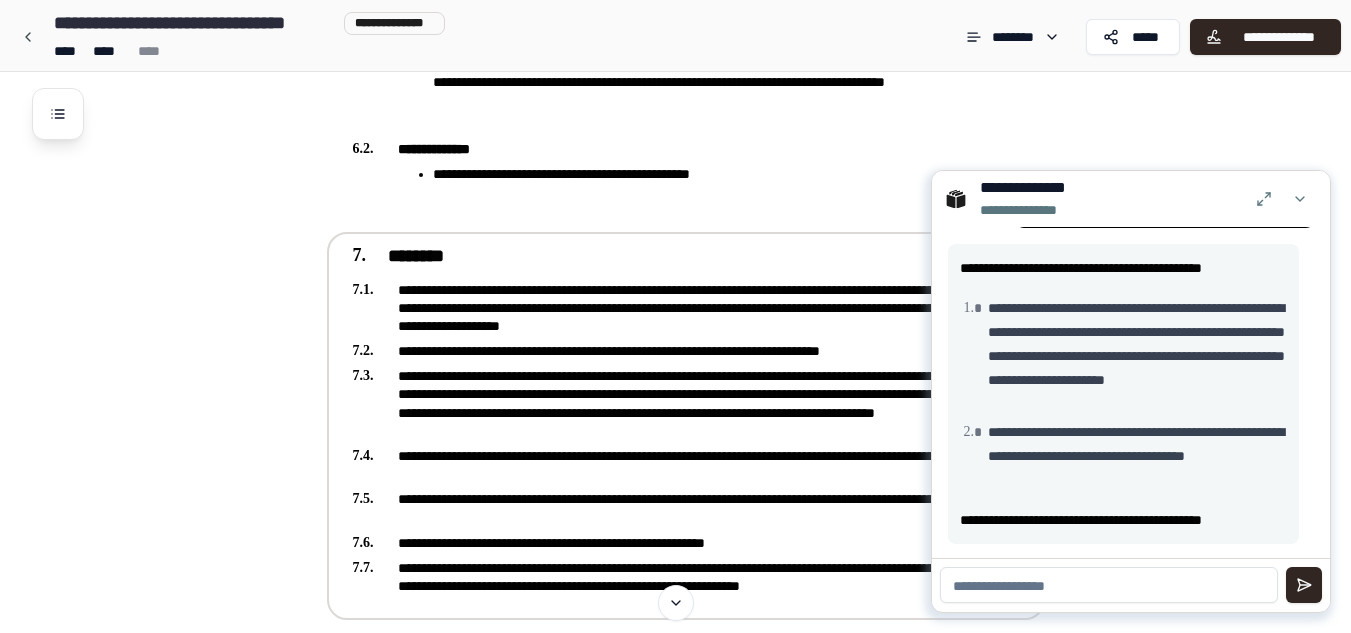 scroll, scrollTop: 175, scrollLeft: 0, axis: vertical 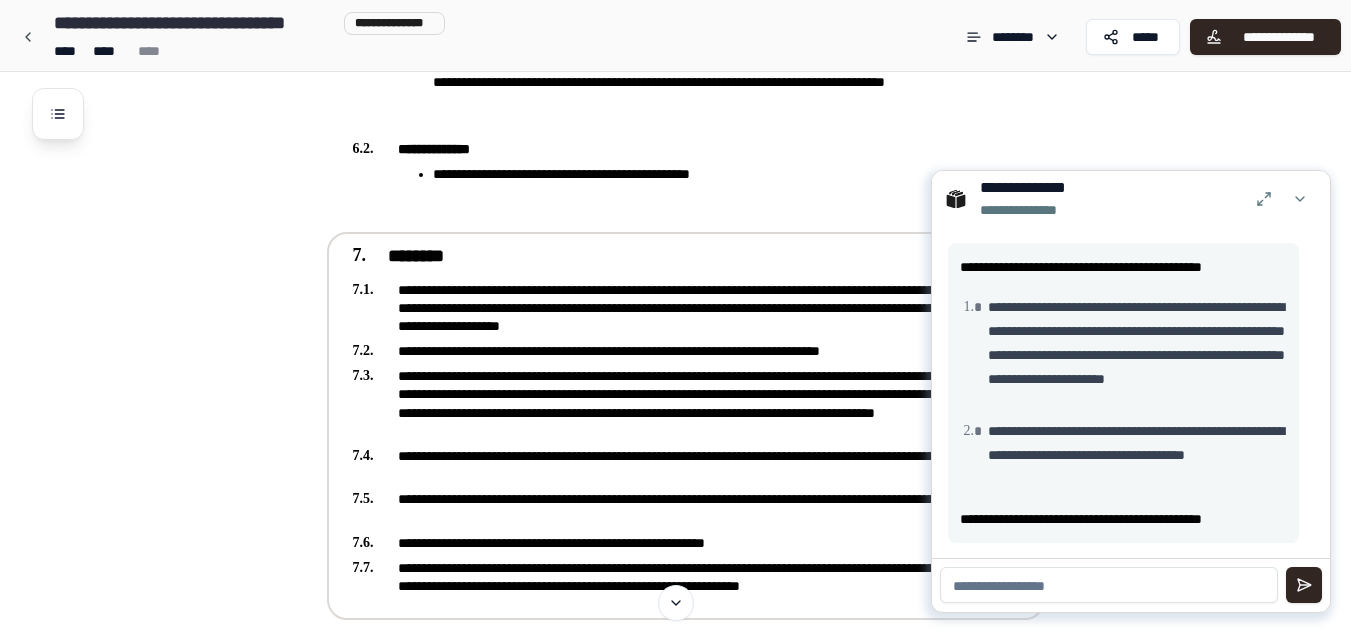 click at bounding box center [1109, 585] 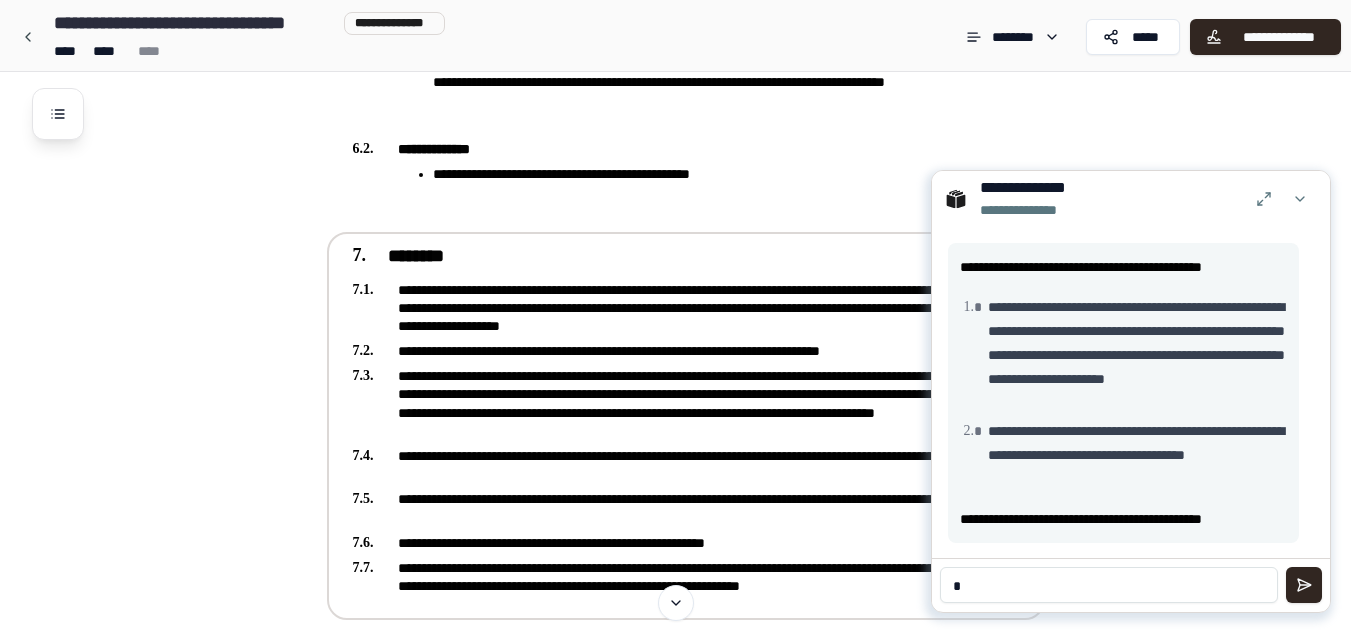 type on "*" 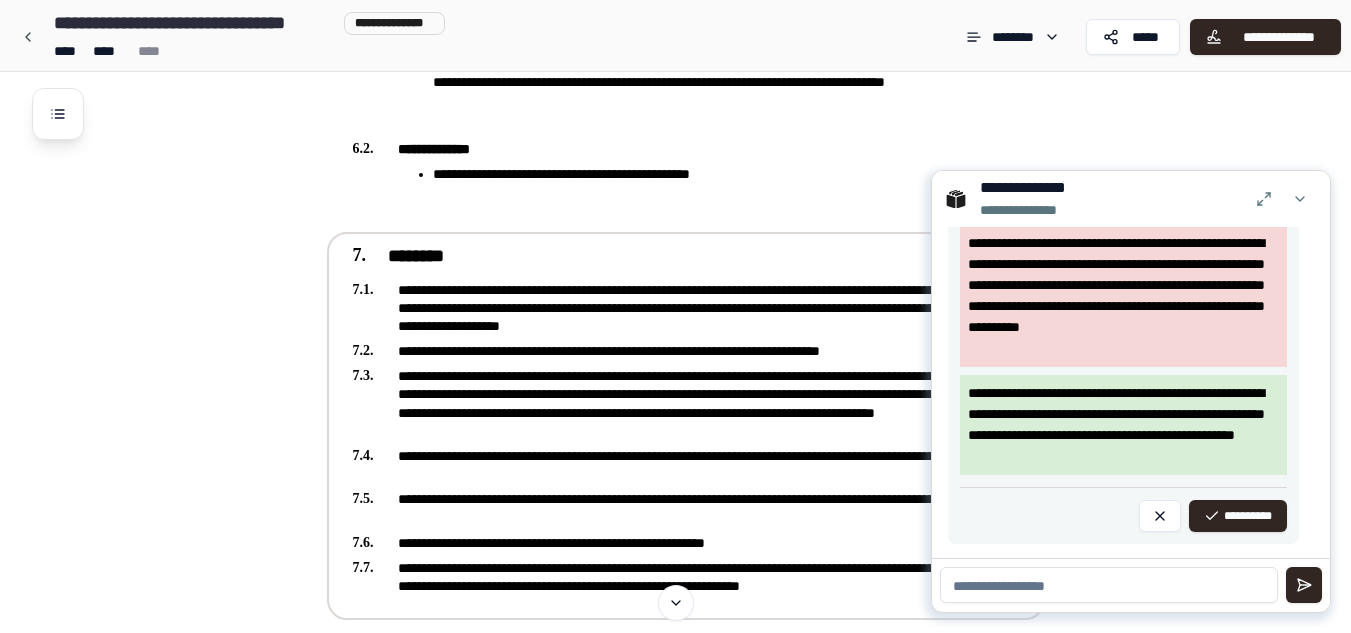 scroll, scrollTop: 861, scrollLeft: 0, axis: vertical 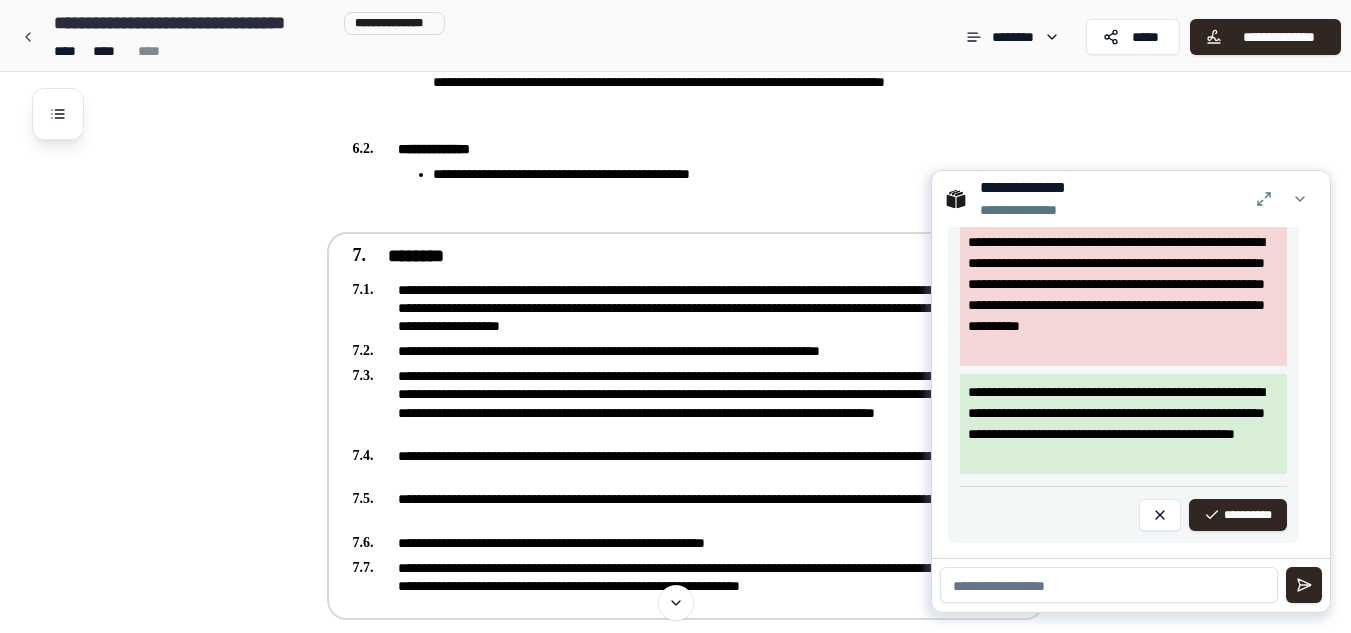 click at bounding box center (1109, 585) 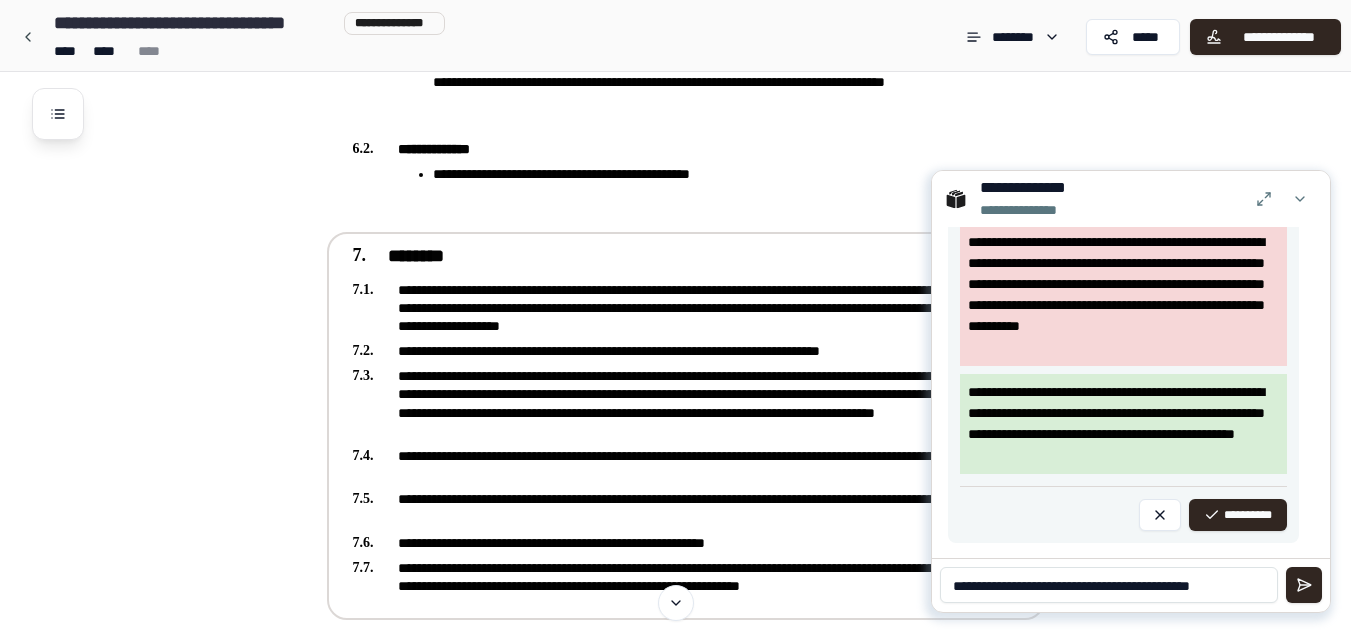 scroll, scrollTop: 0, scrollLeft: 0, axis: both 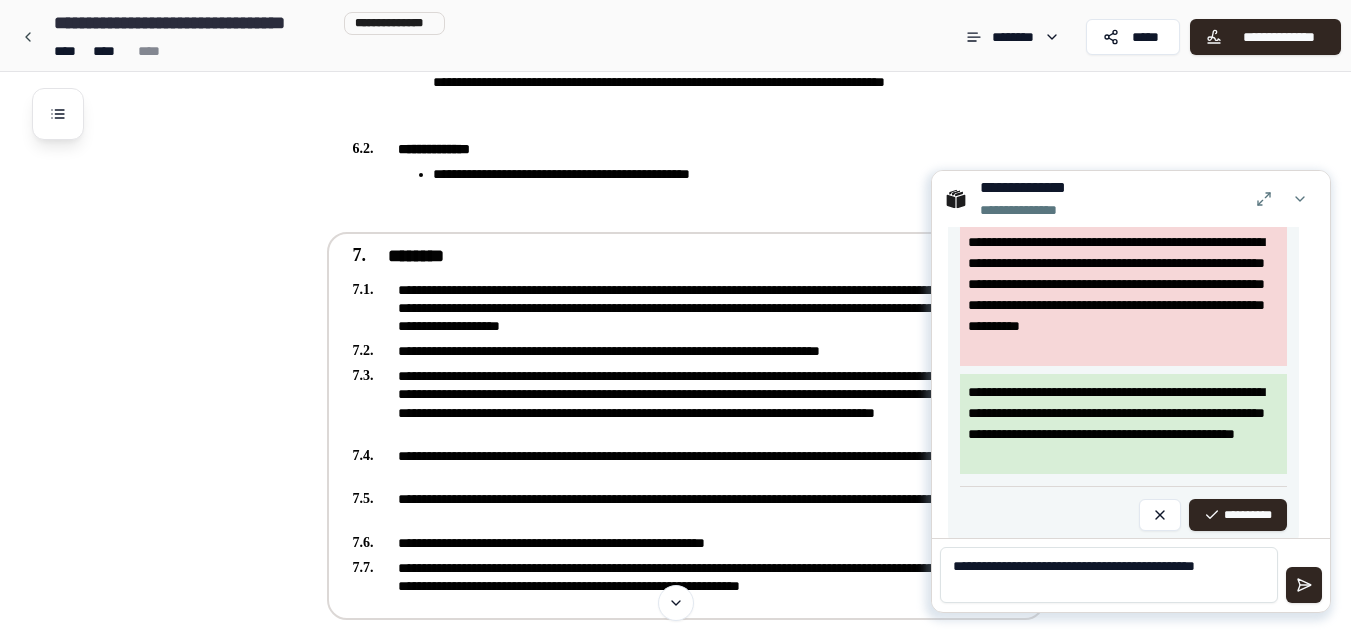 type on "**********" 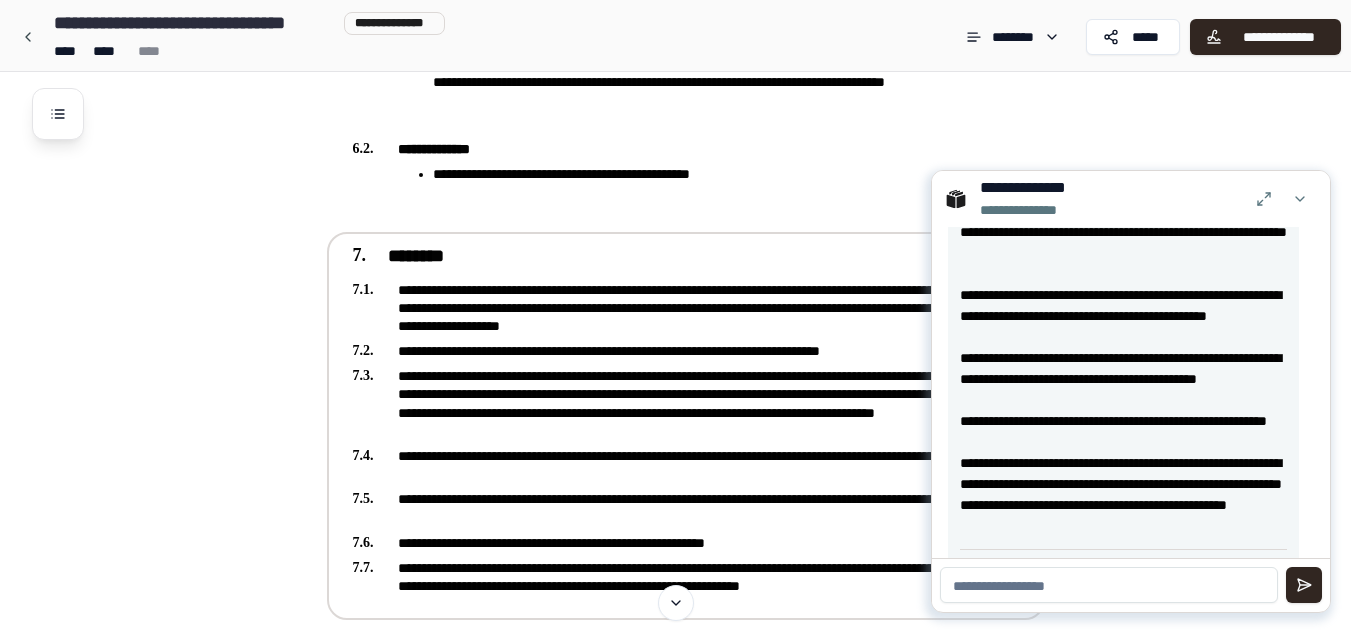 scroll, scrollTop: 1551, scrollLeft: 0, axis: vertical 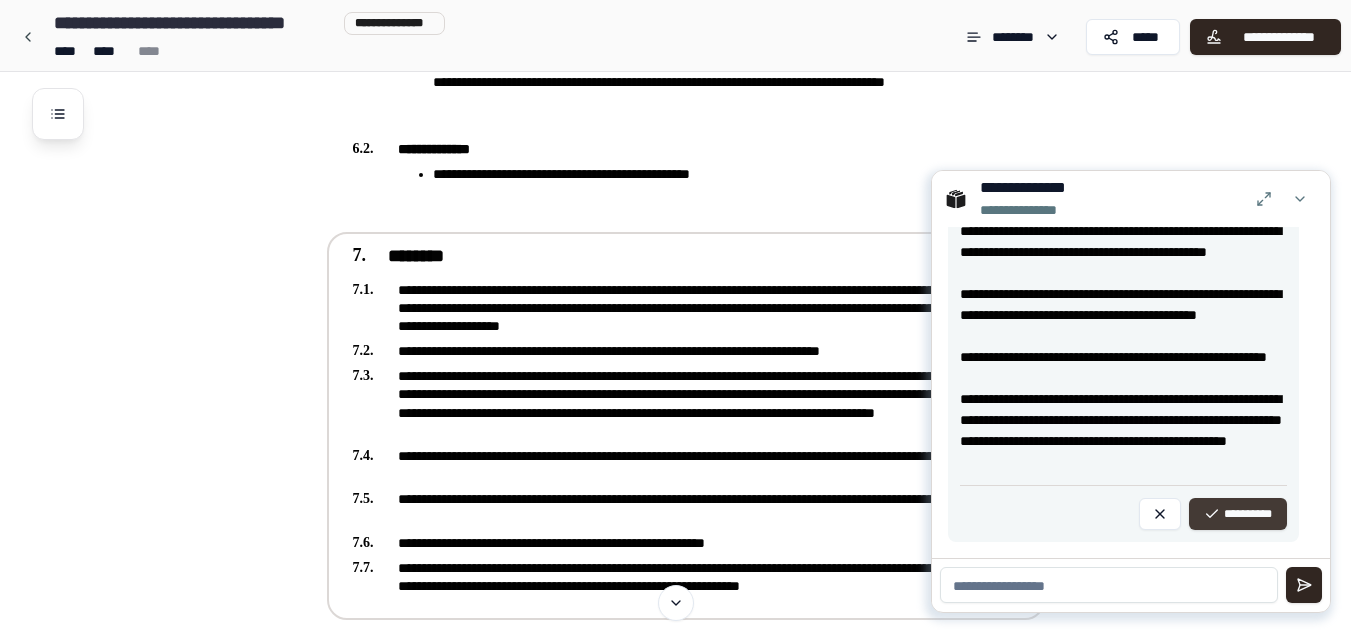 click on "**********" at bounding box center [1238, 514] 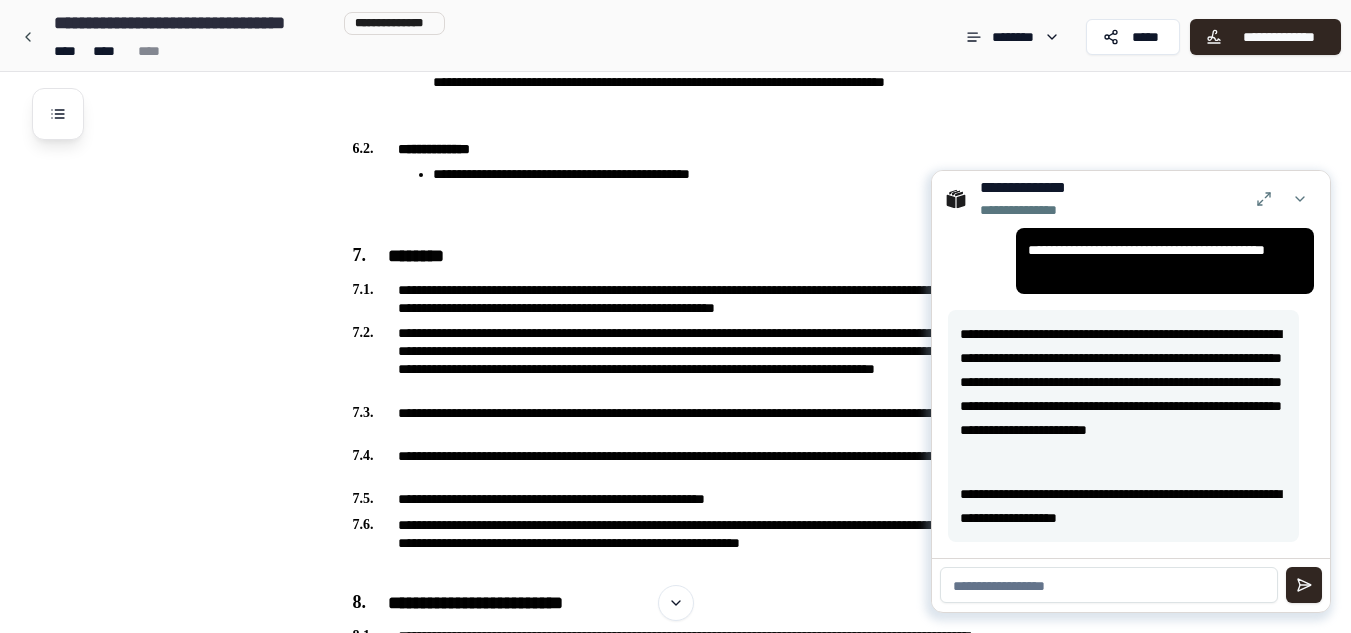scroll, scrollTop: 838, scrollLeft: 0, axis: vertical 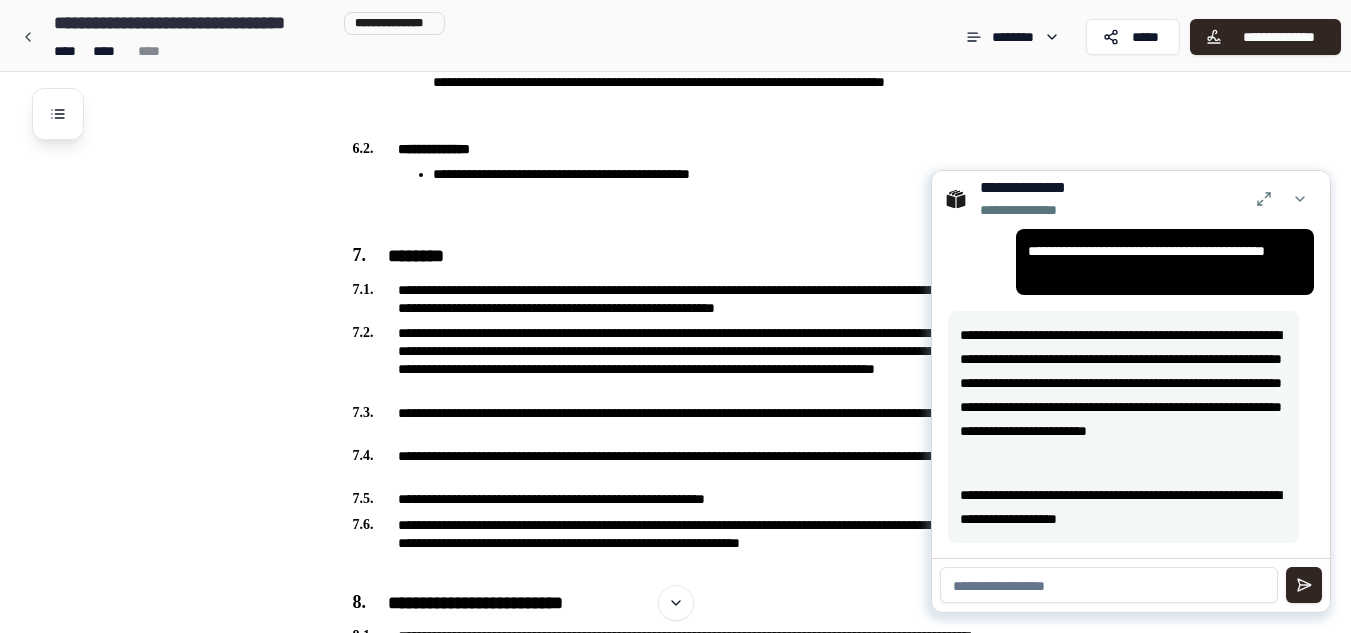 click at bounding box center [1109, 585] 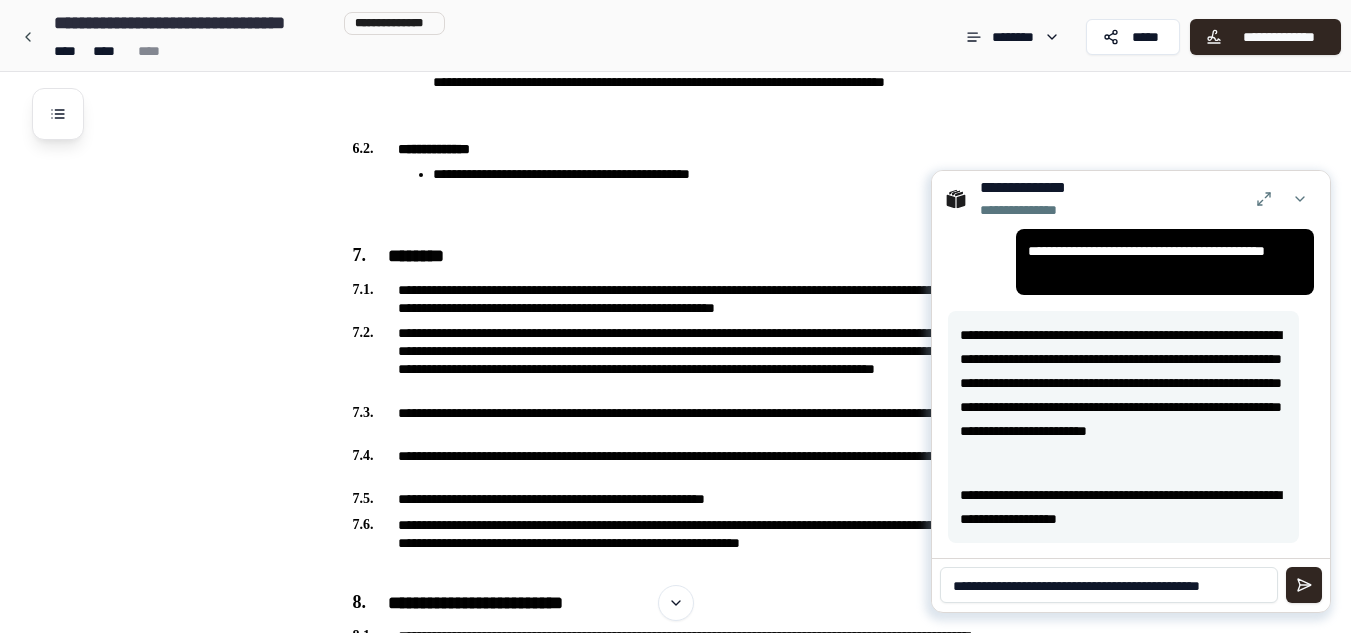 scroll, scrollTop: 0, scrollLeft: 0, axis: both 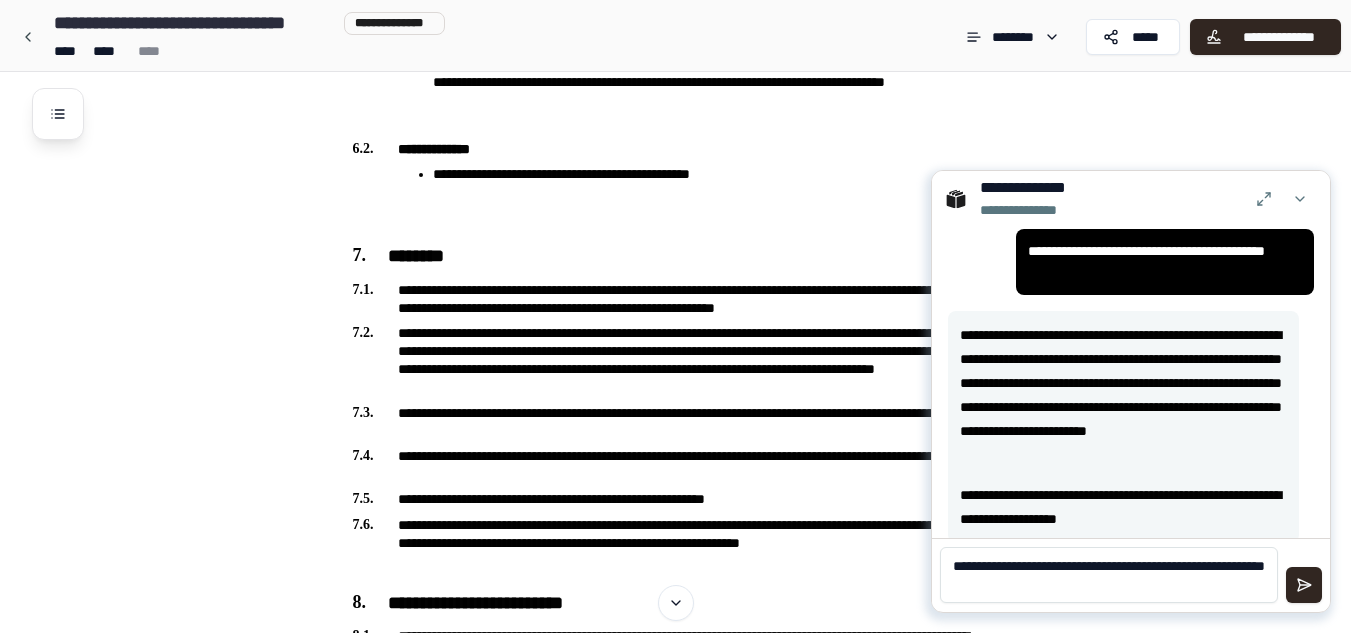 type on "**********" 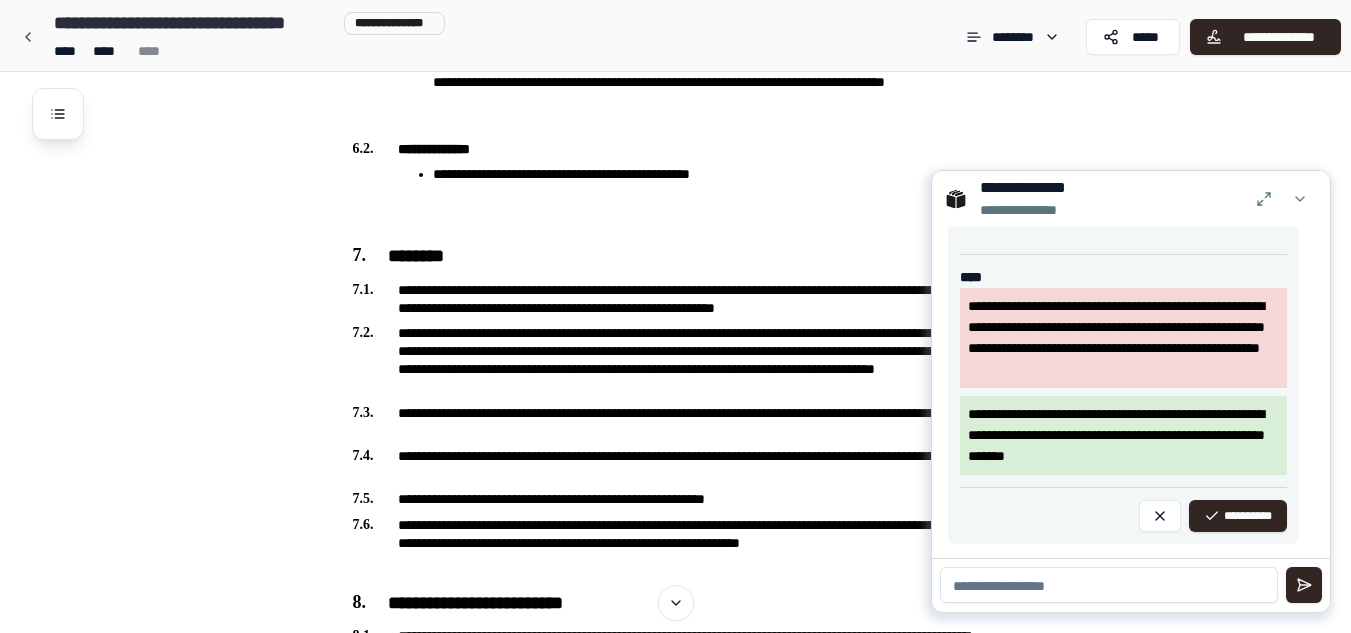 scroll, scrollTop: 1677, scrollLeft: 0, axis: vertical 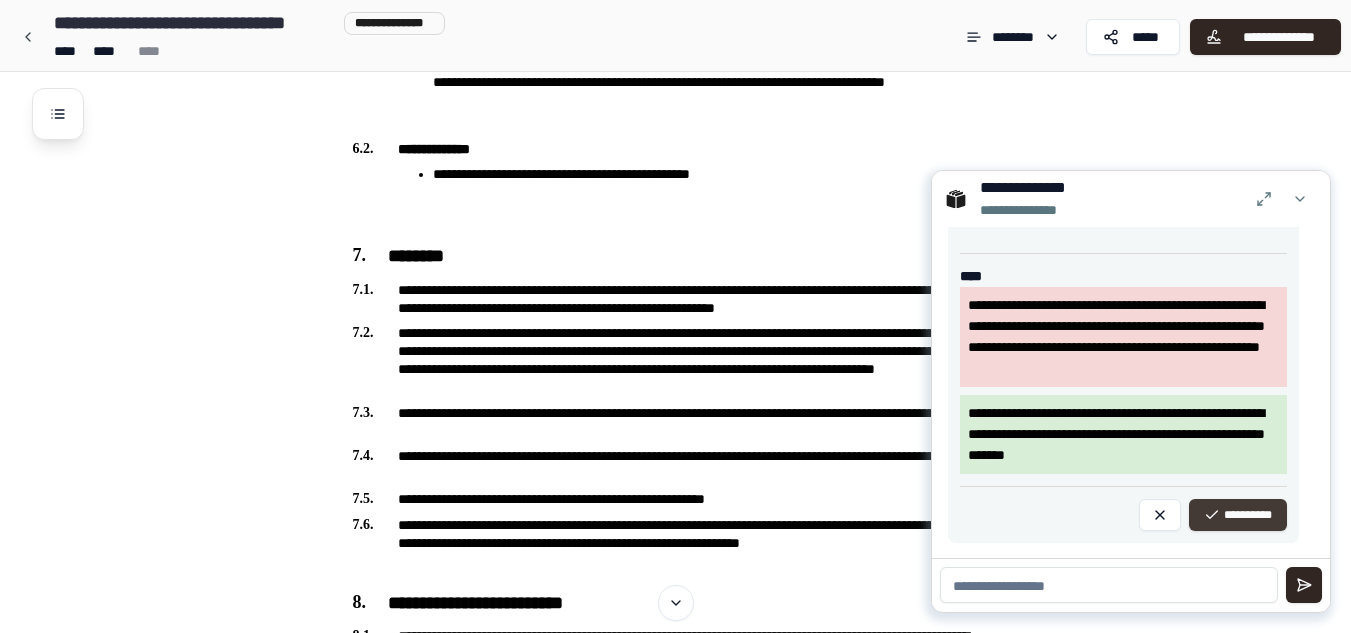 click on "**********" at bounding box center (1238, 515) 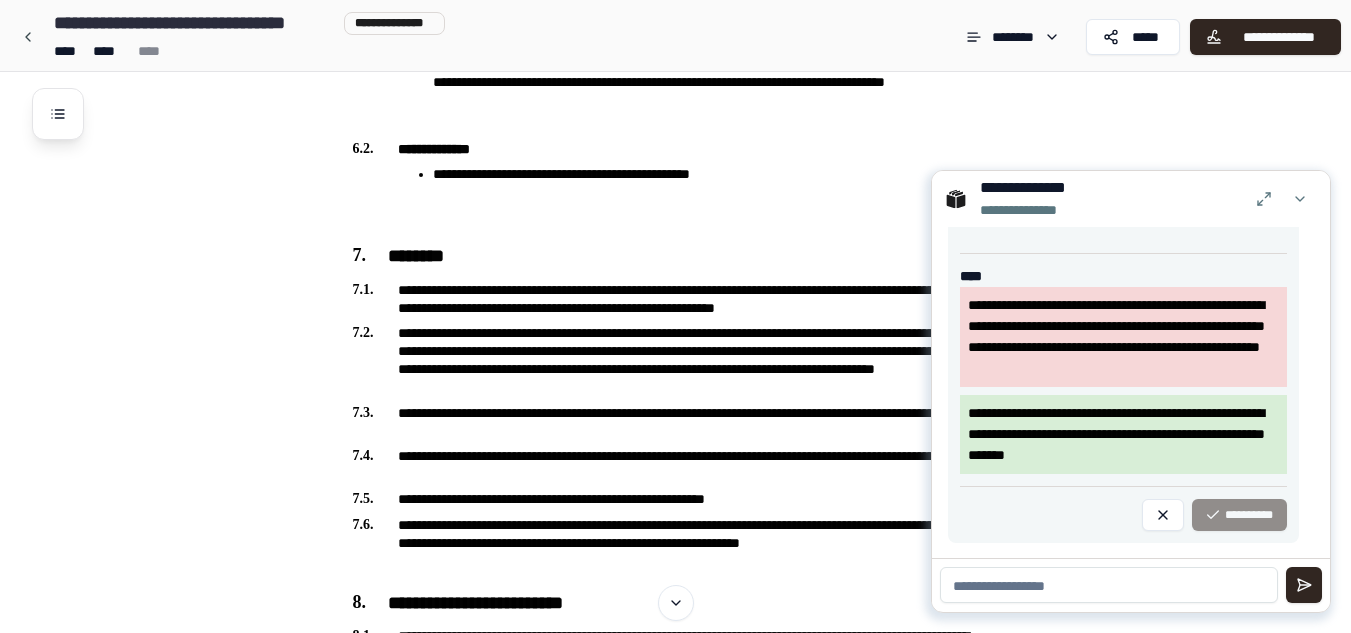 click at bounding box center (1109, 585) 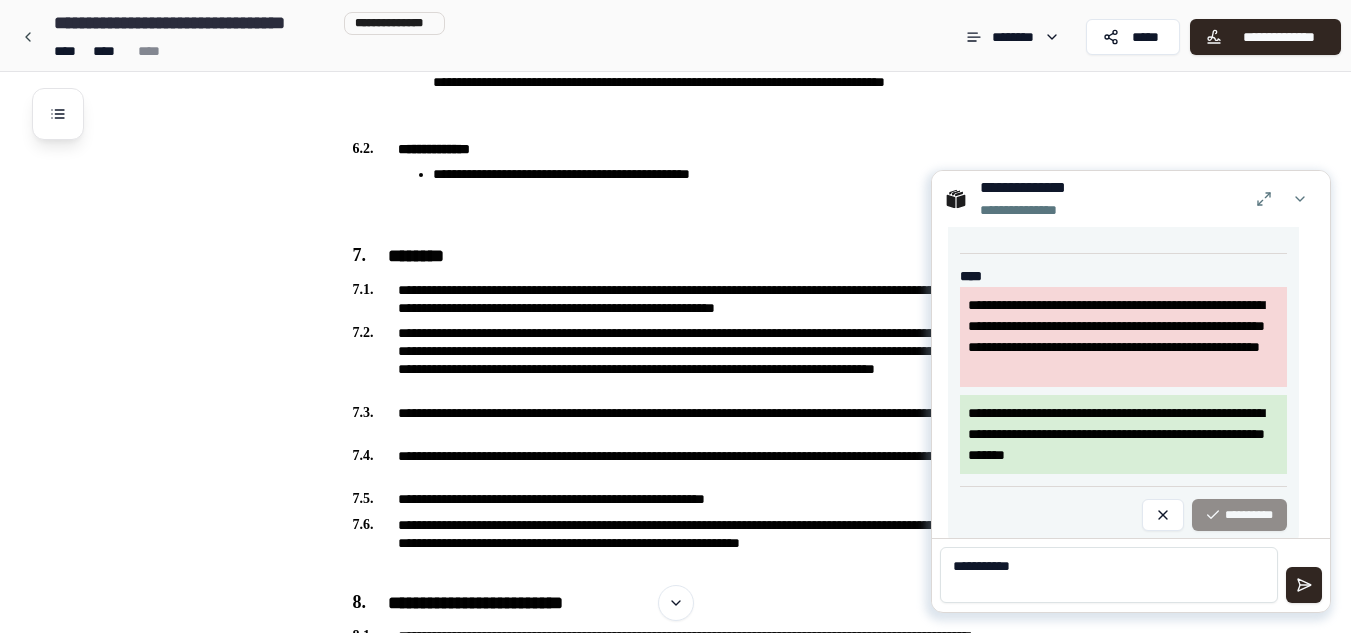 scroll, scrollTop: 0, scrollLeft: 0, axis: both 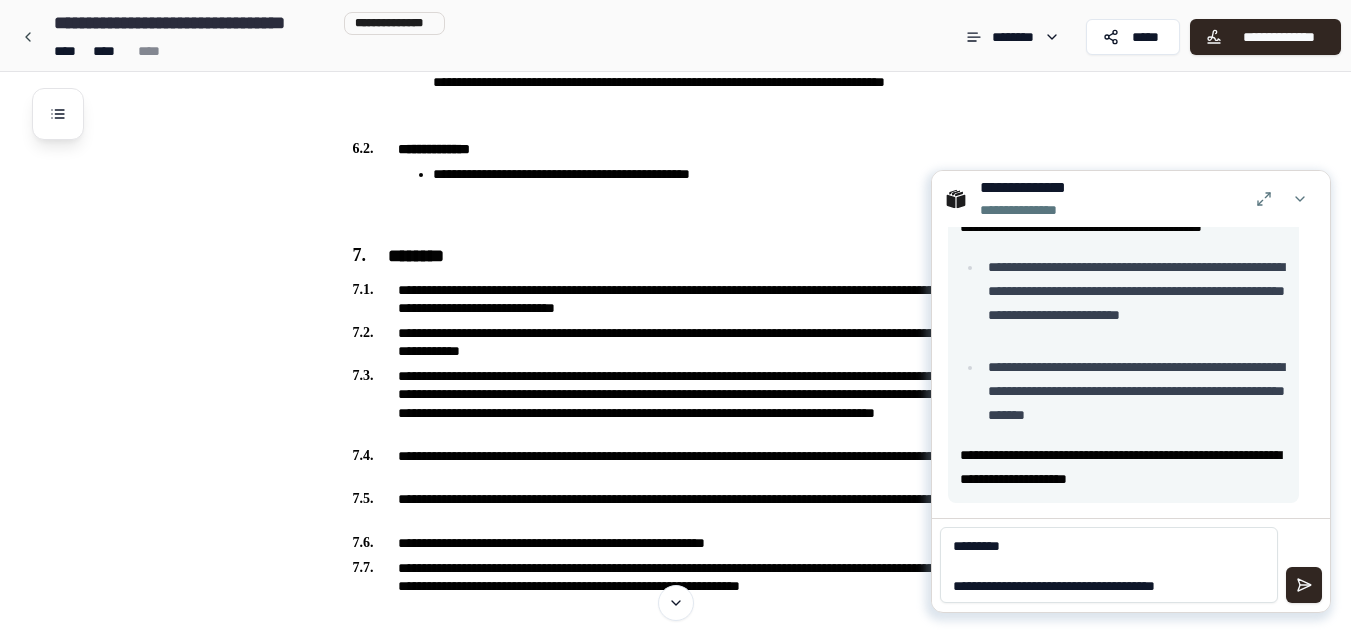 type on "**********" 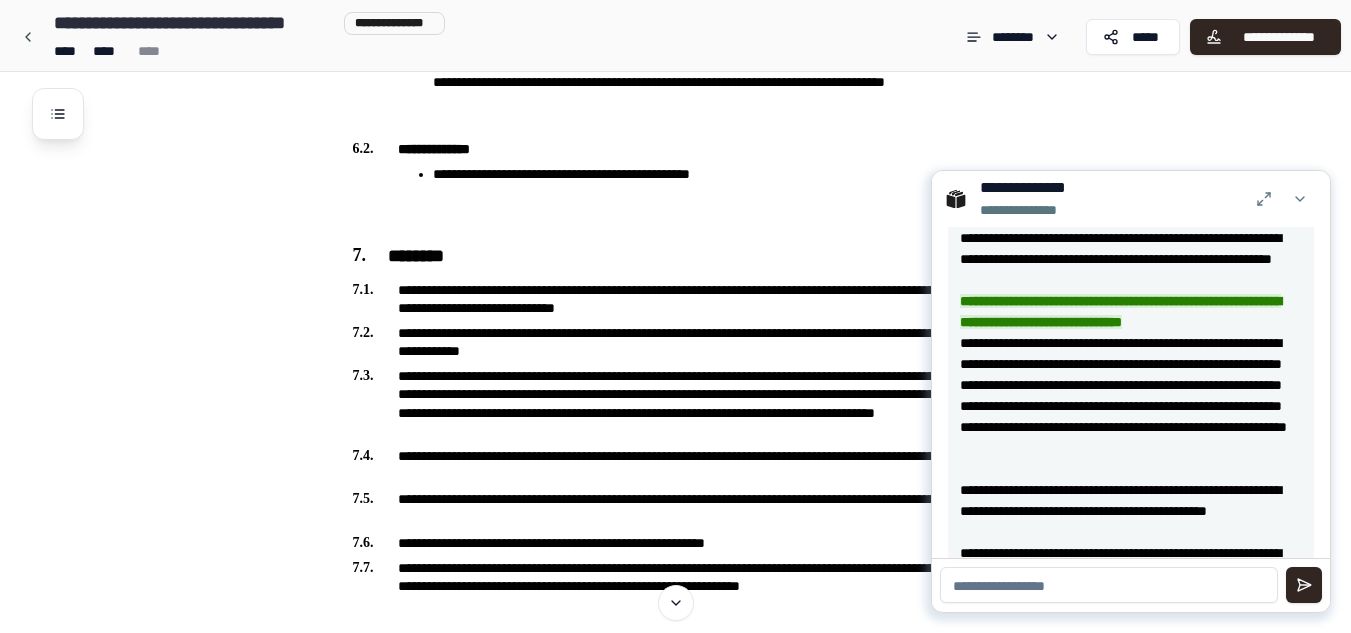 scroll, scrollTop: 1954, scrollLeft: 0, axis: vertical 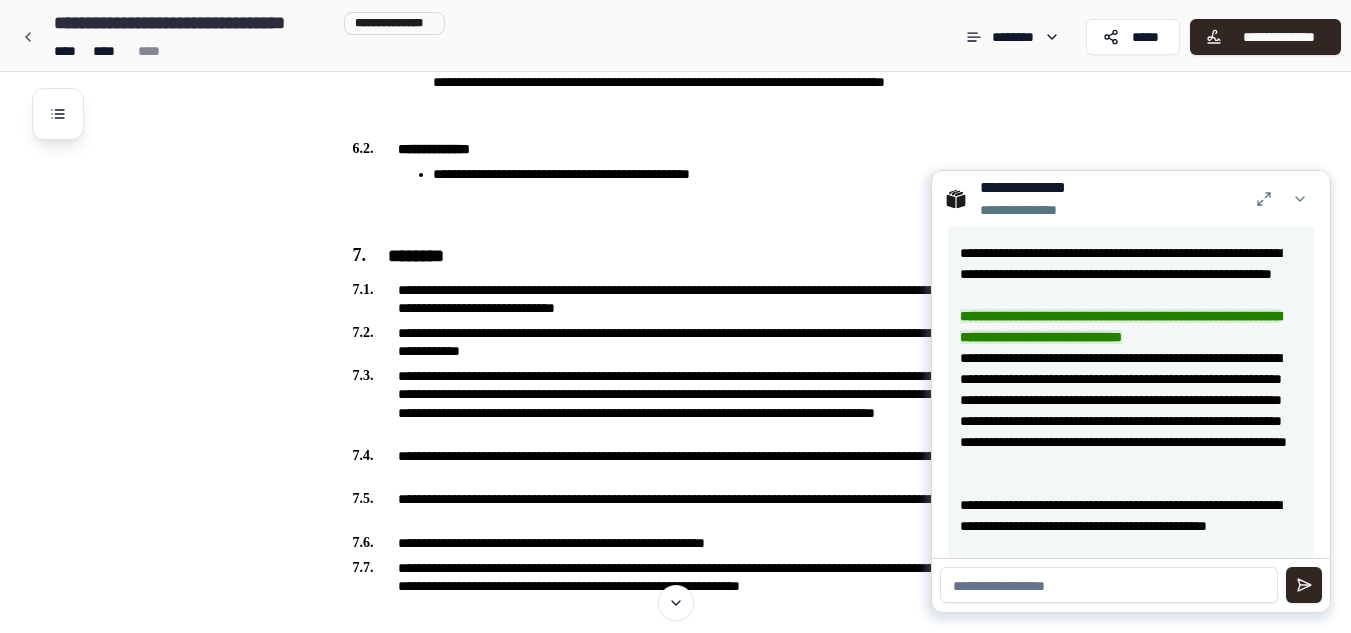 click at bounding box center [1109, 585] 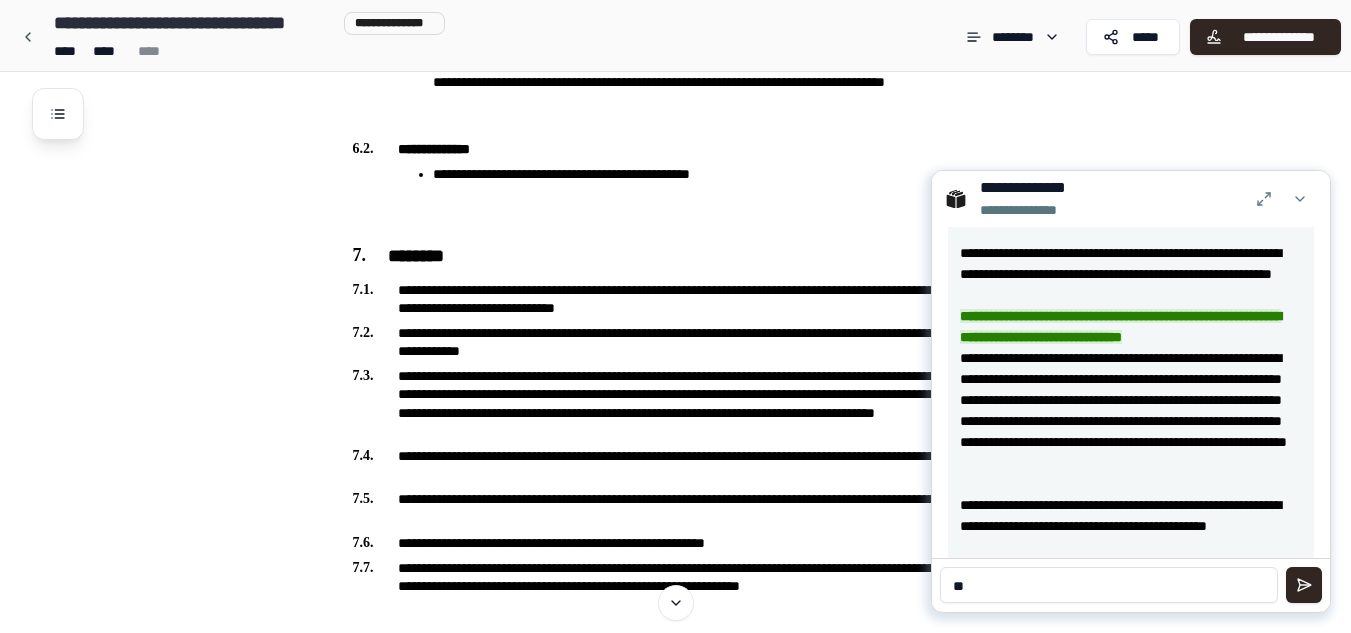type on "*" 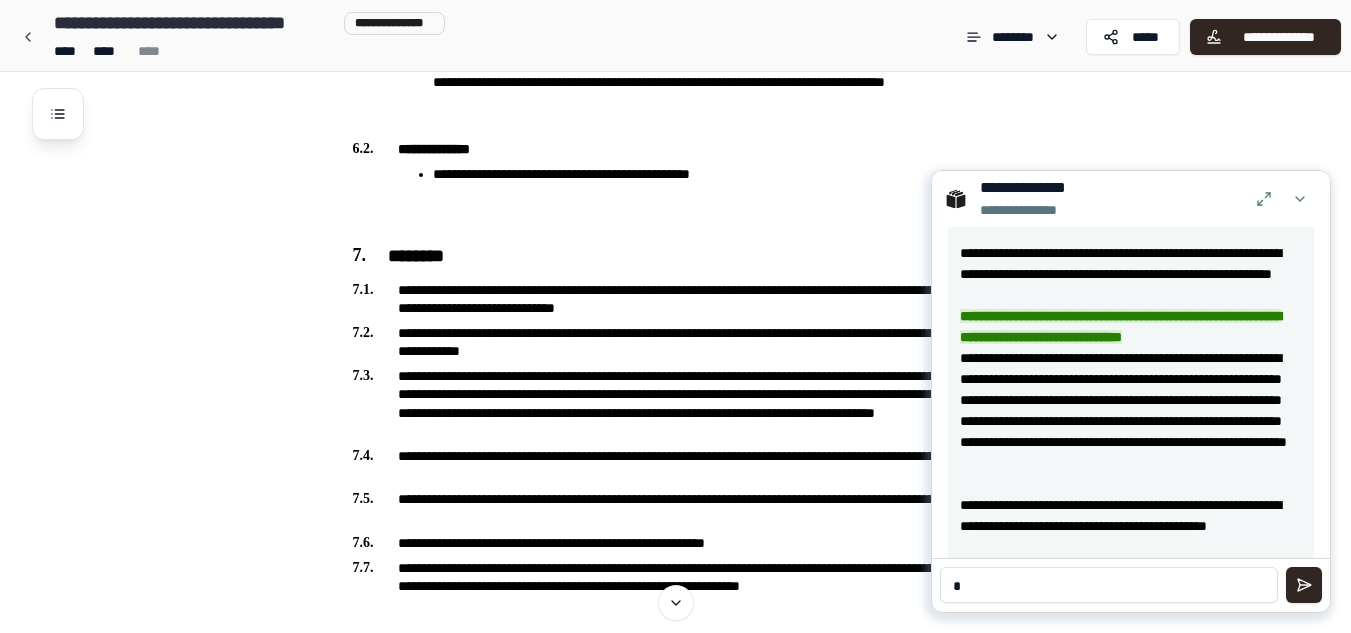type 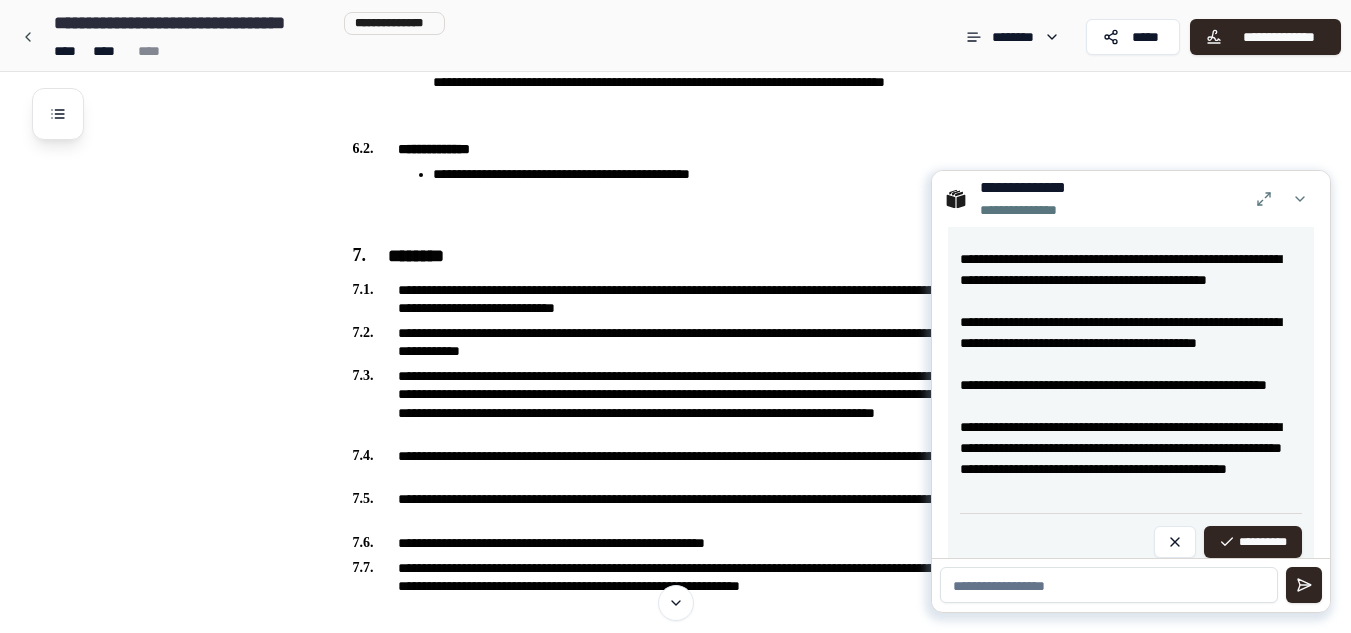 scroll, scrollTop: 2209, scrollLeft: 0, axis: vertical 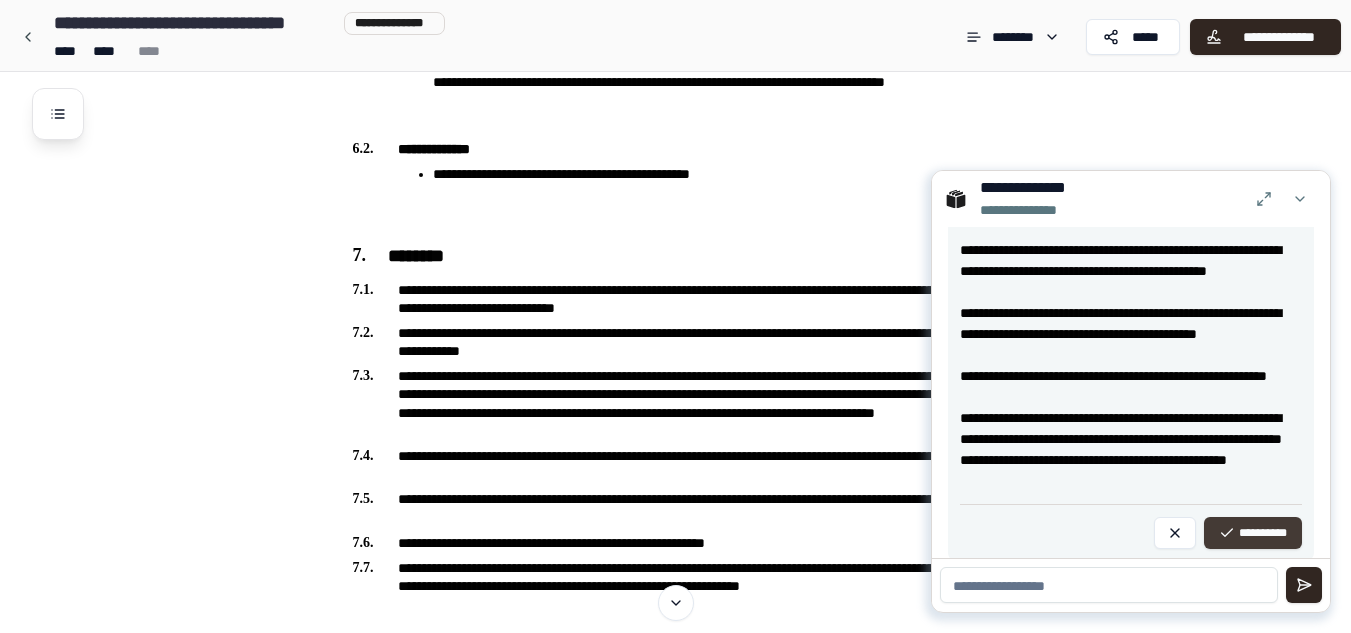 click on "**********" at bounding box center [1253, 533] 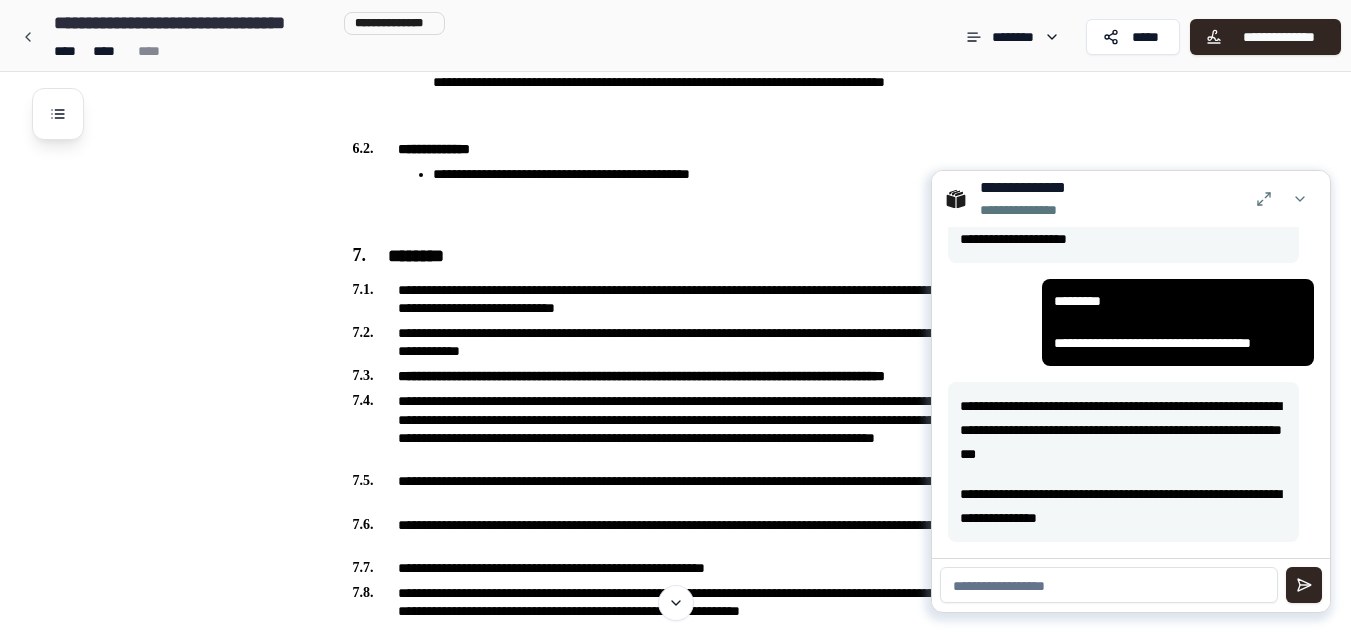 scroll, scrollTop: 1515, scrollLeft: 0, axis: vertical 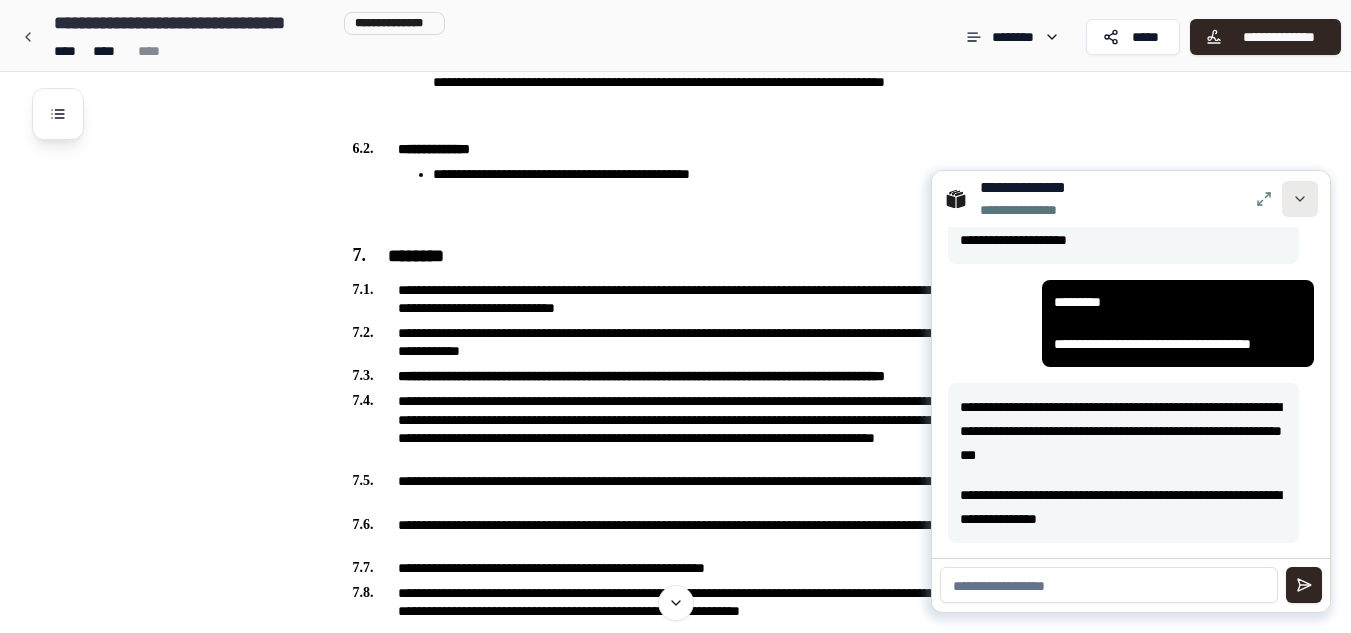 click at bounding box center [1300, 199] 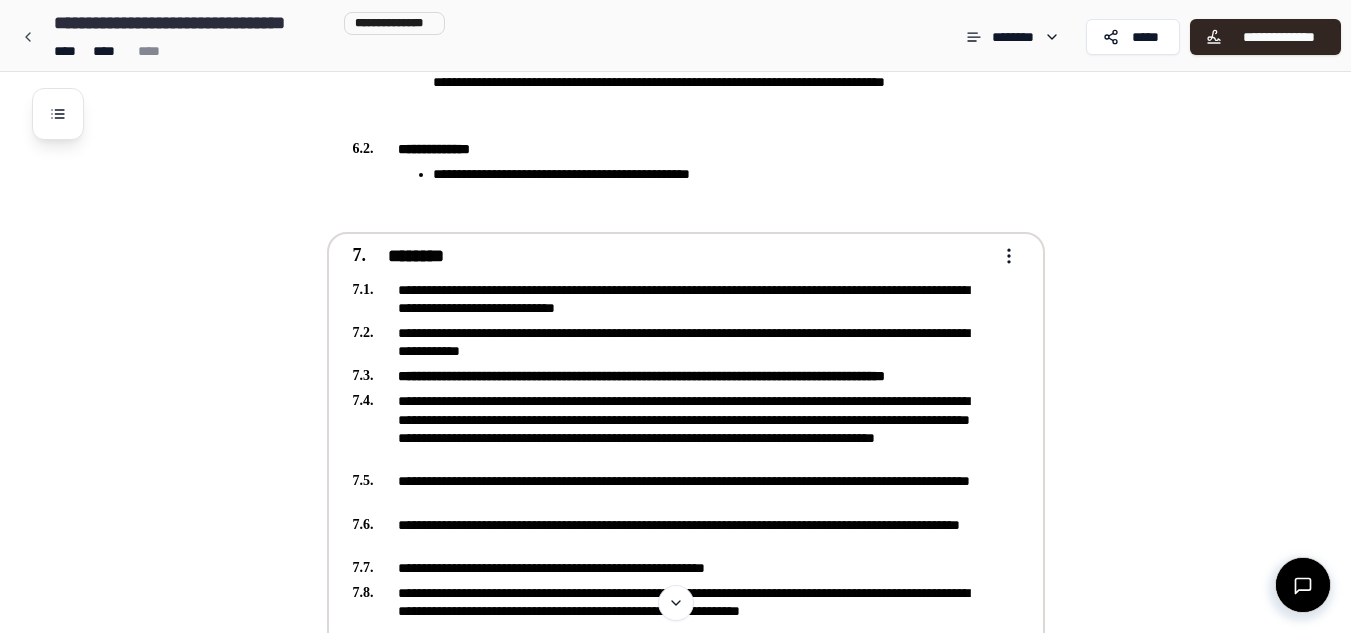 click on "**********" at bounding box center (641, 376) 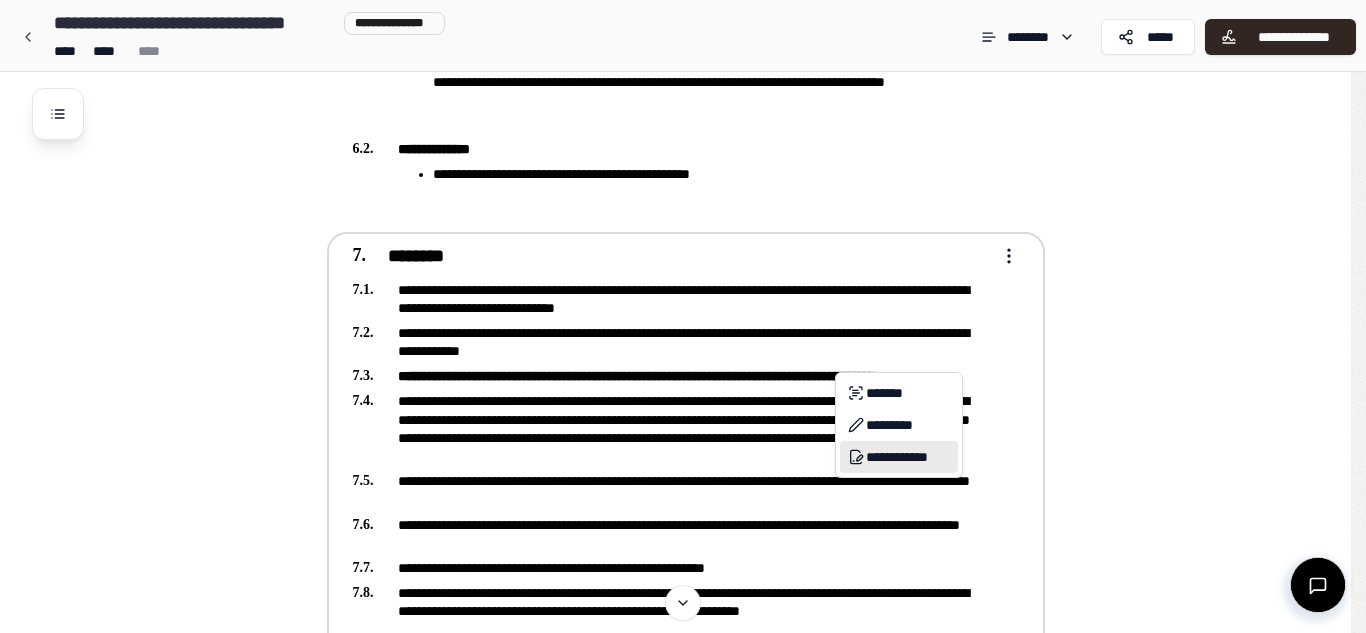 click on "**********" at bounding box center (899, 457) 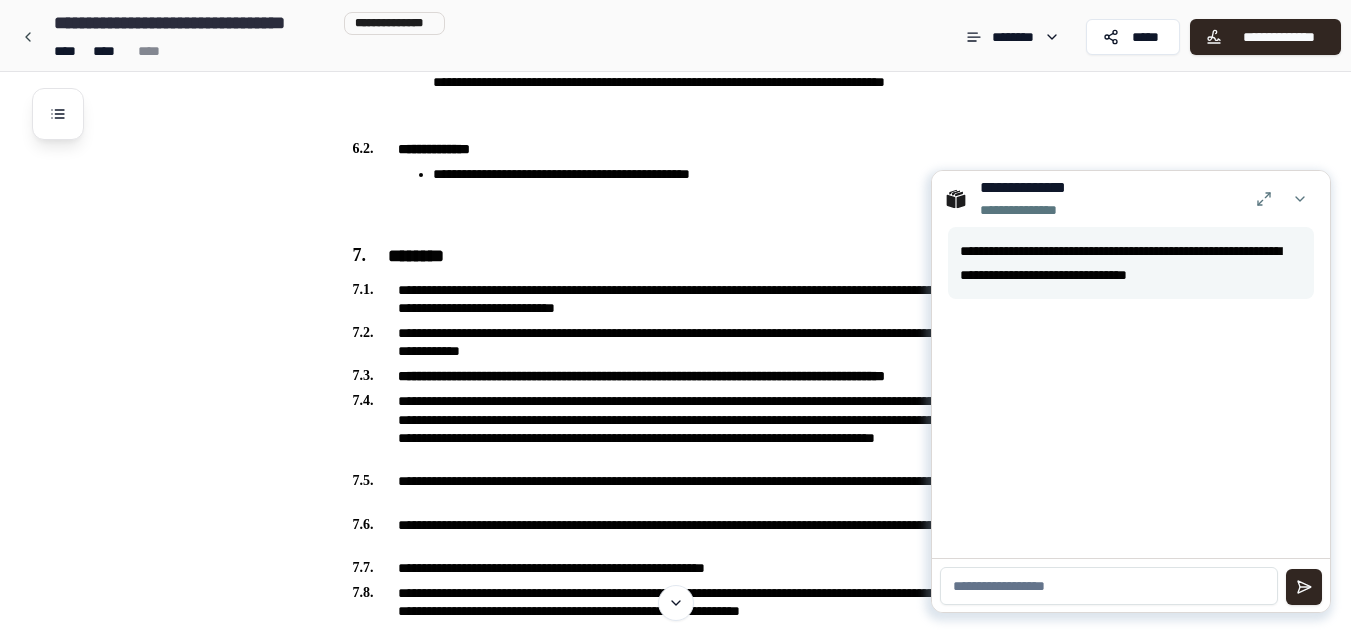 click at bounding box center (1109, 586) 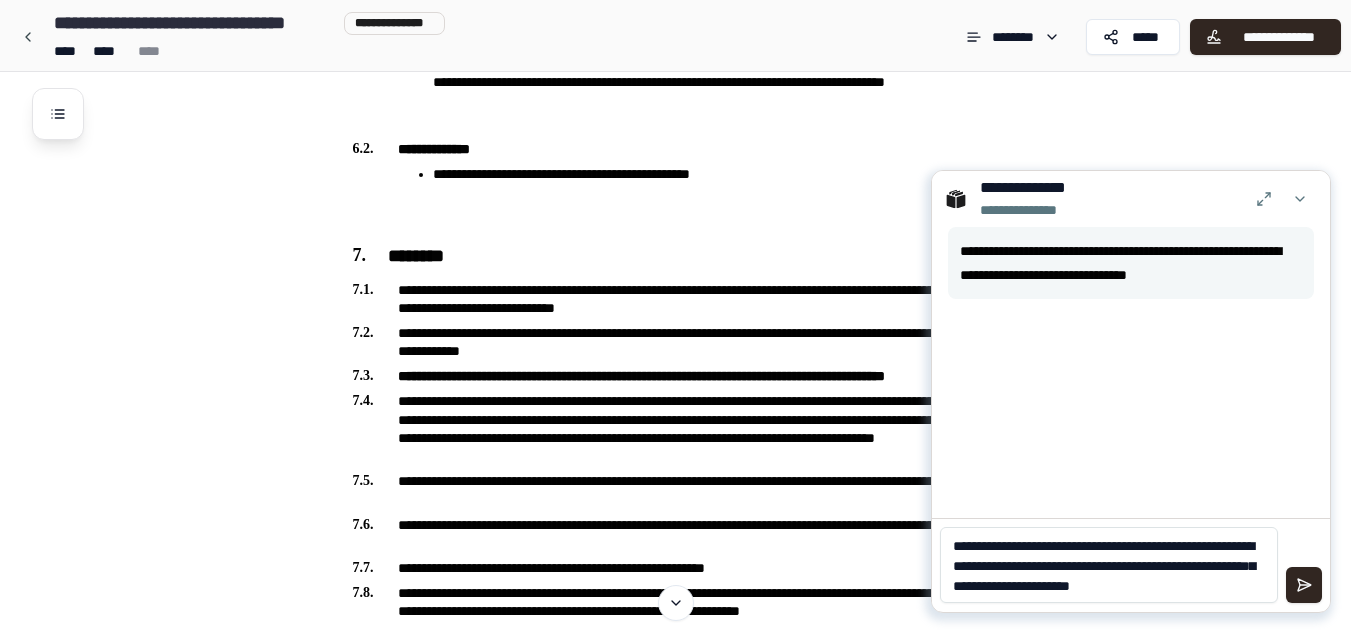 scroll, scrollTop: 0, scrollLeft: 0, axis: both 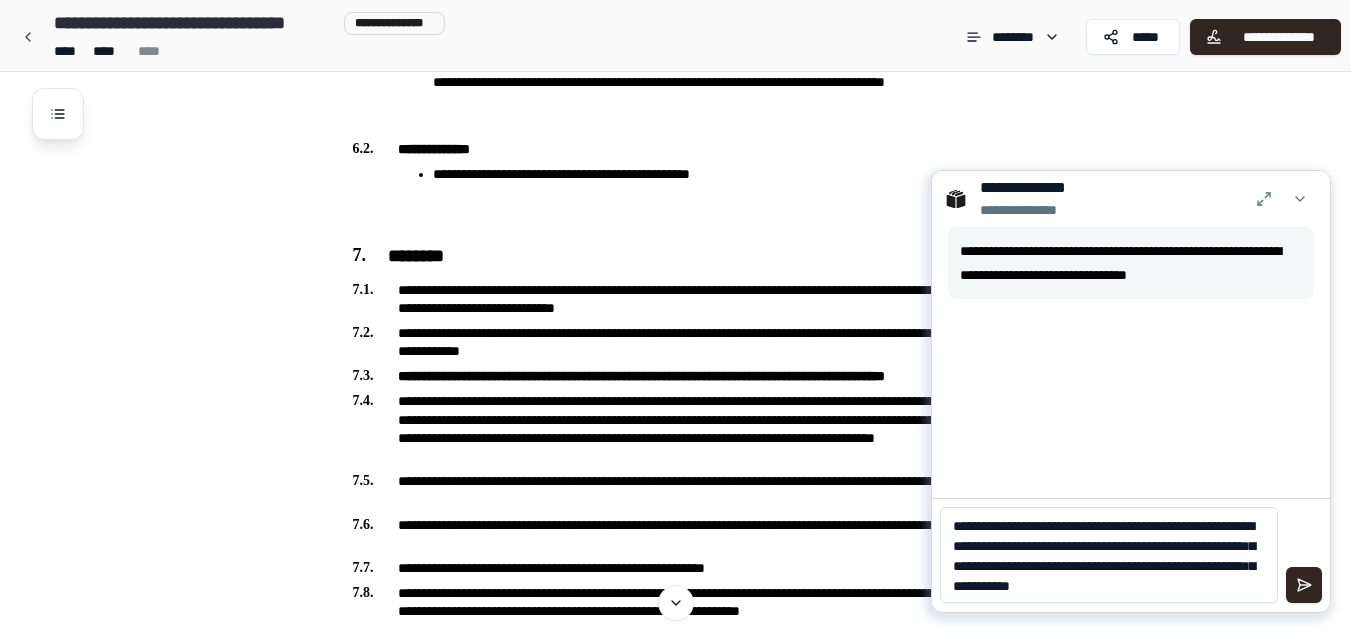 type on "**********" 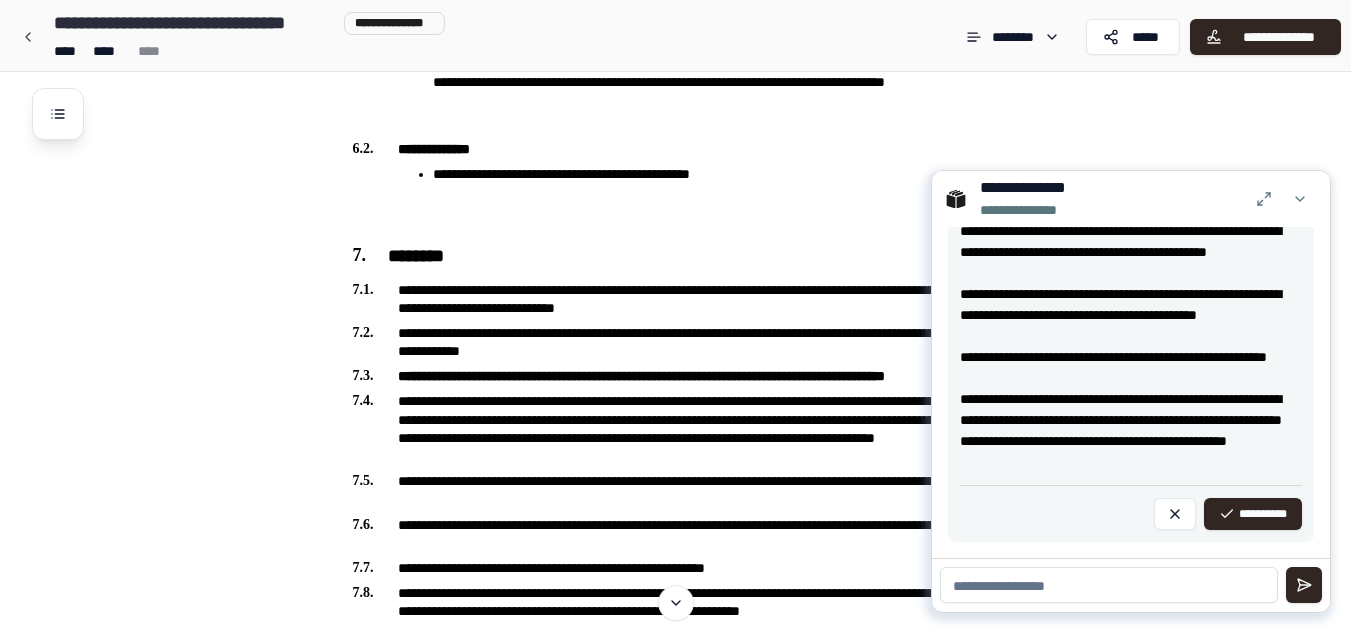 scroll, scrollTop: 949, scrollLeft: 0, axis: vertical 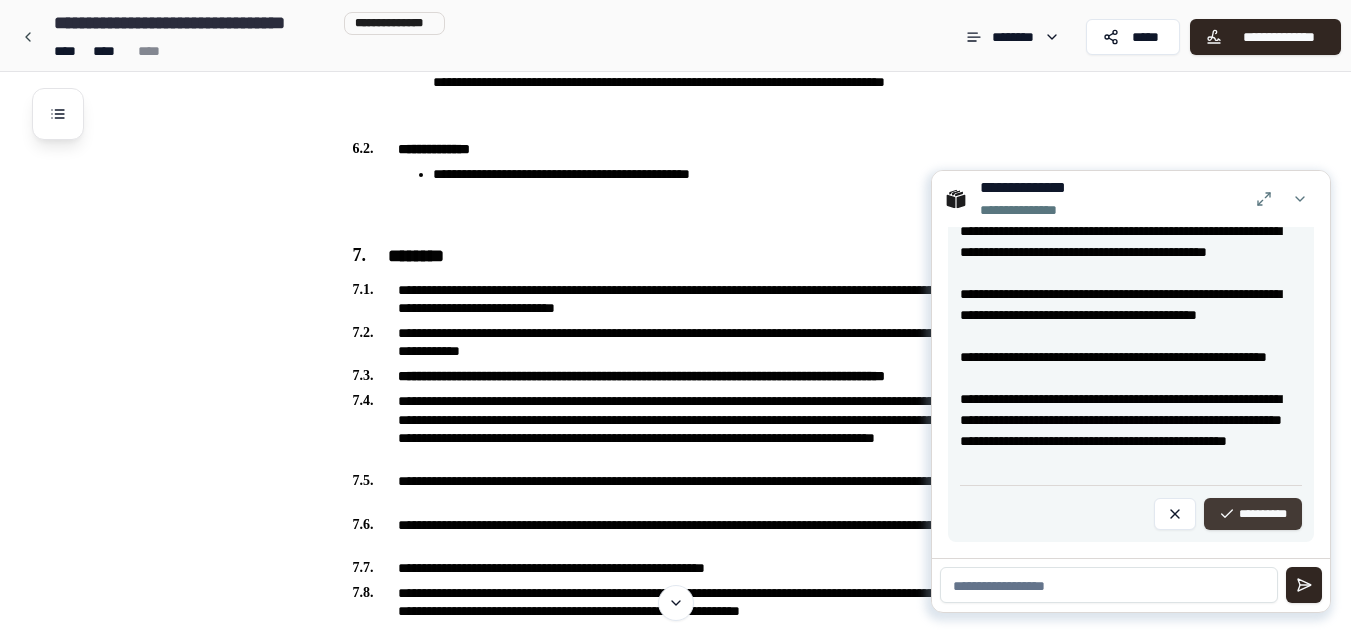 click on "**********" at bounding box center [1253, 514] 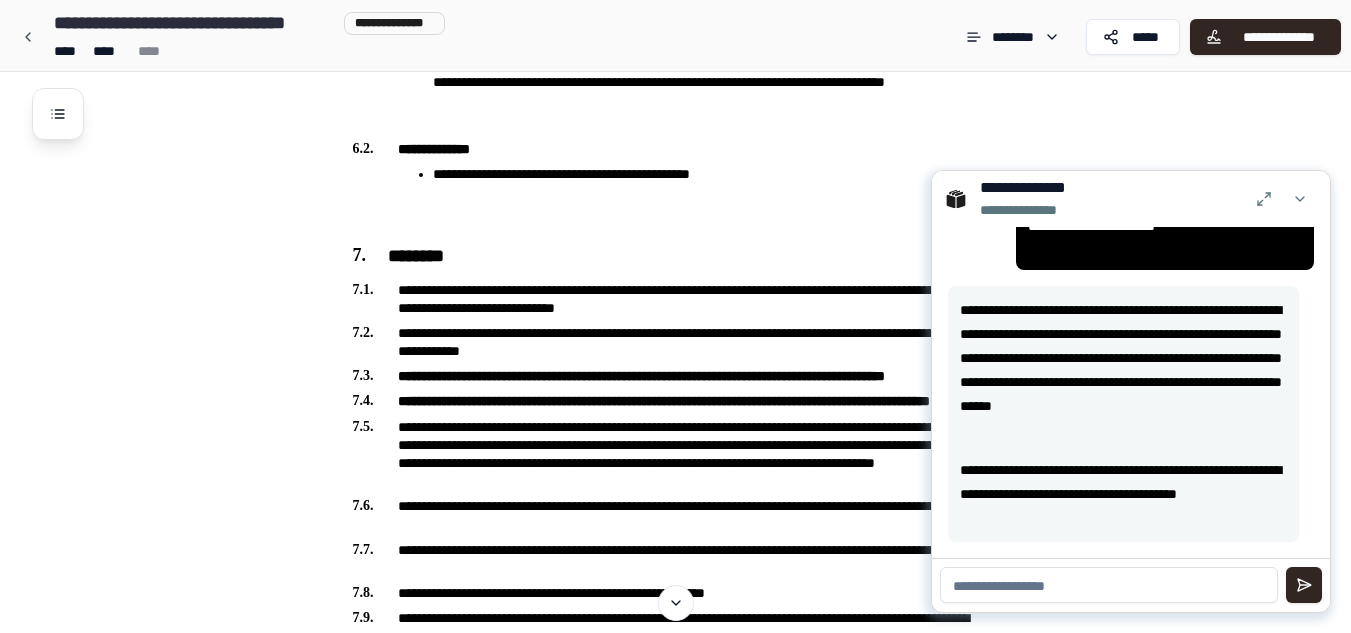 scroll, scrollTop: 173, scrollLeft: 0, axis: vertical 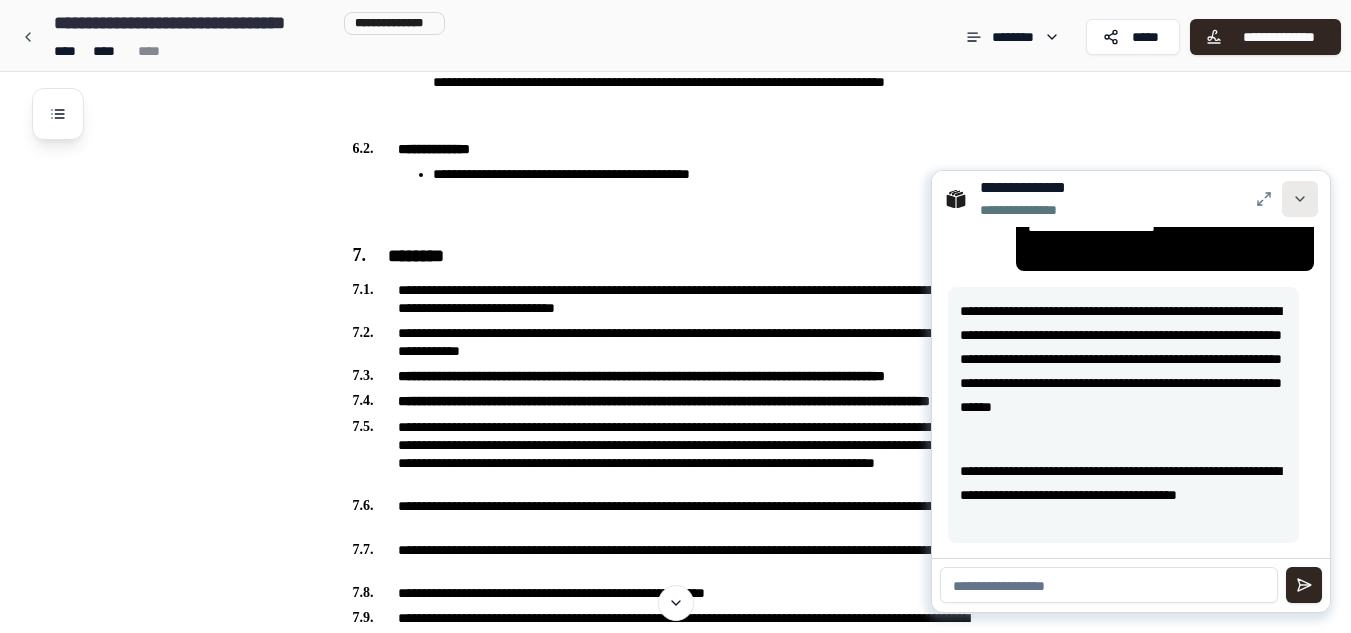click at bounding box center [1300, 199] 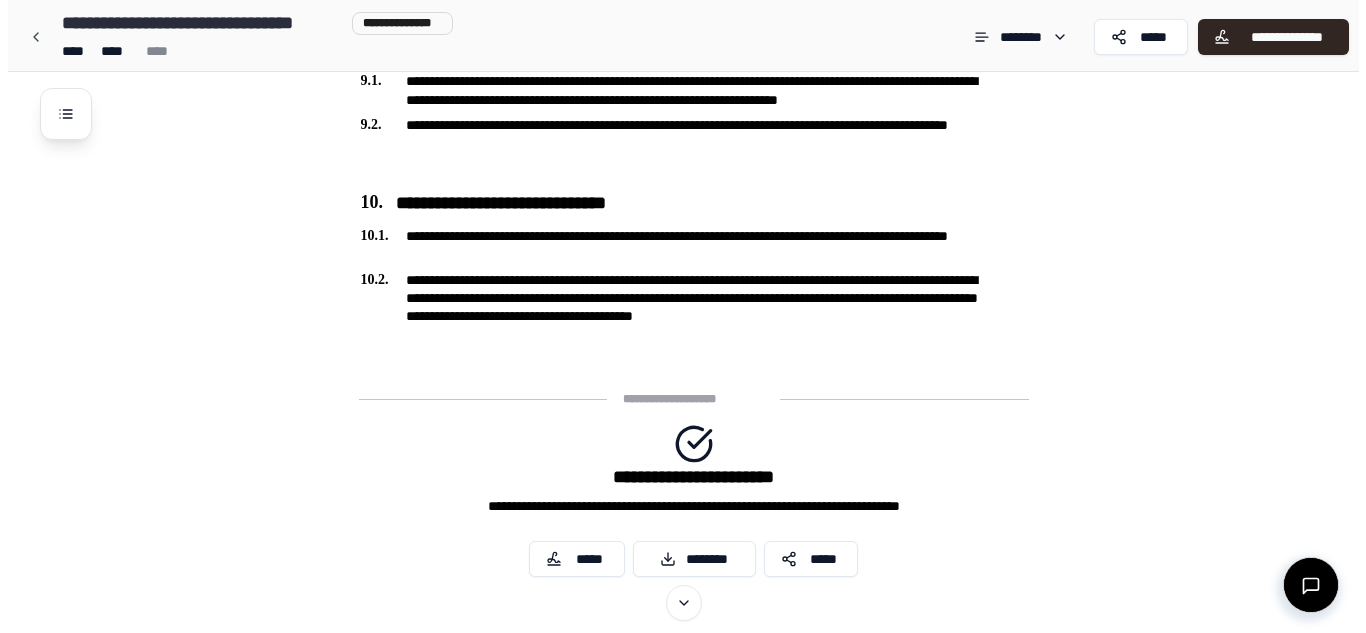 scroll, scrollTop: 3464, scrollLeft: 0, axis: vertical 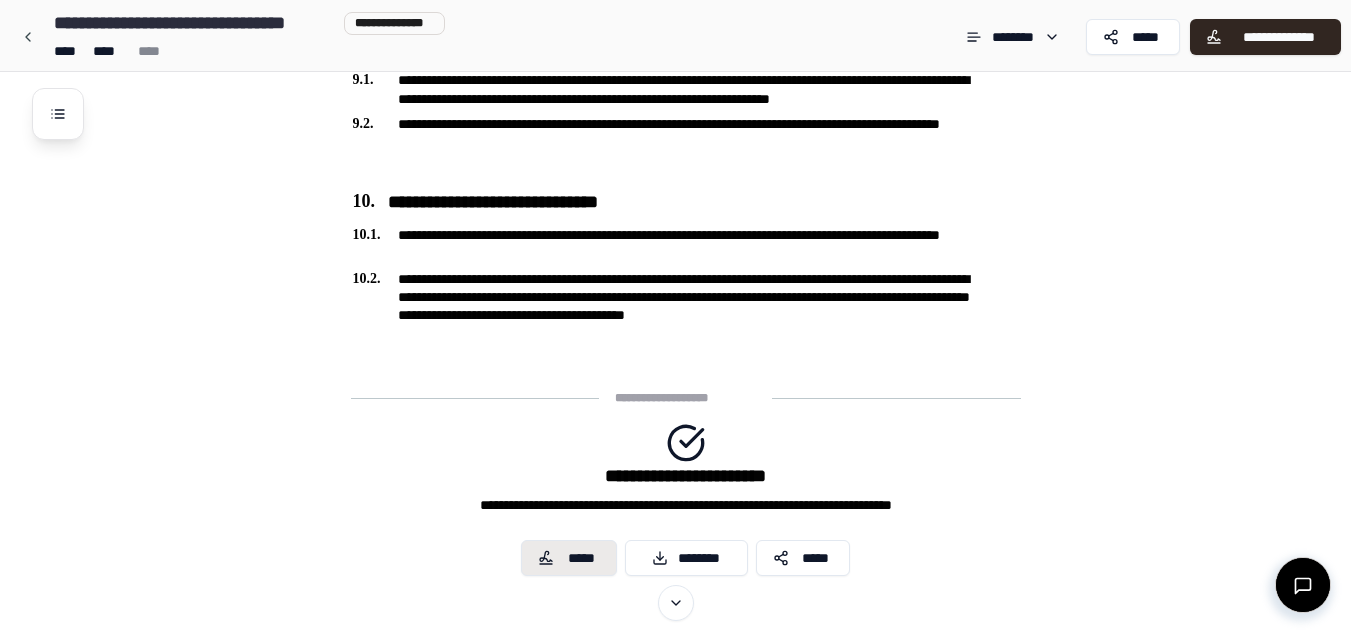 click on "*****" at bounding box center (582, 558) 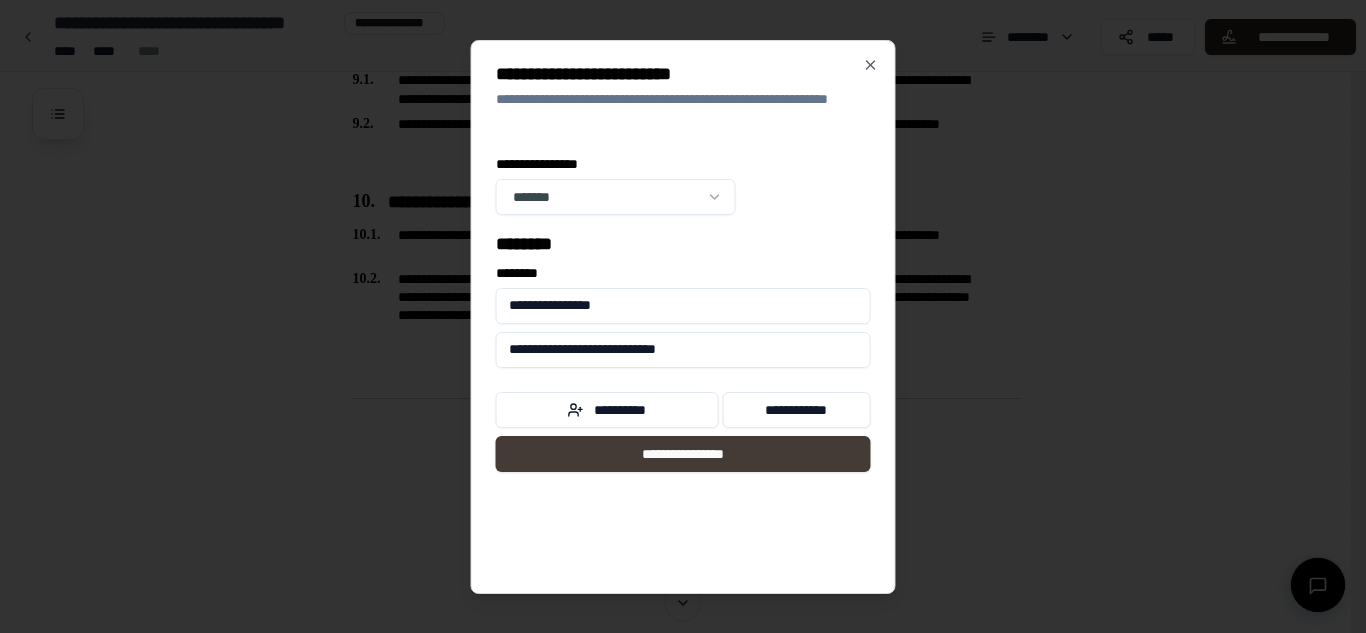 click on "**********" at bounding box center (683, 454) 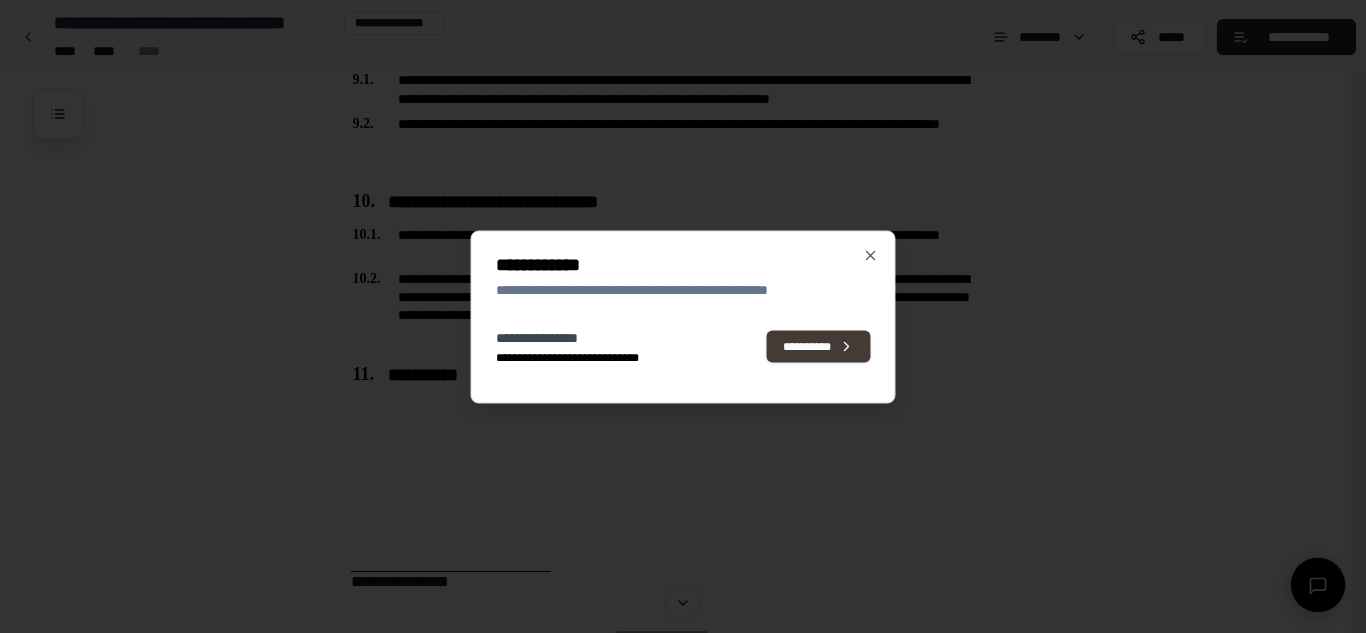 click on "**********" at bounding box center [819, 347] 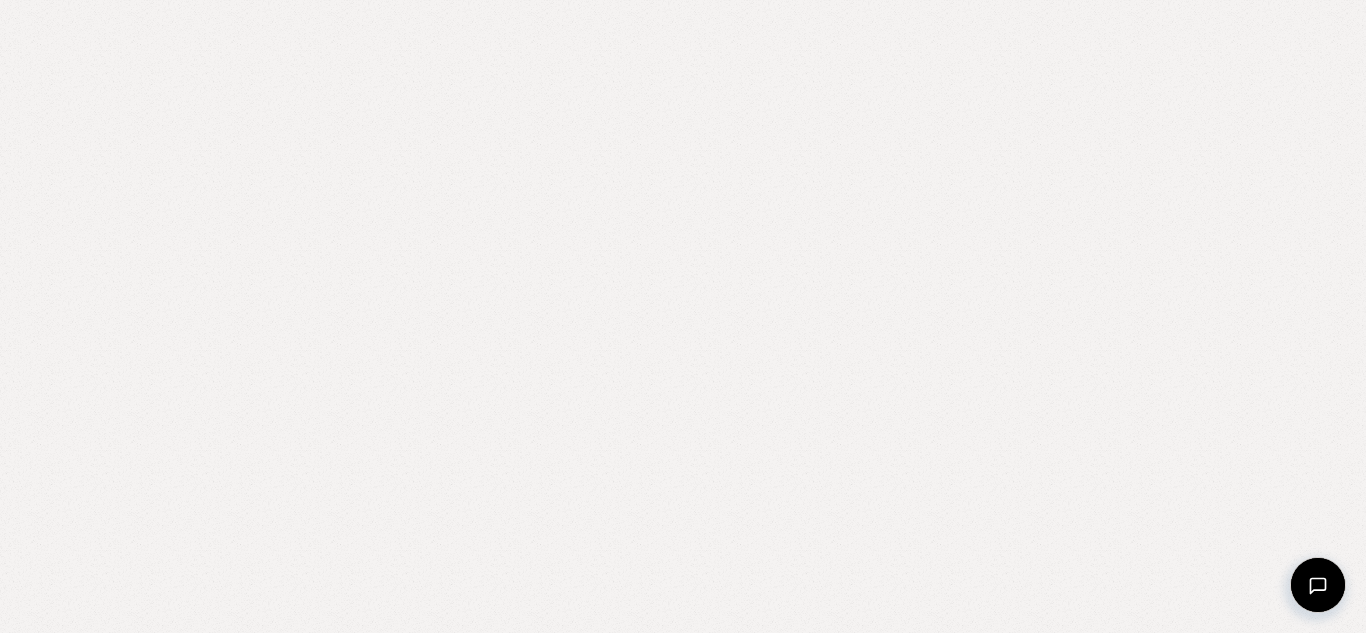 scroll, scrollTop: 0, scrollLeft: 0, axis: both 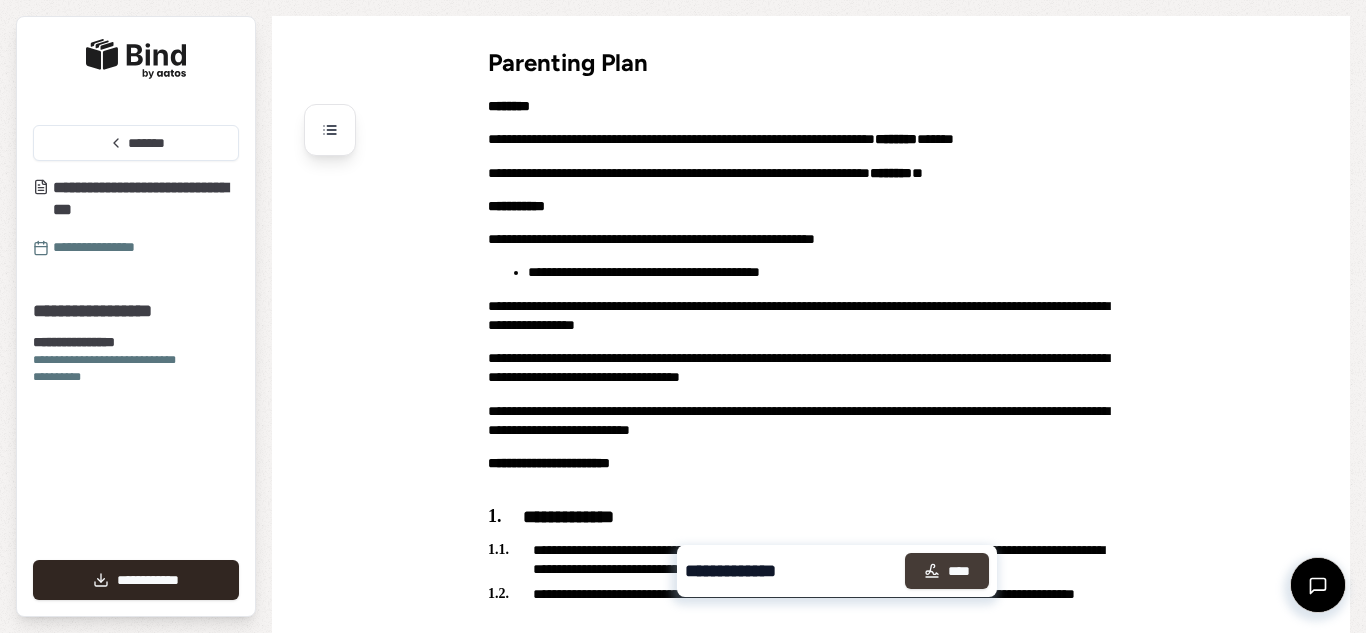 click on "****" at bounding box center (947, 571) 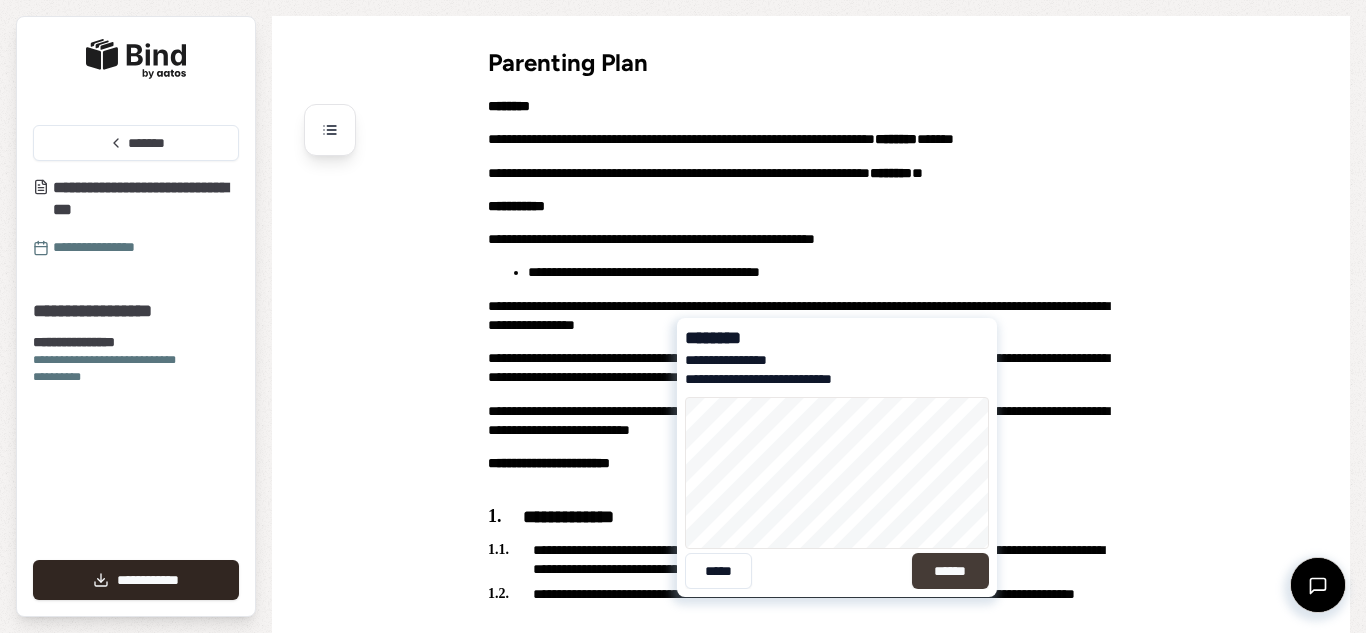 click on "******" at bounding box center (950, 571) 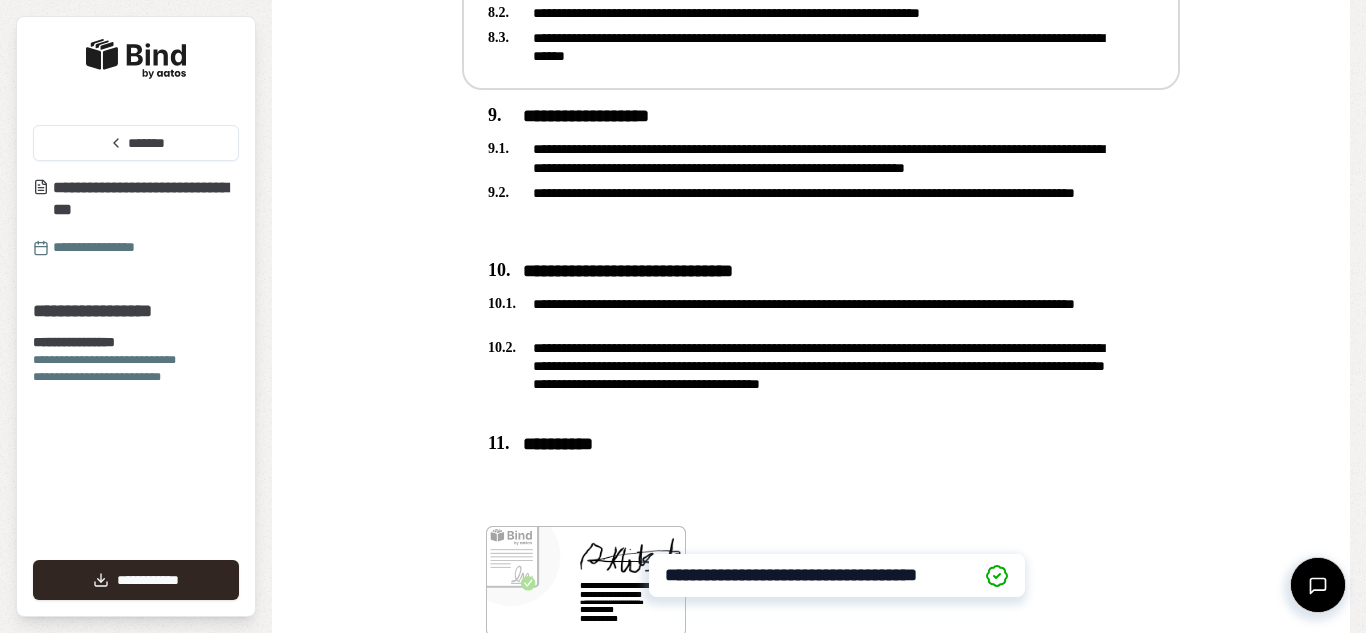 scroll, scrollTop: 3435, scrollLeft: 0, axis: vertical 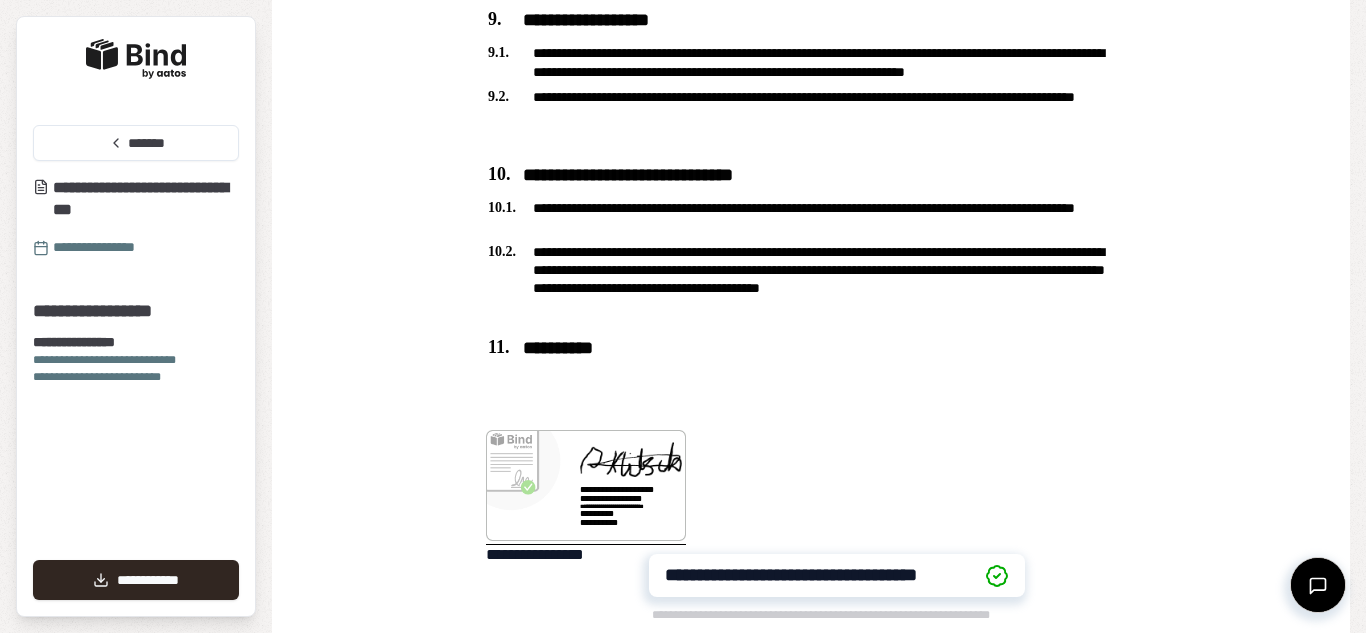 click at bounding box center (586, 485) 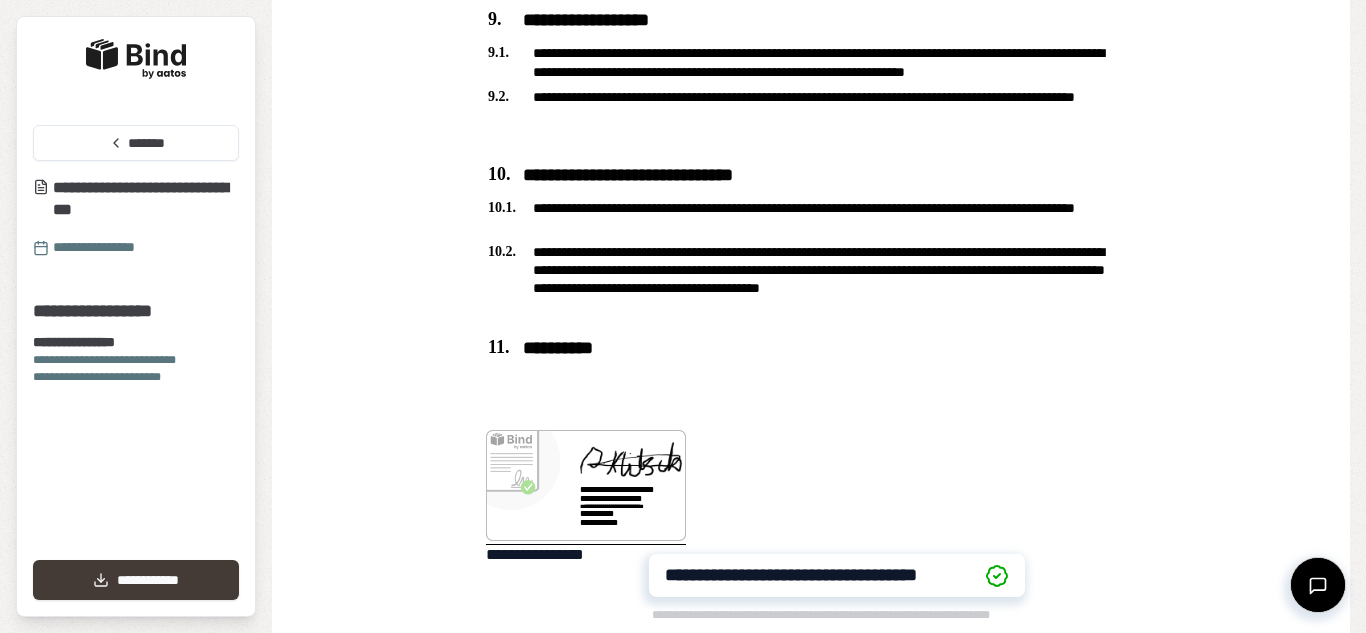click on "**********" at bounding box center [136, 580] 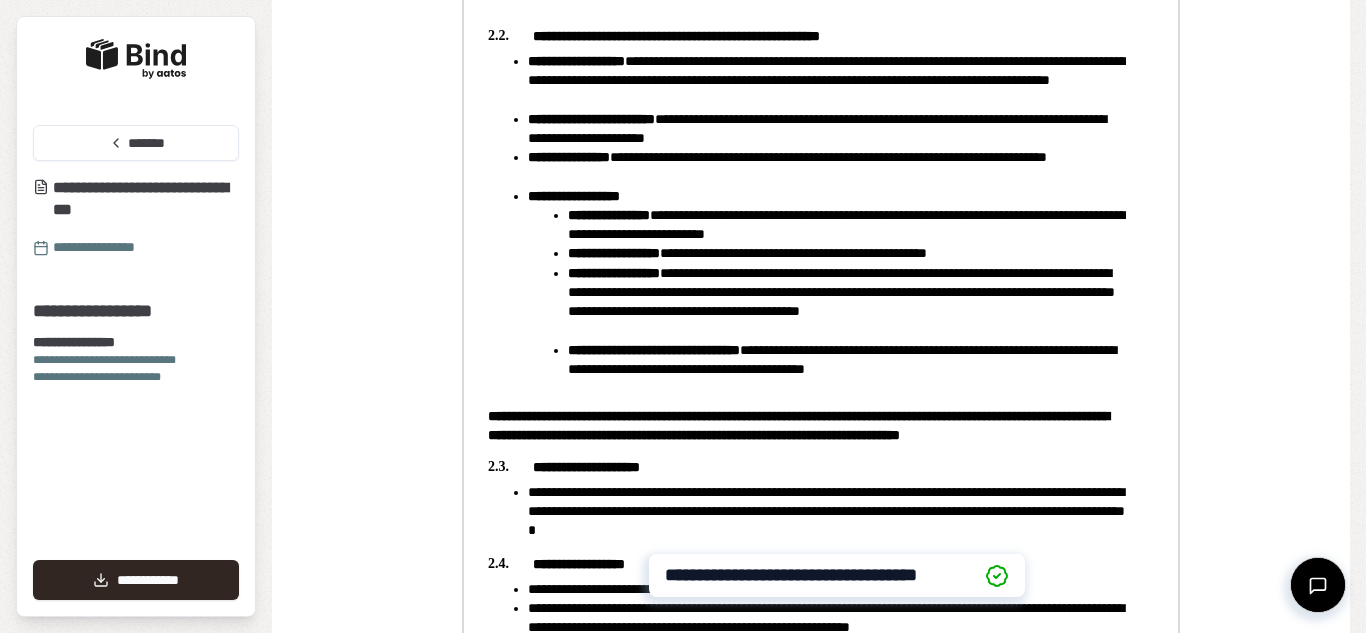 scroll, scrollTop: 716, scrollLeft: 0, axis: vertical 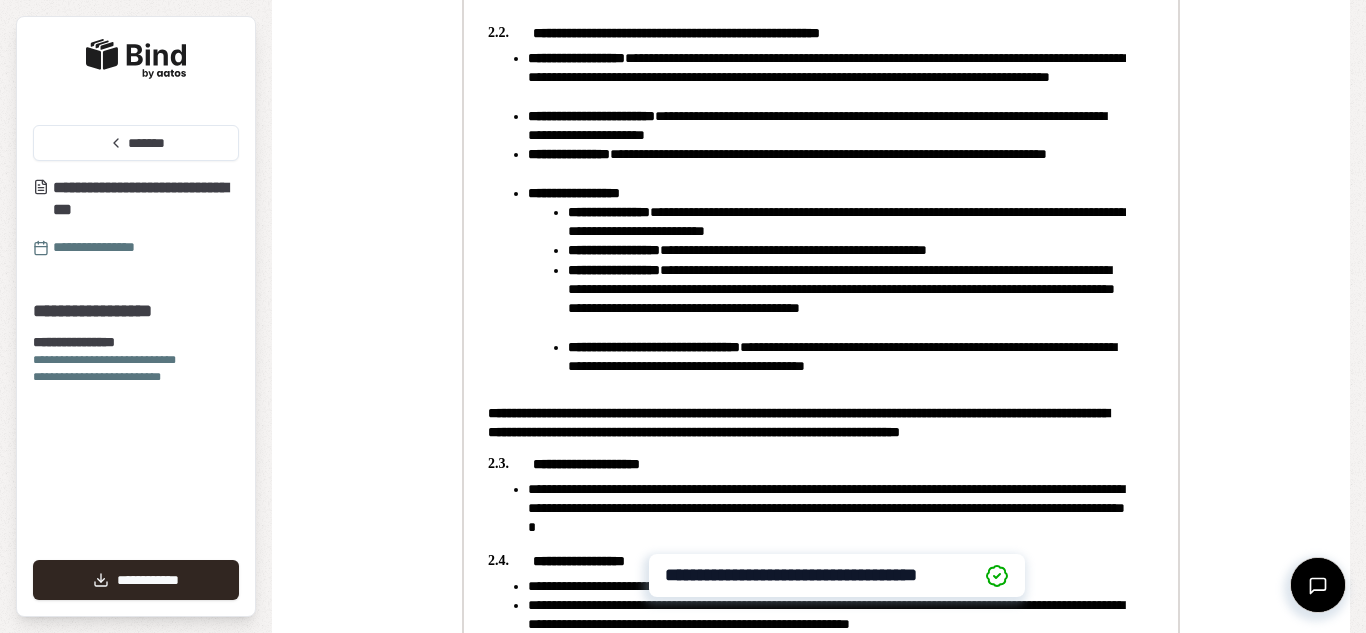 click on "**********" at bounding box center [847, 250] 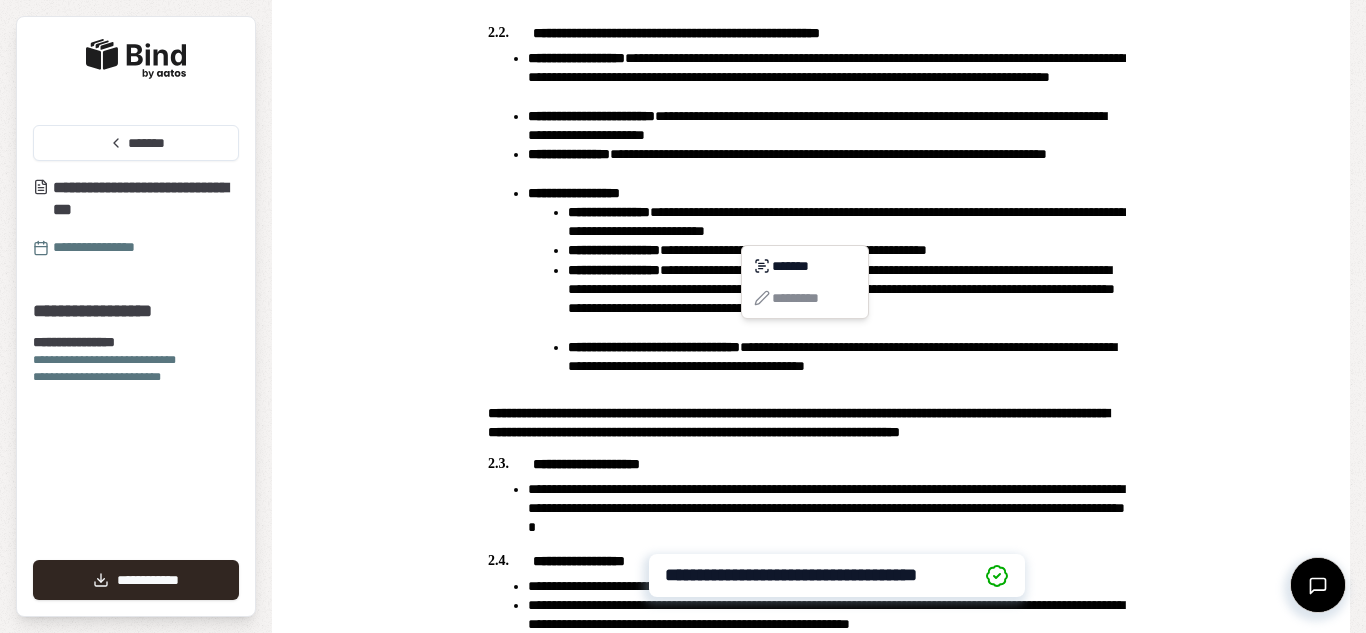 click on "**********" at bounding box center [683, 316] 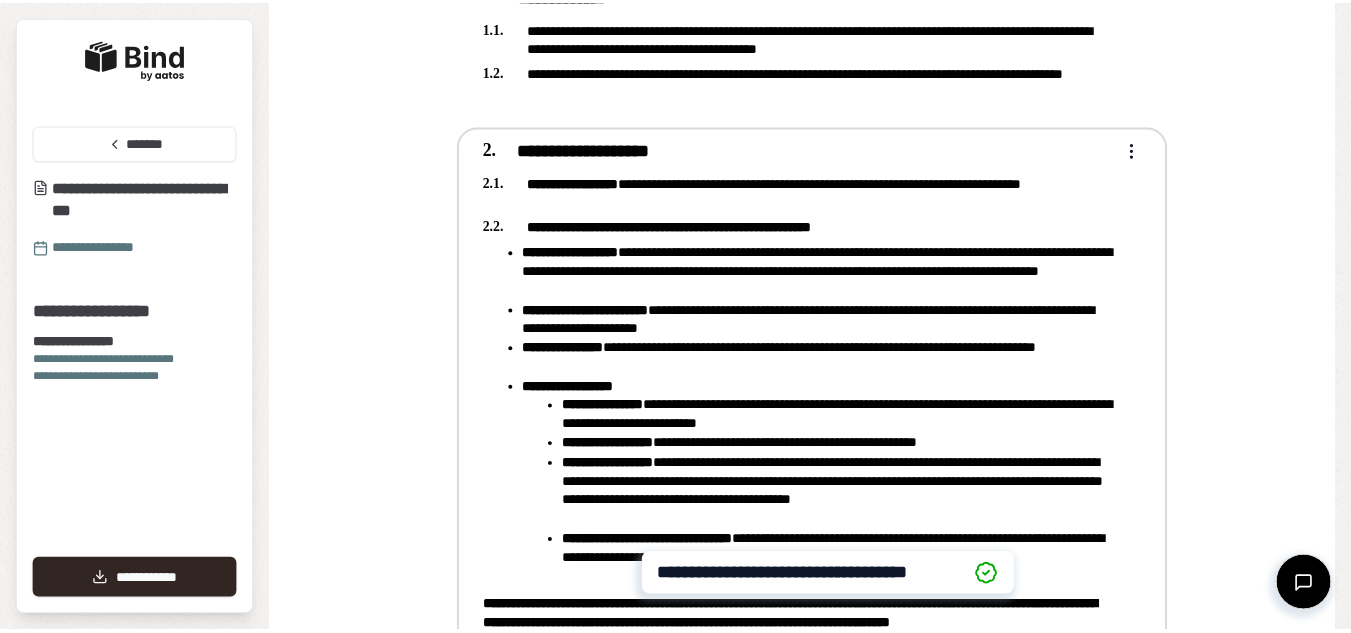 scroll, scrollTop: 499, scrollLeft: 0, axis: vertical 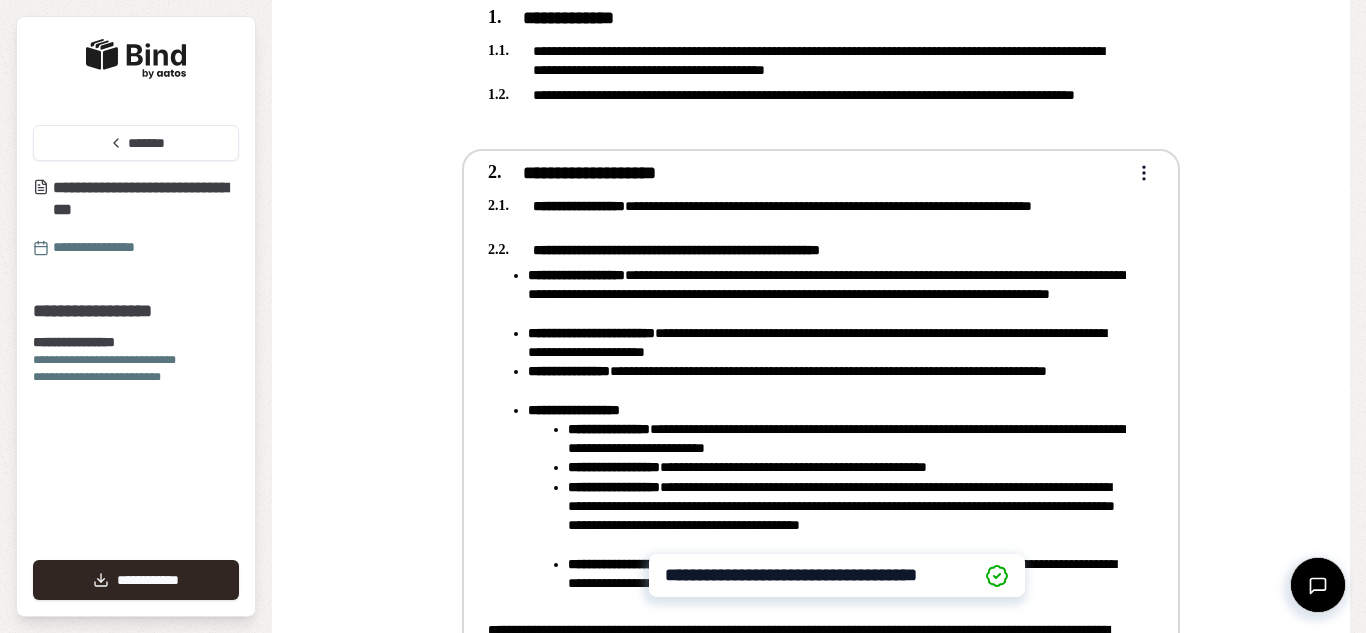 click on "**********" at bounding box center (683, 316) 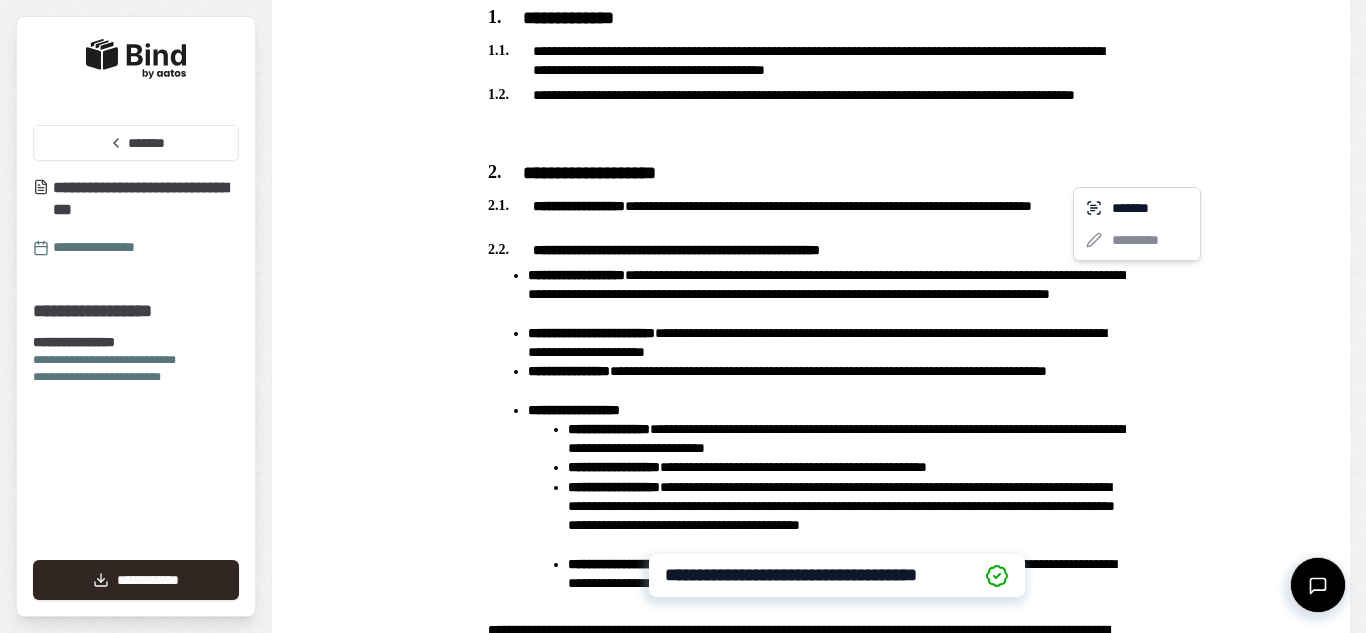 click on "**********" at bounding box center [683, 316] 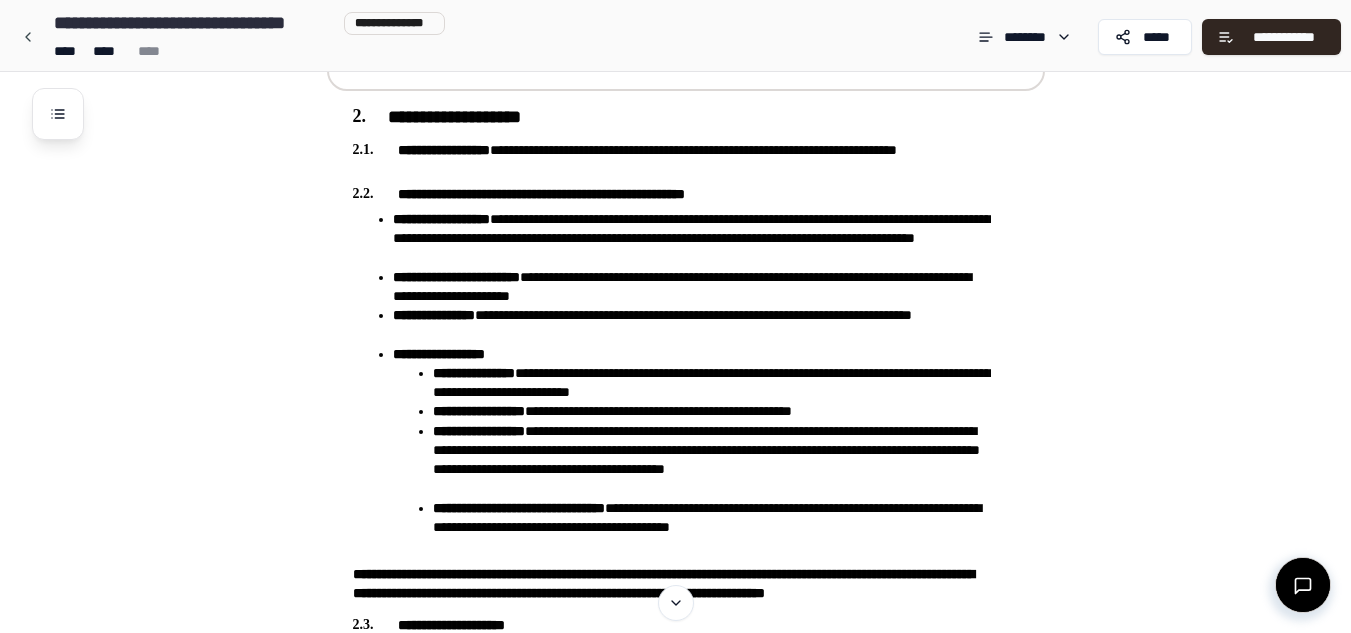 scroll, scrollTop: 612, scrollLeft: 0, axis: vertical 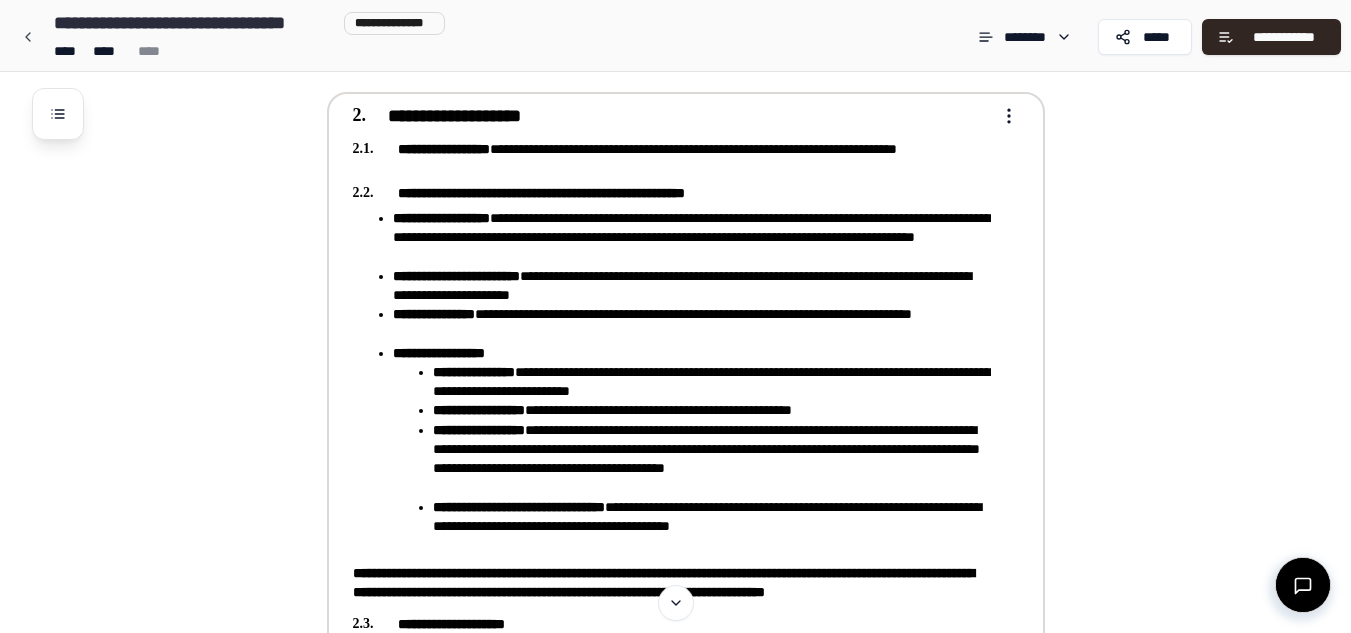 click on "**********" at bounding box center [675, 1568] 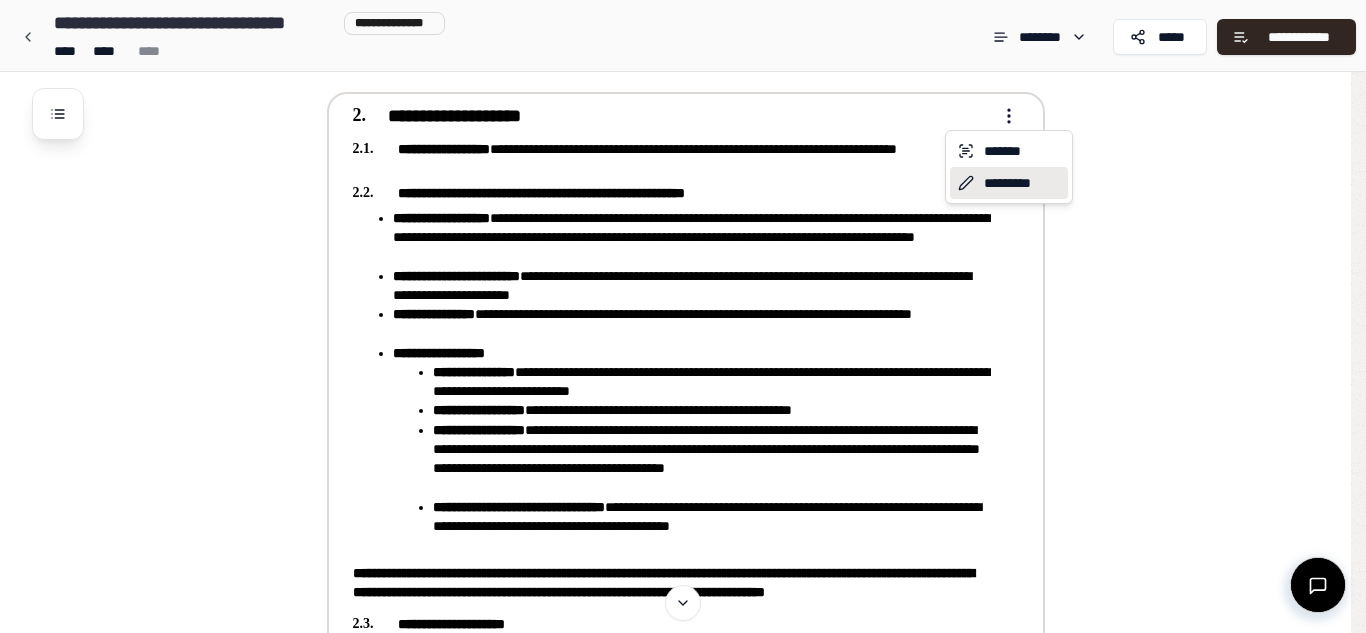 click on "*********" at bounding box center [1009, 183] 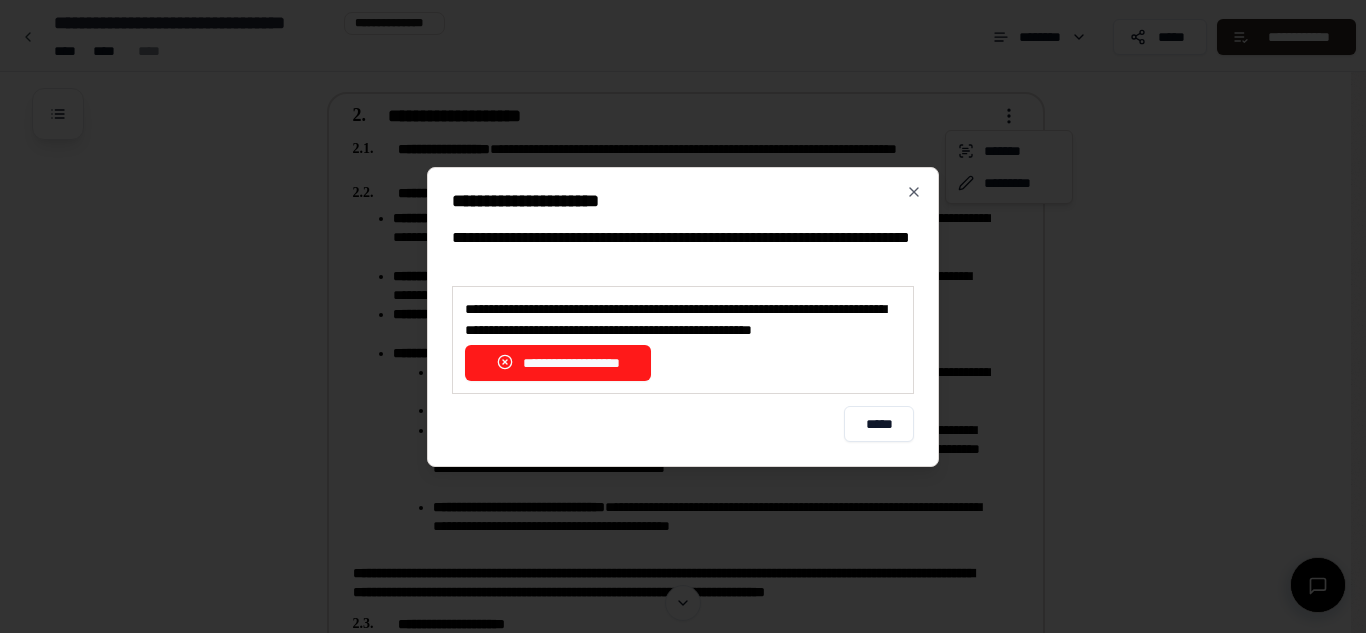 click on "**********" at bounding box center (558, 363) 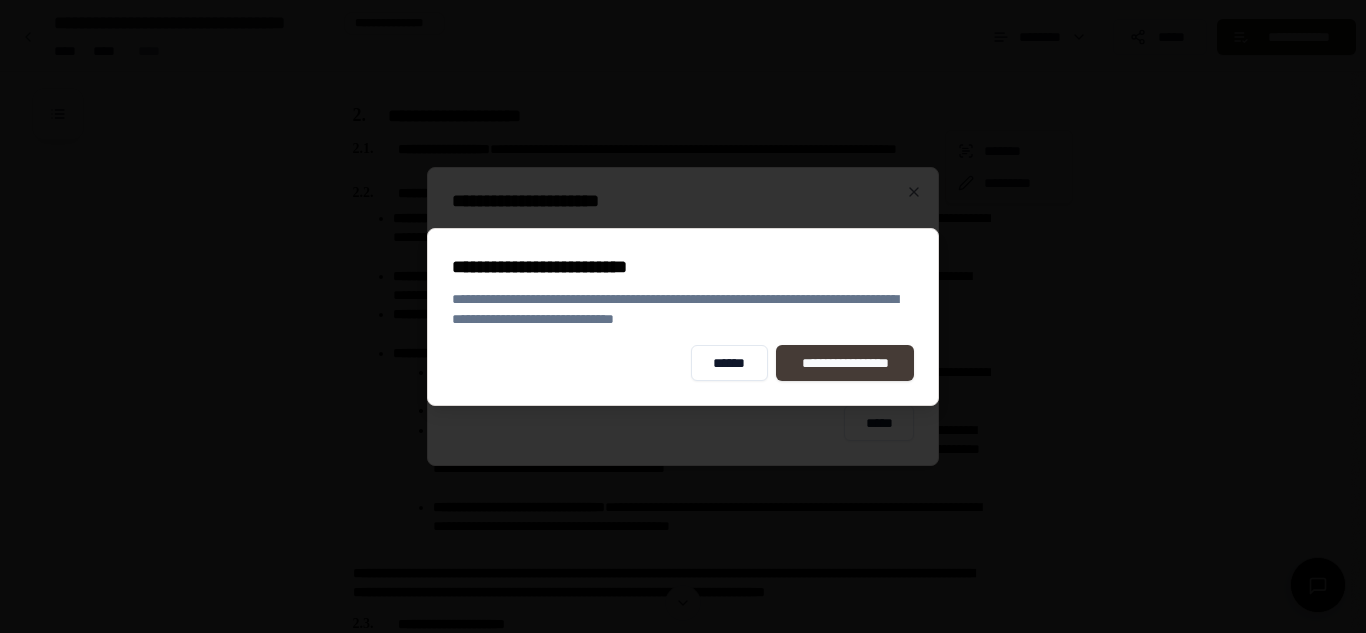 click on "**********" at bounding box center [845, 363] 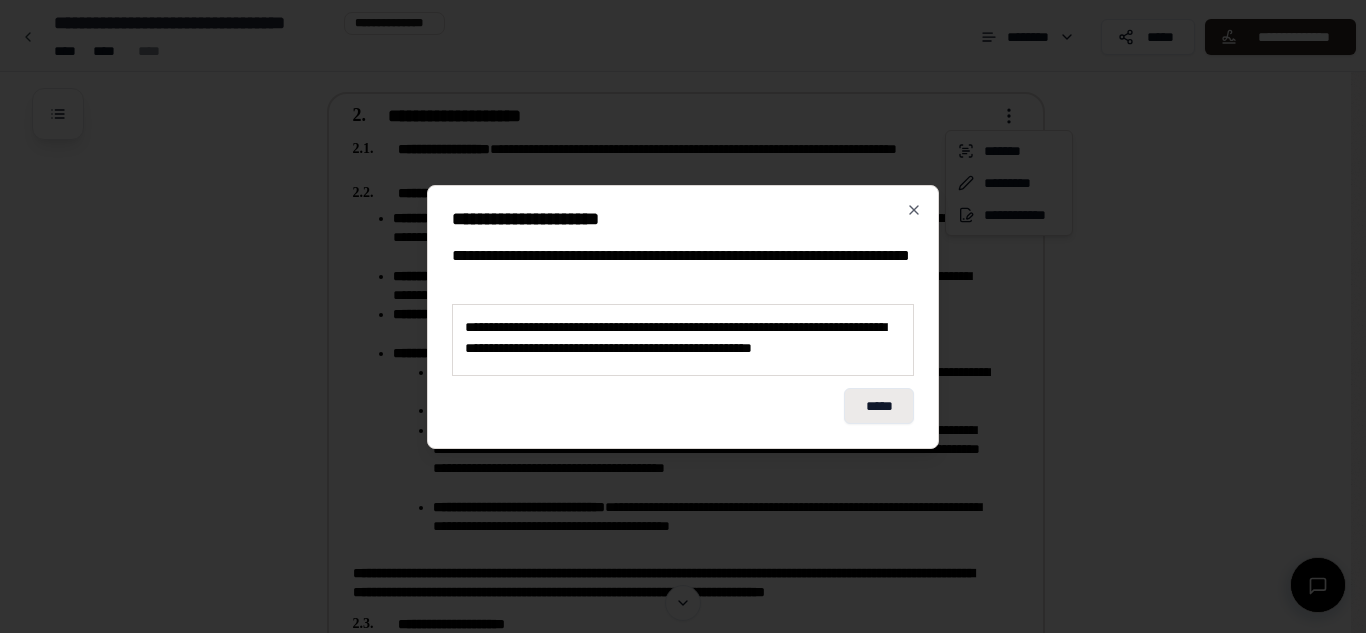 click on "*****" at bounding box center (879, 406) 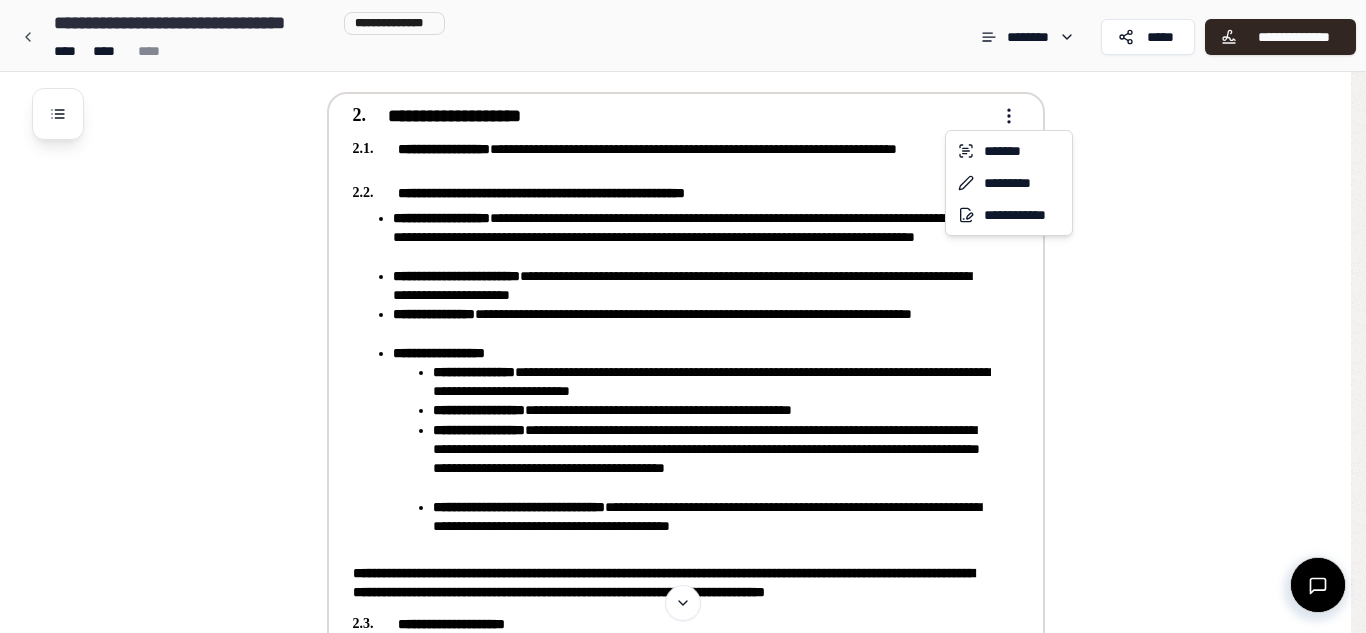 click on "**********" at bounding box center (683, 1450) 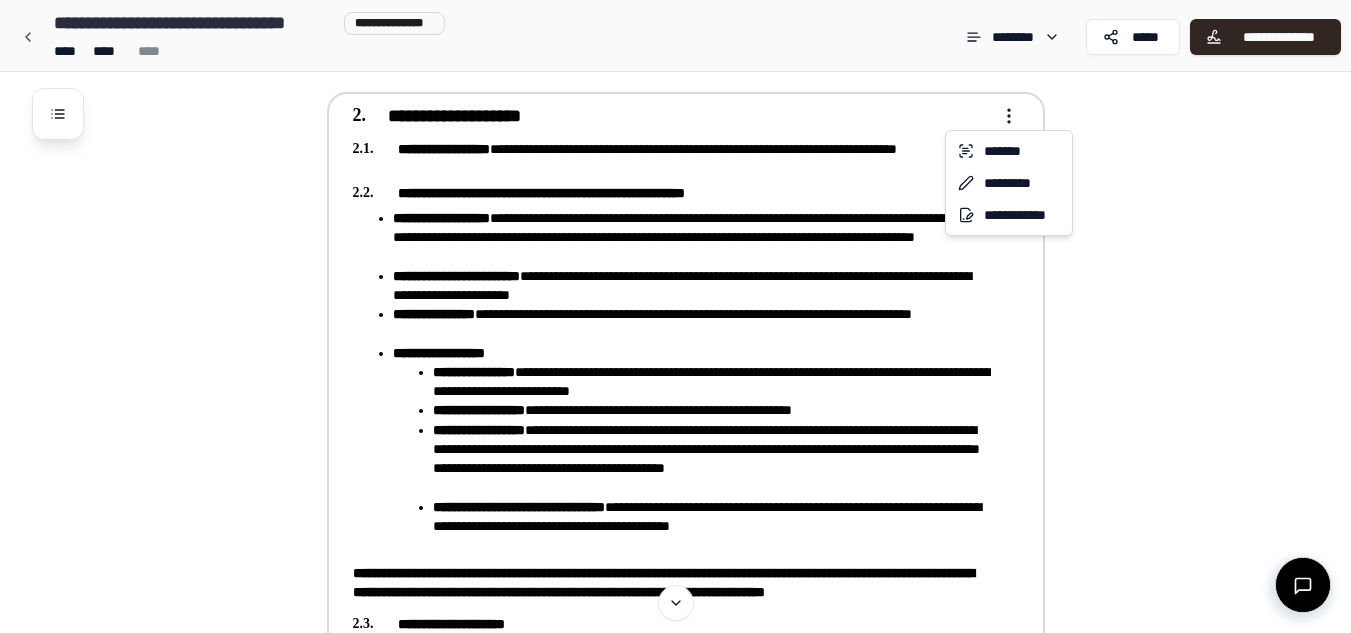 click on "**********" at bounding box center [675, 1450] 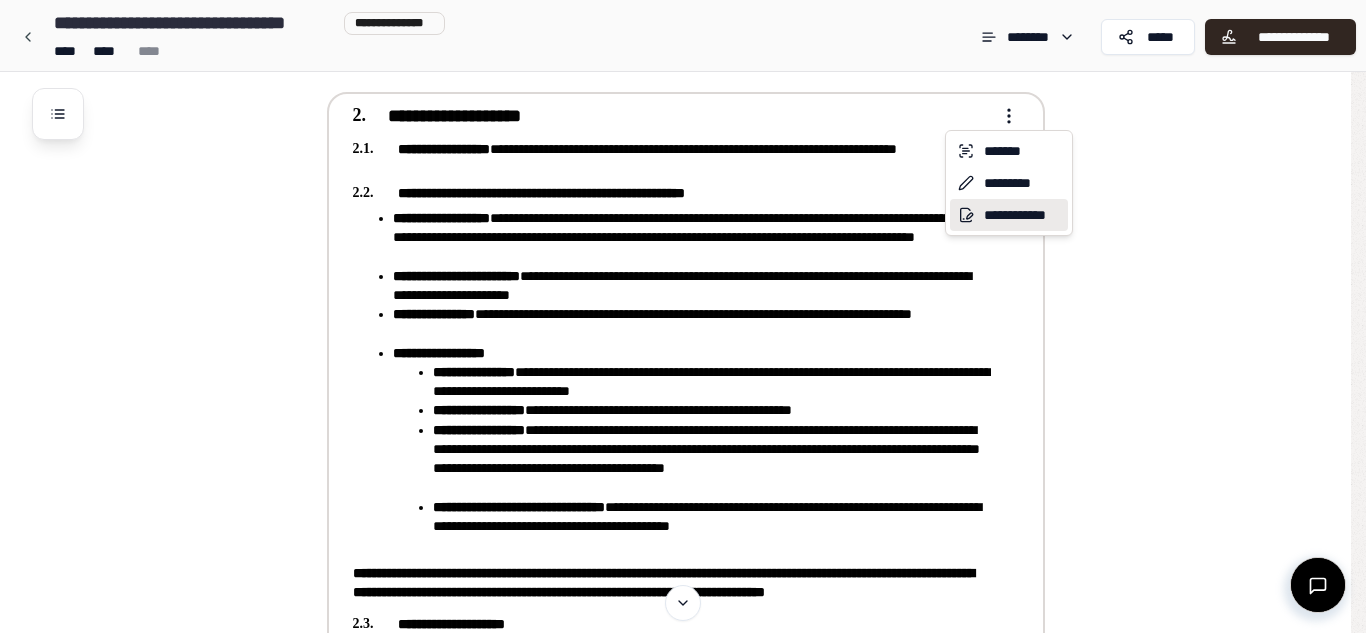 click on "**********" at bounding box center (1009, 215) 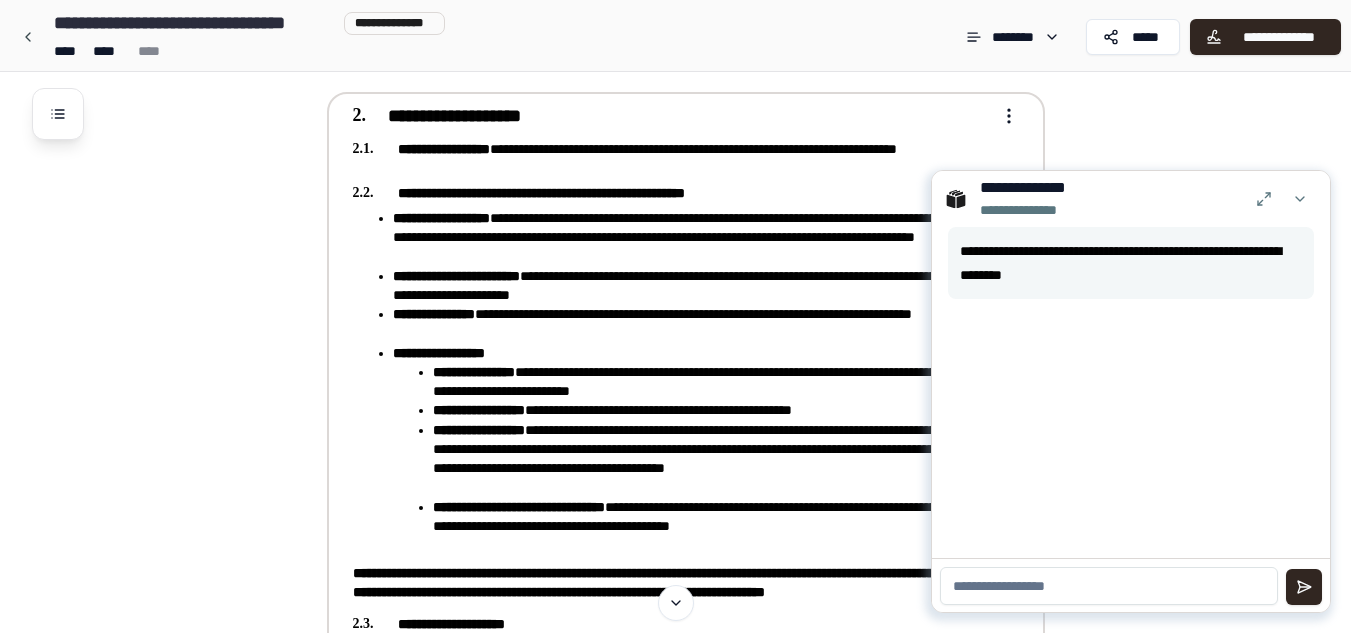 click at bounding box center (1109, 586) 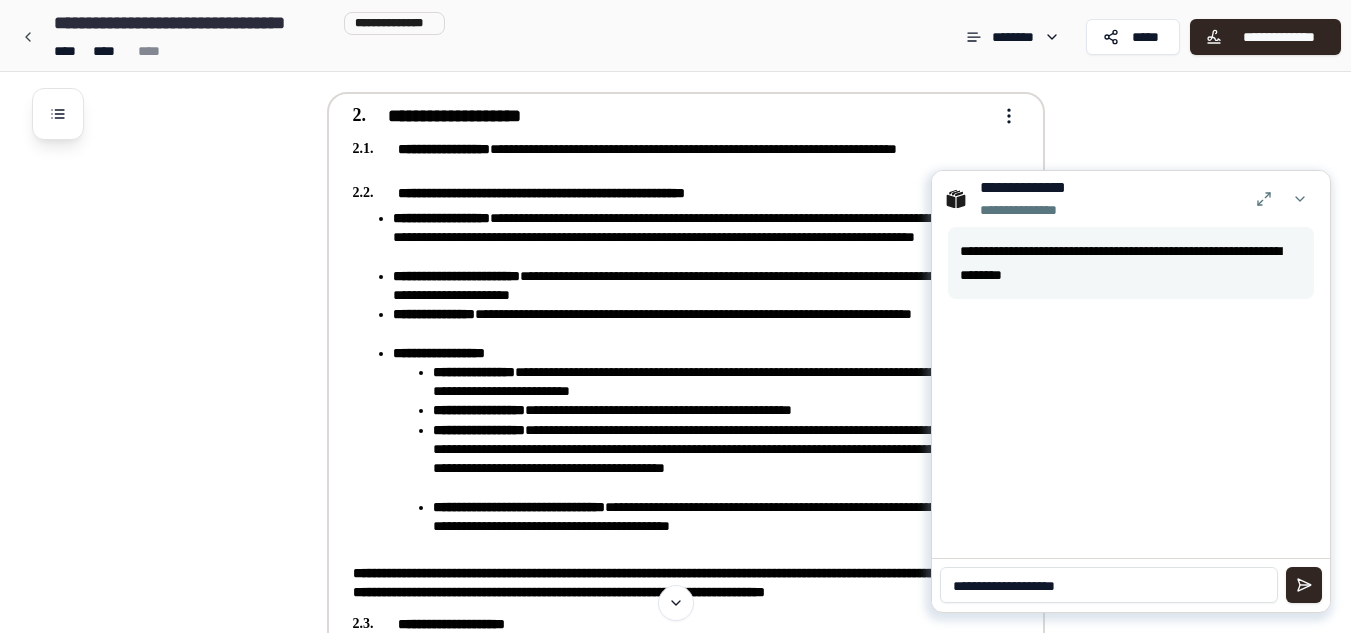 click on "**********" at bounding box center [1109, 585] 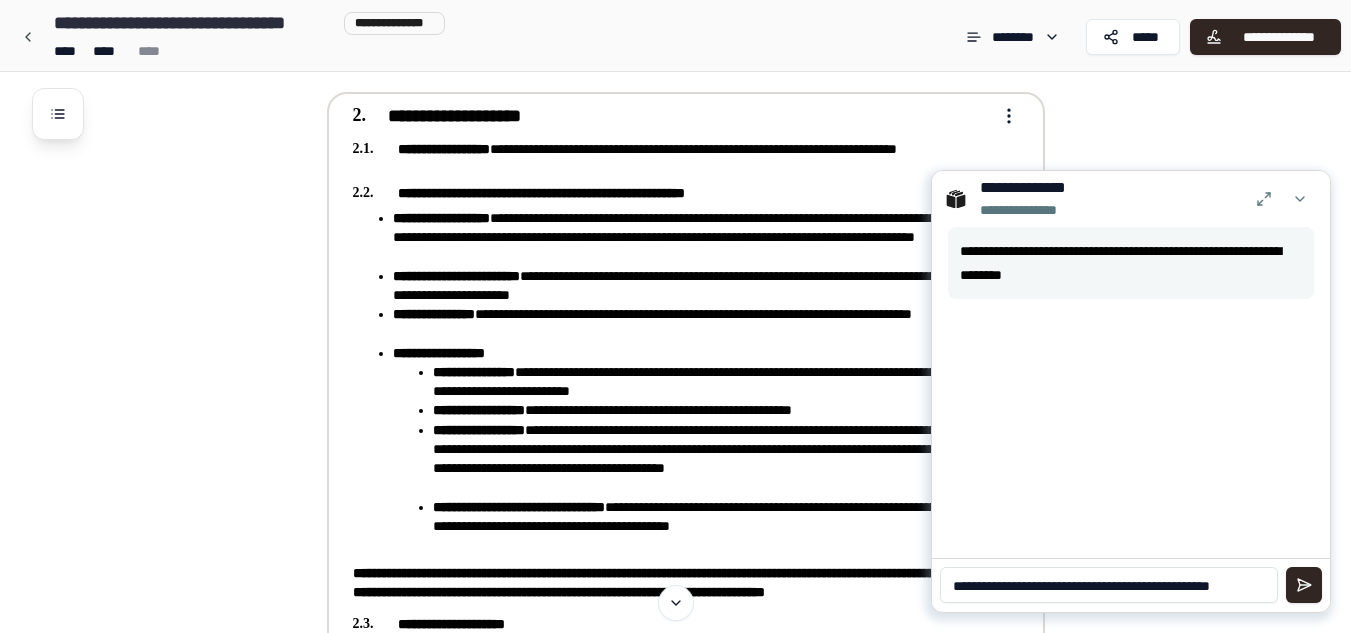 scroll, scrollTop: 0, scrollLeft: 0, axis: both 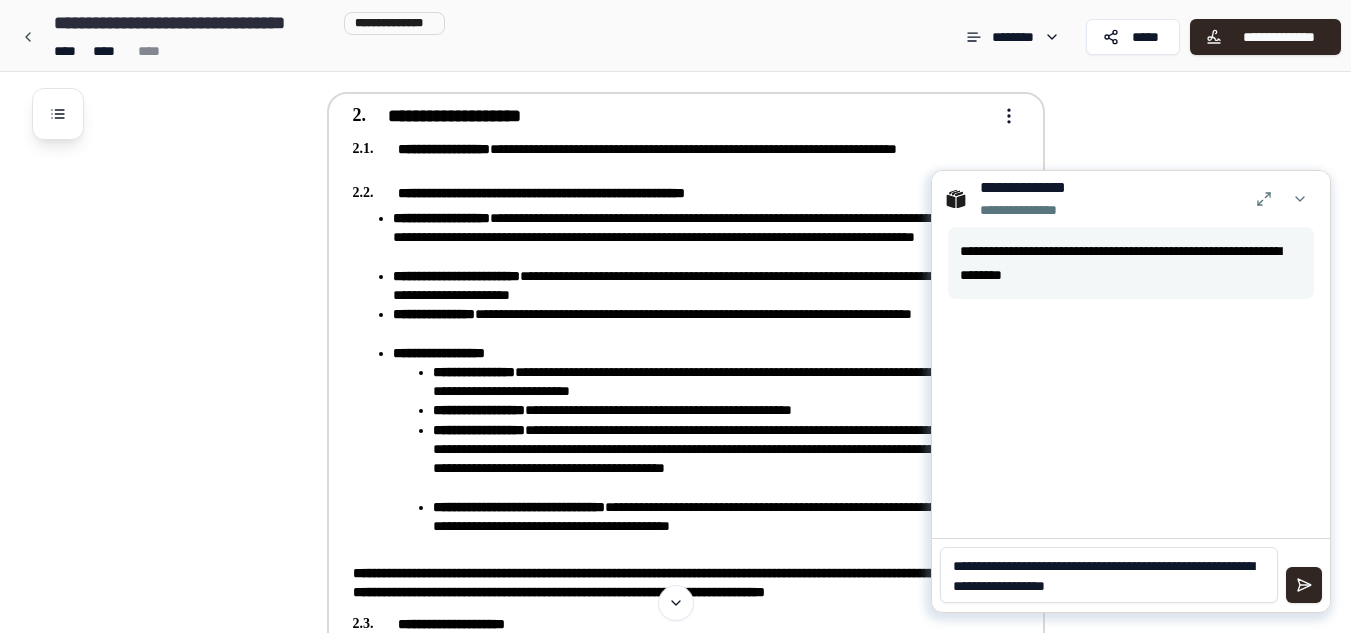 type on "**********" 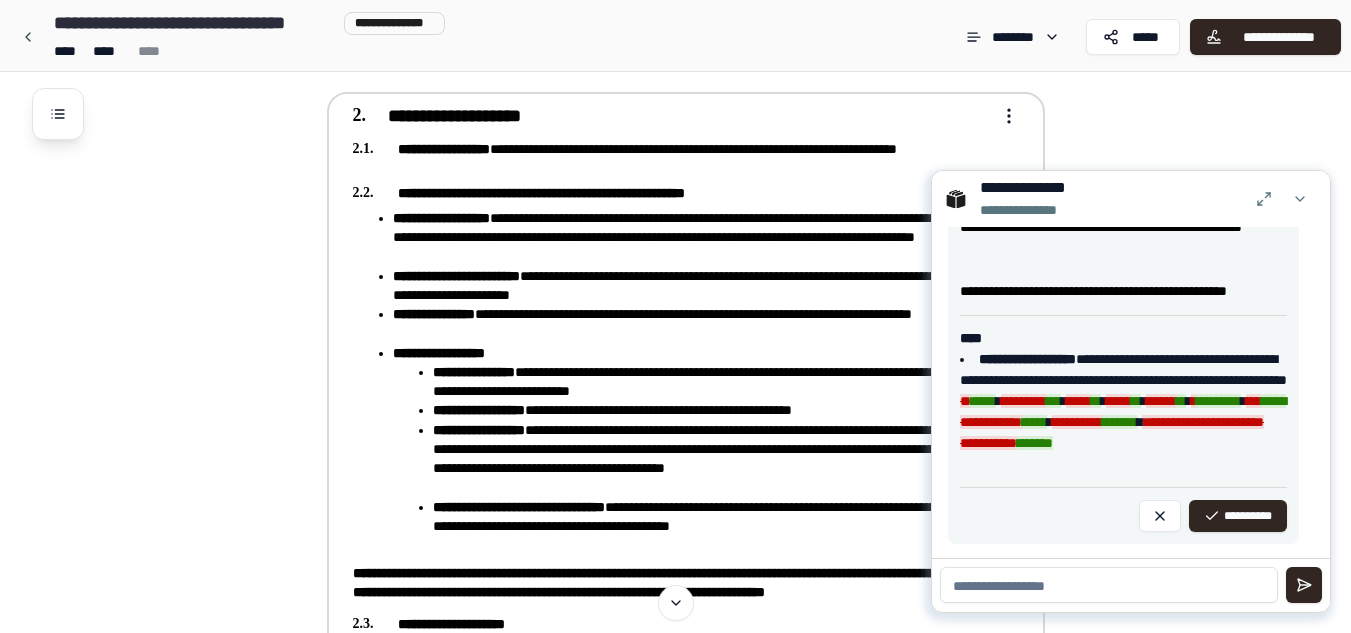 scroll, scrollTop: 243, scrollLeft: 0, axis: vertical 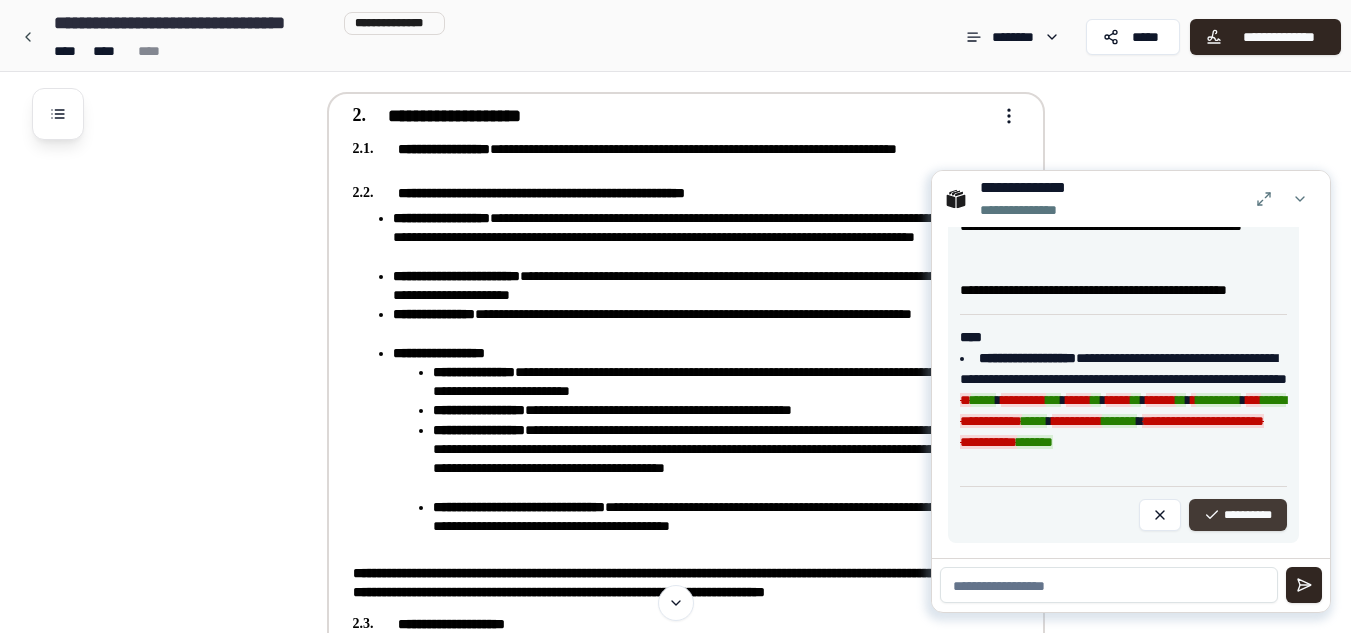 click on "**********" at bounding box center [1238, 515] 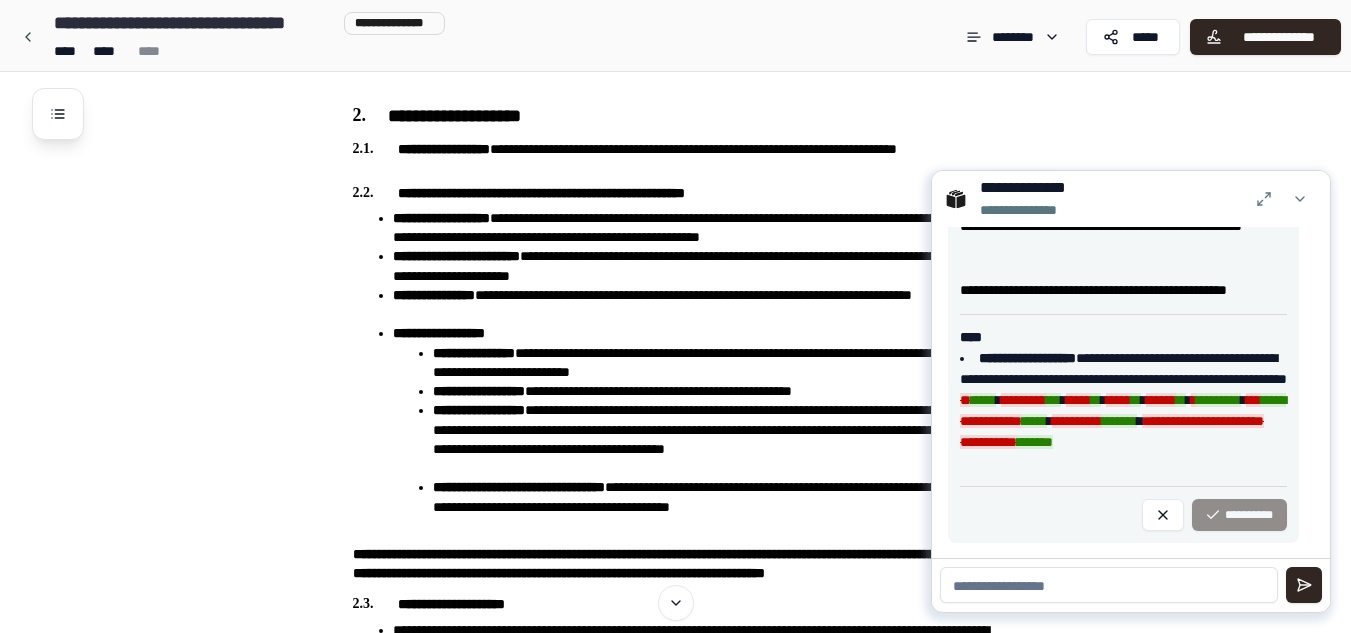 scroll, scrollTop: 14, scrollLeft: 0, axis: vertical 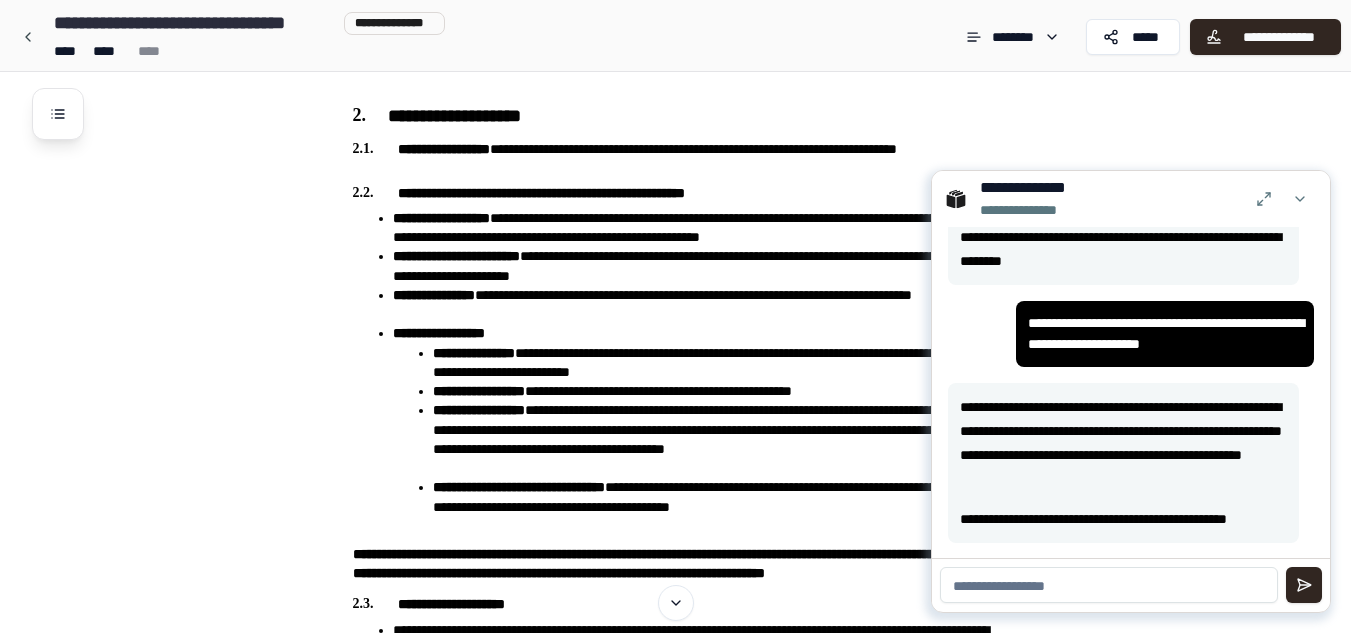 click at bounding box center (1109, 585) 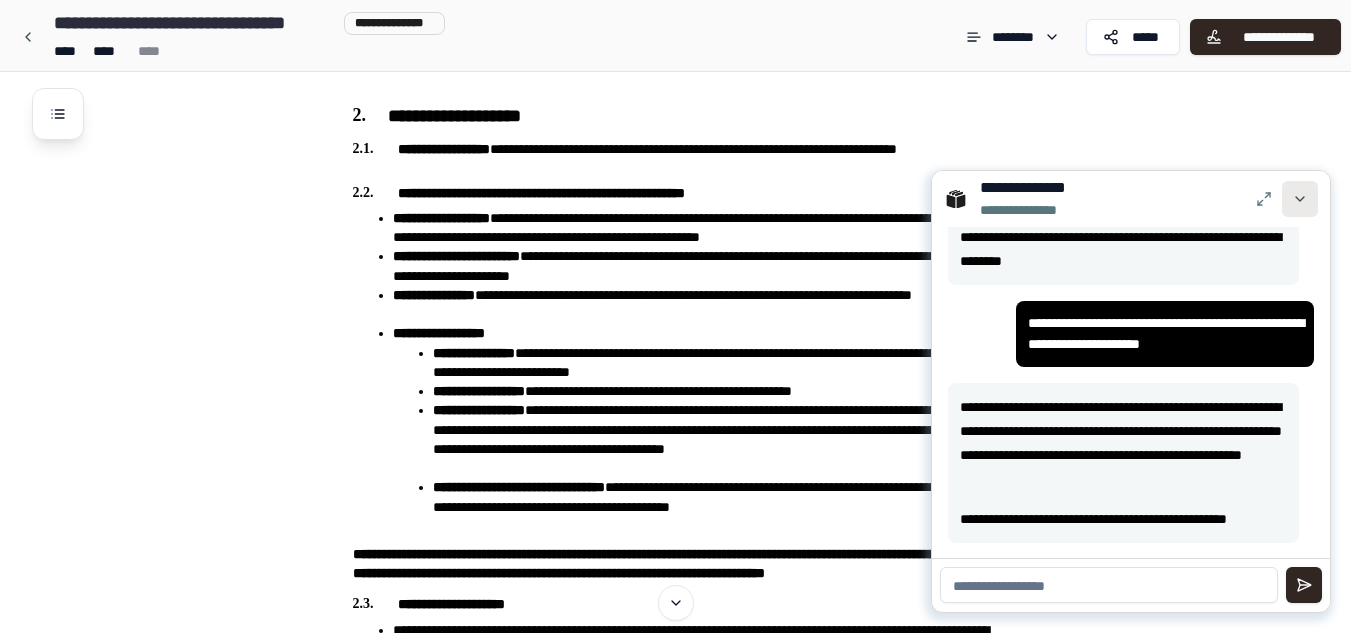 click at bounding box center (1300, 199) 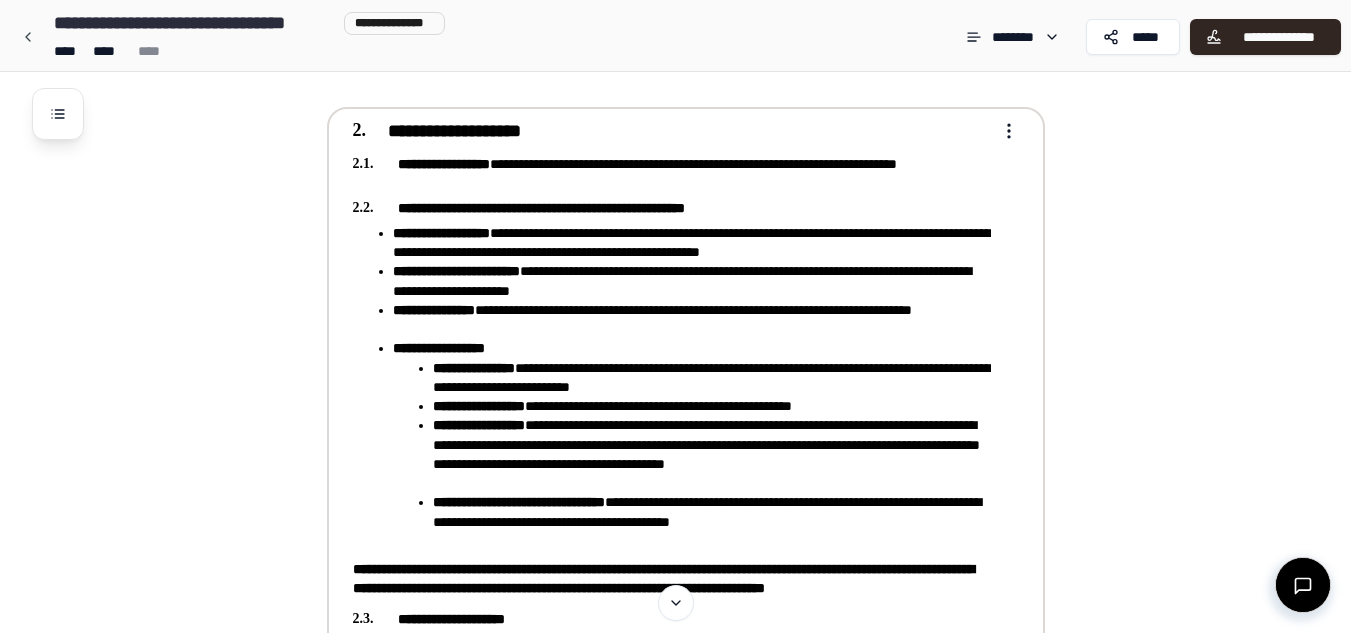 scroll, scrollTop: 593, scrollLeft: 0, axis: vertical 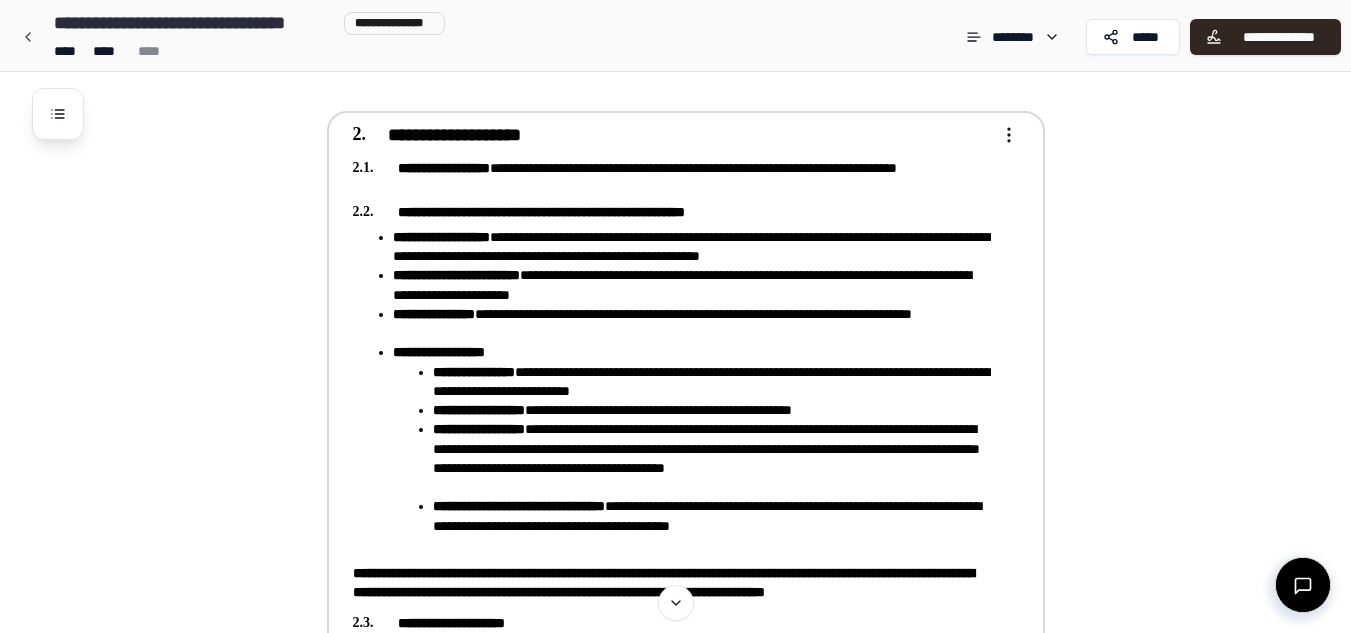 click on "**********" at bounding box center [686, 549] 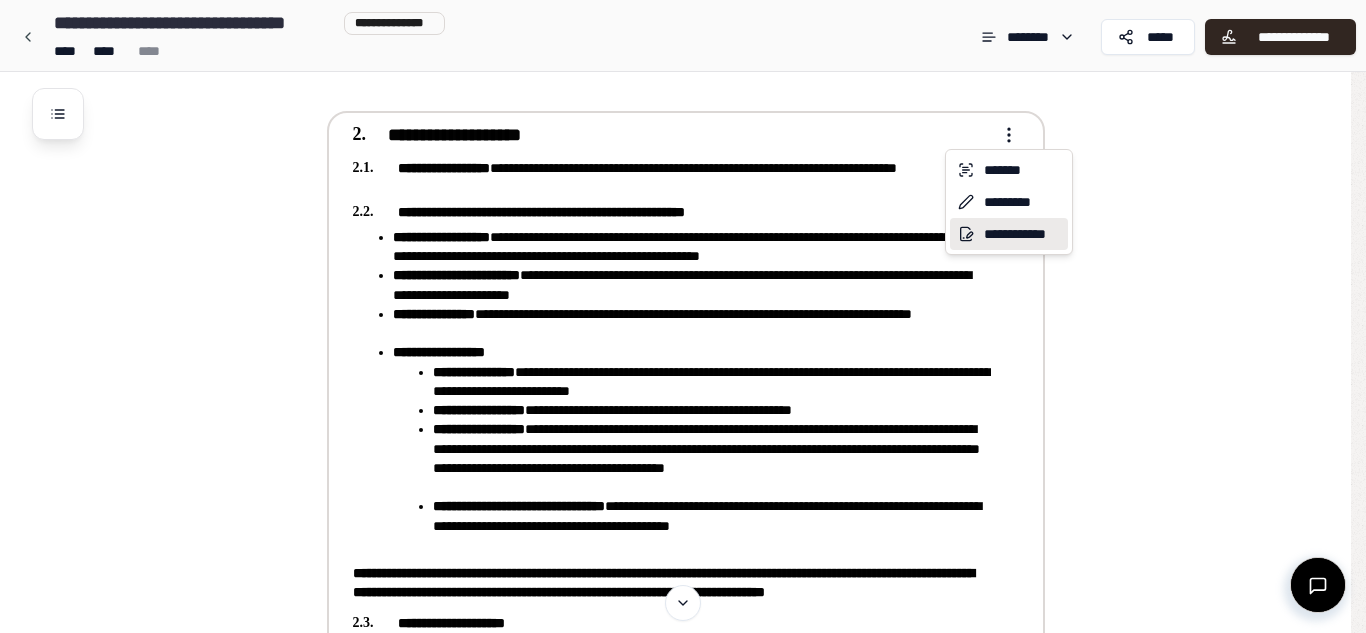 click on "**********" at bounding box center [1009, 234] 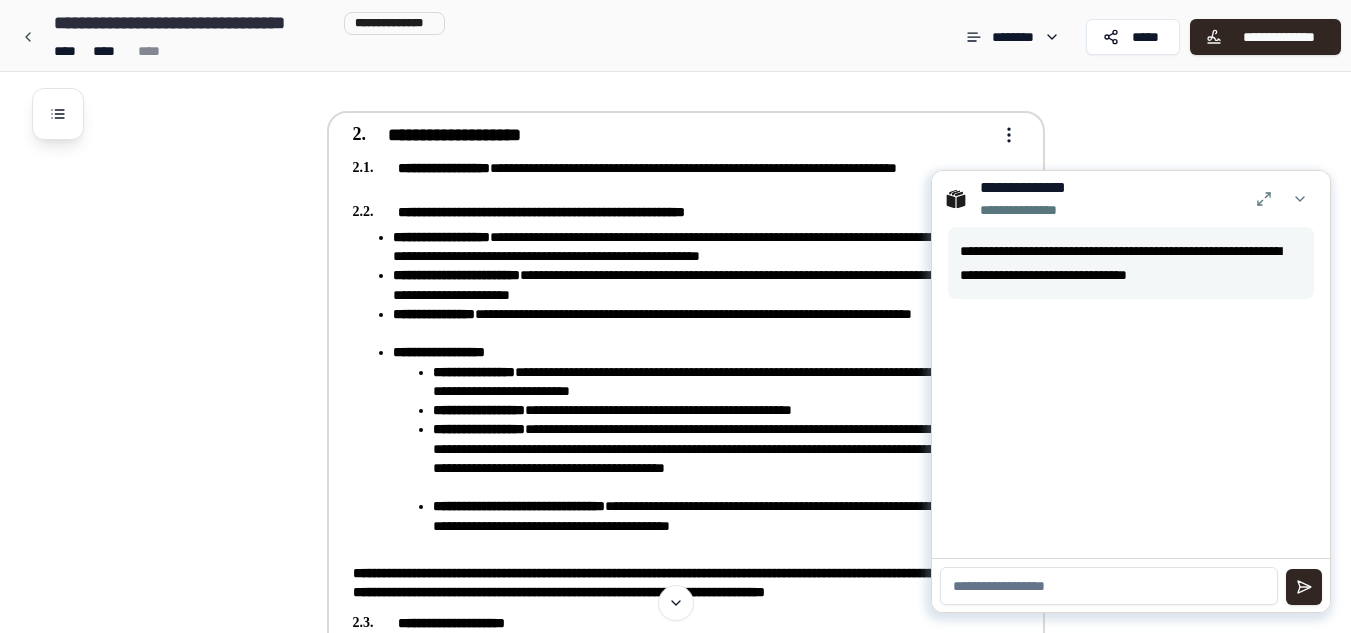 click at bounding box center (1109, 586) 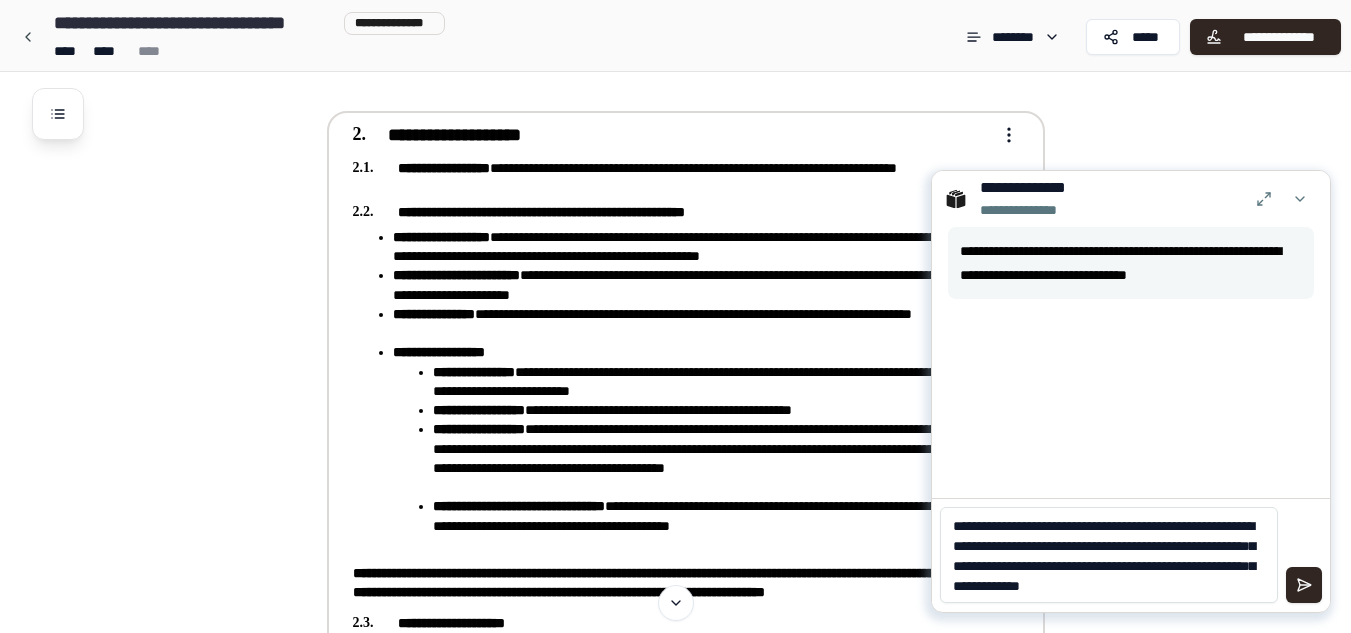 scroll, scrollTop: 0, scrollLeft: 0, axis: both 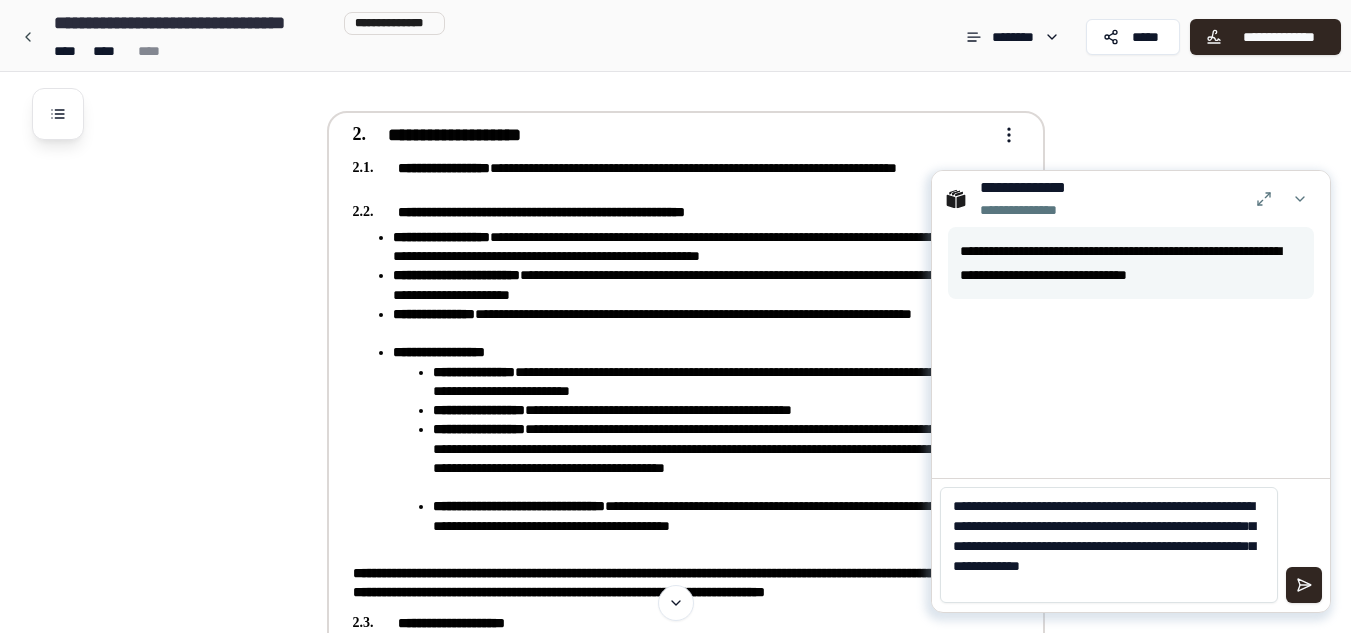 type on "**********" 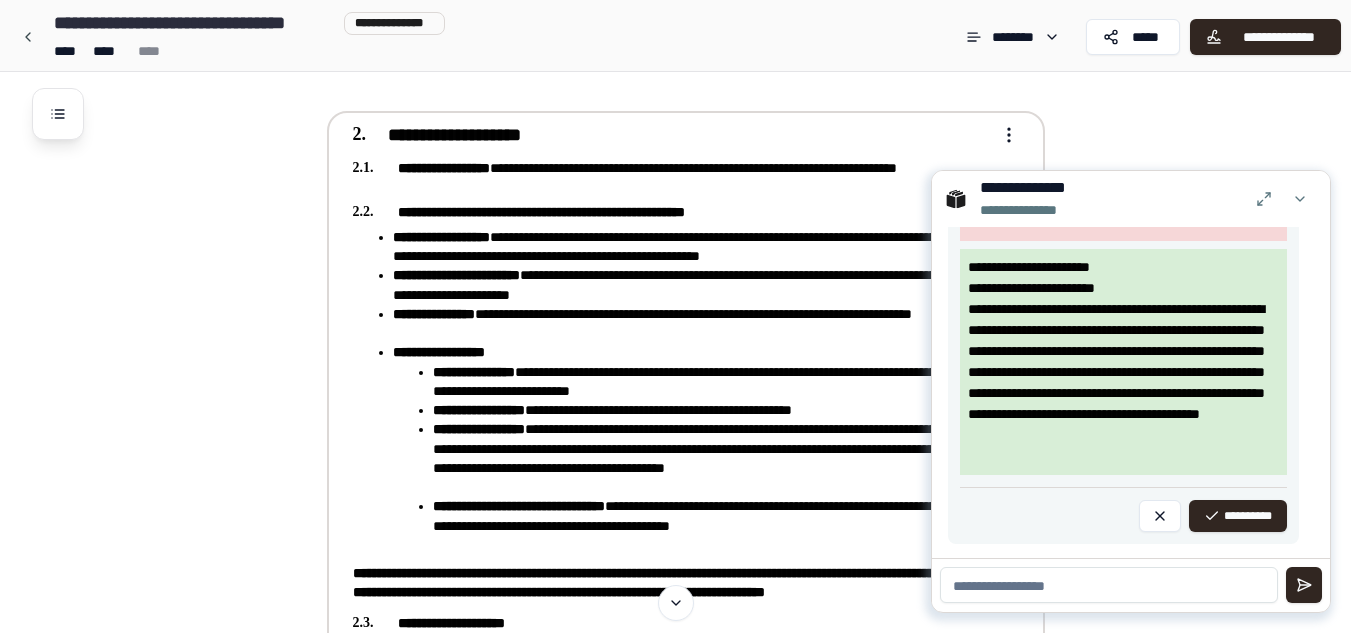 scroll, scrollTop: 523, scrollLeft: 0, axis: vertical 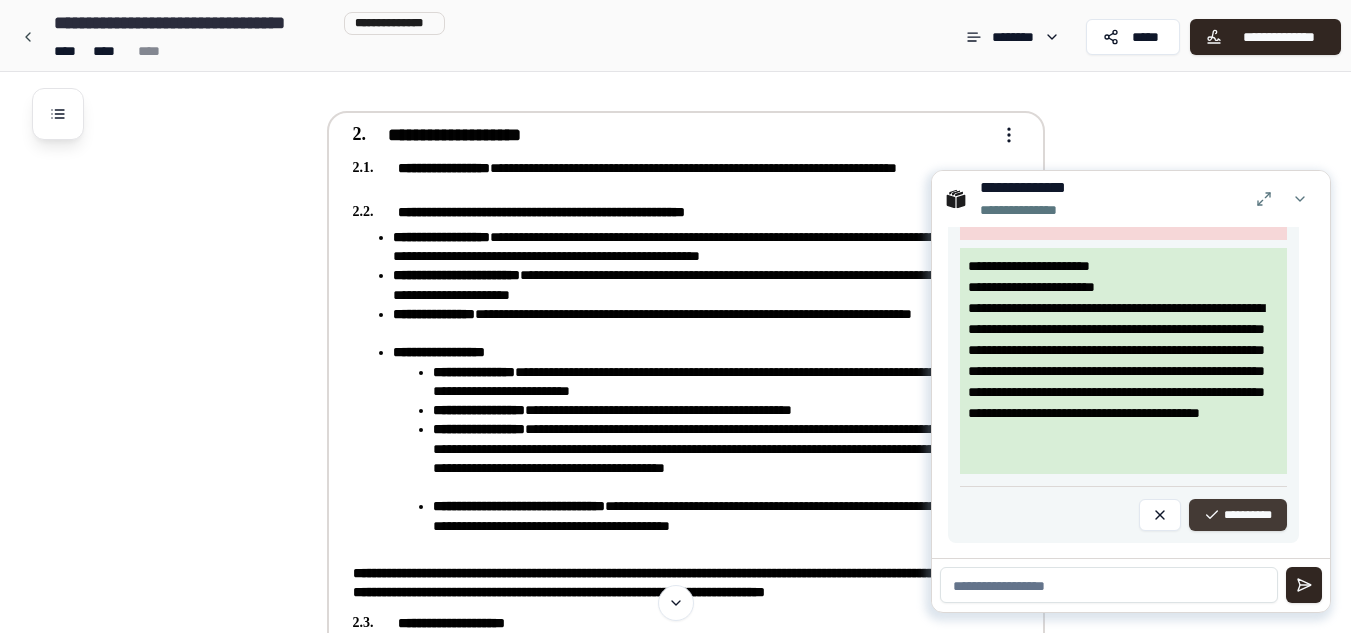 click on "**********" at bounding box center [1238, 515] 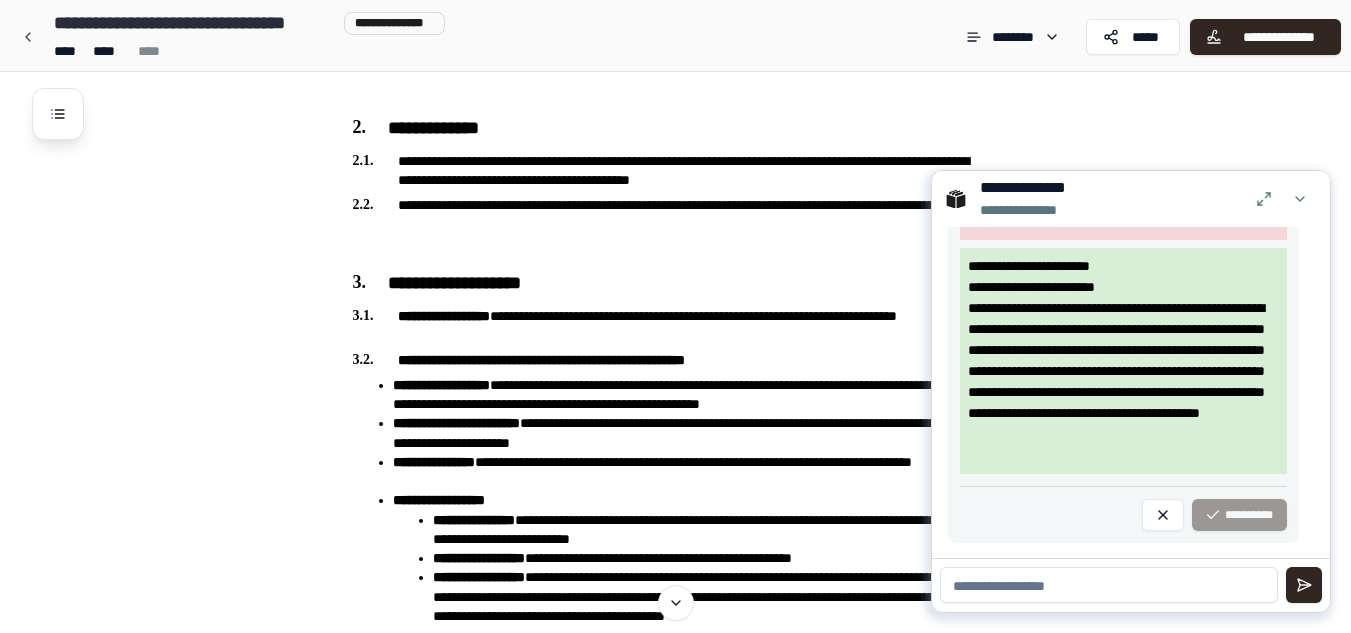 scroll, scrollTop: 149, scrollLeft: 0, axis: vertical 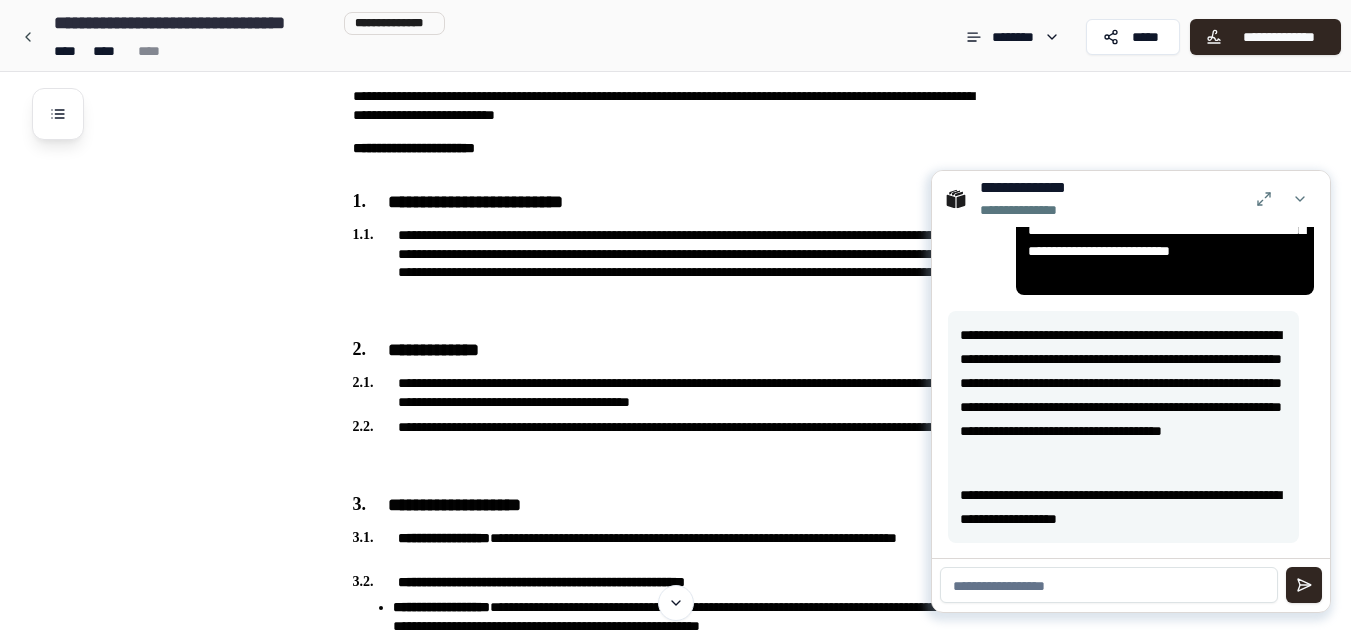click at bounding box center (1109, 585) 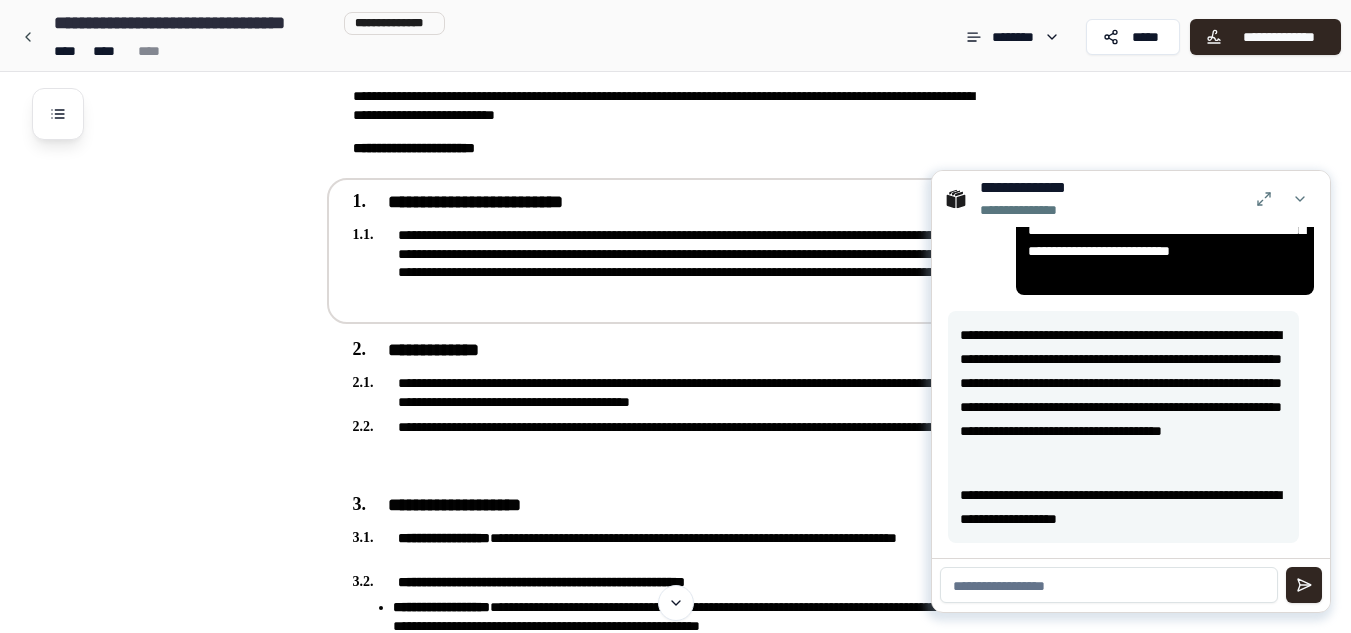 click on "**********" at bounding box center [672, 262] 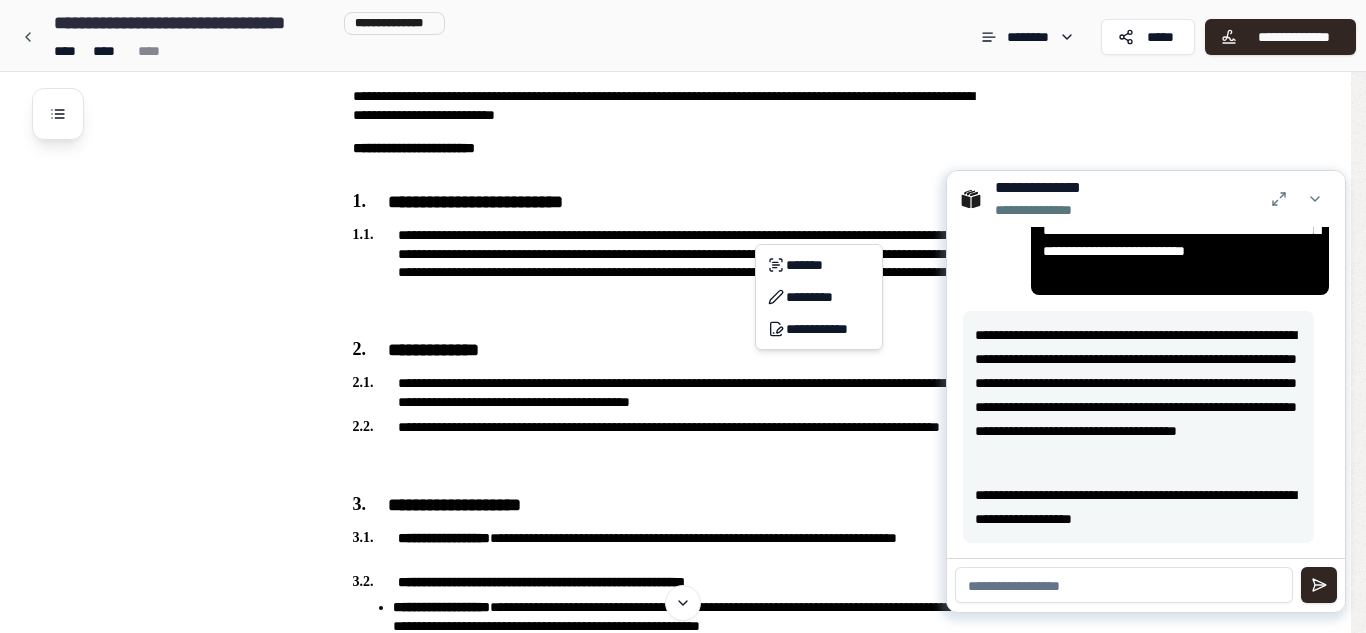 click on "**********" at bounding box center (683, 1755) 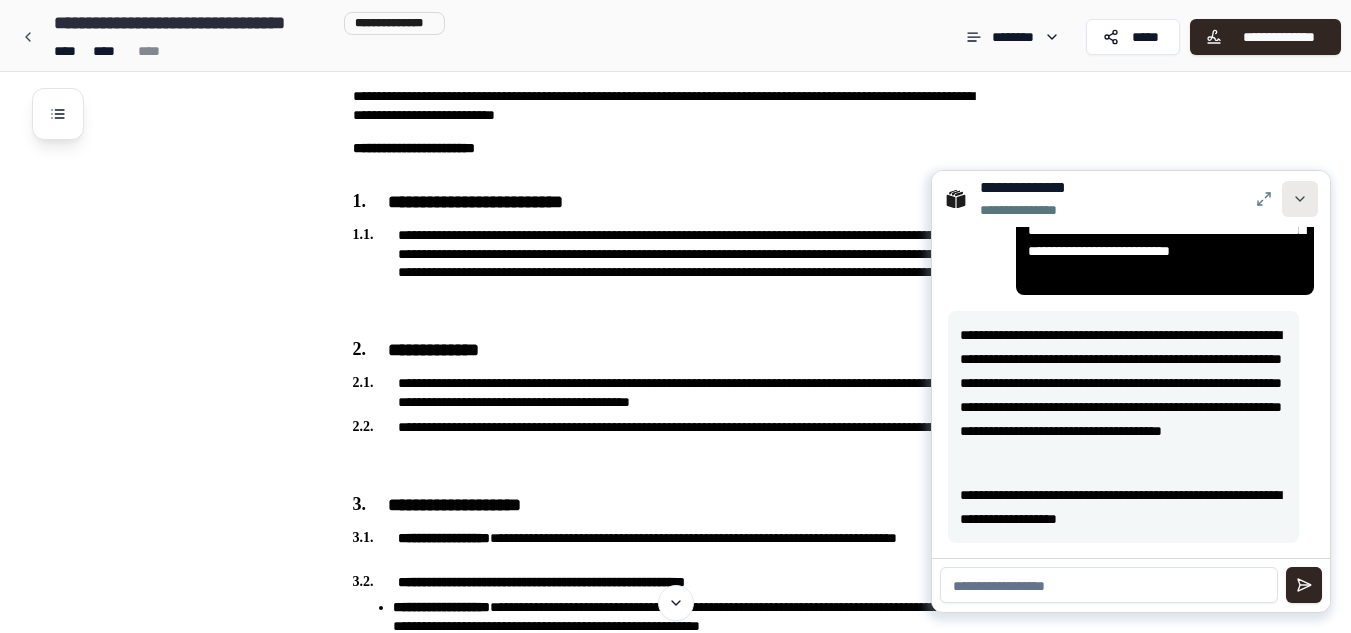 click at bounding box center (1300, 199) 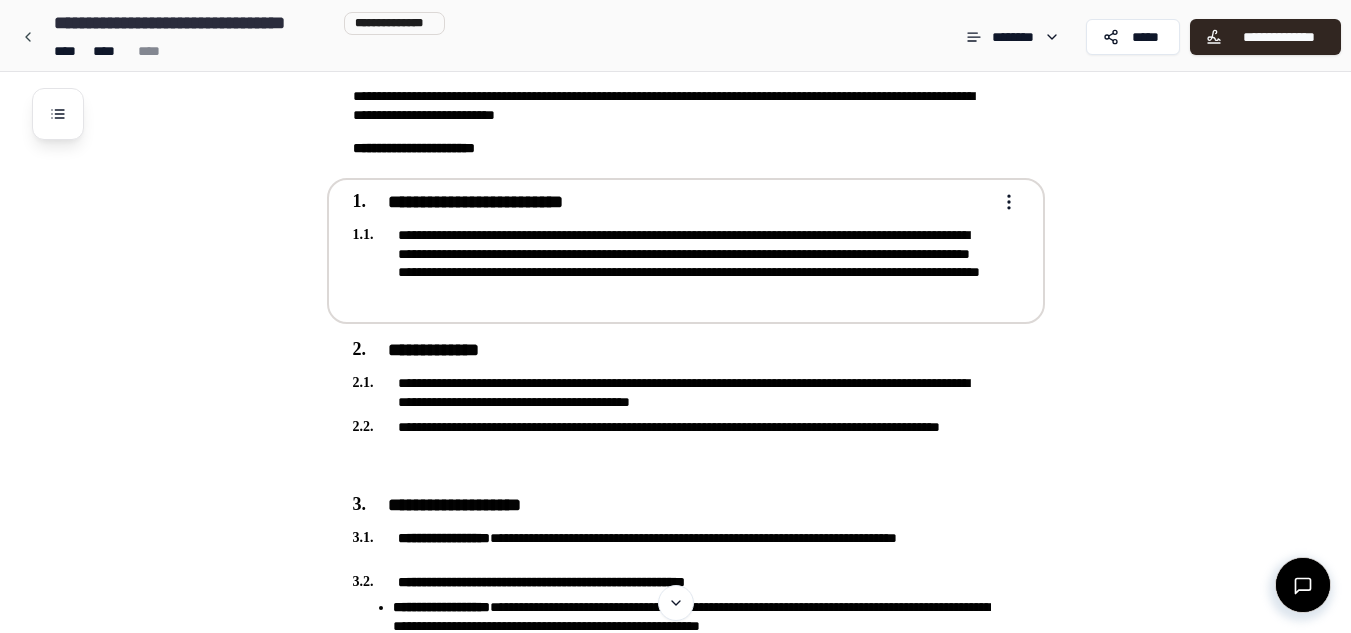 click on "**********" at bounding box center [675, 1755] 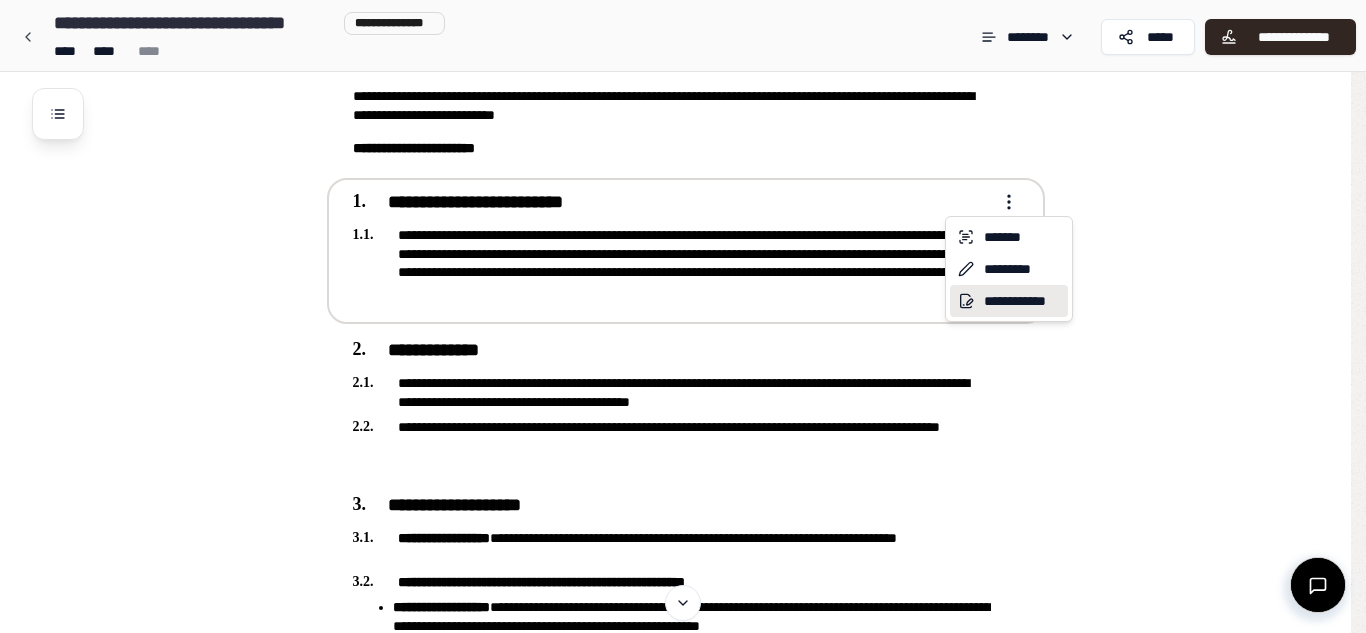 click on "**********" at bounding box center (1009, 301) 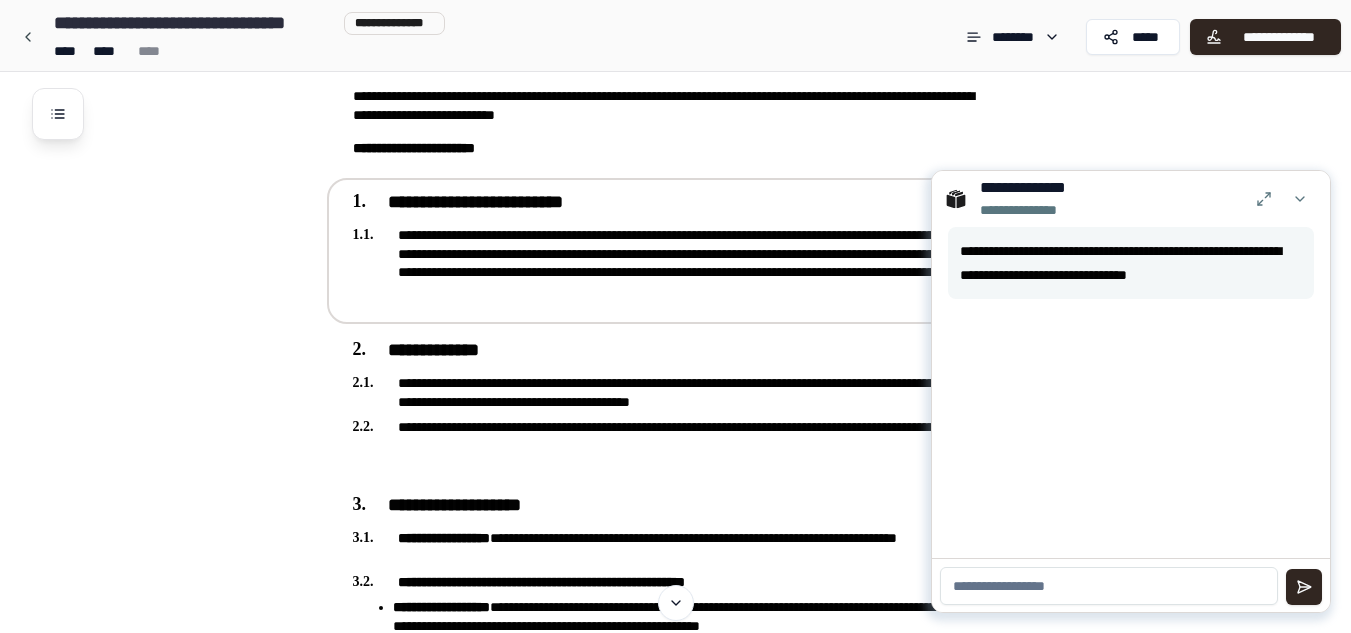 click at bounding box center [1109, 586] 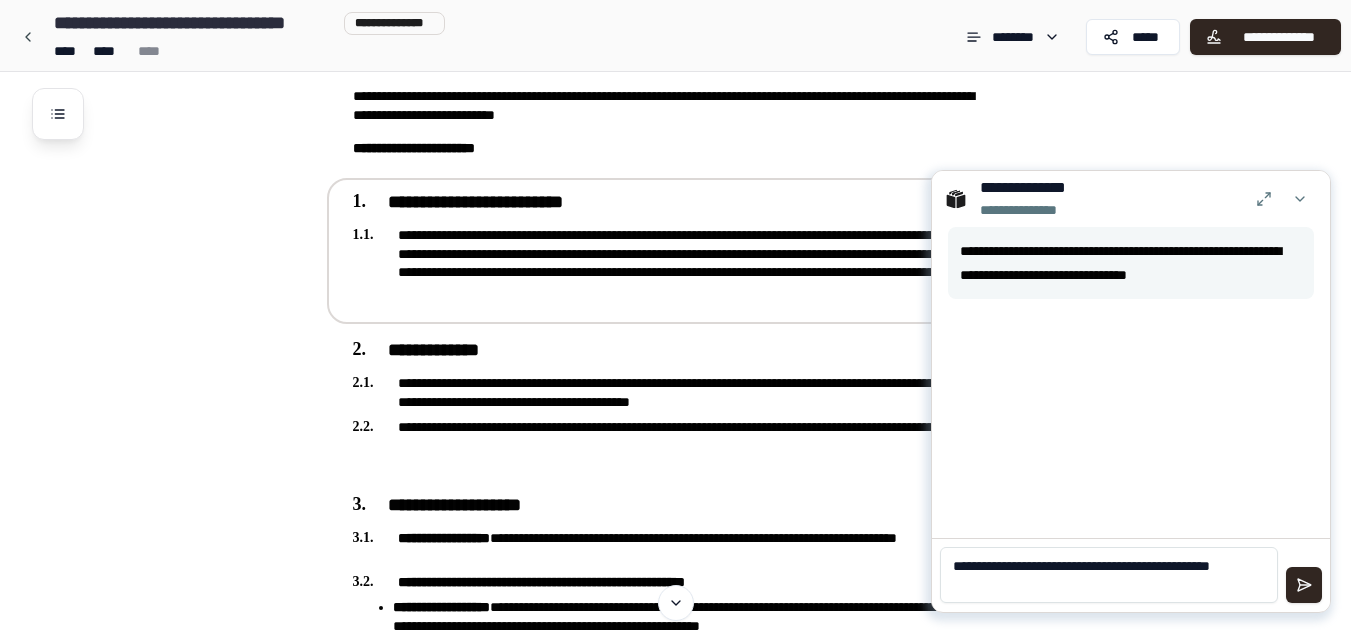 scroll, scrollTop: 0, scrollLeft: 0, axis: both 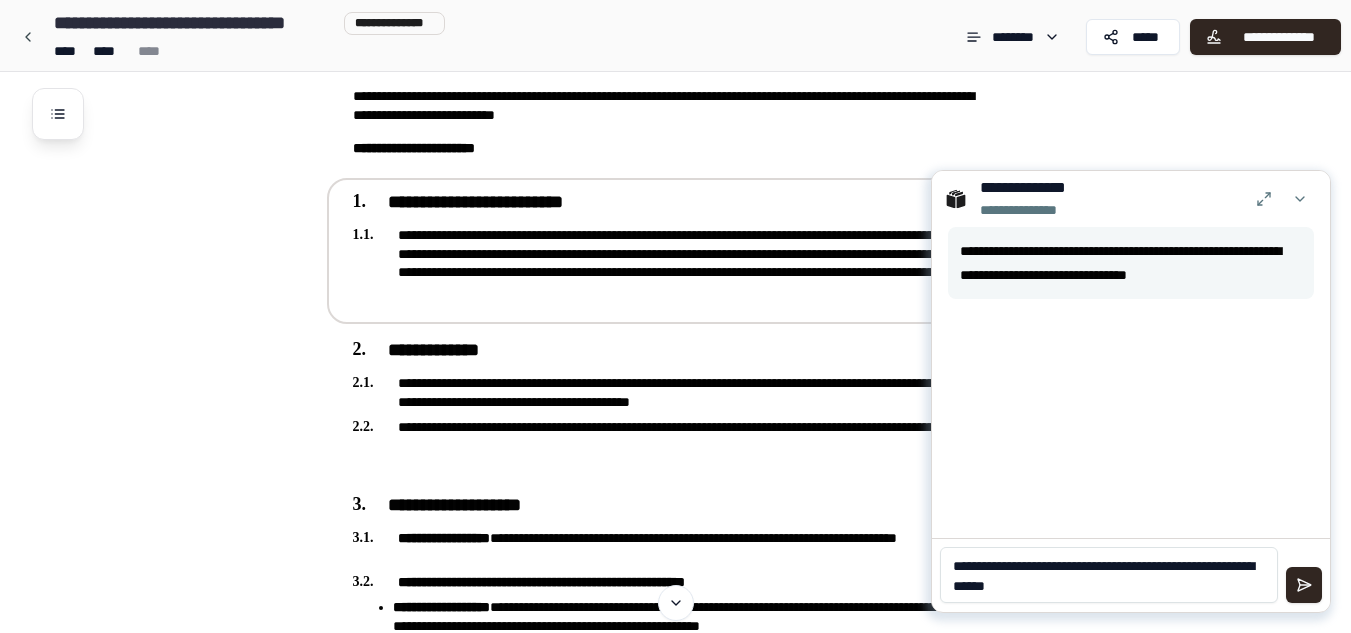 type on "**********" 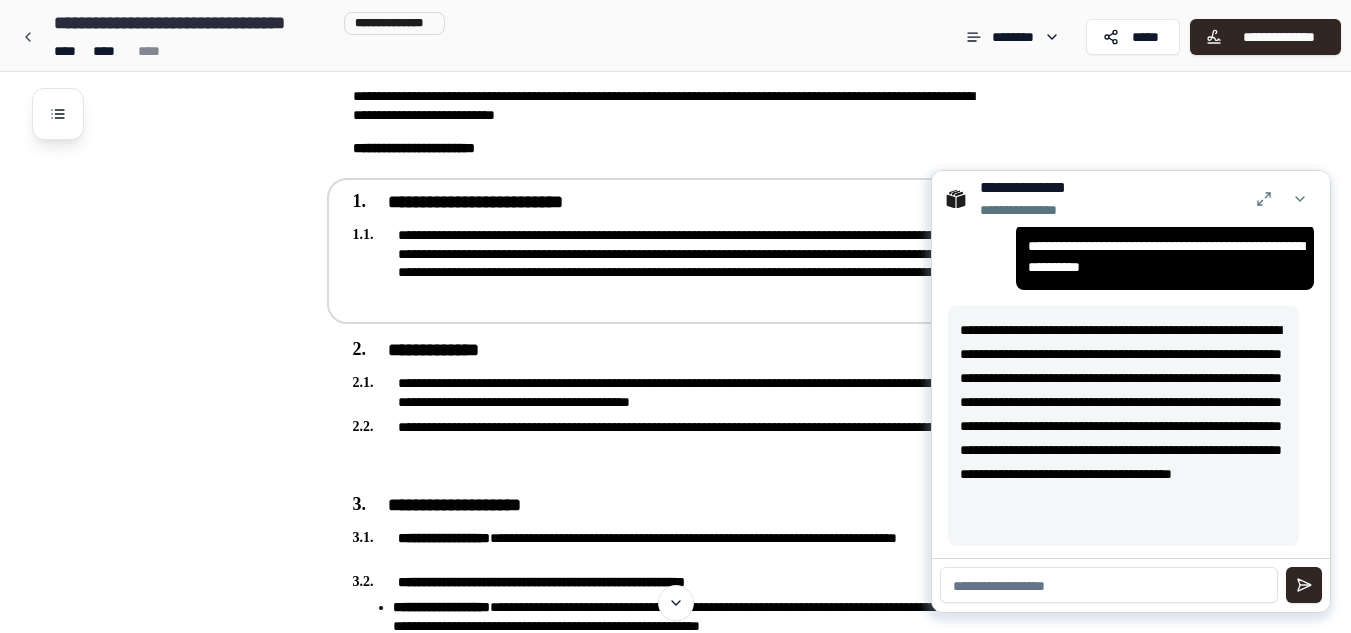 scroll, scrollTop: 94, scrollLeft: 0, axis: vertical 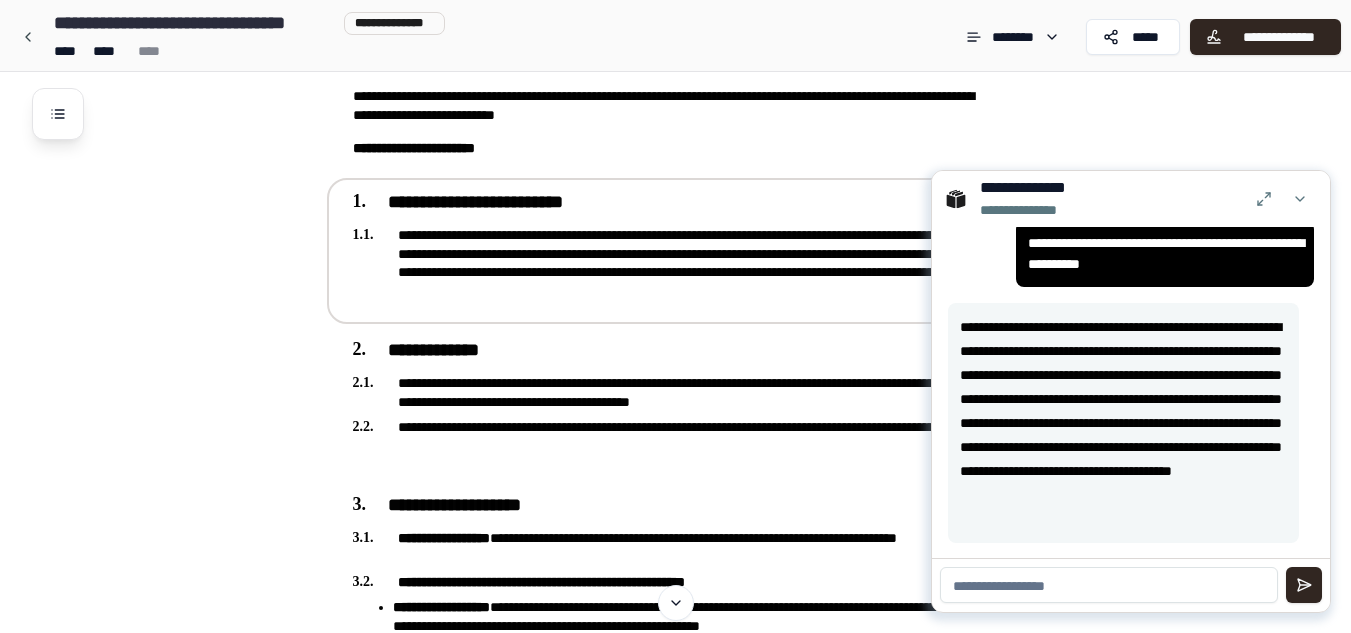click at bounding box center (1109, 585) 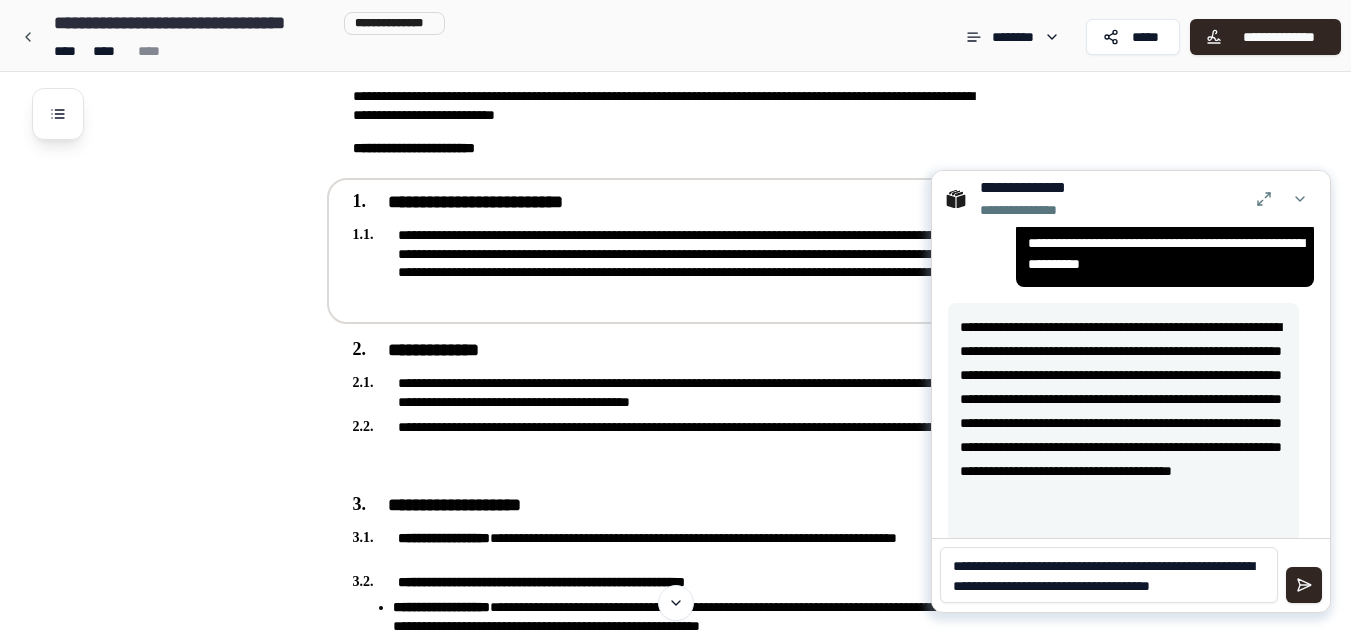 scroll, scrollTop: 0, scrollLeft: 0, axis: both 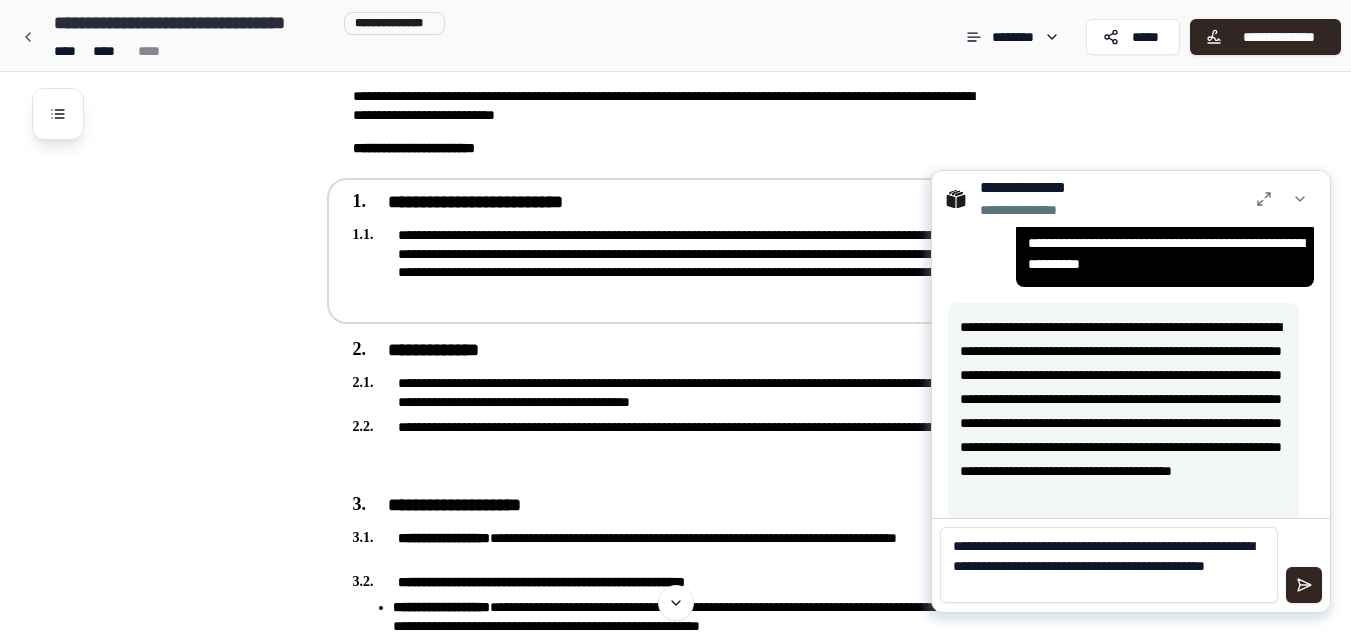 type on "**********" 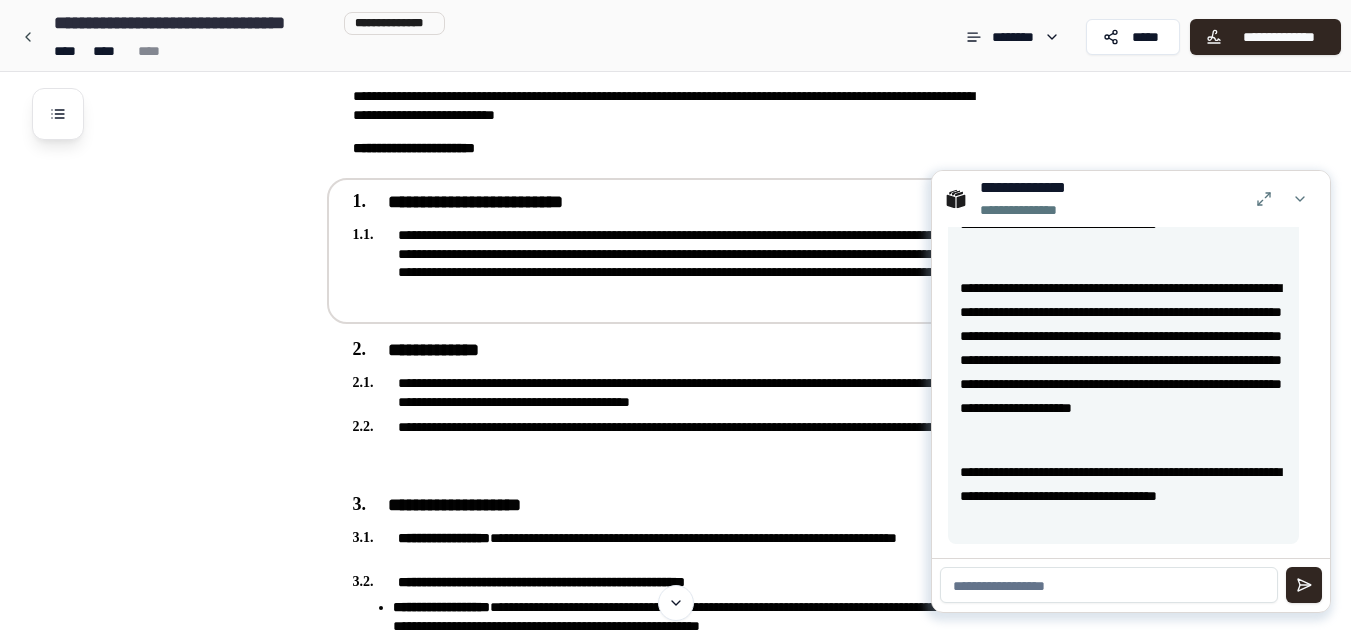 scroll, scrollTop: 629, scrollLeft: 0, axis: vertical 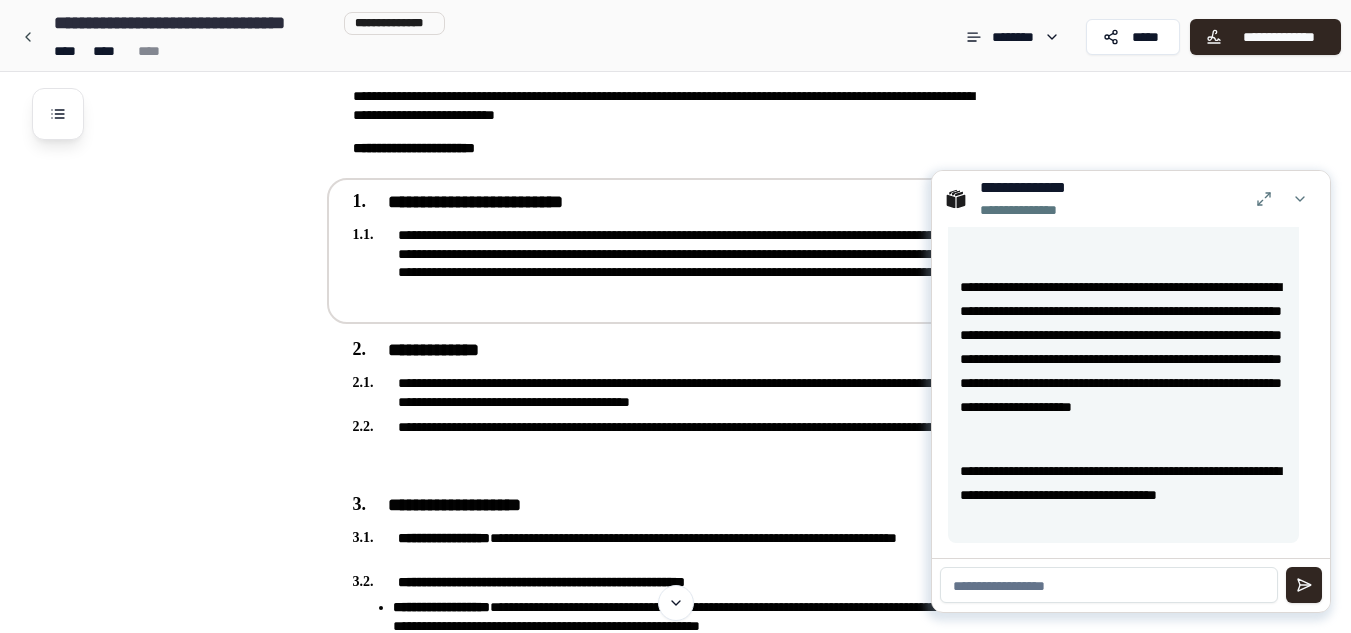 click at bounding box center (1109, 585) 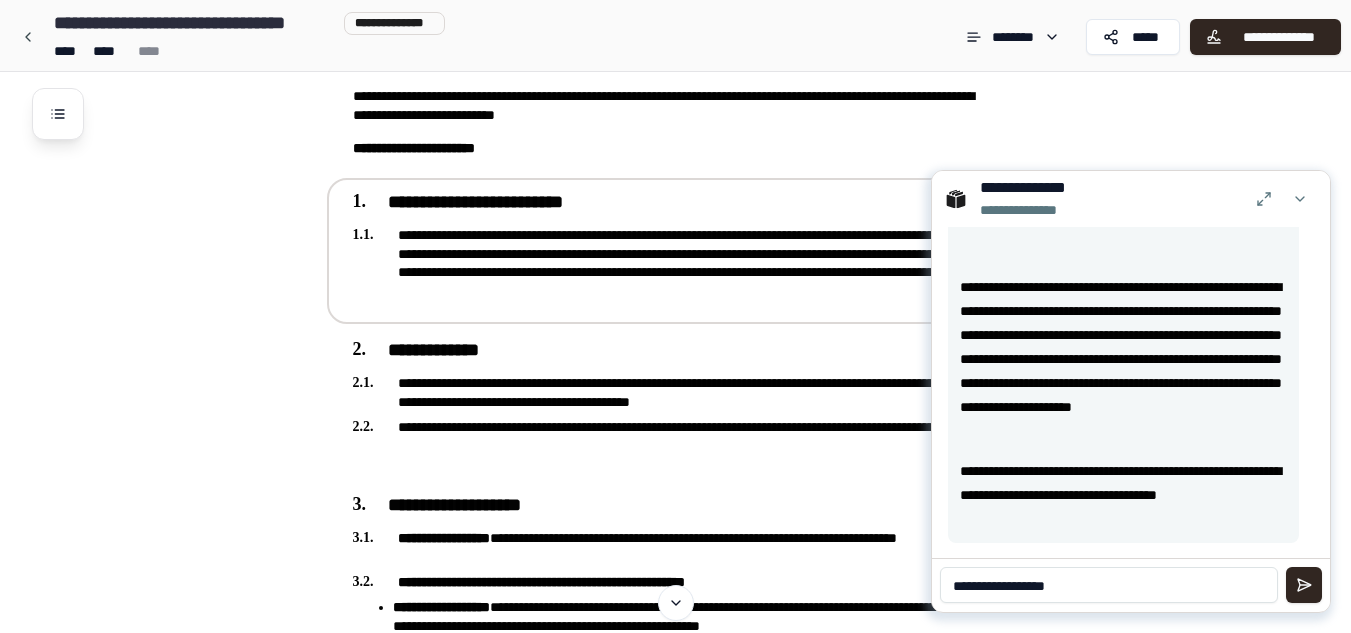 type on "**********" 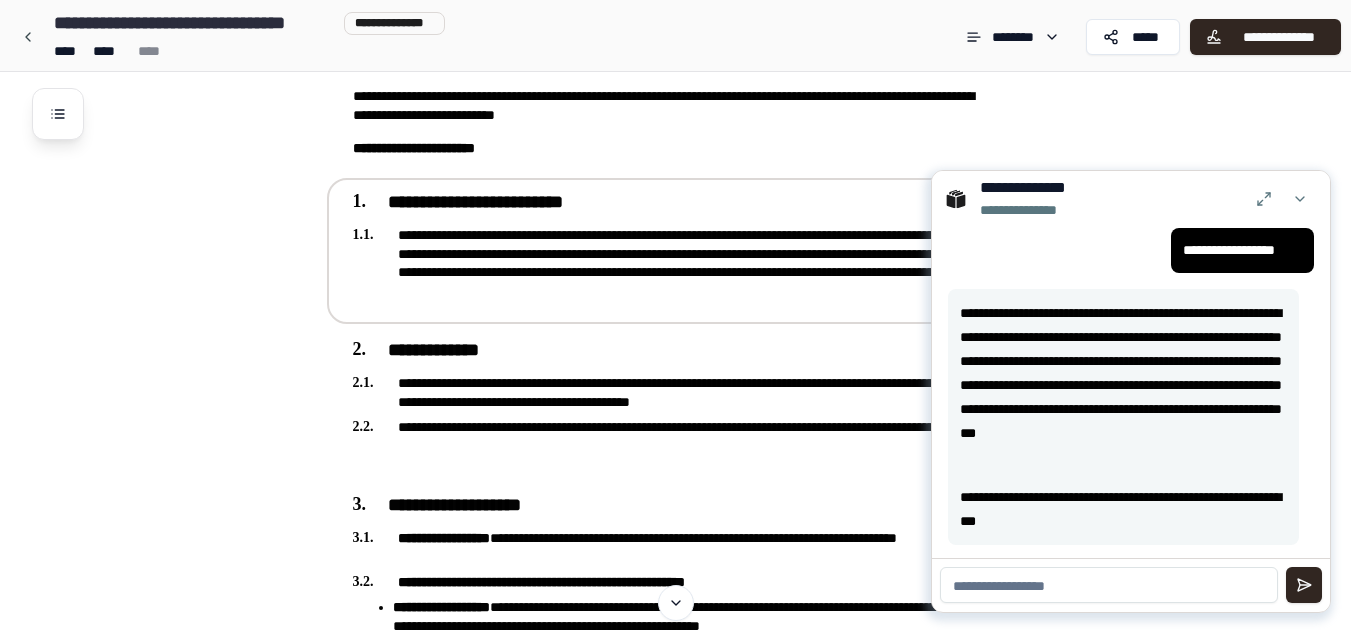 scroll, scrollTop: 962, scrollLeft: 0, axis: vertical 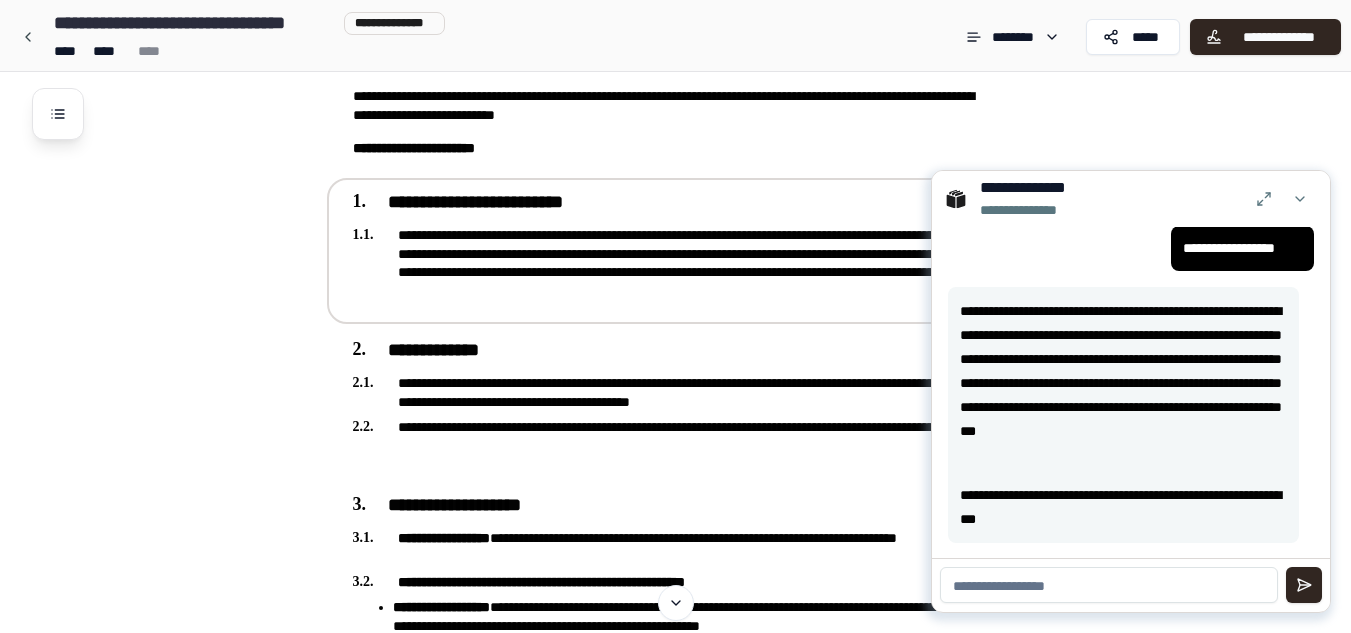 click at bounding box center (1109, 585) 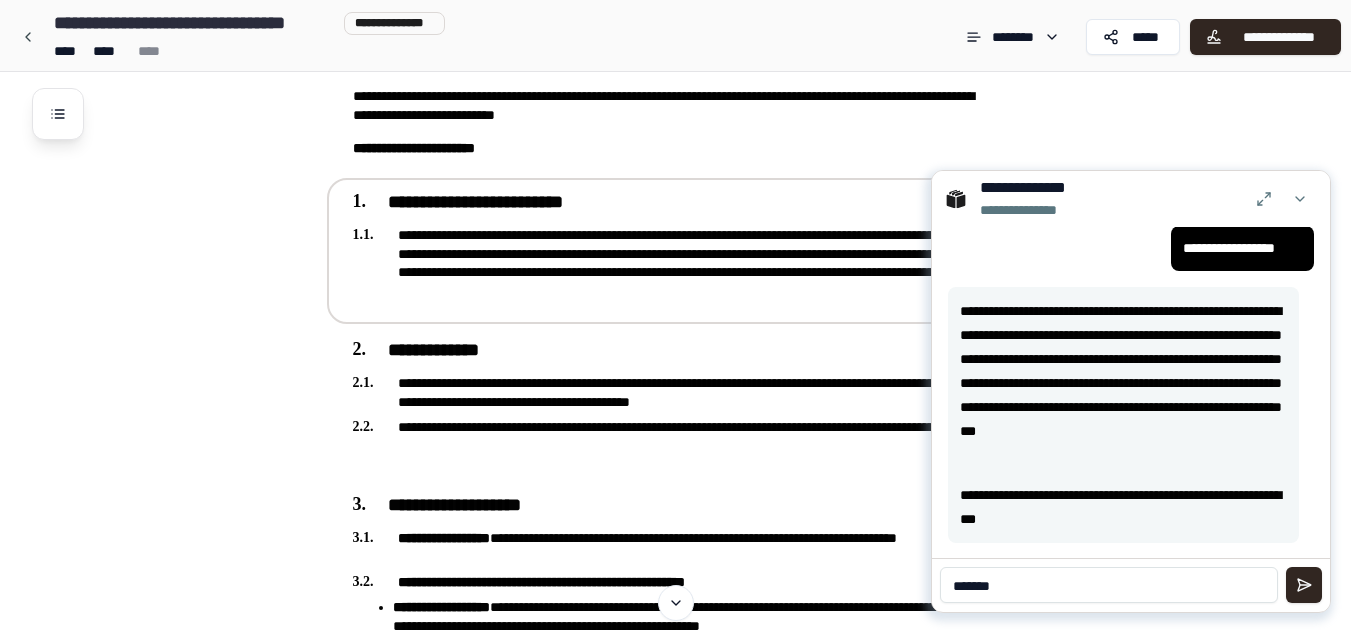 type on "*******" 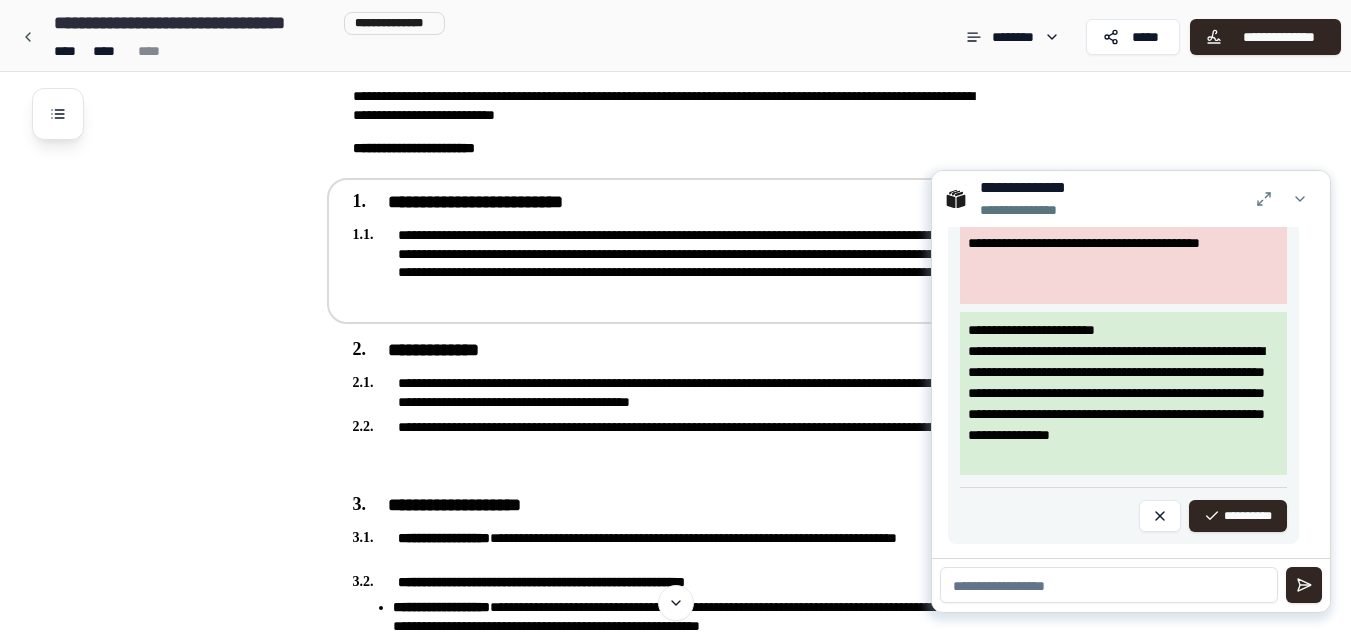 scroll, scrollTop: 1790, scrollLeft: 0, axis: vertical 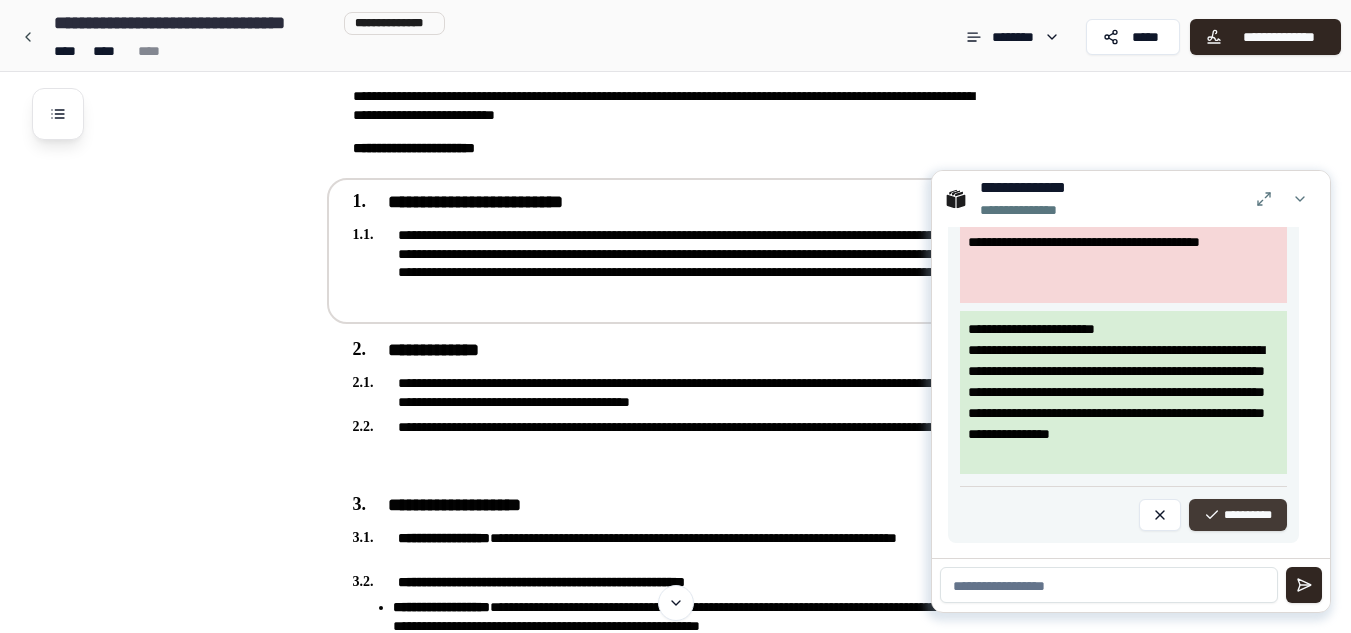 click on "**********" at bounding box center [1238, 515] 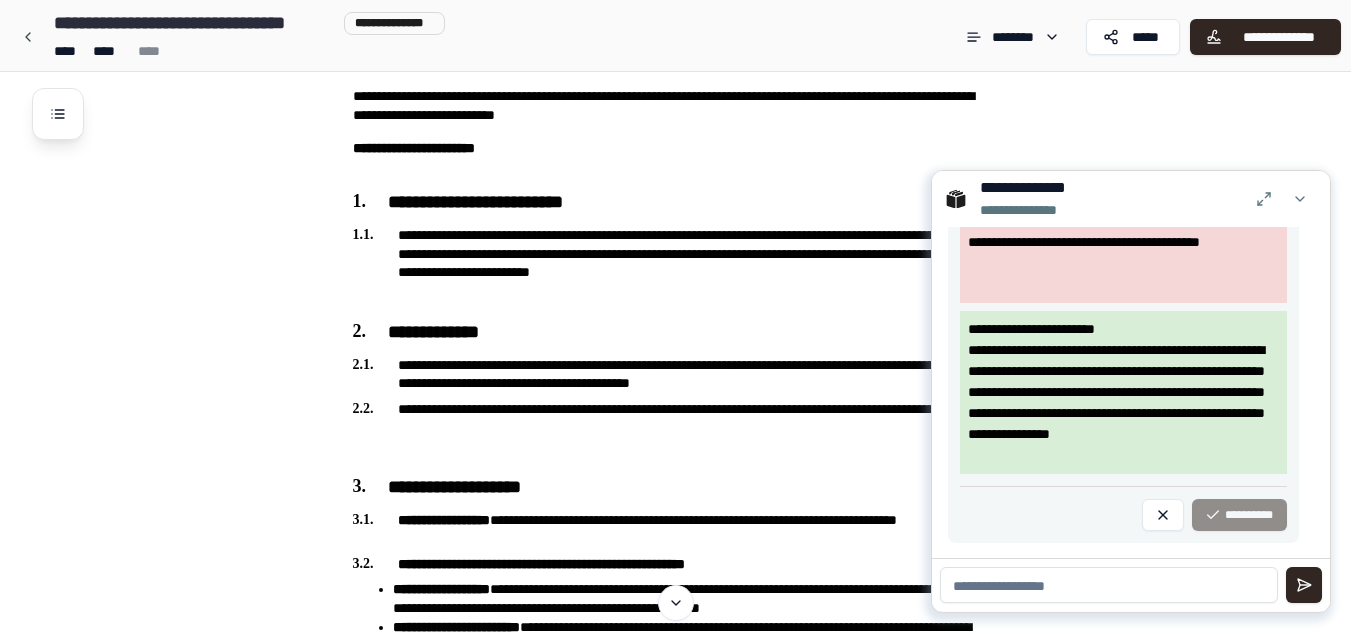 scroll, scrollTop: 1311, scrollLeft: 0, axis: vertical 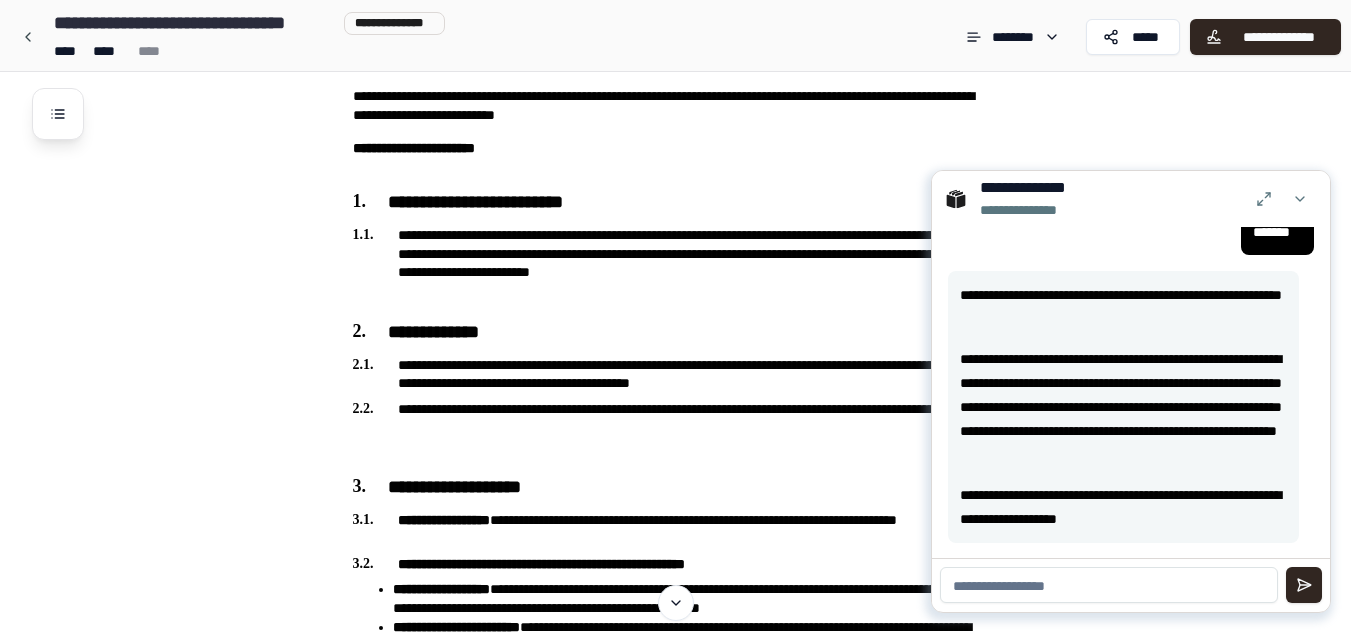 click at bounding box center [1109, 585] 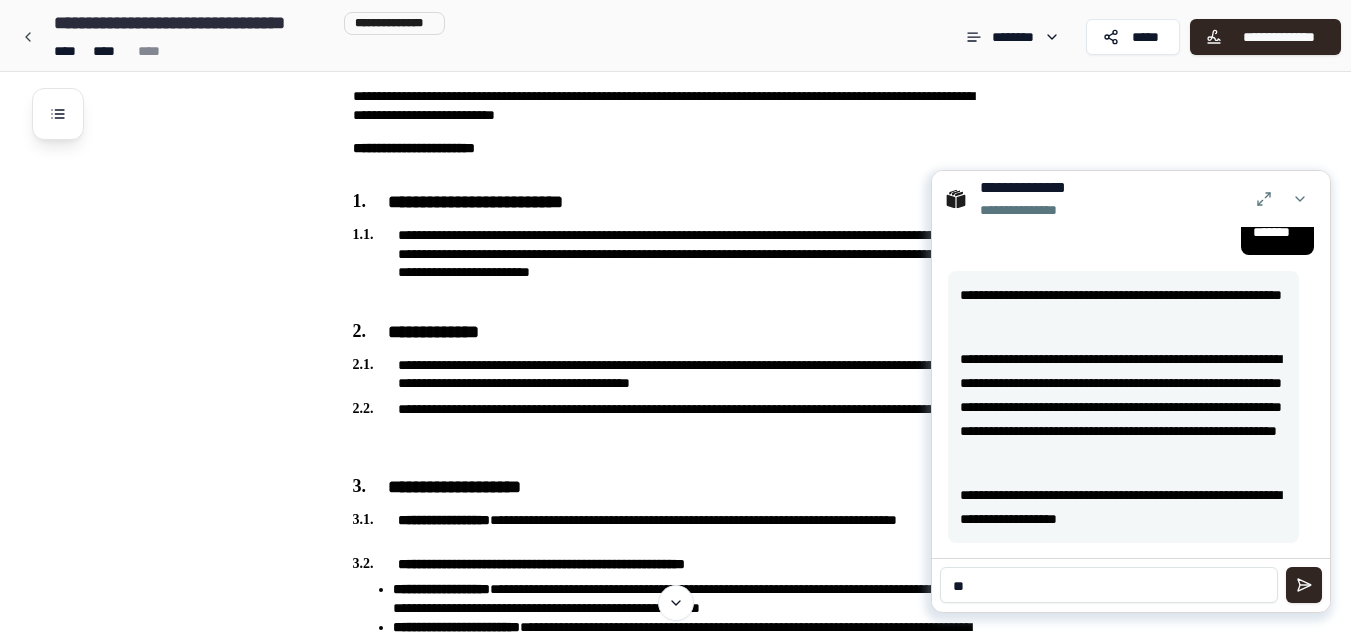 type on "*" 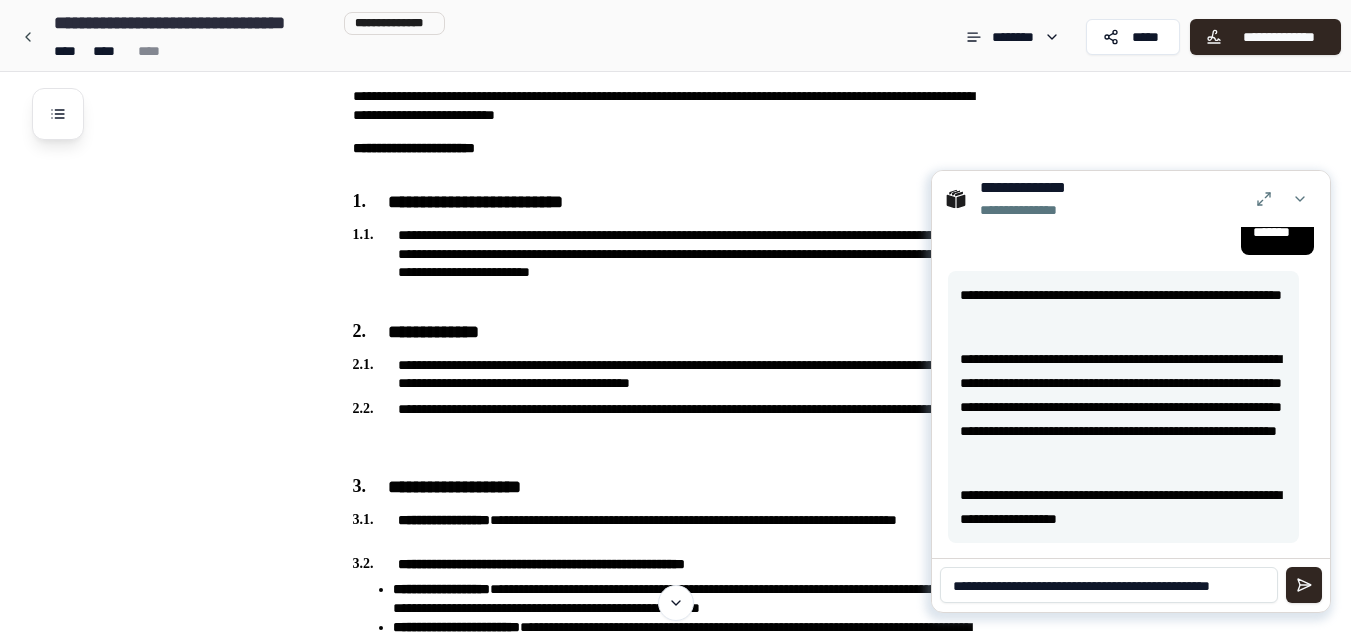 scroll, scrollTop: 0, scrollLeft: 0, axis: both 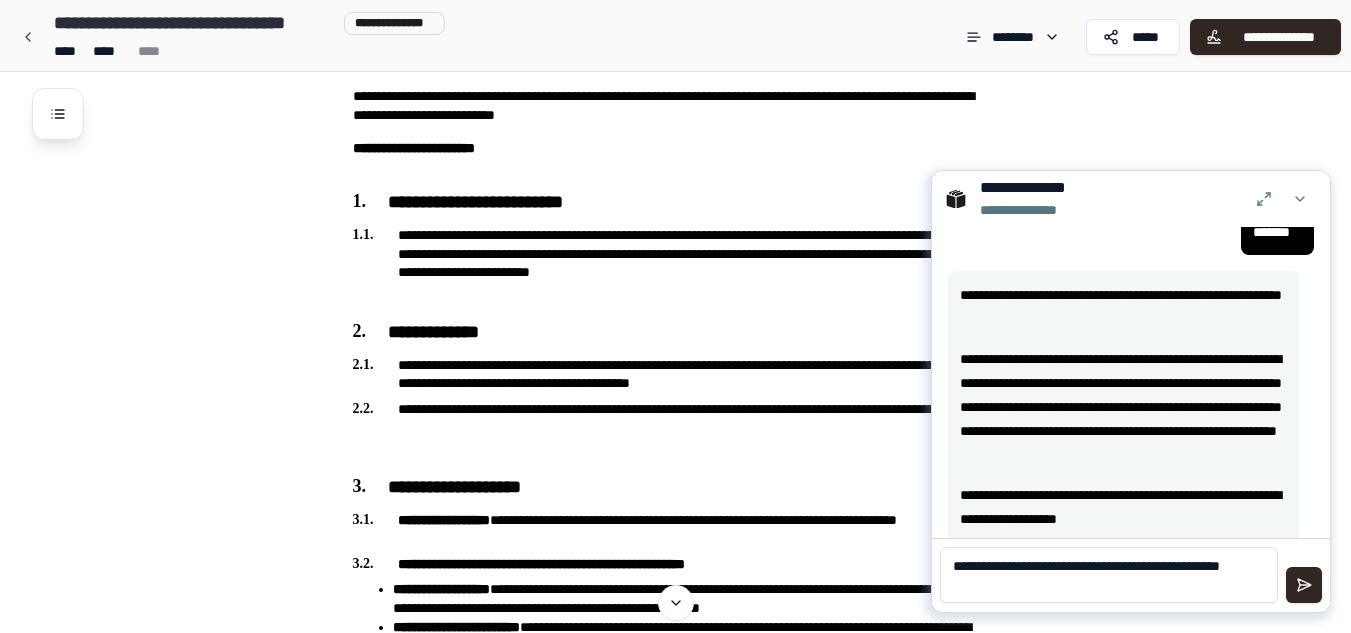 type on "**********" 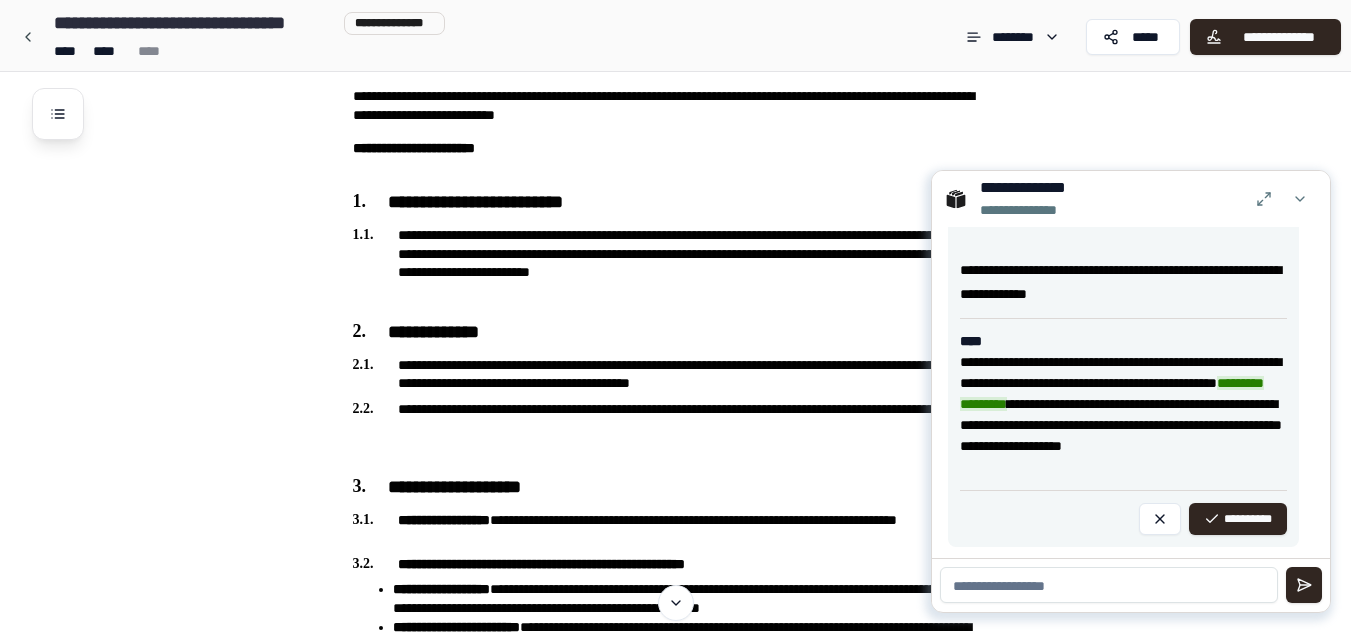 scroll, scrollTop: 1910, scrollLeft: 0, axis: vertical 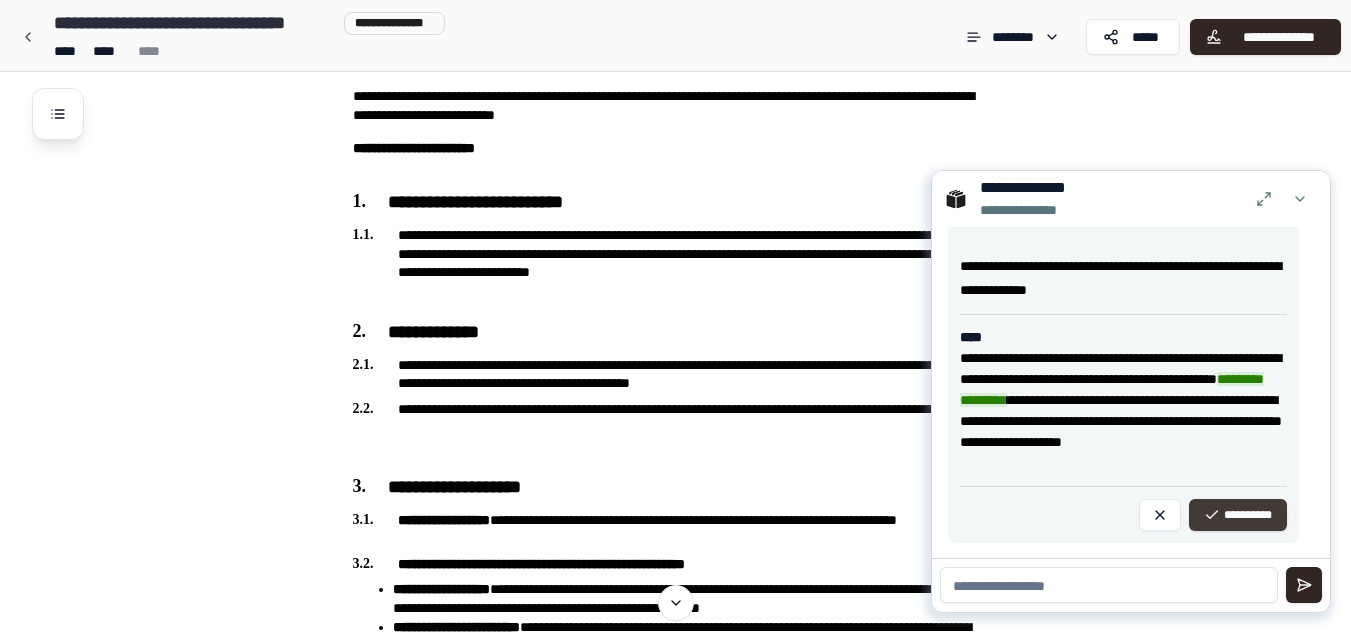 click on "**********" at bounding box center [1238, 515] 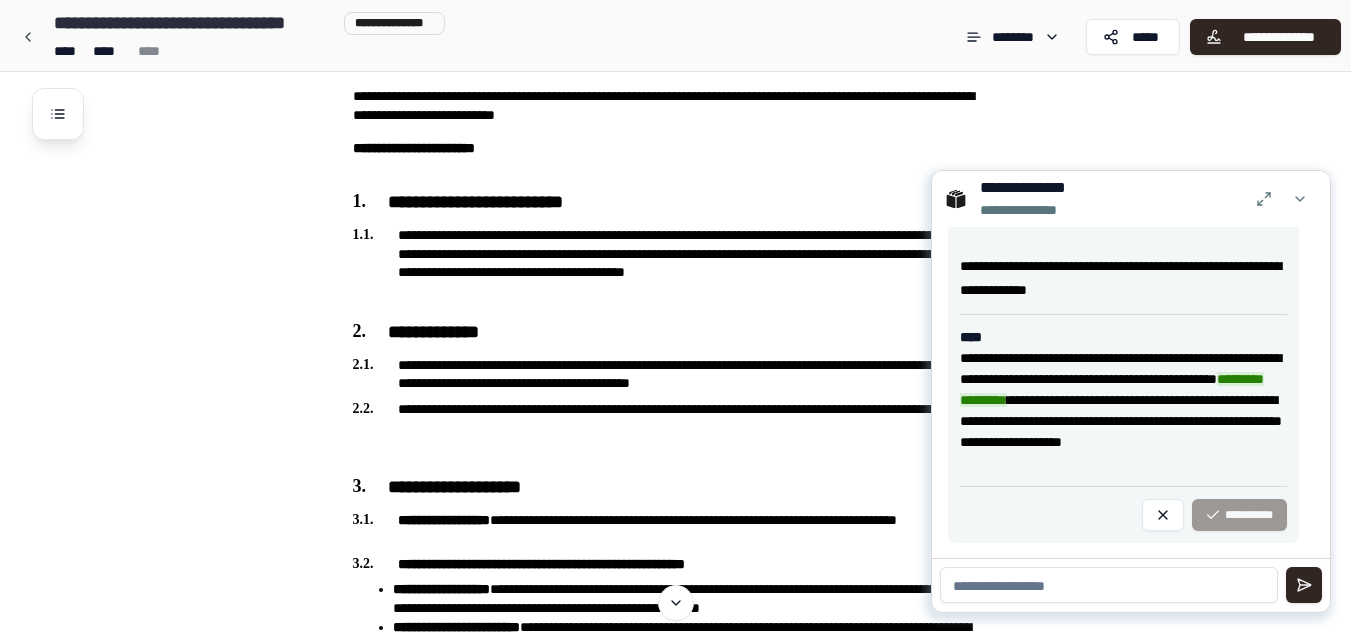 scroll, scrollTop: 1681, scrollLeft: 0, axis: vertical 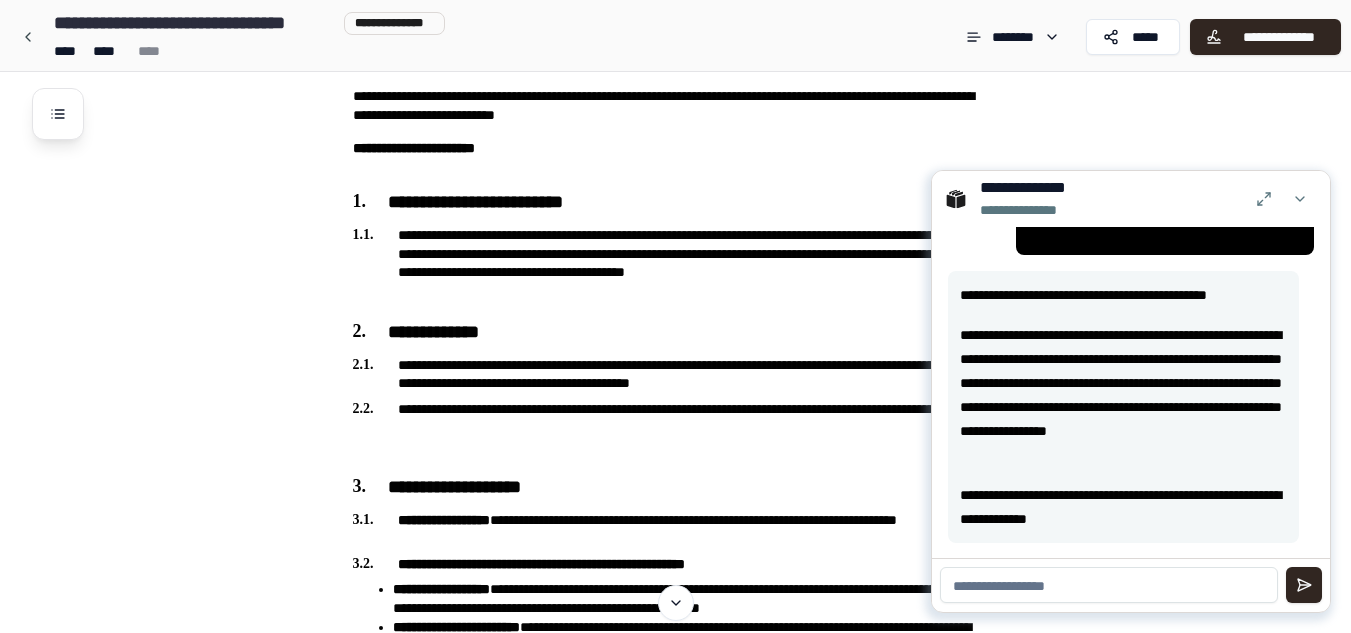click at bounding box center [1109, 585] 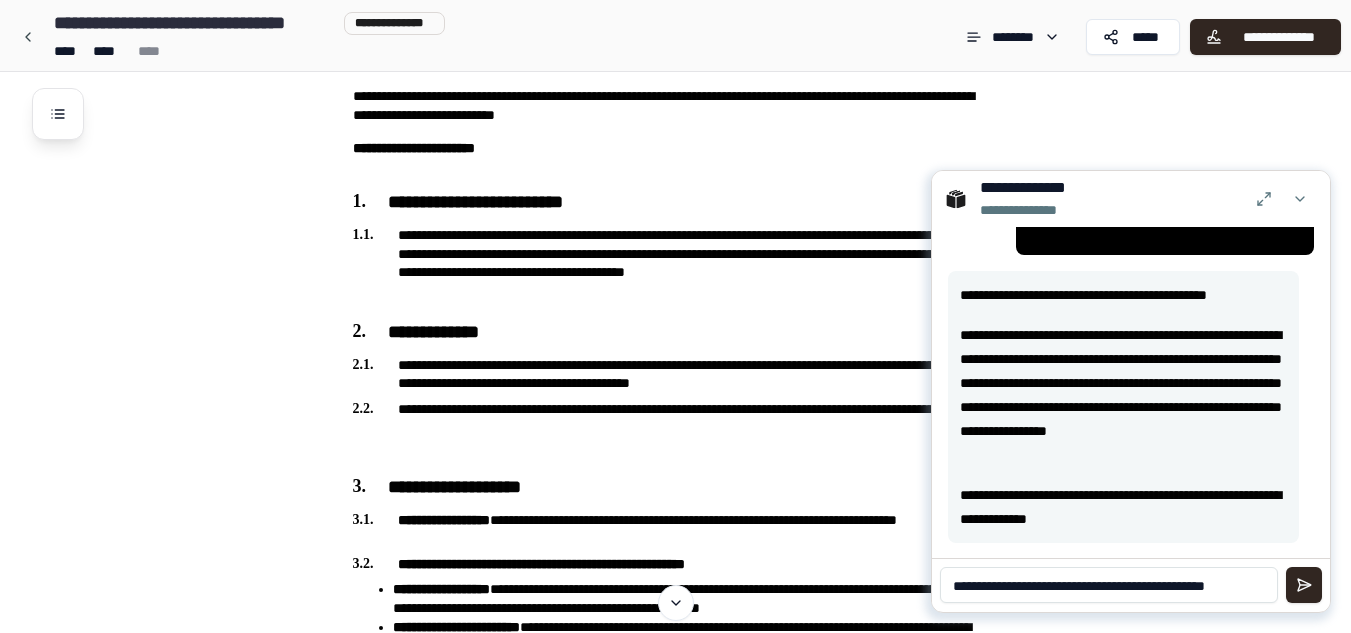 scroll, scrollTop: 0, scrollLeft: 0, axis: both 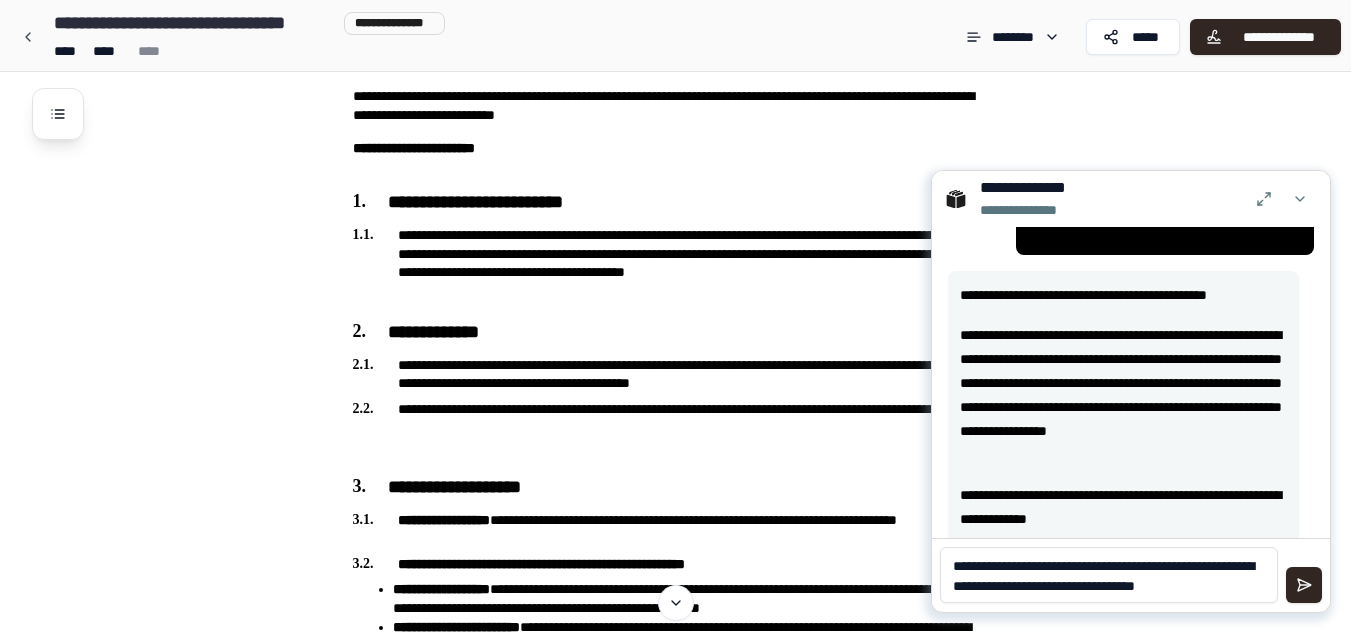 type on "**********" 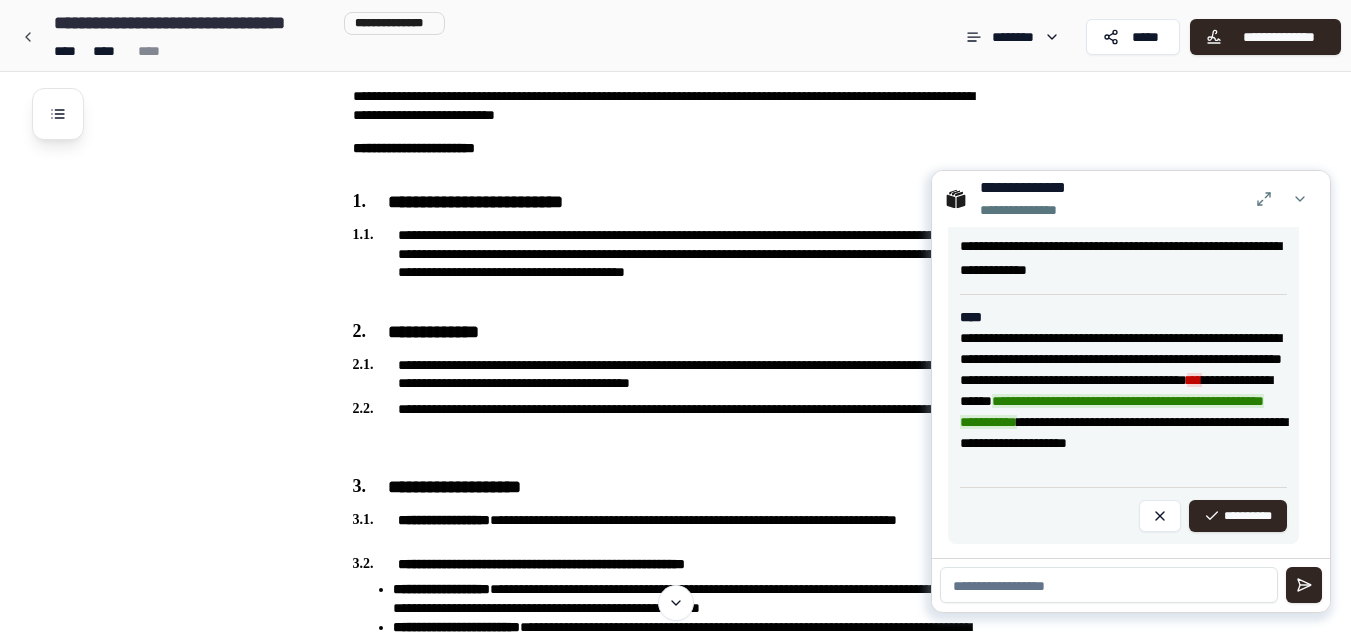 scroll, scrollTop: 2346, scrollLeft: 0, axis: vertical 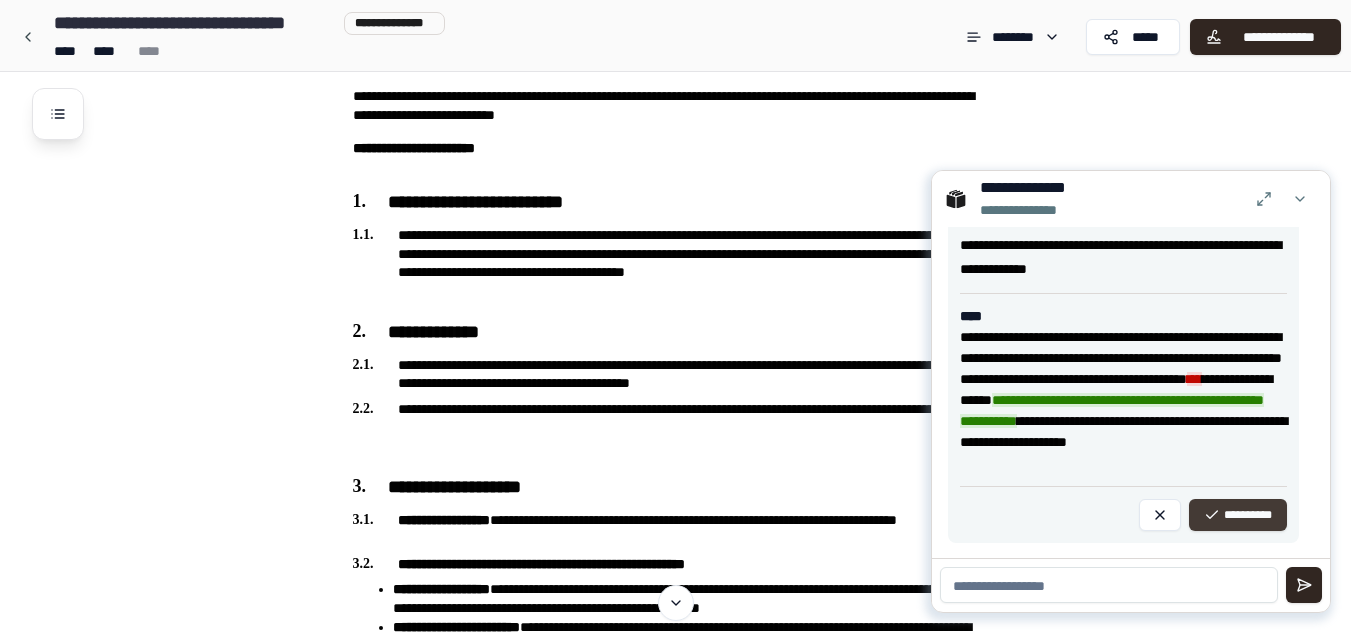 click on "**********" at bounding box center (1238, 515) 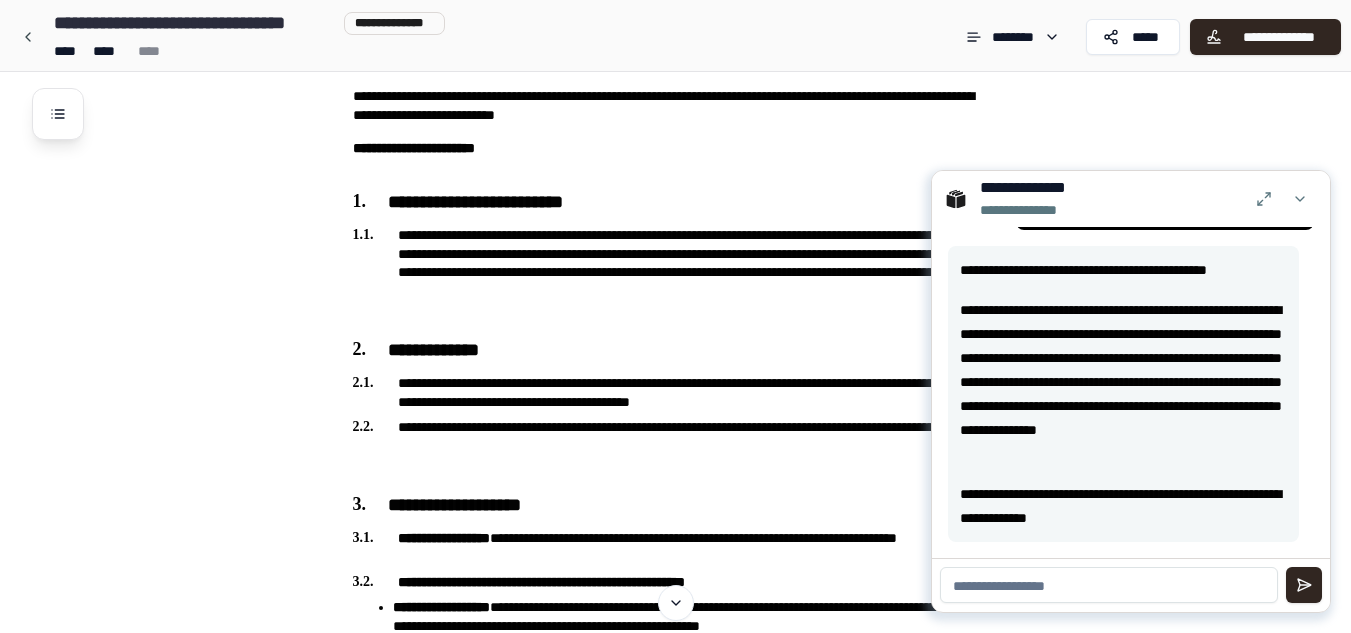 scroll, scrollTop: 2096, scrollLeft: 0, axis: vertical 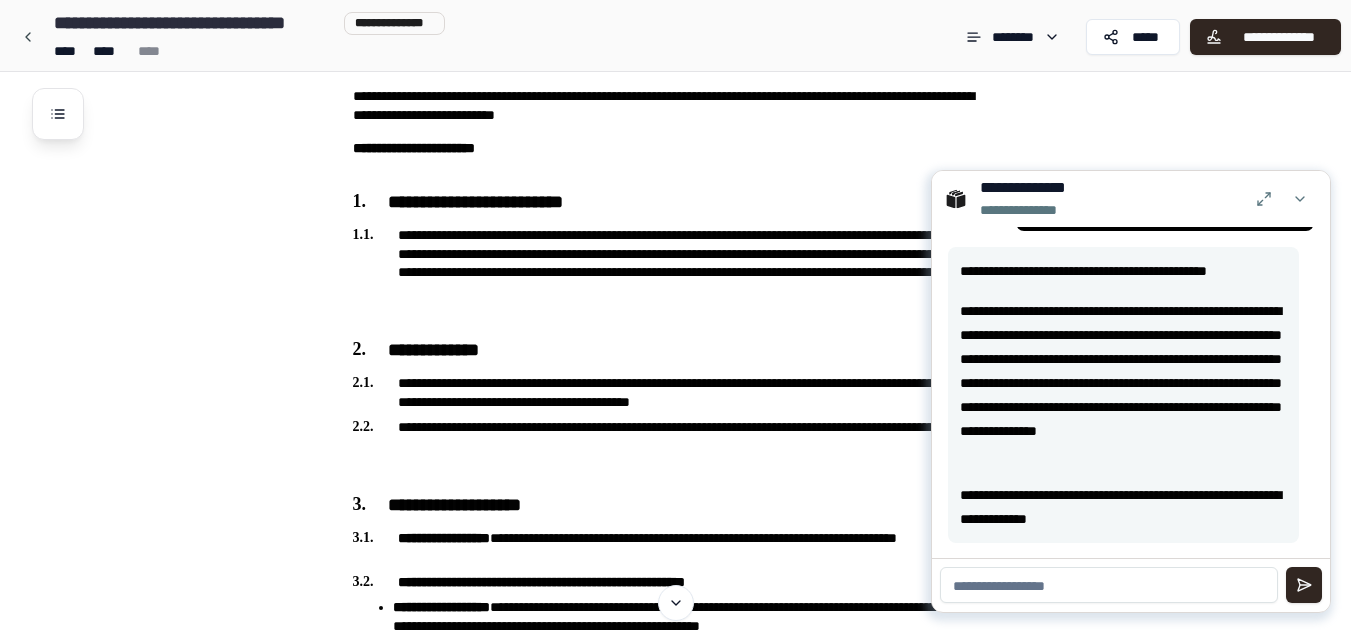 click at bounding box center [1109, 585] 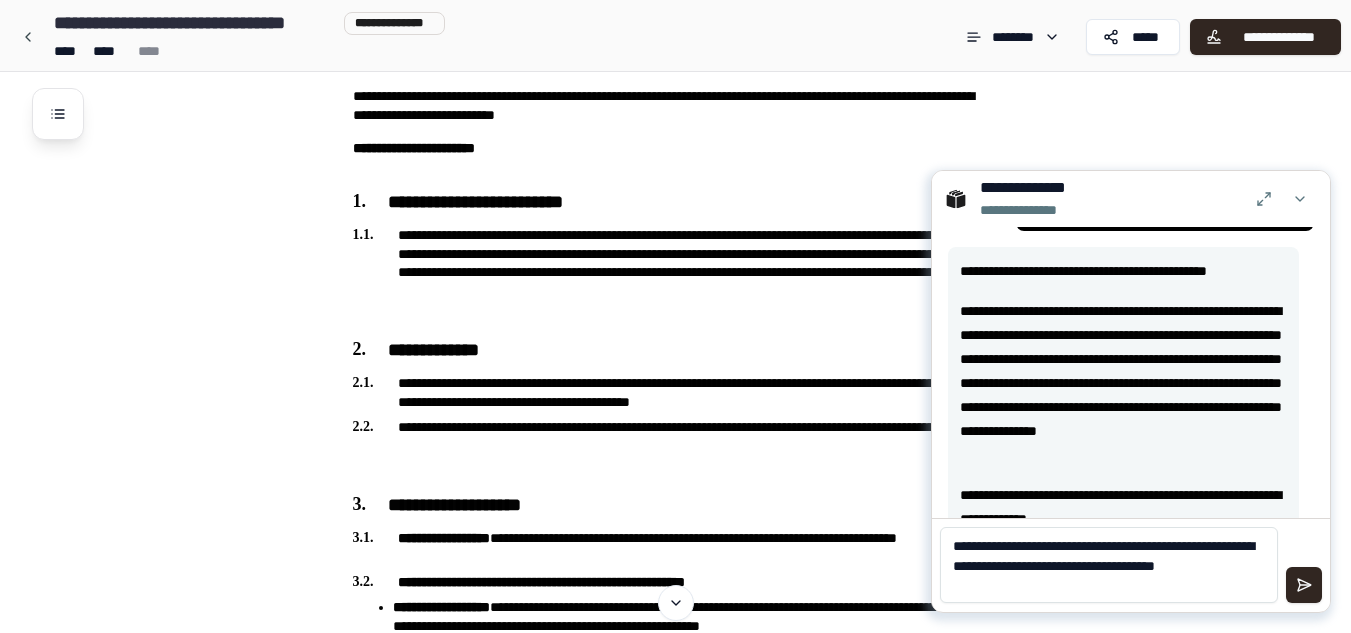 scroll, scrollTop: 0, scrollLeft: 0, axis: both 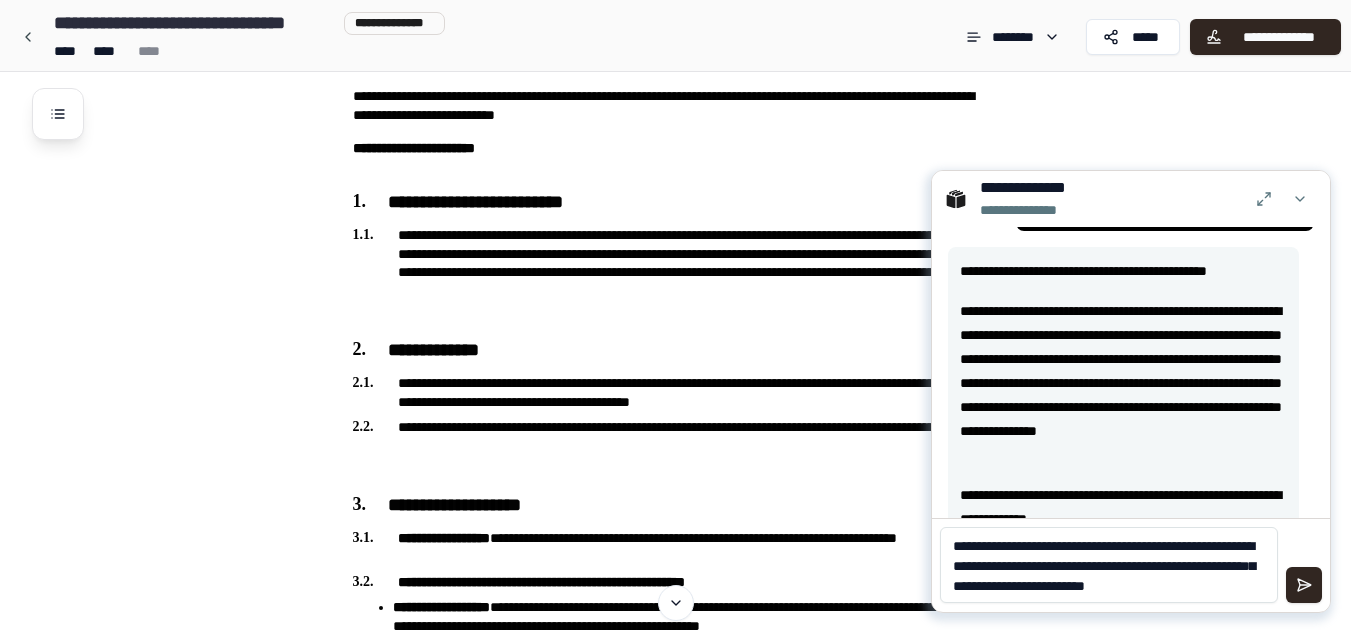 click on "**********" at bounding box center [1109, 565] 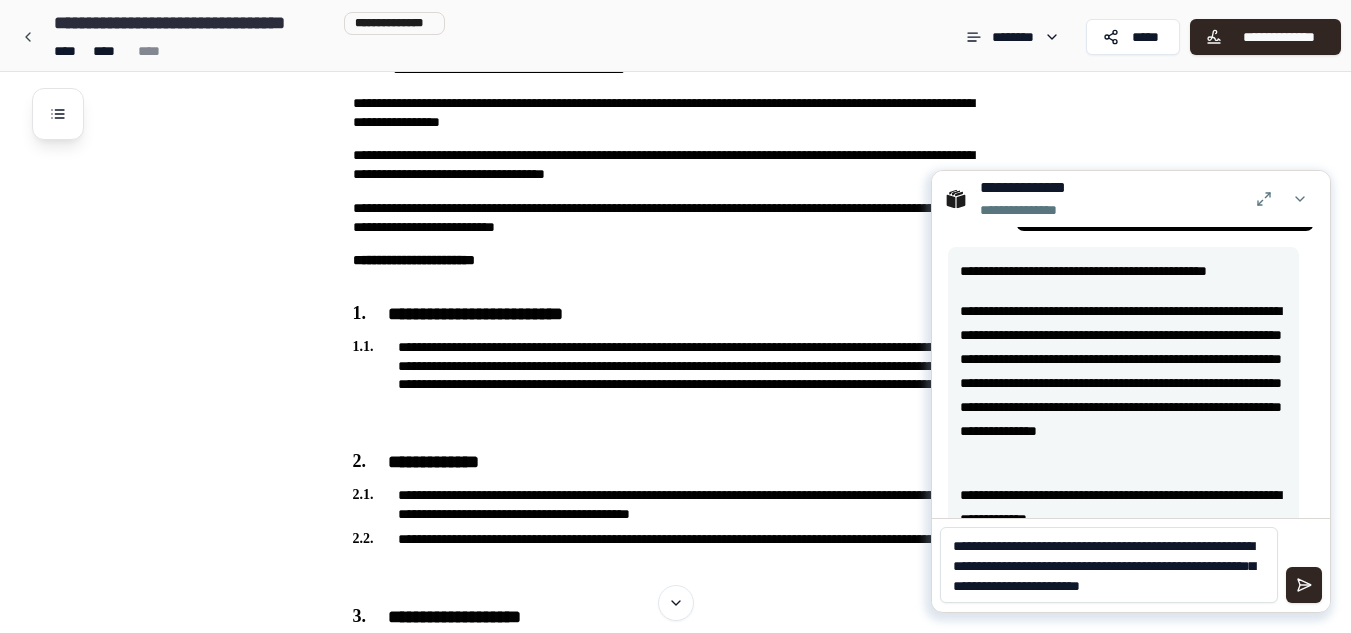 scroll, scrollTop: 258, scrollLeft: 0, axis: vertical 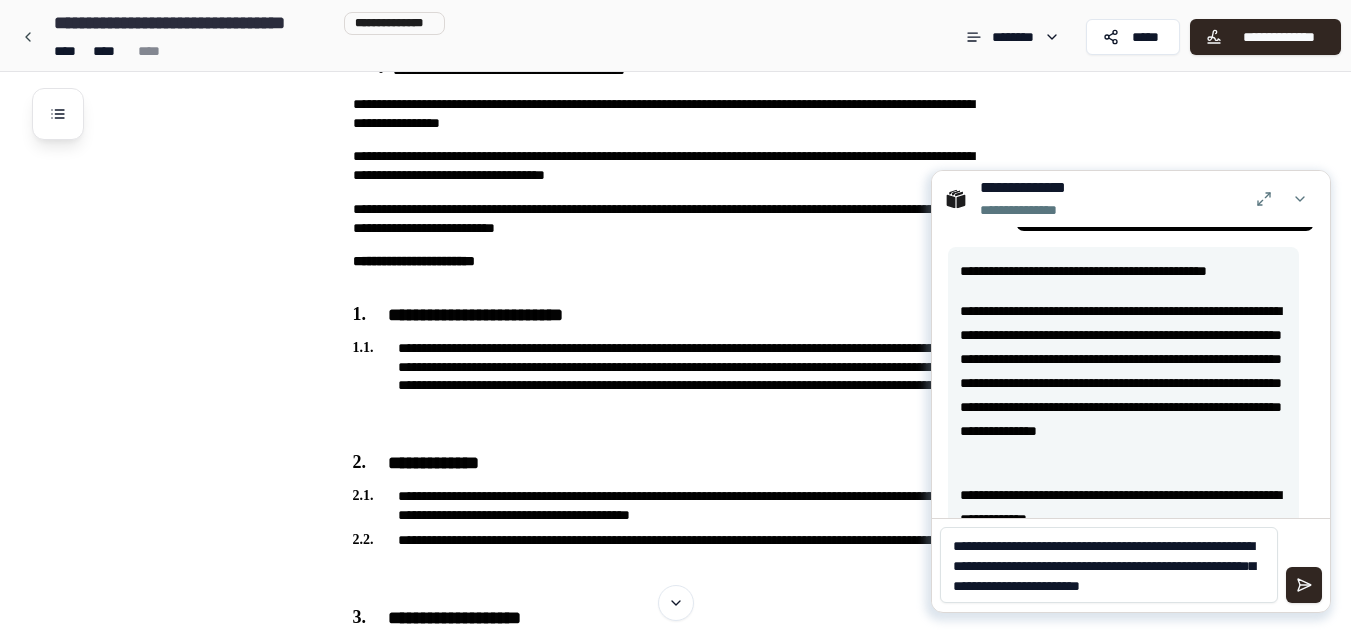 click on "**********" at bounding box center [1109, 565] 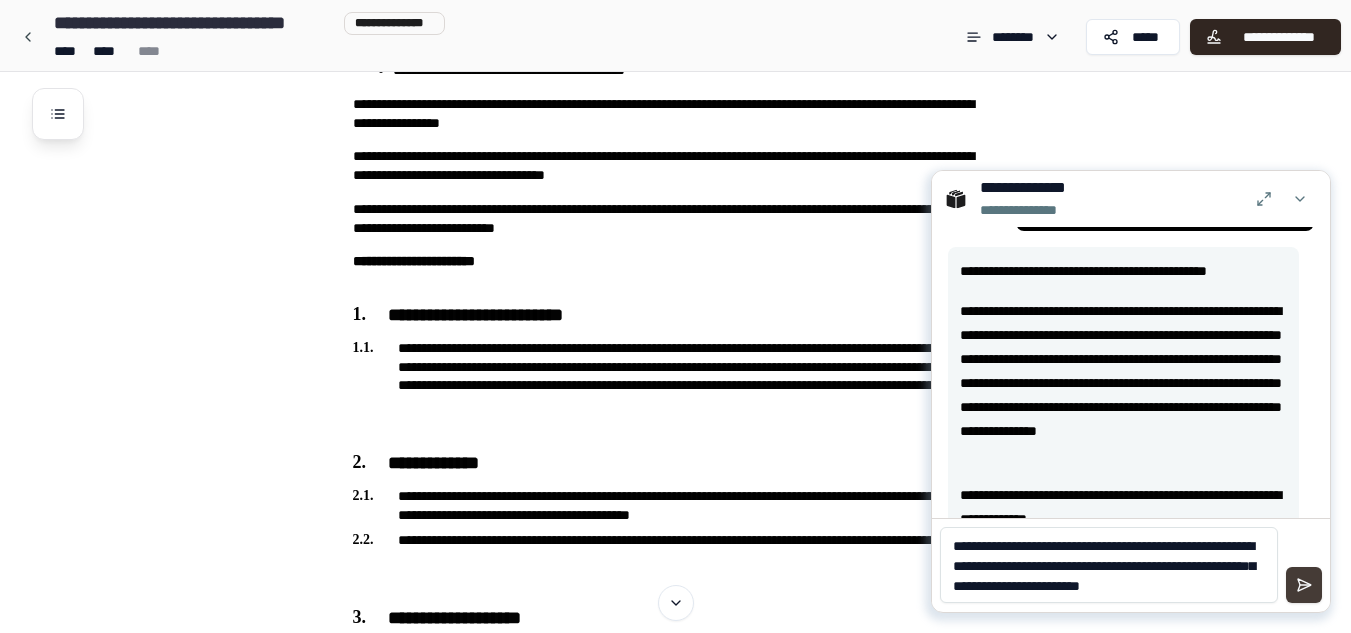 type on "**********" 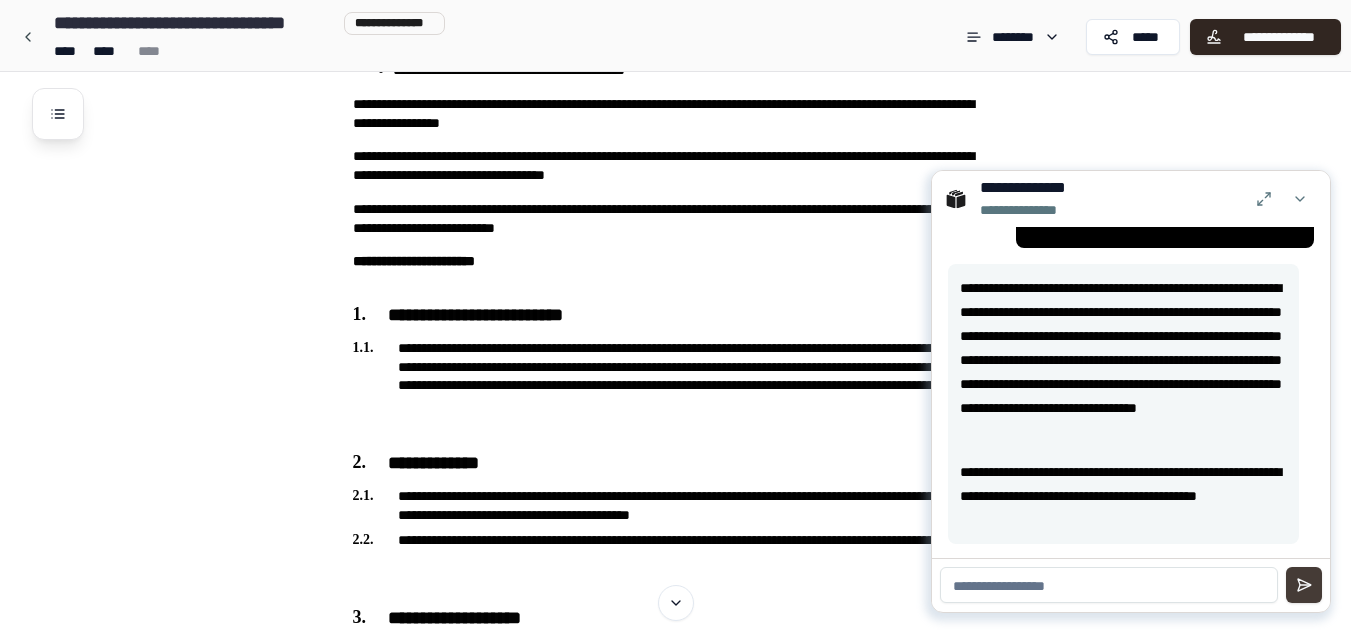 scroll, scrollTop: 2516, scrollLeft: 0, axis: vertical 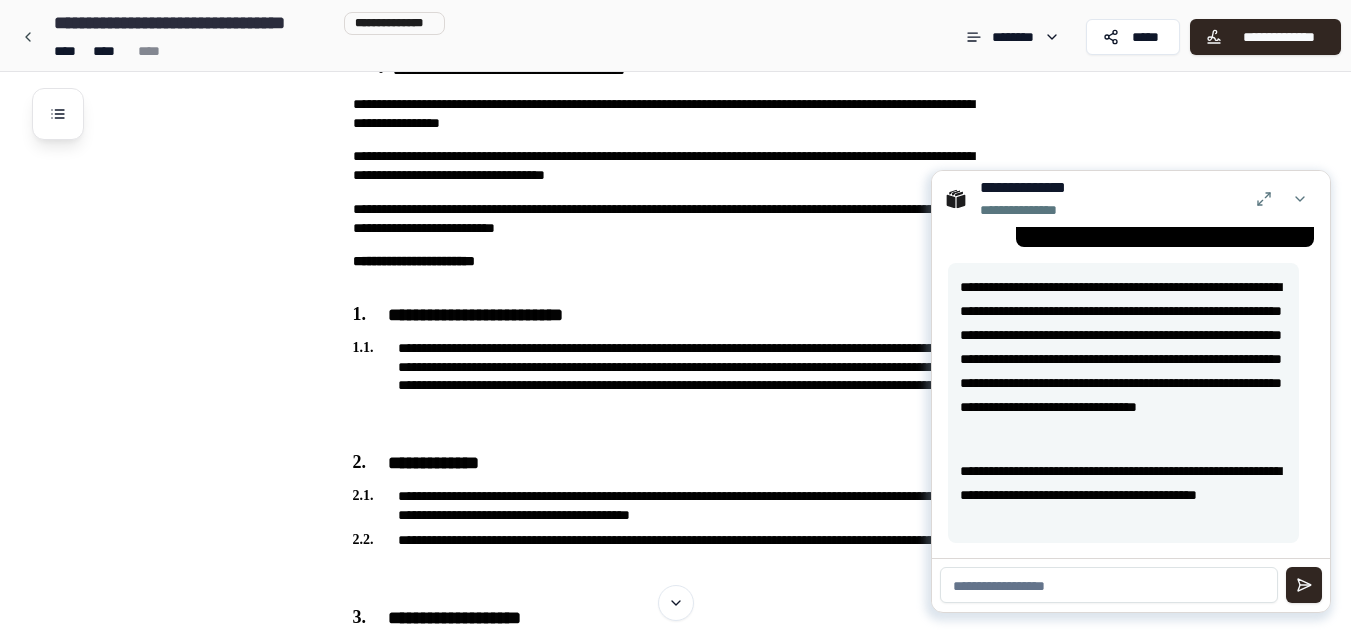 click on "**********" at bounding box center (1123, 495) 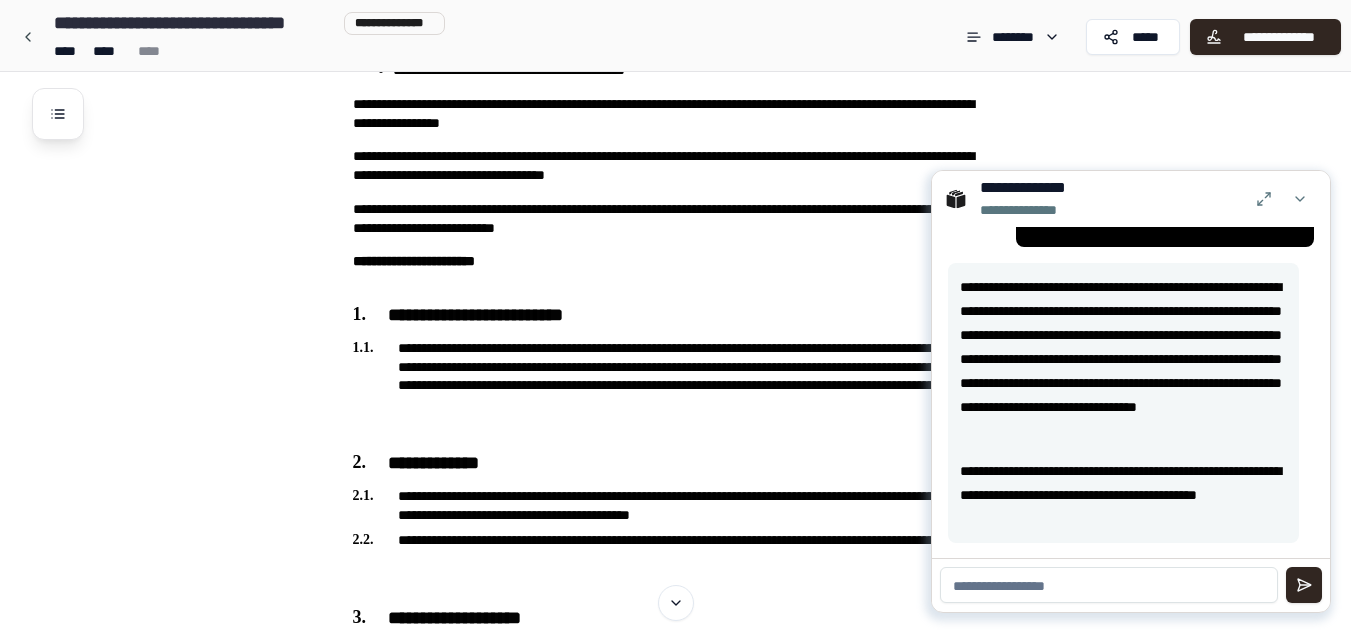 scroll, scrollTop: 2517, scrollLeft: 0, axis: vertical 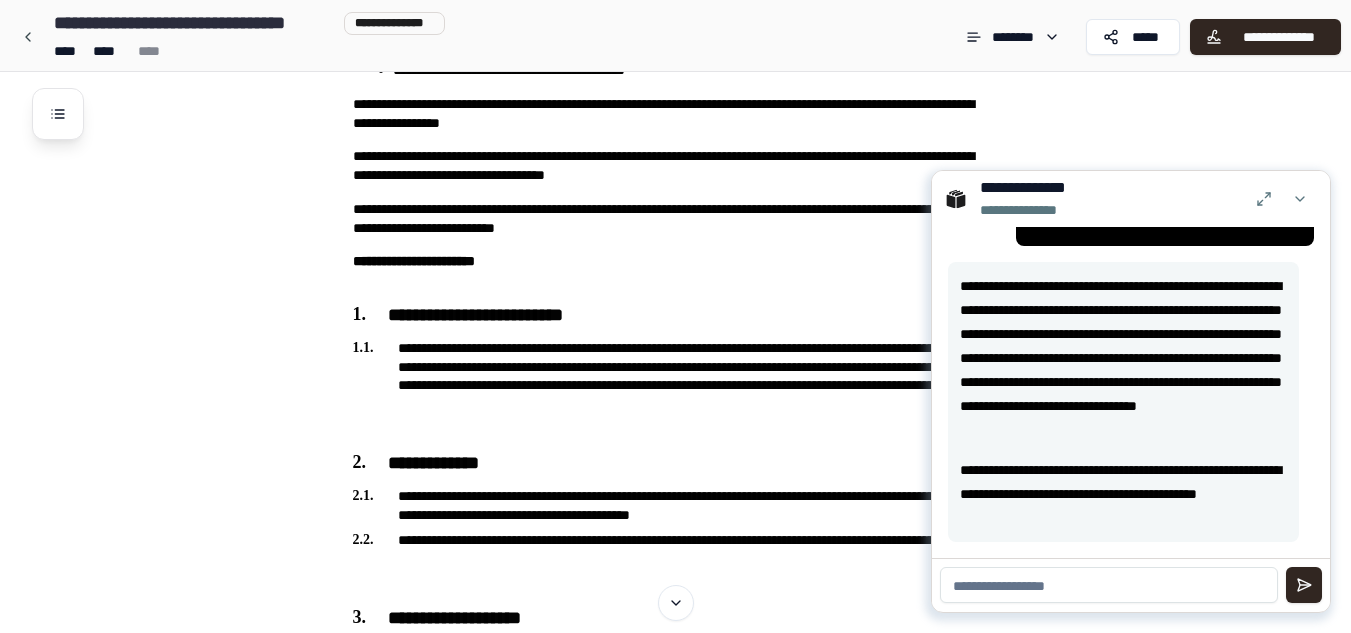 paste on "**********" 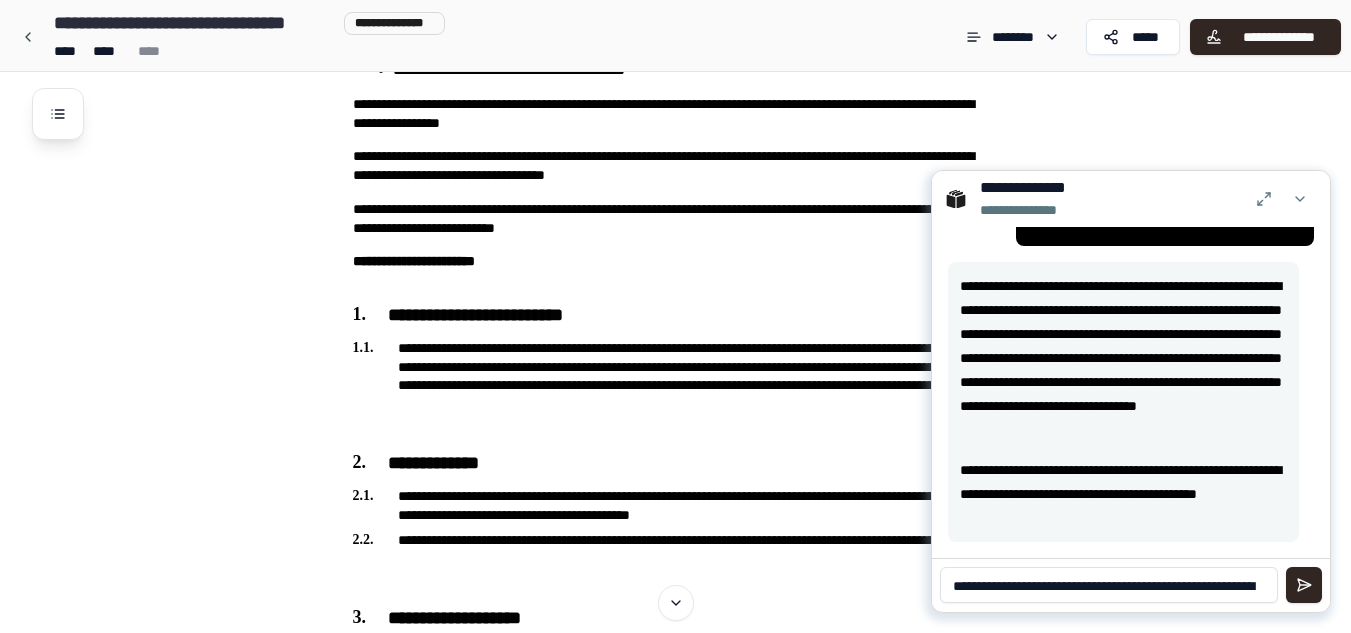 scroll, scrollTop: 8, scrollLeft: 0, axis: vertical 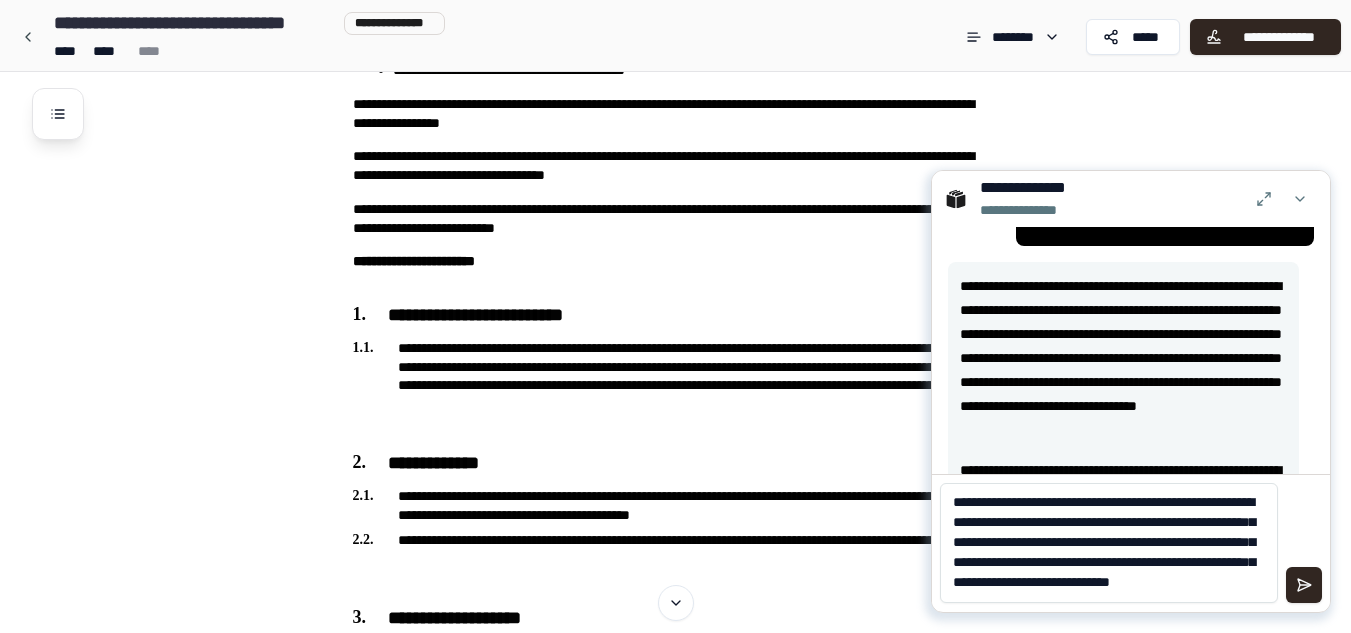 type on "**********" 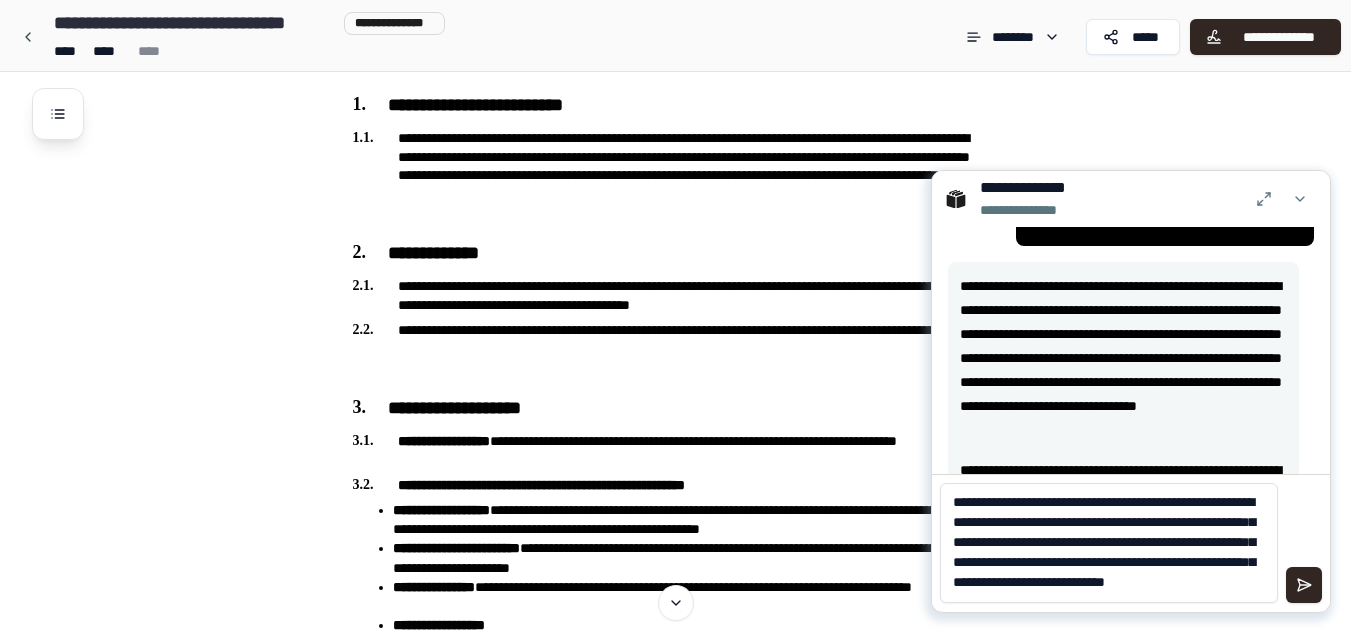 scroll, scrollTop: 469, scrollLeft: 0, axis: vertical 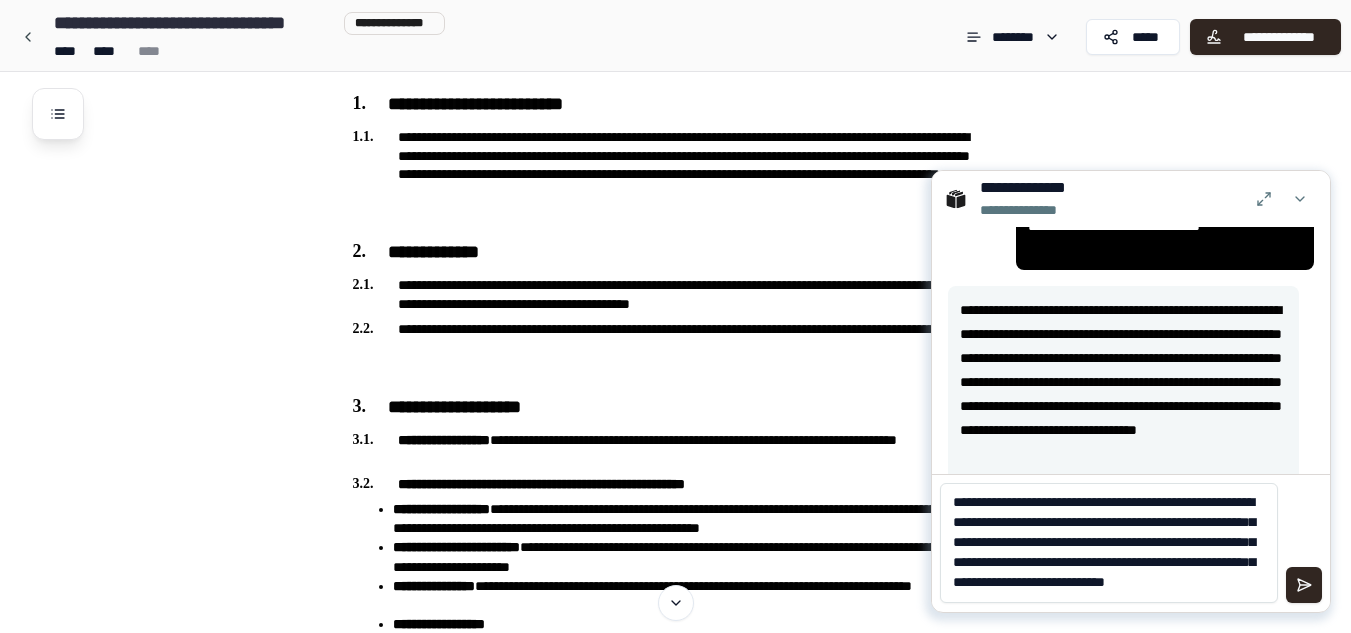click on "**********" at bounding box center (1109, 543) 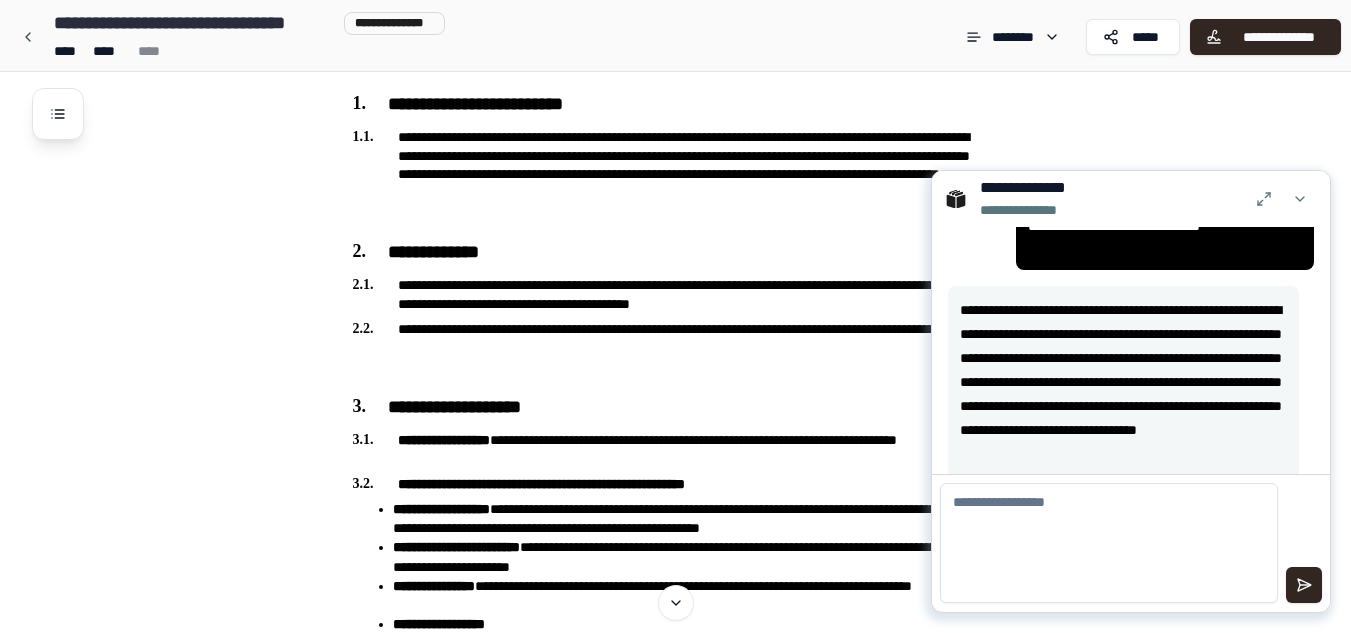scroll, scrollTop: 0, scrollLeft: 0, axis: both 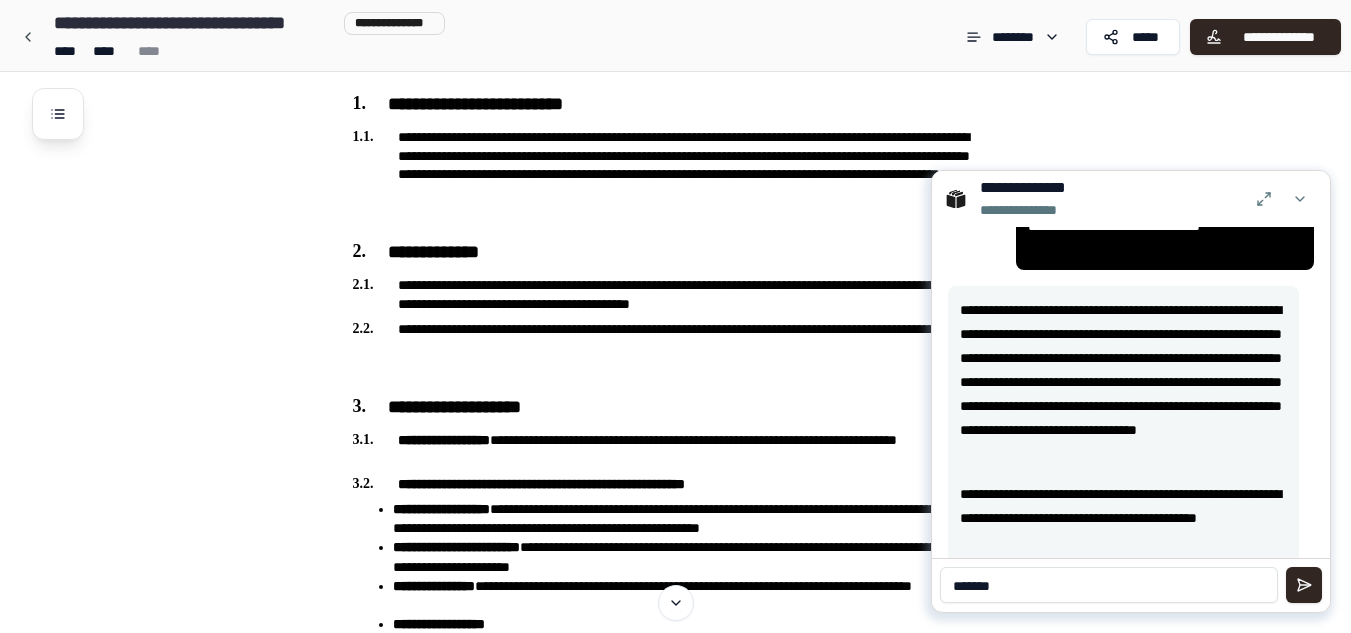 type on "*******" 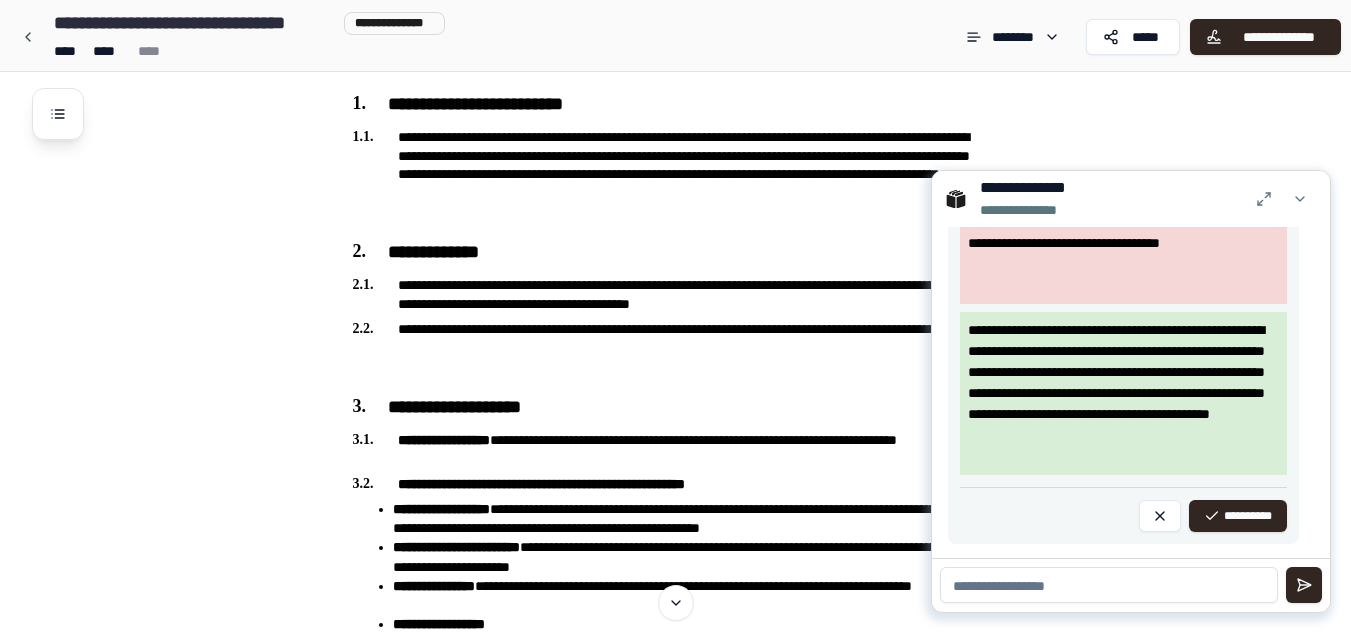 scroll, scrollTop: 3323, scrollLeft: 0, axis: vertical 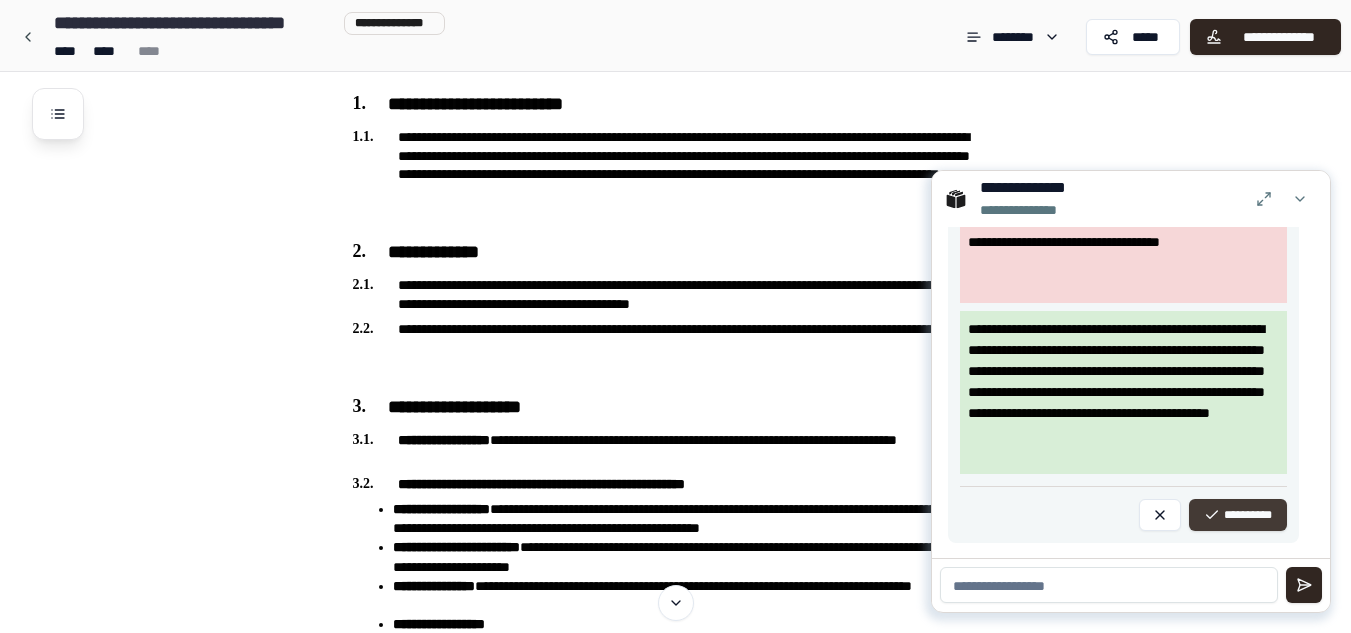 click on "**********" at bounding box center [1238, 515] 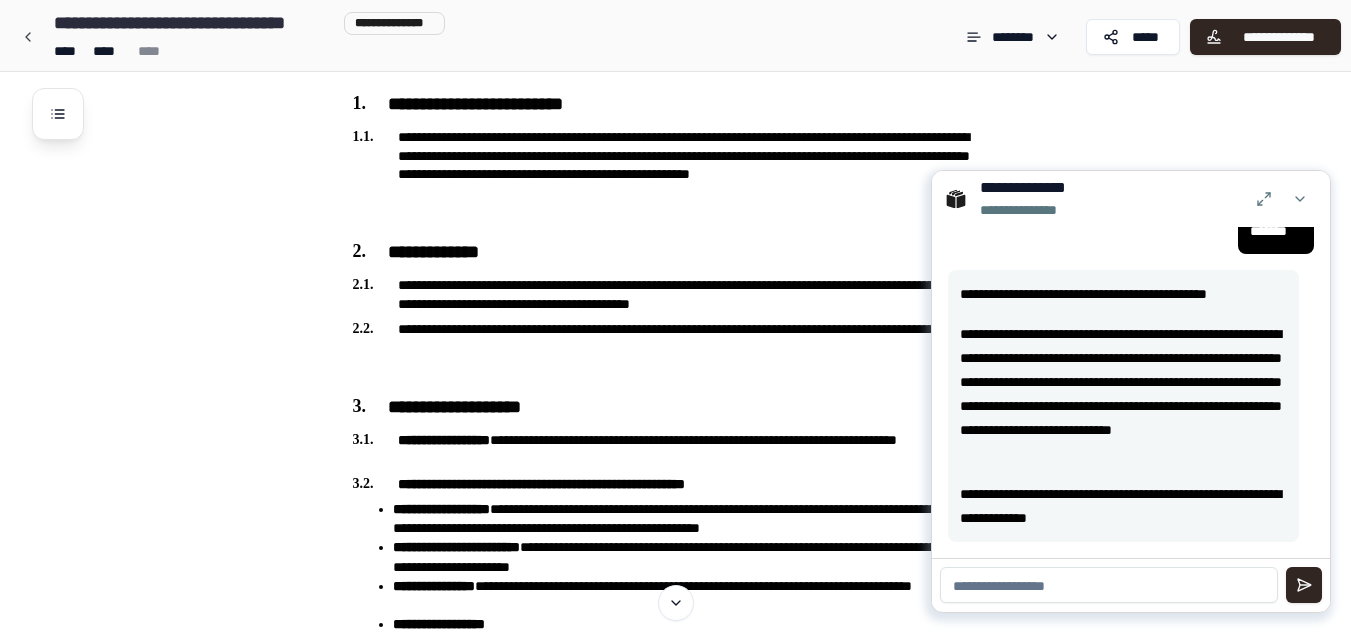 scroll, scrollTop: 2865, scrollLeft: 0, axis: vertical 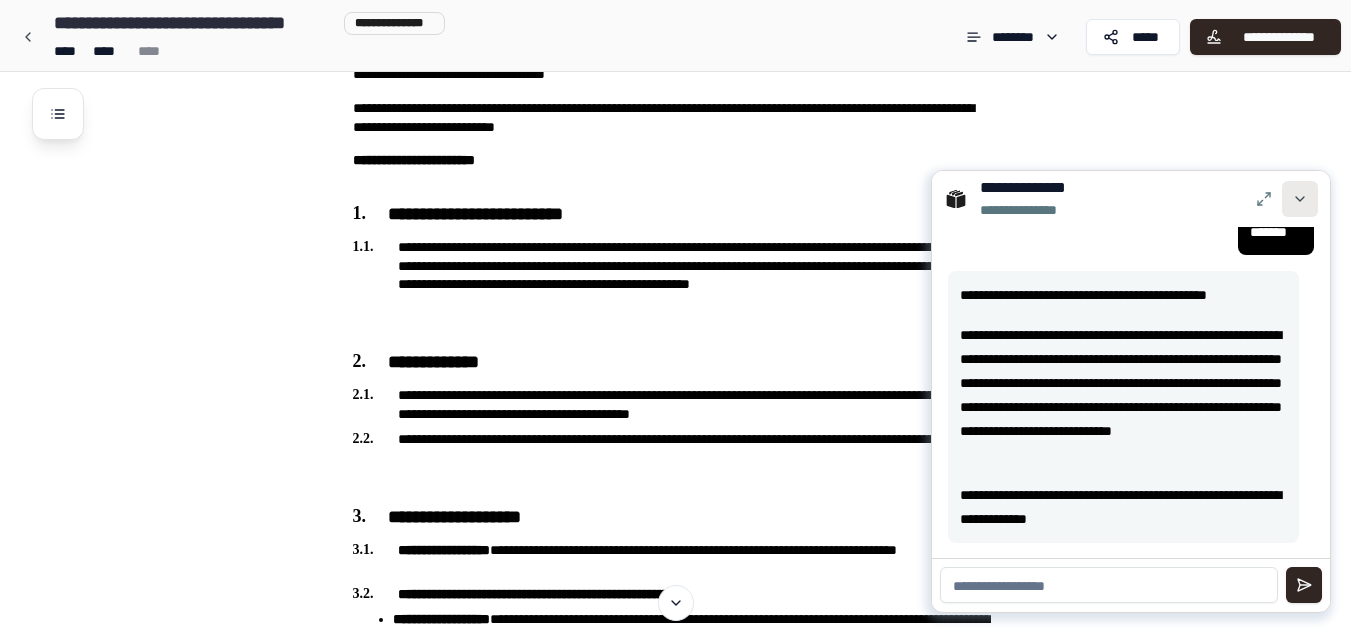click at bounding box center [1300, 199] 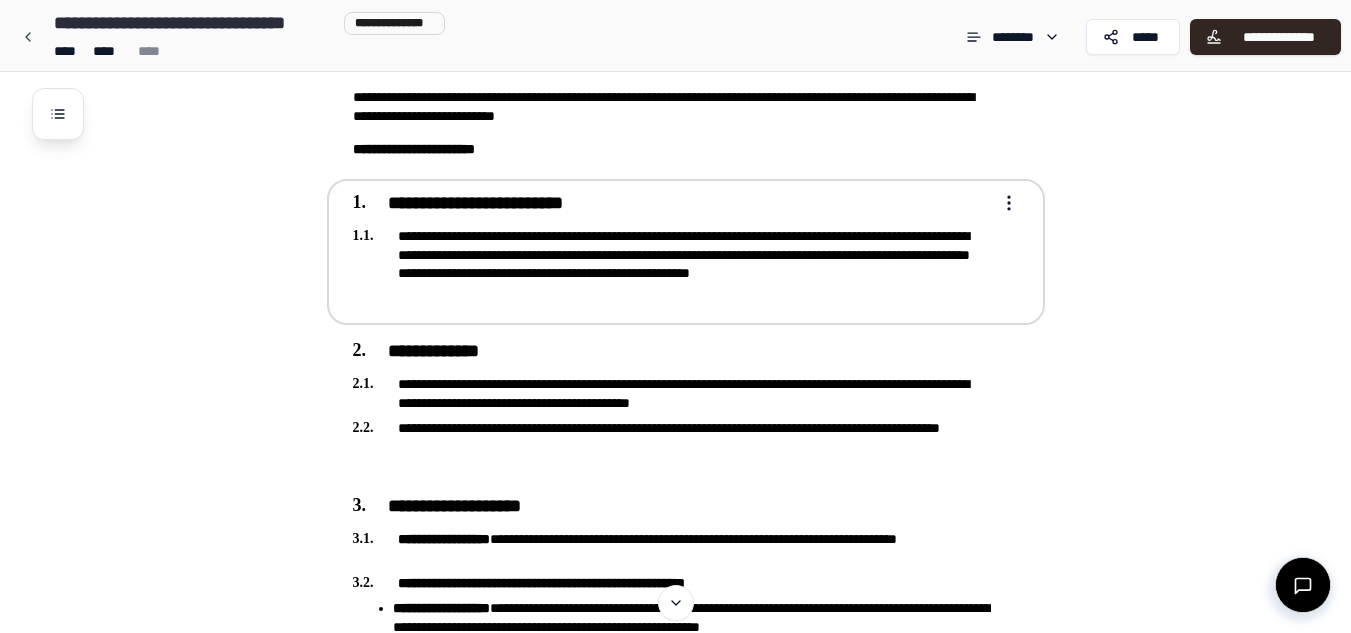 scroll, scrollTop: 371, scrollLeft: 0, axis: vertical 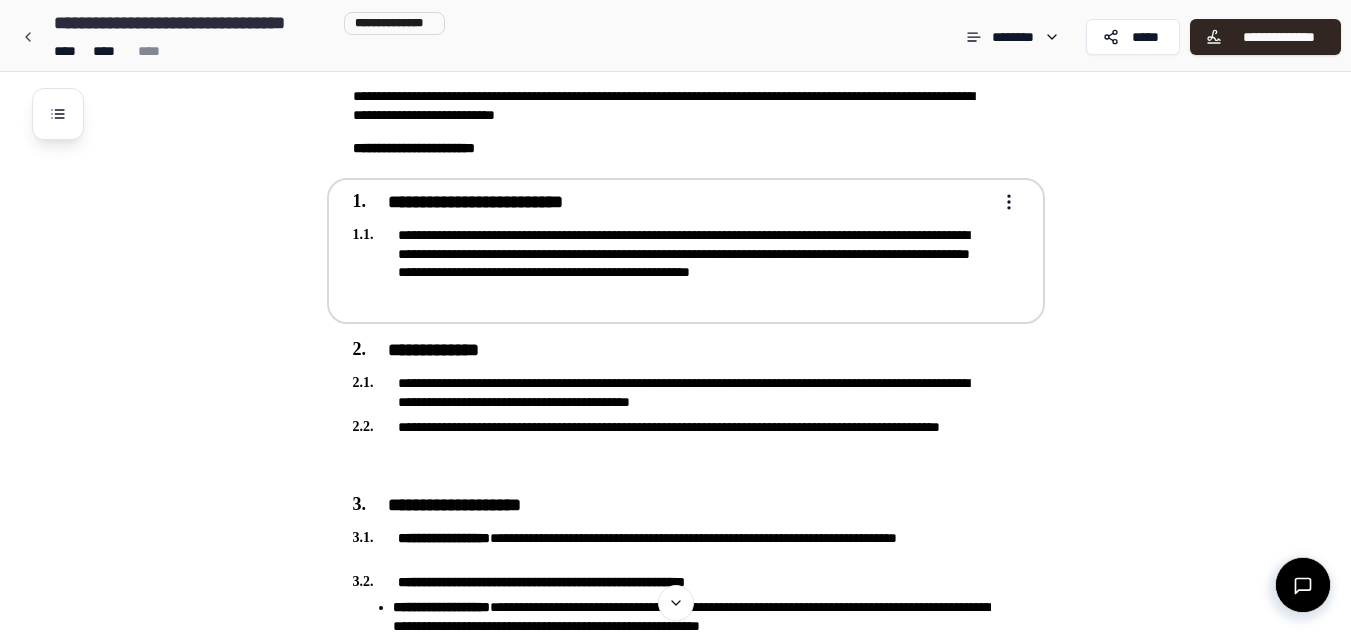 click on "**********" at bounding box center (686, 251) 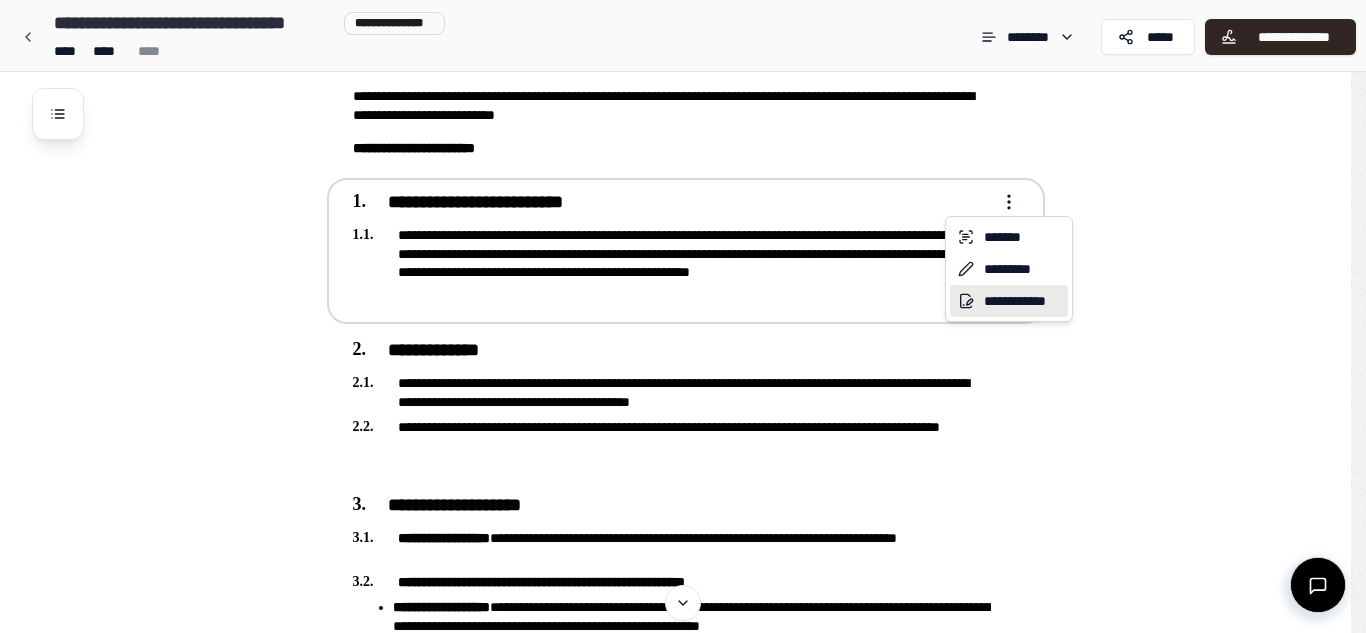 click on "**********" at bounding box center [1009, 301] 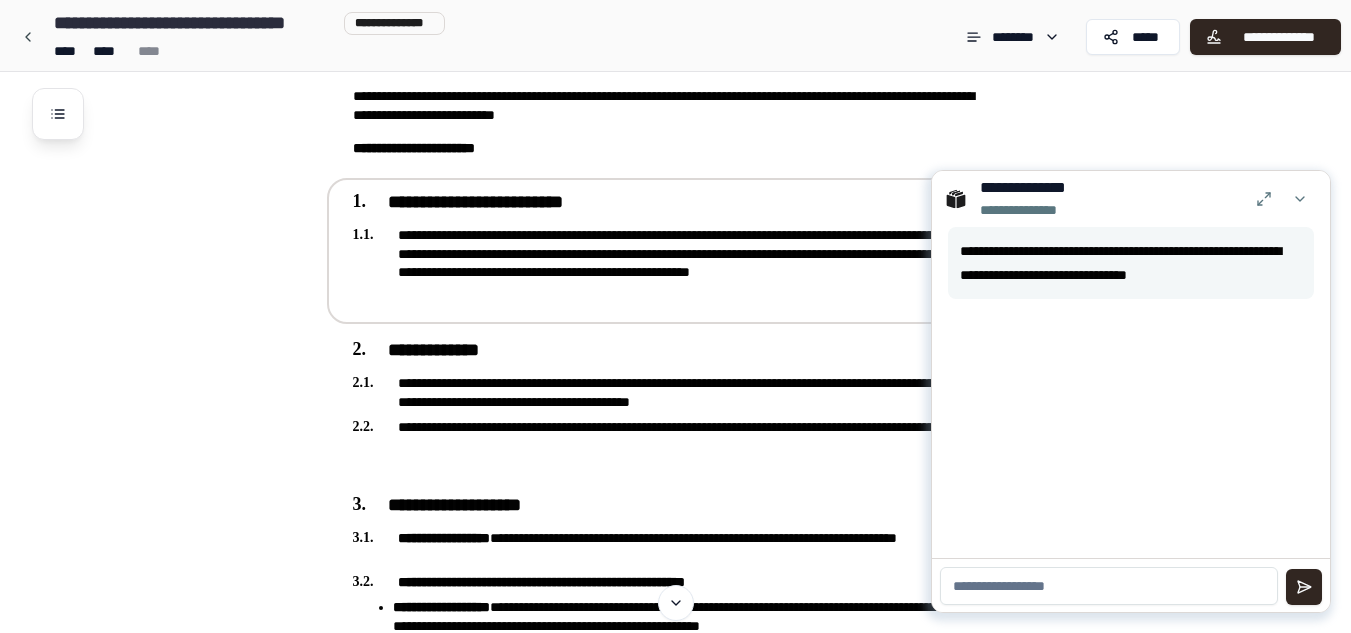 click at bounding box center (1109, 586) 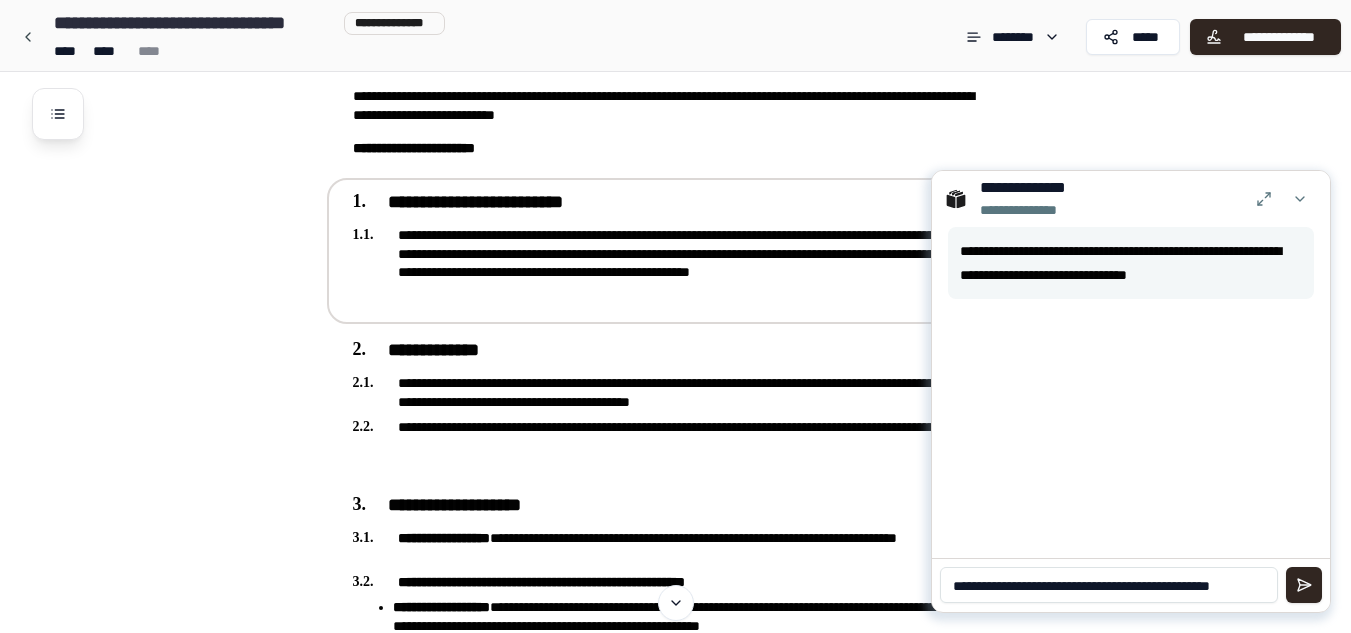 scroll, scrollTop: 0, scrollLeft: 0, axis: both 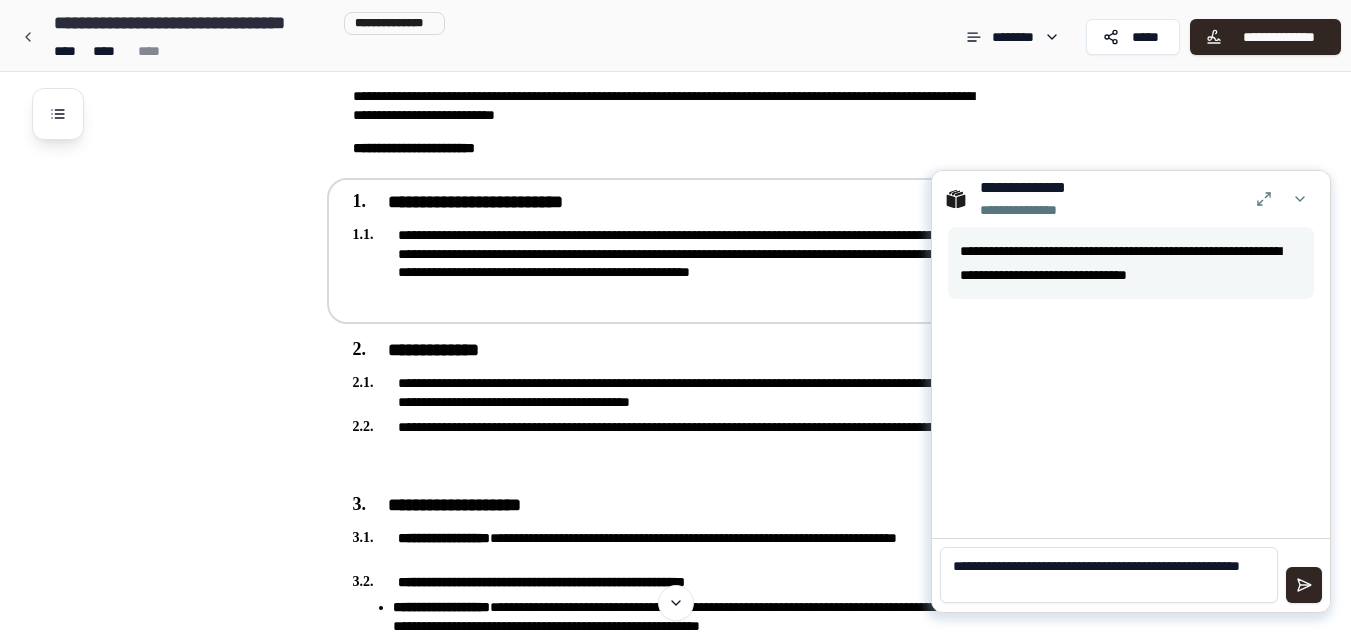 click on "**********" at bounding box center [1109, 575] 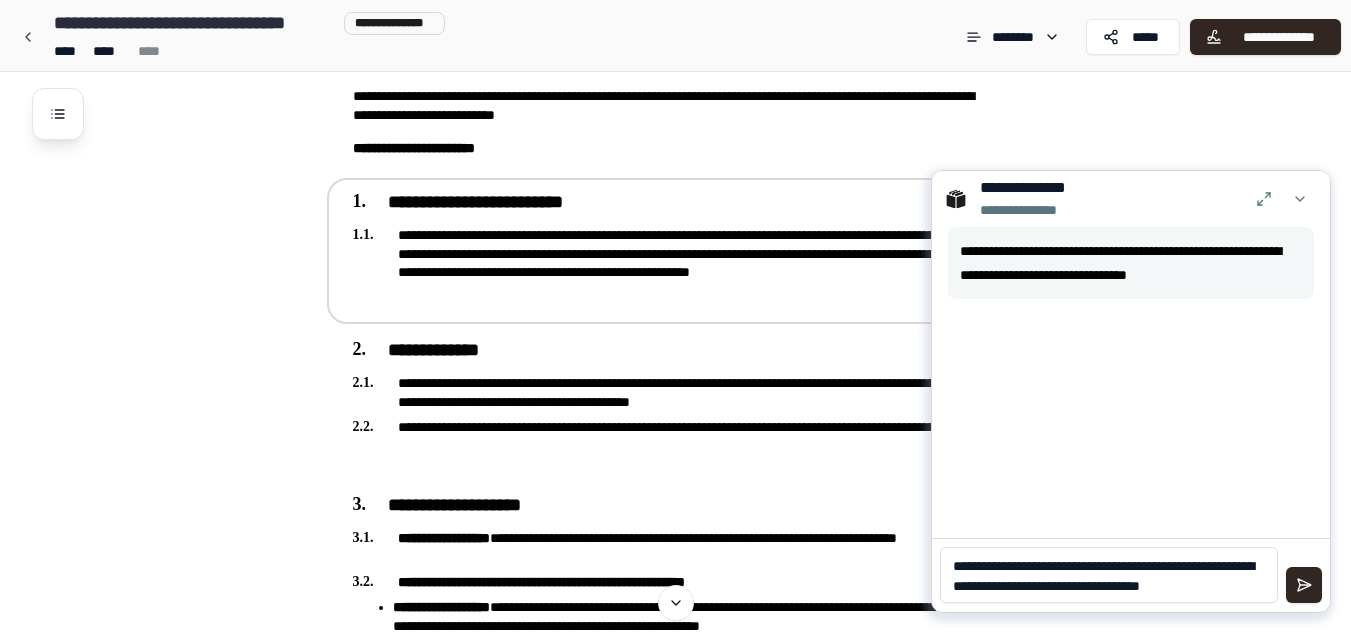 scroll, scrollTop: 0, scrollLeft: 0, axis: both 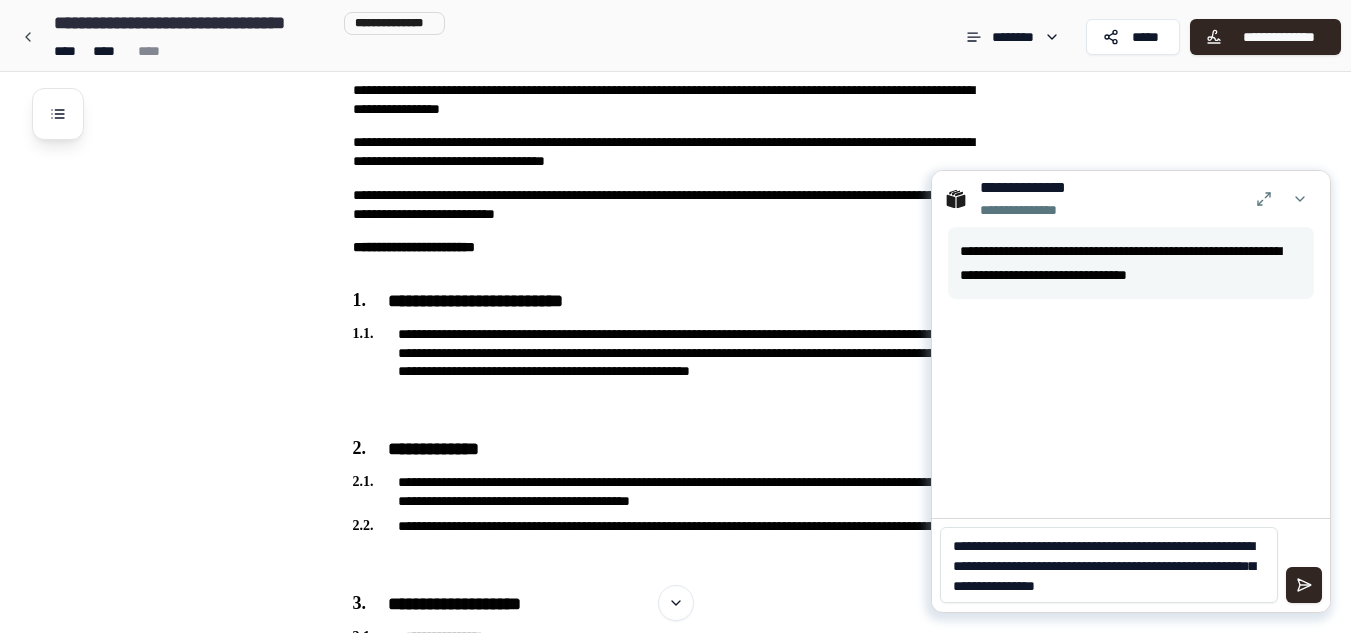 type on "**********" 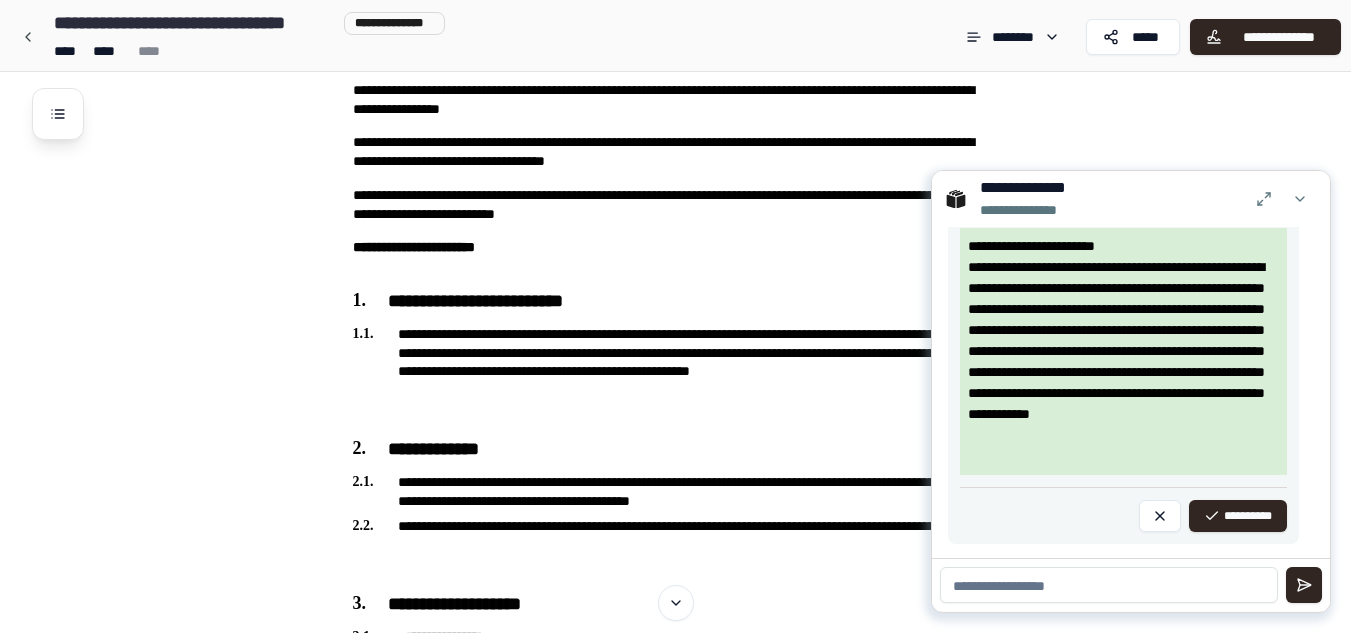 scroll, scrollTop: 662, scrollLeft: 0, axis: vertical 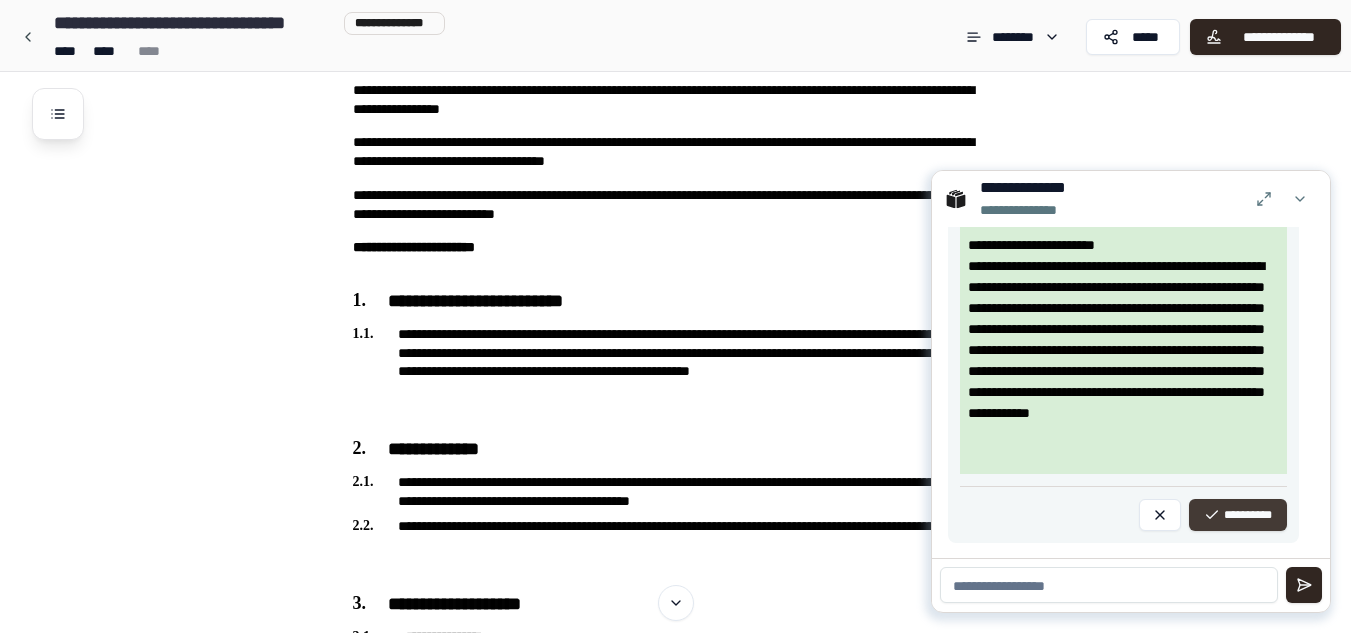 click on "**********" at bounding box center (1238, 515) 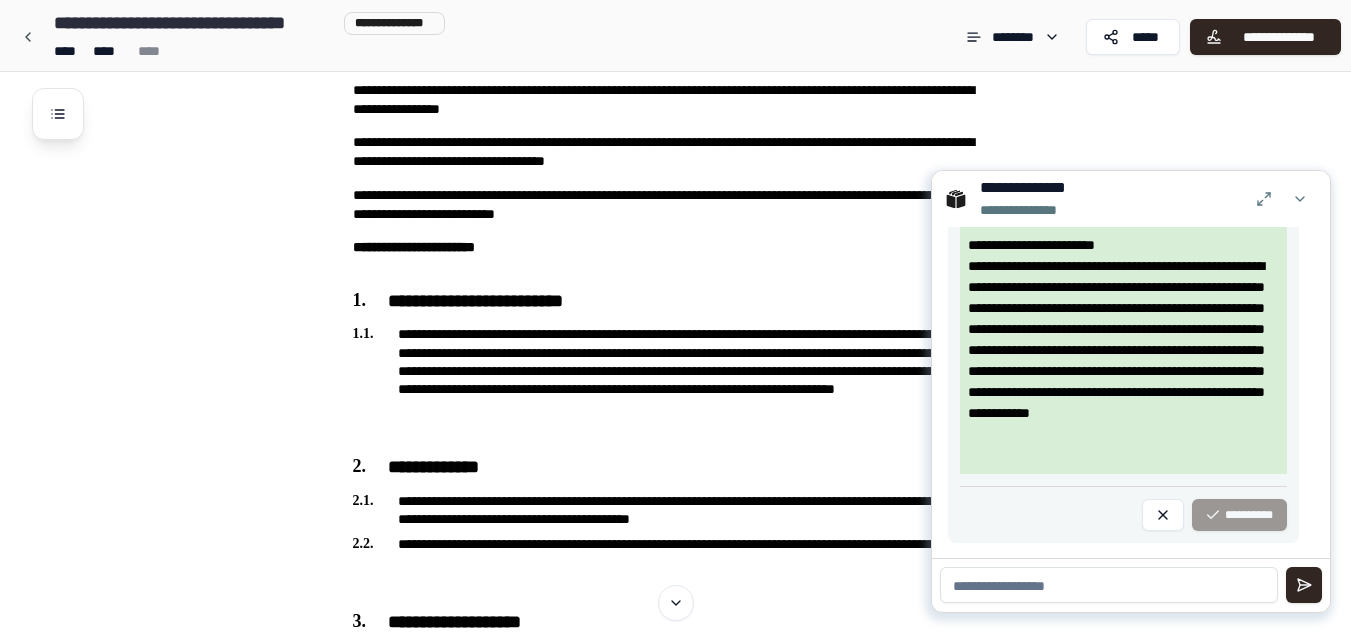 scroll, scrollTop: 120, scrollLeft: 0, axis: vertical 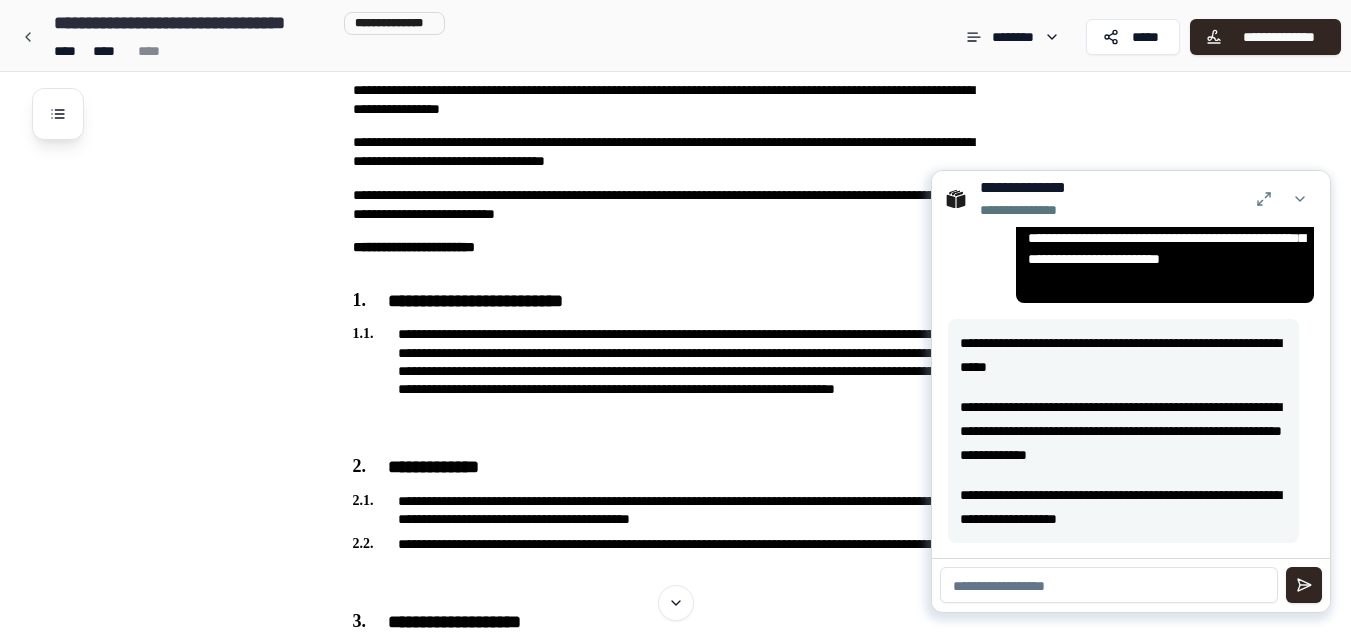 click at bounding box center [1109, 585] 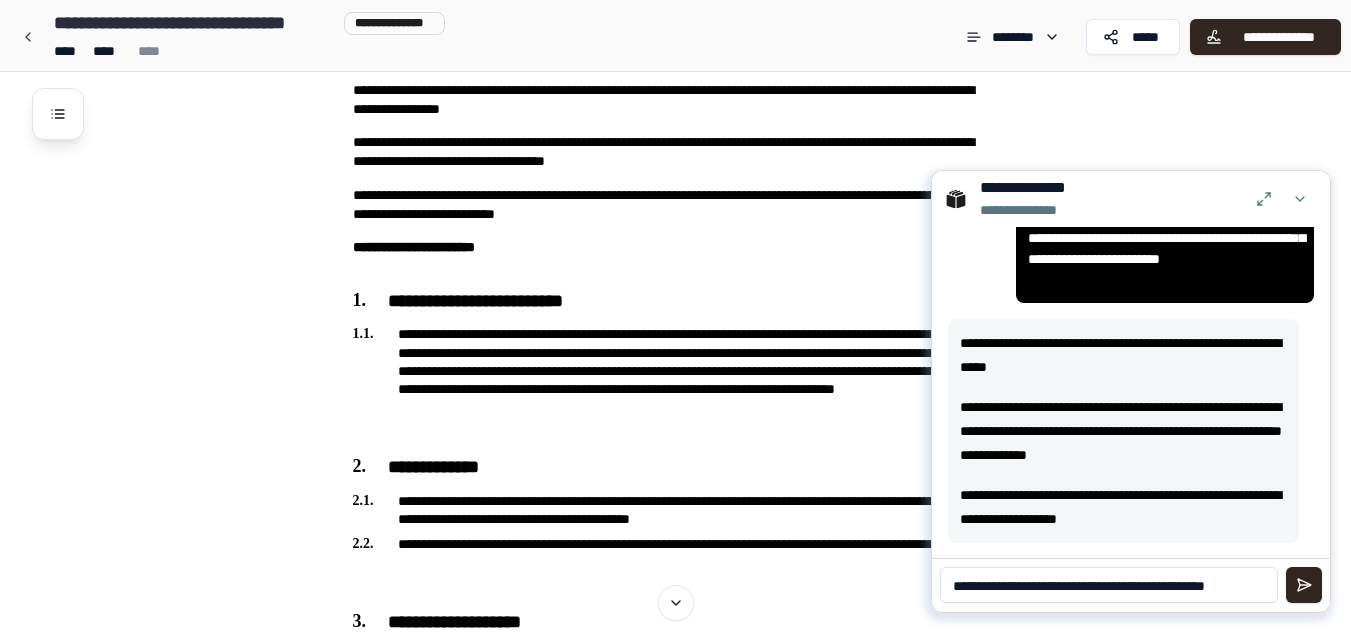 scroll, scrollTop: 0, scrollLeft: 0, axis: both 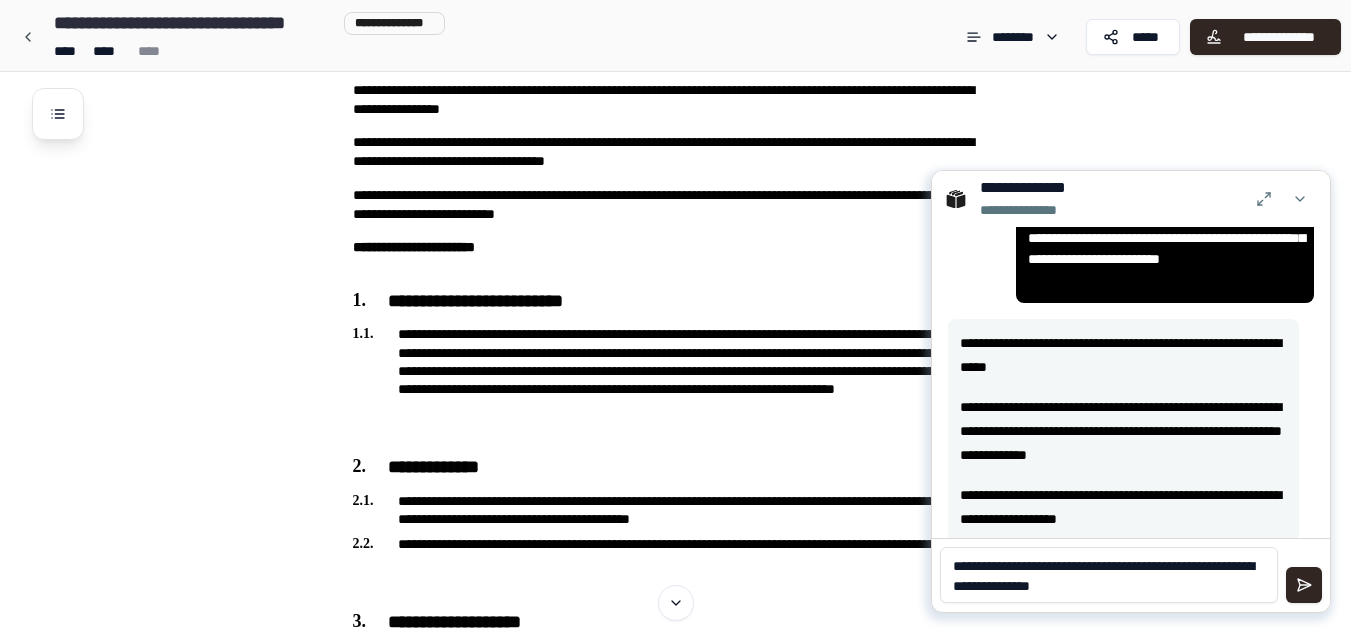 type on "**********" 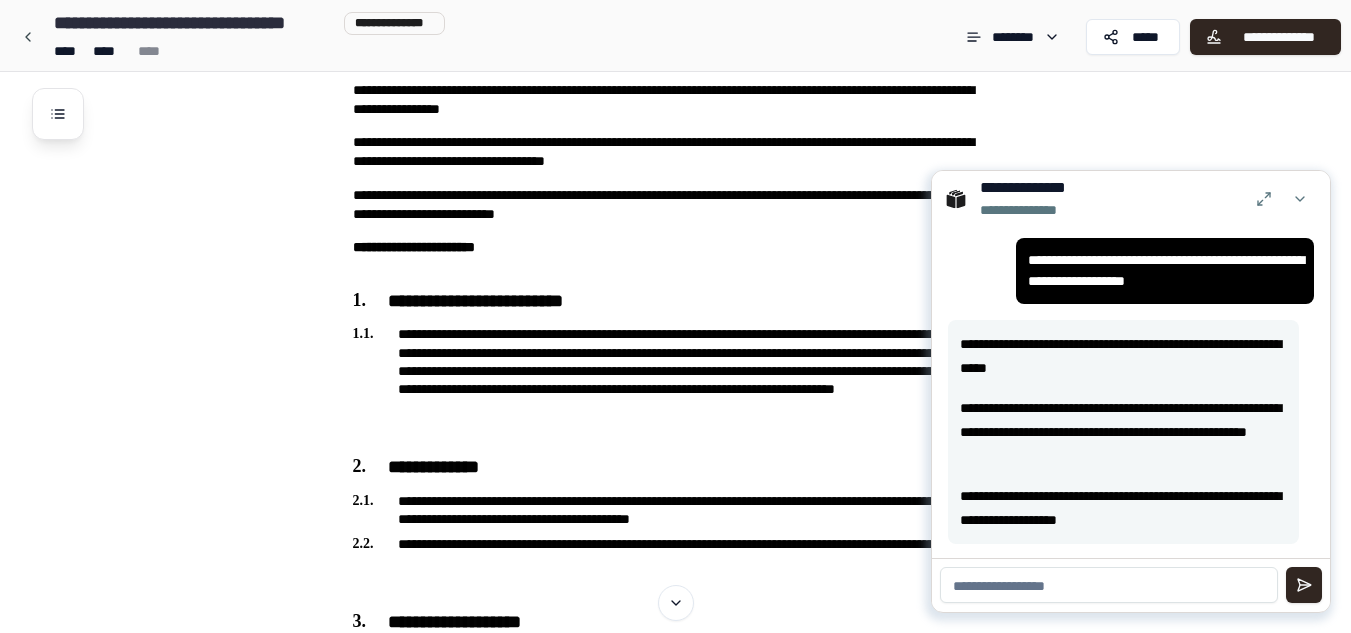 scroll, scrollTop: 442, scrollLeft: 0, axis: vertical 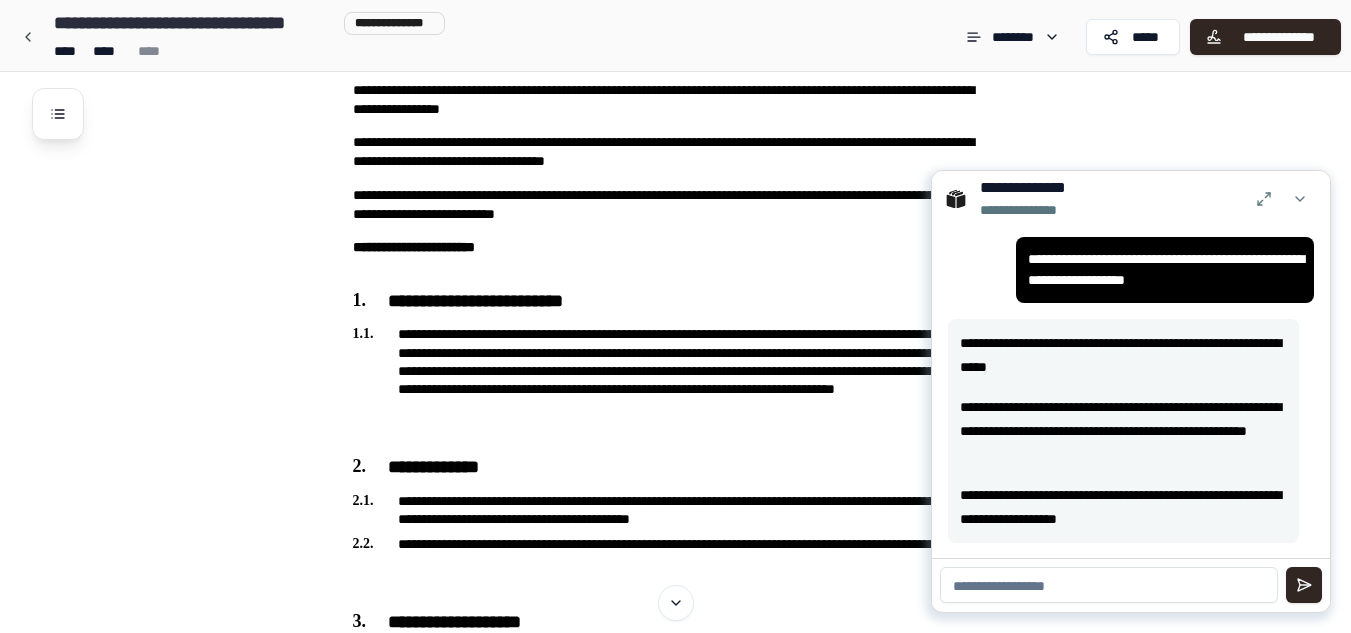 click at bounding box center [1109, 585] 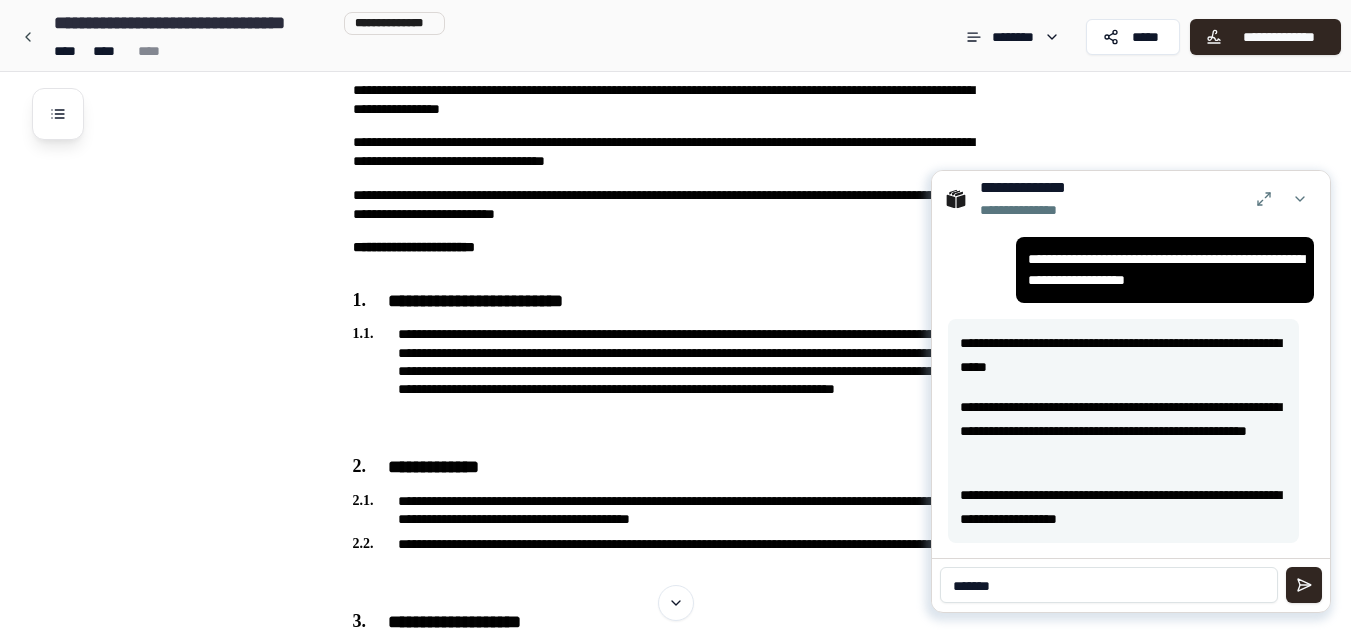 type on "*******" 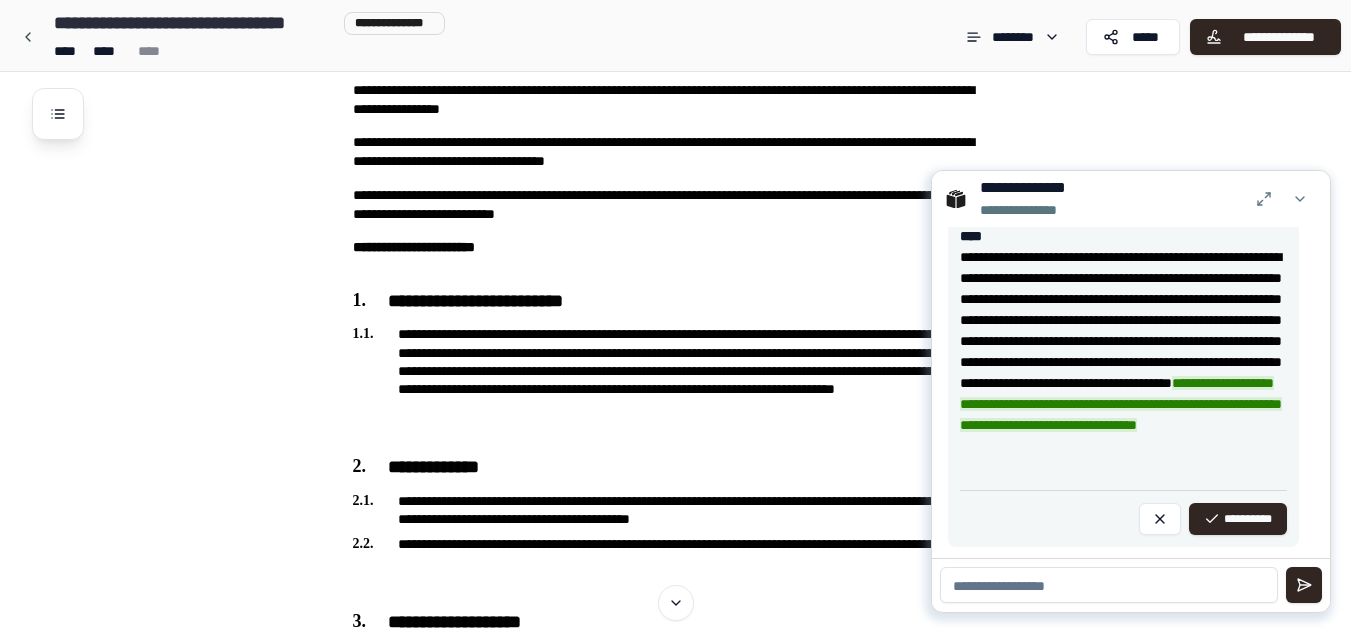 scroll, scrollTop: 1077, scrollLeft: 0, axis: vertical 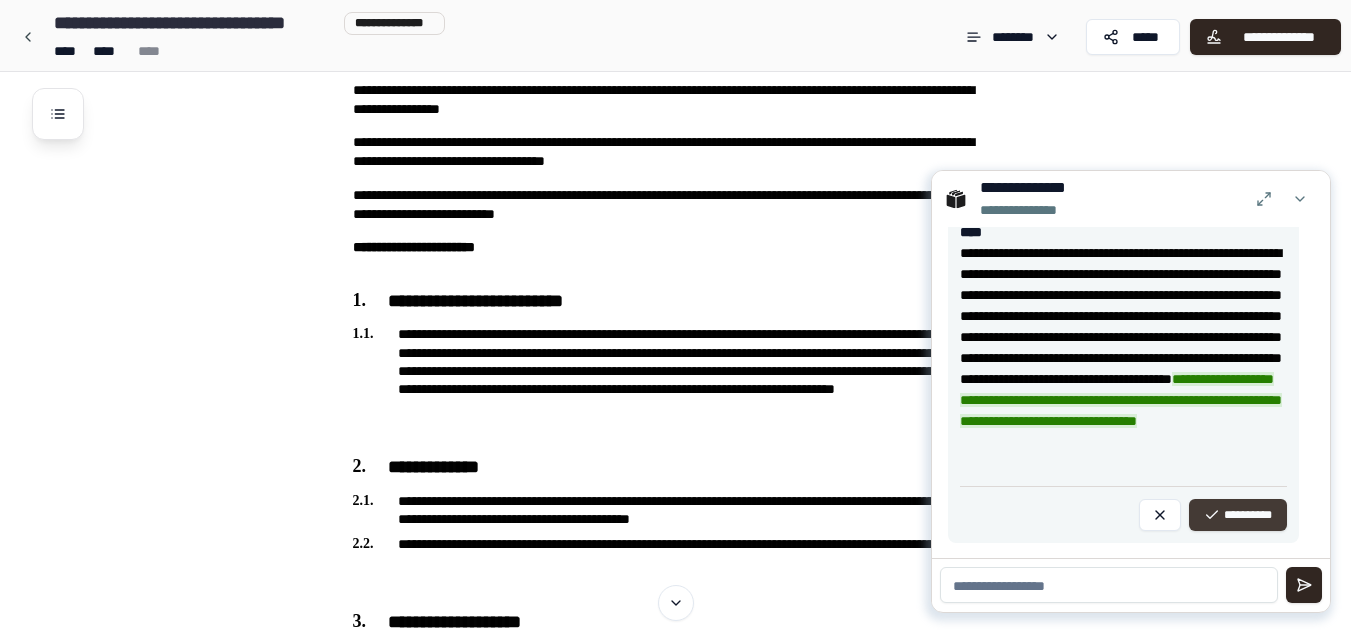 click on "**********" at bounding box center [1238, 515] 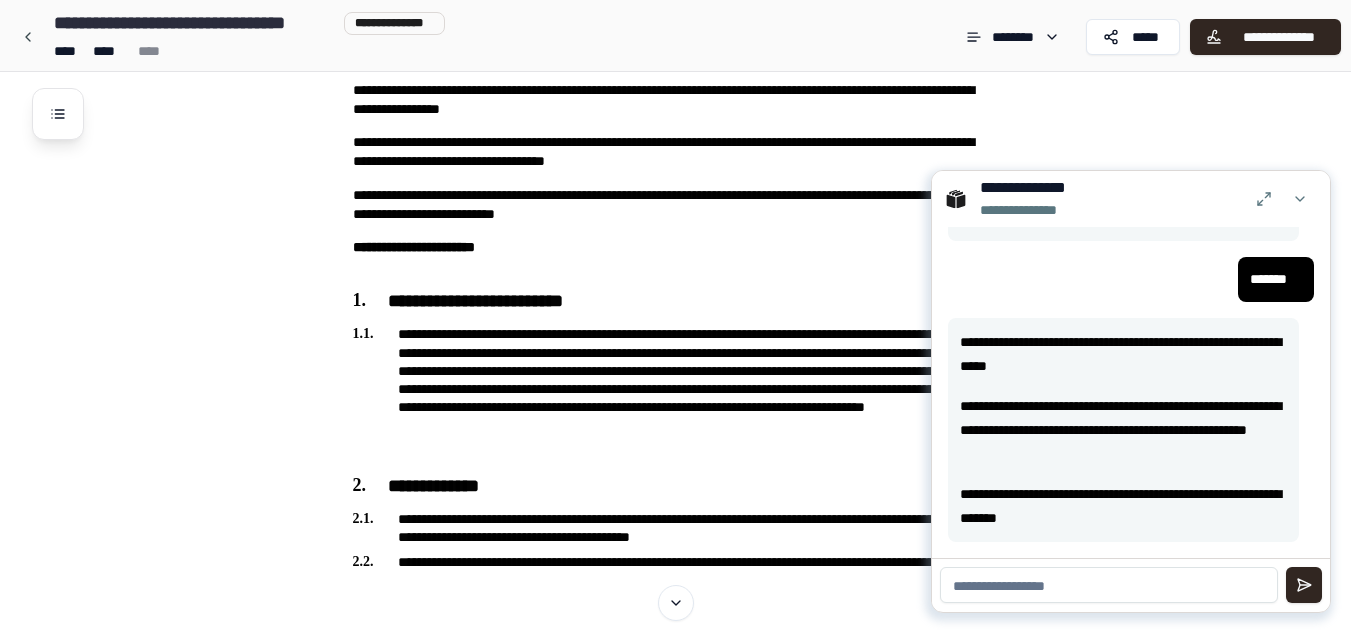 scroll, scrollTop: 743, scrollLeft: 0, axis: vertical 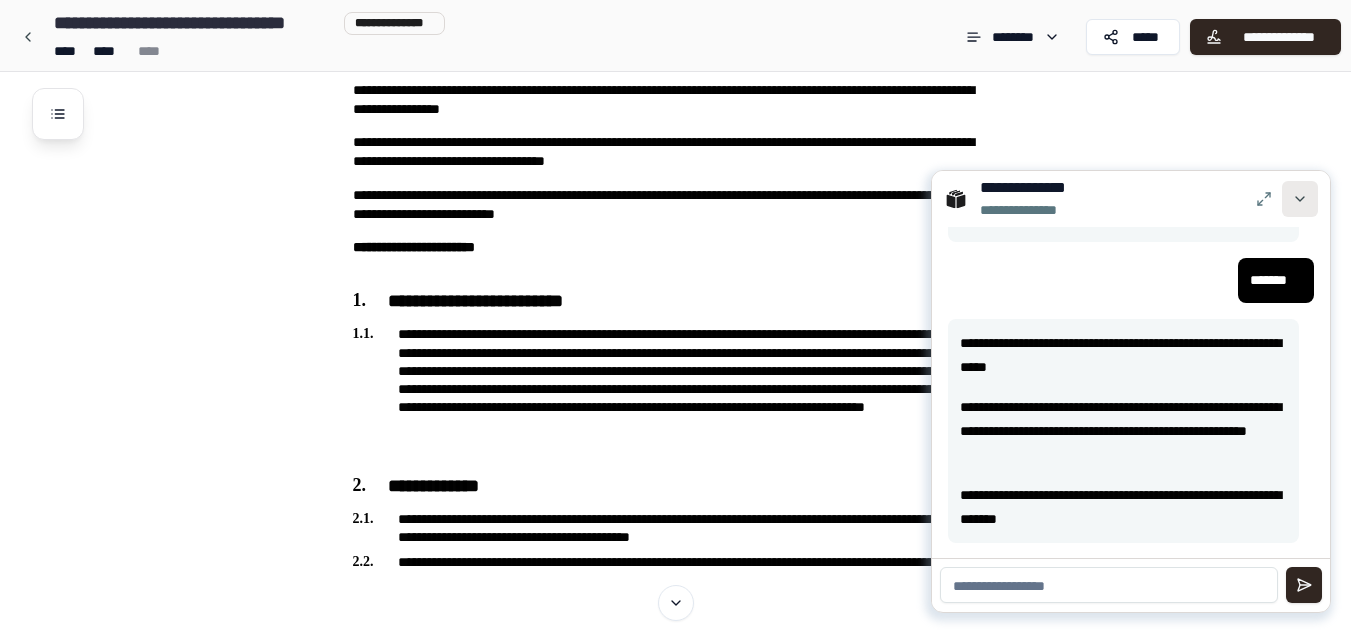 click at bounding box center [1300, 199] 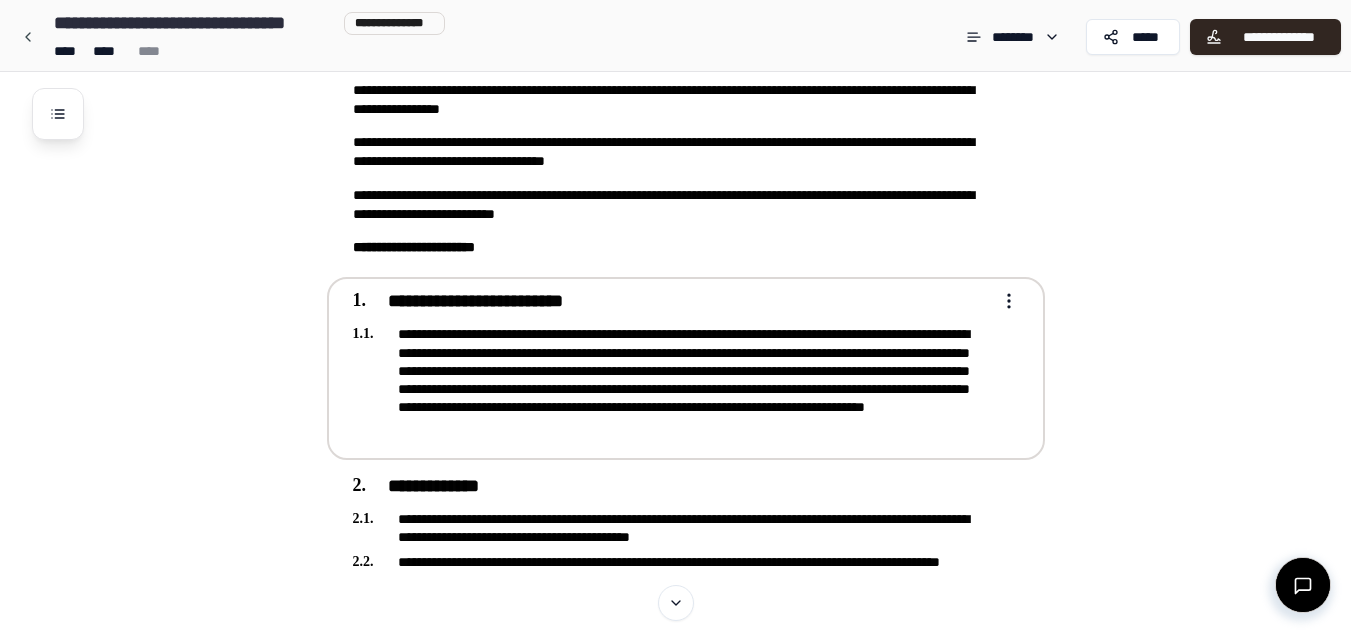 click on "**********" at bounding box center [675, 1872] 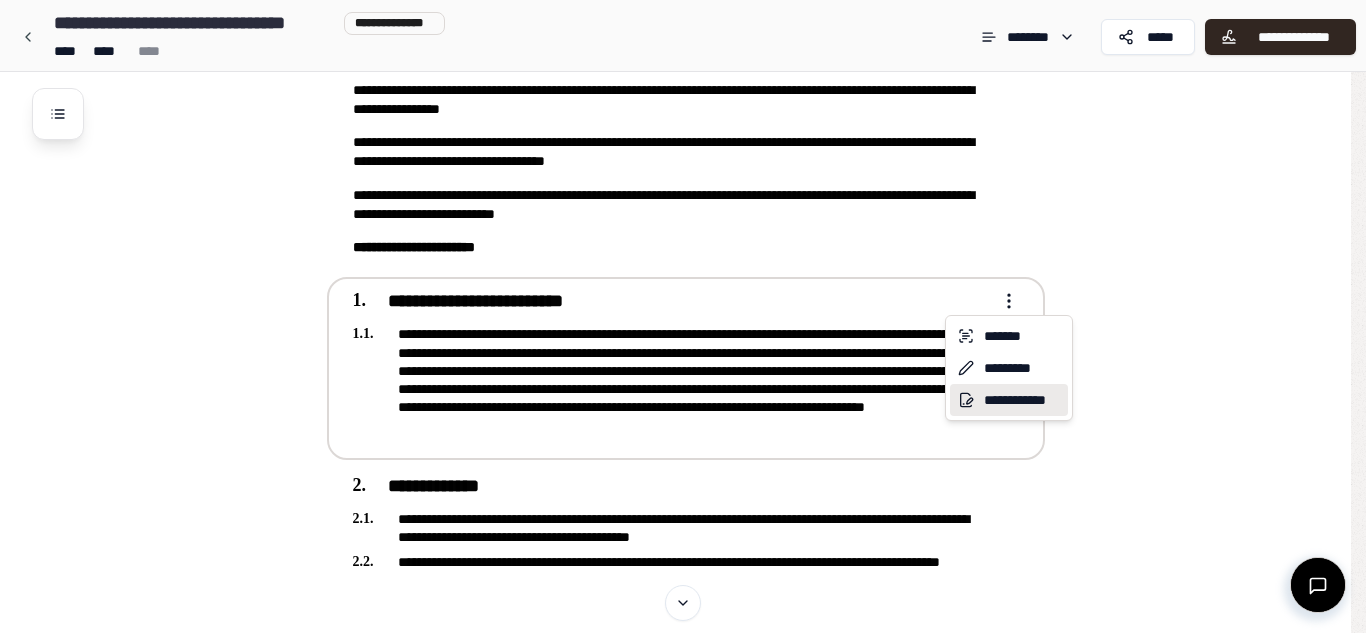 click on "**********" at bounding box center (1009, 400) 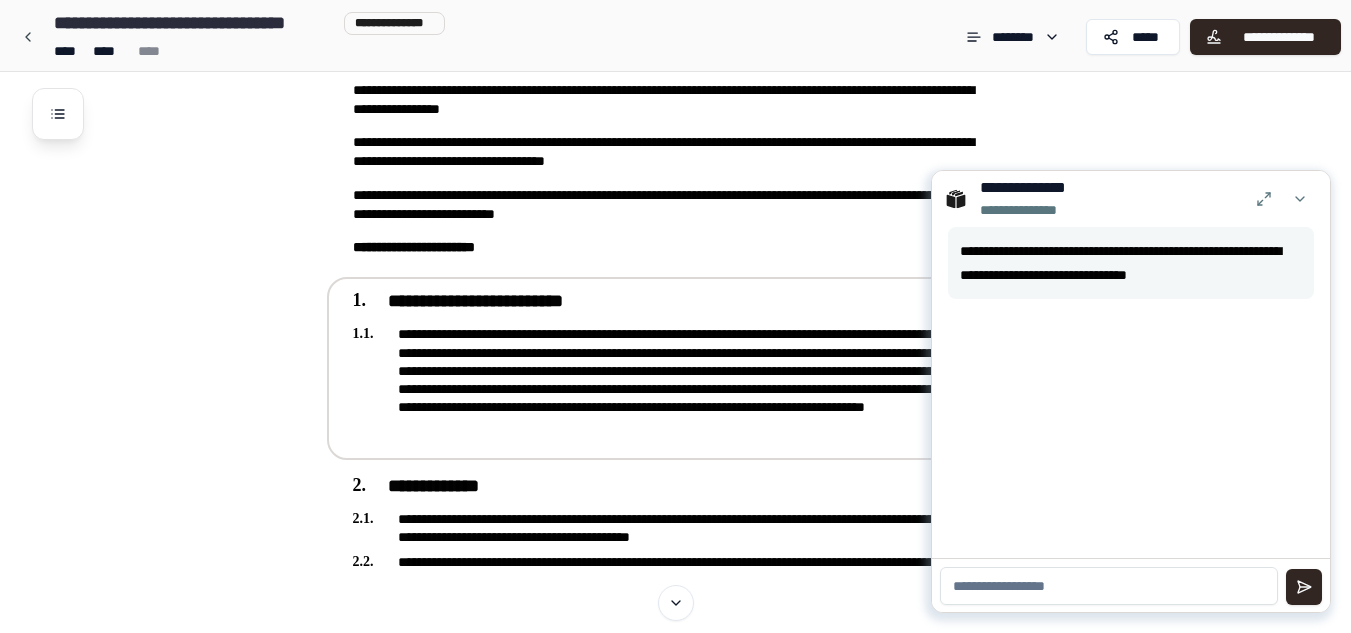 click at bounding box center [1109, 586] 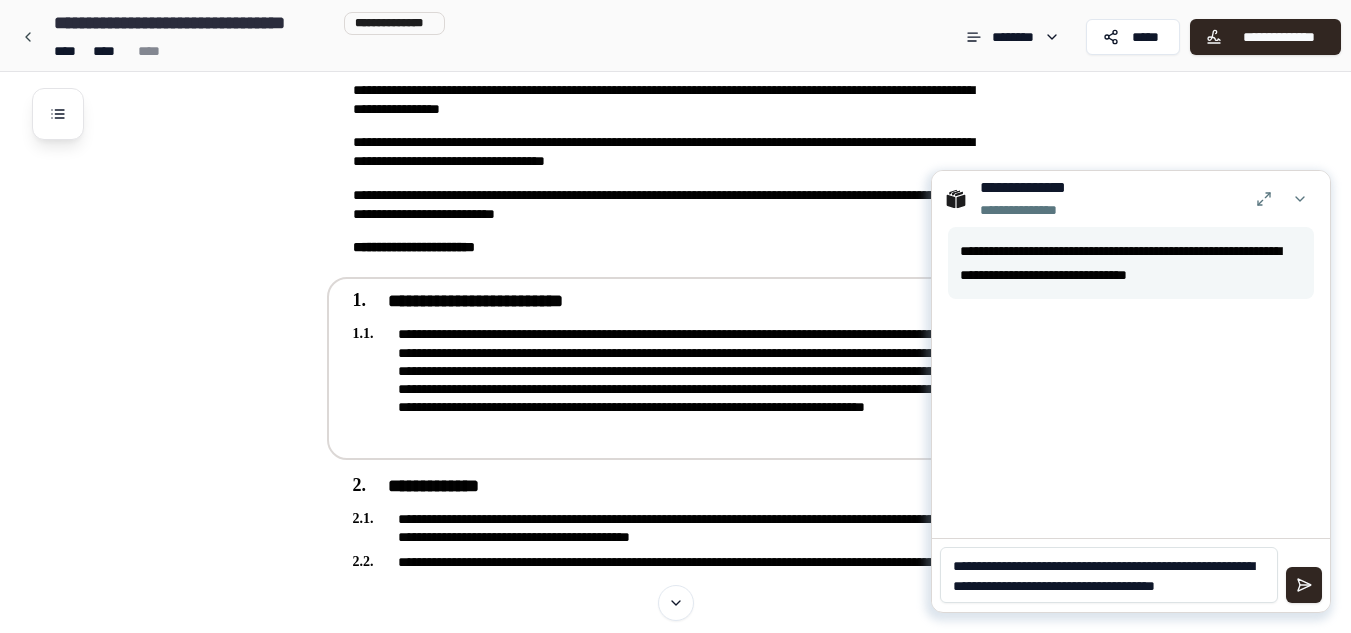 scroll, scrollTop: 0, scrollLeft: 0, axis: both 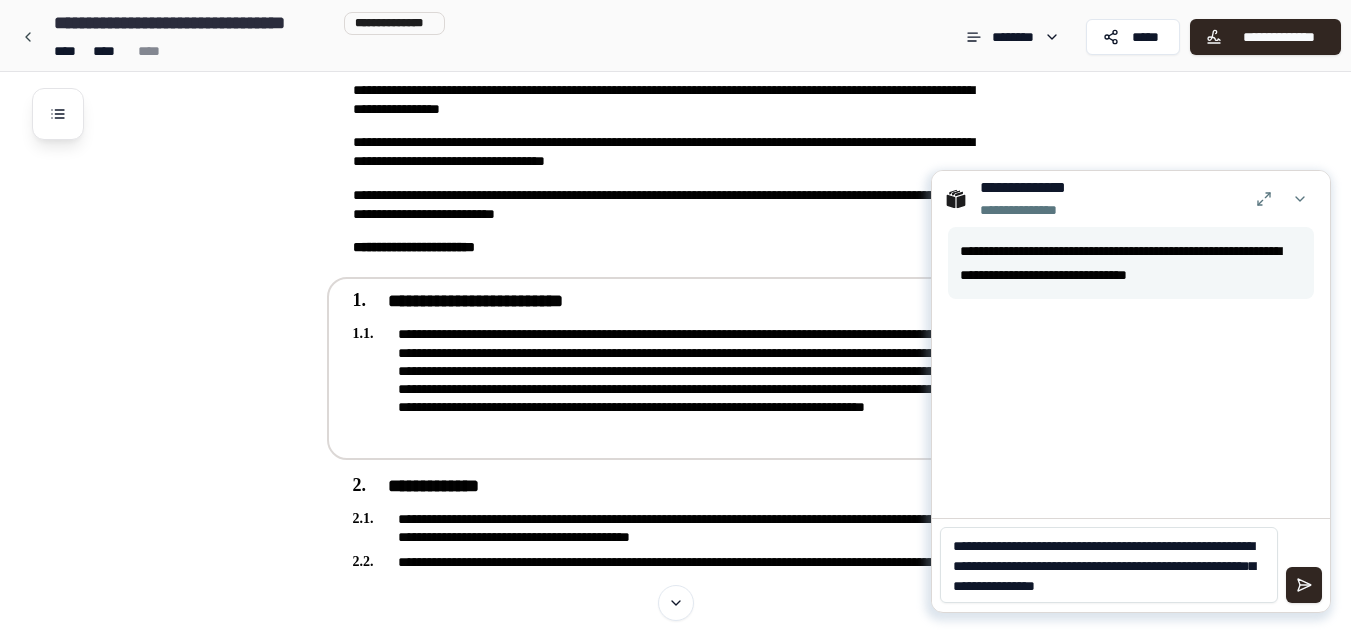 click on "**********" at bounding box center [1109, 565] 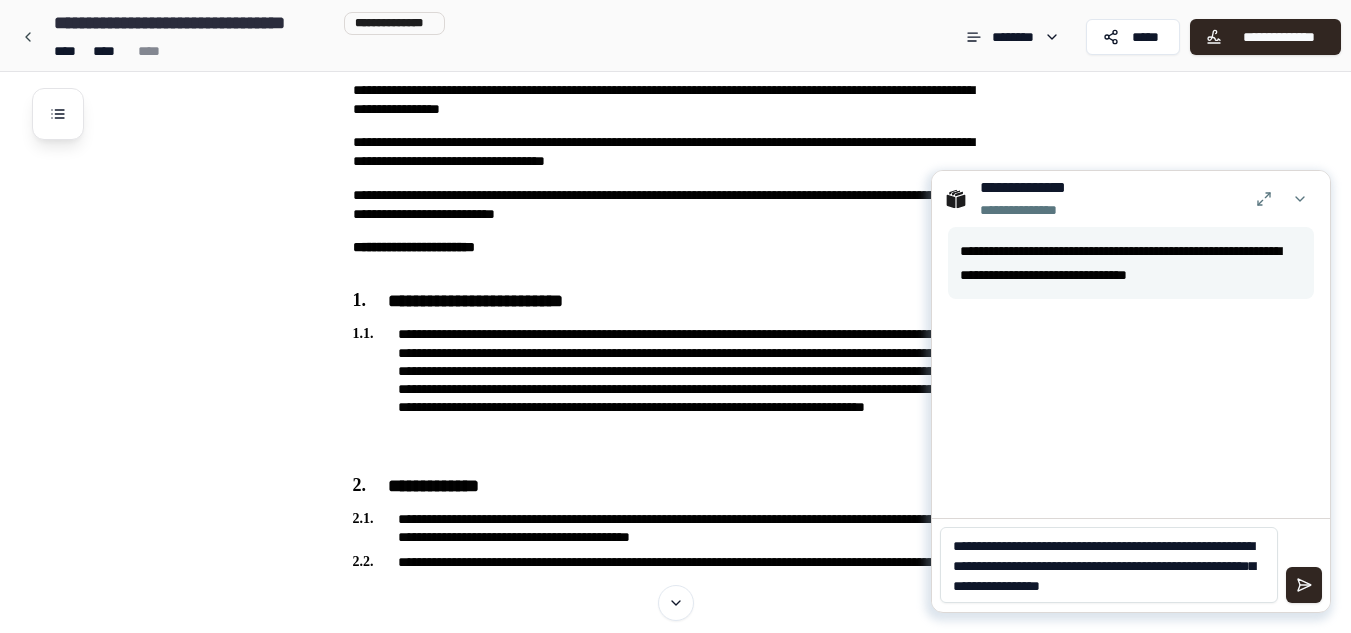 click on "**********" at bounding box center (1109, 565) 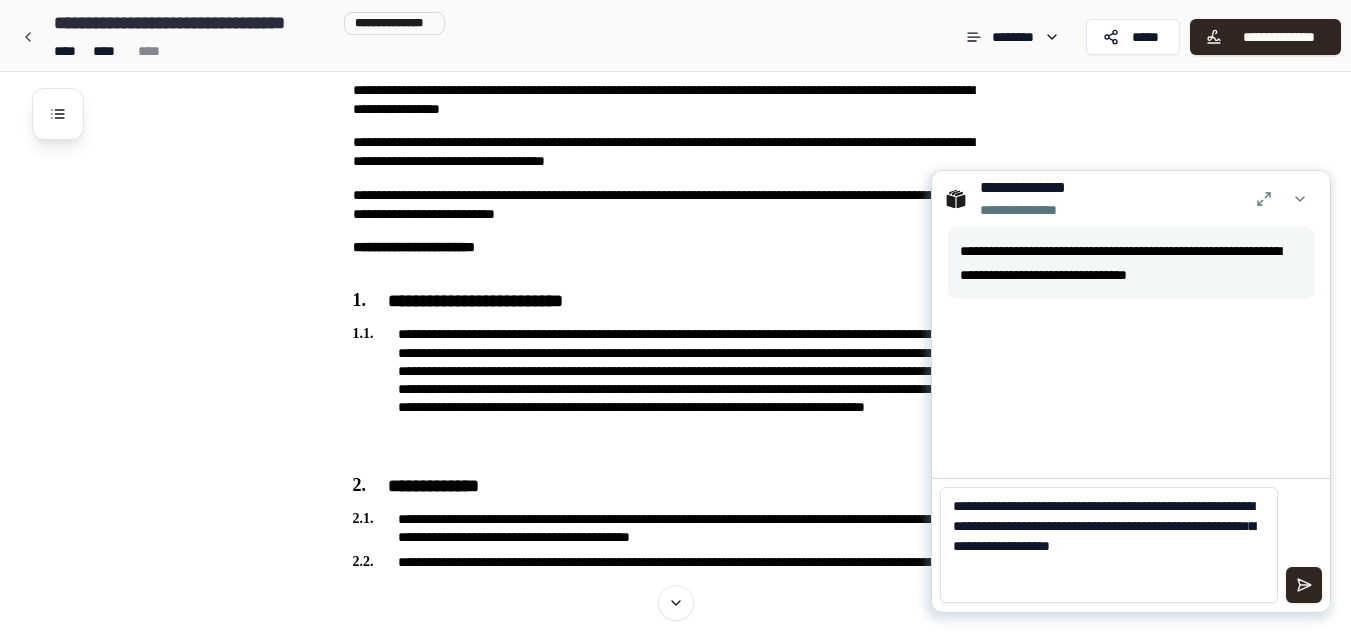 scroll, scrollTop: 0, scrollLeft: 0, axis: both 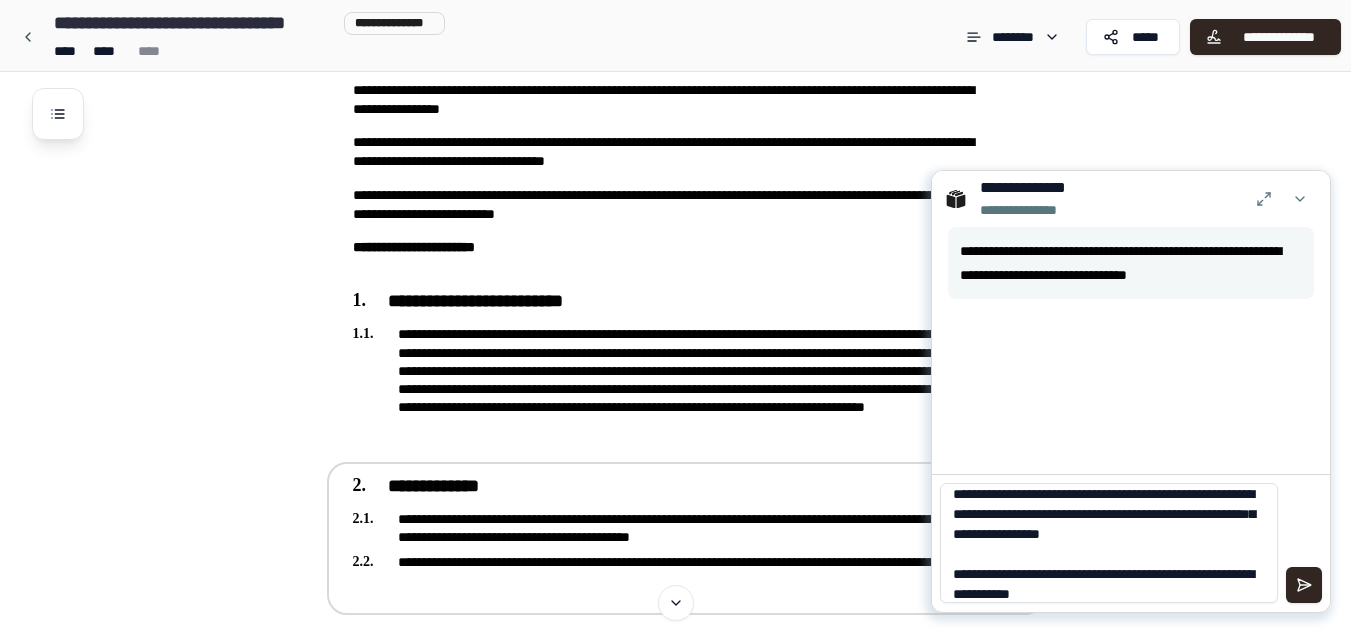 paste on "**********" 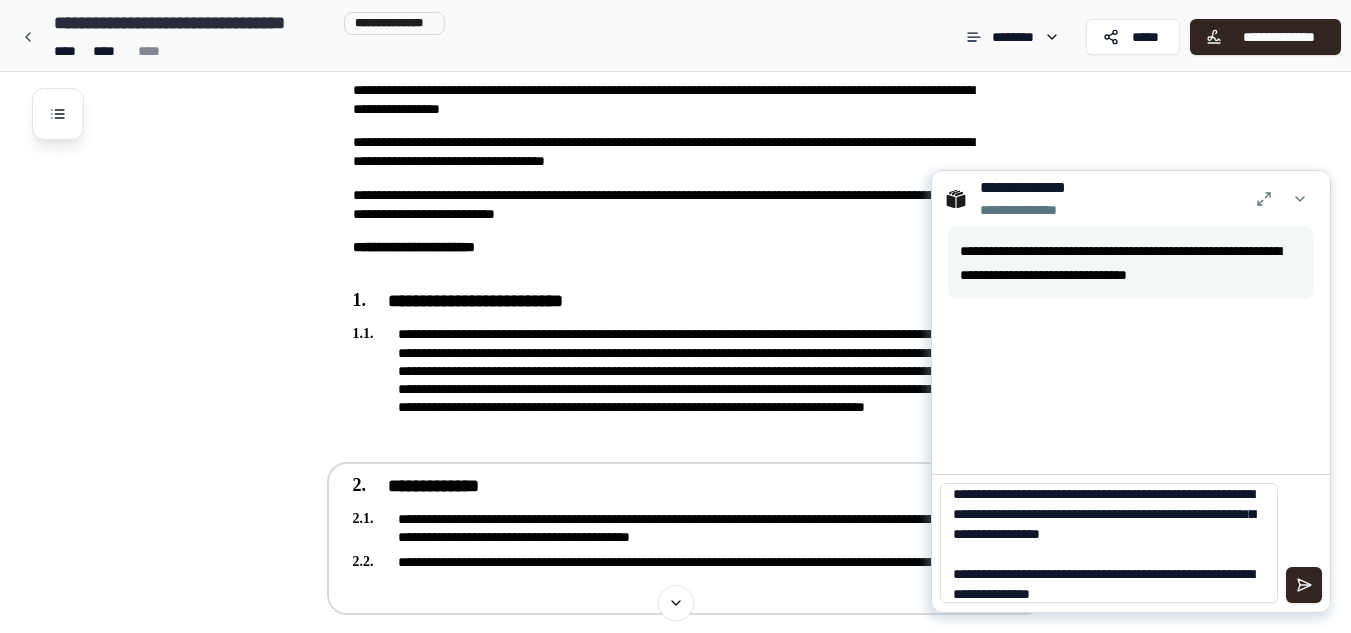 scroll, scrollTop: 188, scrollLeft: 0, axis: vertical 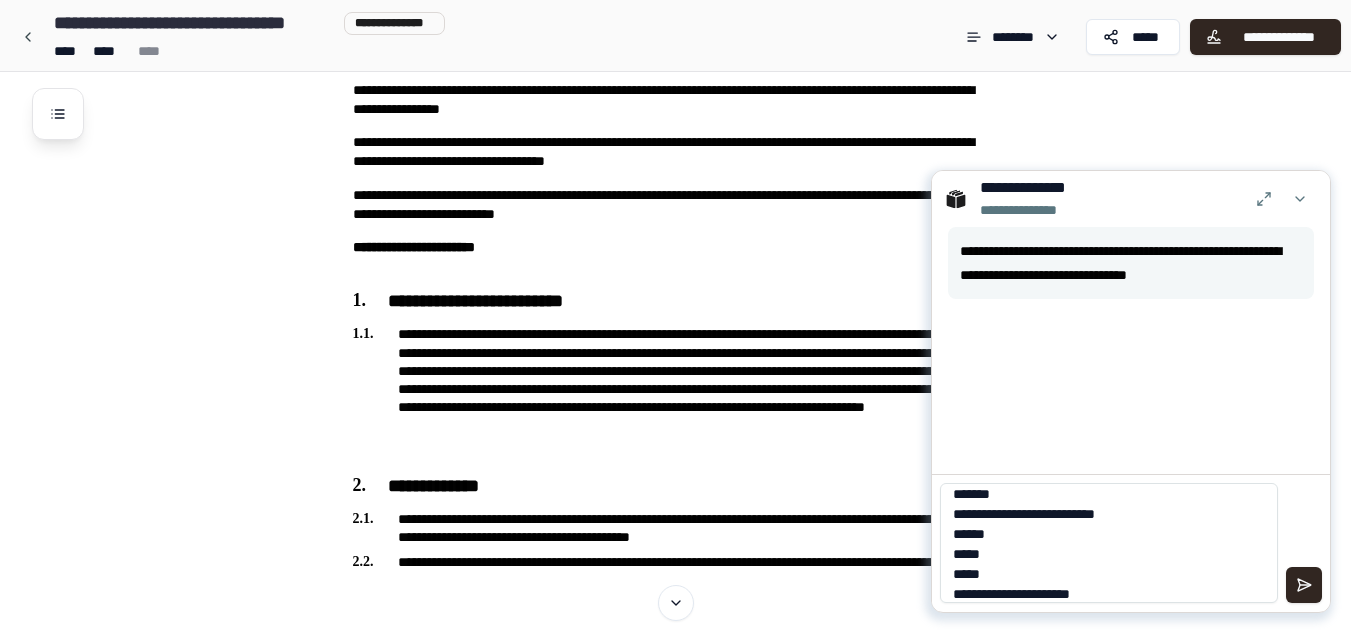 click on "**********" at bounding box center [1109, 543] 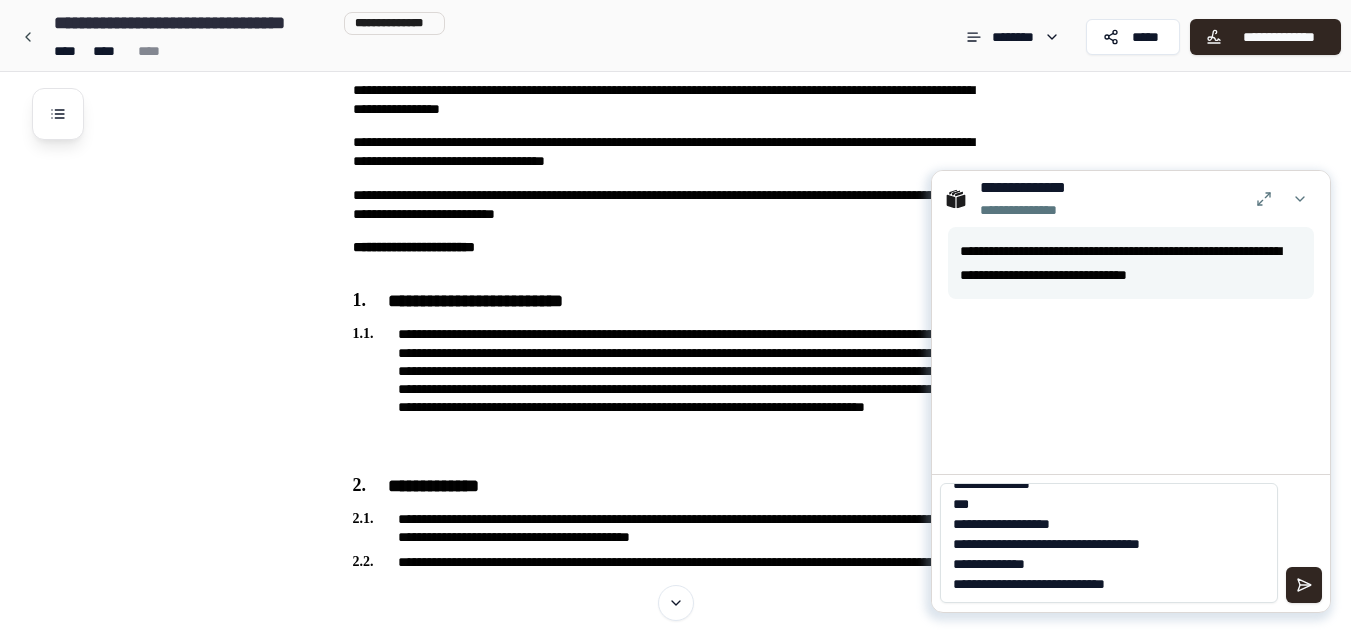 scroll, scrollTop: 109, scrollLeft: 0, axis: vertical 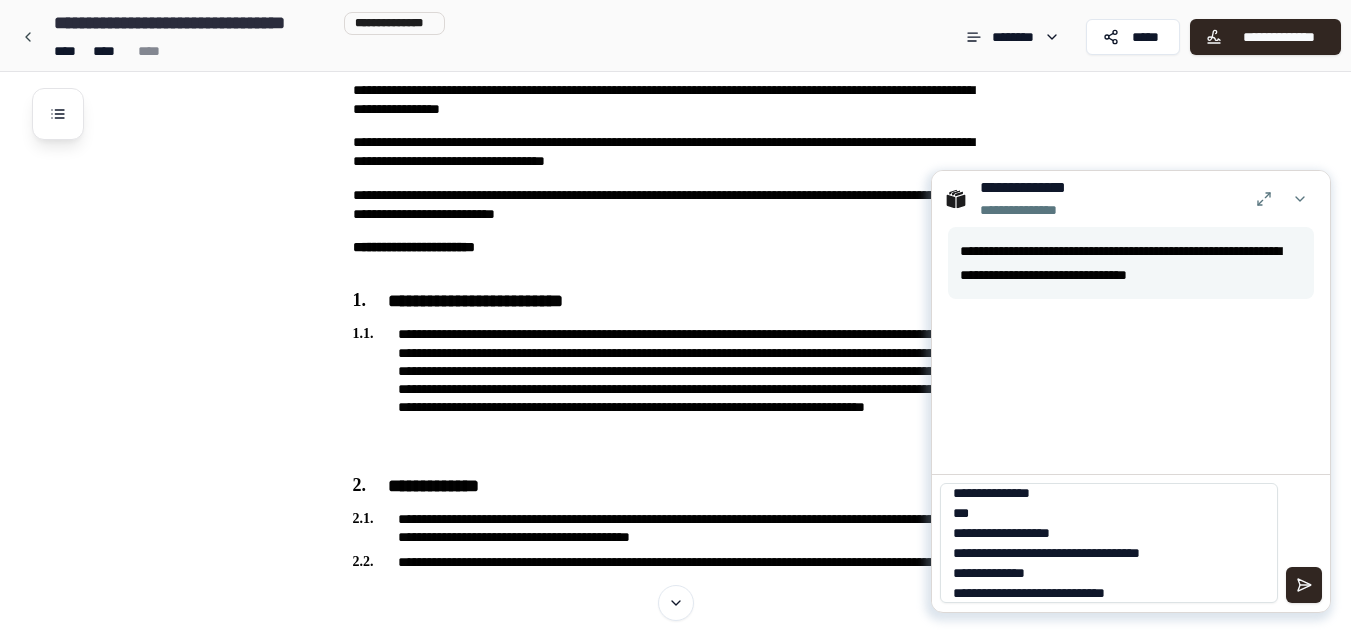 type on "**********" 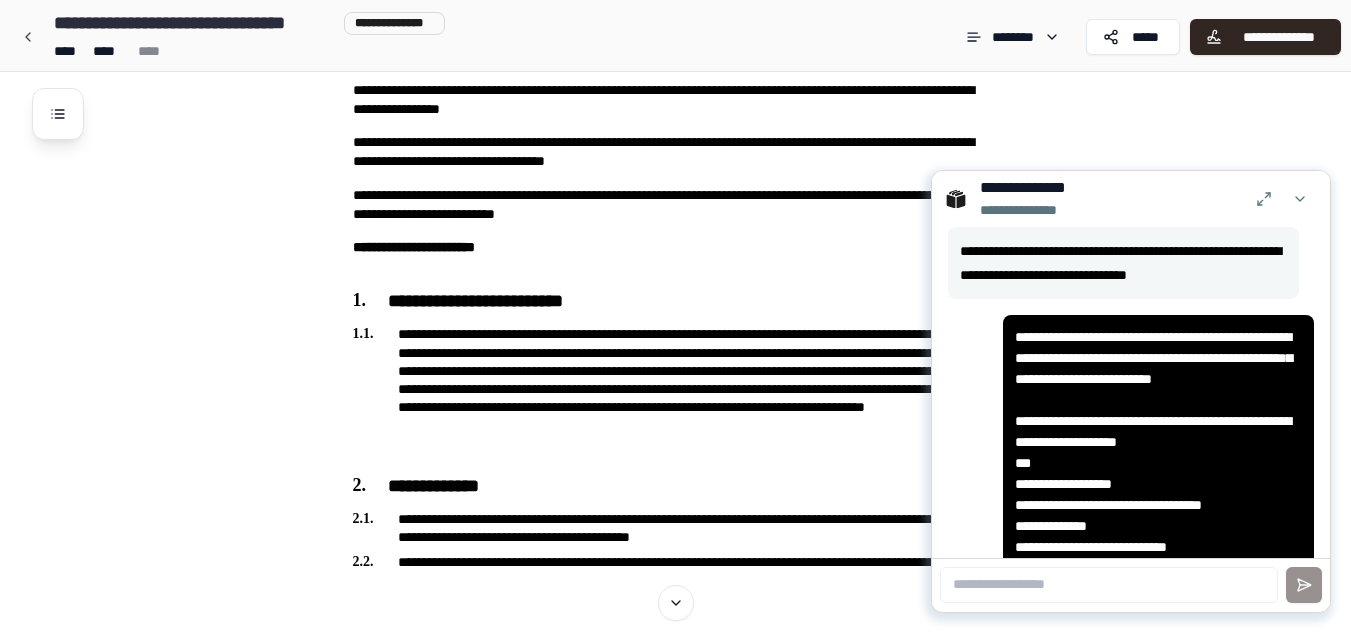 scroll, scrollTop: 0, scrollLeft: 0, axis: both 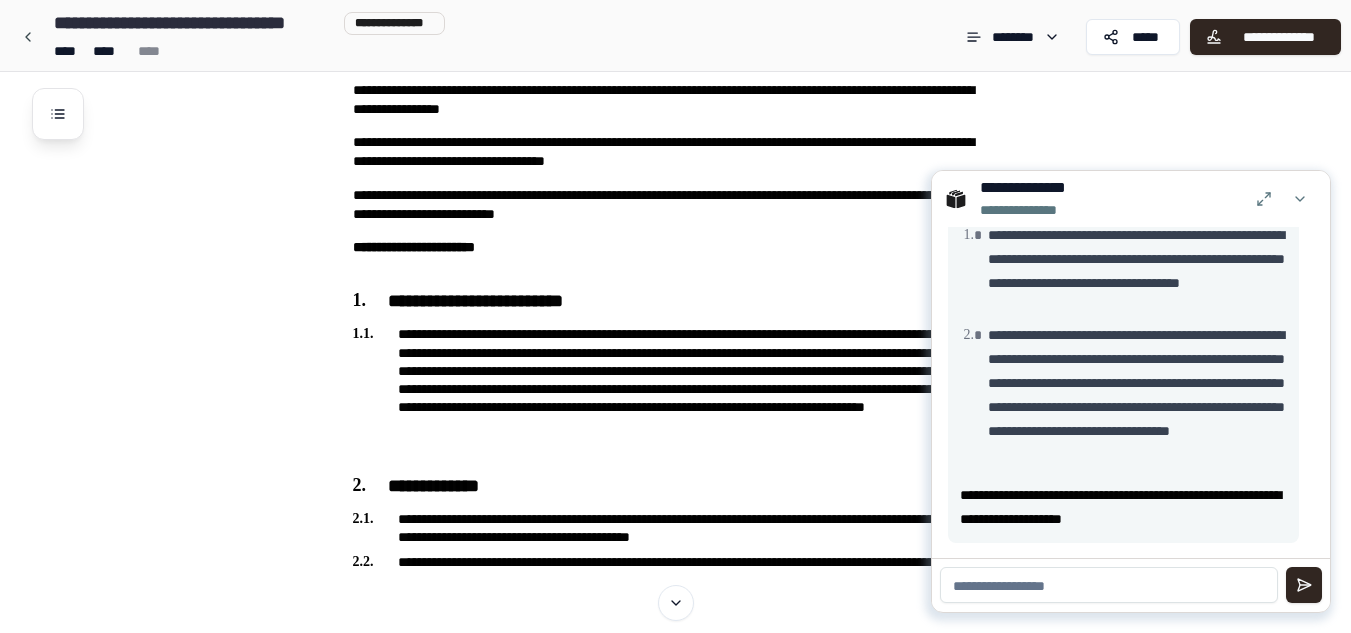 click at bounding box center [1109, 585] 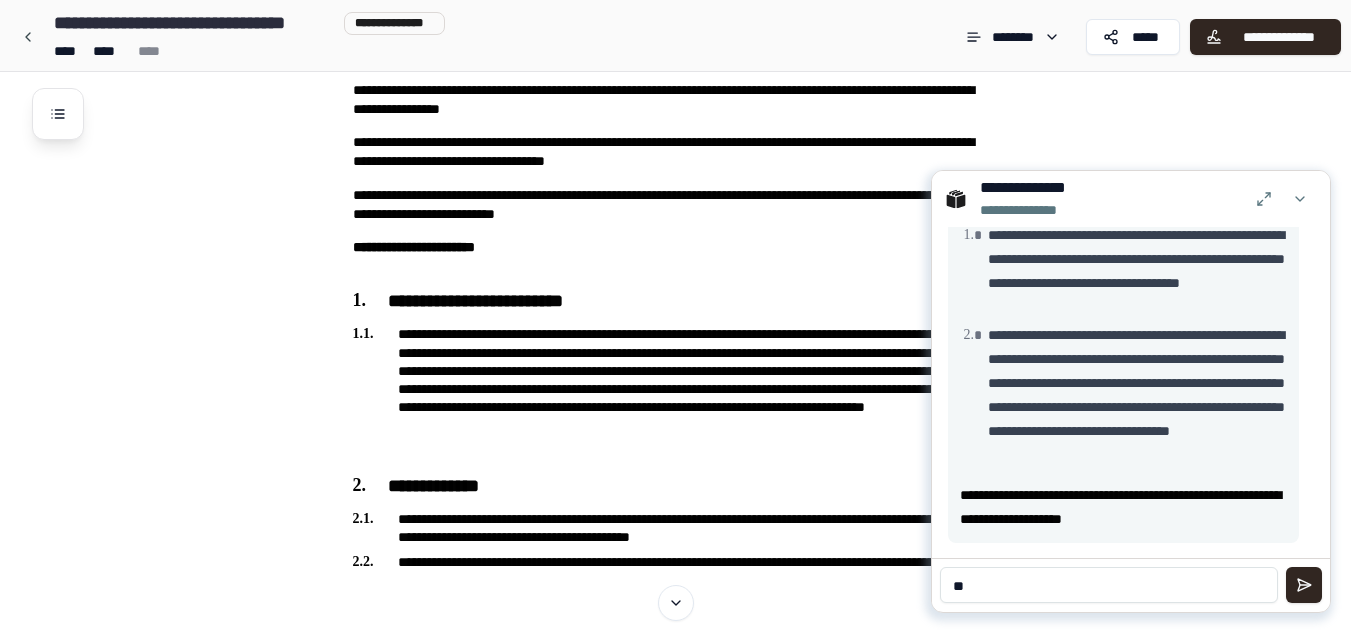 type on "*" 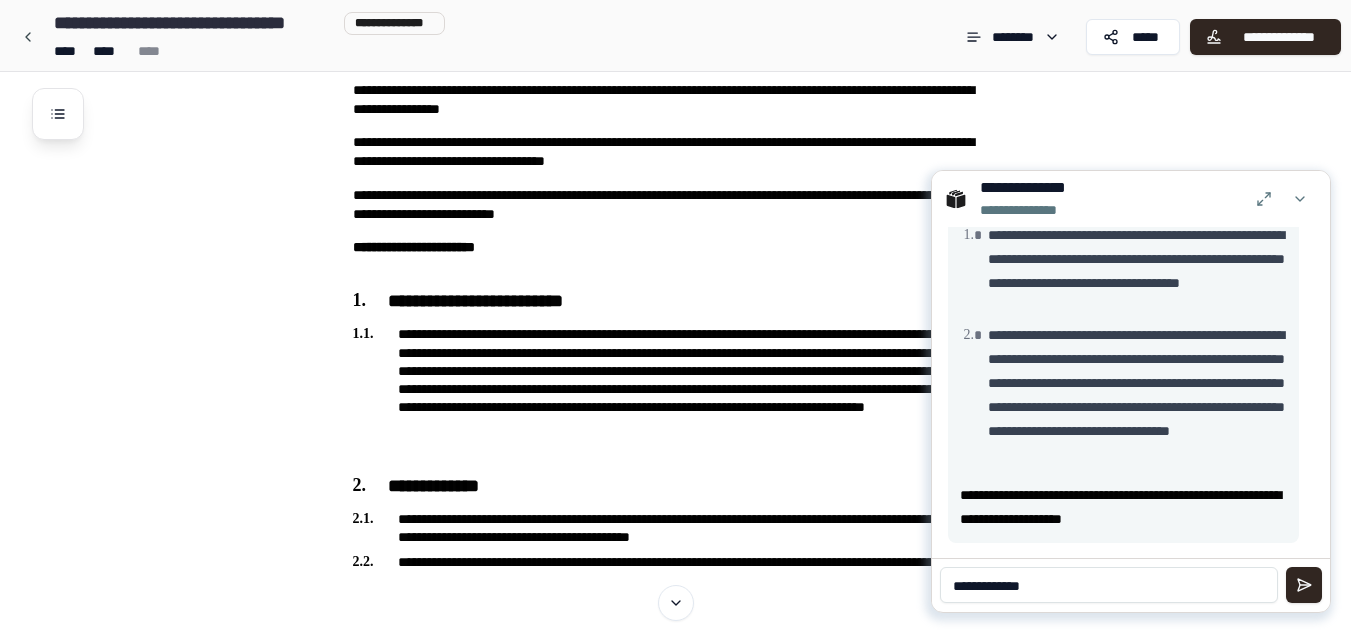 type on "**********" 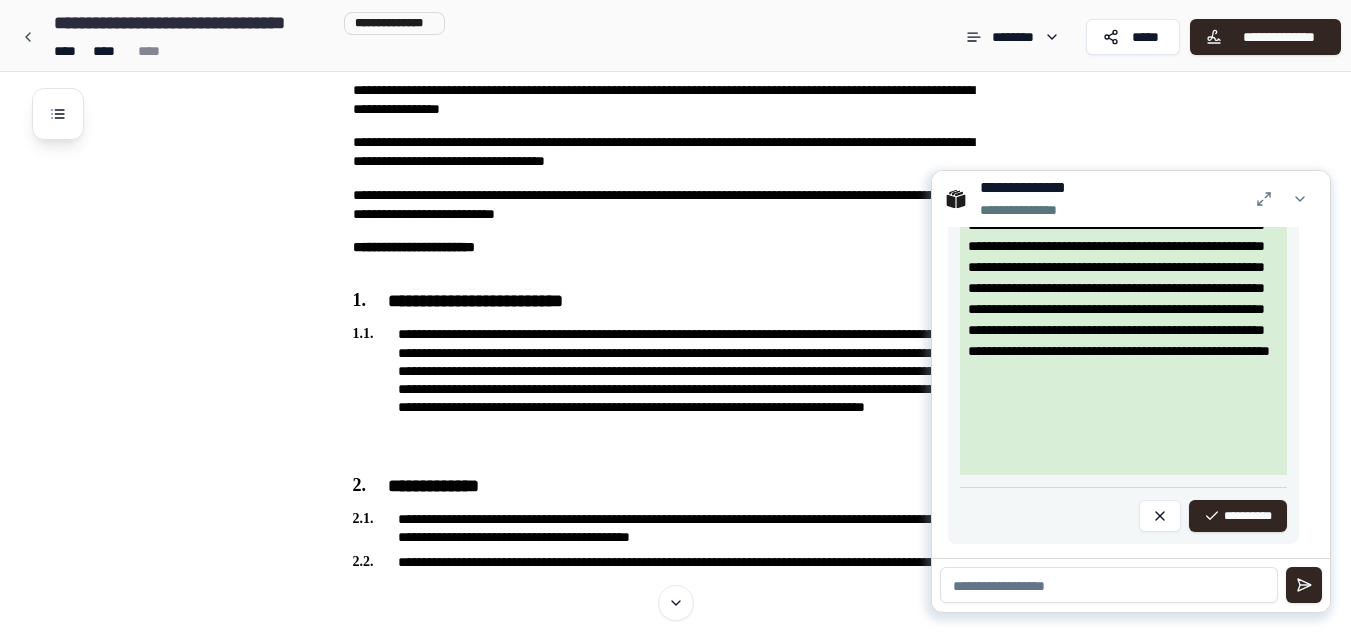 scroll, scrollTop: 2220, scrollLeft: 0, axis: vertical 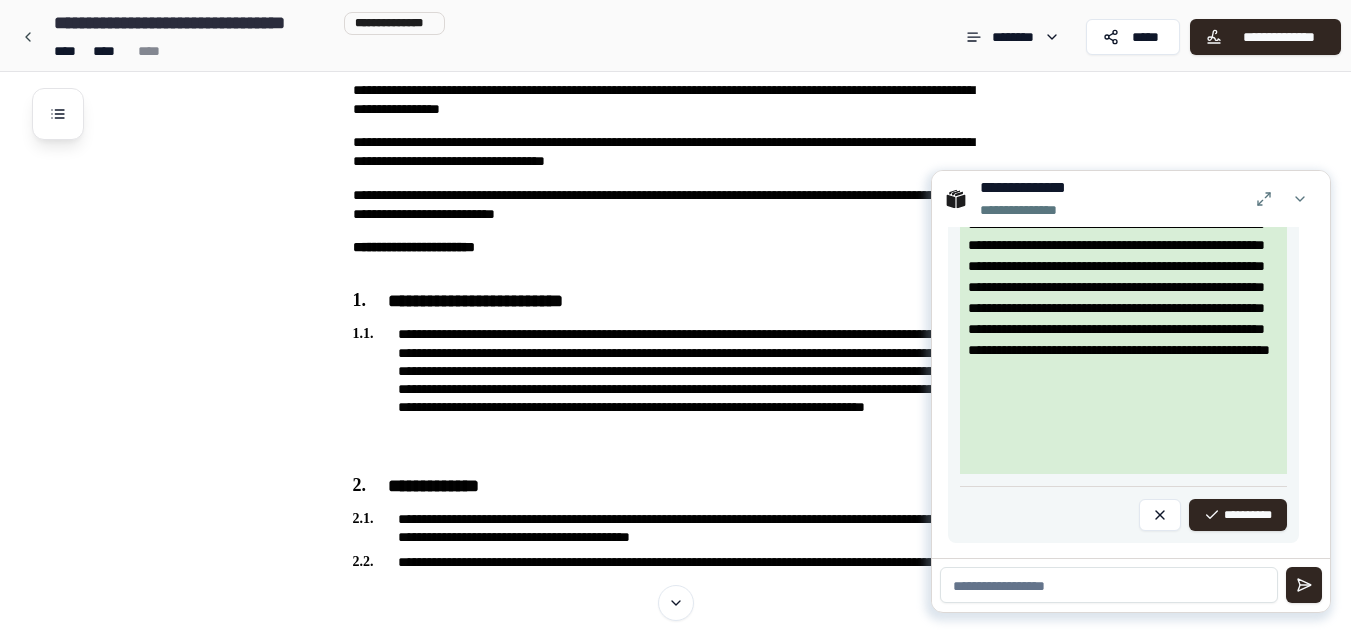 drag, startPoint x: 1051, startPoint y: 594, endPoint x: 965, endPoint y: 609, distance: 87.29834 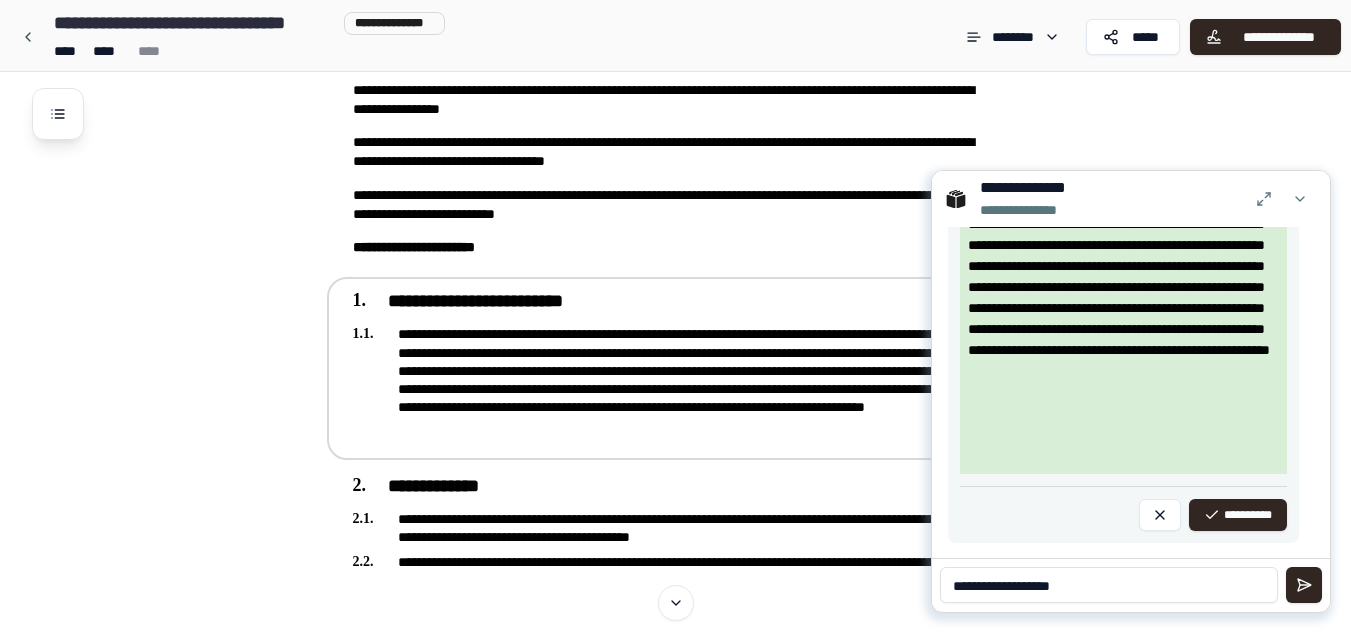 type on "**********" 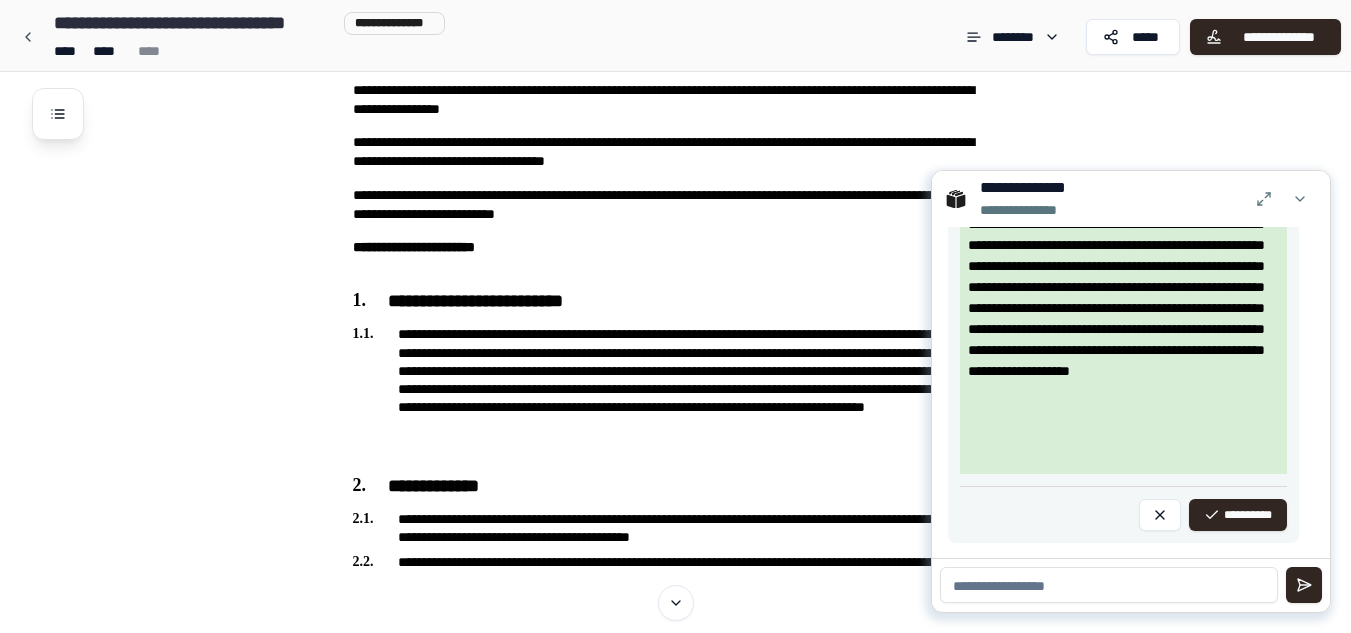 scroll, scrollTop: 2726, scrollLeft: 0, axis: vertical 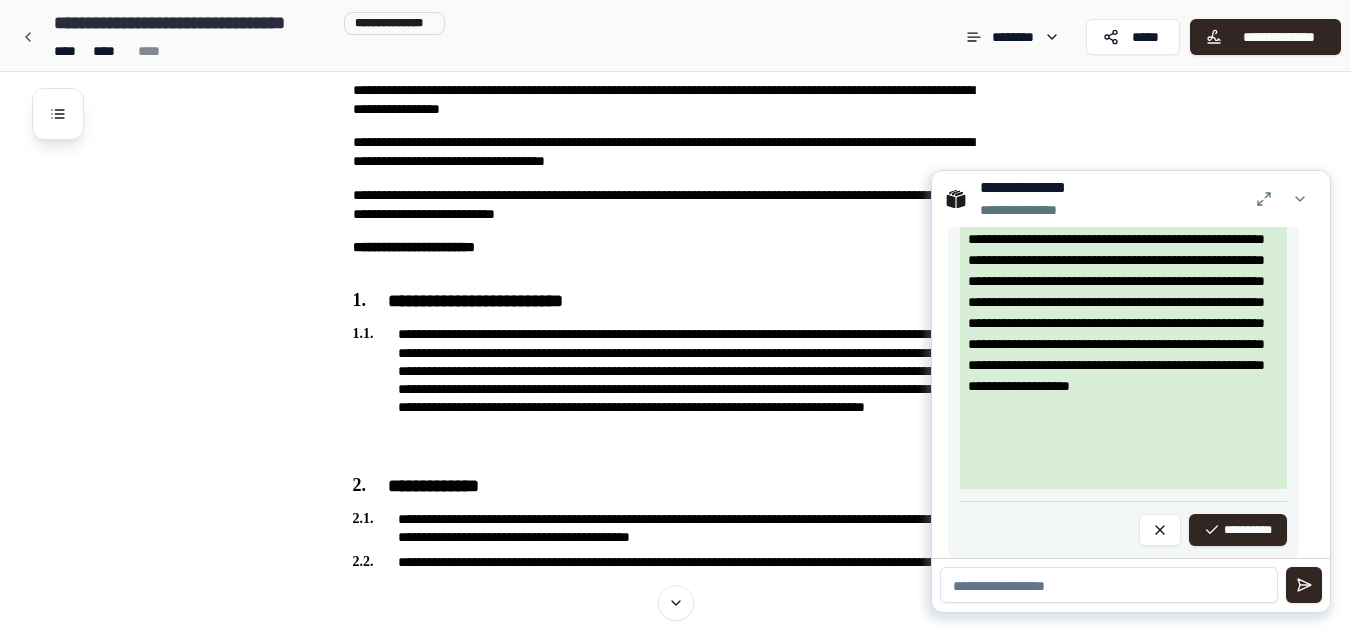 click at bounding box center [1109, 585] 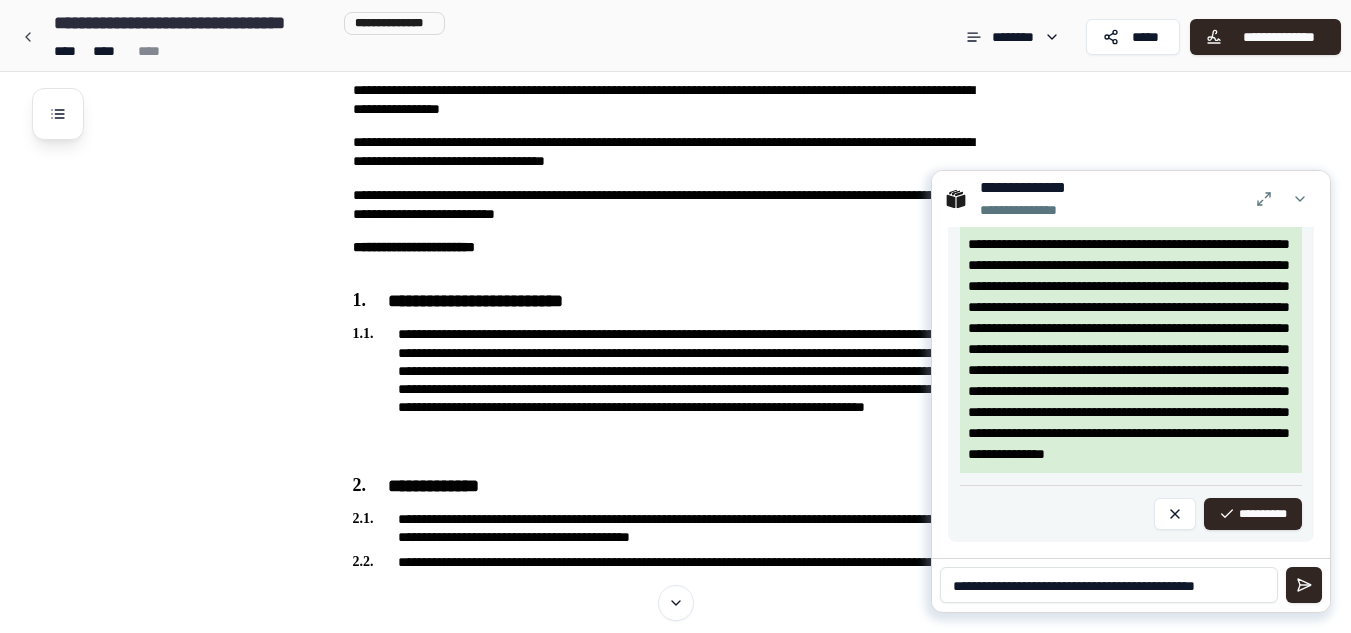 scroll, scrollTop: 0, scrollLeft: 0, axis: both 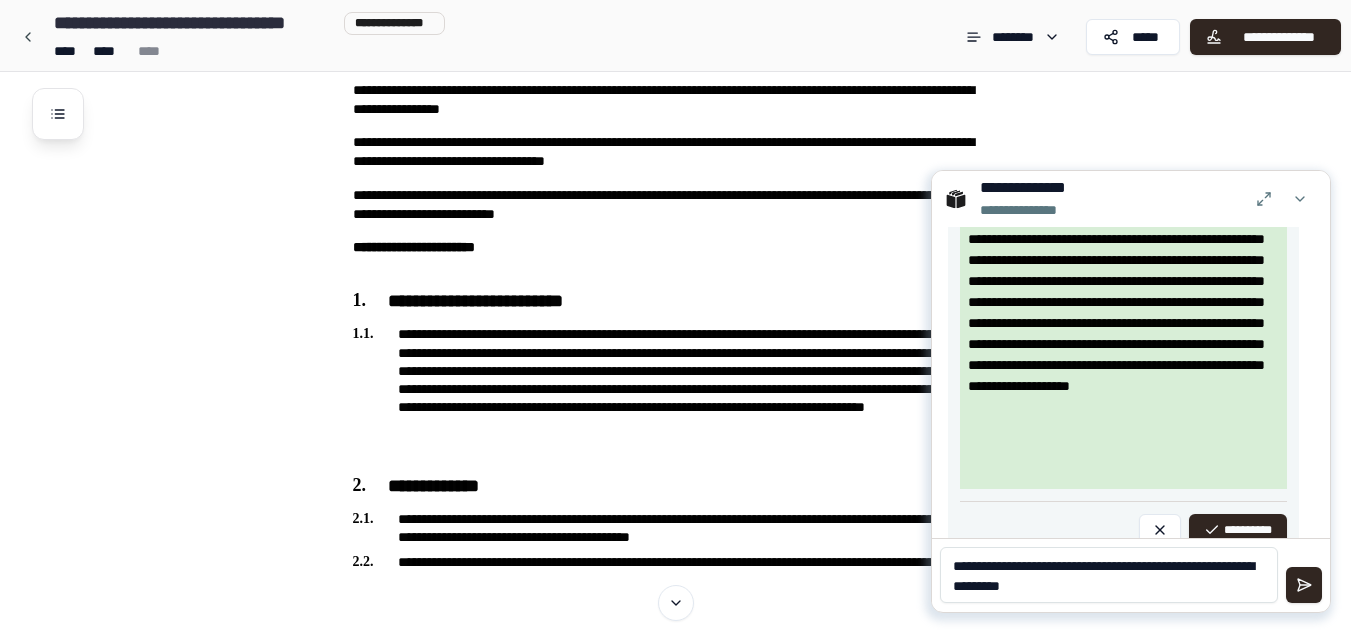 click on "**********" at bounding box center [1109, 575] 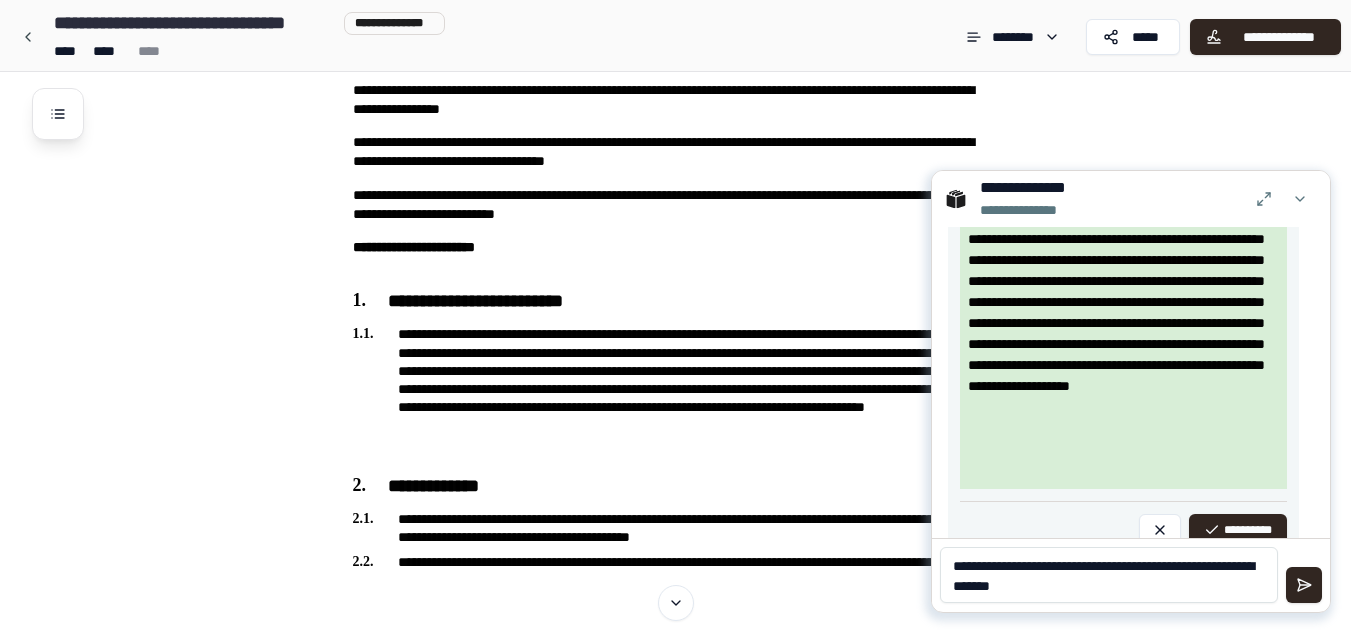 type on "**********" 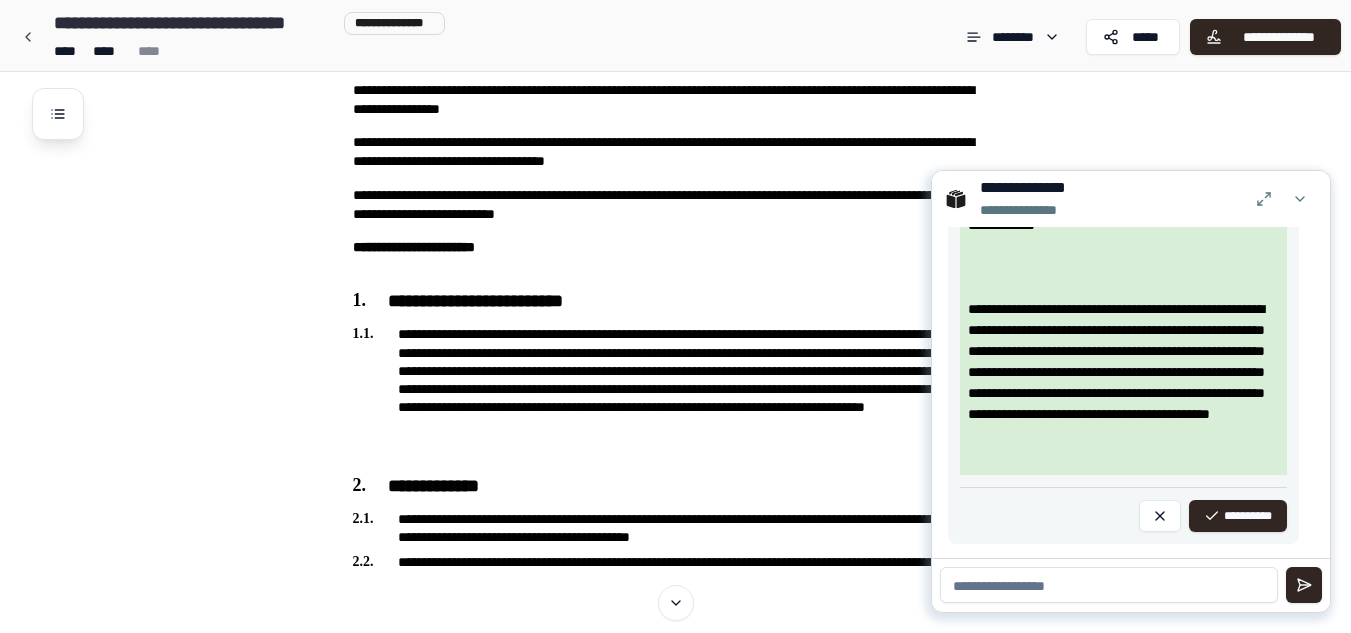 scroll, scrollTop: 3349, scrollLeft: 0, axis: vertical 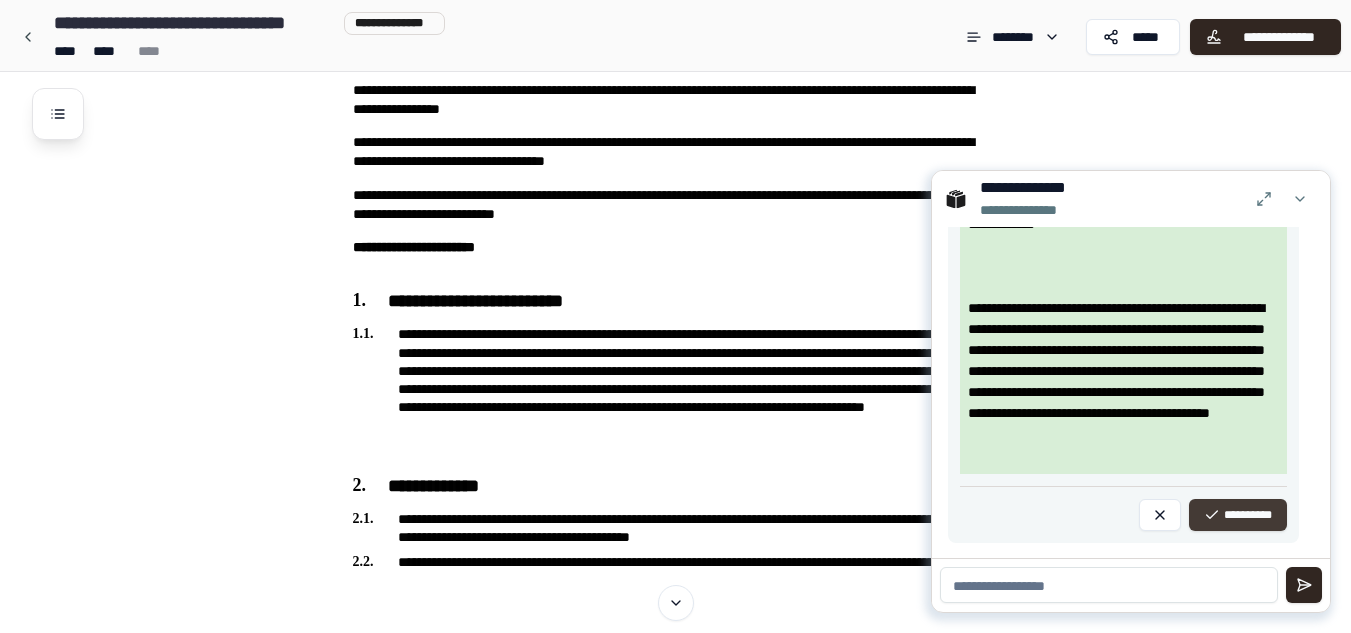 click on "**********" at bounding box center (1238, 515) 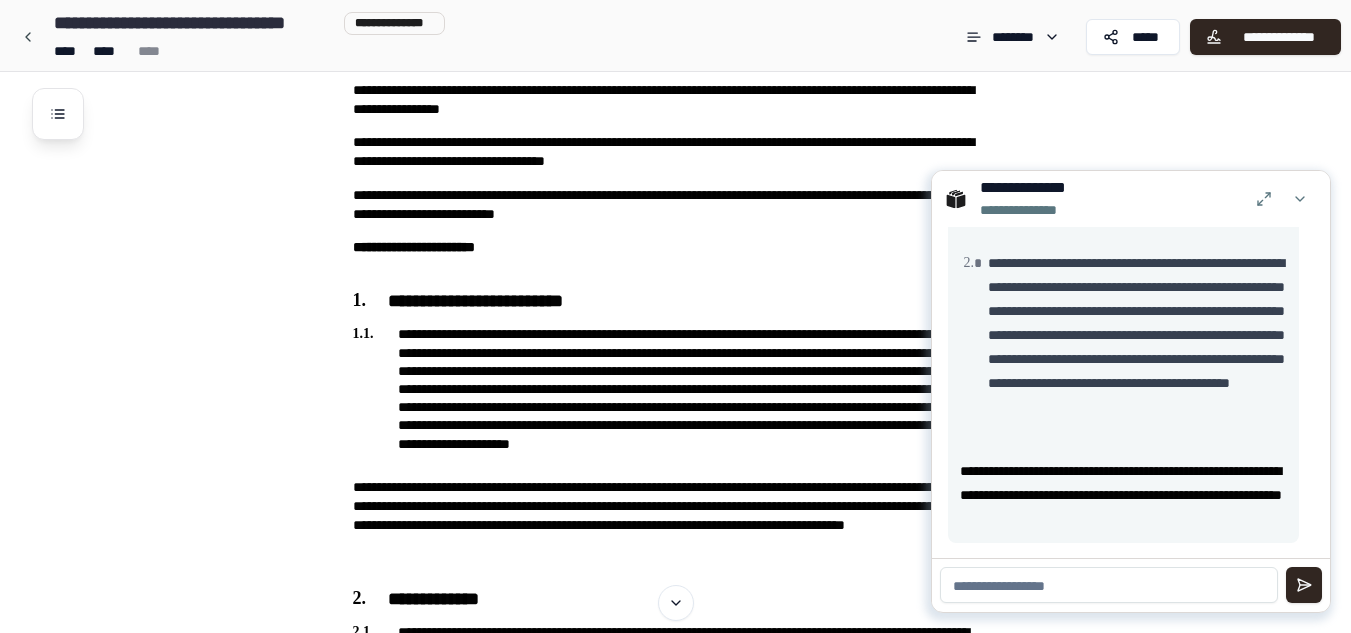 scroll, scrollTop: 2069, scrollLeft: 0, axis: vertical 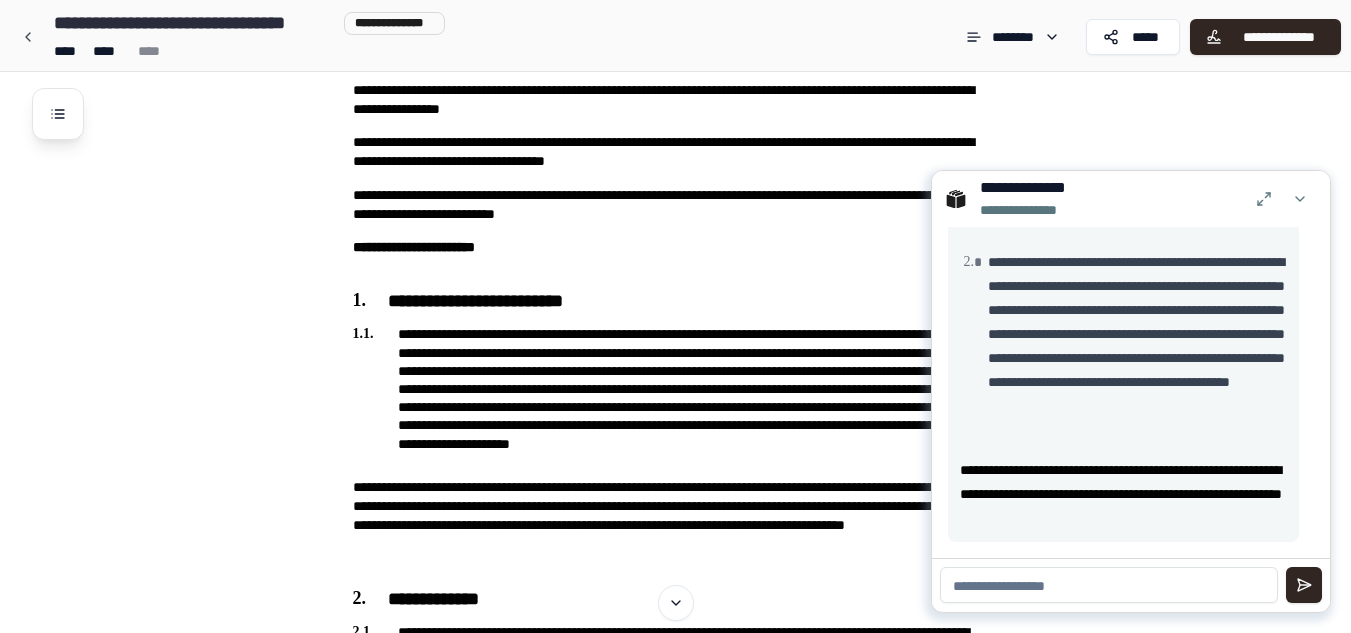 click at bounding box center (1109, 585) 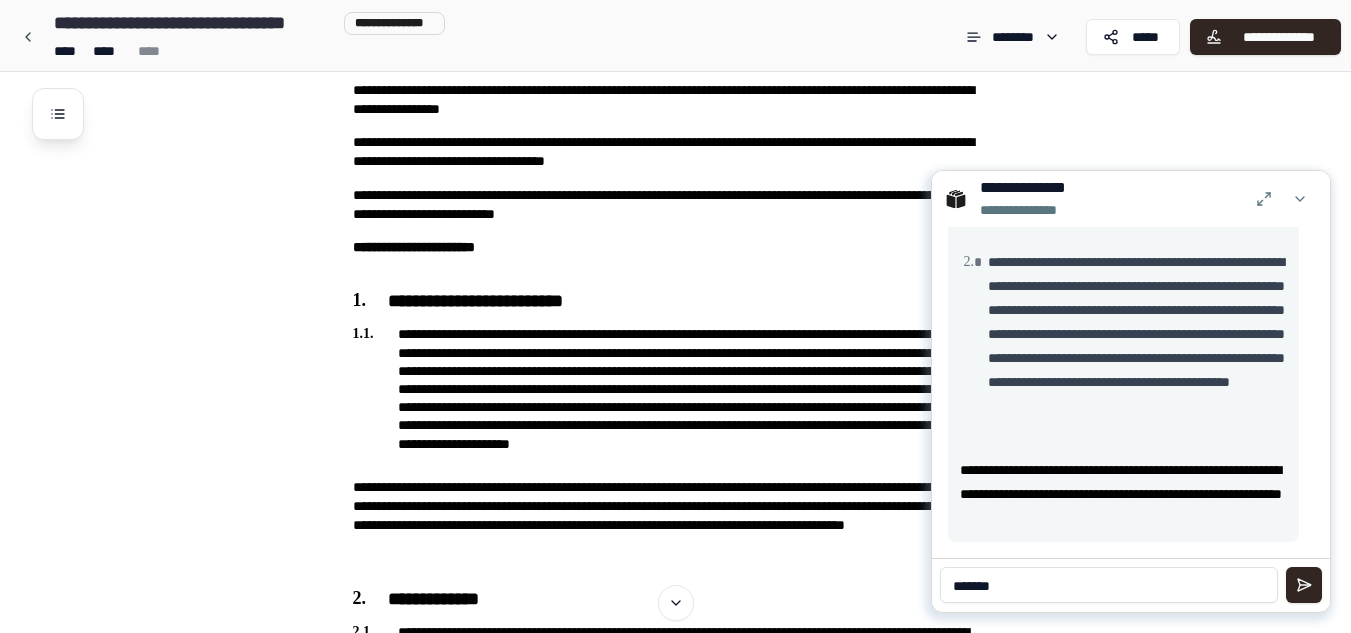 type on "*******" 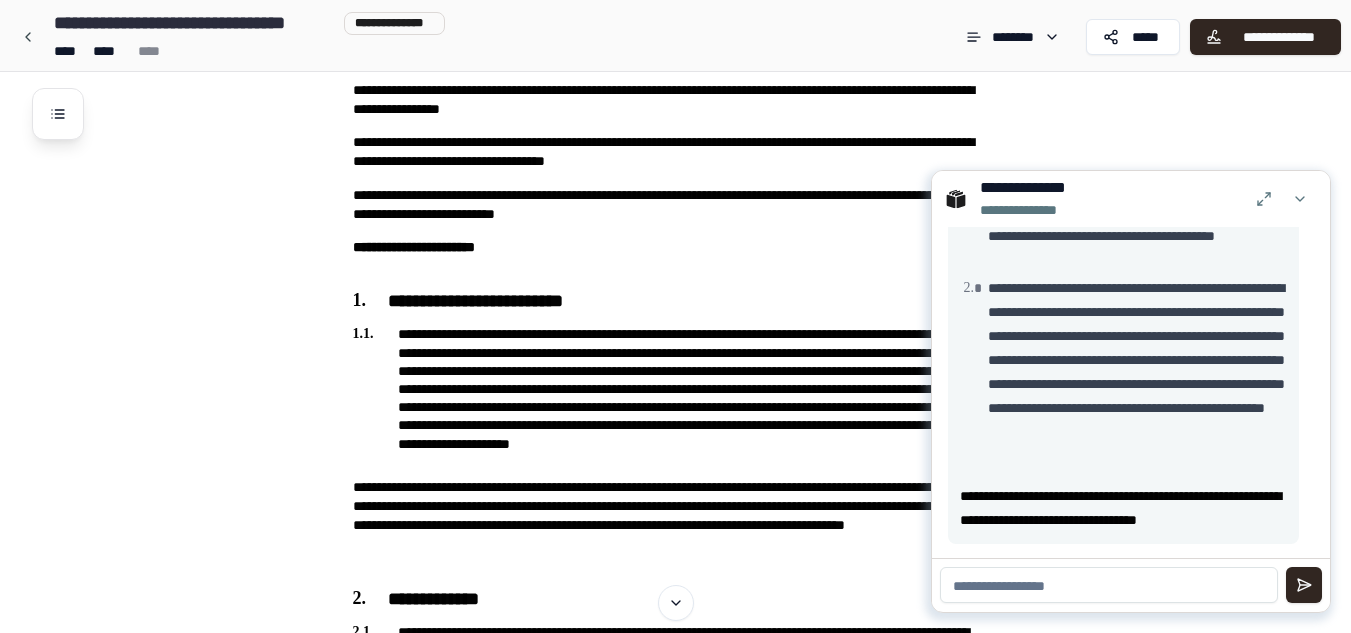 scroll, scrollTop: 2589, scrollLeft: 0, axis: vertical 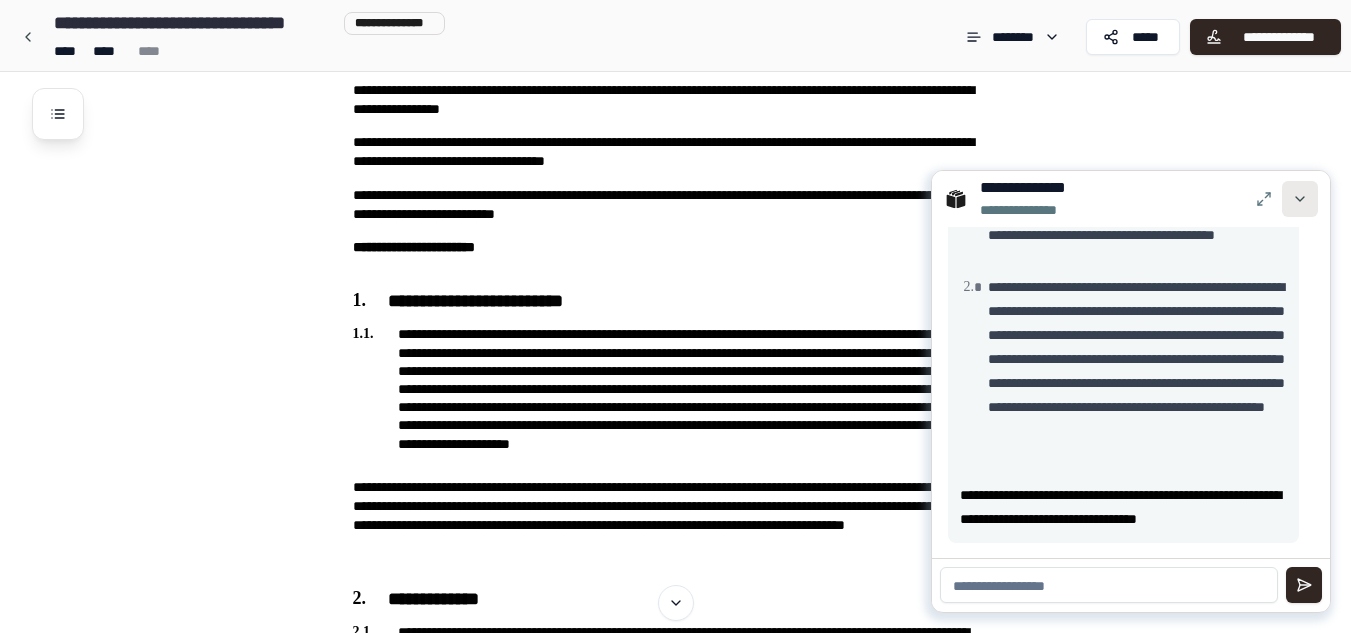 click at bounding box center (1300, 199) 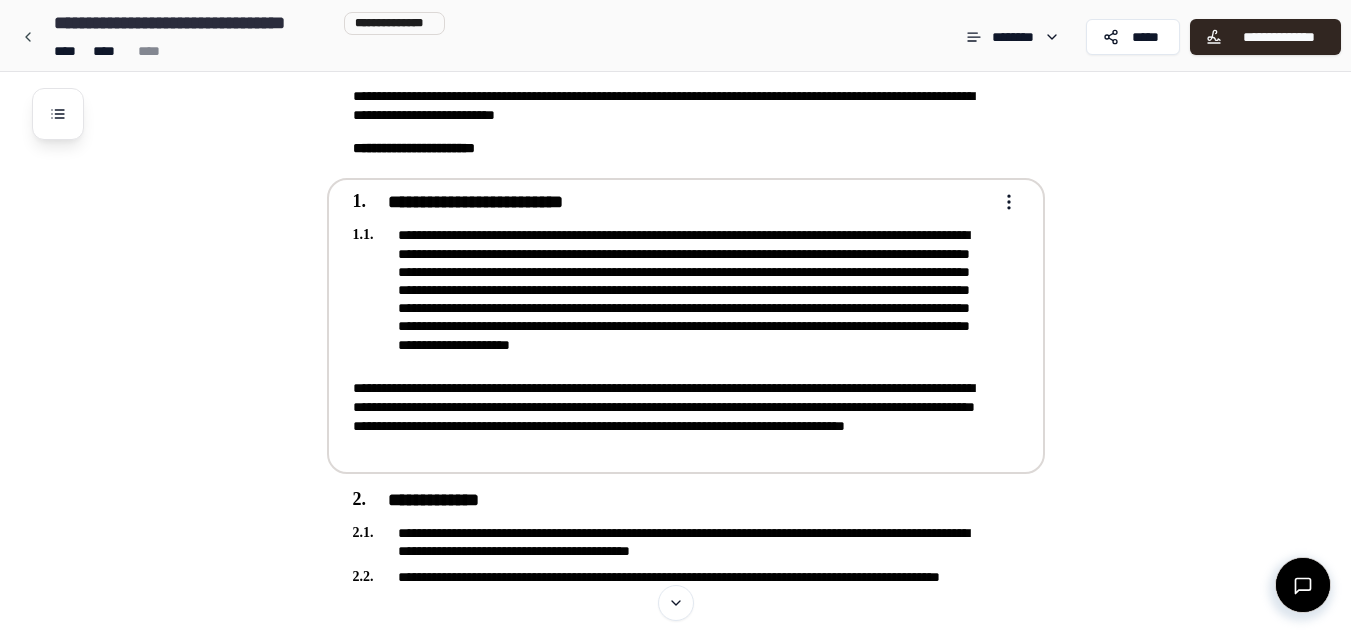 scroll, scrollTop: 377, scrollLeft: 0, axis: vertical 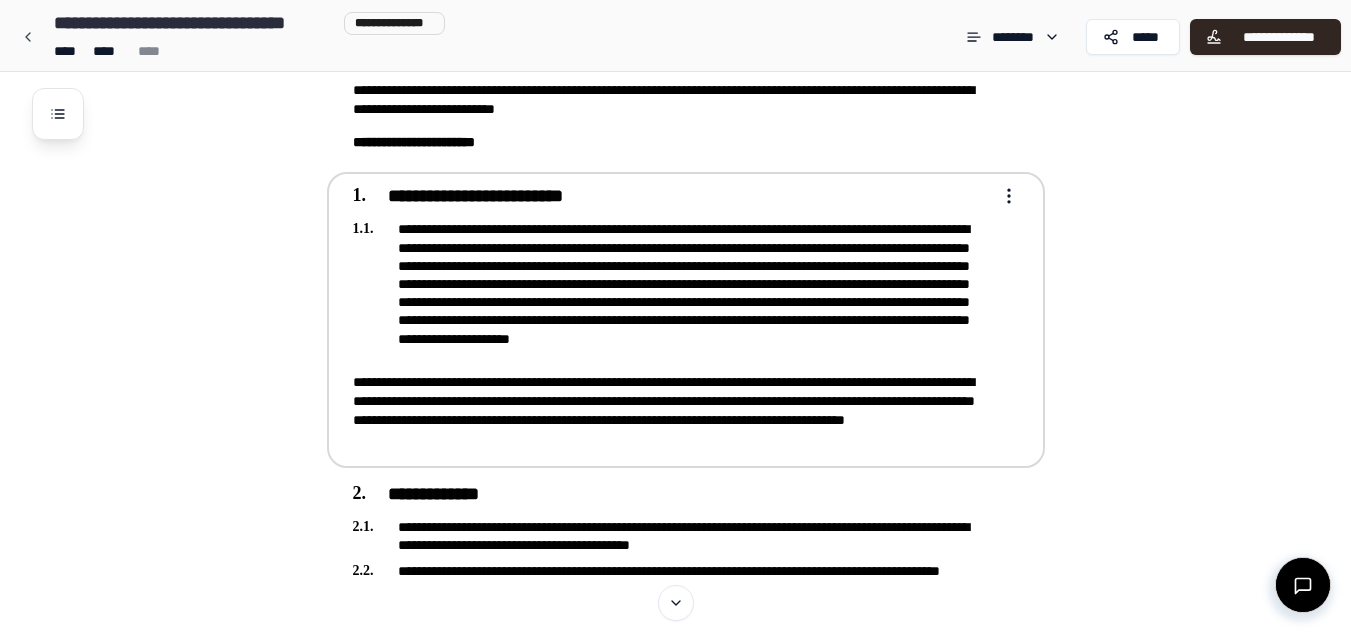click on "**********" at bounding box center [675, 1824] 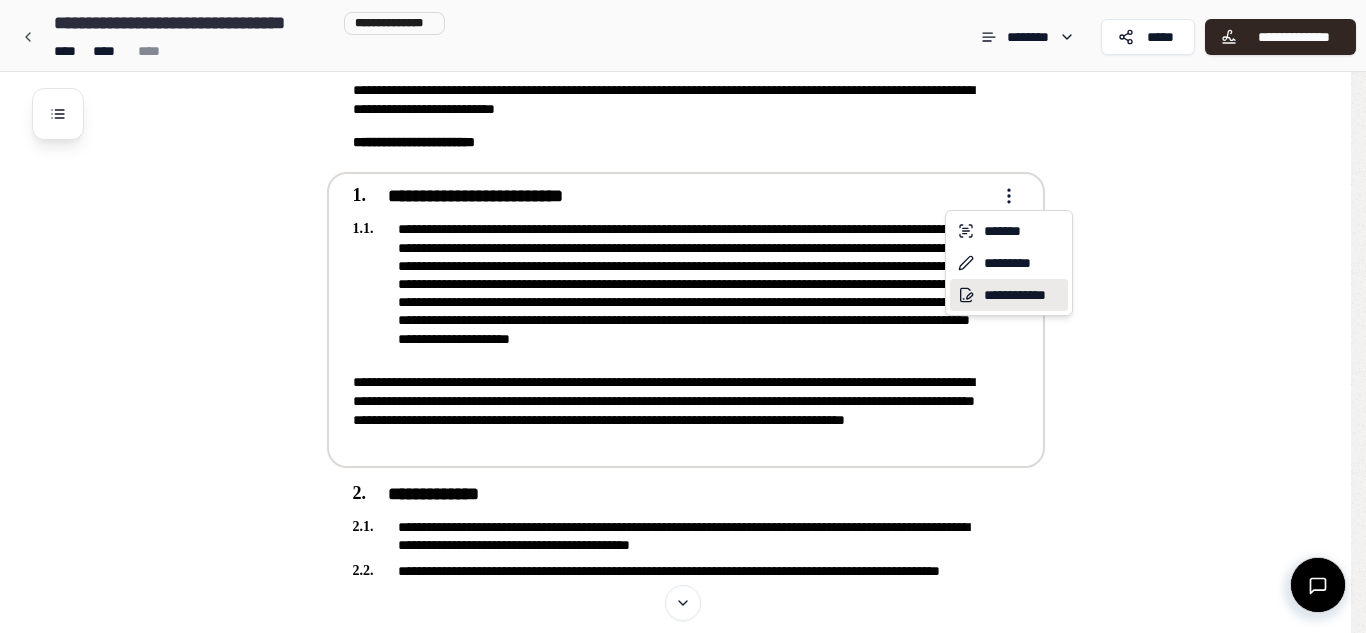 click on "**********" at bounding box center [1009, 295] 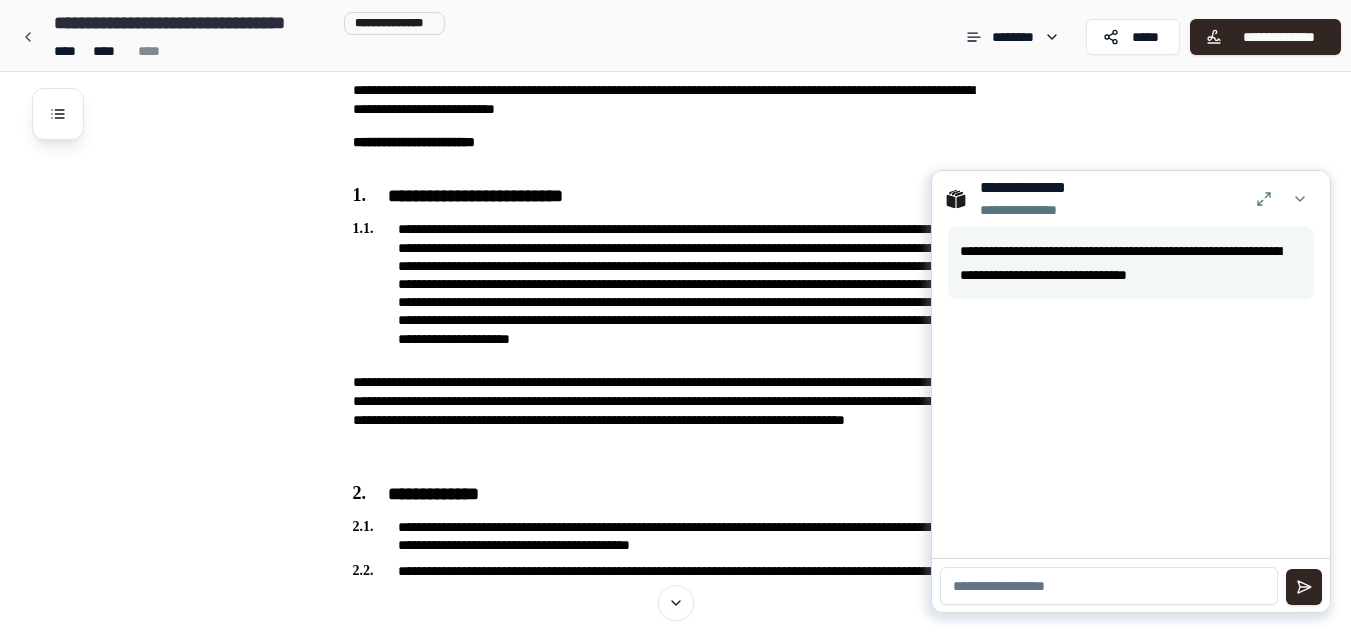 click at bounding box center [1109, 586] 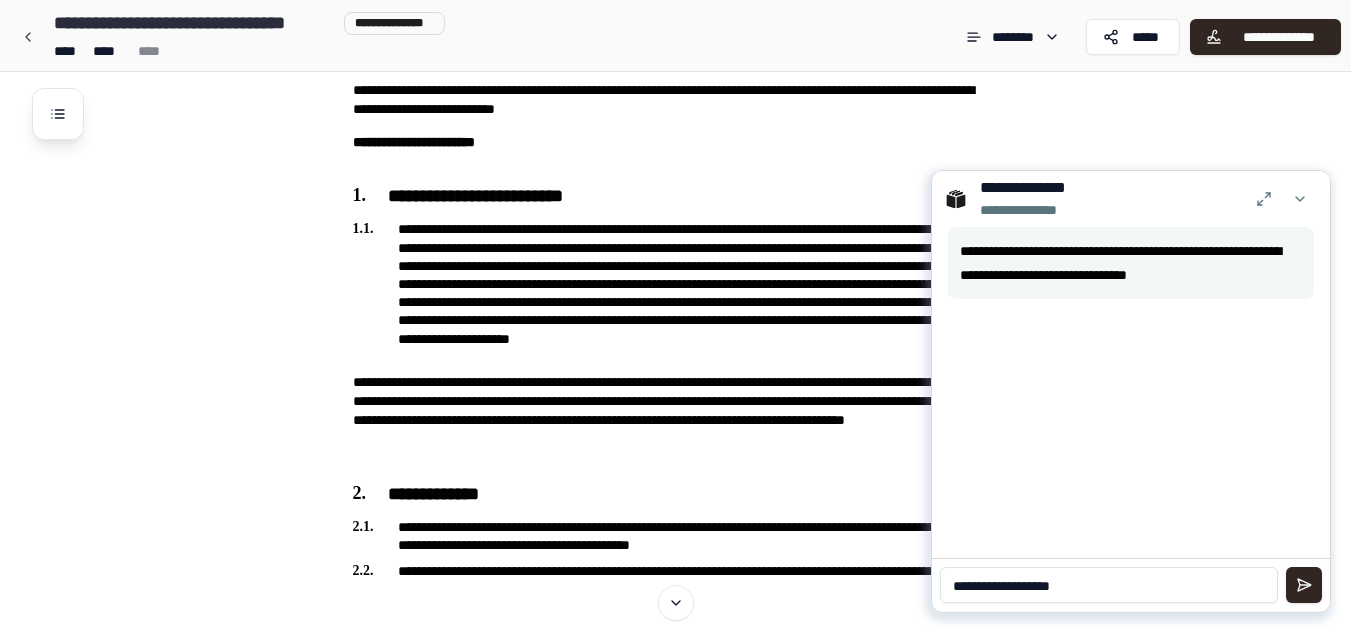 type on "**********" 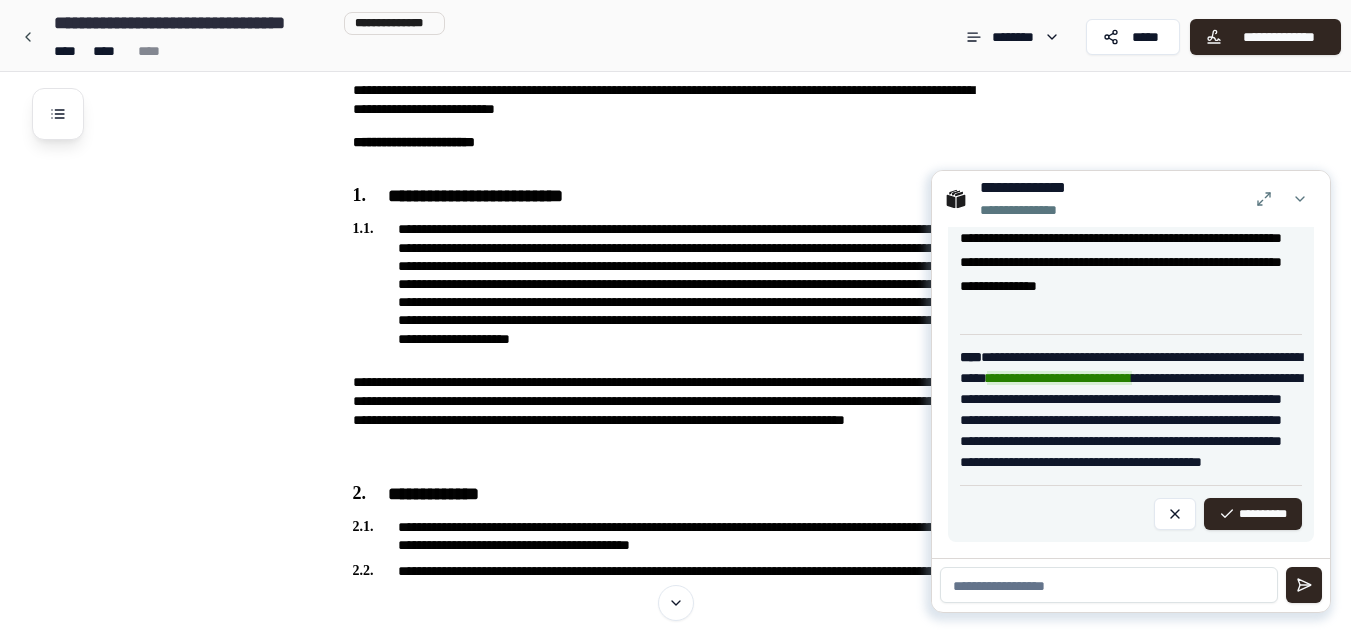scroll, scrollTop: 227, scrollLeft: 0, axis: vertical 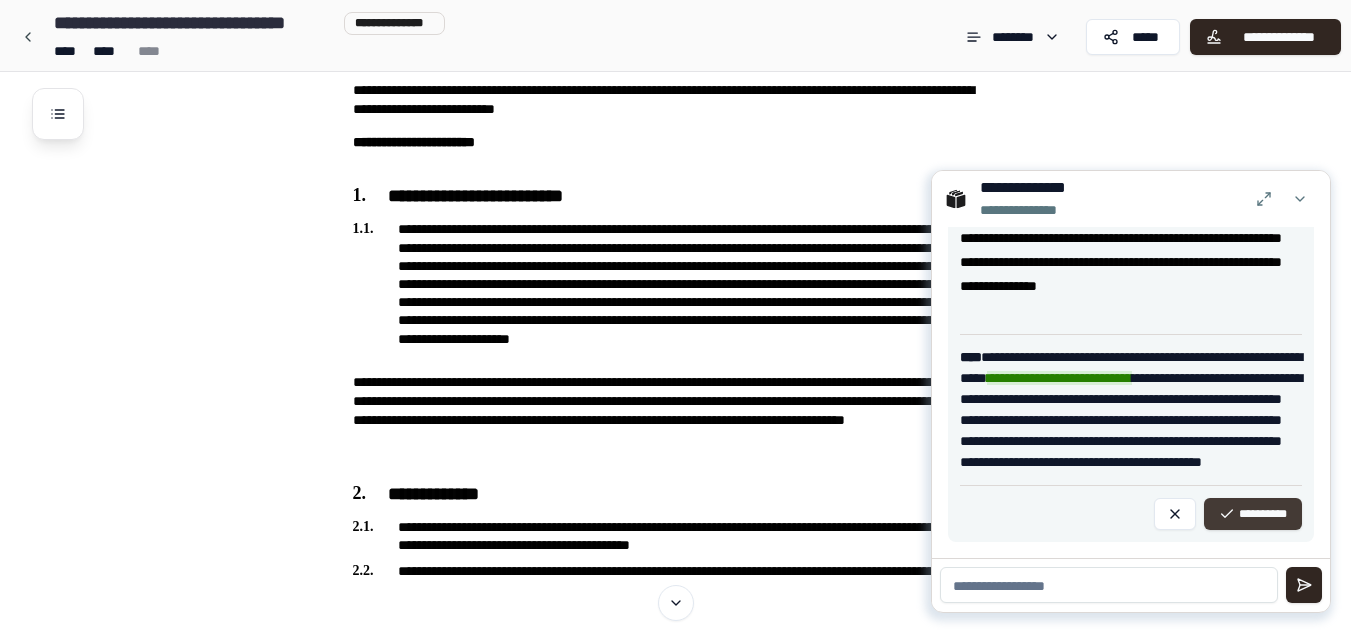 click on "**********" at bounding box center [1253, 514] 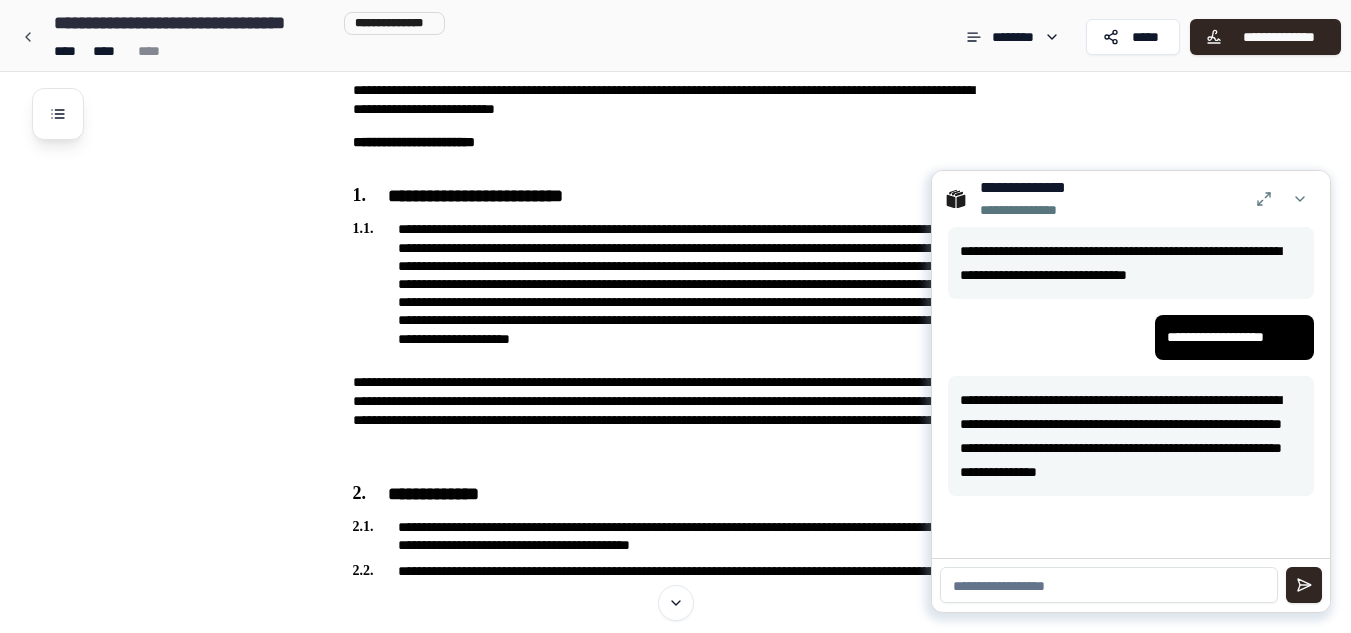 scroll, scrollTop: 0, scrollLeft: 0, axis: both 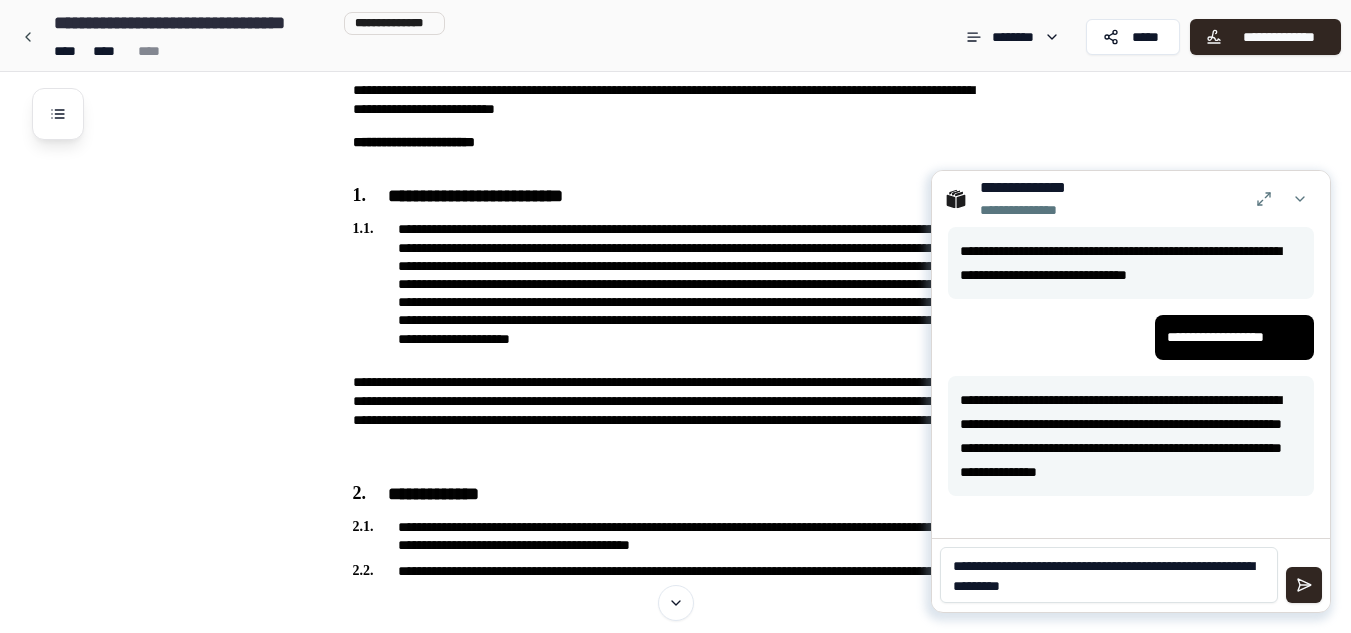 type on "**********" 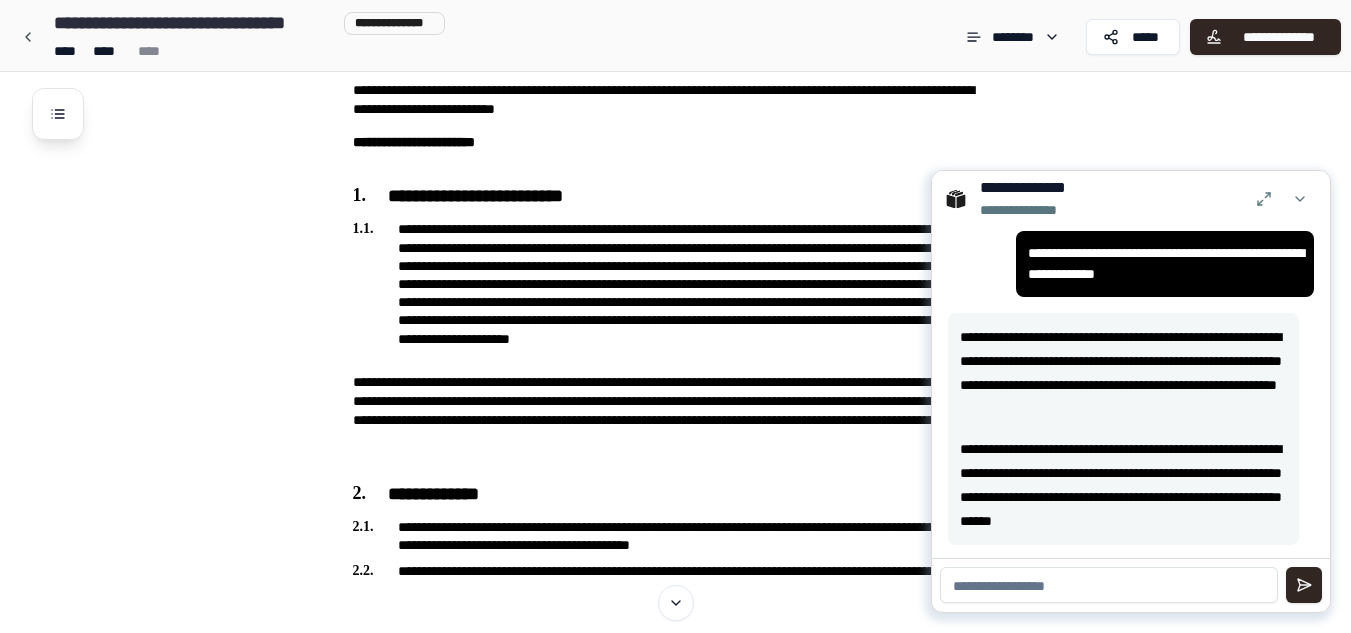 scroll, scrollTop: 307, scrollLeft: 0, axis: vertical 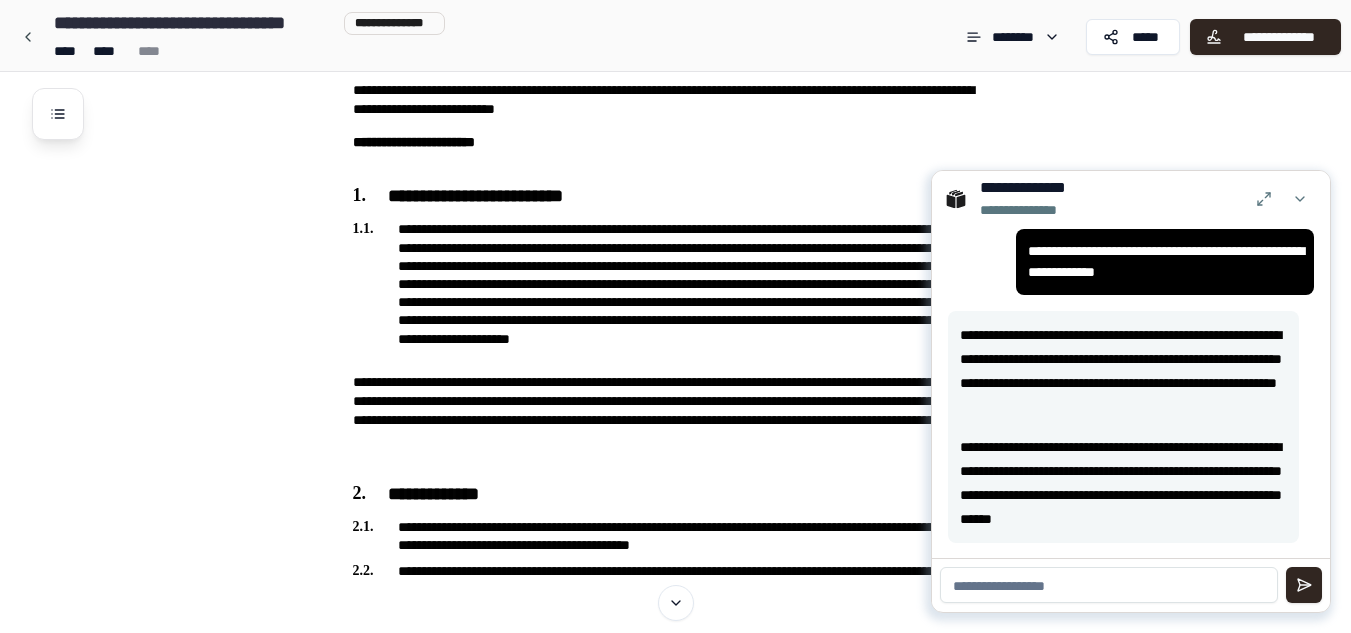 click at bounding box center (1109, 585) 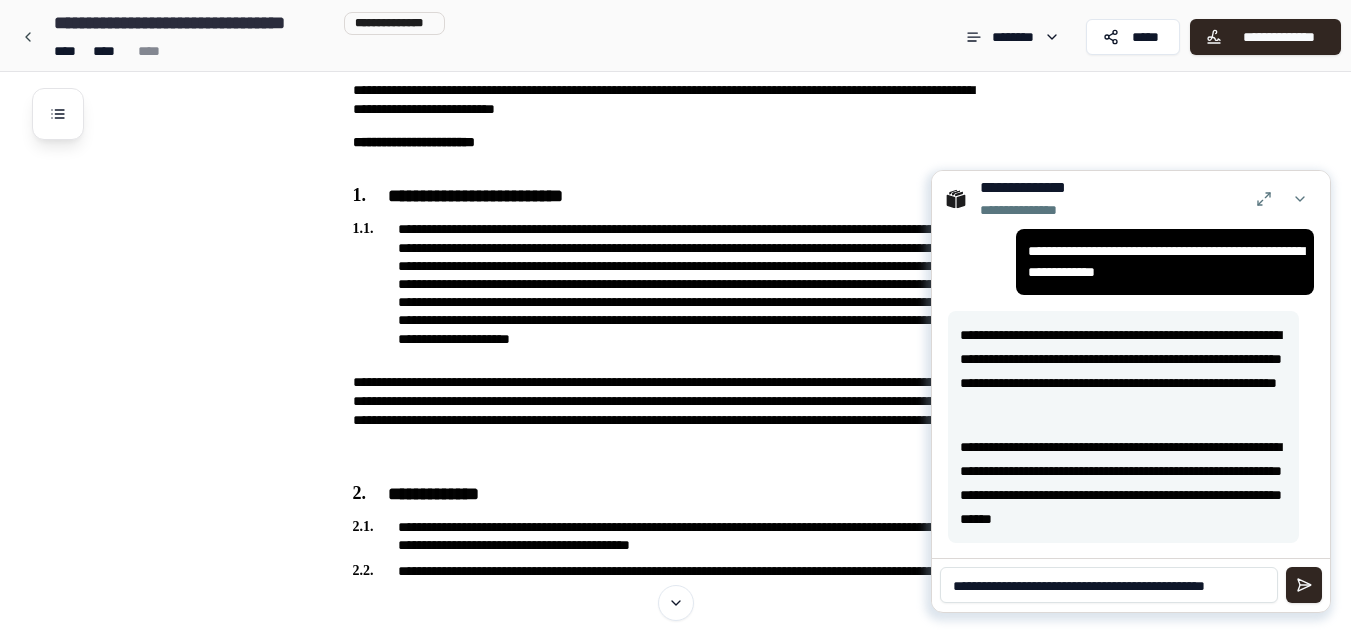 scroll, scrollTop: 0, scrollLeft: 0, axis: both 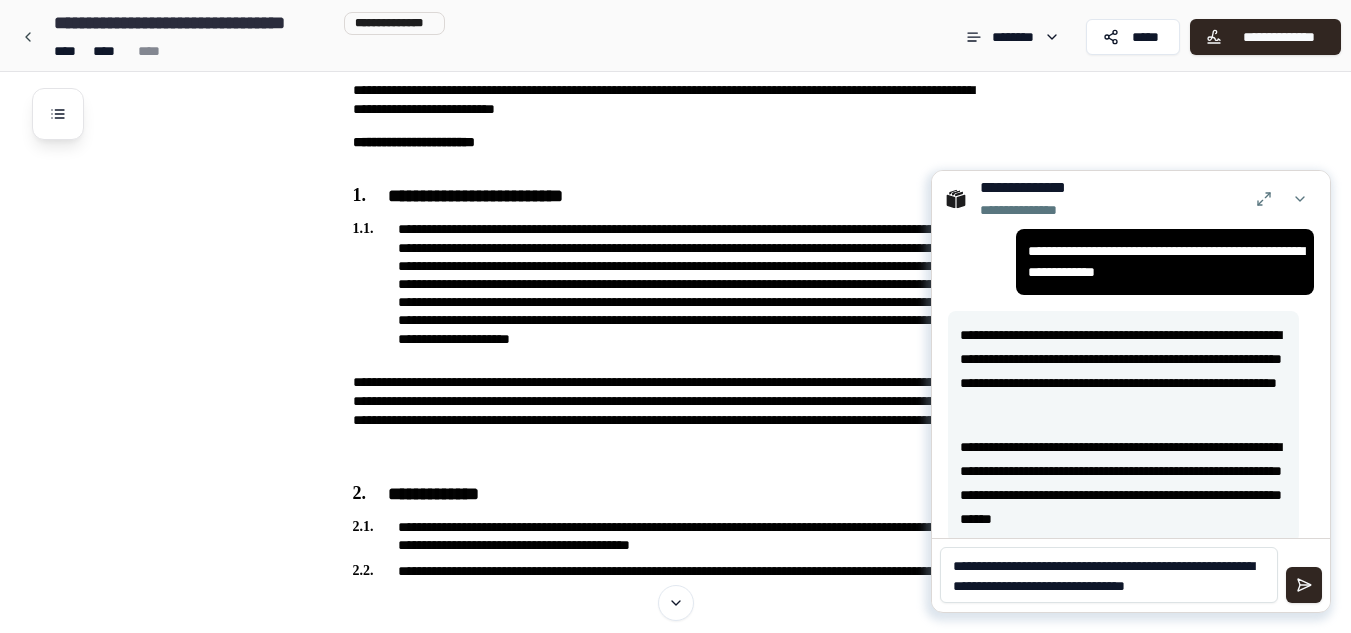 type on "**********" 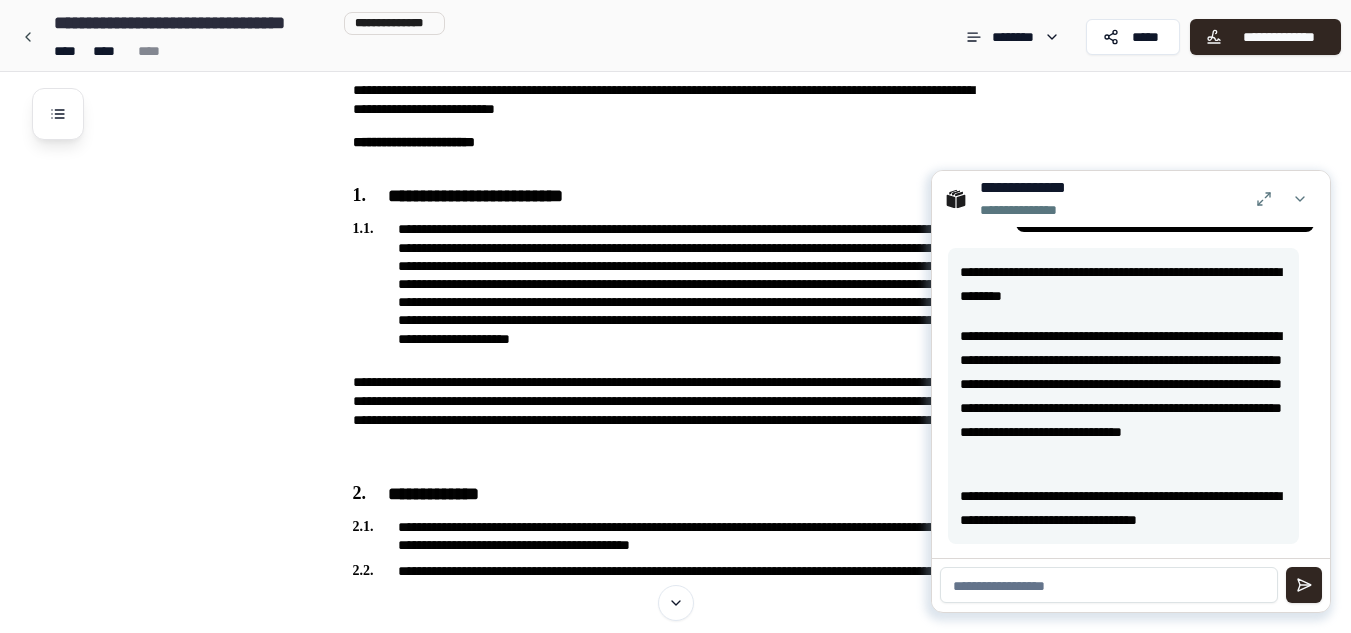 scroll, scrollTop: 722, scrollLeft: 0, axis: vertical 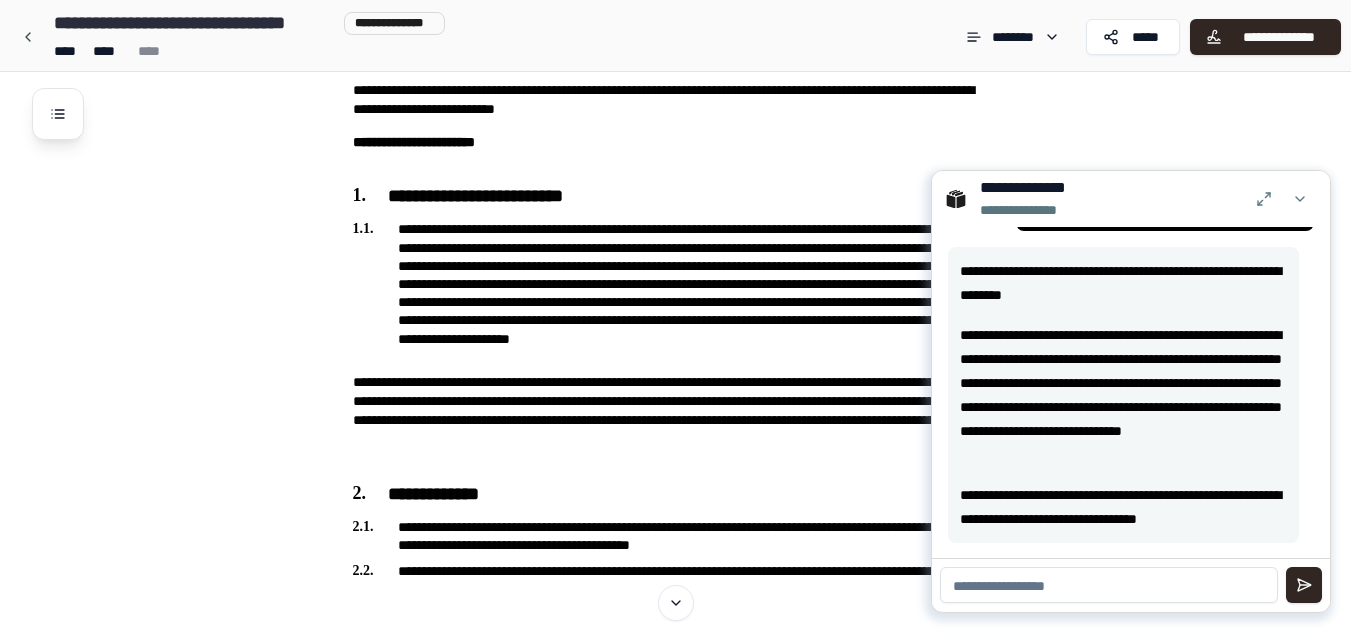 click at bounding box center (1109, 585) 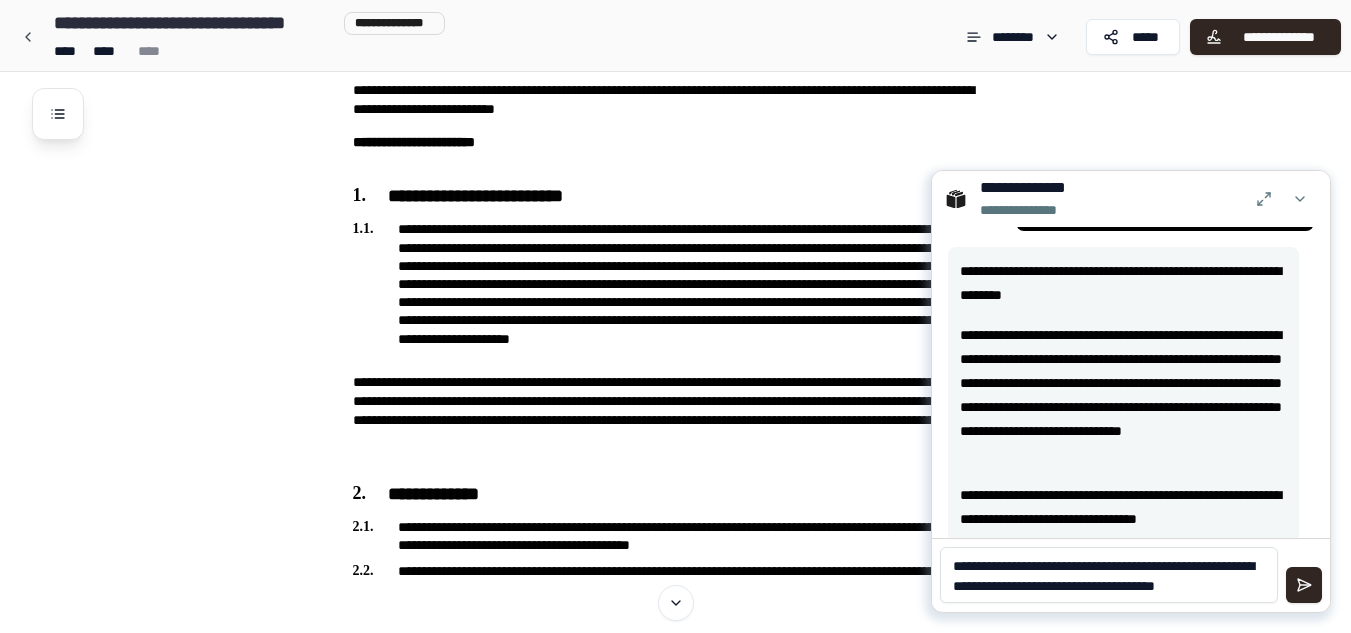 scroll, scrollTop: 0, scrollLeft: 0, axis: both 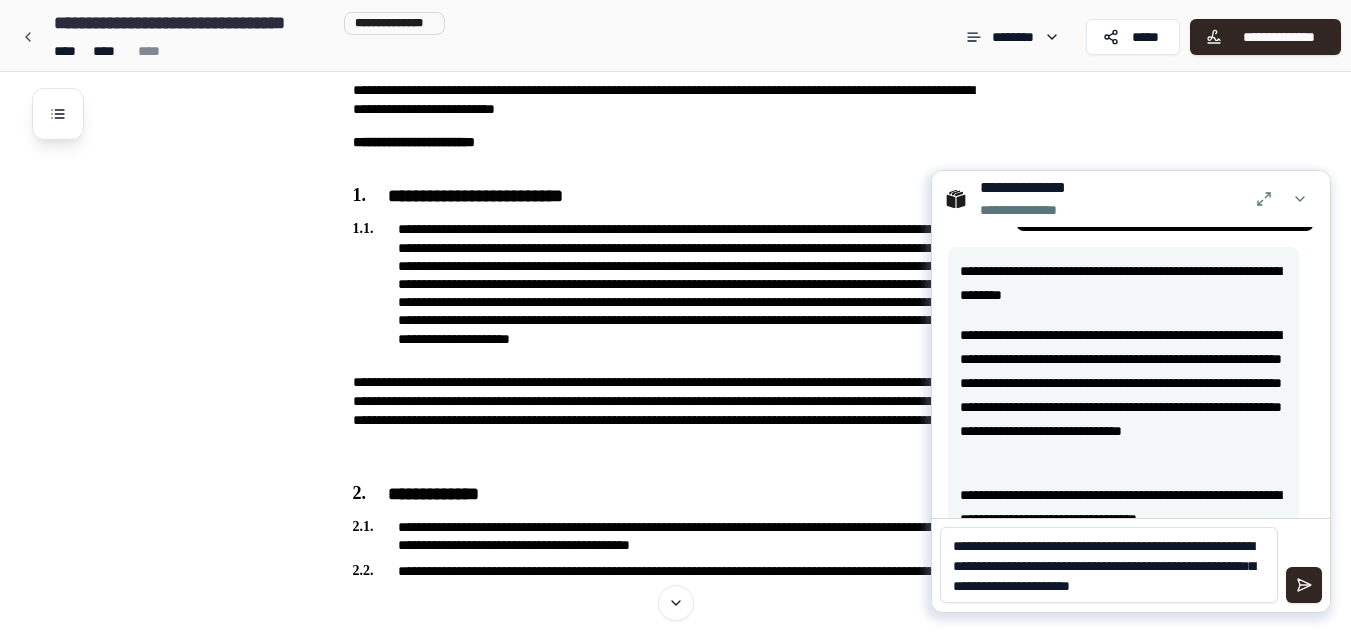 type on "**********" 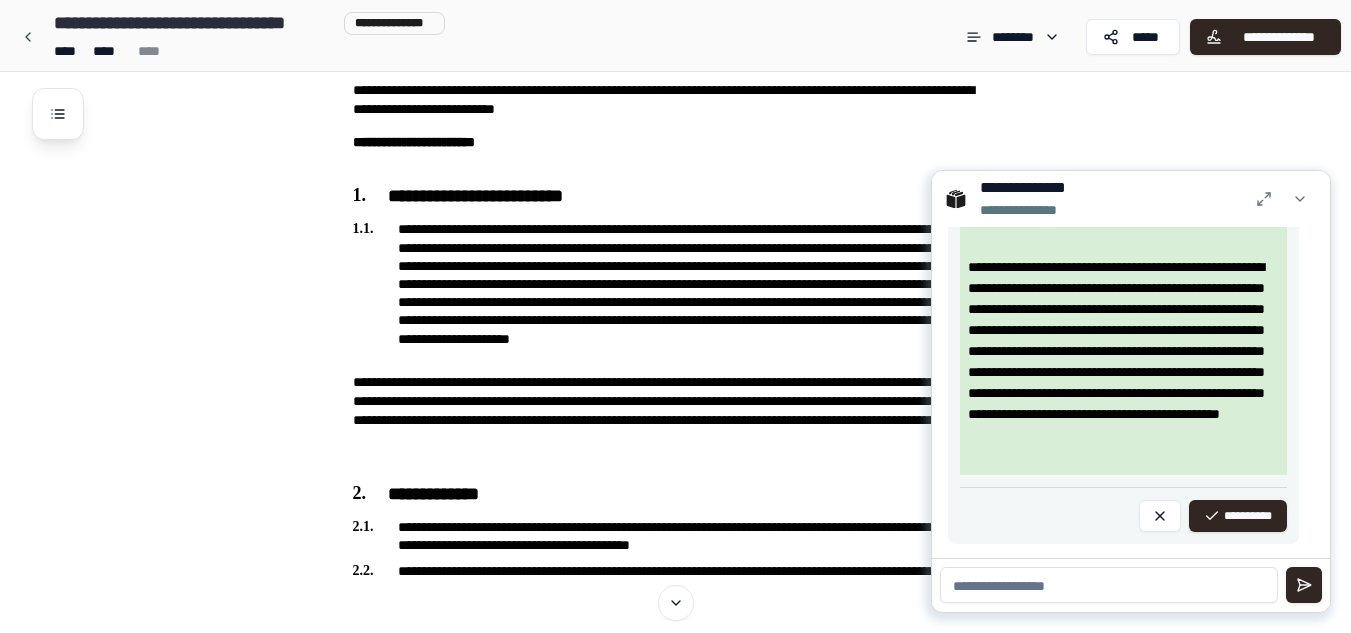 scroll, scrollTop: 2321, scrollLeft: 0, axis: vertical 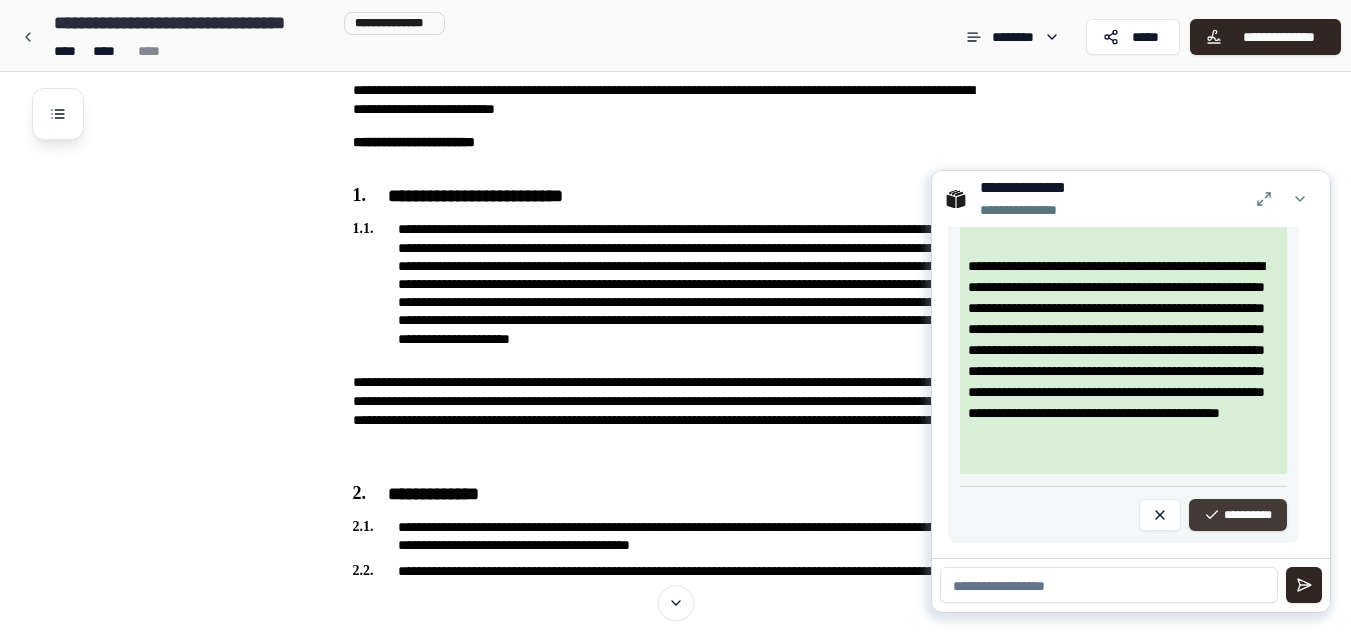 click on "**********" at bounding box center (1238, 515) 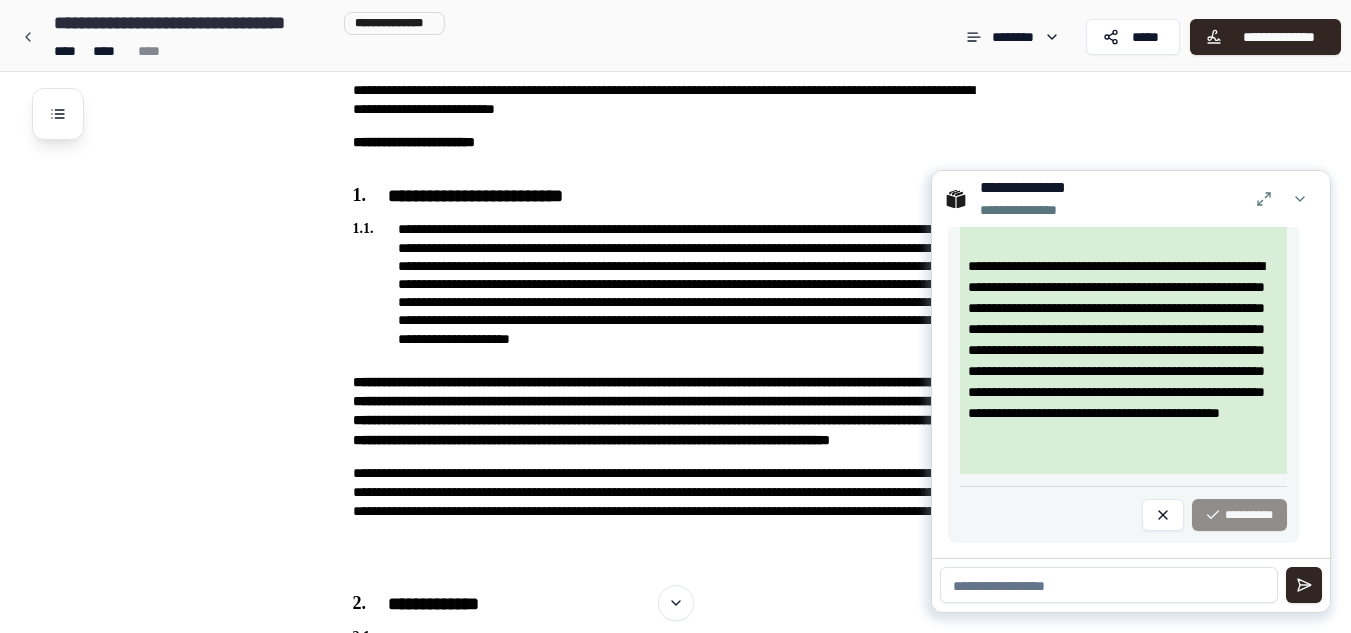 scroll, scrollTop: 1254, scrollLeft: 0, axis: vertical 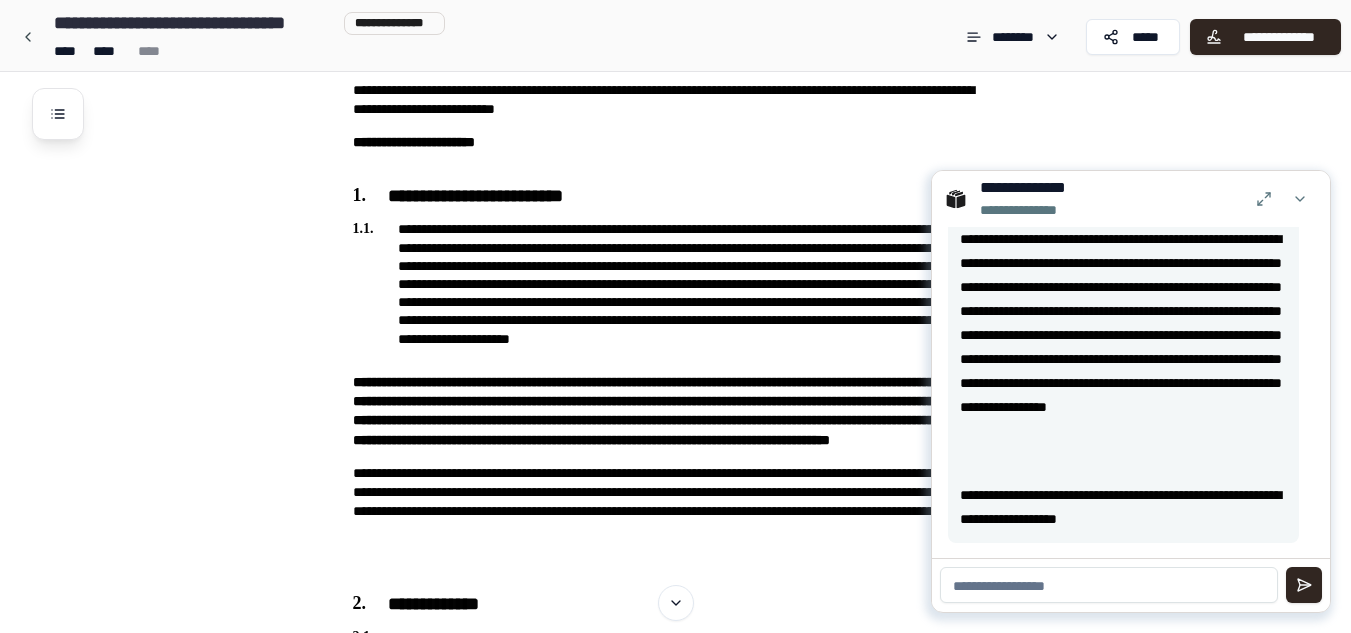click at bounding box center [1109, 585] 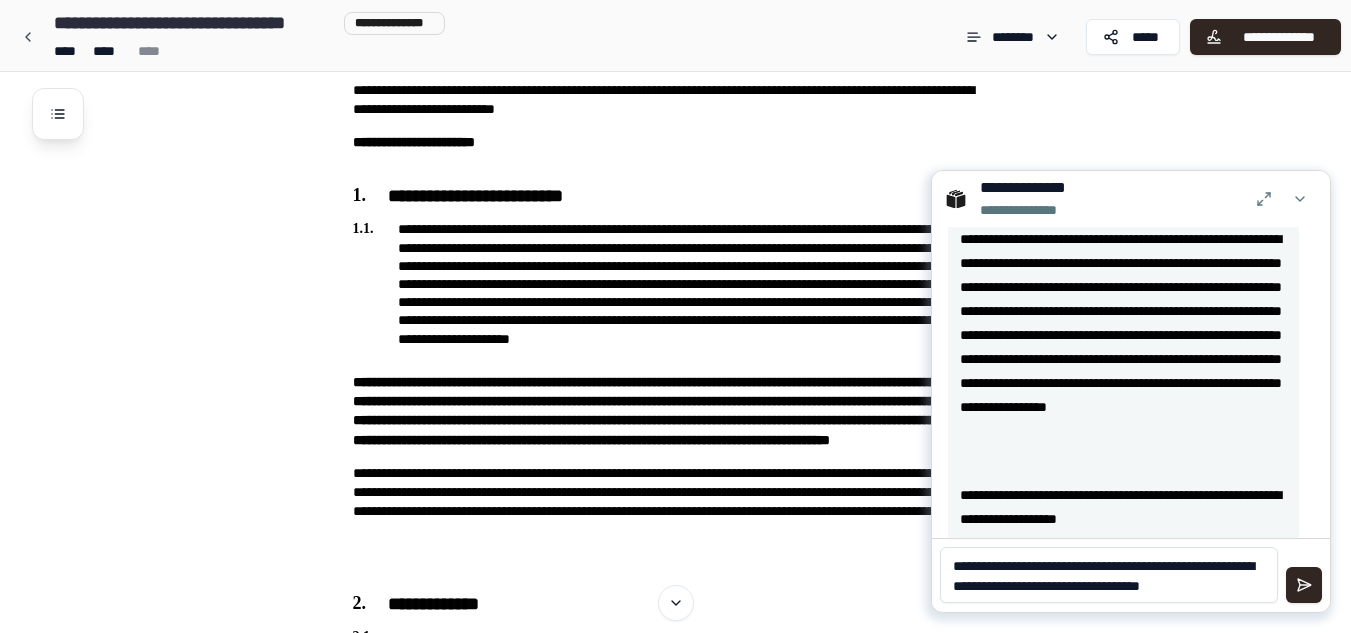 scroll, scrollTop: 0, scrollLeft: 0, axis: both 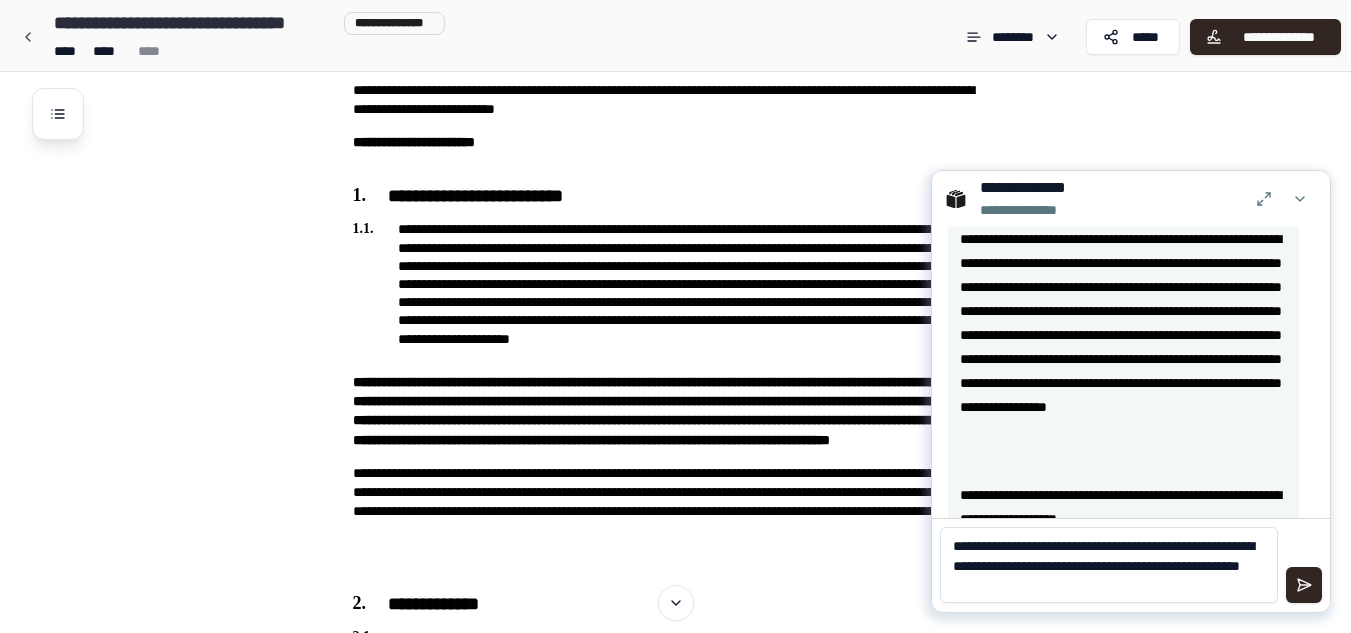 type on "**********" 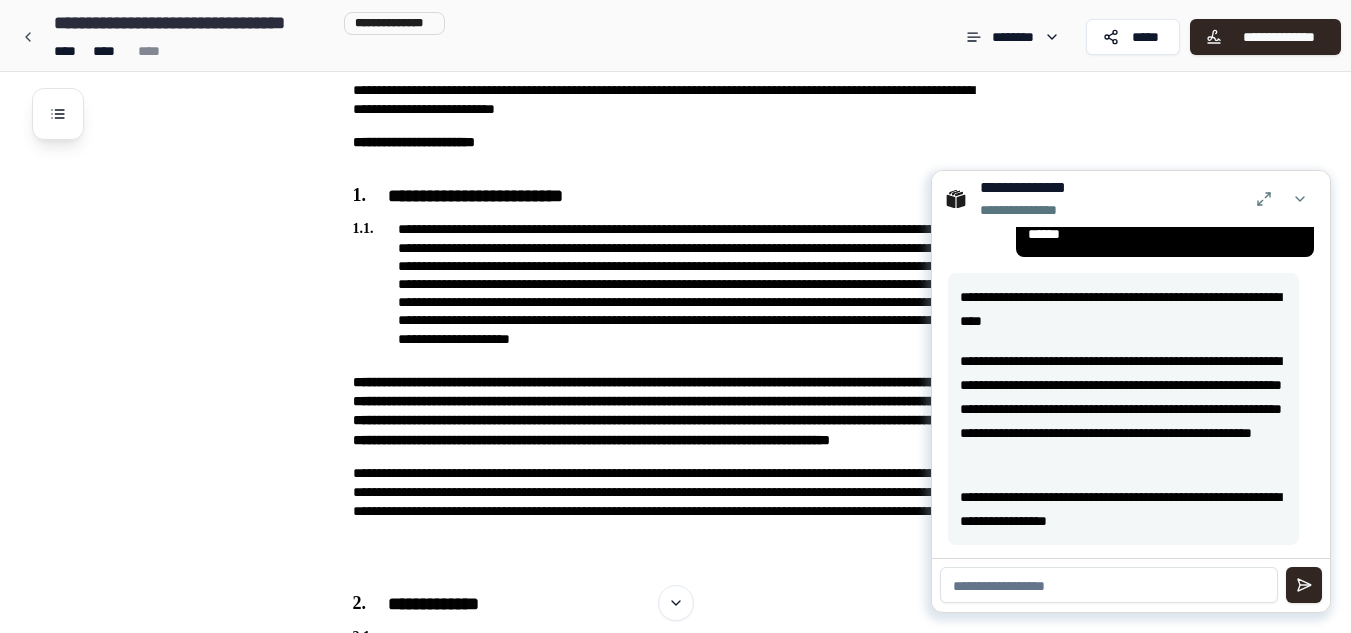 scroll, scrollTop: 1645, scrollLeft: 0, axis: vertical 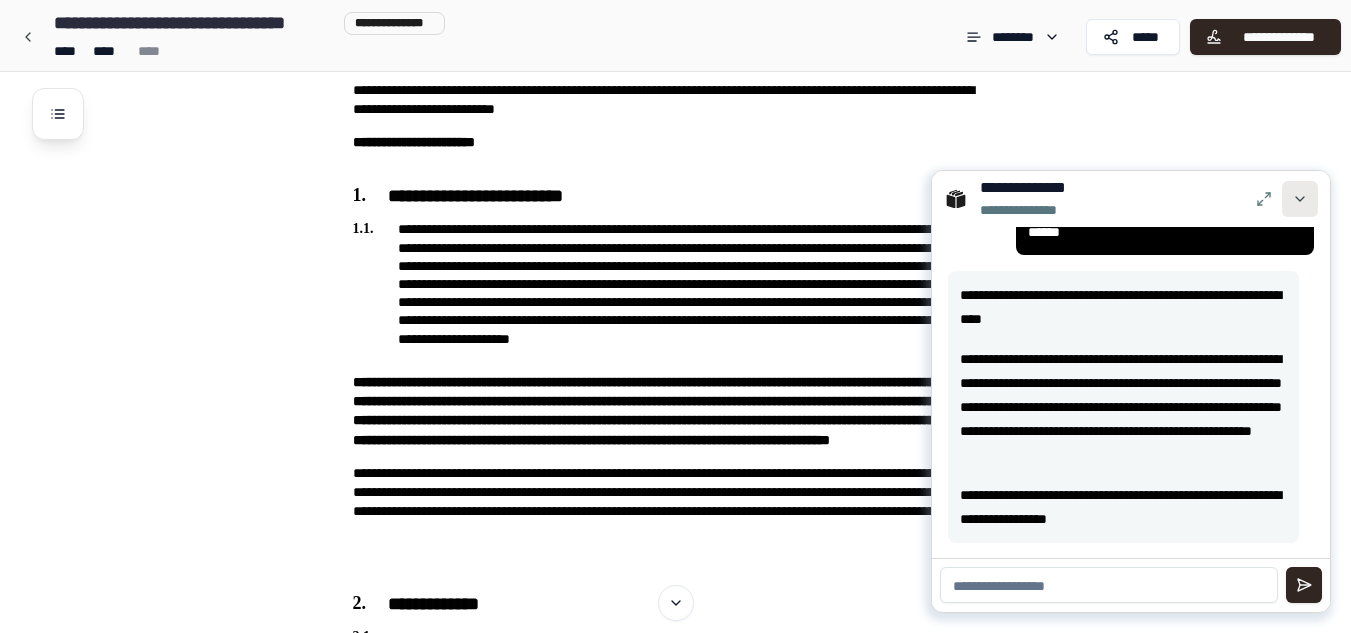 click at bounding box center [1300, 199] 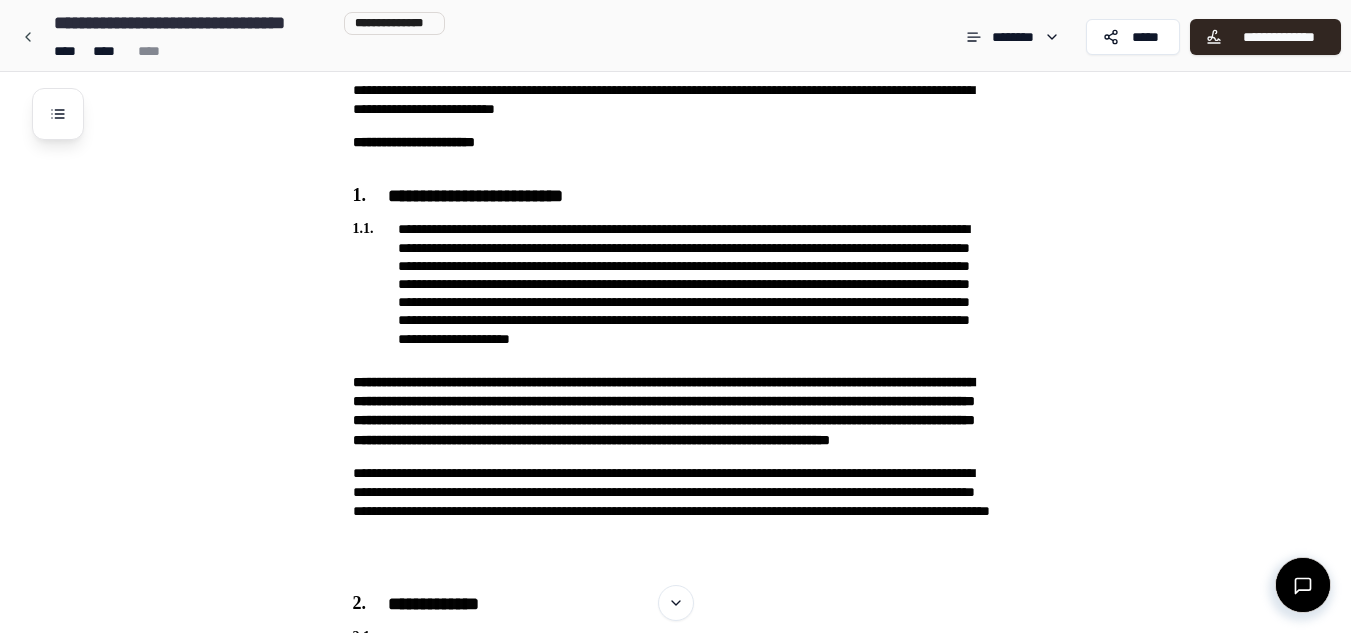 click at bounding box center (1303, 585) 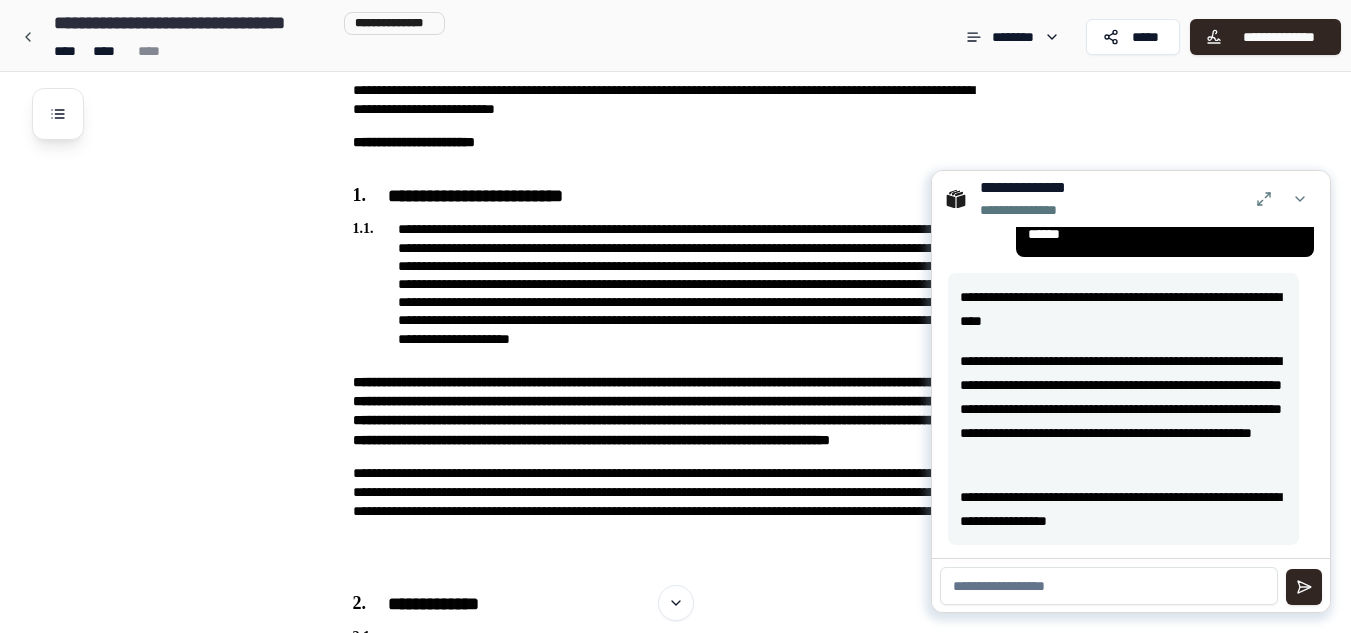 scroll, scrollTop: 1645, scrollLeft: 0, axis: vertical 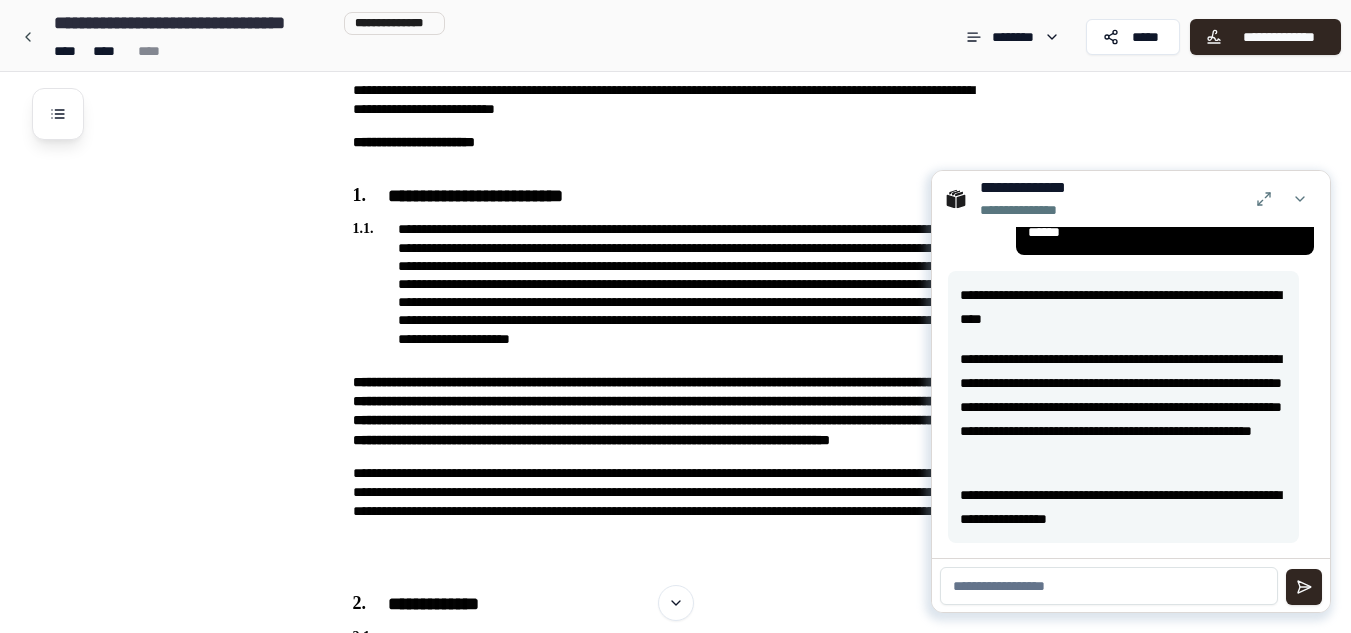 click at bounding box center [1109, 586] 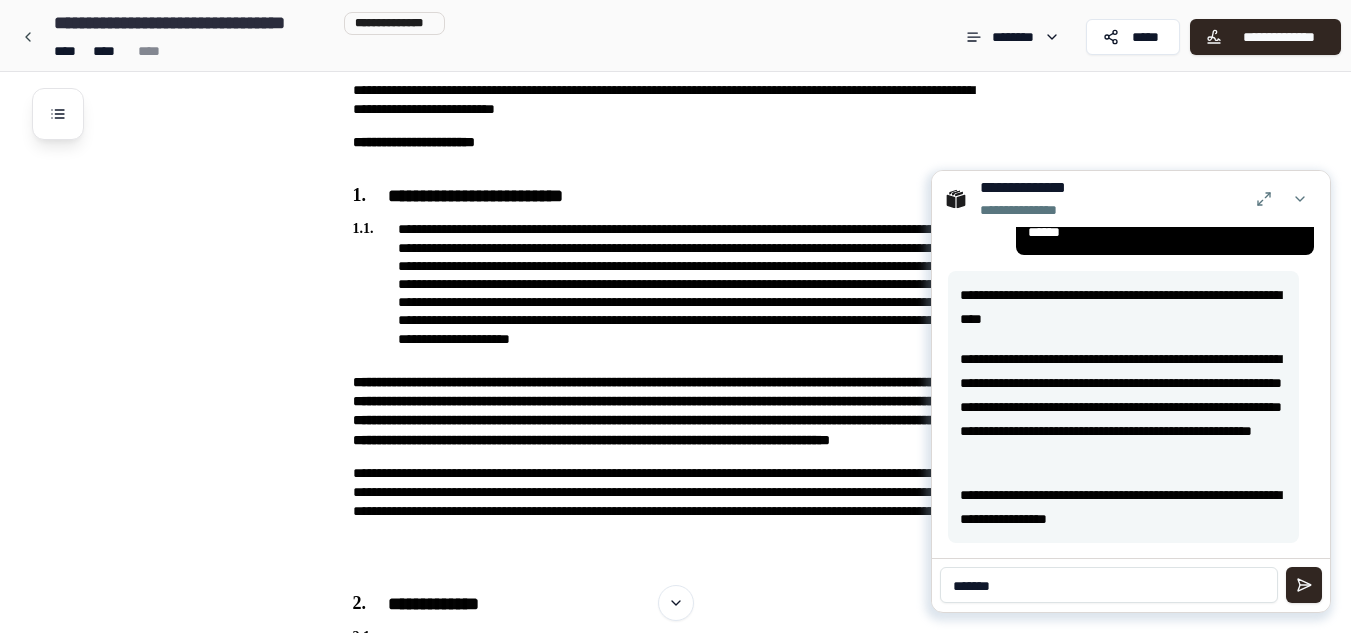 type on "*******" 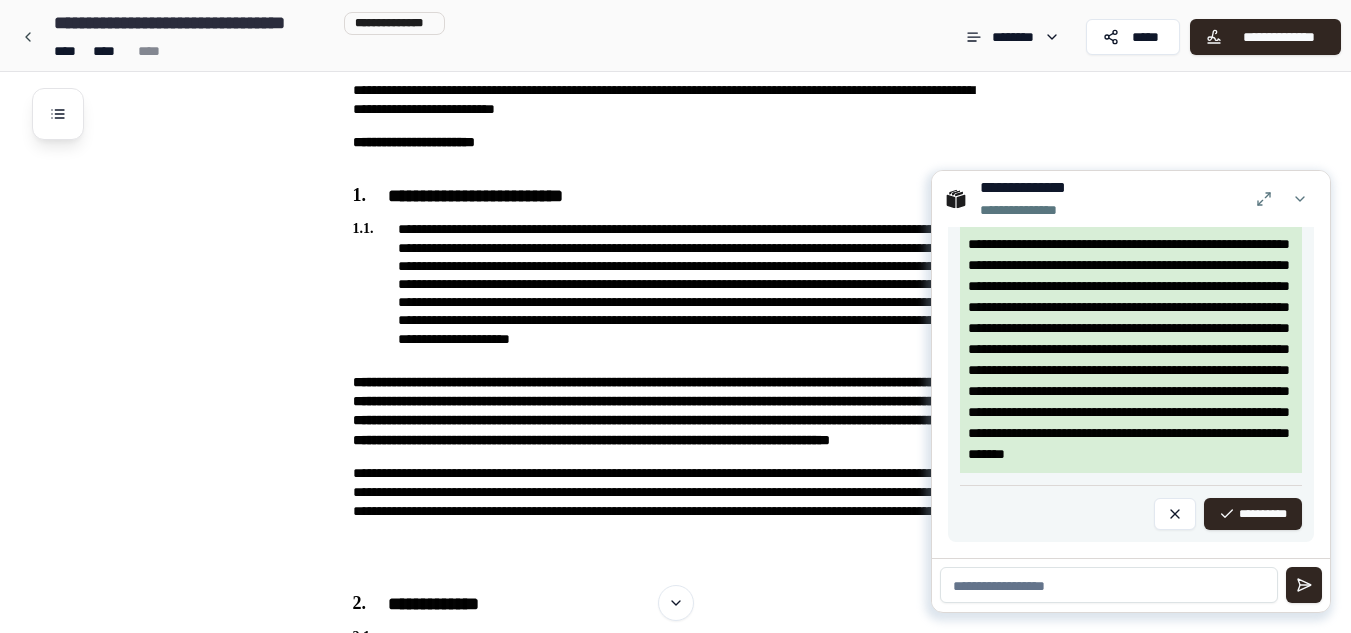 scroll, scrollTop: 2622, scrollLeft: 0, axis: vertical 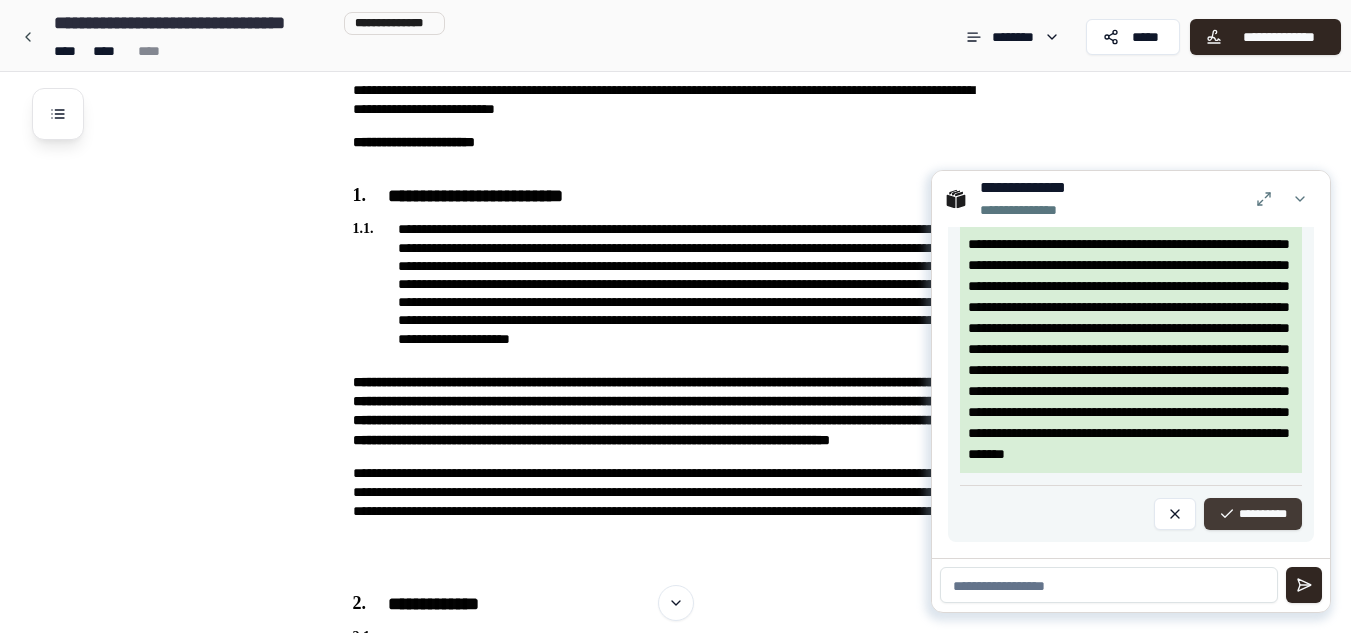 click on "**********" at bounding box center (1253, 514) 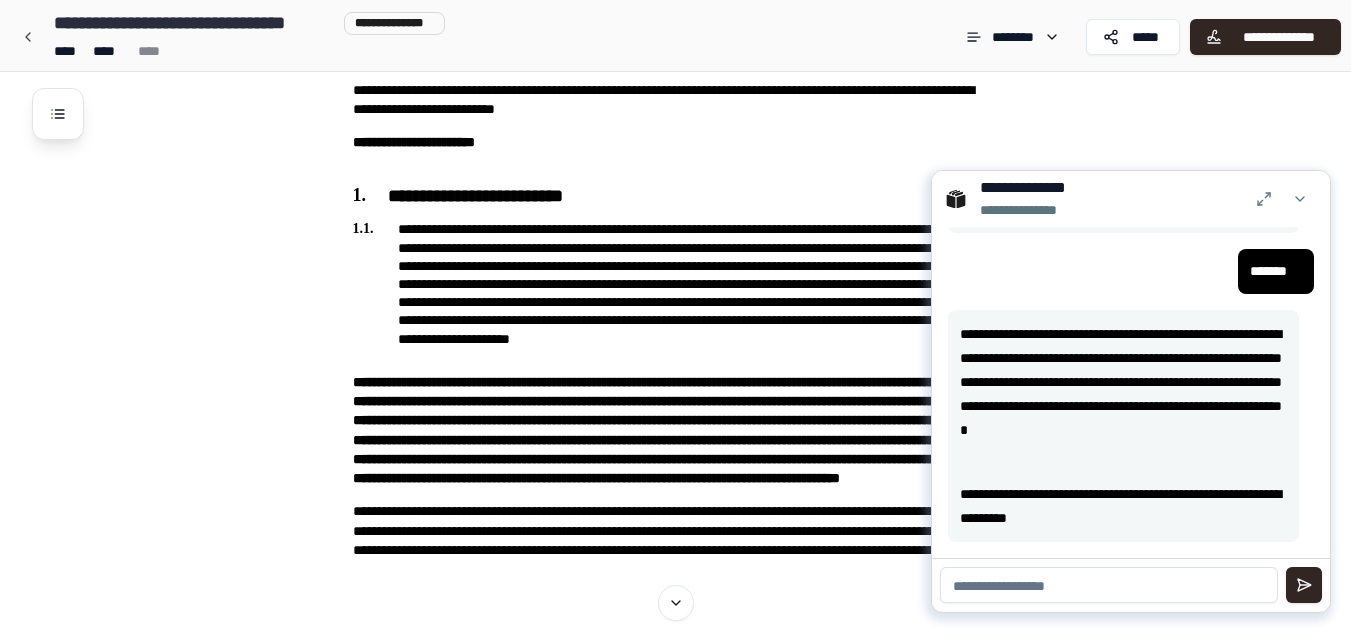 scroll, scrollTop: 1954, scrollLeft: 0, axis: vertical 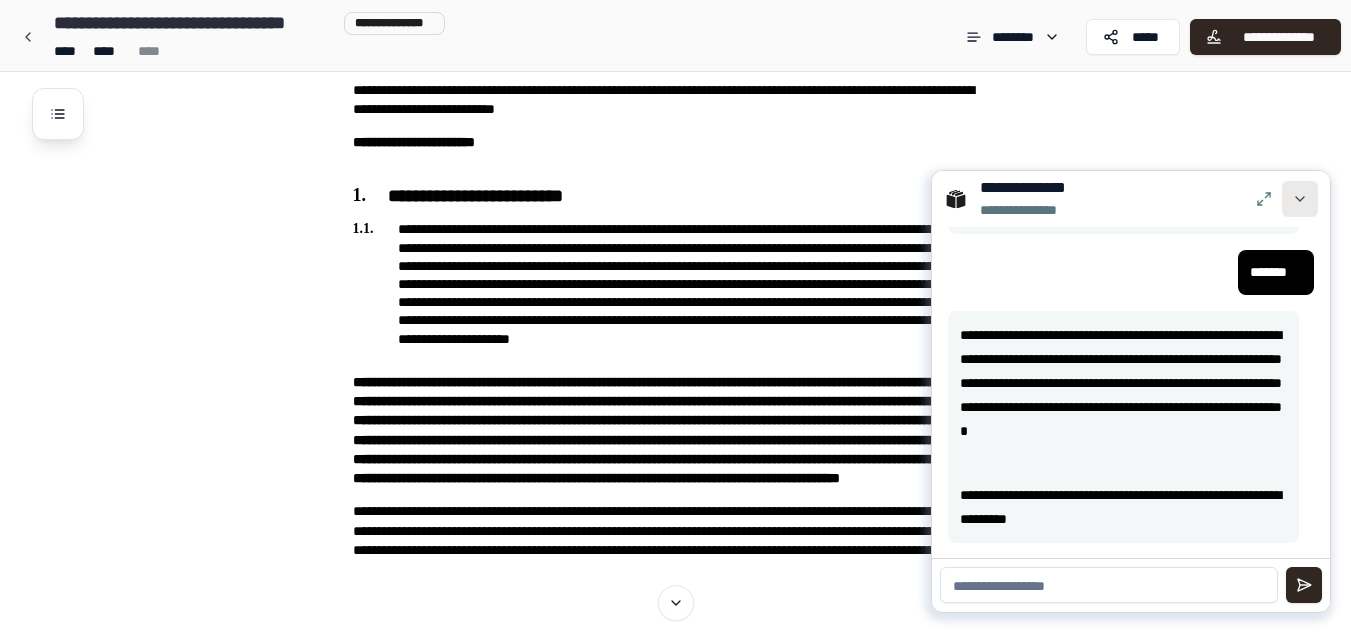 click at bounding box center (1300, 199) 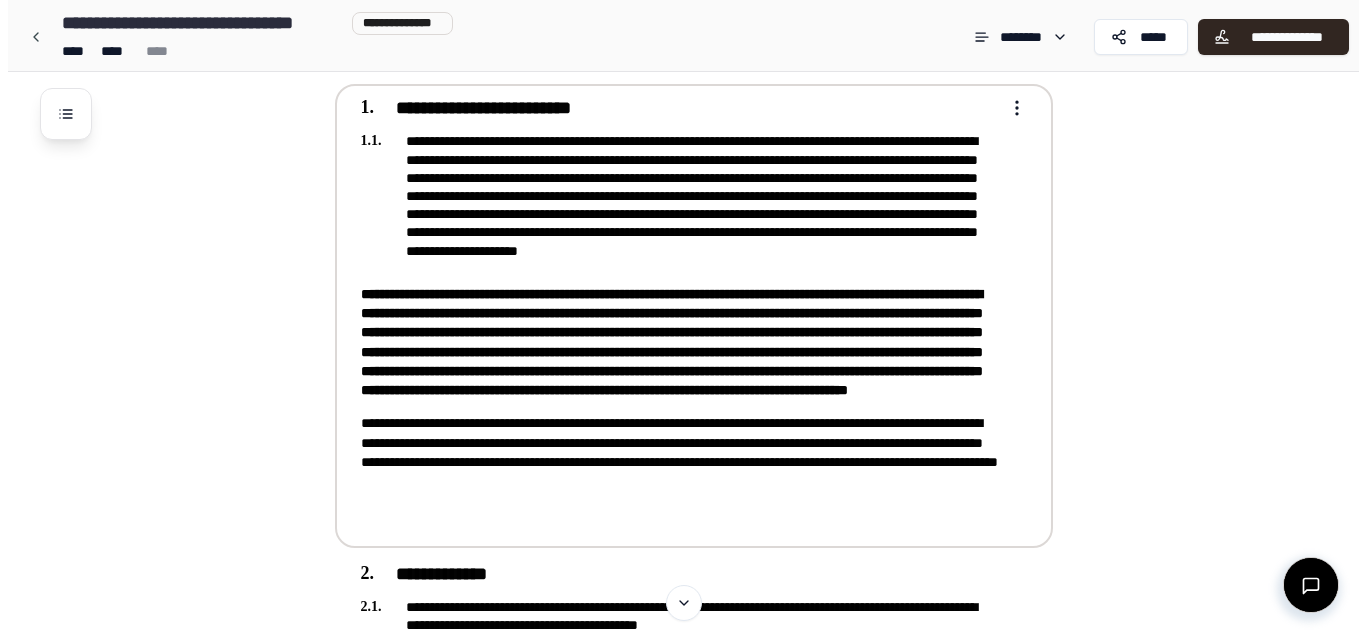 scroll, scrollTop: 466, scrollLeft: 0, axis: vertical 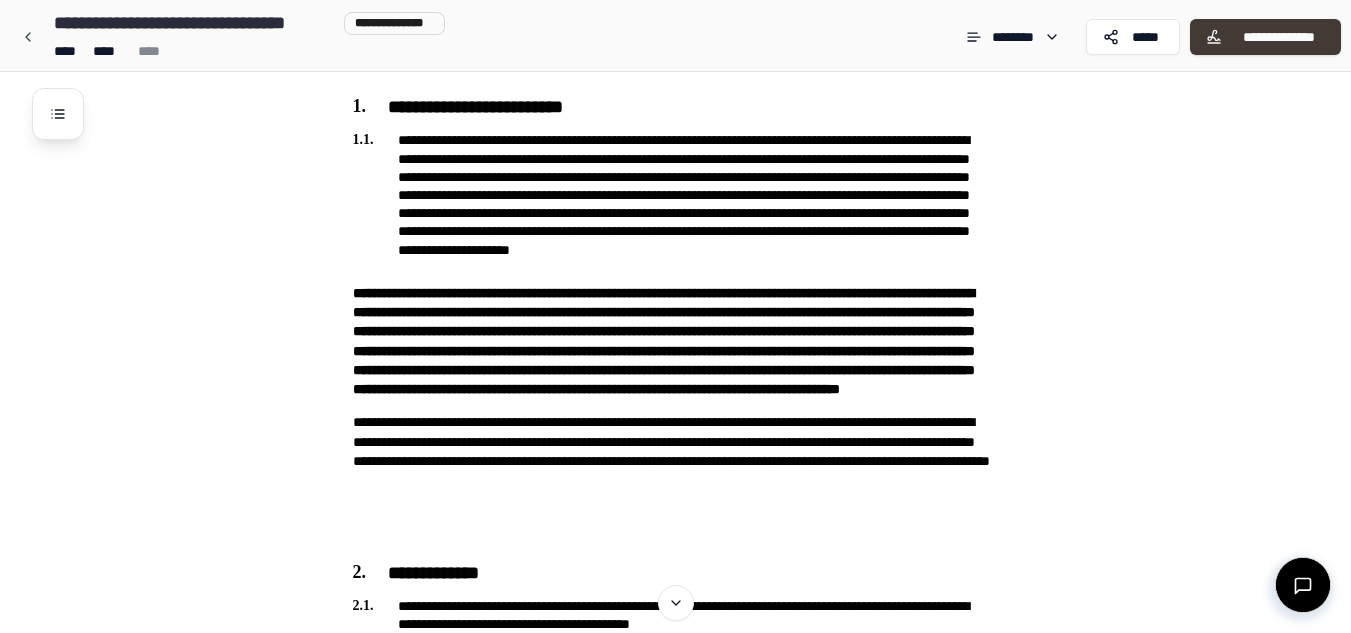 click on "**********" at bounding box center [1278, 37] 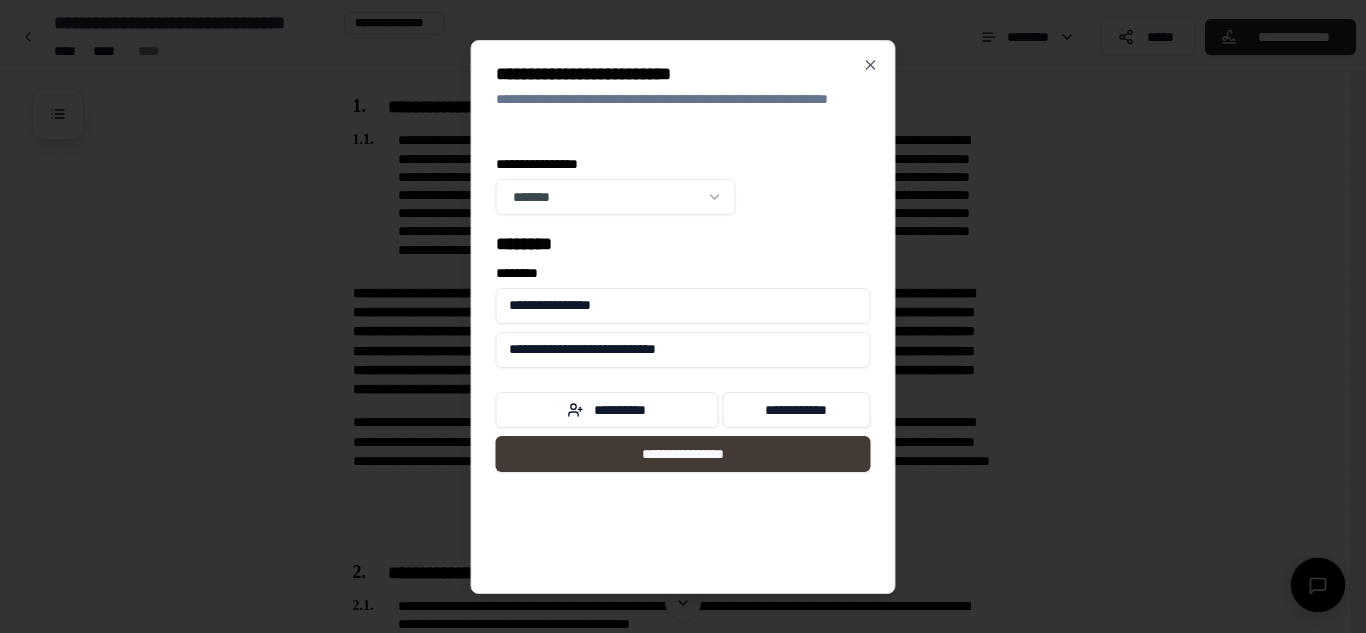 click on "**********" at bounding box center (683, 454) 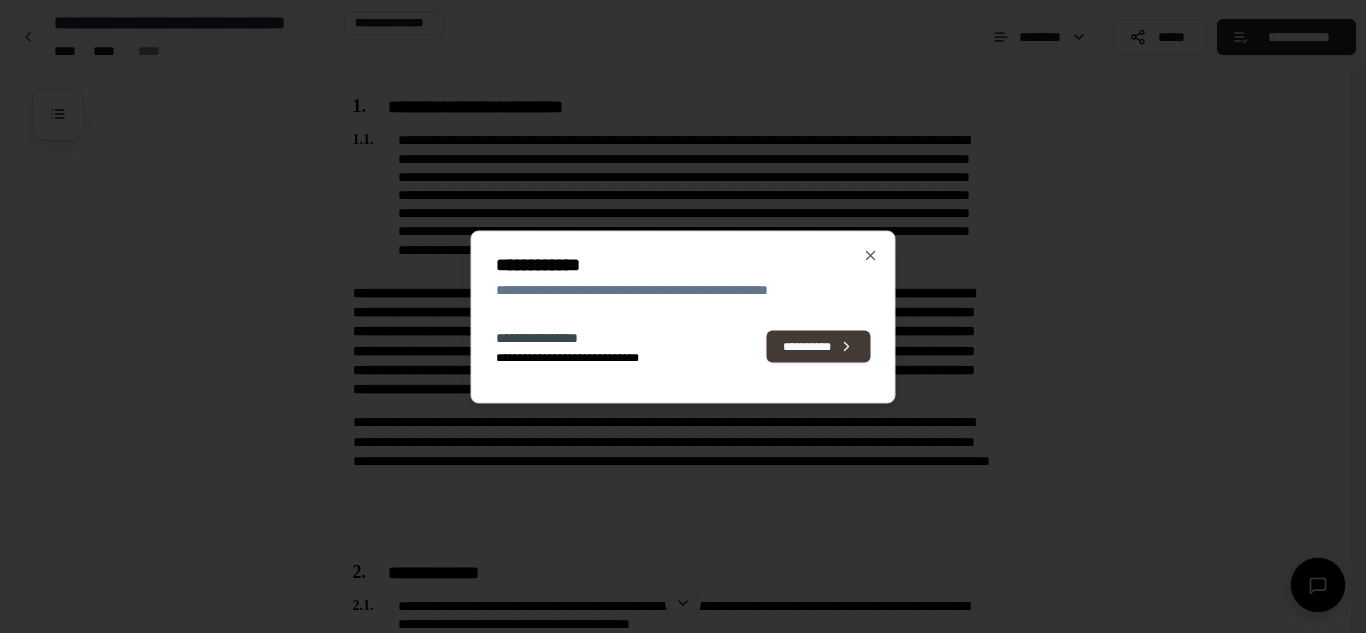click on "**********" at bounding box center [819, 347] 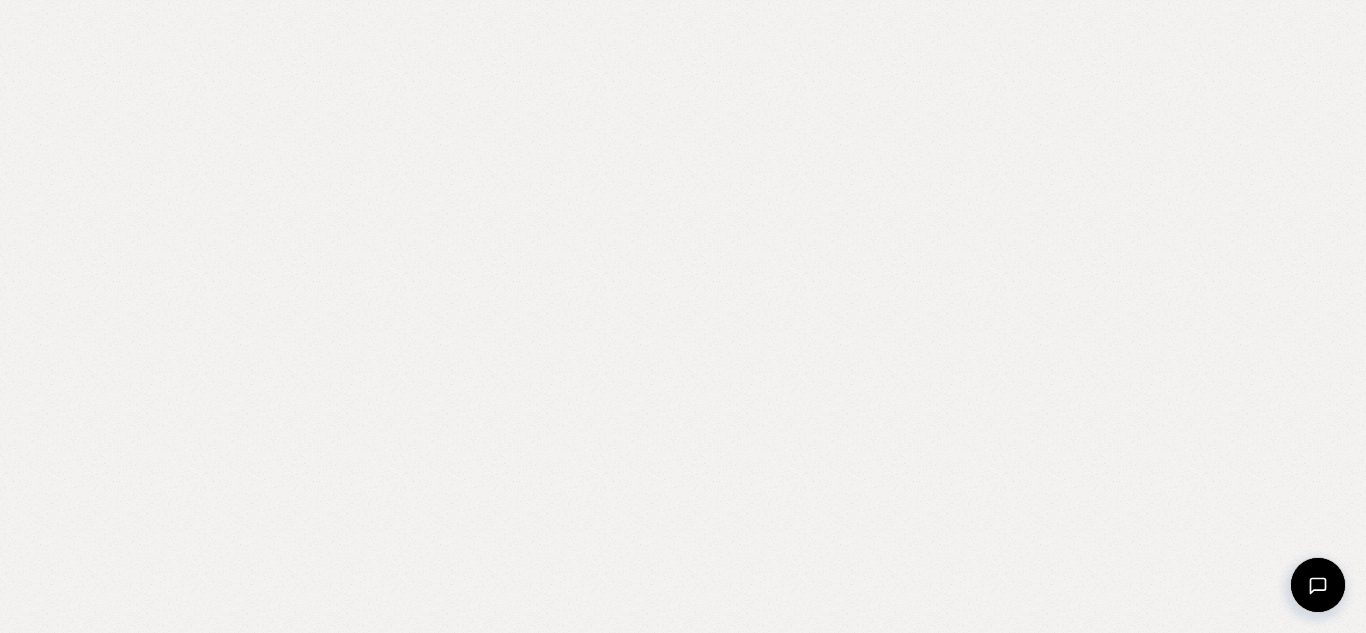 scroll, scrollTop: 0, scrollLeft: 0, axis: both 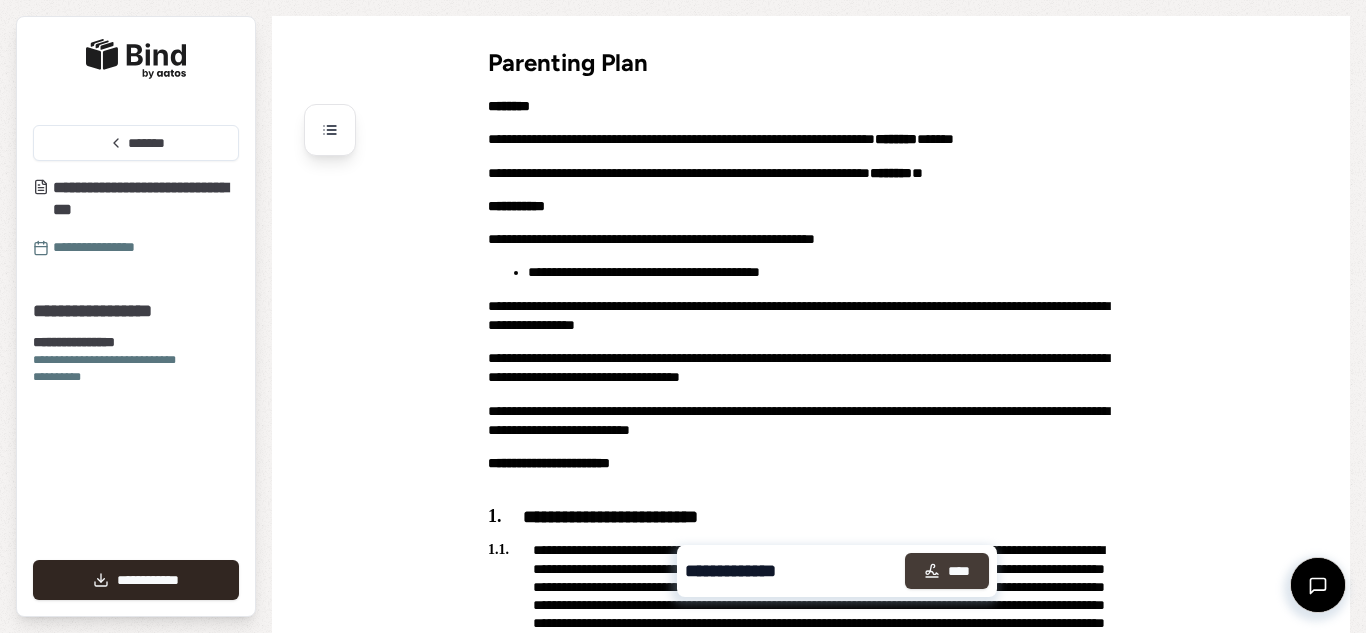 click on "****" at bounding box center (947, 571) 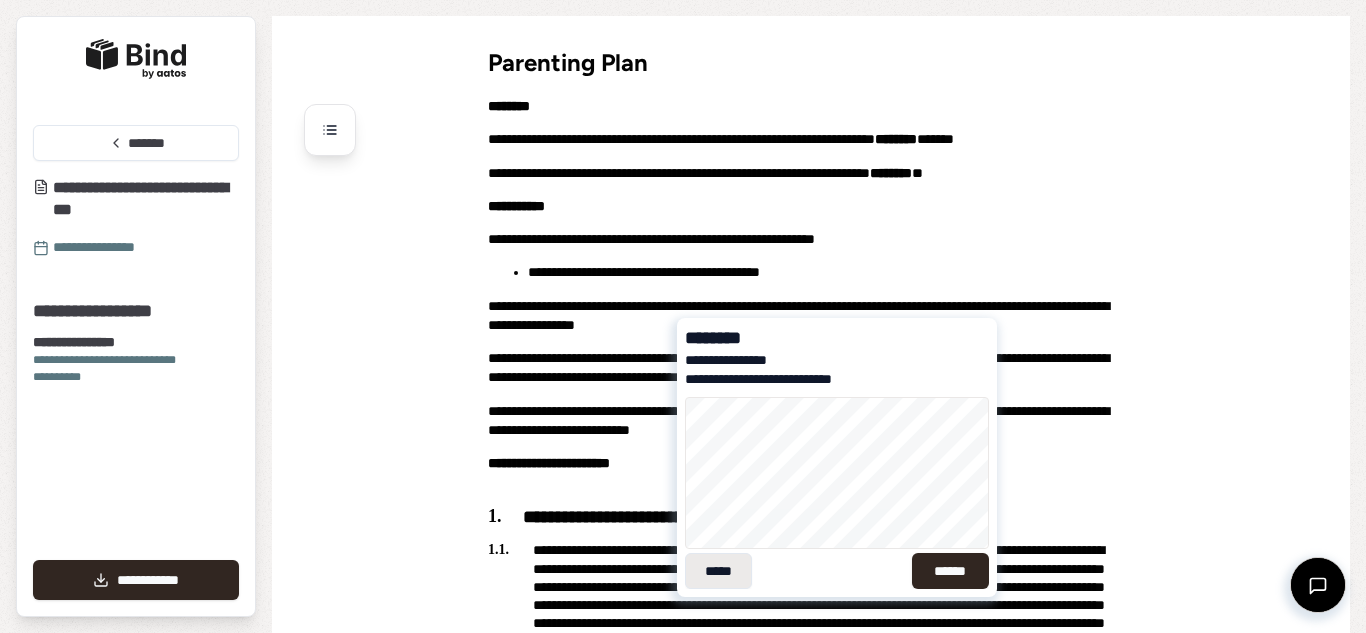 click on "*****" at bounding box center [718, 571] 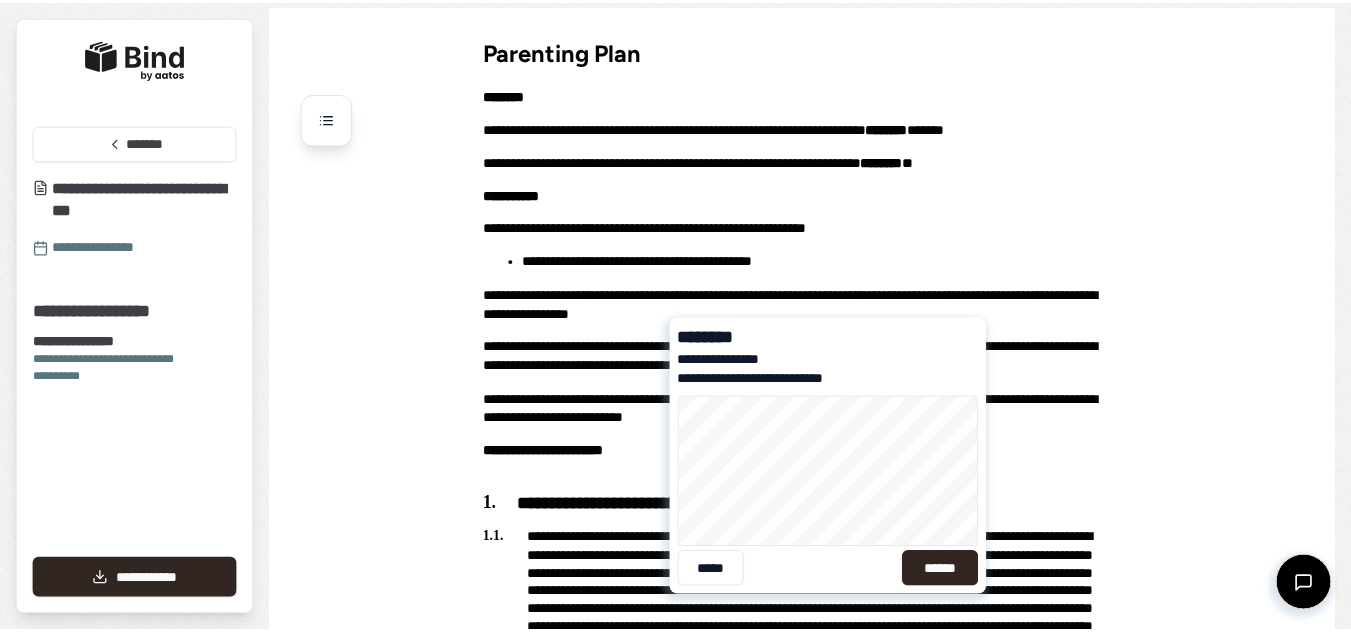 scroll, scrollTop: 12, scrollLeft: 0, axis: vertical 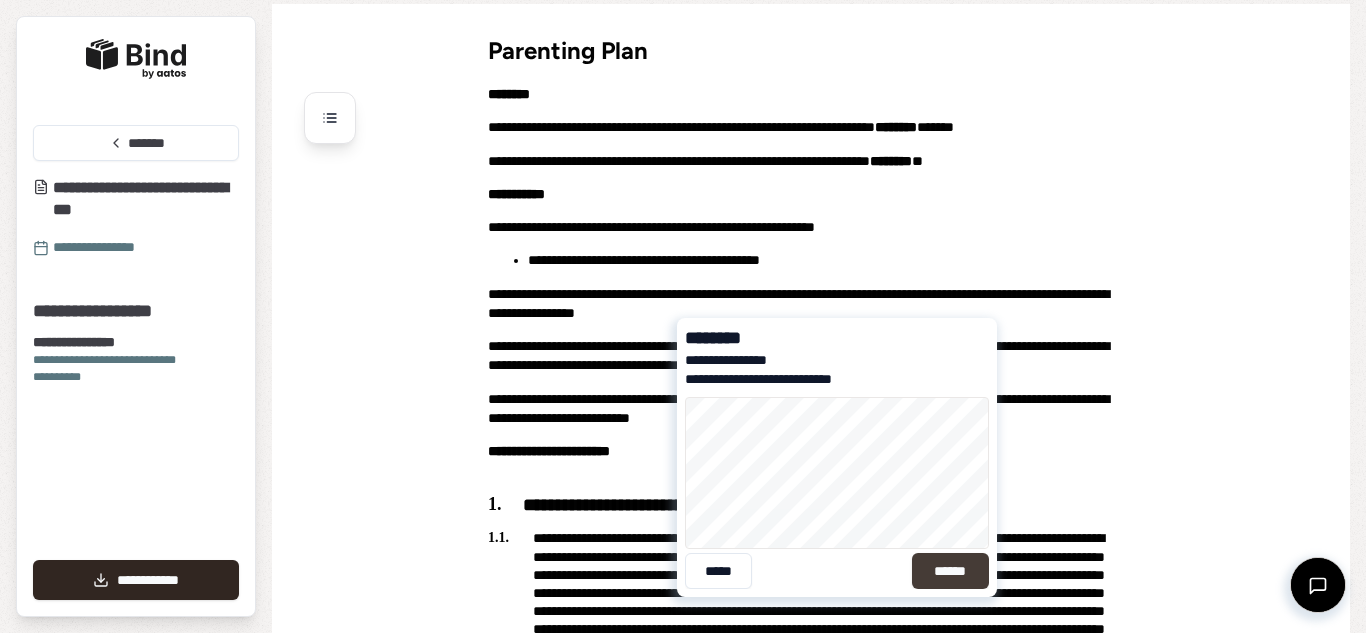 click on "******" at bounding box center (950, 571) 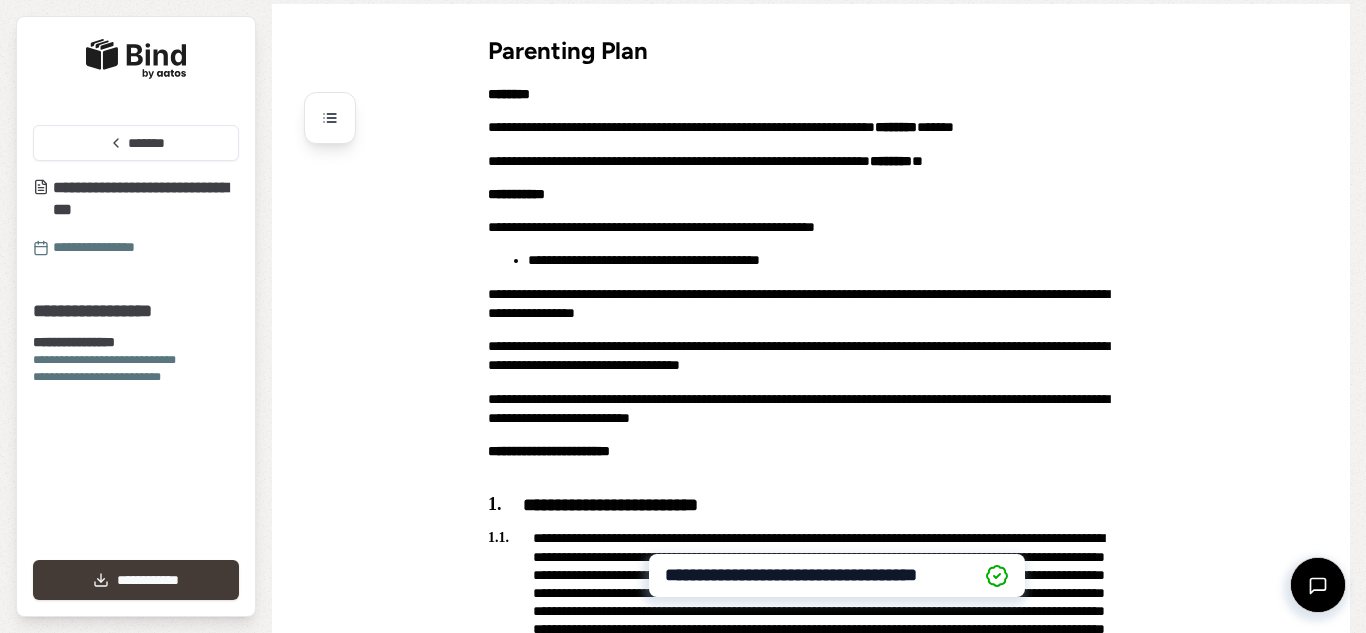 click on "**********" at bounding box center [136, 580] 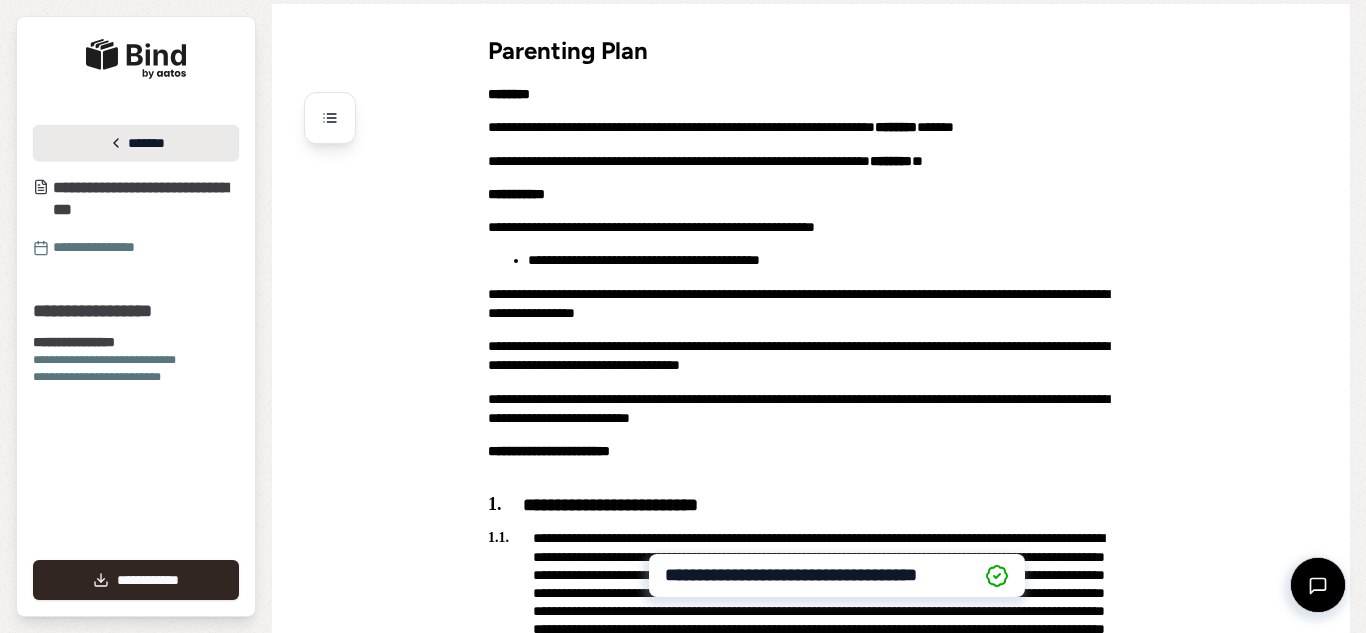 click on "*******" at bounding box center [136, 143] 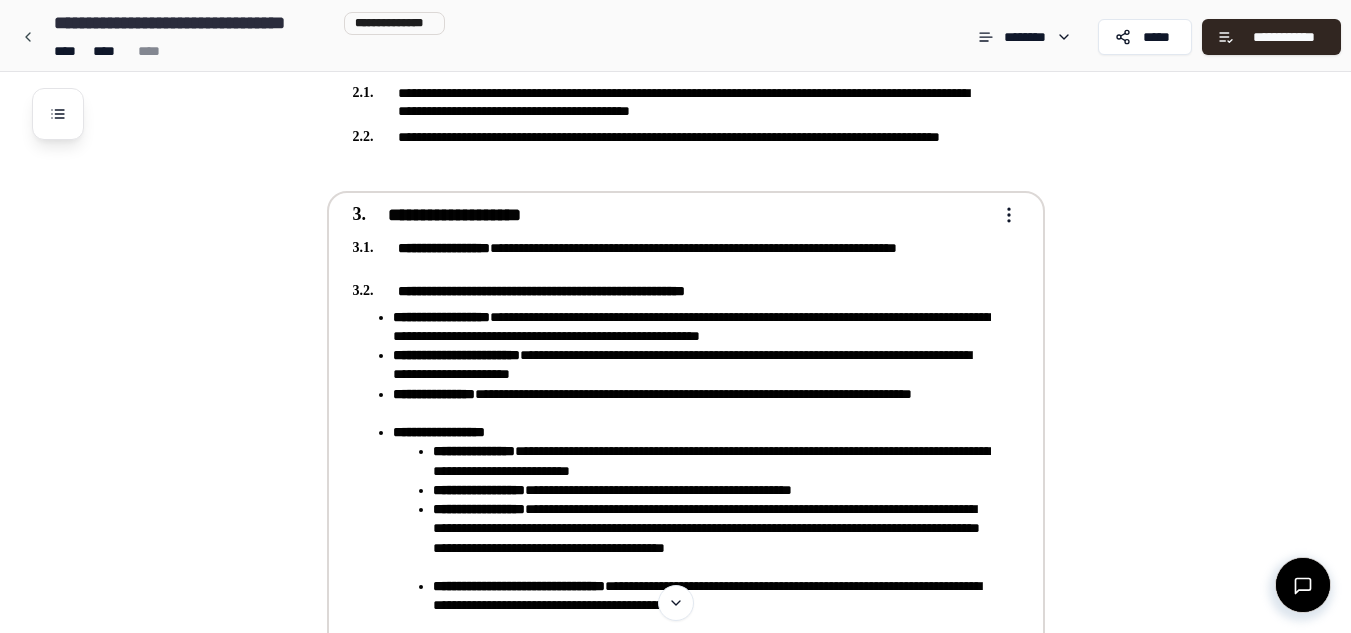 scroll, scrollTop: 980, scrollLeft: 0, axis: vertical 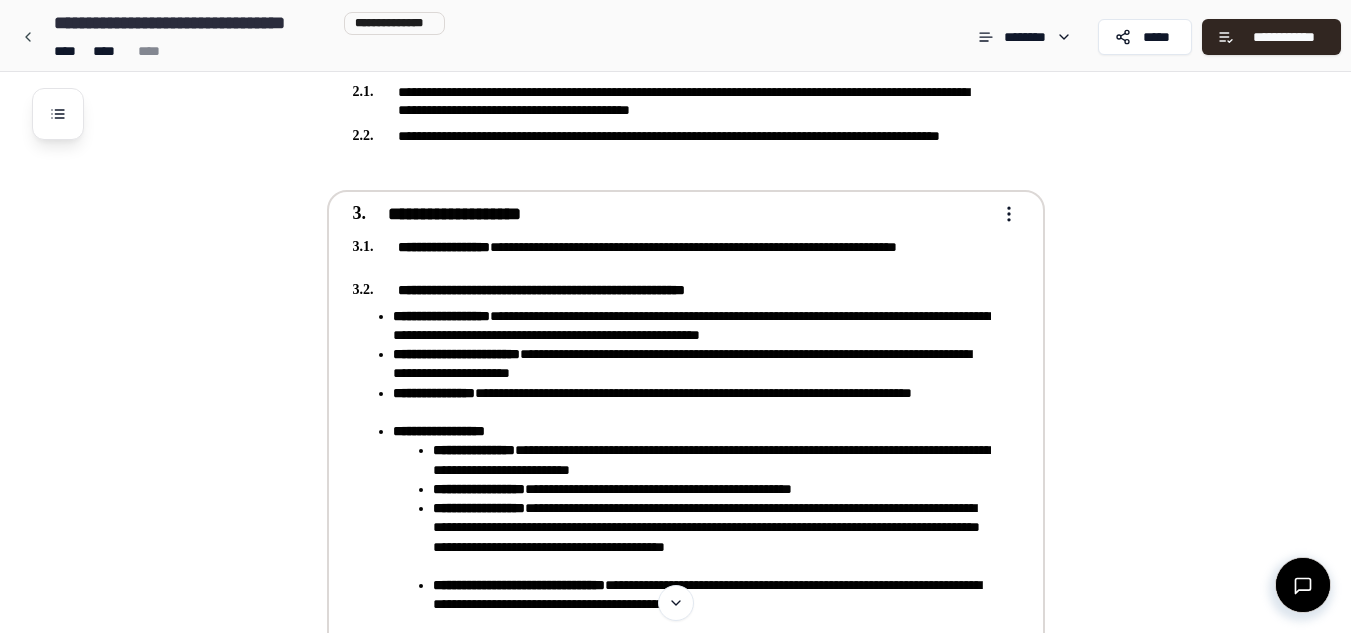 click on "**********" at bounding box center (675, 1423) 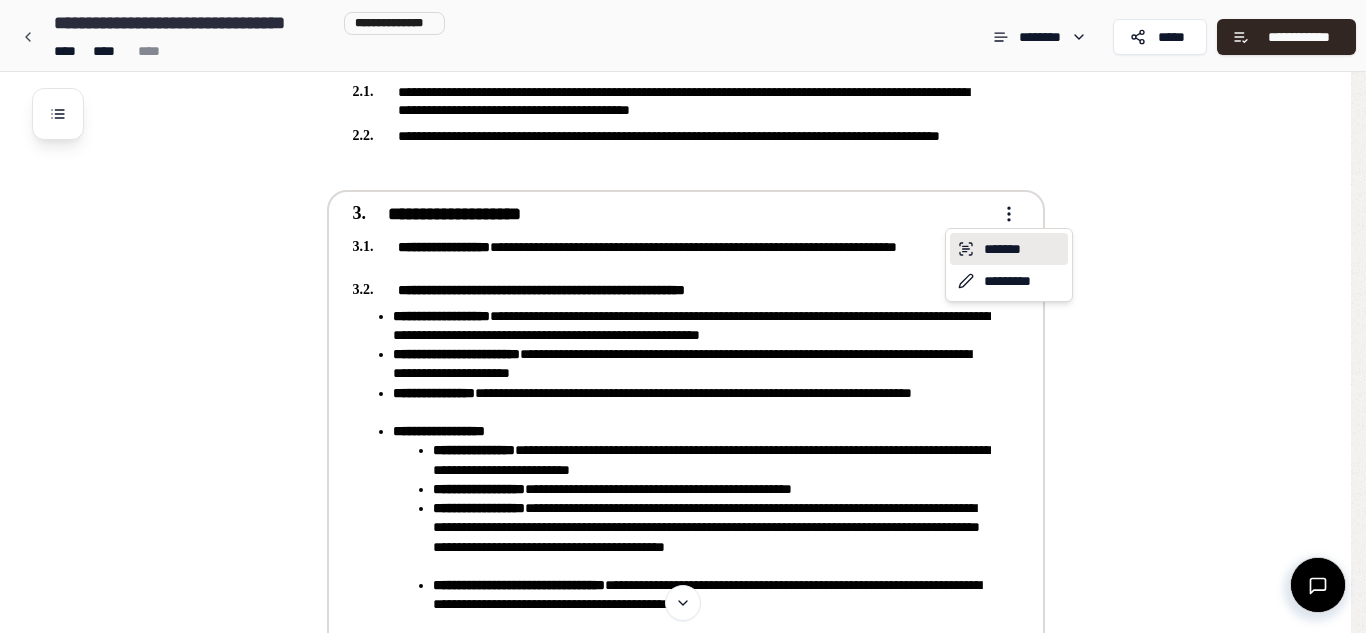drag, startPoint x: 1003, startPoint y: 284, endPoint x: 982, endPoint y: 258, distance: 33.42155 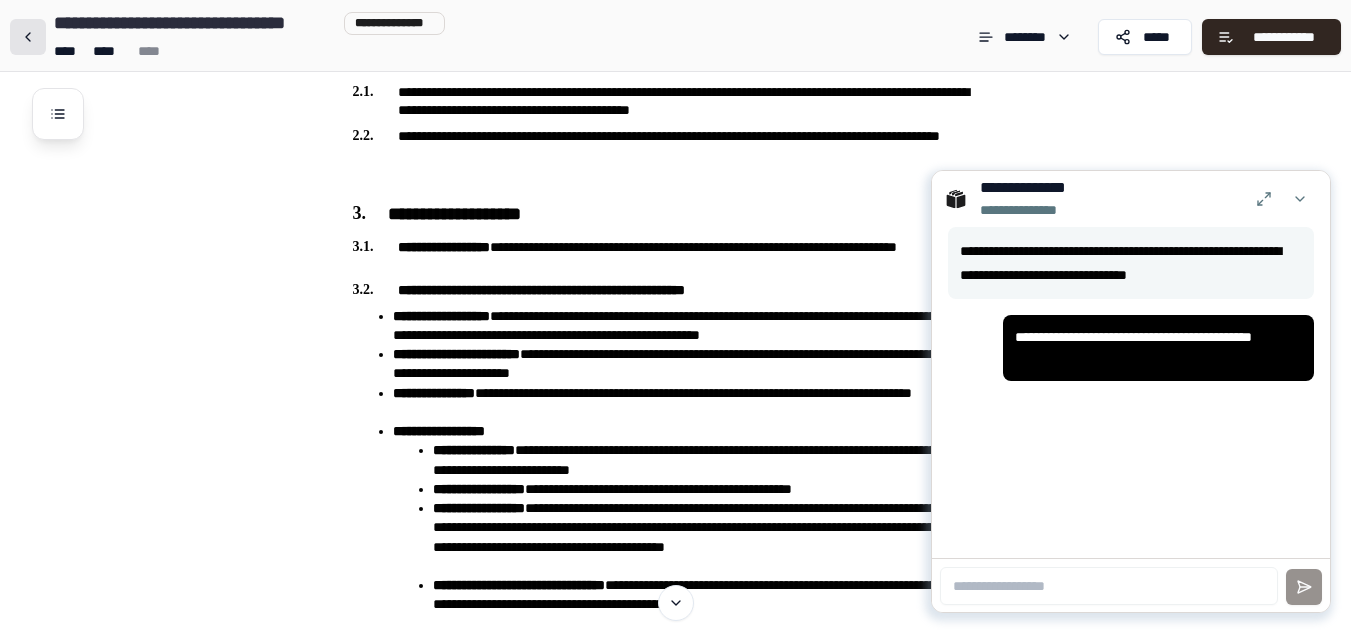 click at bounding box center (28, 37) 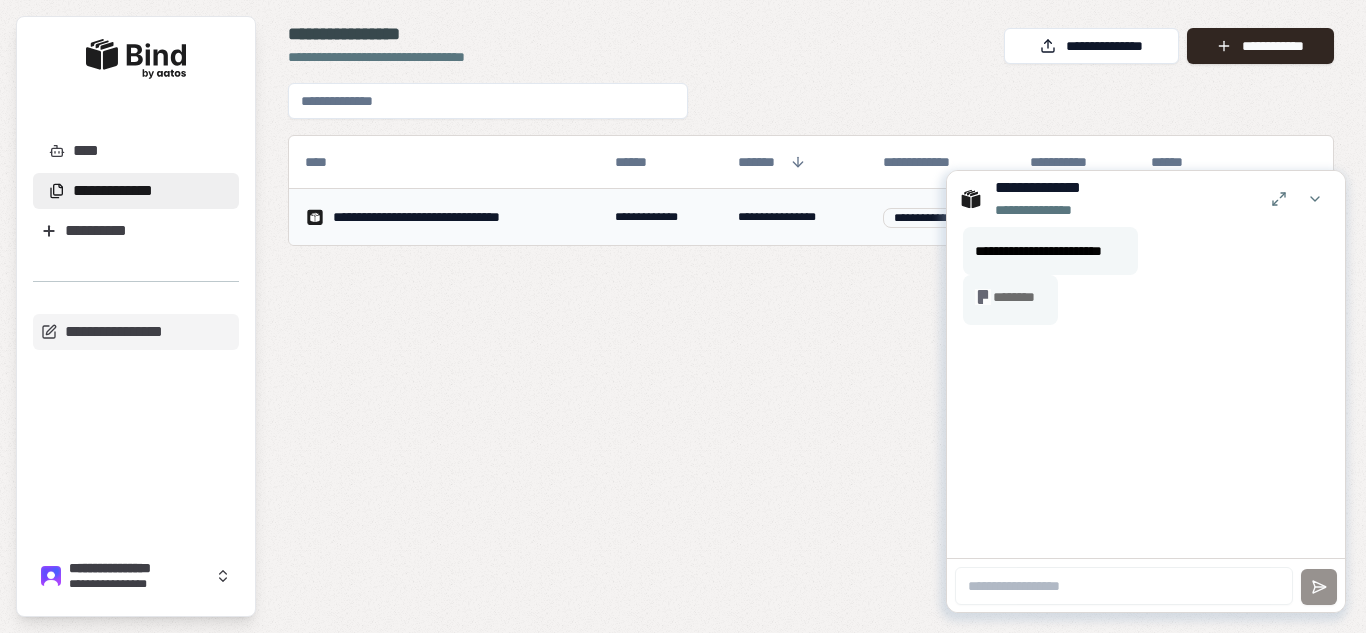 click on "**********" at bounding box center [444, 217] 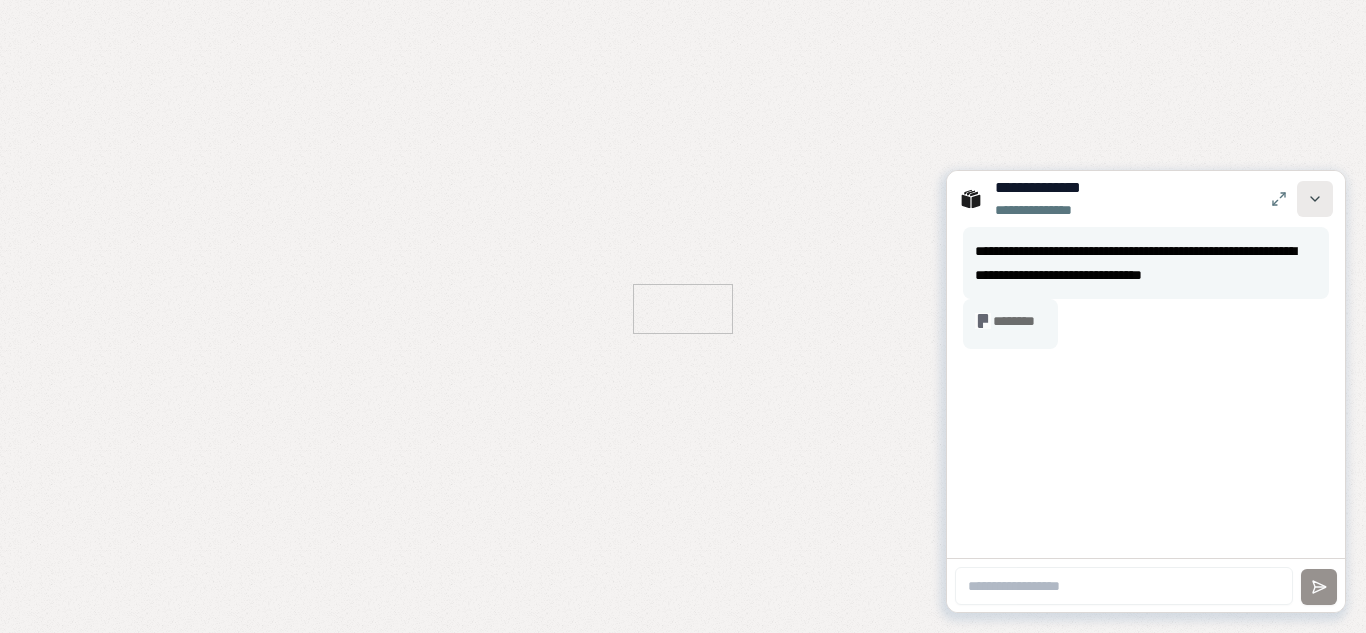 click at bounding box center [1315, 199] 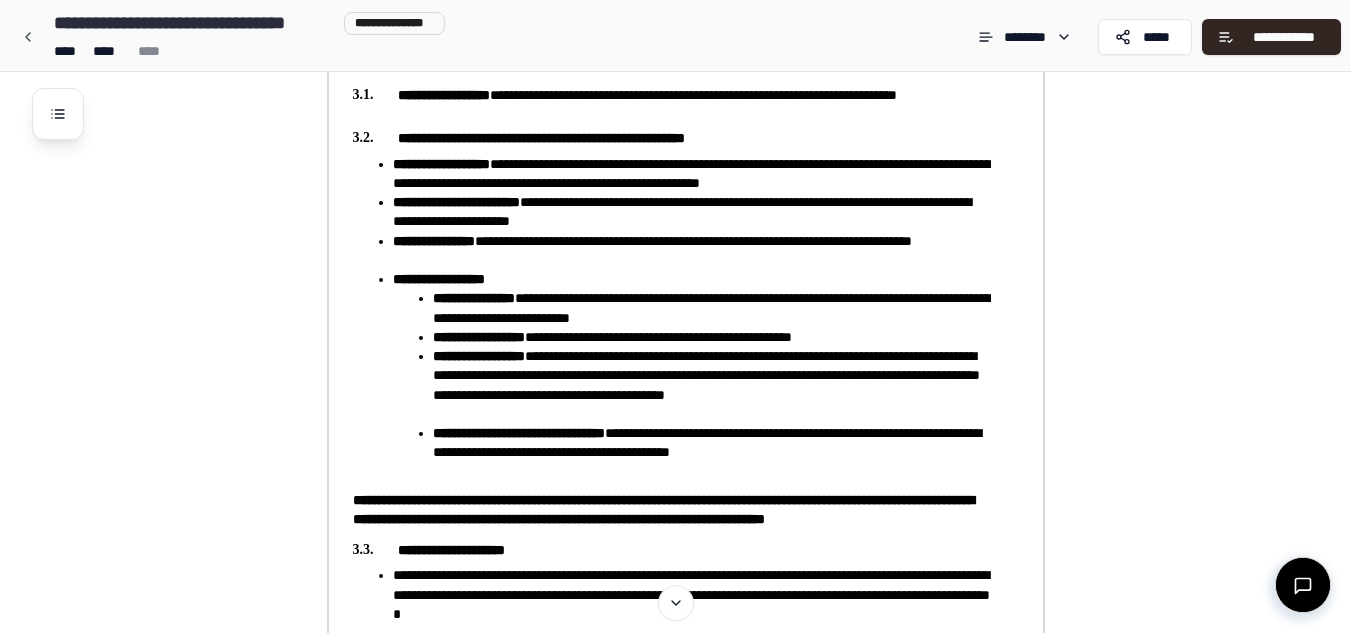 scroll, scrollTop: 1120, scrollLeft: 0, axis: vertical 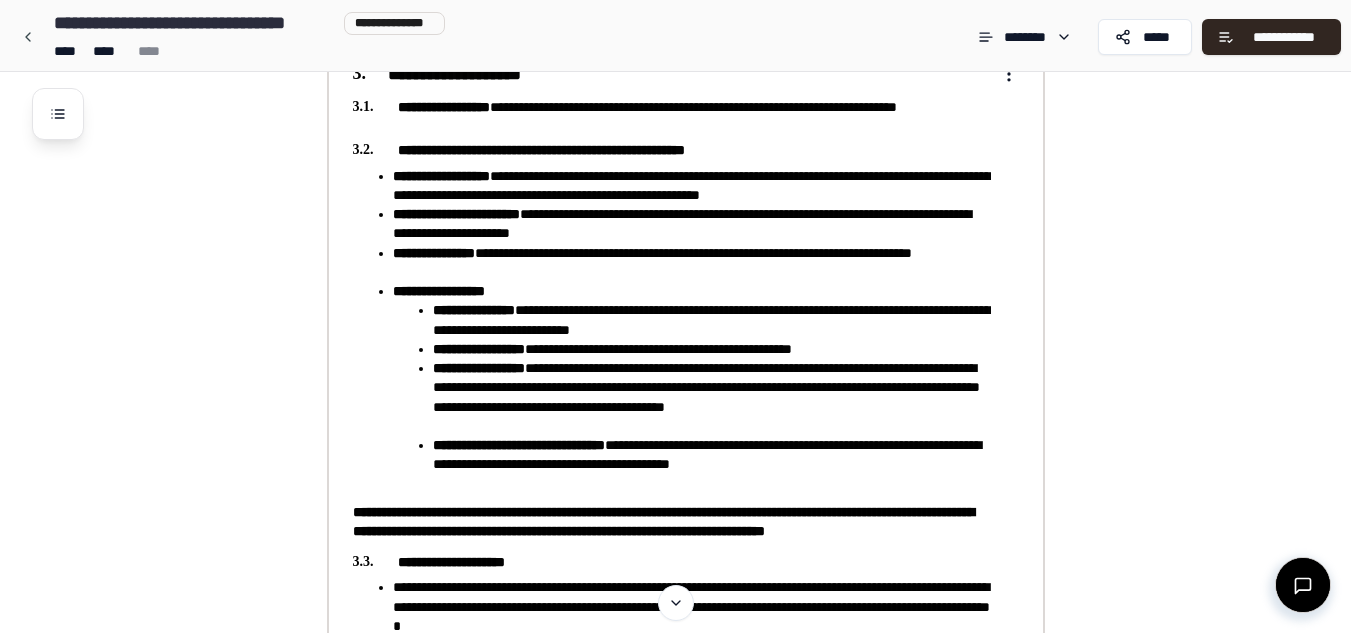 click on "**********" at bounding box center (712, 397) 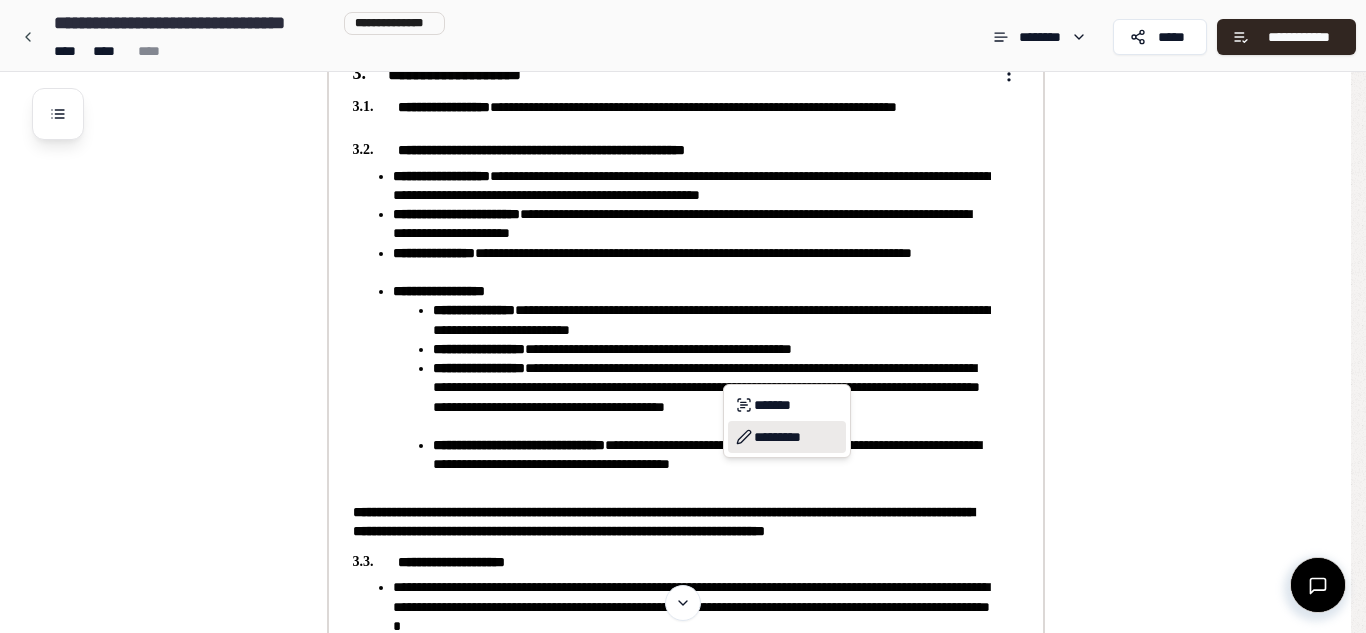 click on "*********" at bounding box center (787, 437) 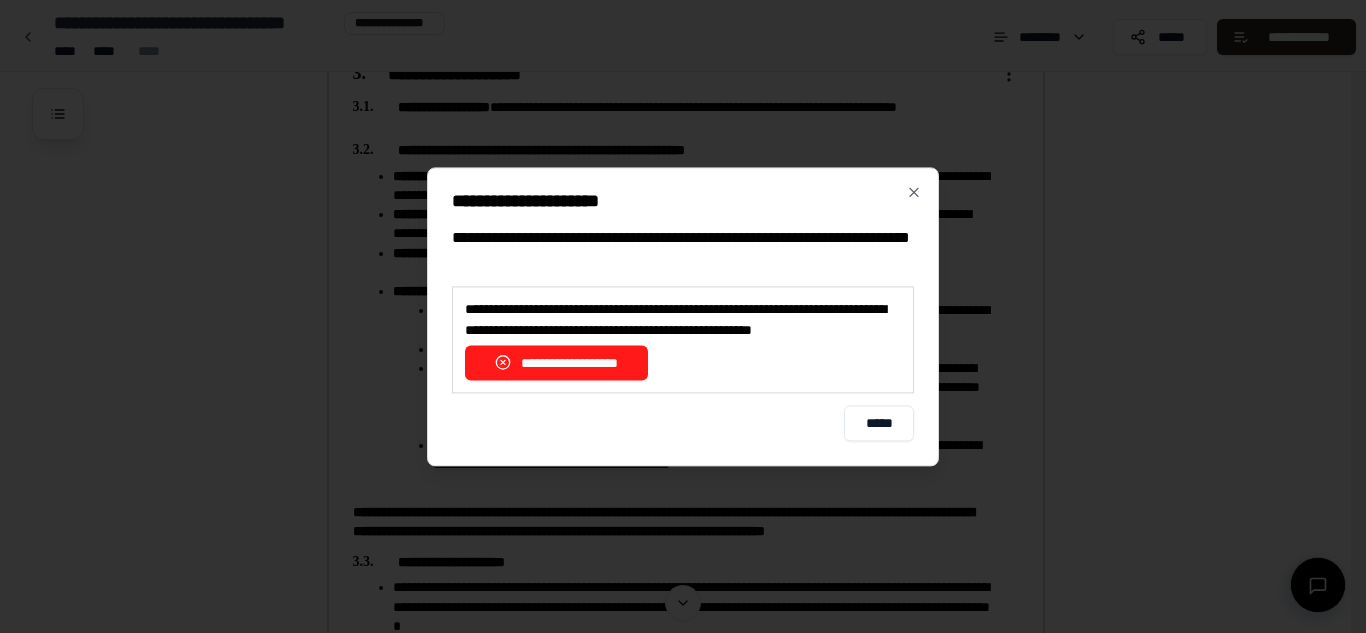 click on "**********" at bounding box center (556, 362) 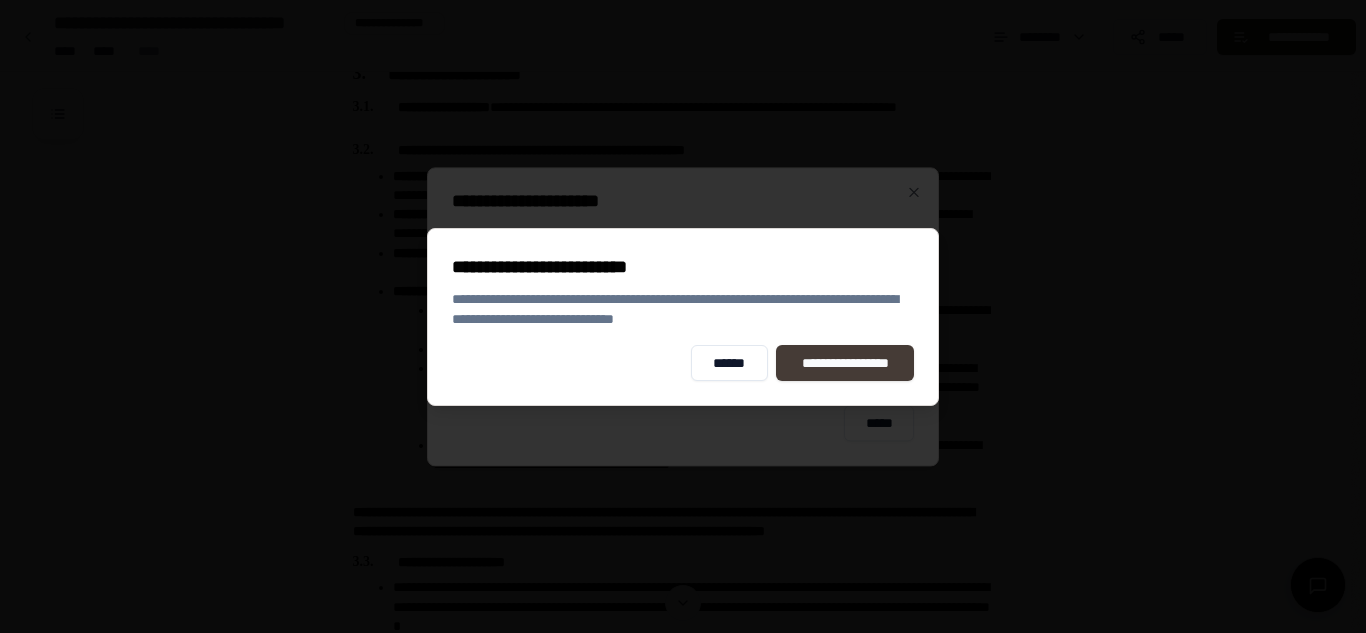 click on "**********" at bounding box center (845, 363) 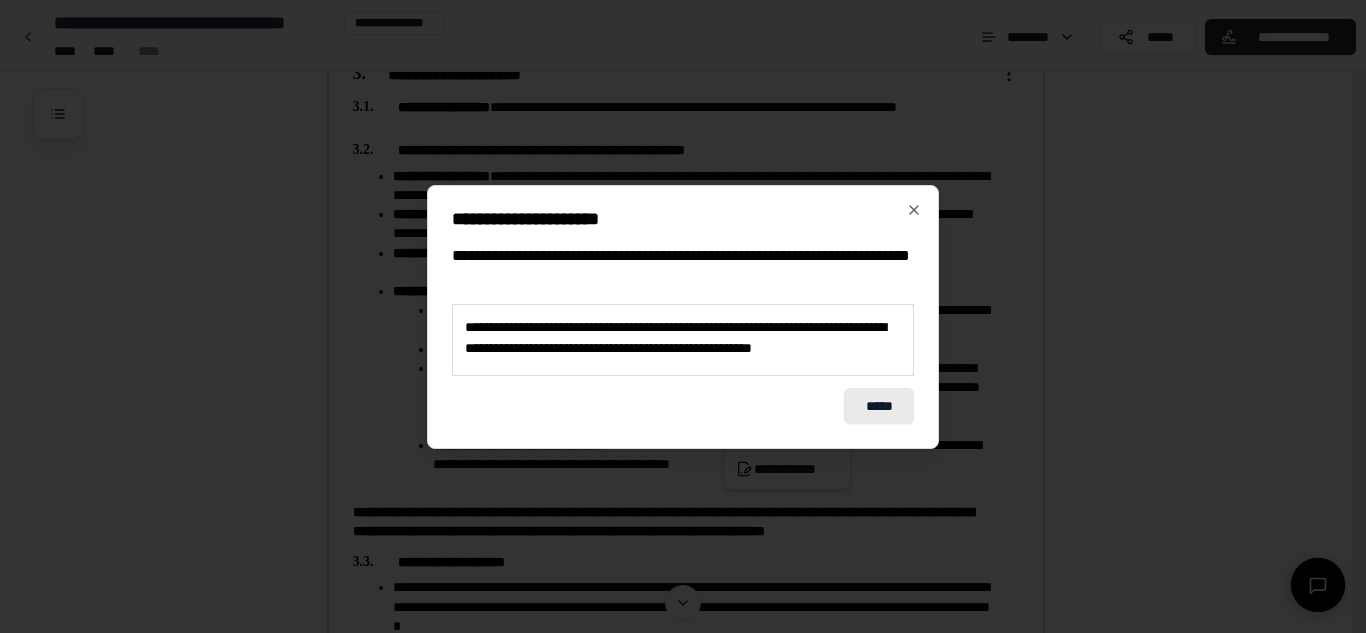 click on "*****" at bounding box center (879, 406) 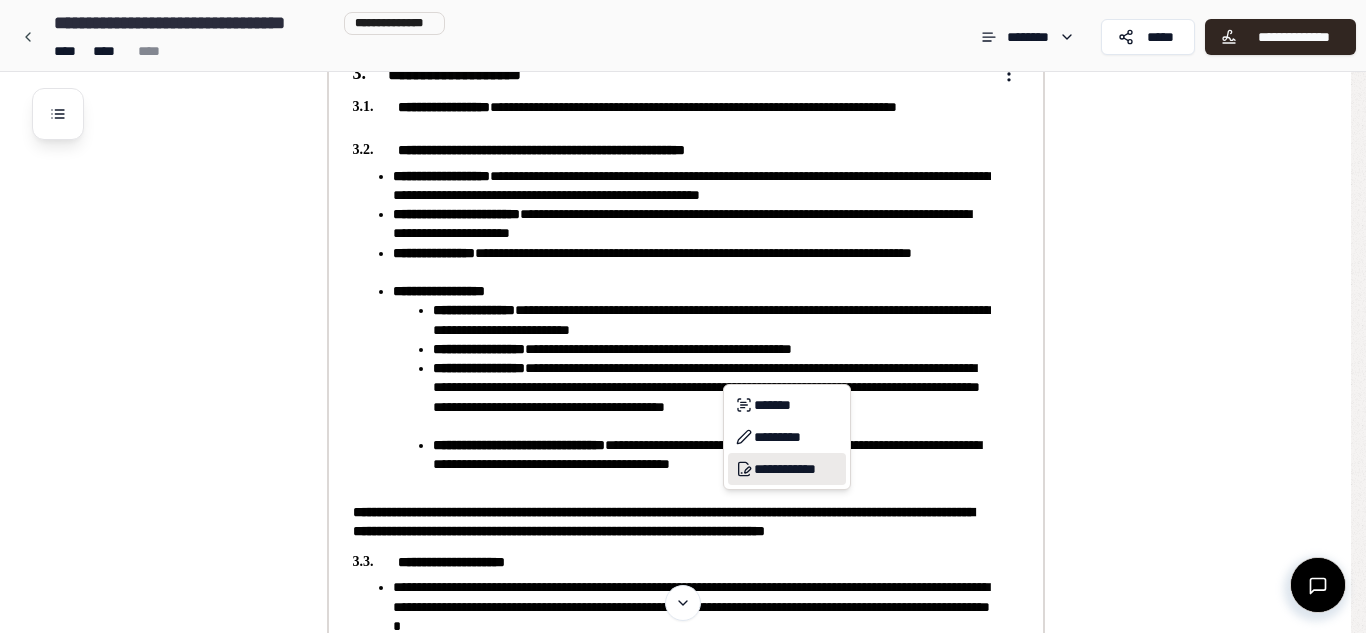 click on "**********" at bounding box center (787, 469) 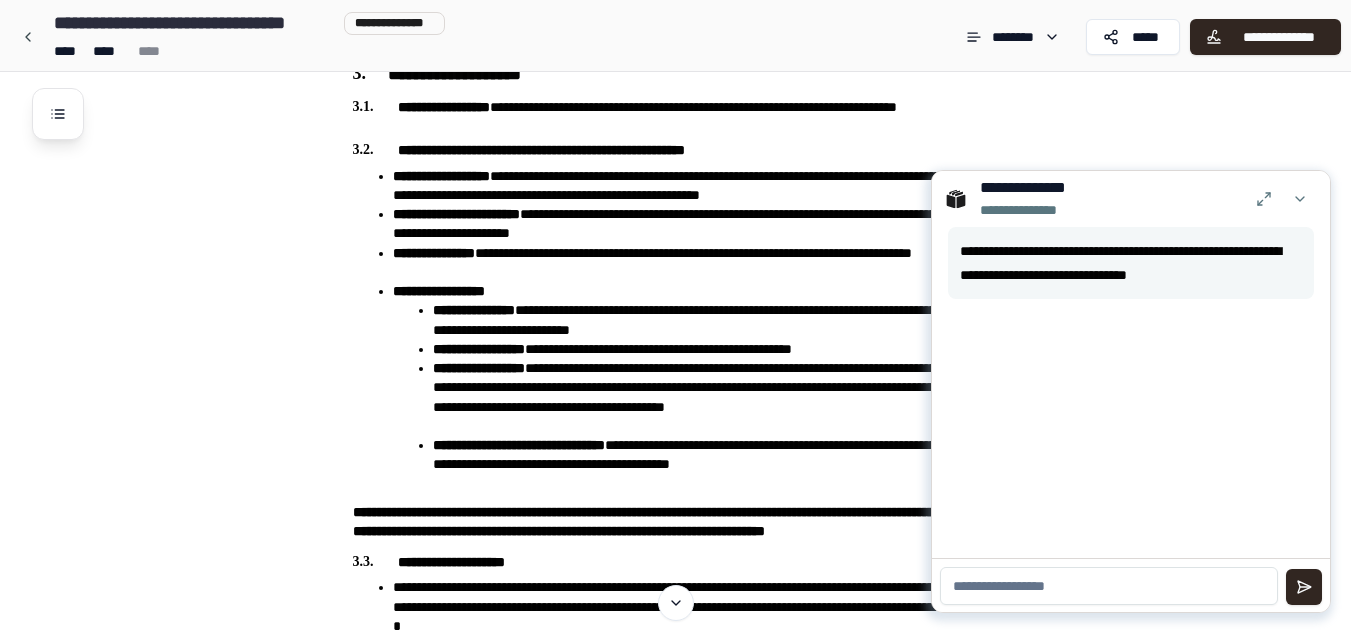 click at bounding box center (1109, 586) 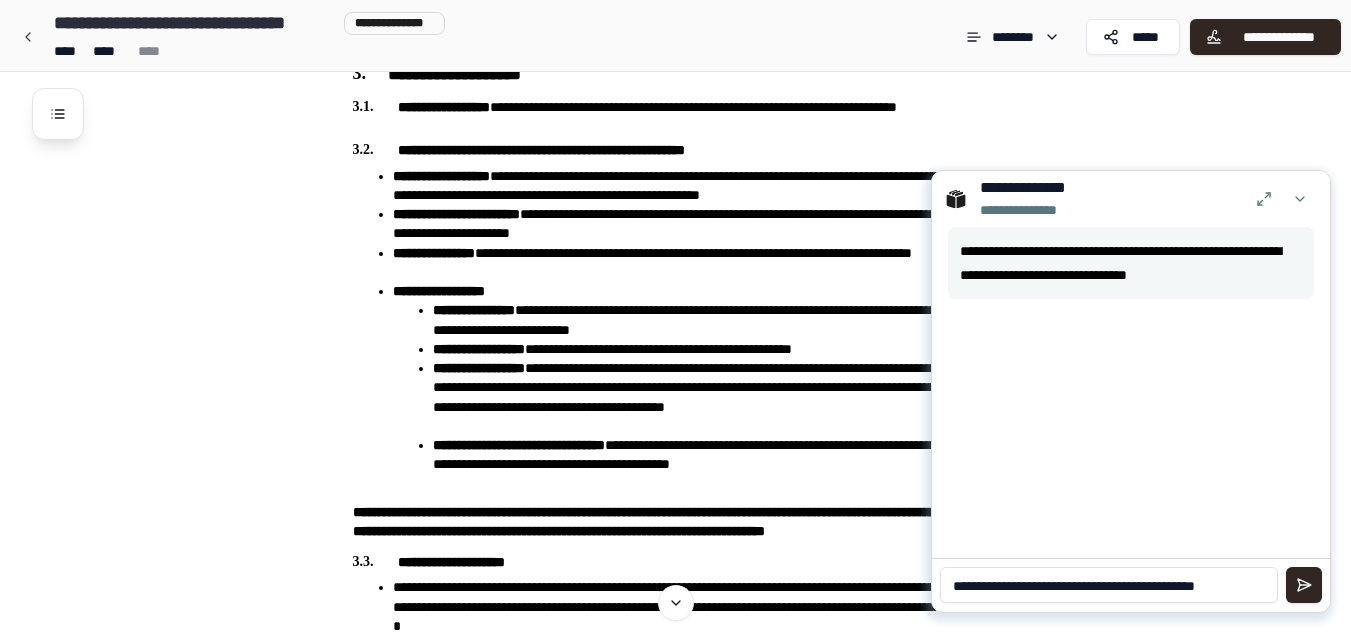 scroll, scrollTop: 0, scrollLeft: 0, axis: both 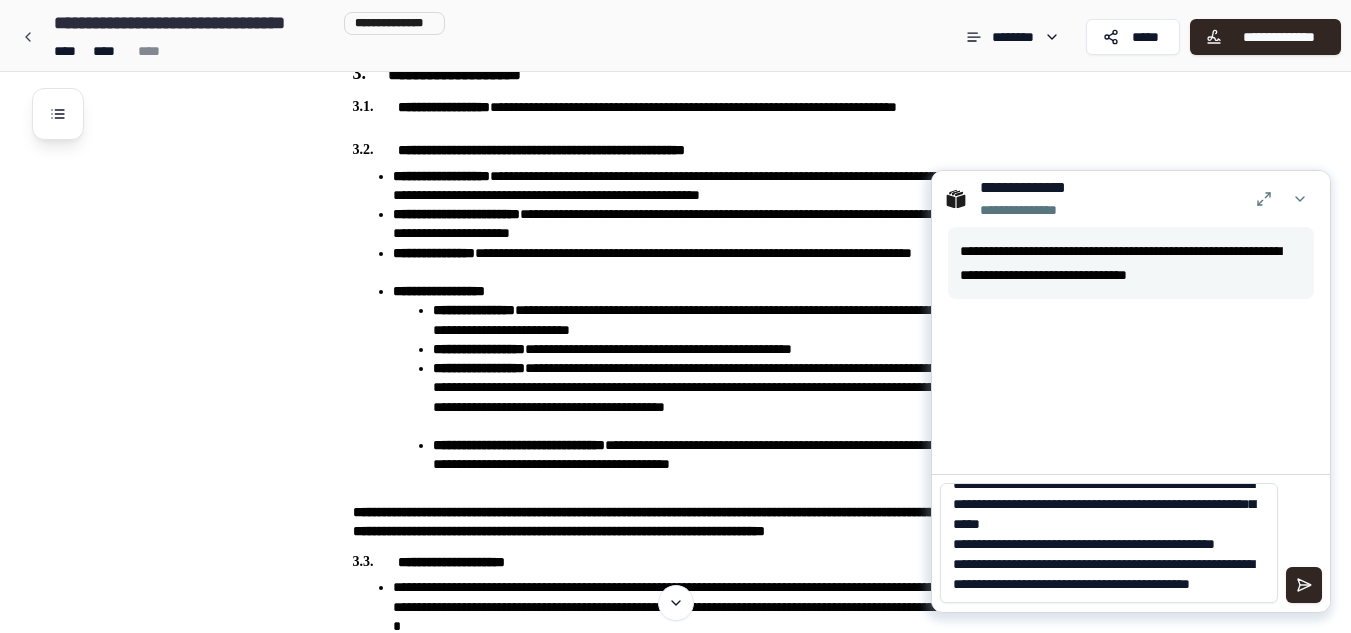 drag, startPoint x: 1112, startPoint y: 581, endPoint x: 1151, endPoint y: 569, distance: 40.804413 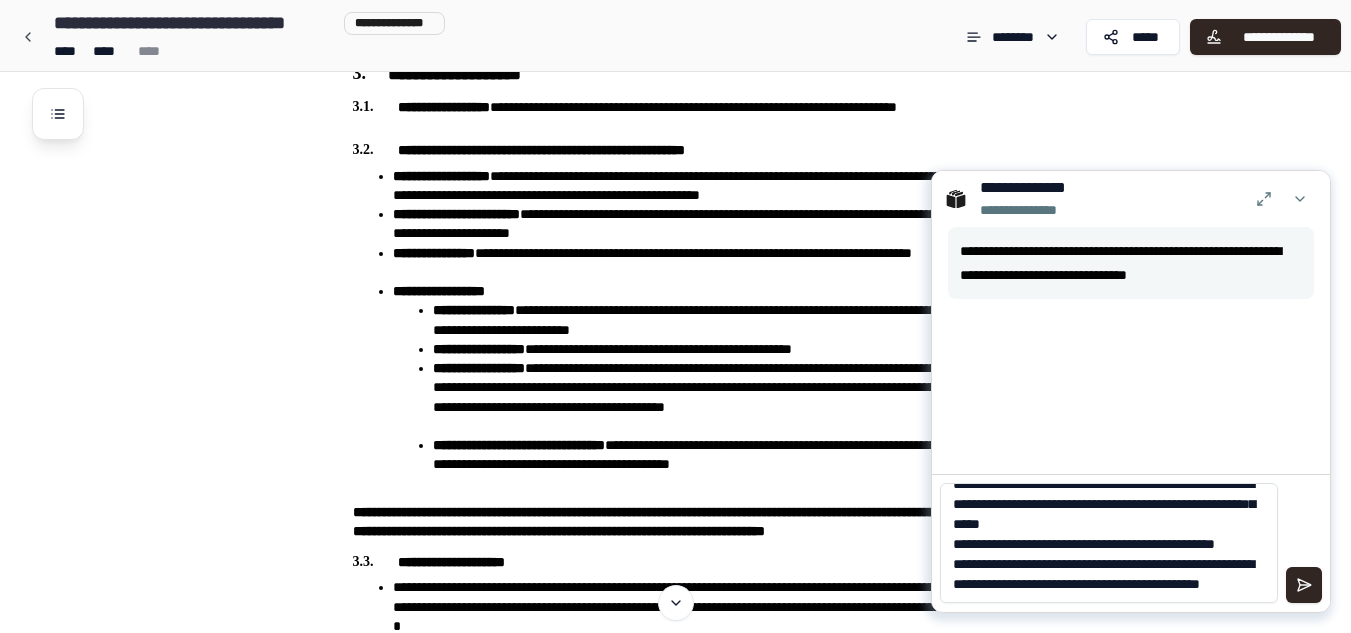click on "**********" at bounding box center [1109, 543] 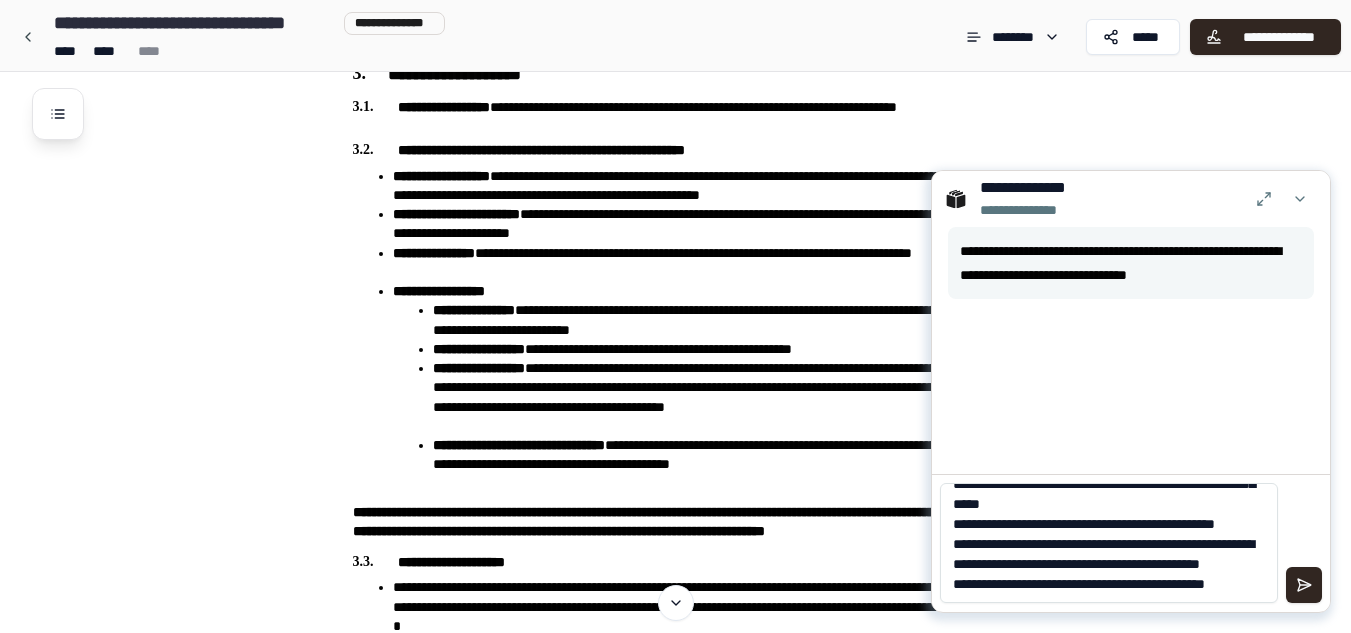 scroll, scrollTop: 88, scrollLeft: 0, axis: vertical 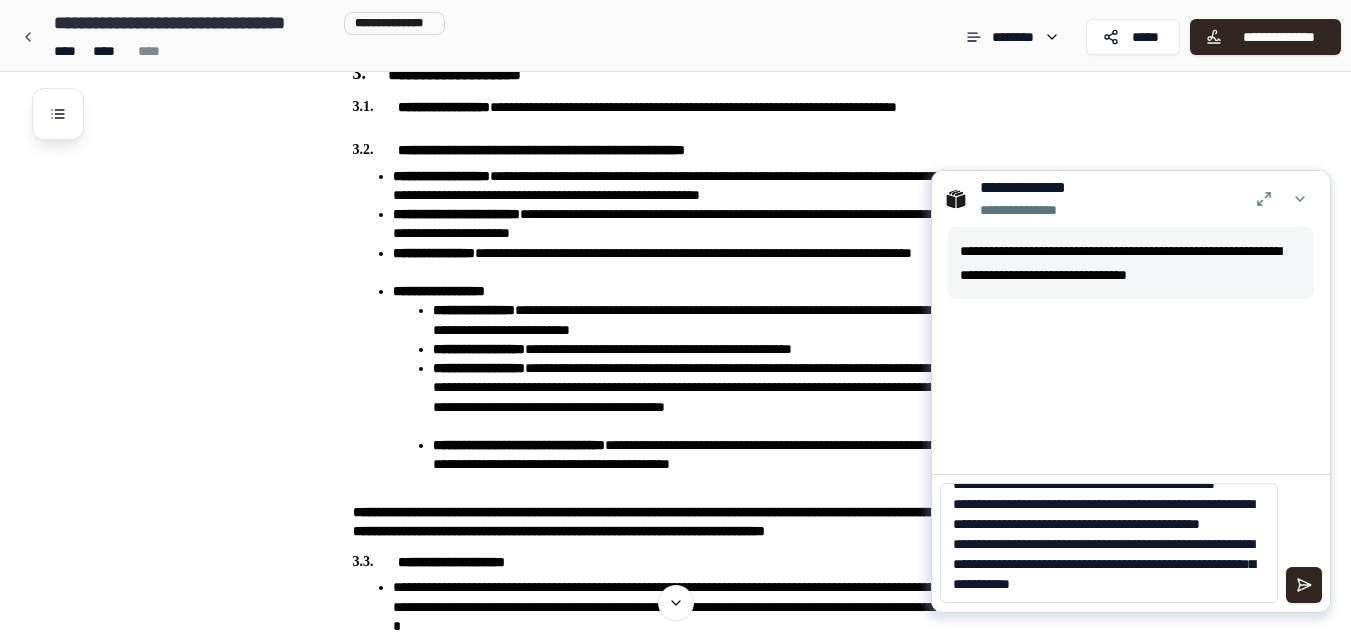 click on "**********" at bounding box center [1109, 543] 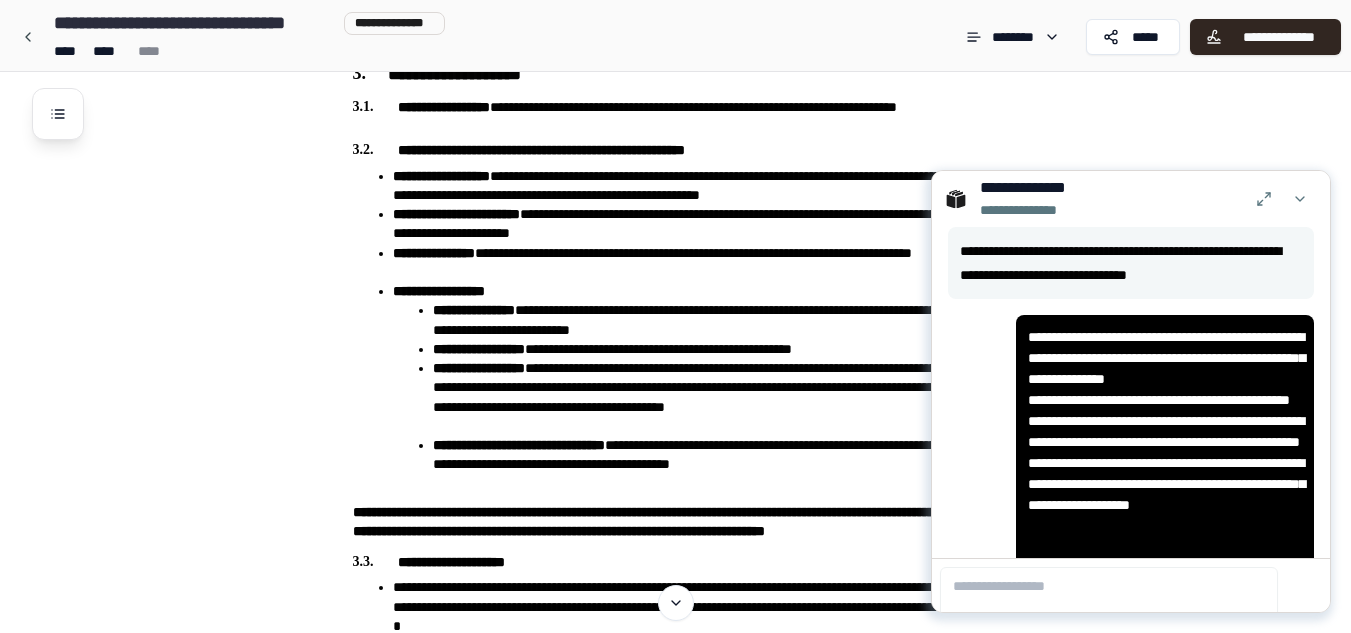 scroll, scrollTop: 0, scrollLeft: 0, axis: both 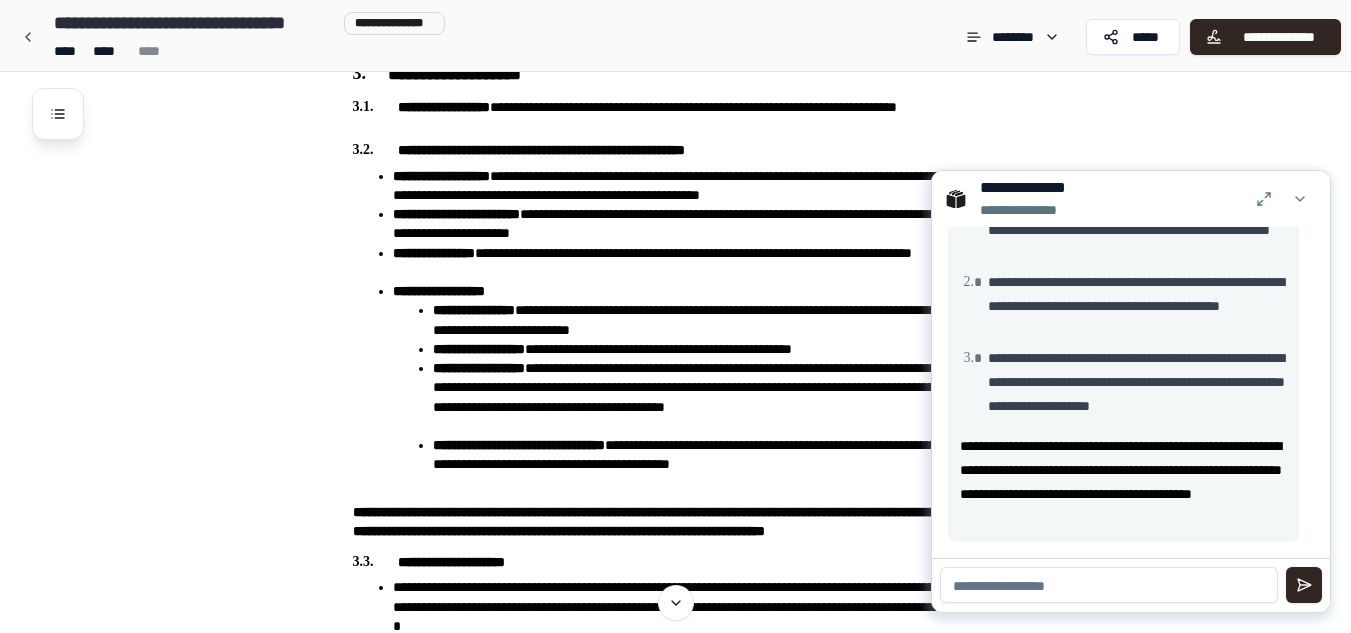 click at bounding box center [1109, 585] 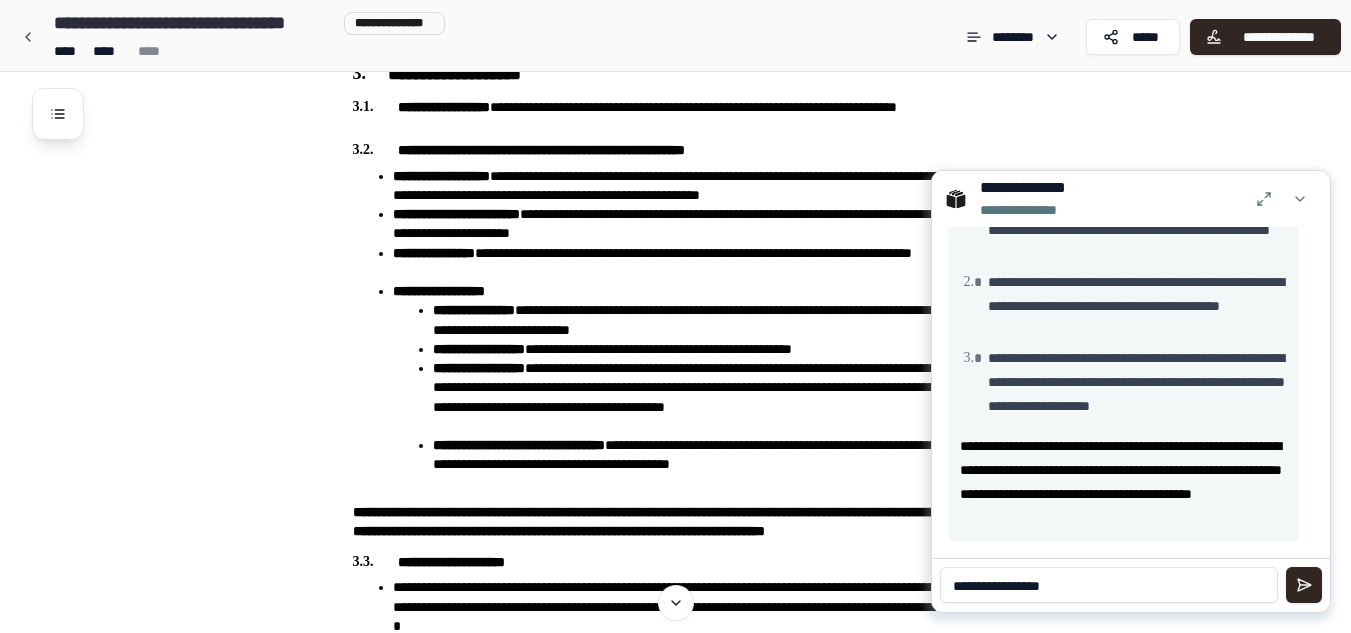 type on "**********" 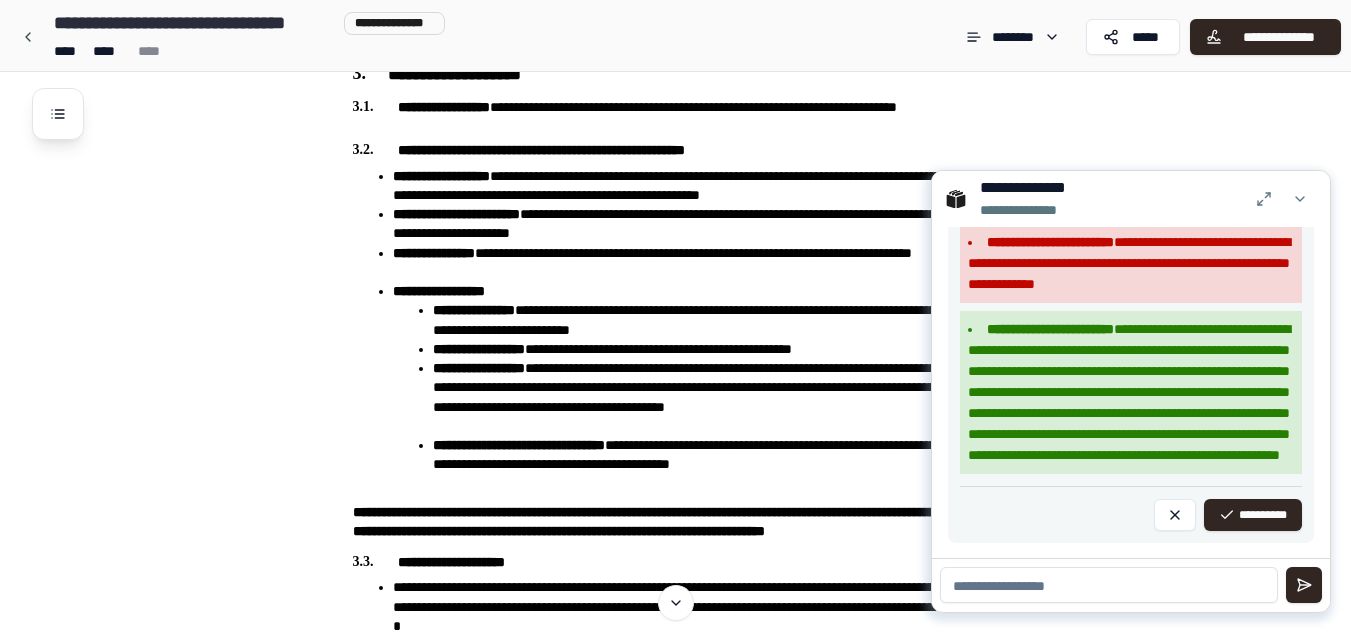 scroll, scrollTop: 1347, scrollLeft: 0, axis: vertical 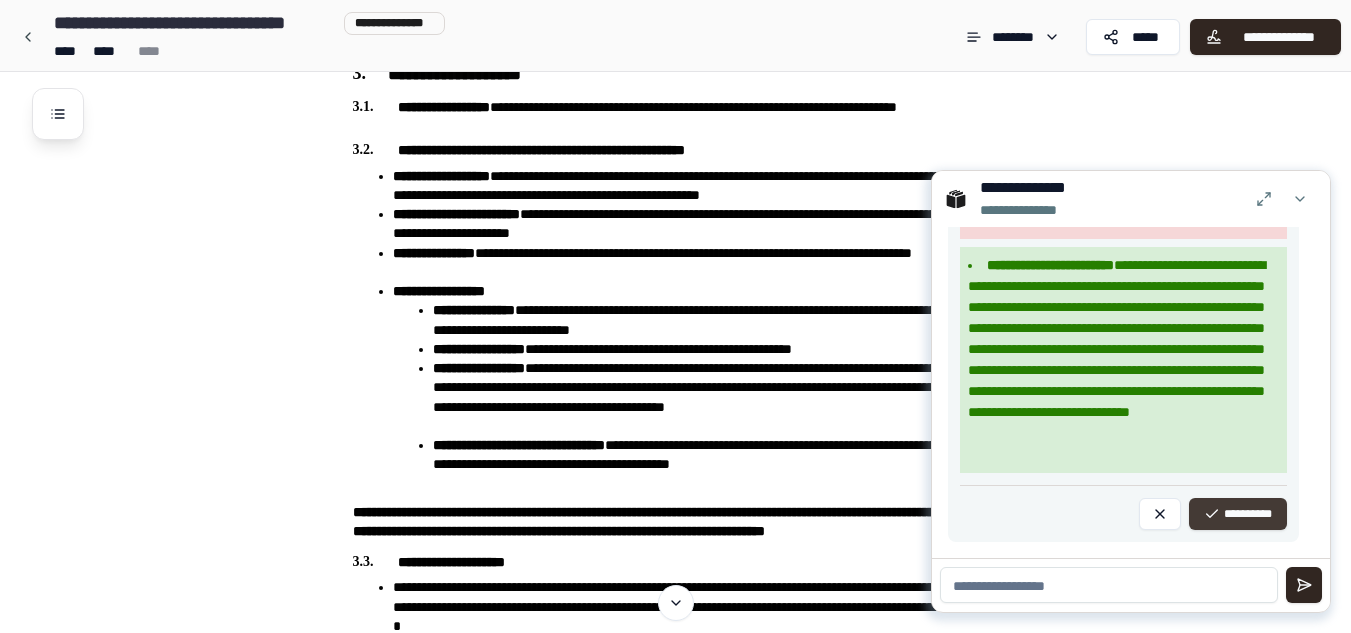 click on "**********" at bounding box center [1238, 514] 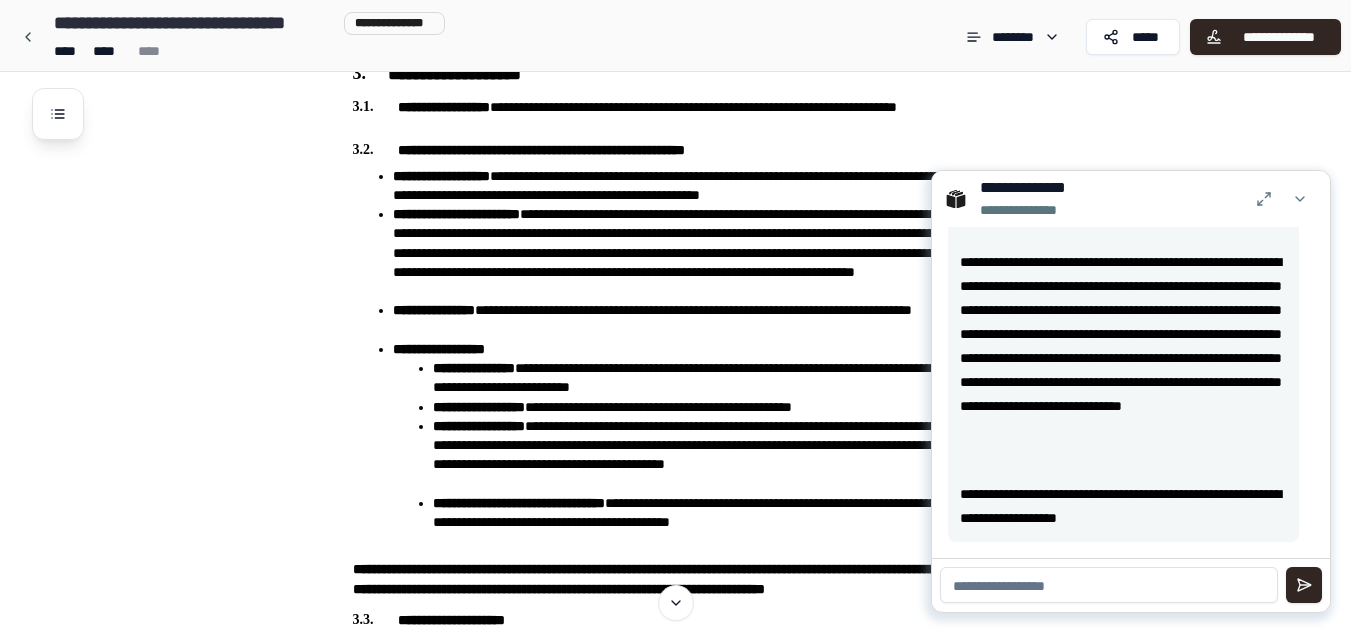 scroll, scrollTop: 909, scrollLeft: 0, axis: vertical 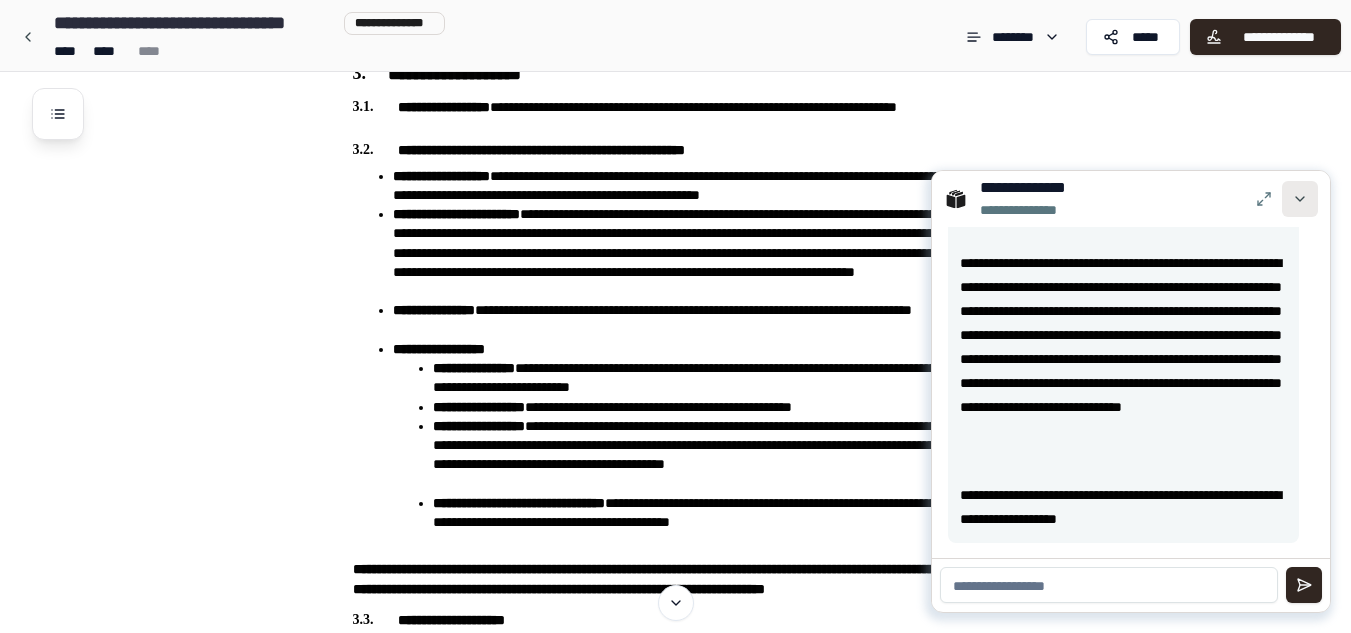 click at bounding box center (1300, 199) 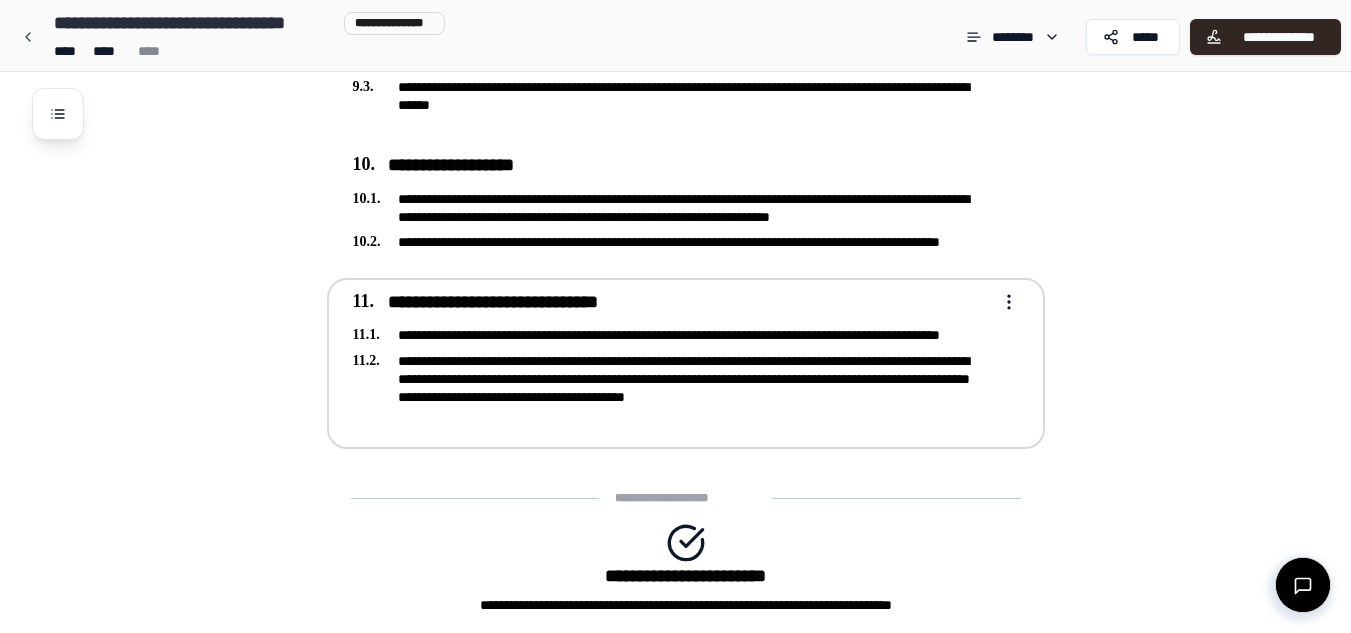 scroll, scrollTop: 3995, scrollLeft: 0, axis: vertical 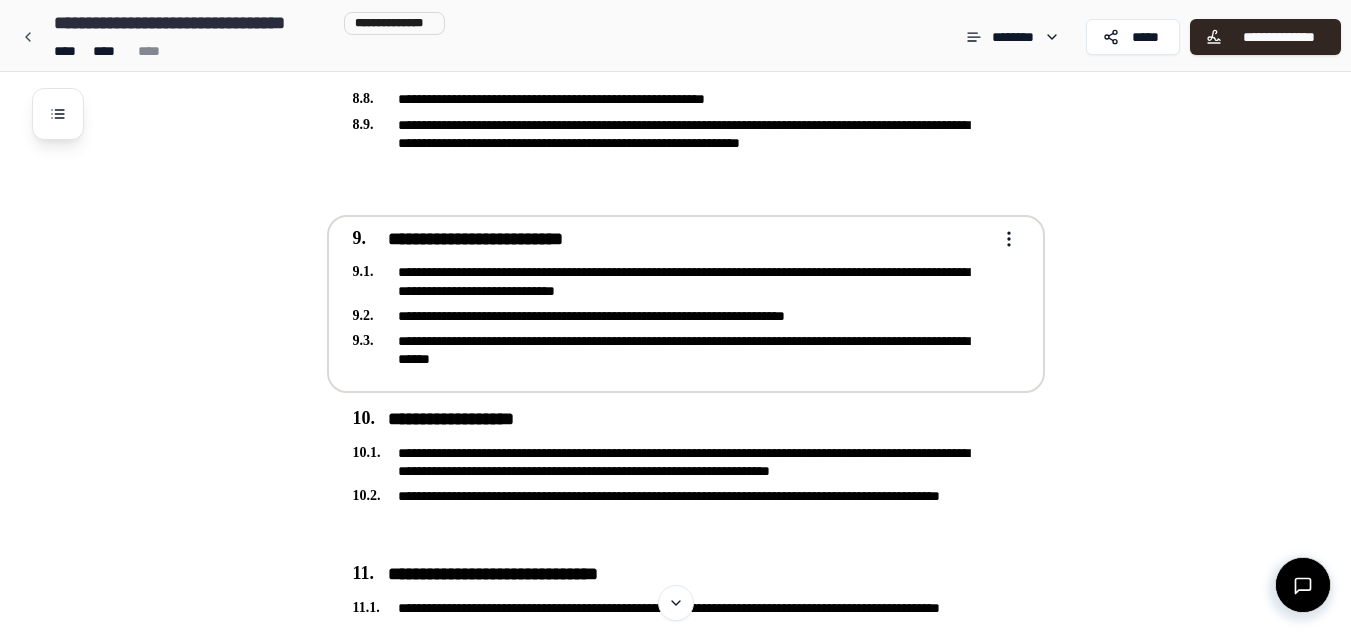 click on "**********" at bounding box center (672, 316) 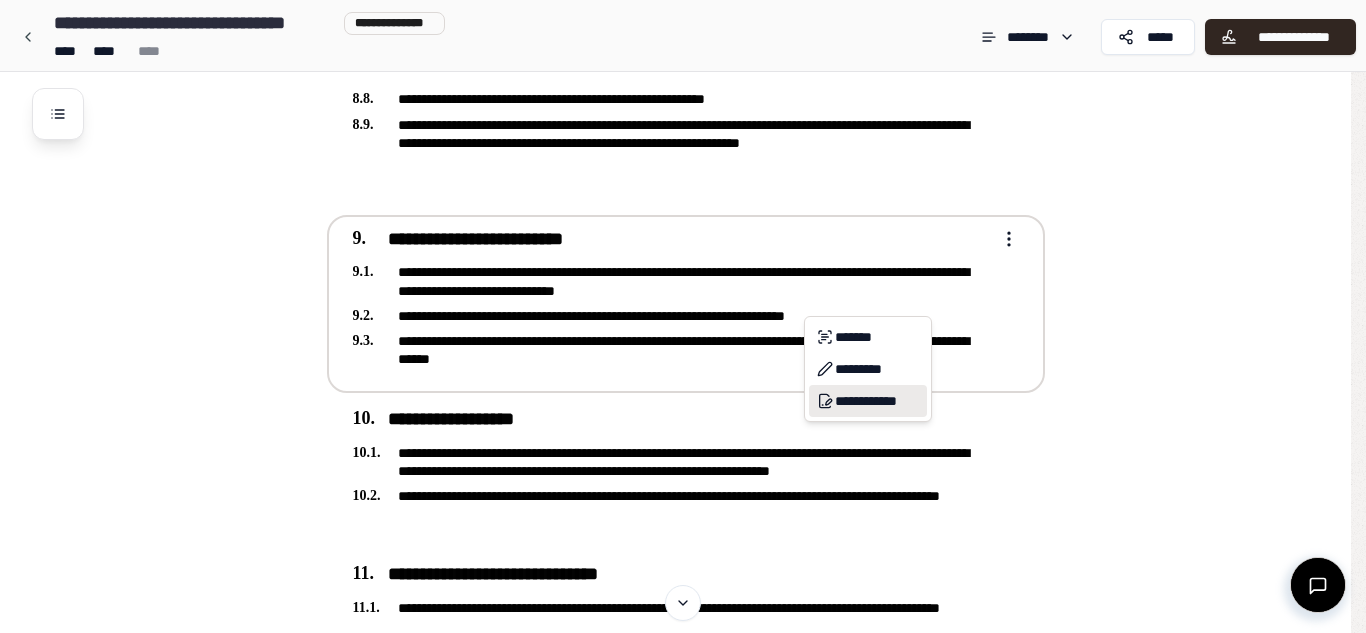 click on "**********" at bounding box center [868, 401] 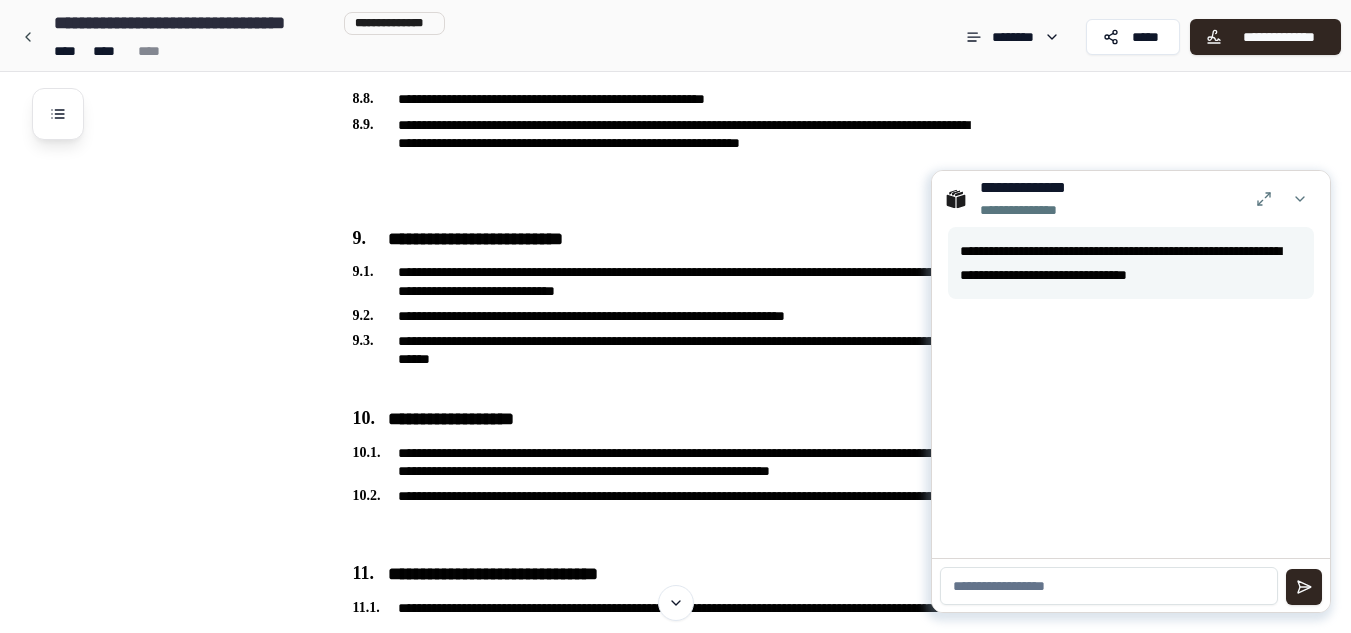 click at bounding box center [1131, 585] 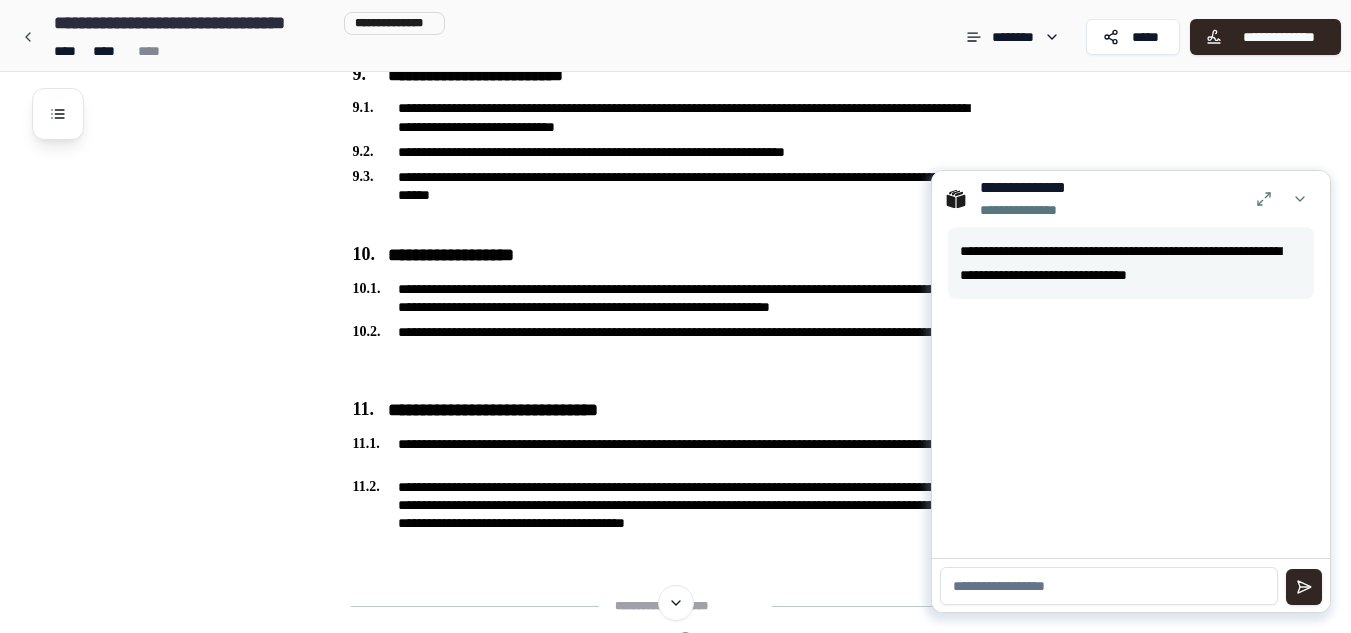 scroll, scrollTop: 3759, scrollLeft: 0, axis: vertical 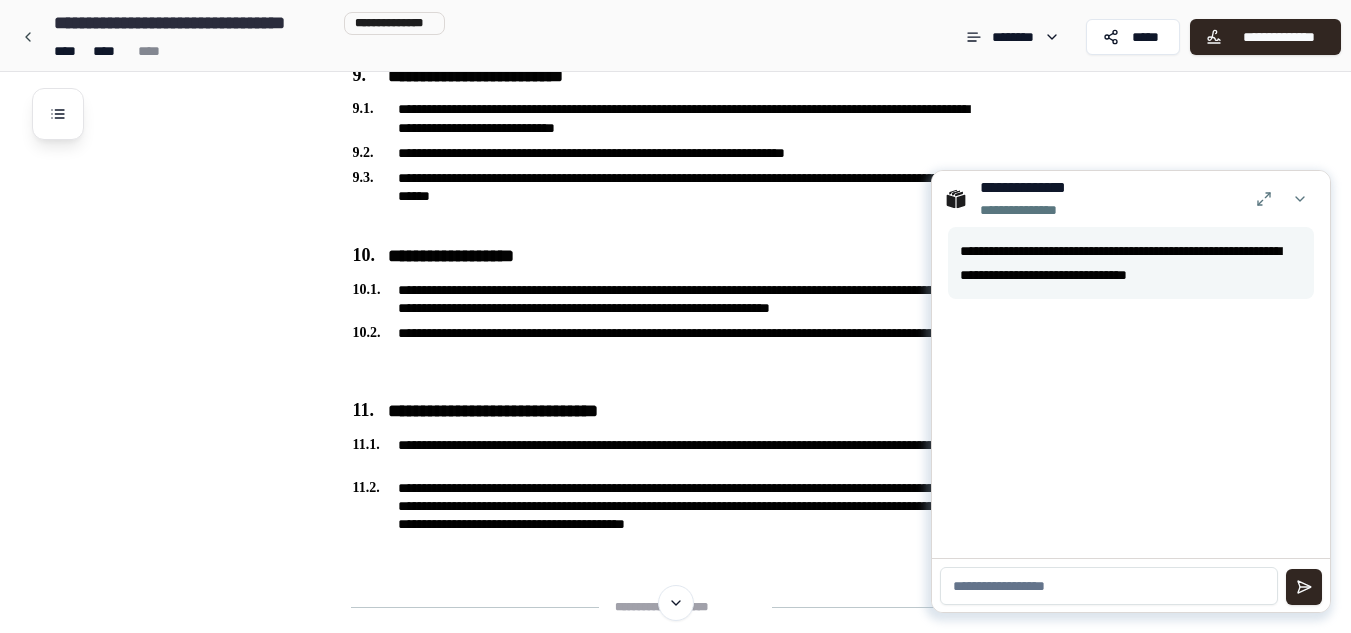 click at bounding box center [1109, 586] 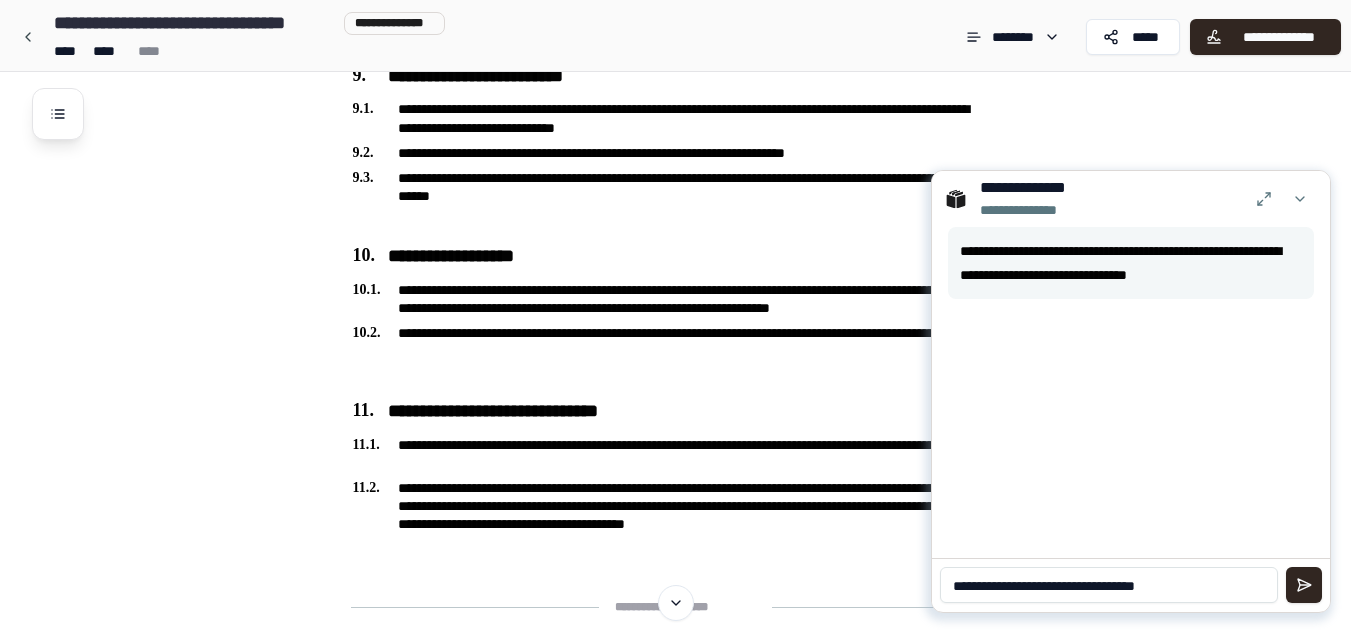 type on "**********" 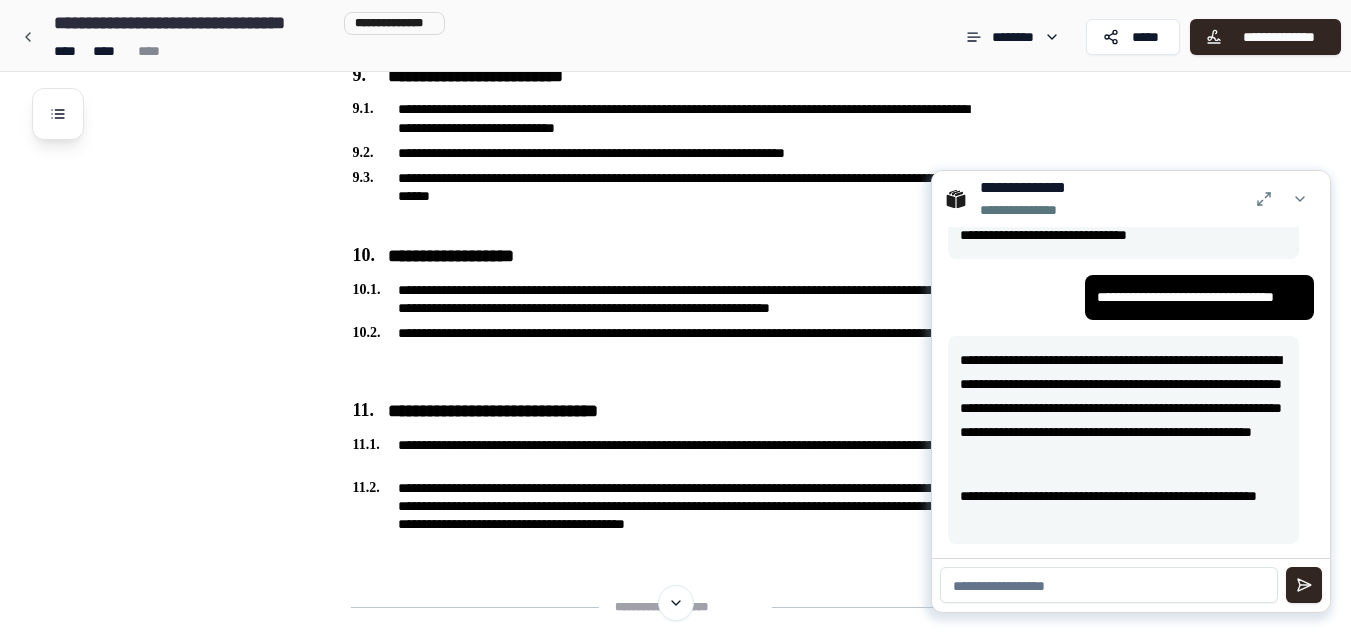 scroll, scrollTop: 41, scrollLeft: 0, axis: vertical 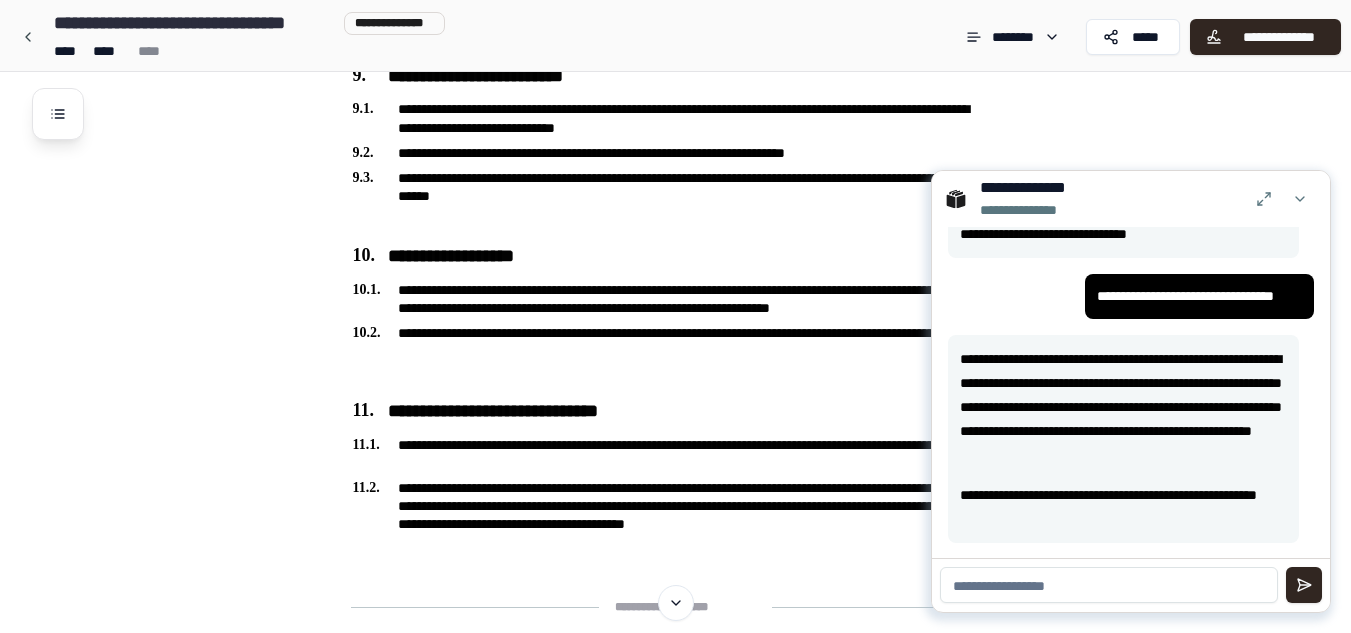 click at bounding box center [1109, 585] 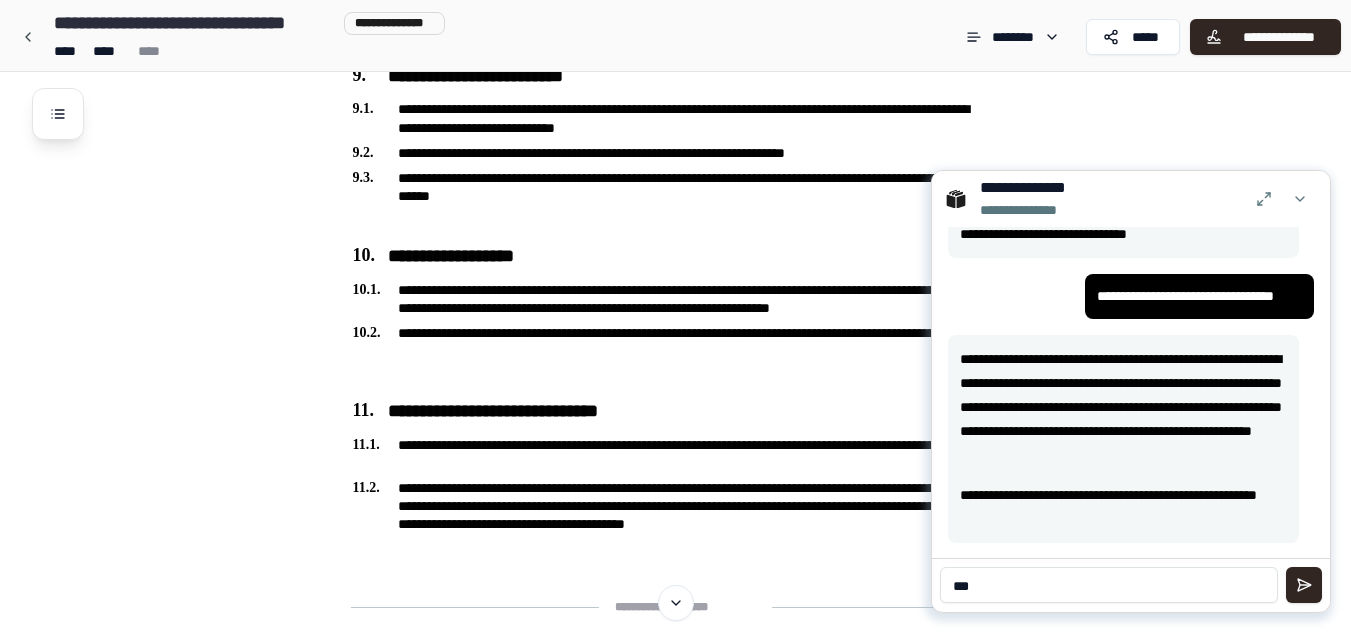 type on "***" 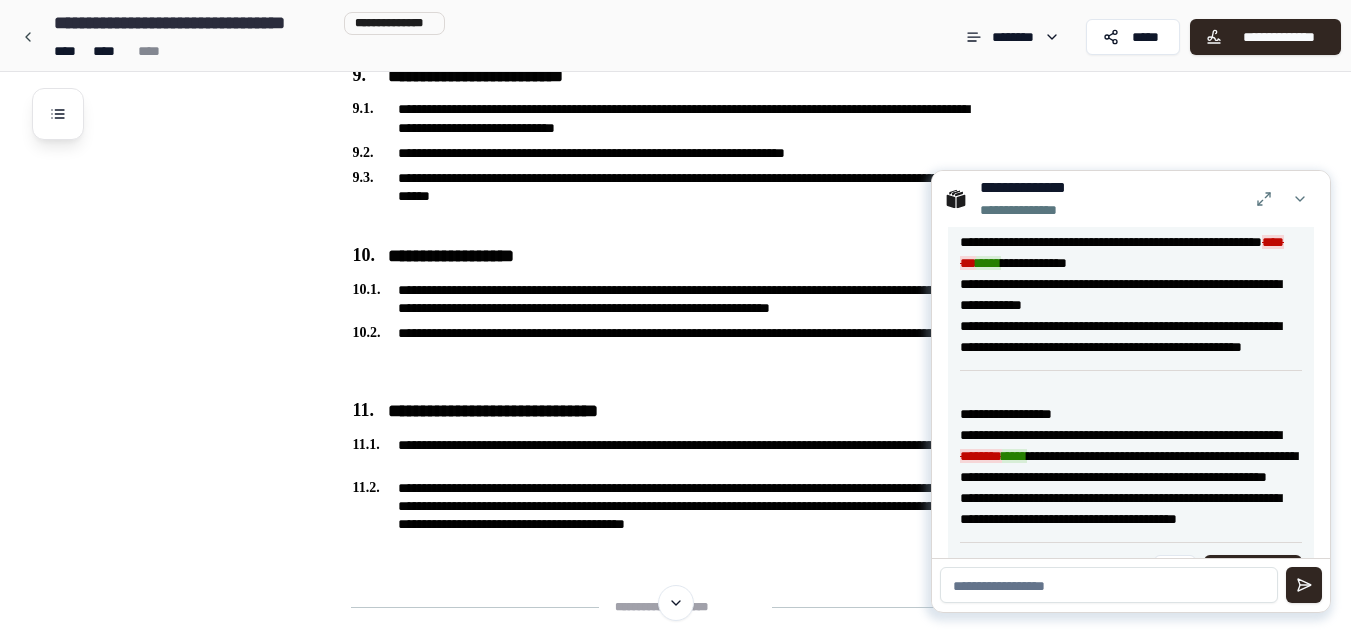 scroll, scrollTop: 925, scrollLeft: 0, axis: vertical 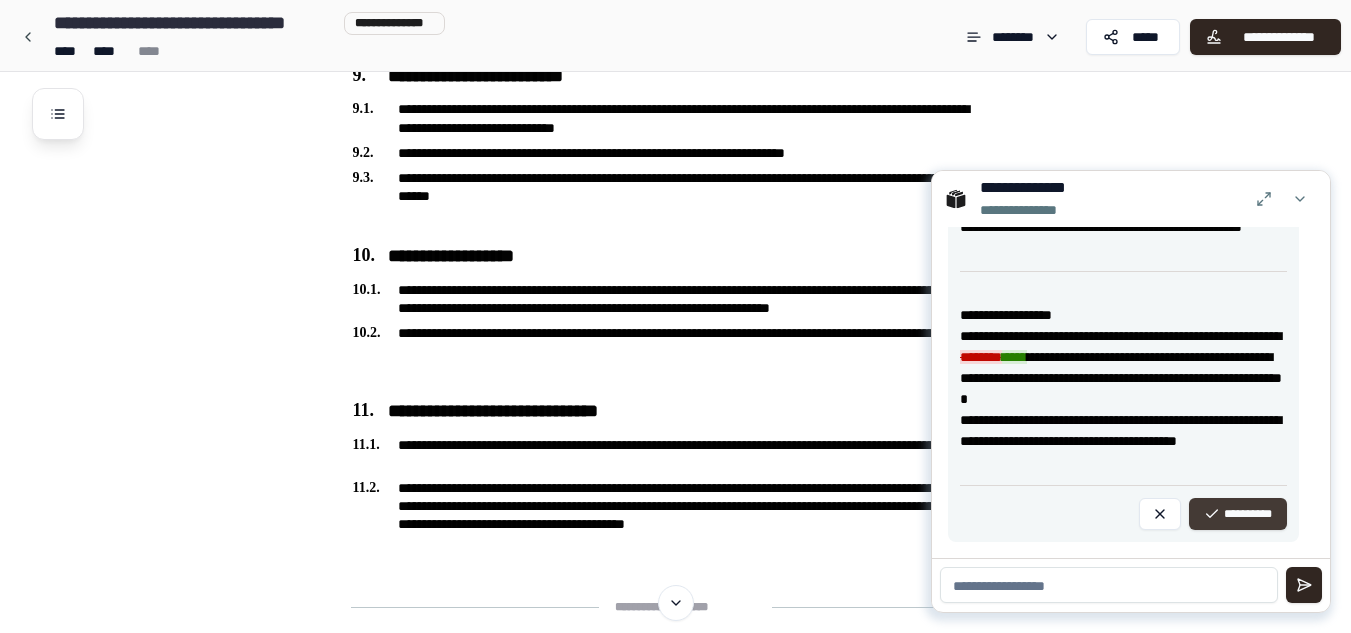 click on "**********" at bounding box center [1238, 514] 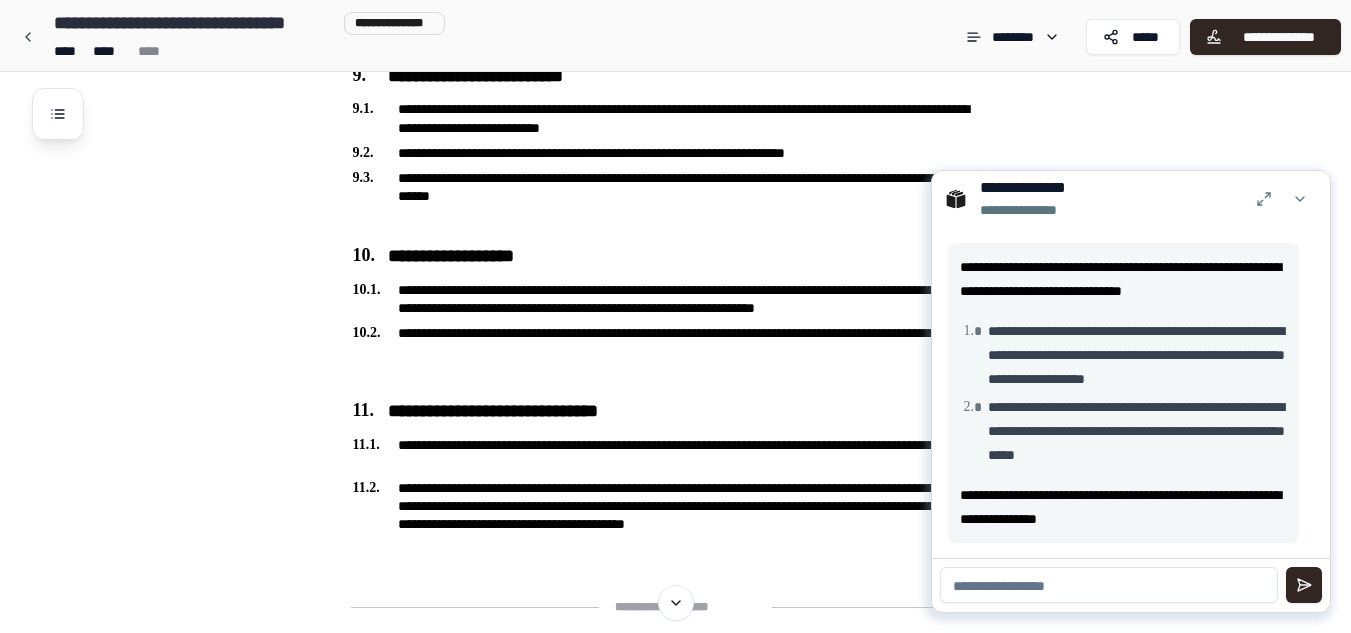 scroll, scrollTop: 419, scrollLeft: 0, axis: vertical 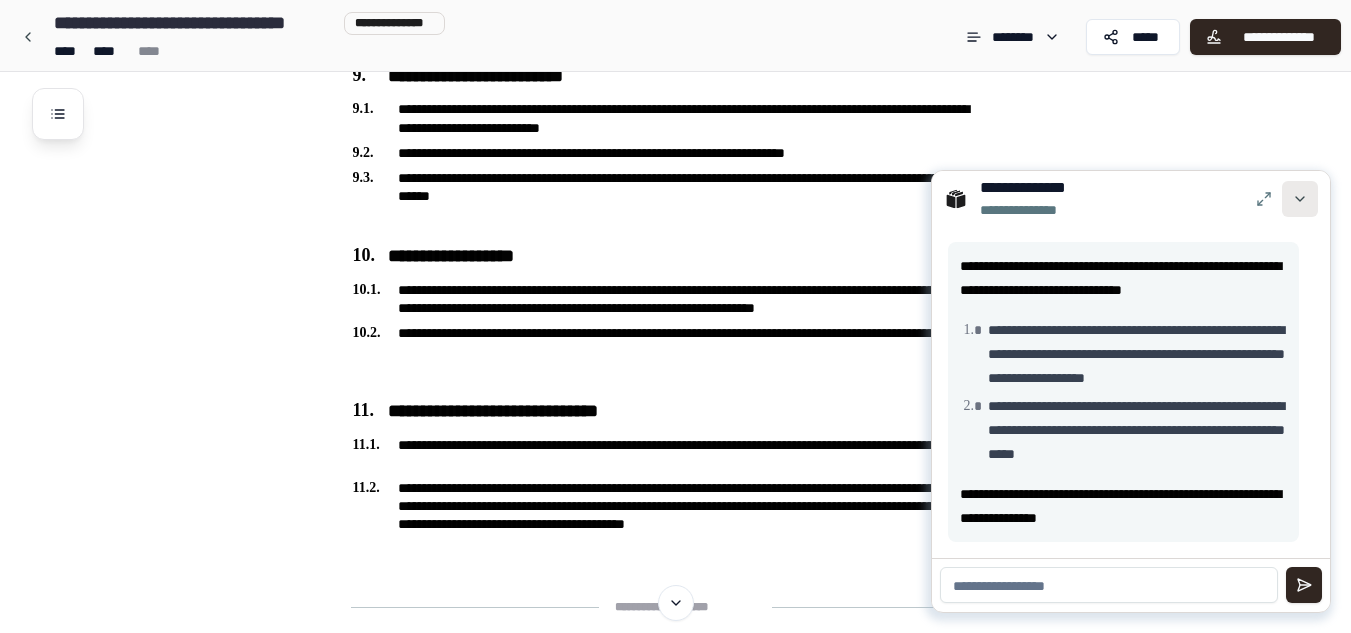 click at bounding box center (1300, 199) 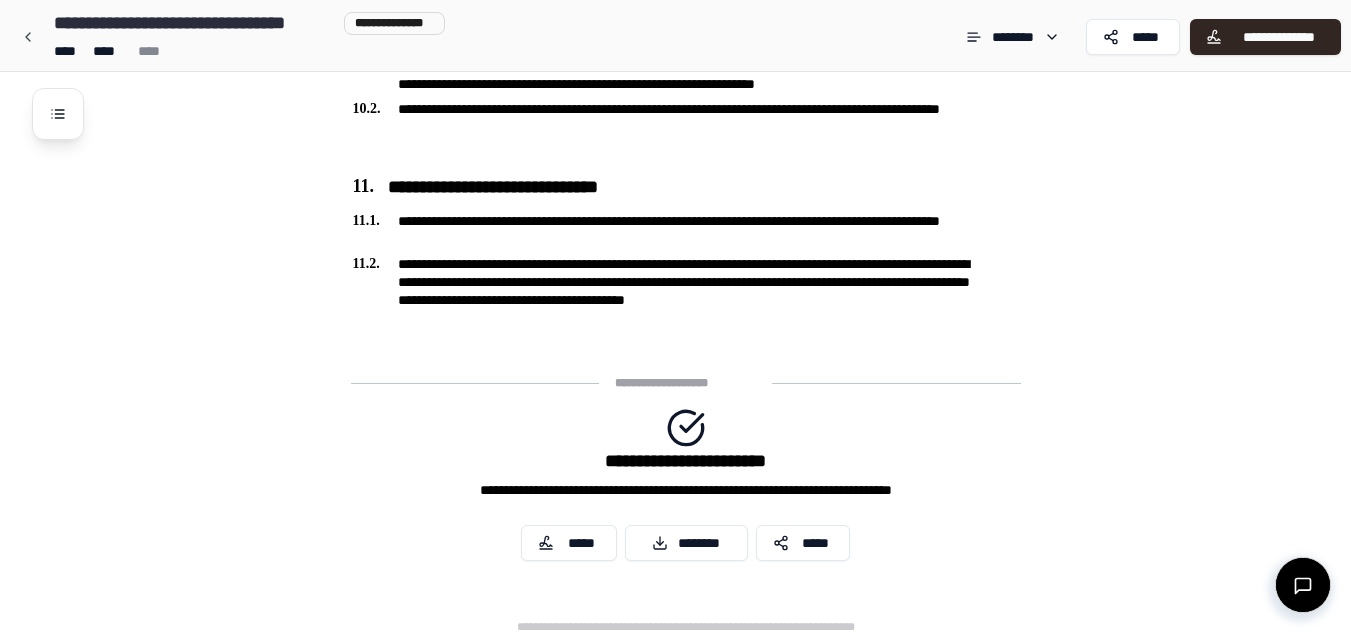 scroll, scrollTop: 3995, scrollLeft: 0, axis: vertical 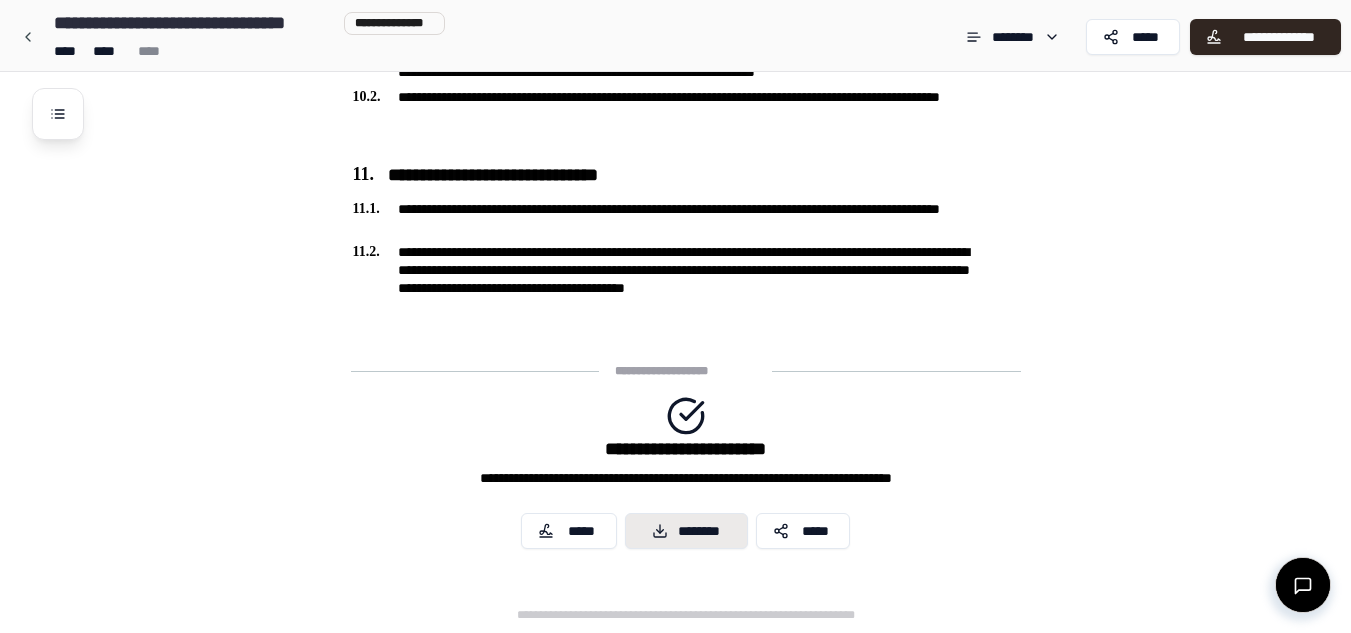 click on "********" at bounding box center (686, 531) 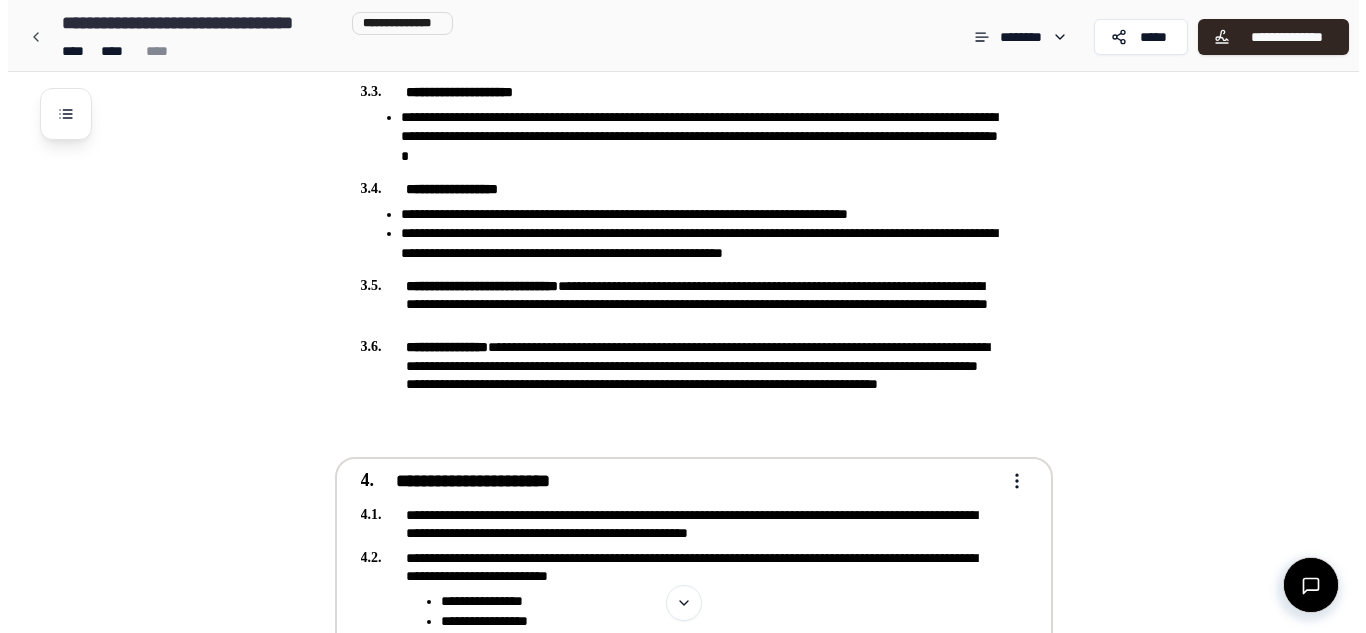 scroll, scrollTop: 1647, scrollLeft: 0, axis: vertical 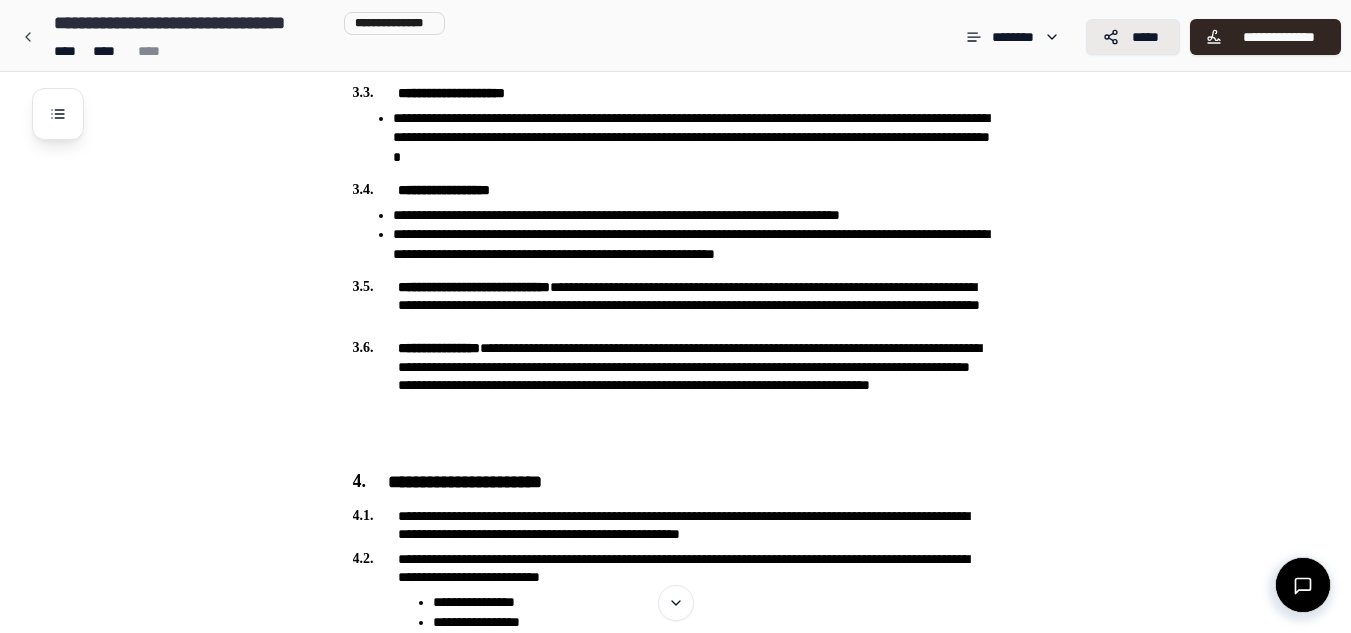 click on "*****" at bounding box center [1145, 37] 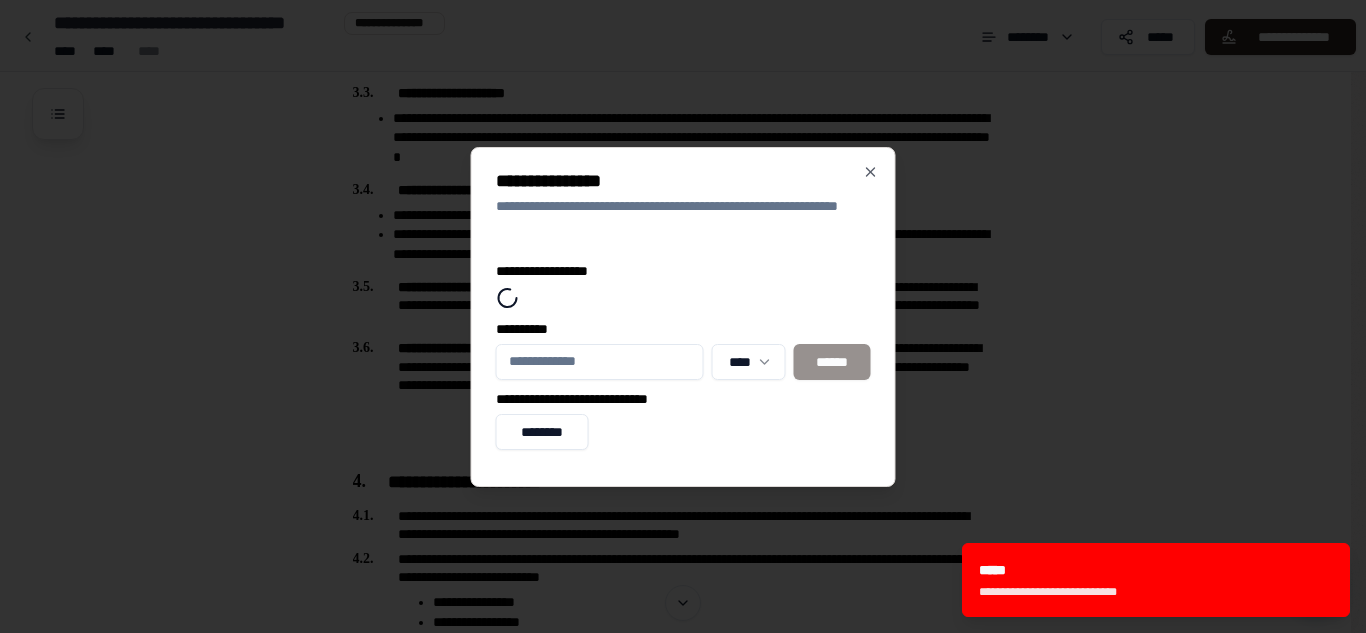 click on "**********" at bounding box center (600, 362) 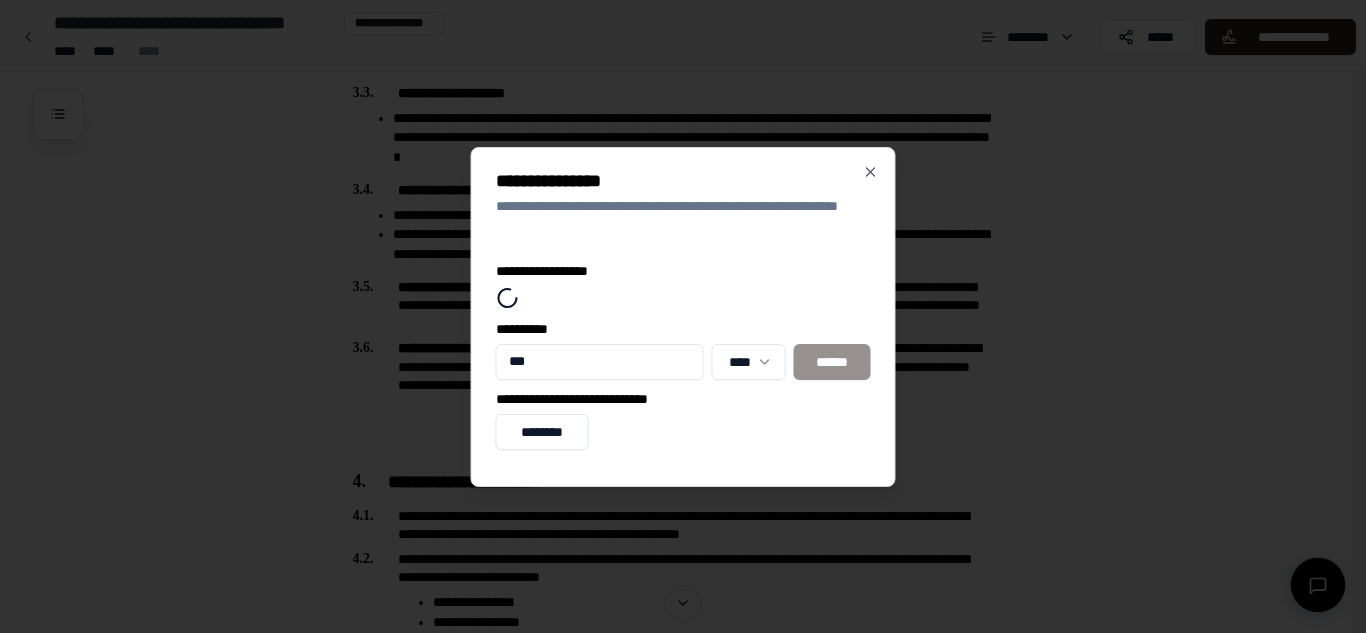 type on "***" 